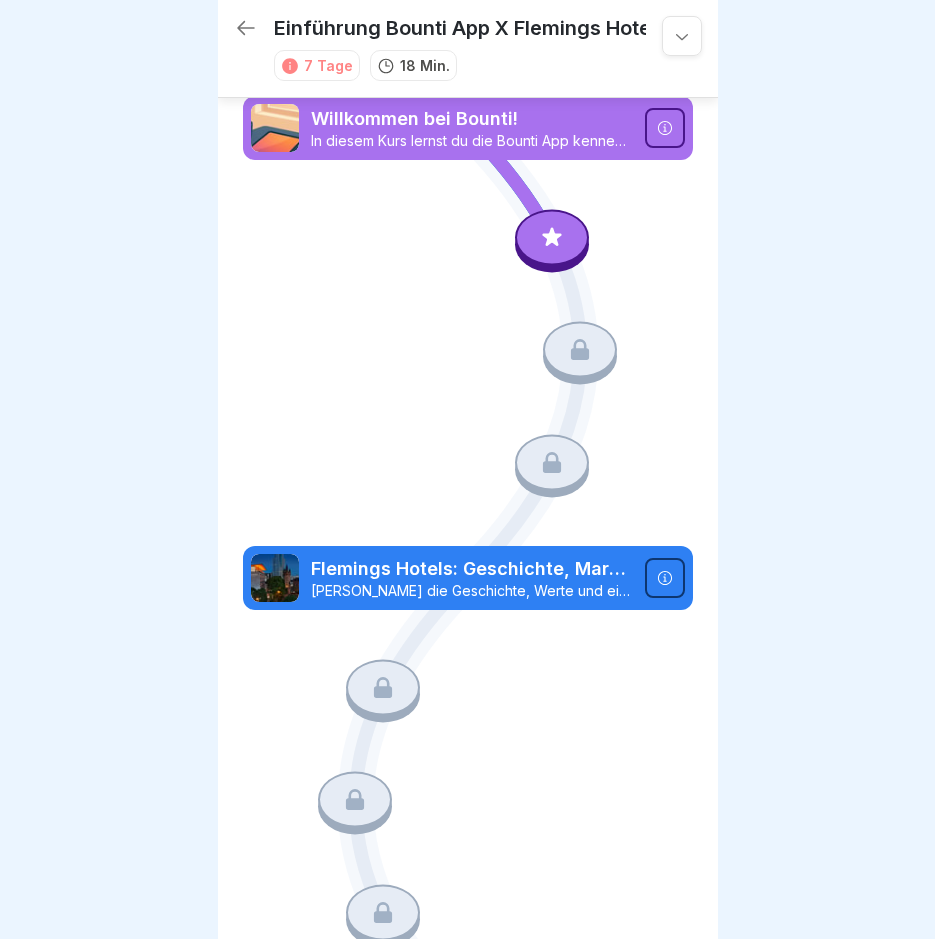 scroll, scrollTop: 0, scrollLeft: 0, axis: both 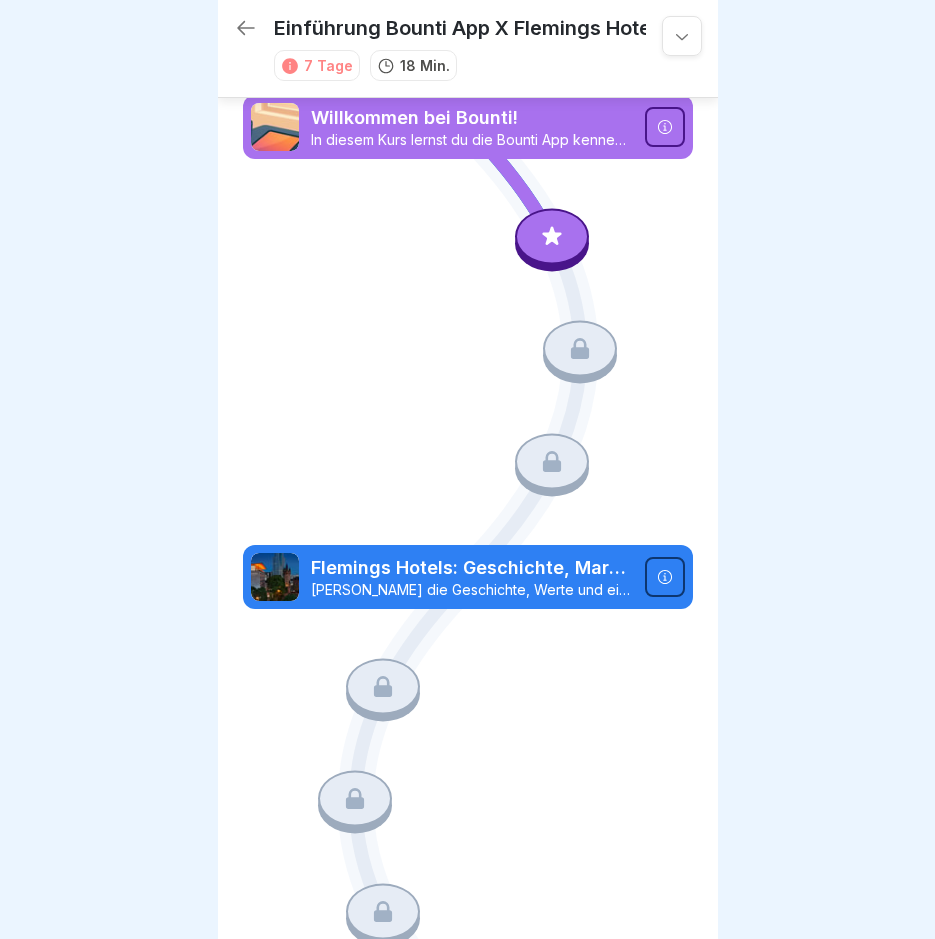 click 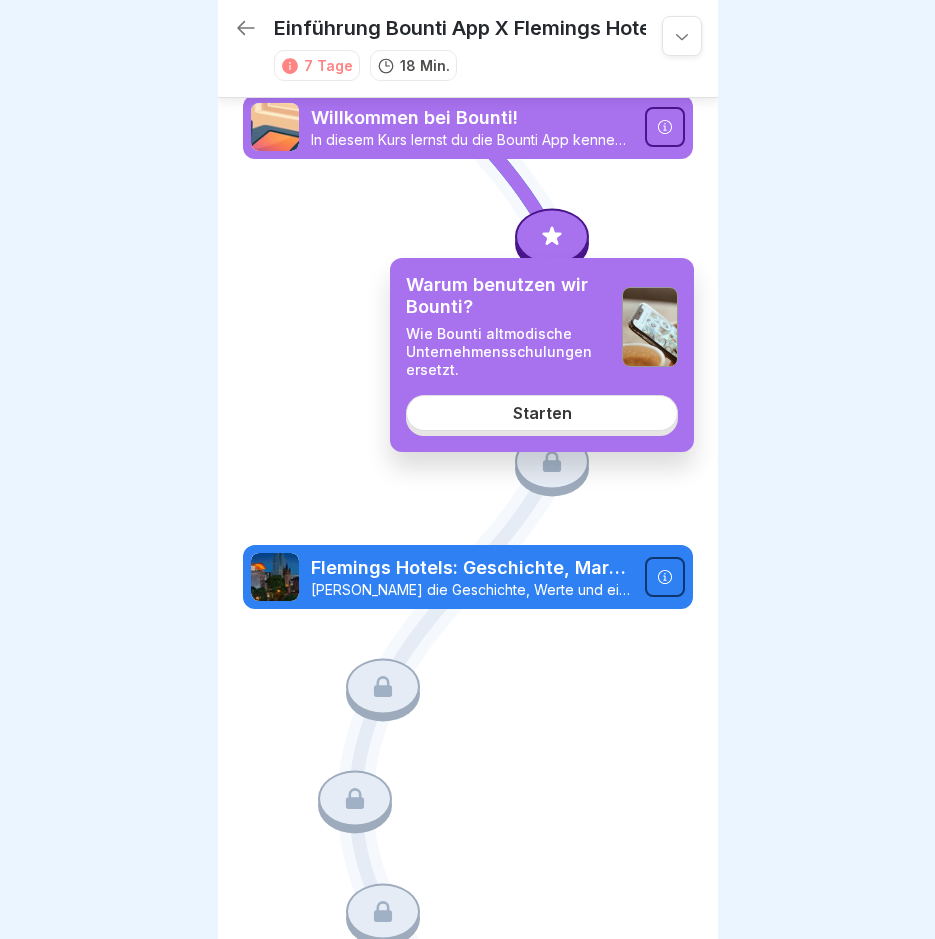click on "Starten" at bounding box center (542, 413) 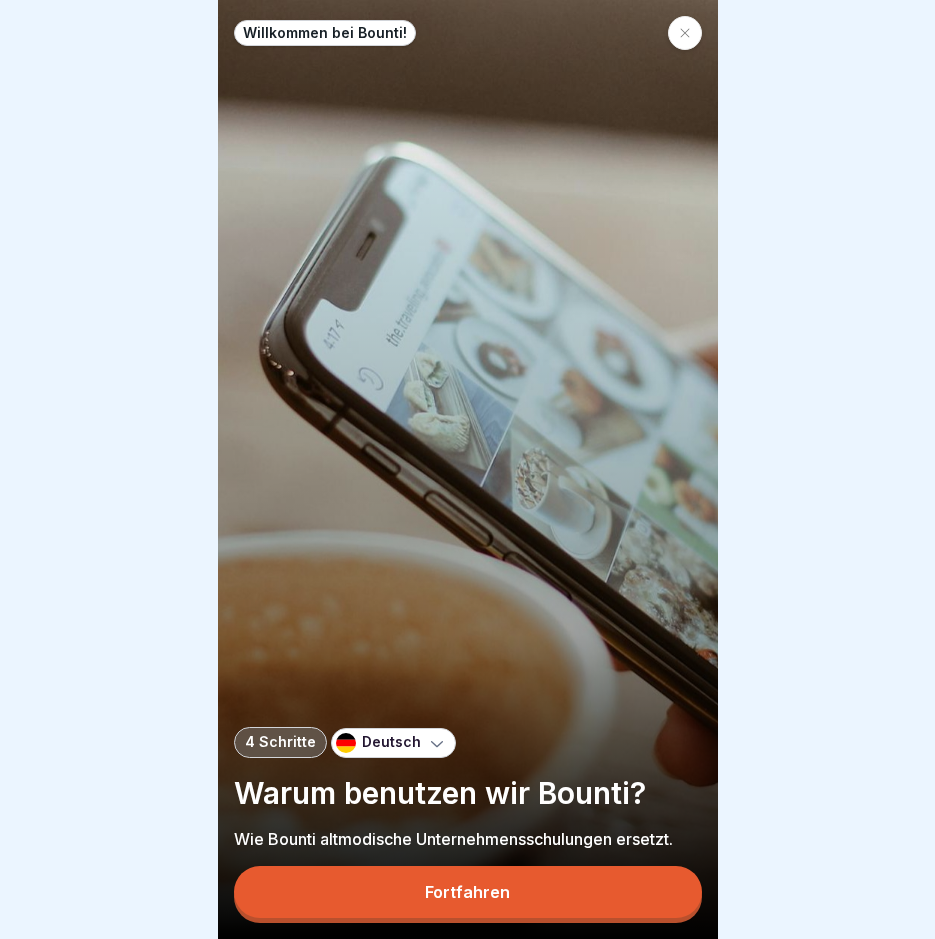 scroll, scrollTop: 0, scrollLeft: 0, axis: both 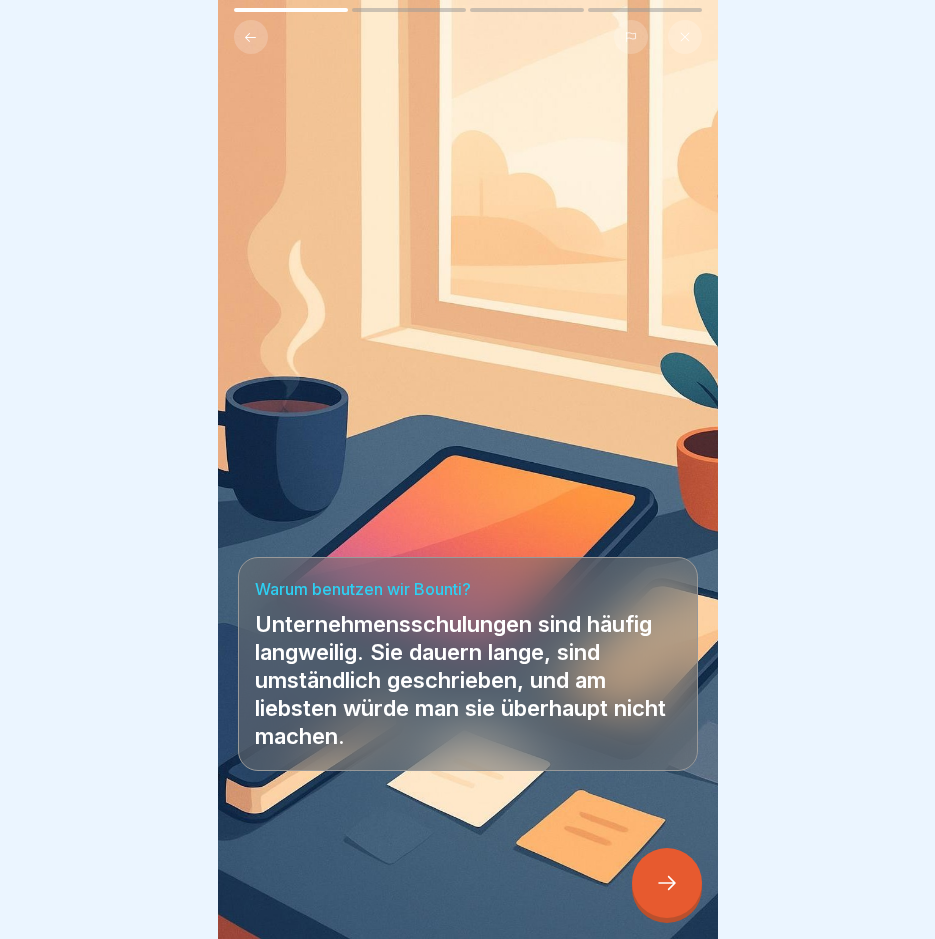 click 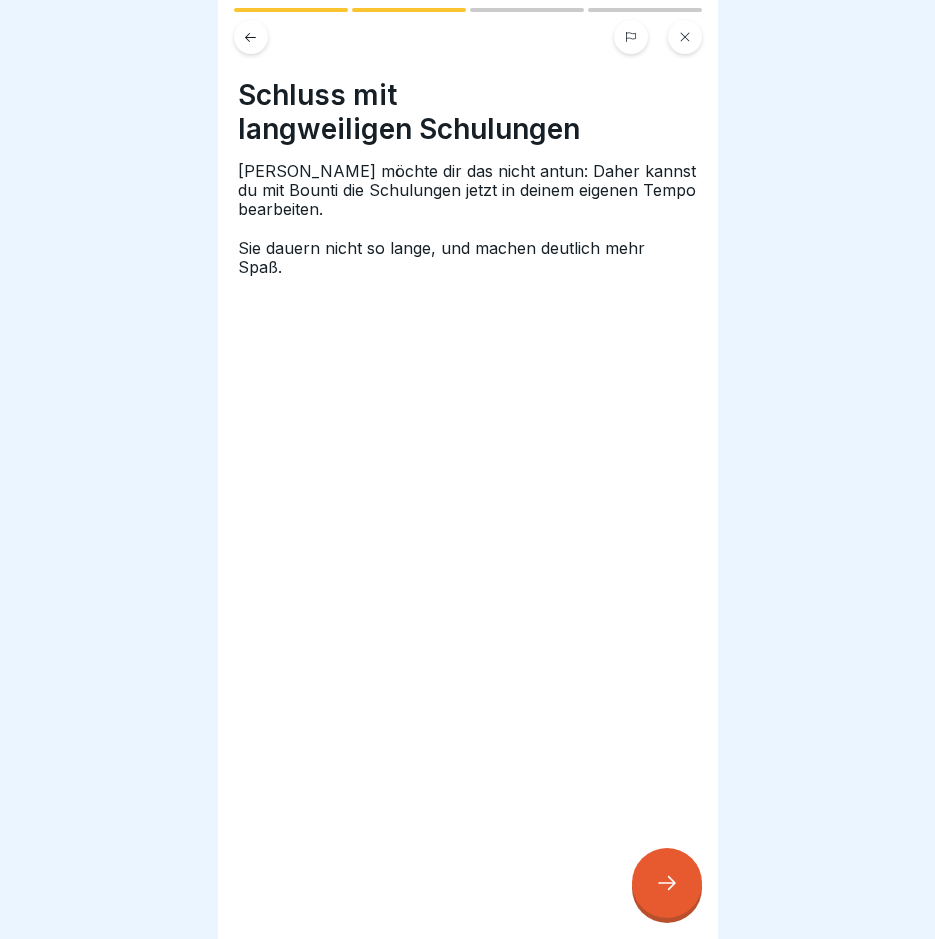 click 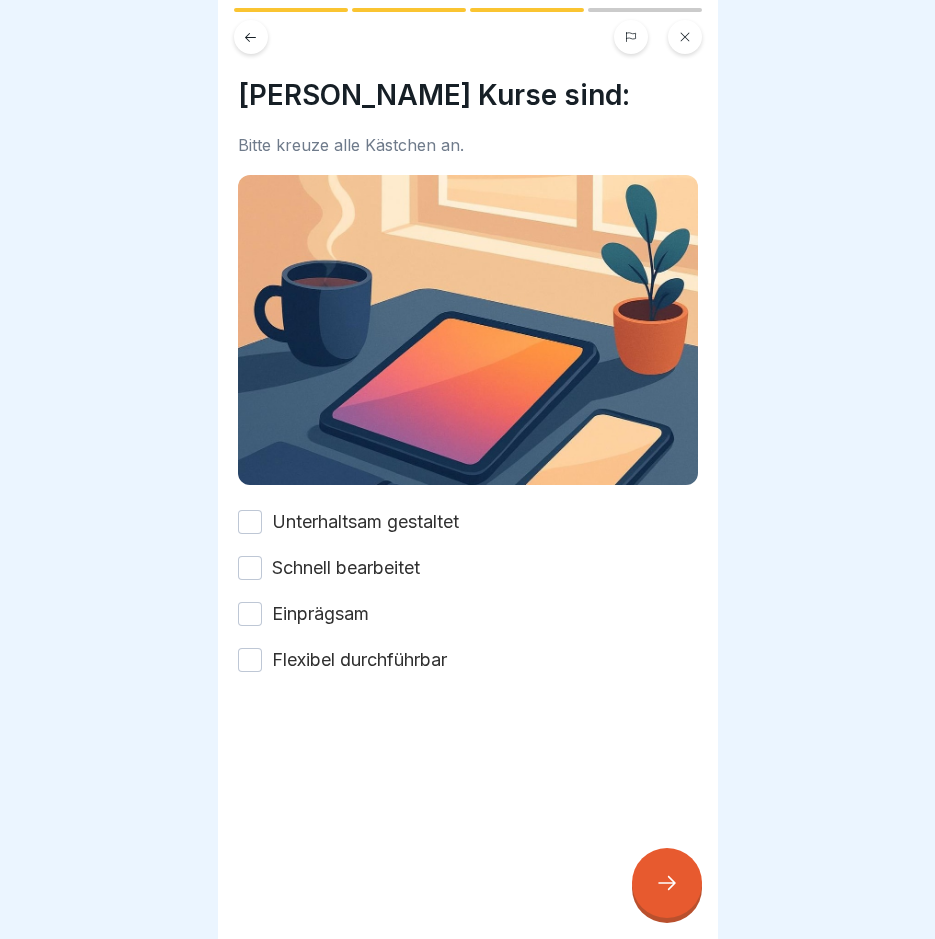 click 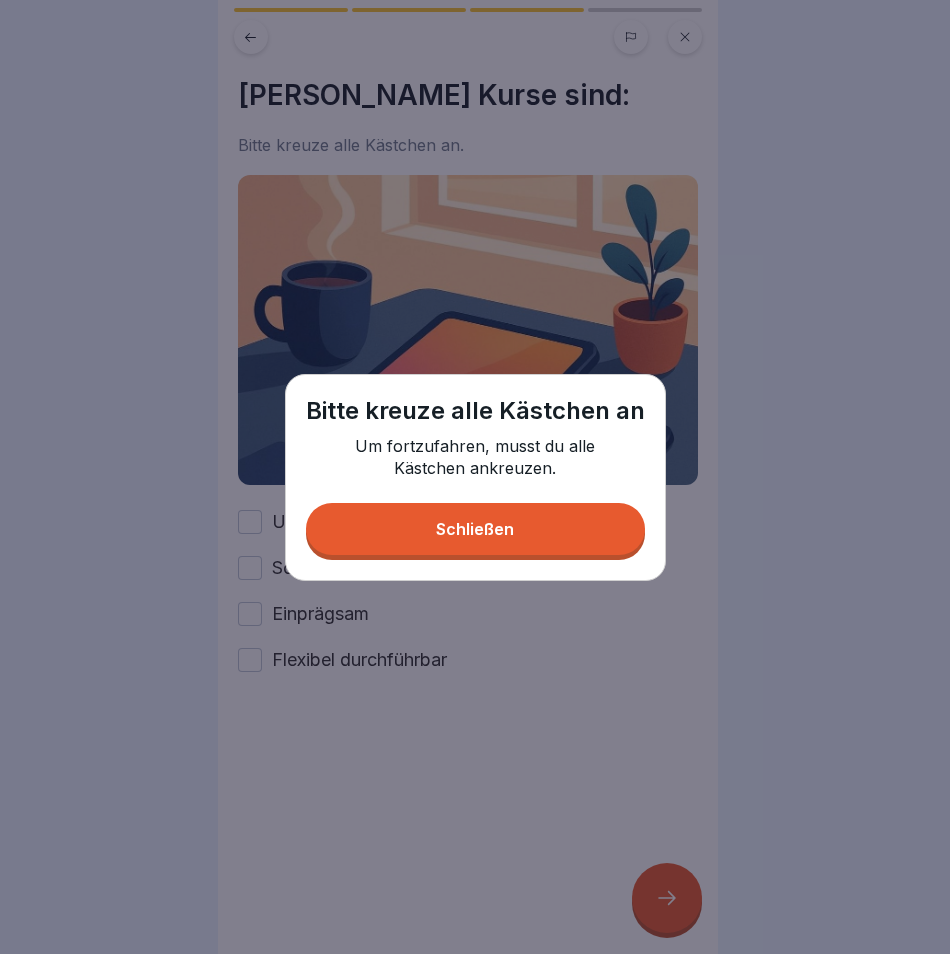 click on "Schließen" at bounding box center [475, 529] 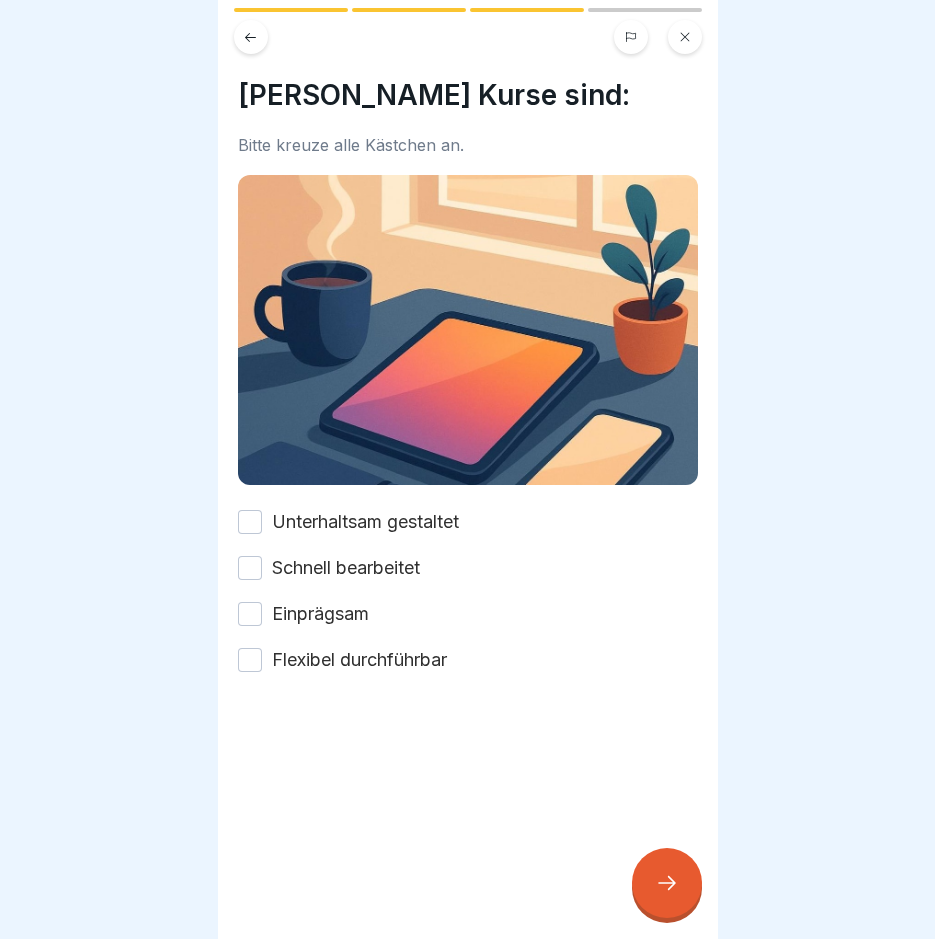 click on "Unterhaltsam gestaltet" at bounding box center (250, 522) 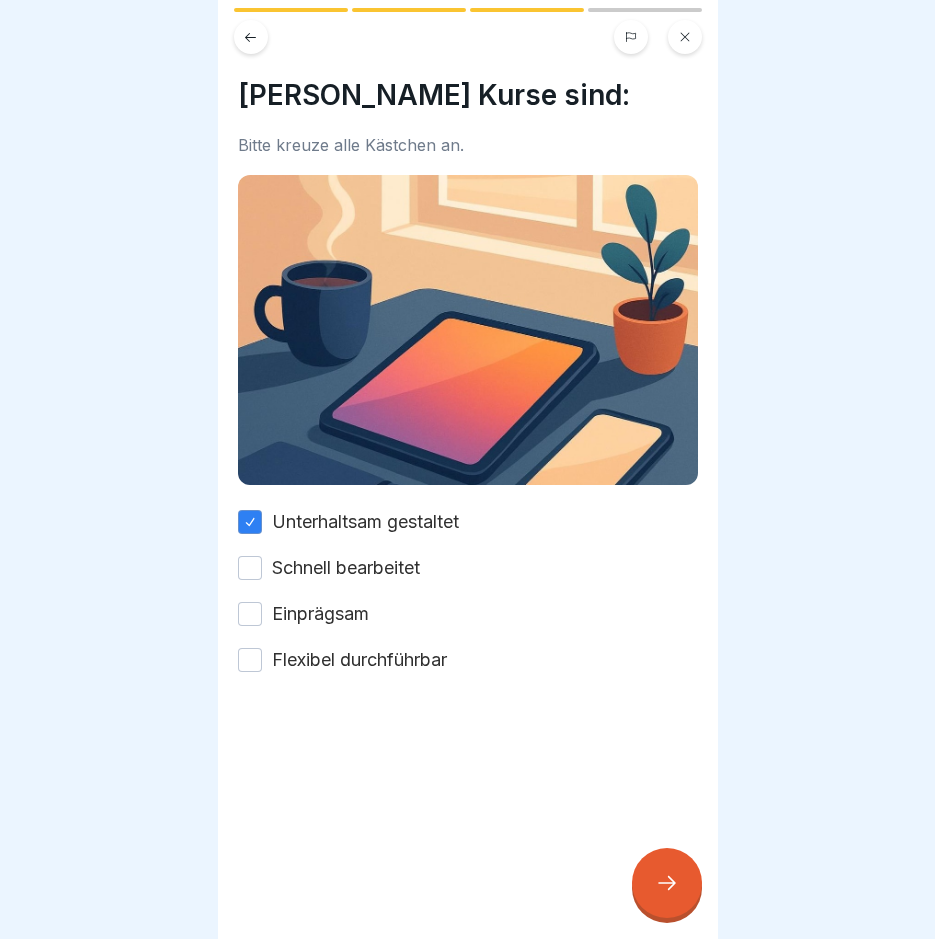 click on "Schnell bearbeitet" at bounding box center (250, 568) 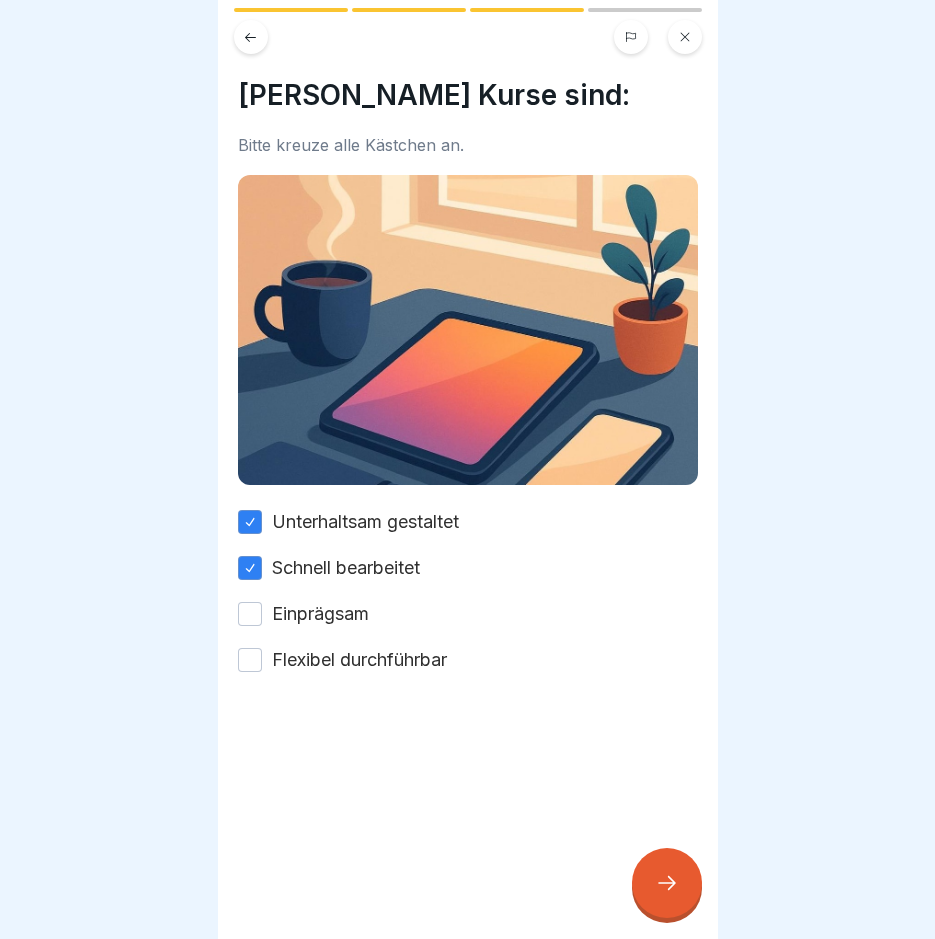 click on "Einprägsam" at bounding box center (250, 614) 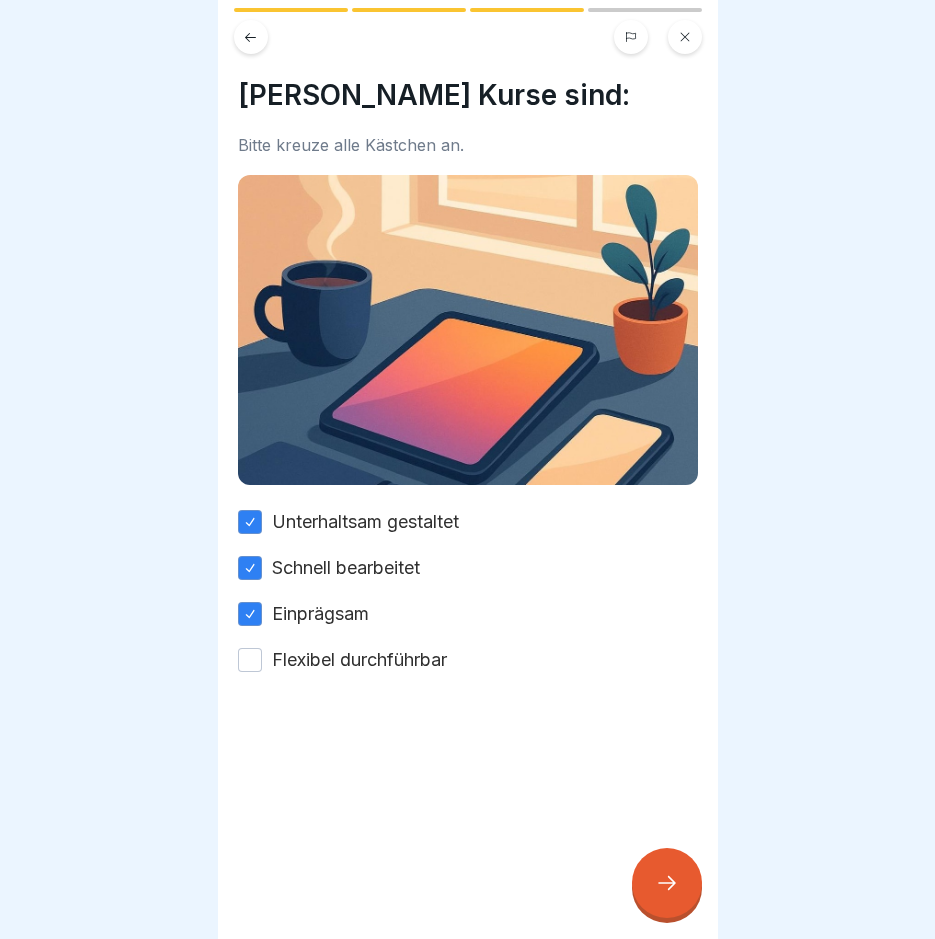click on "Flexibel durchführbar" at bounding box center (250, 660) 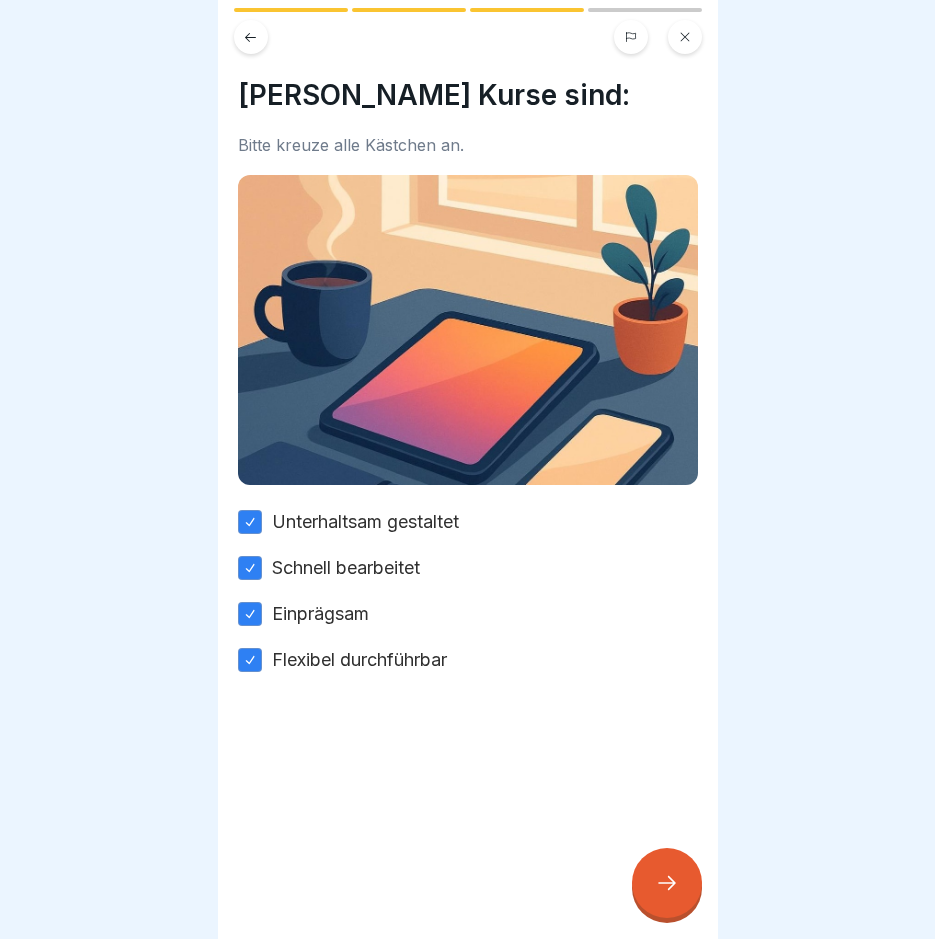 click at bounding box center (667, 883) 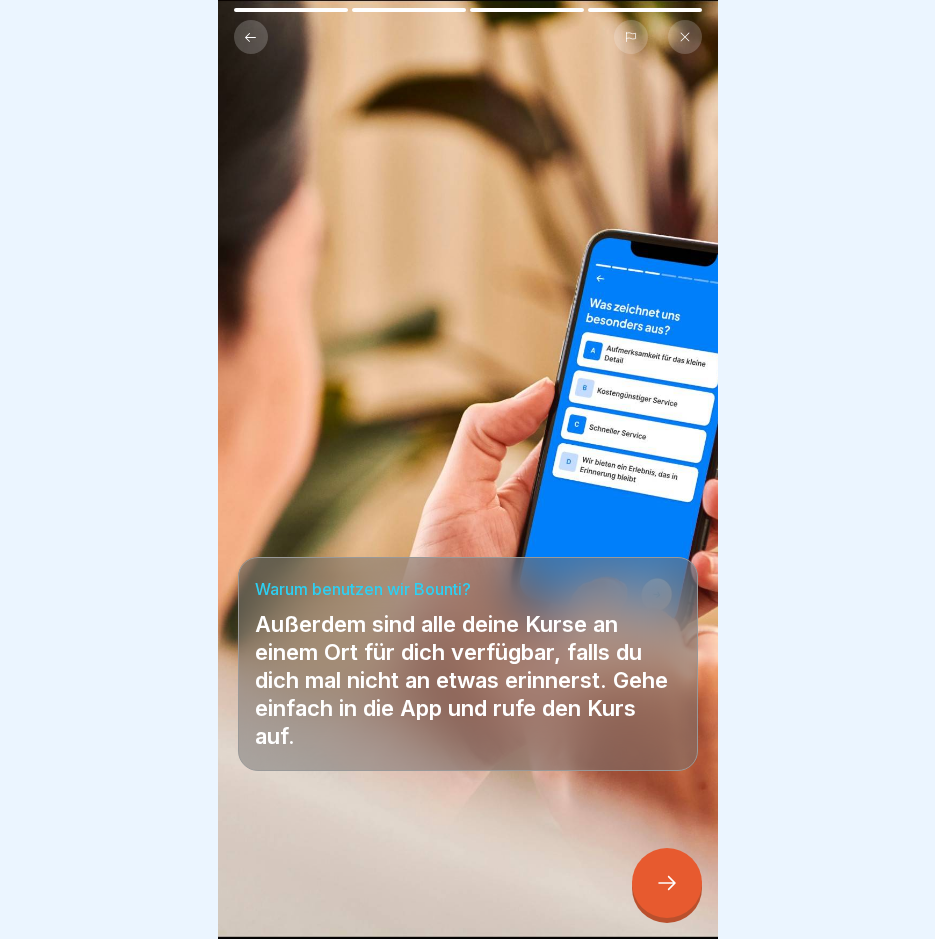 click 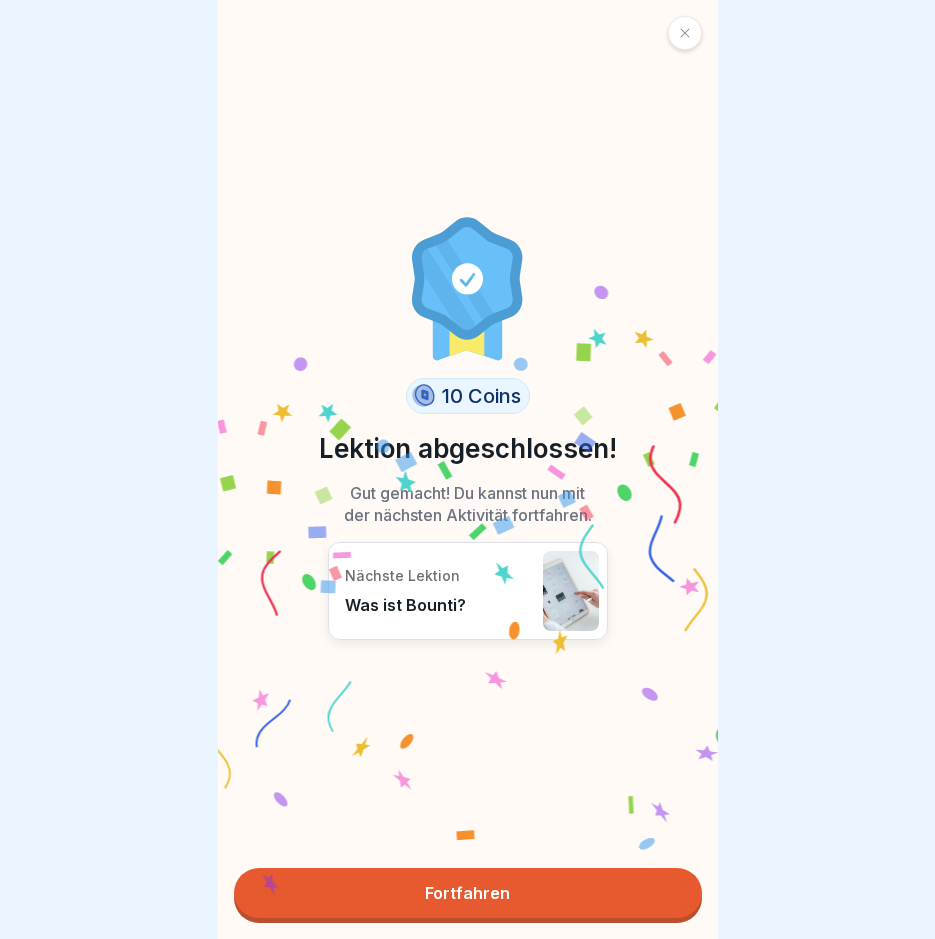 click on "Fortfahren" at bounding box center [468, 893] 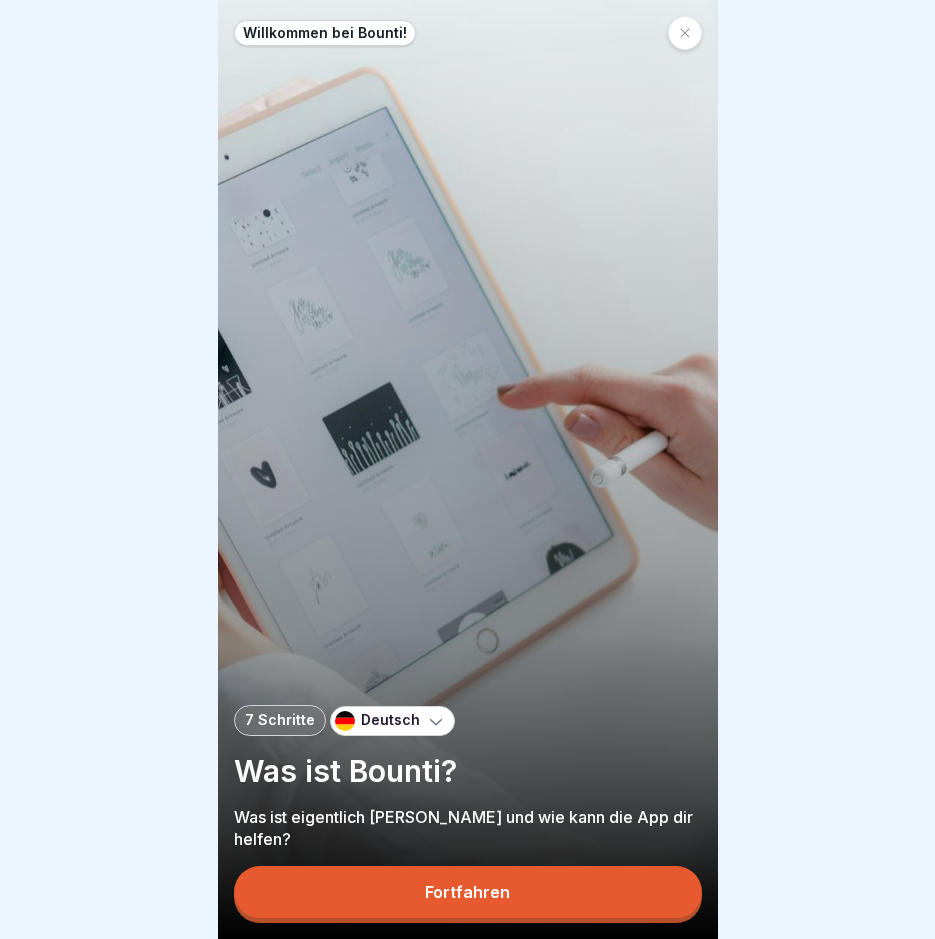 click on "Fortfahren" at bounding box center (467, 892) 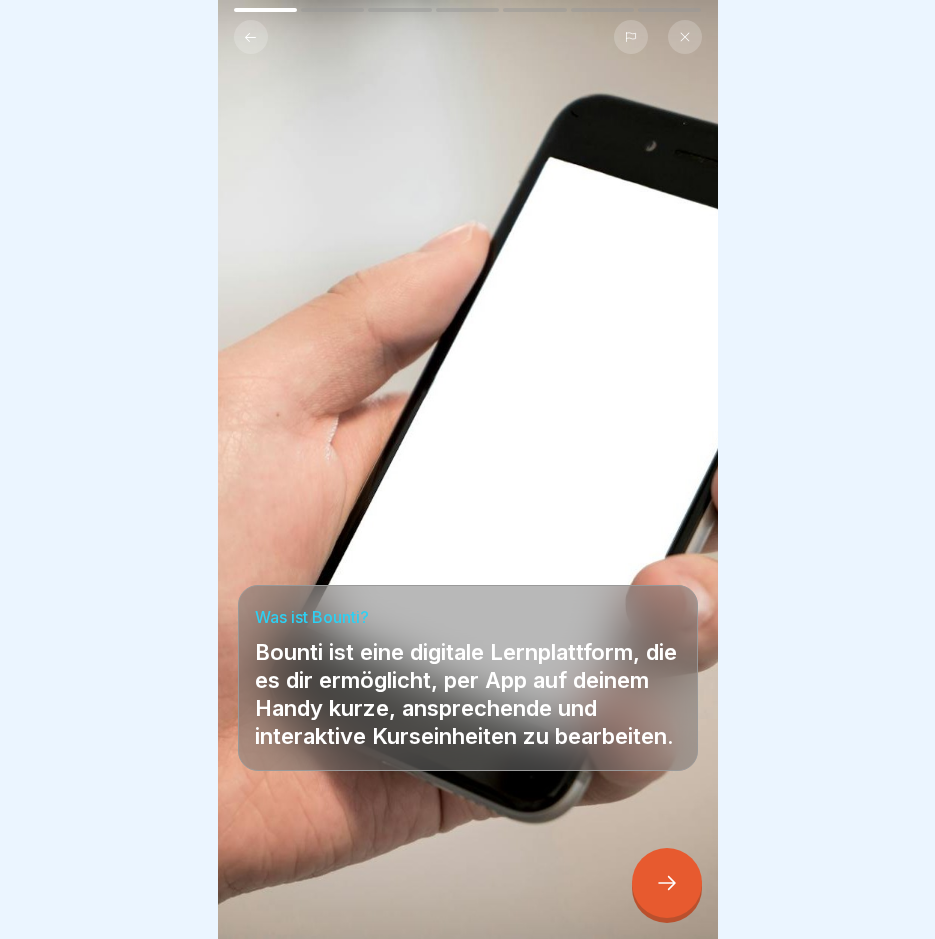 scroll, scrollTop: 15, scrollLeft: 0, axis: vertical 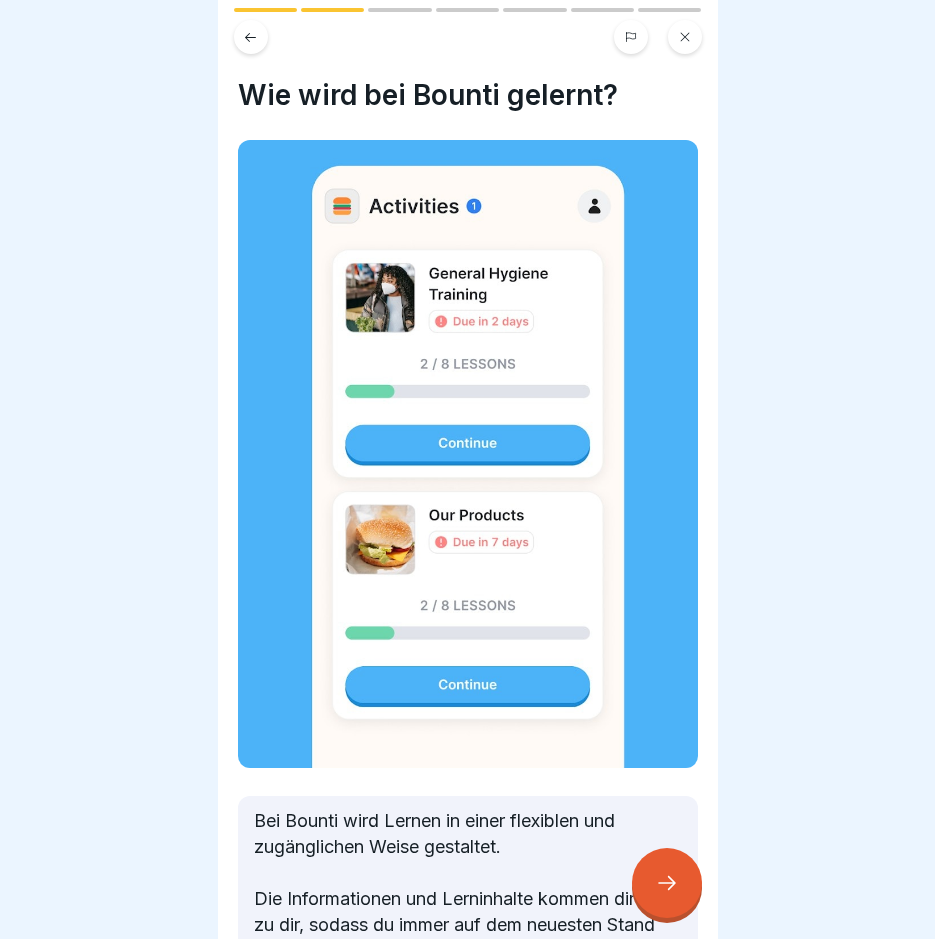 click at bounding box center [667, 883] 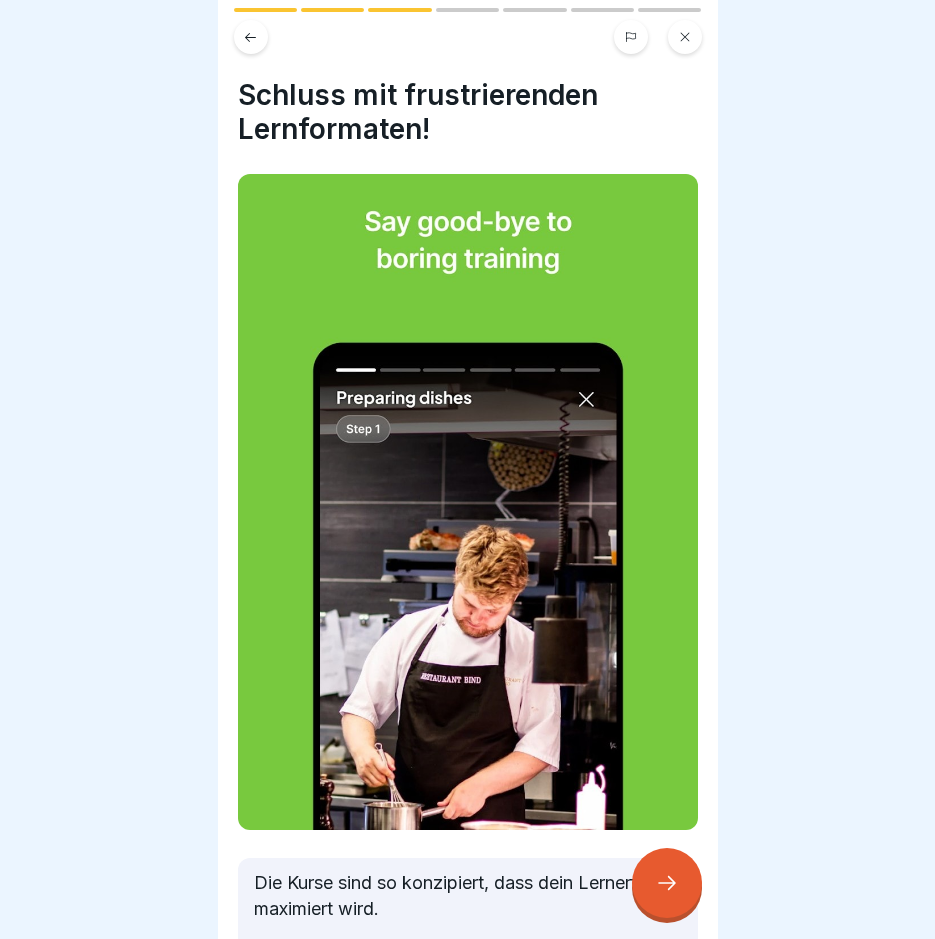 click at bounding box center [667, 883] 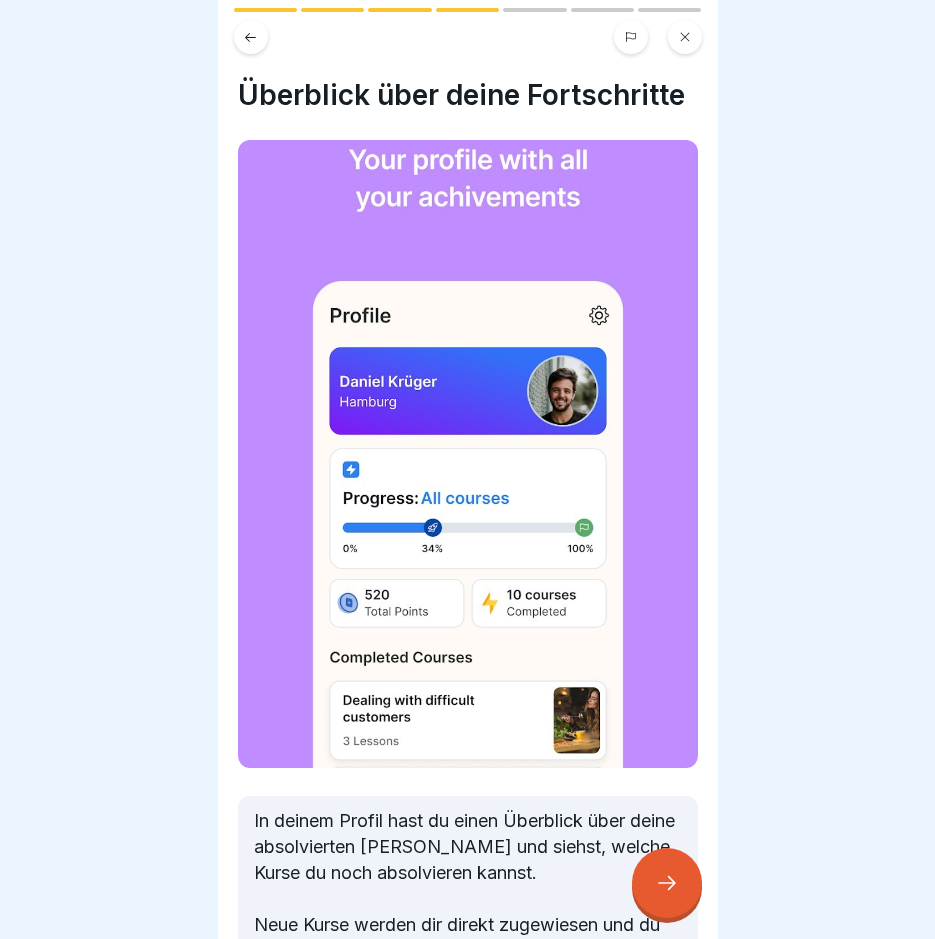 click at bounding box center (667, 883) 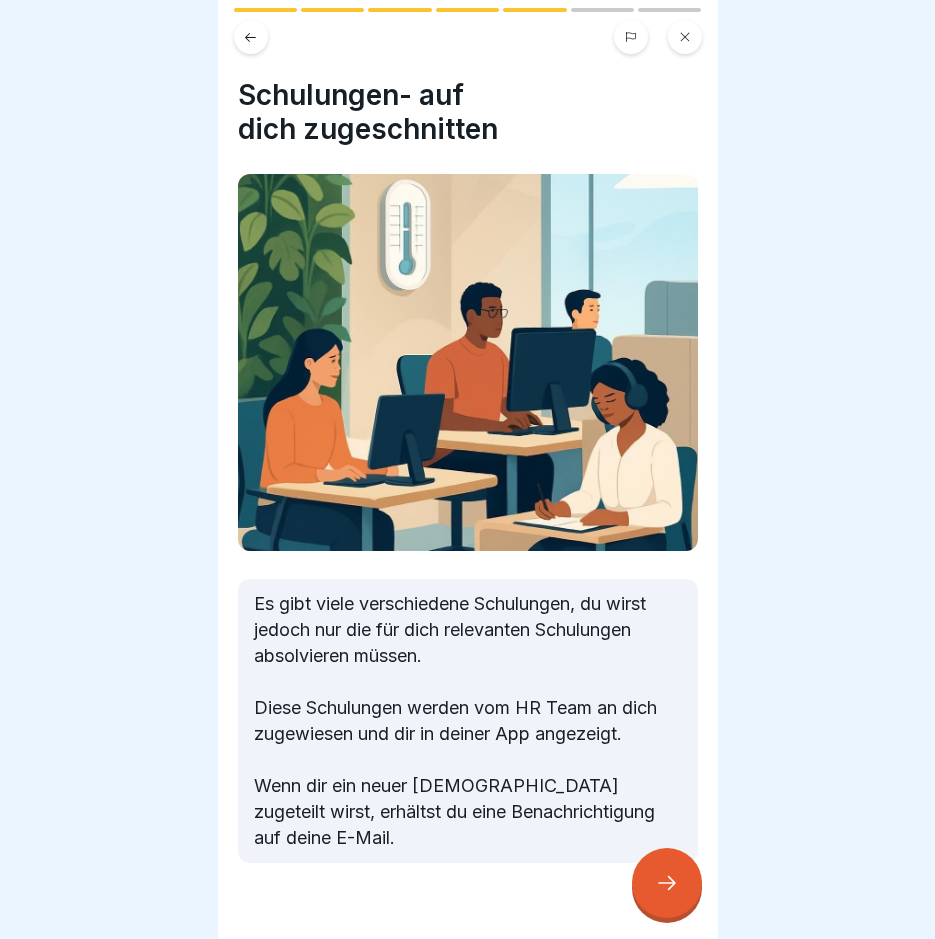 click at bounding box center [667, 883] 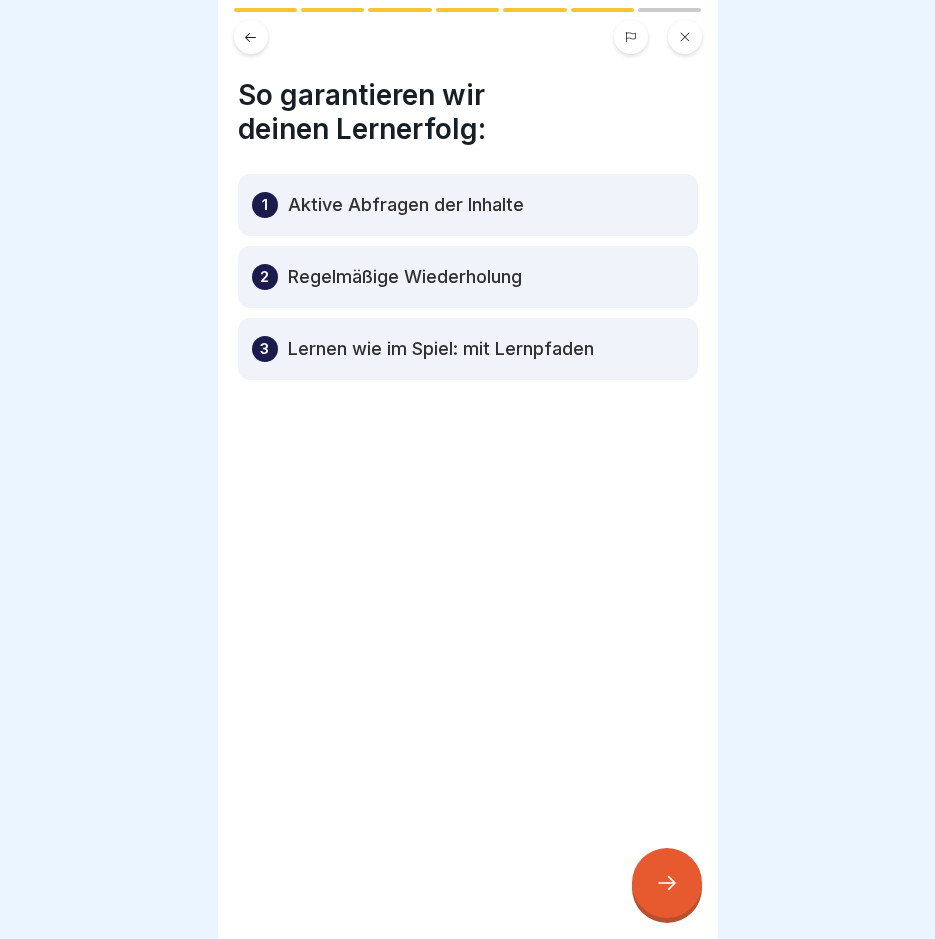 click at bounding box center [667, 883] 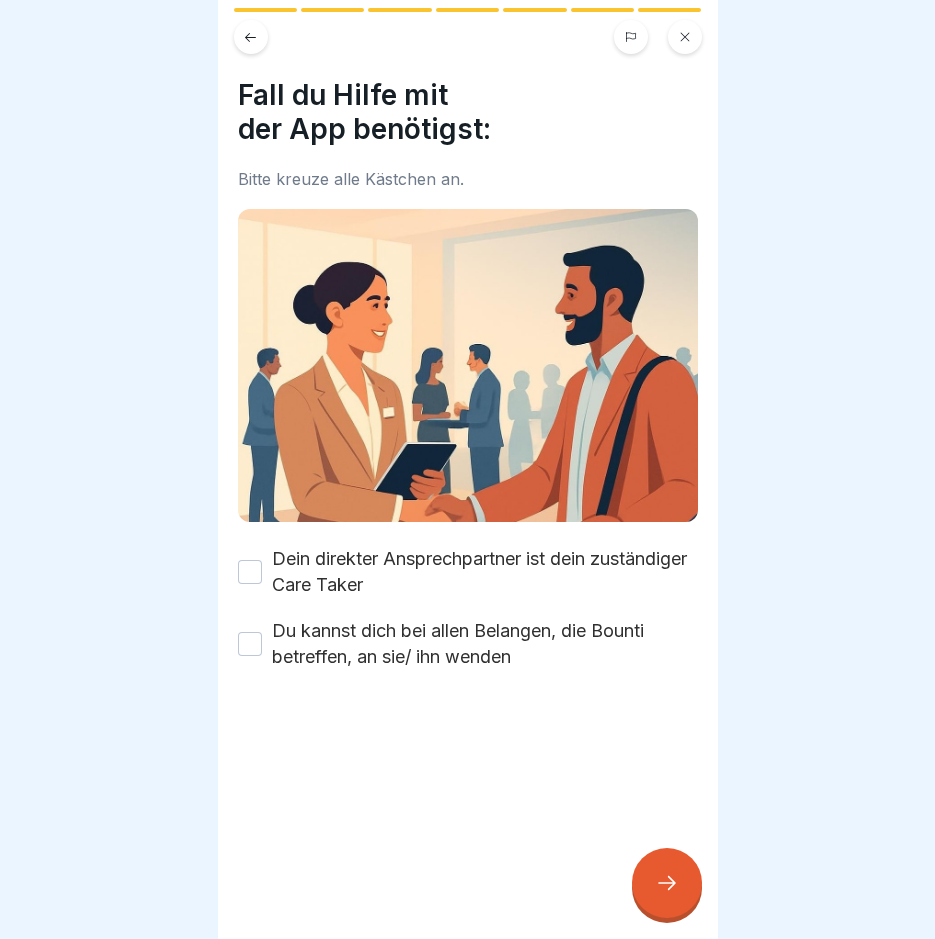 click 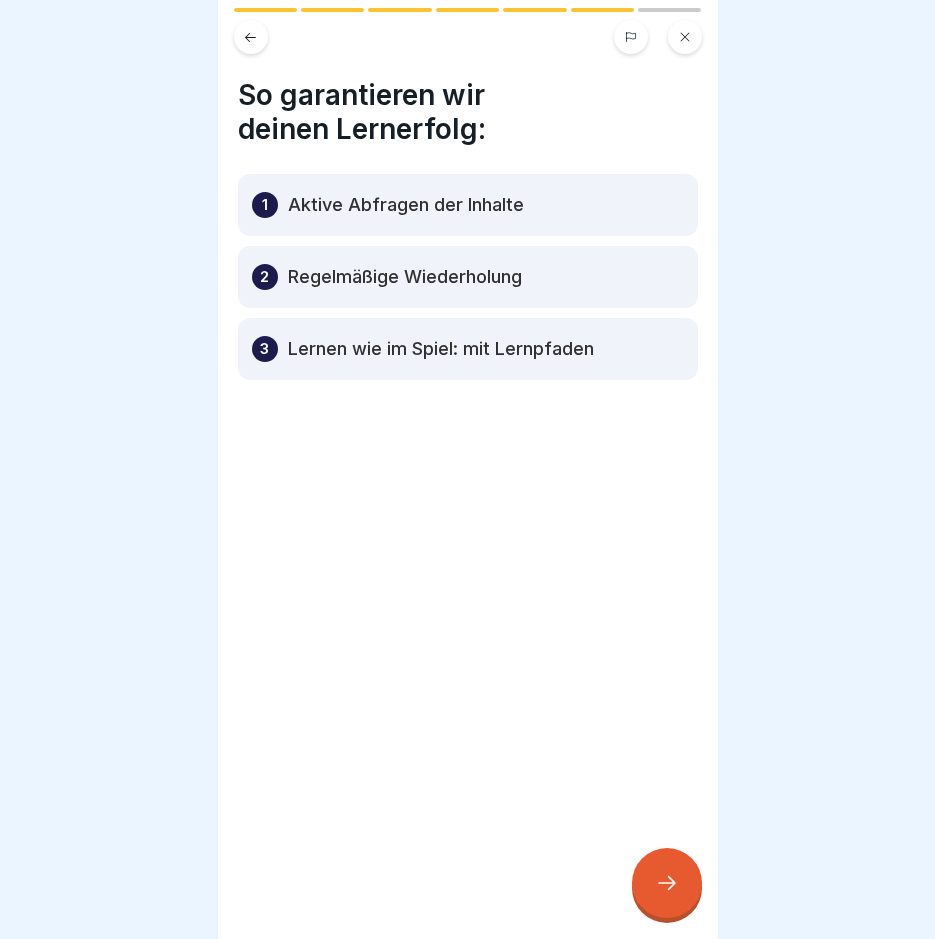 click 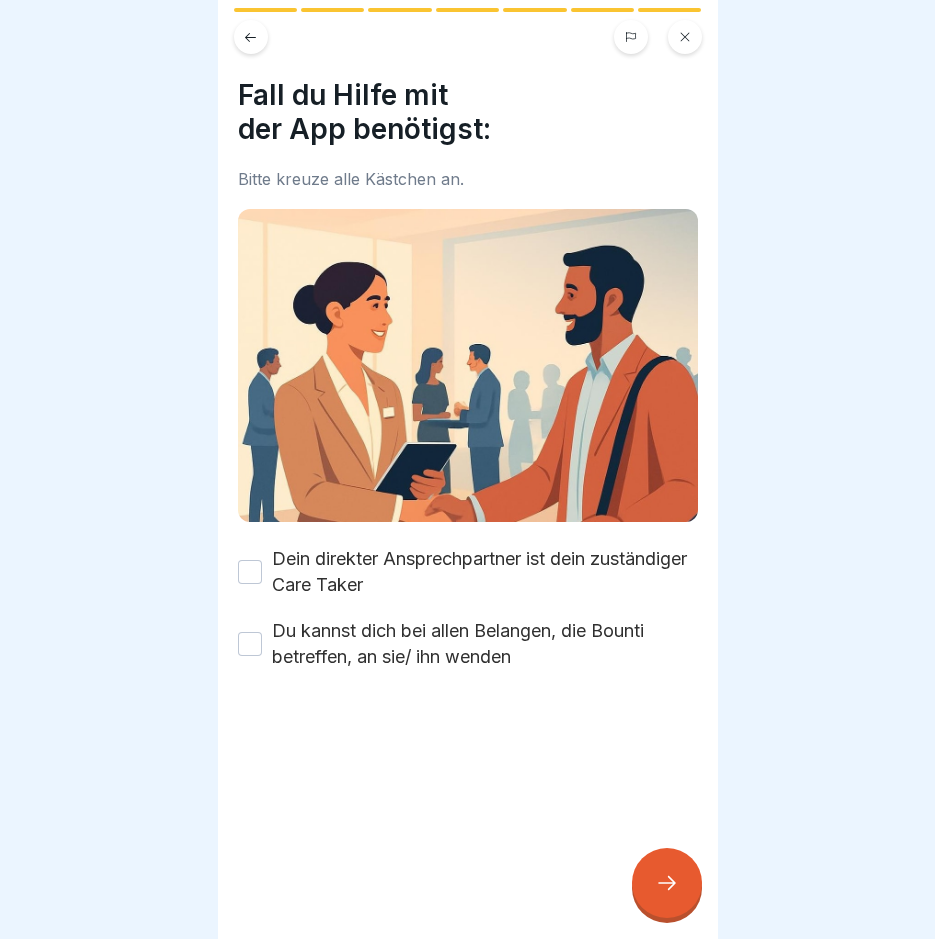 click on "Dein direkter Ansprechpartner ist dein zuständiger Care Taker" at bounding box center [250, 572] 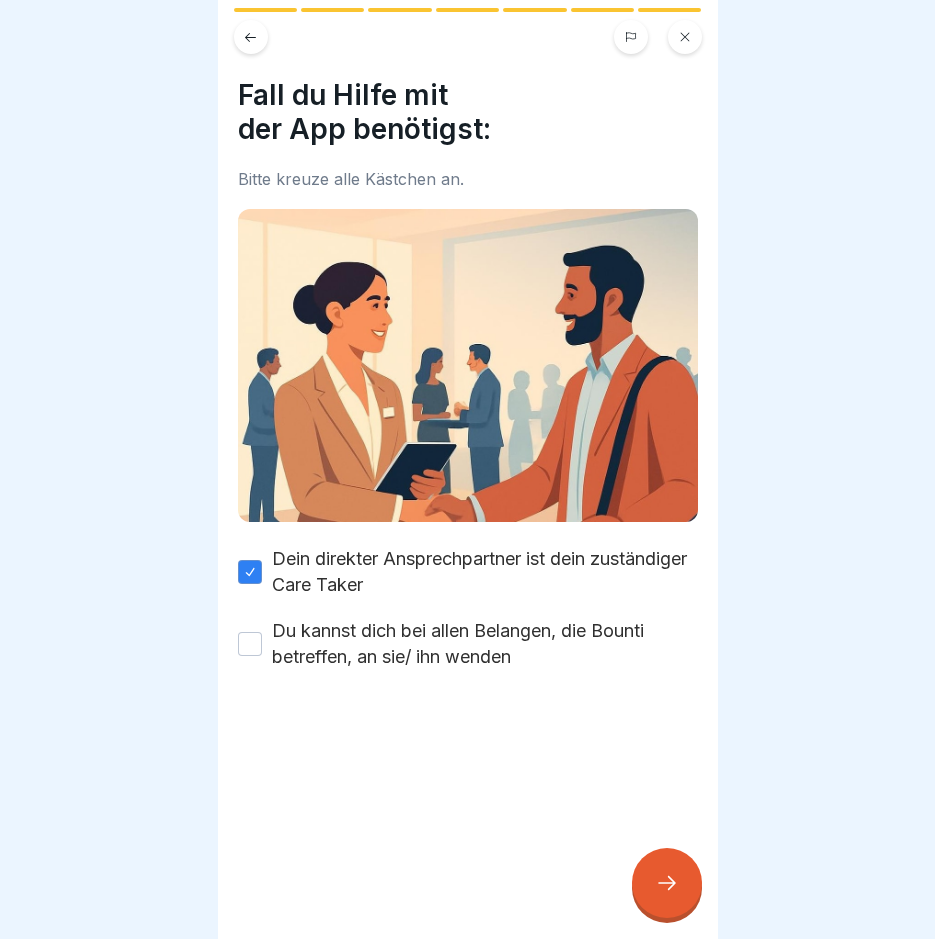 click on "Du kannst  dich bei allen Belangen, die Bounti betreffen, an sie/ ihn wenden" at bounding box center (250, 644) 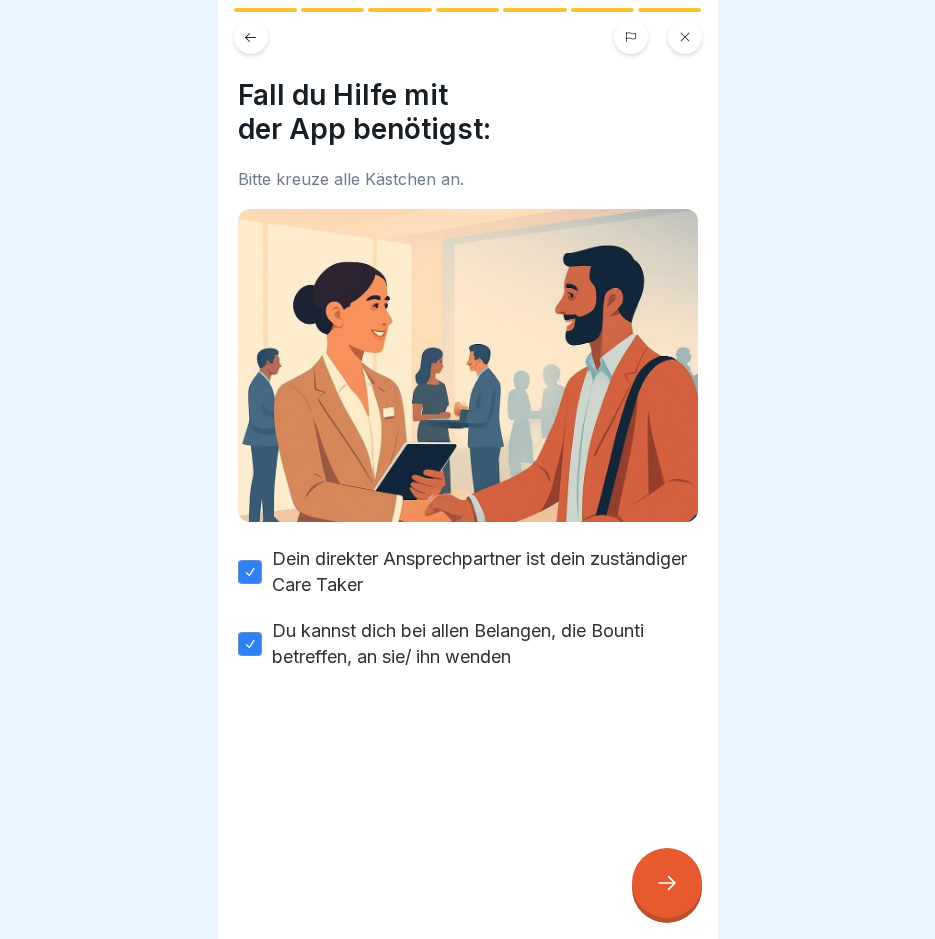 click 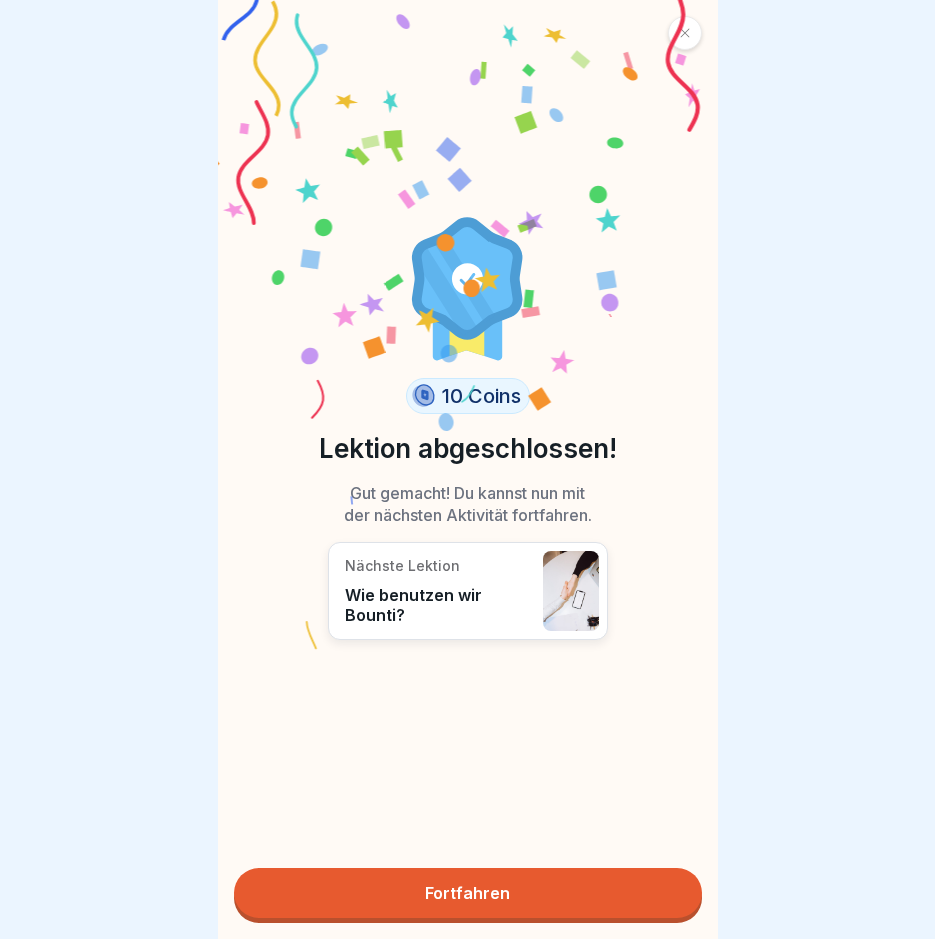 click on "Fortfahren" at bounding box center [468, 893] 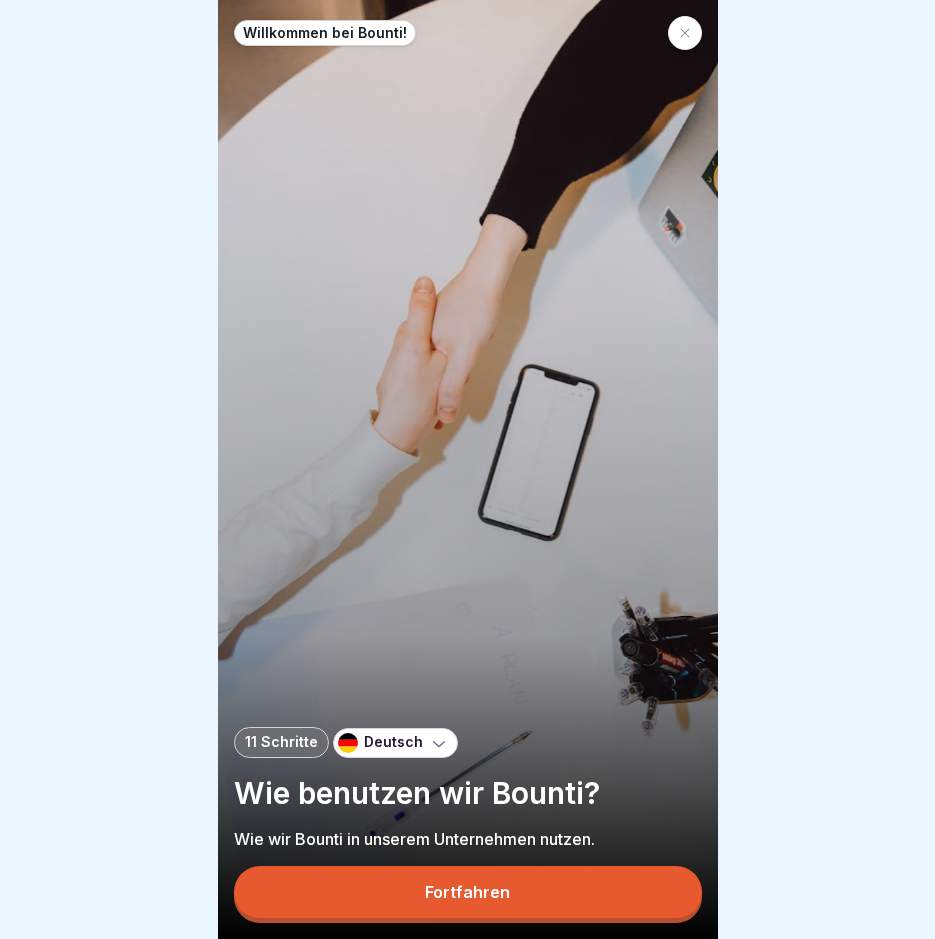 click on "Fortfahren" at bounding box center (468, 892) 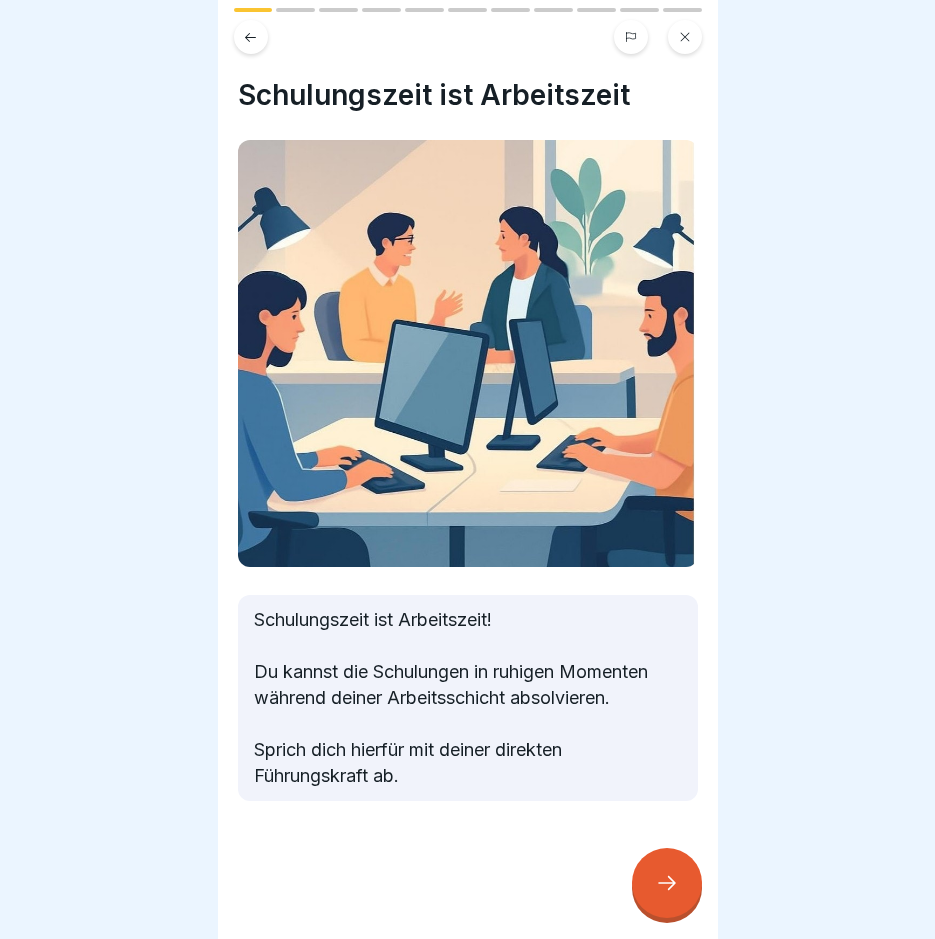 click 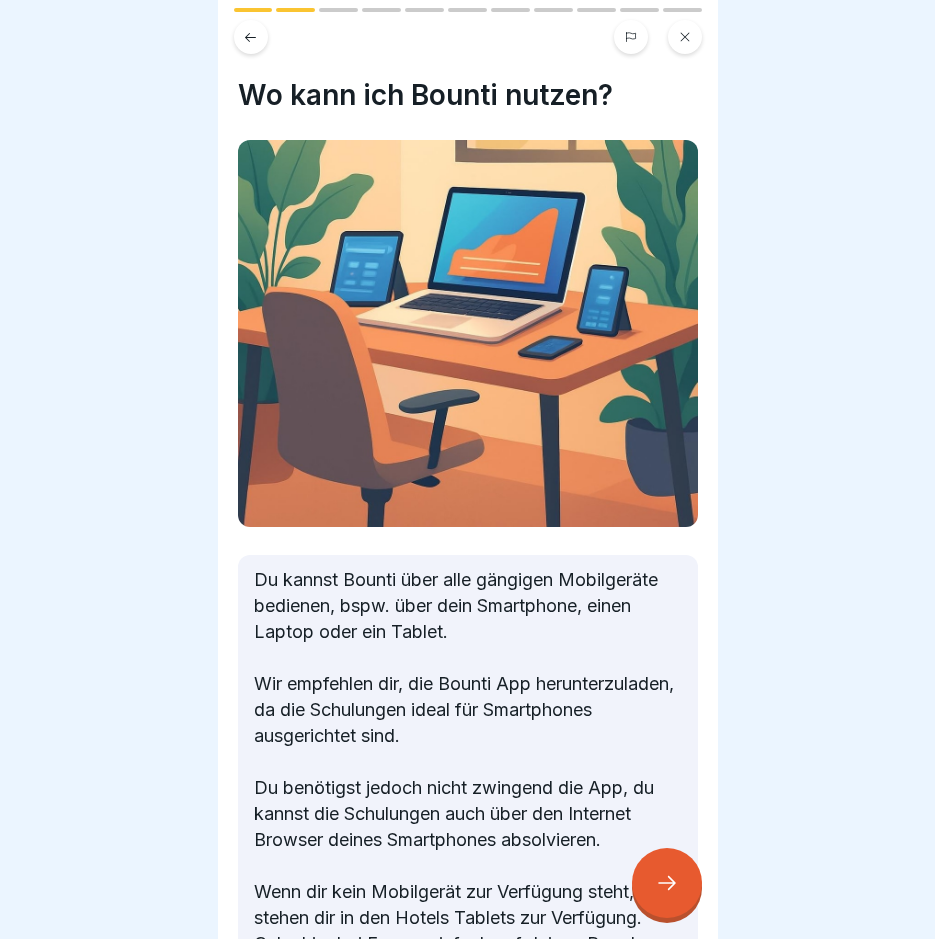 click 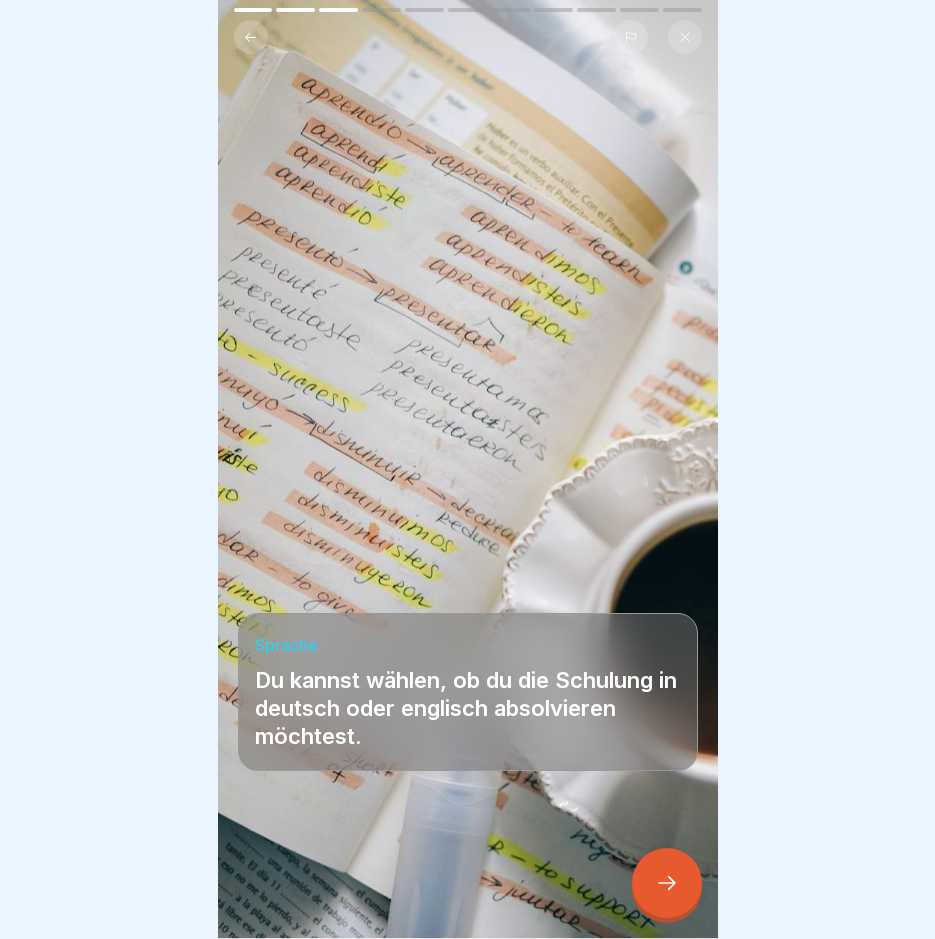 click 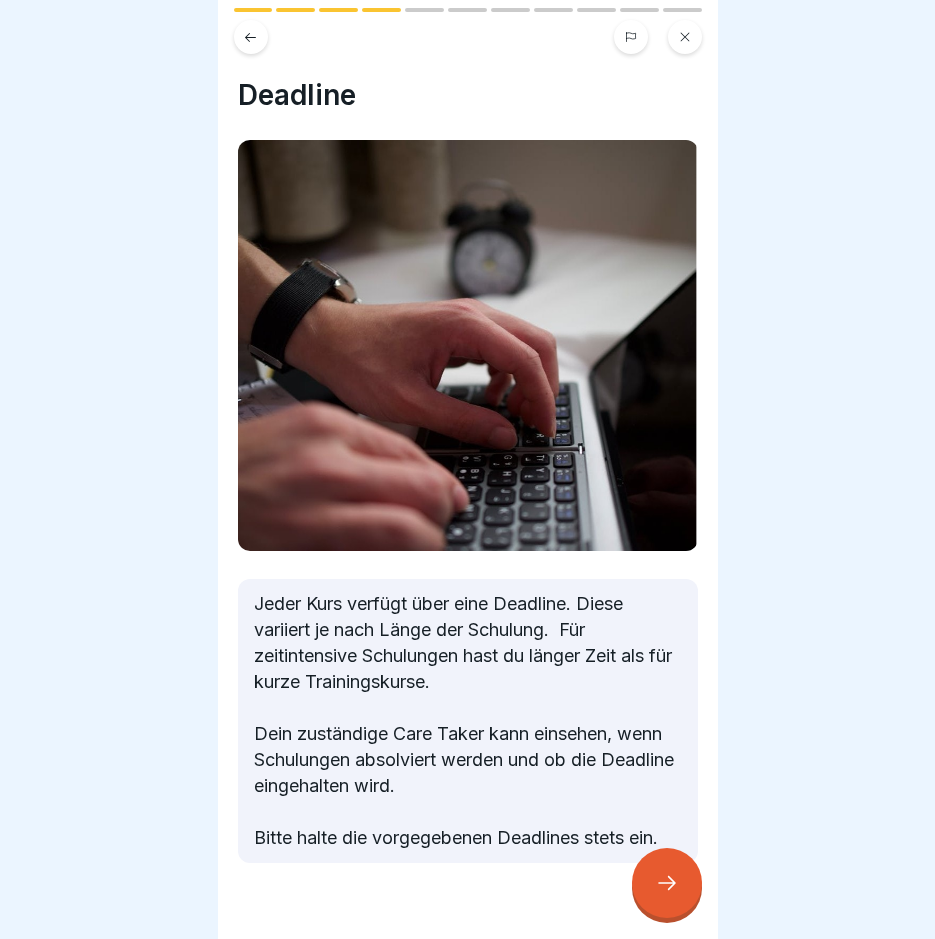 click 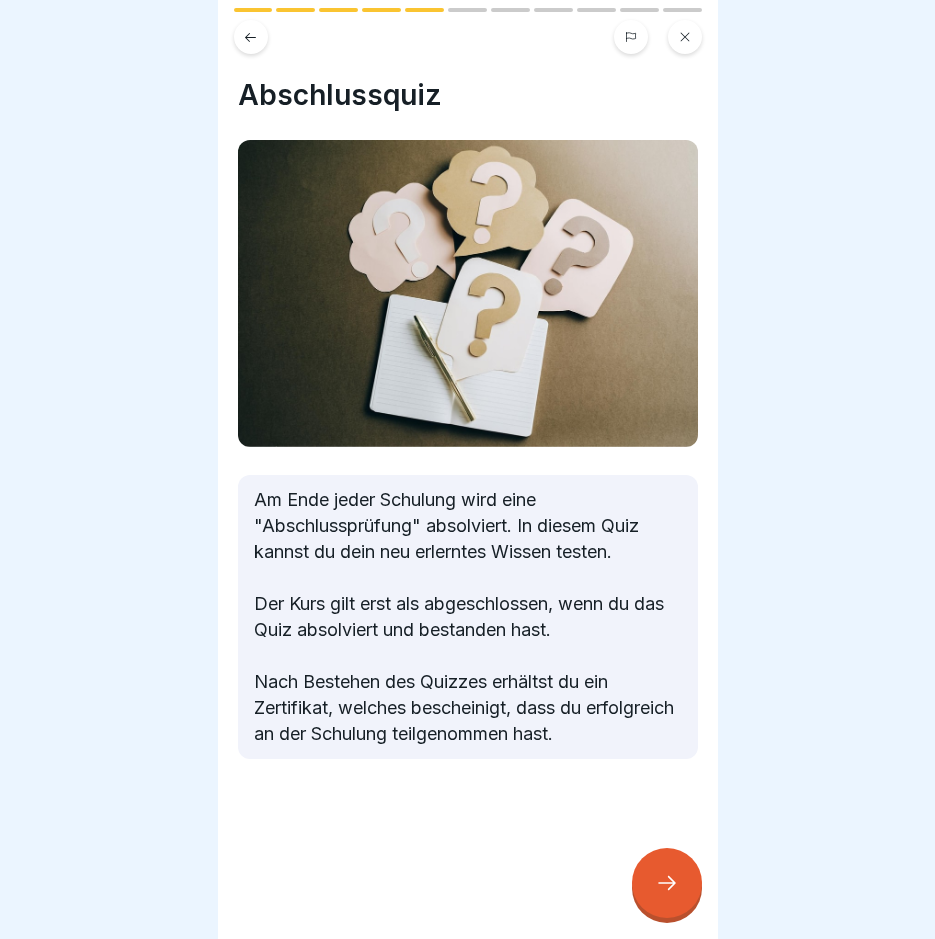 click 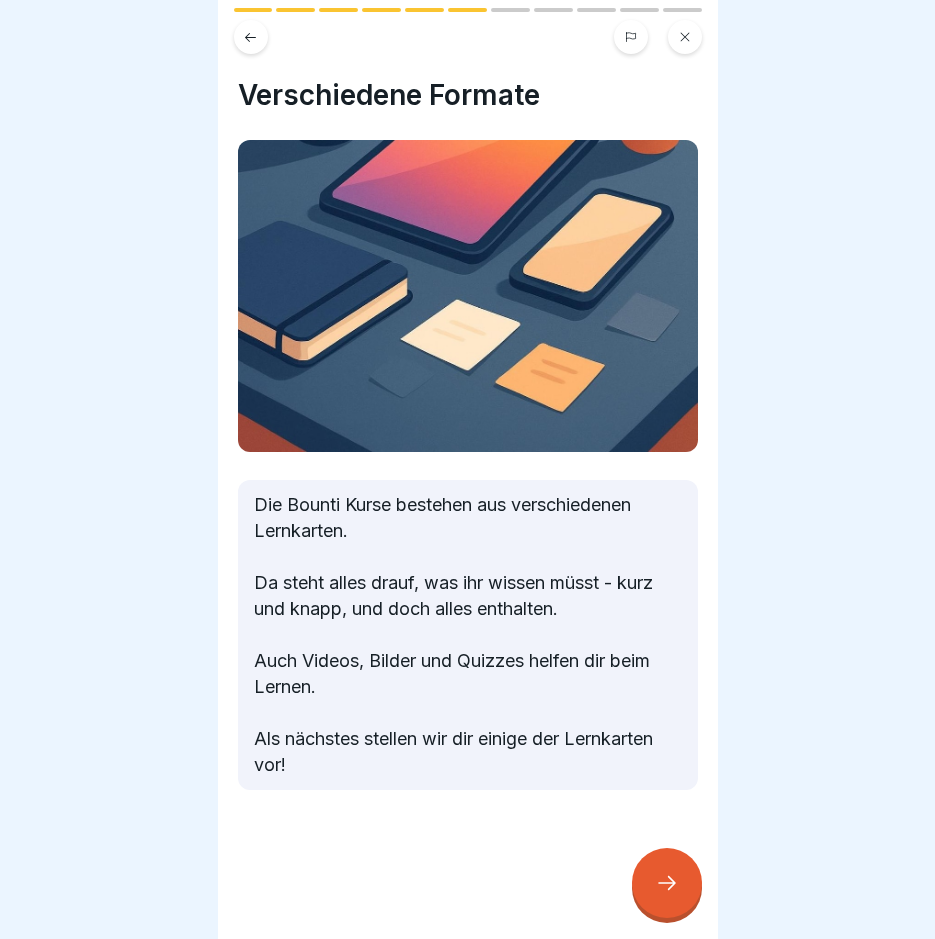 click at bounding box center [667, 883] 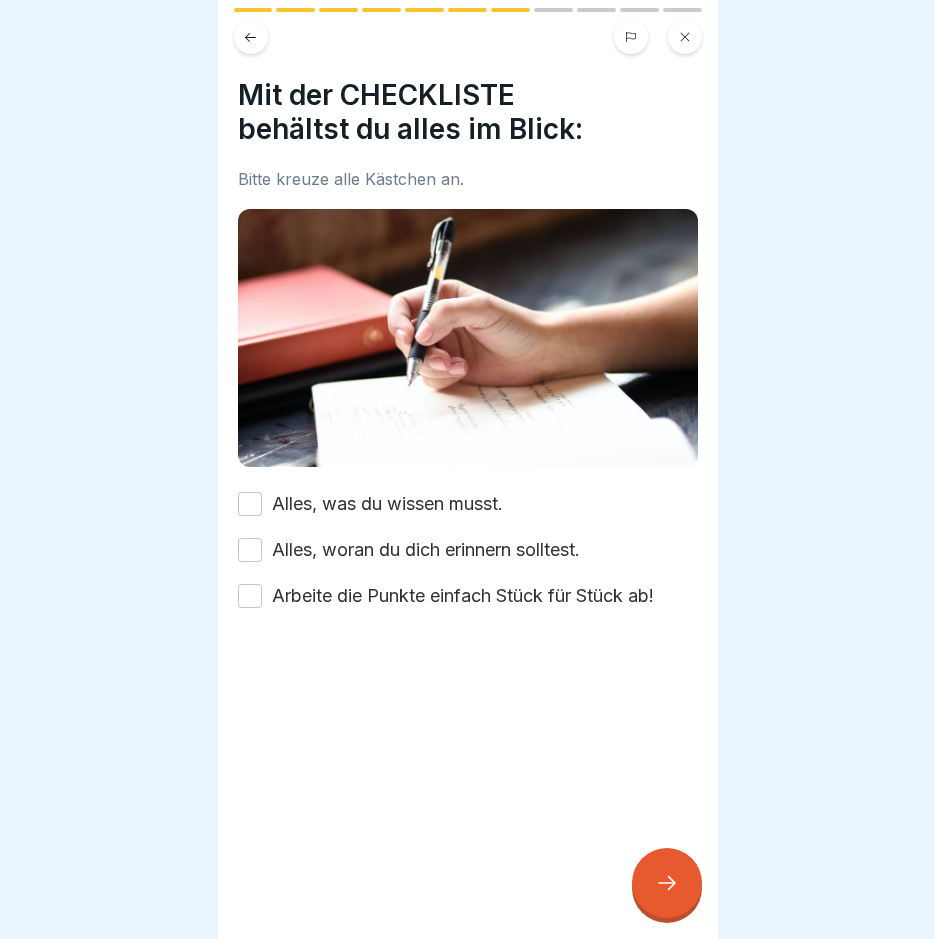 click at bounding box center [667, 883] 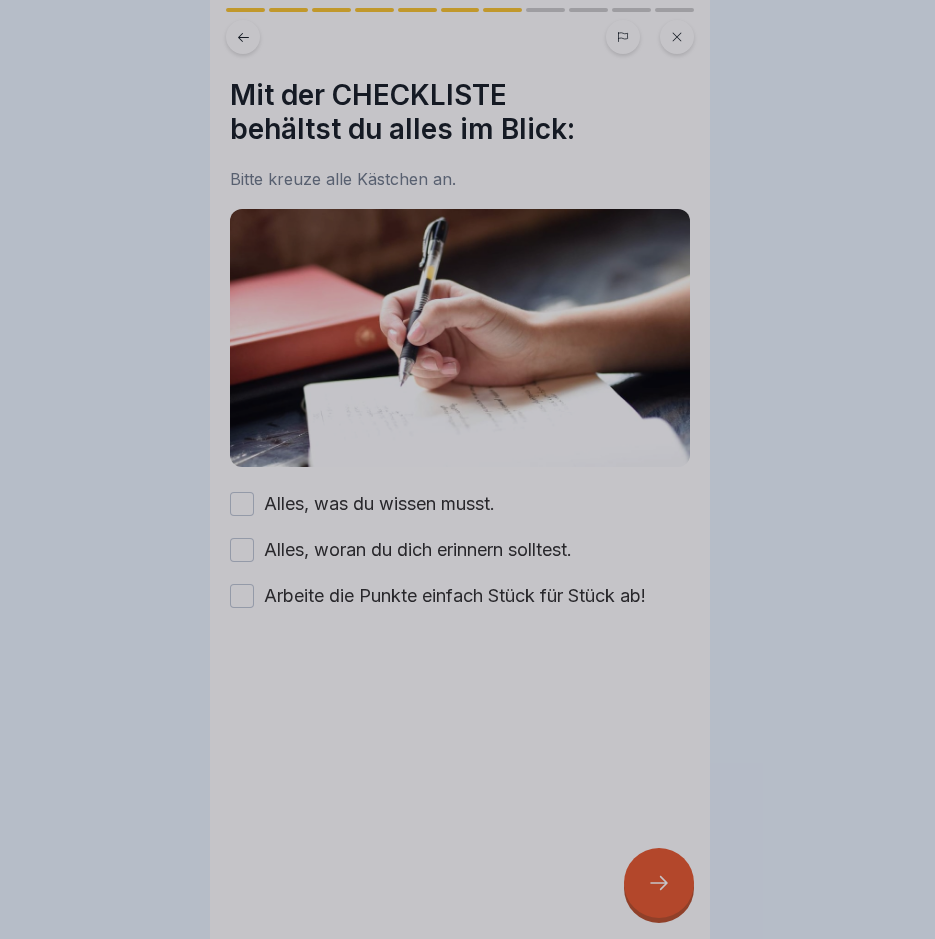 scroll, scrollTop: 0, scrollLeft: 0, axis: both 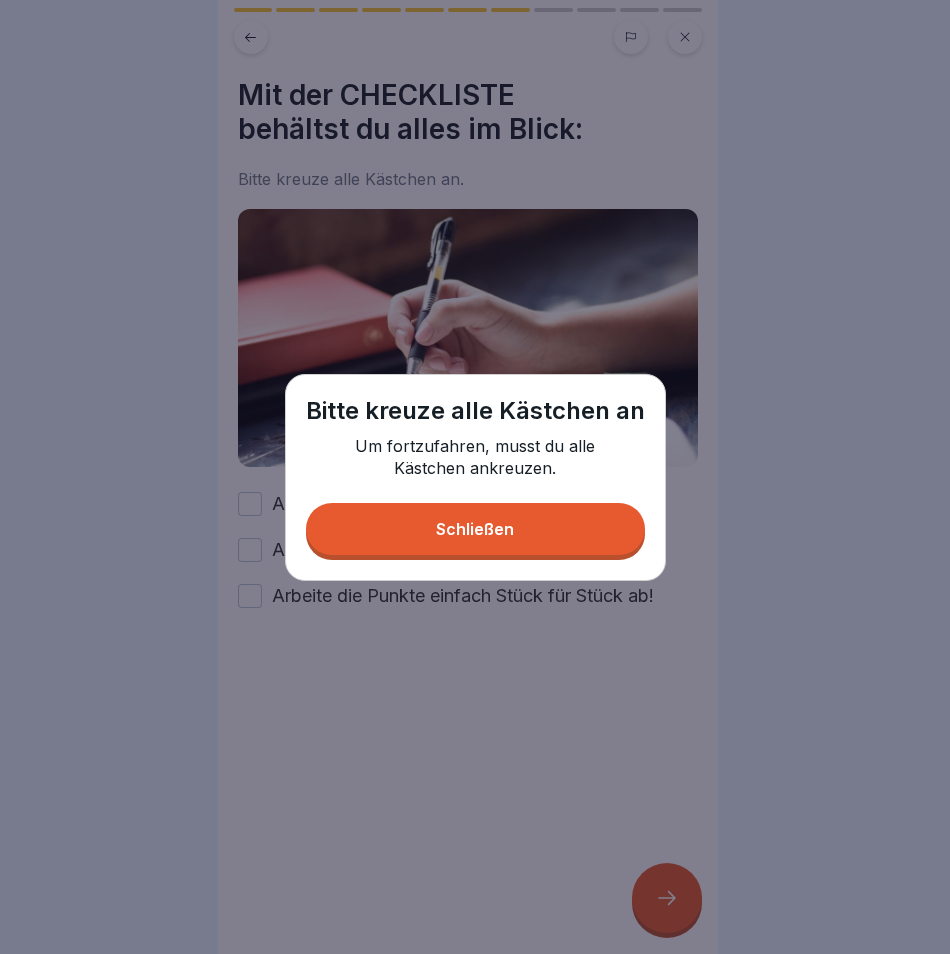 click on "Schließen" at bounding box center (475, 529) 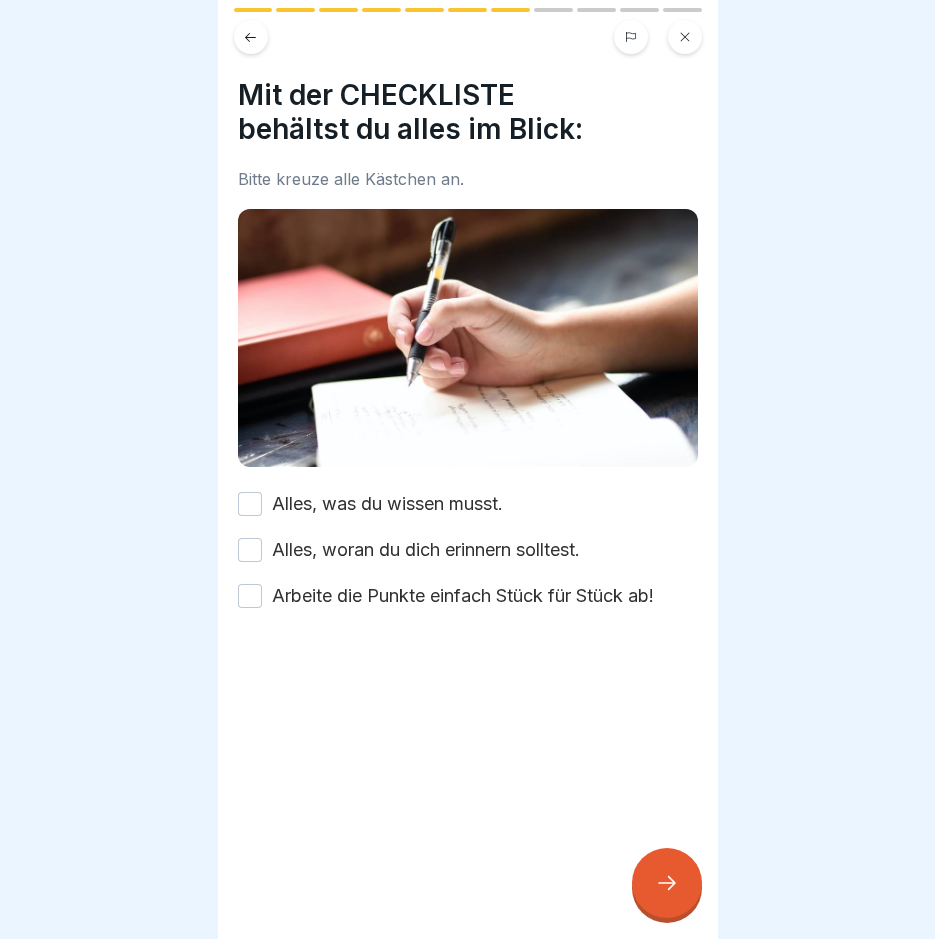click on "Alles, was du wissen musst." at bounding box center (250, 504) 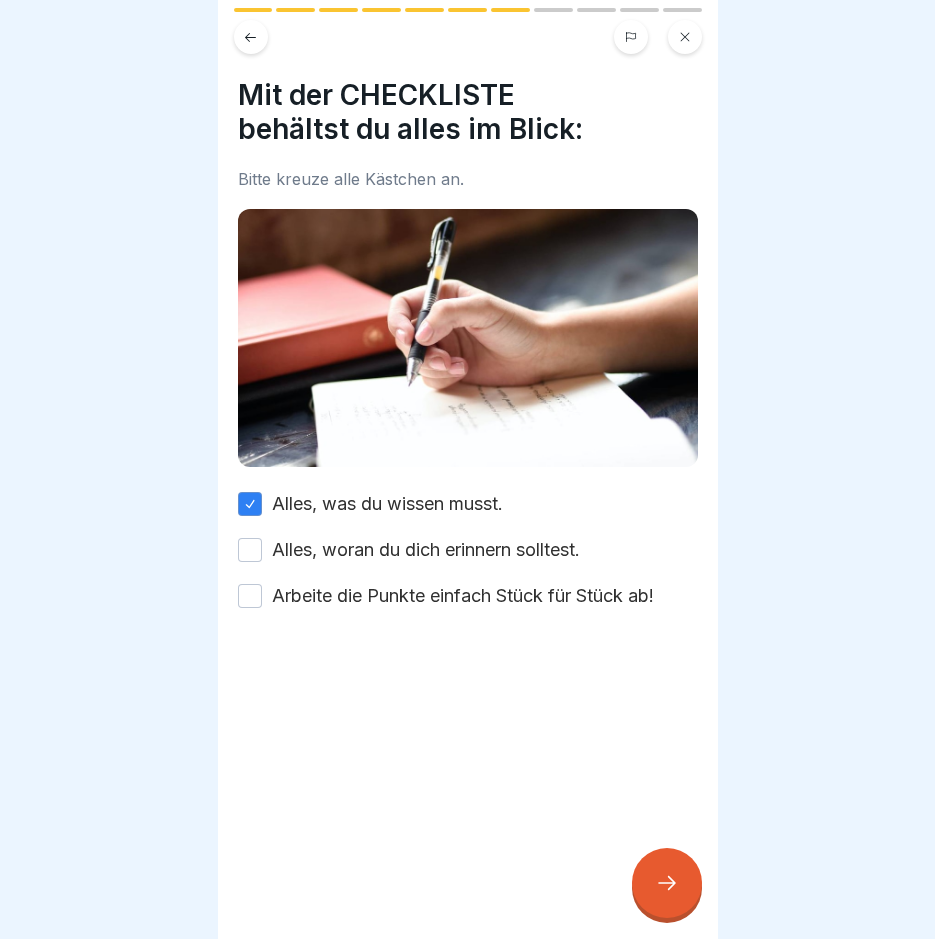click on "Alles, woran du dich erinnern solltest." at bounding box center (250, 550) 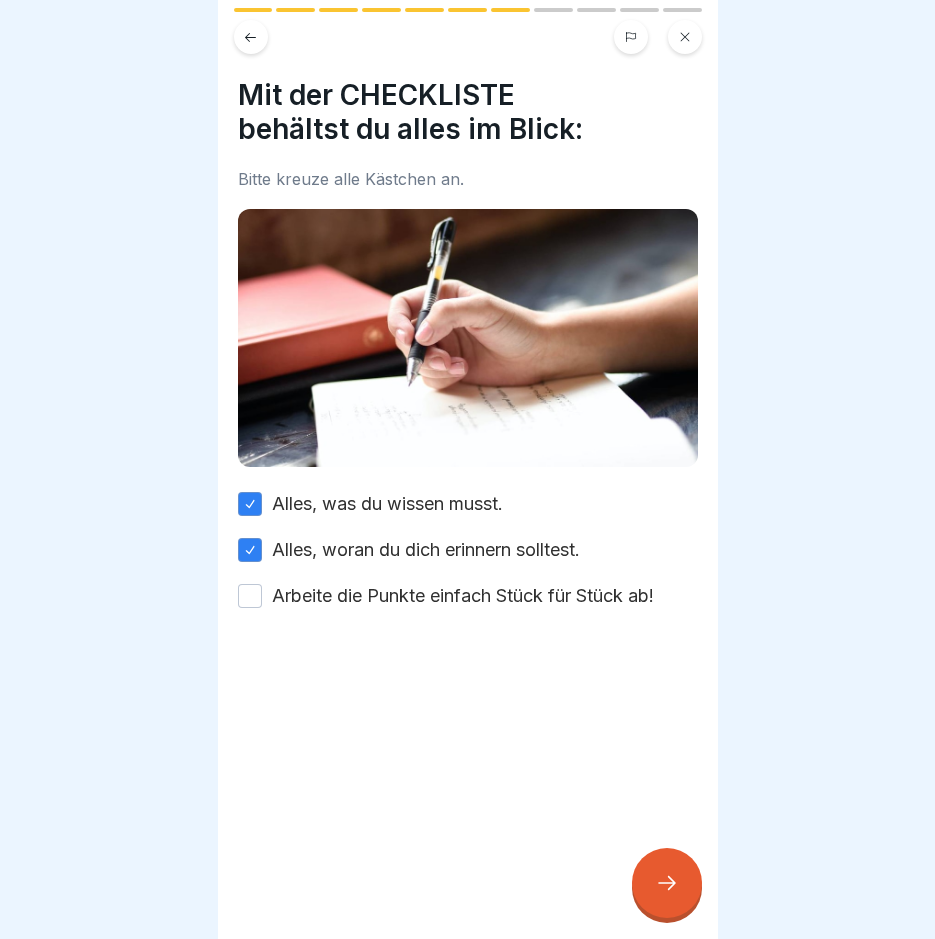 click on "Arbeite die Punkte einfach Stück für Stück ab!" at bounding box center (250, 596) 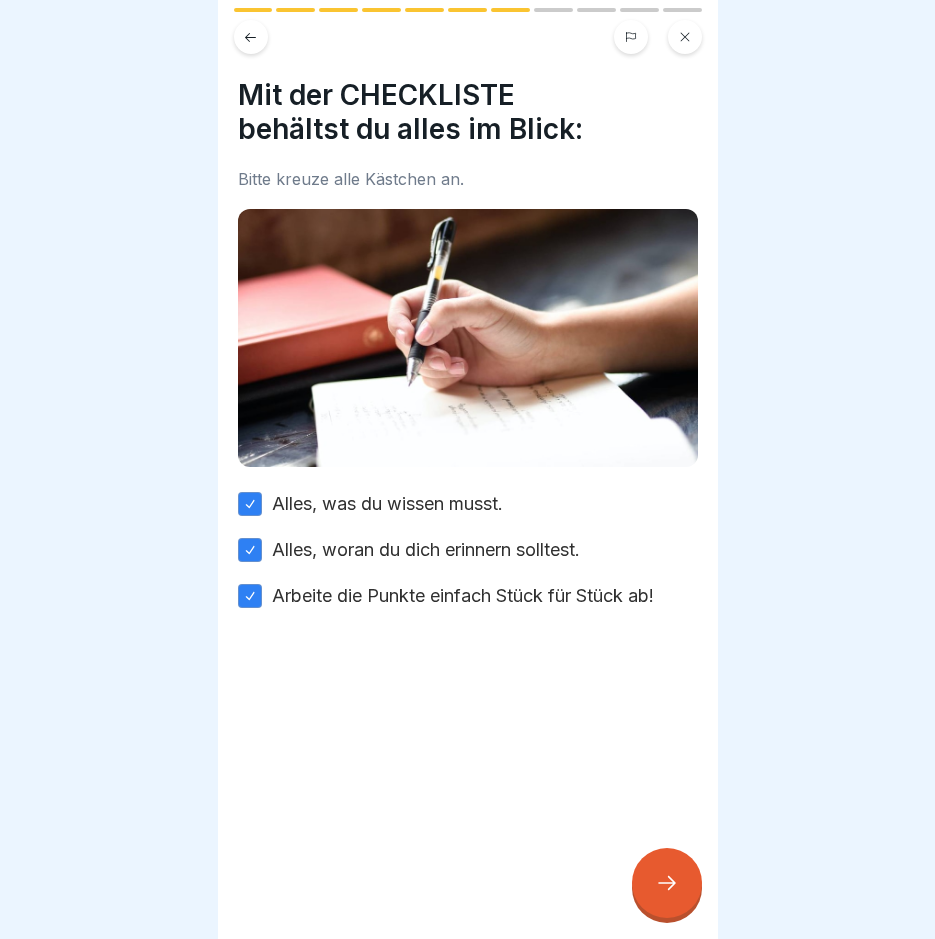 click 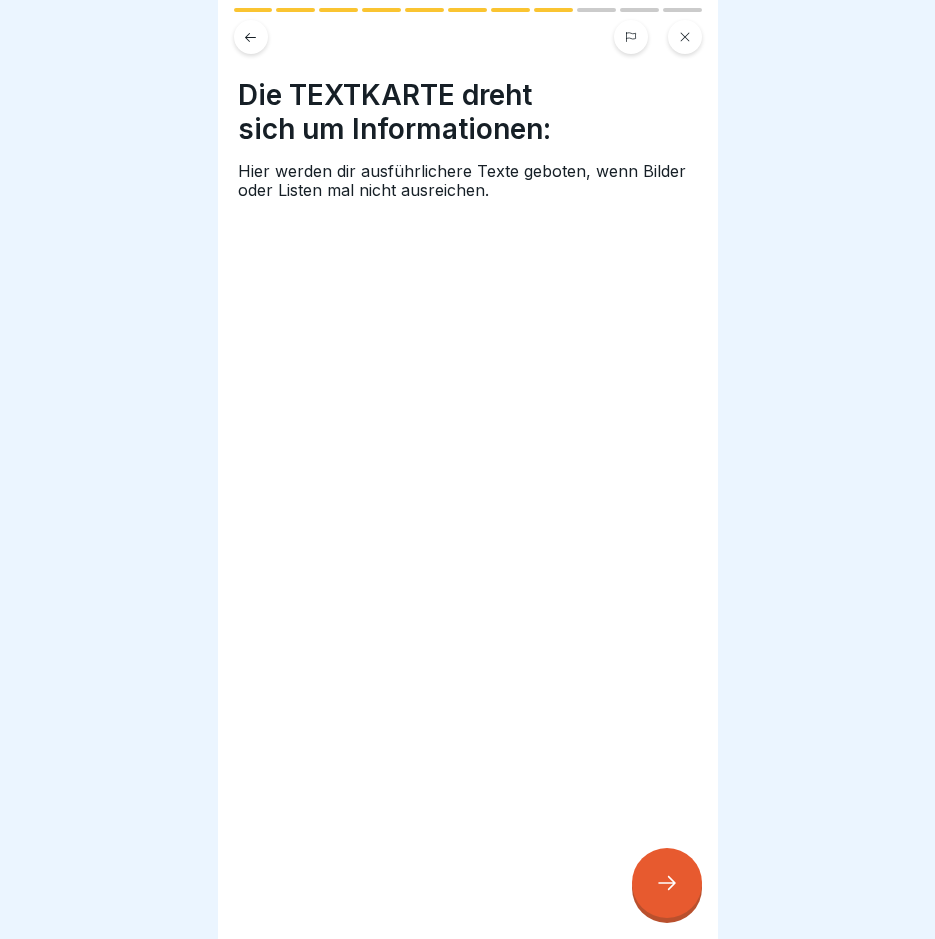click 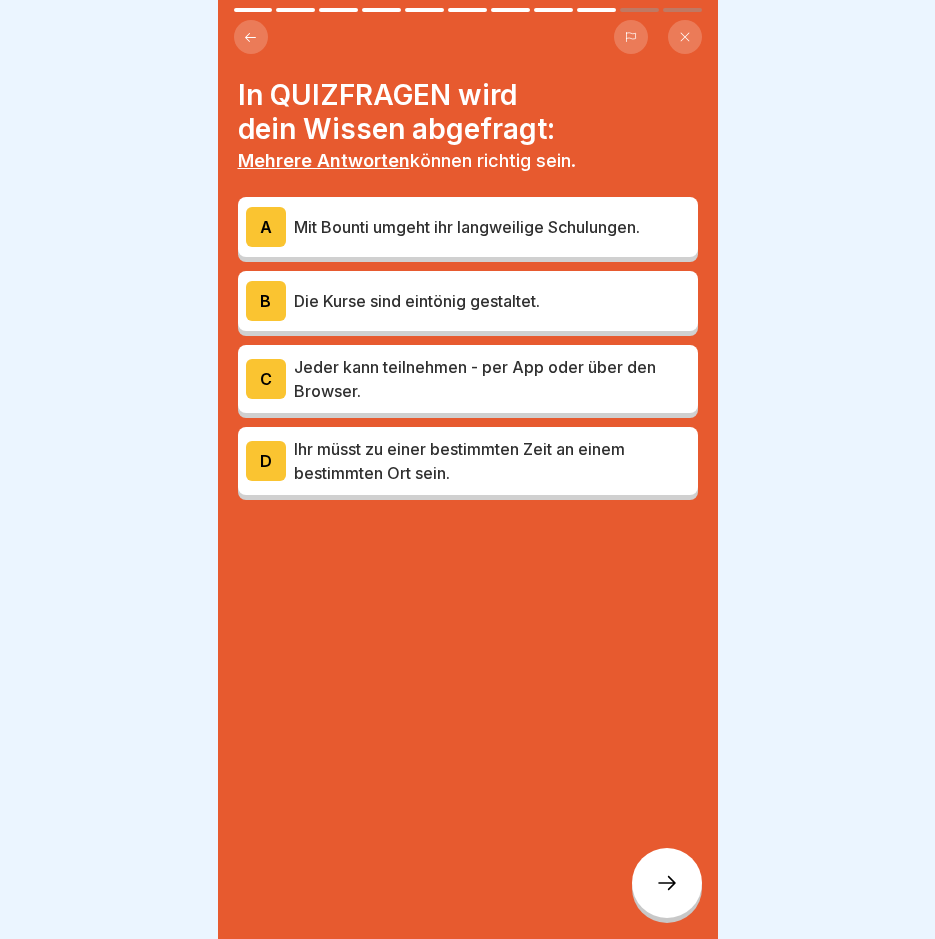 click on "Mit Bounti umgeht ihr langweilige Schulungen." at bounding box center (492, 227) 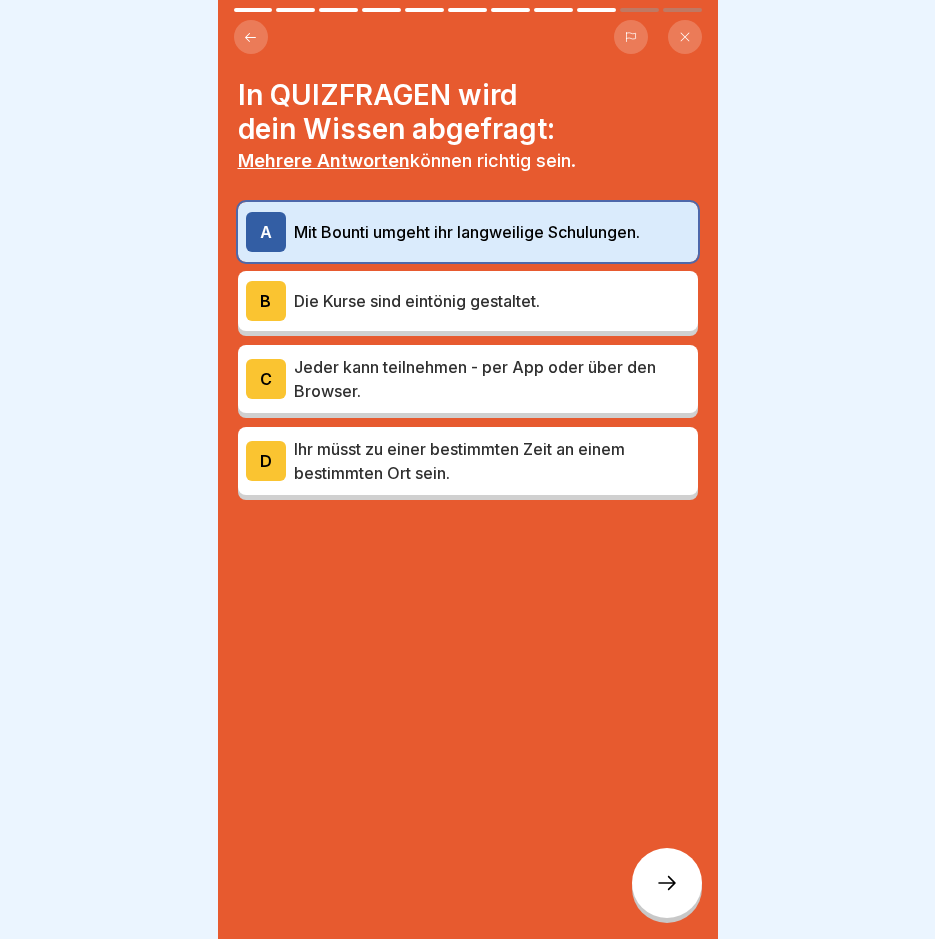 scroll, scrollTop: 15, scrollLeft: 0, axis: vertical 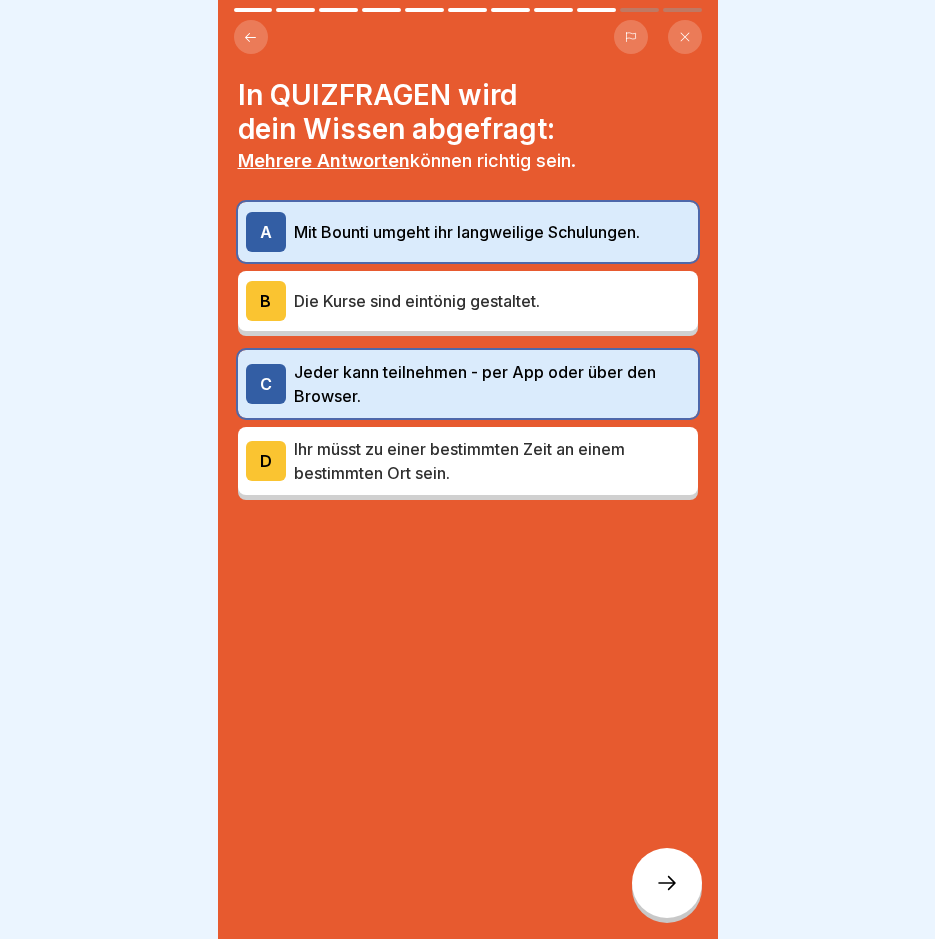 click at bounding box center (667, 883) 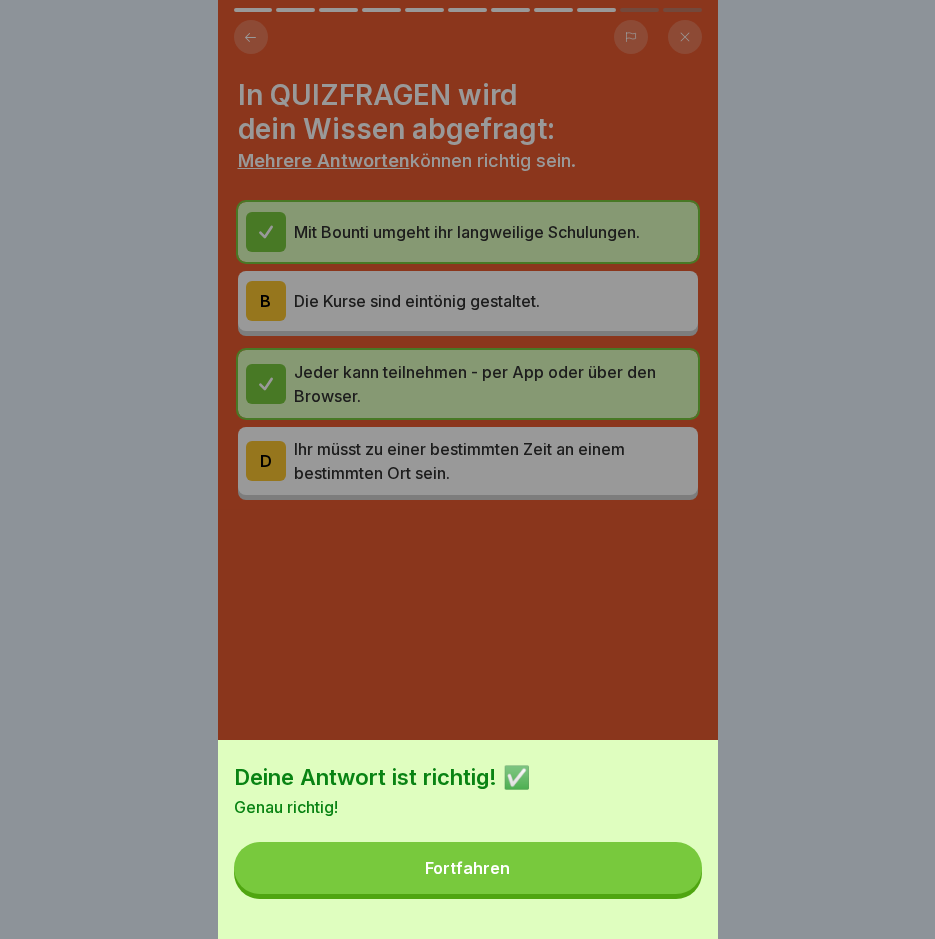 click on "Fortfahren" at bounding box center (467, 868) 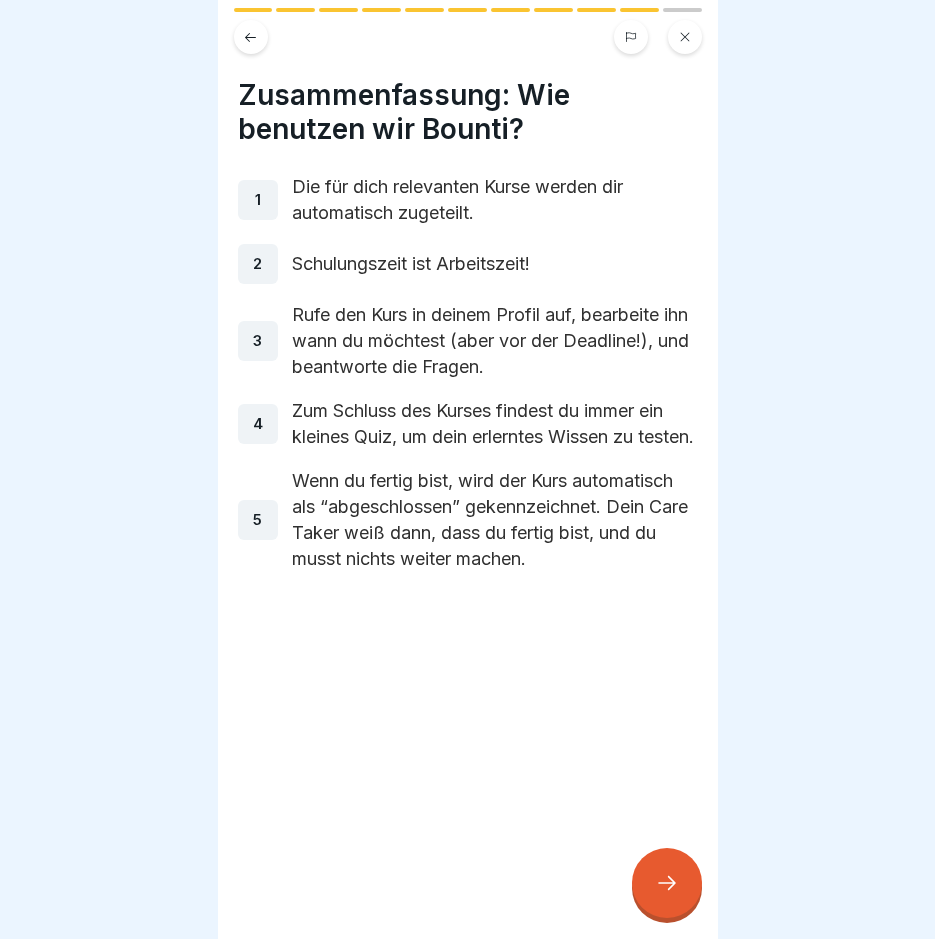 click 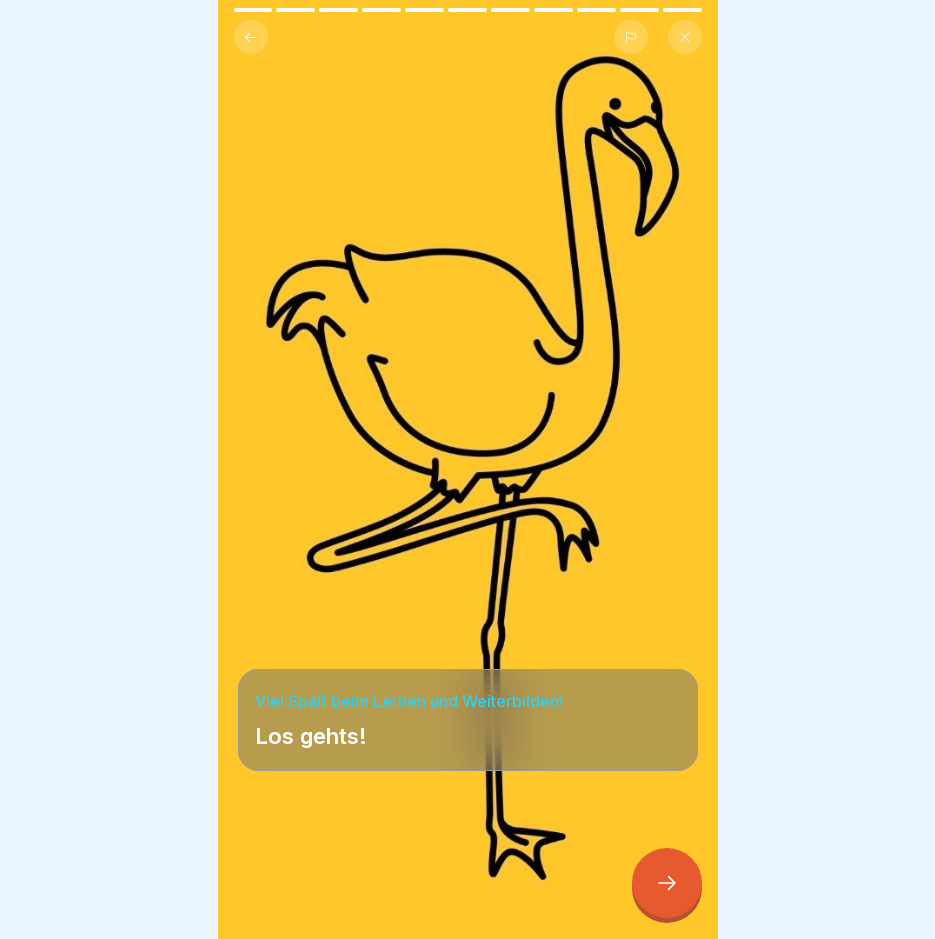 click 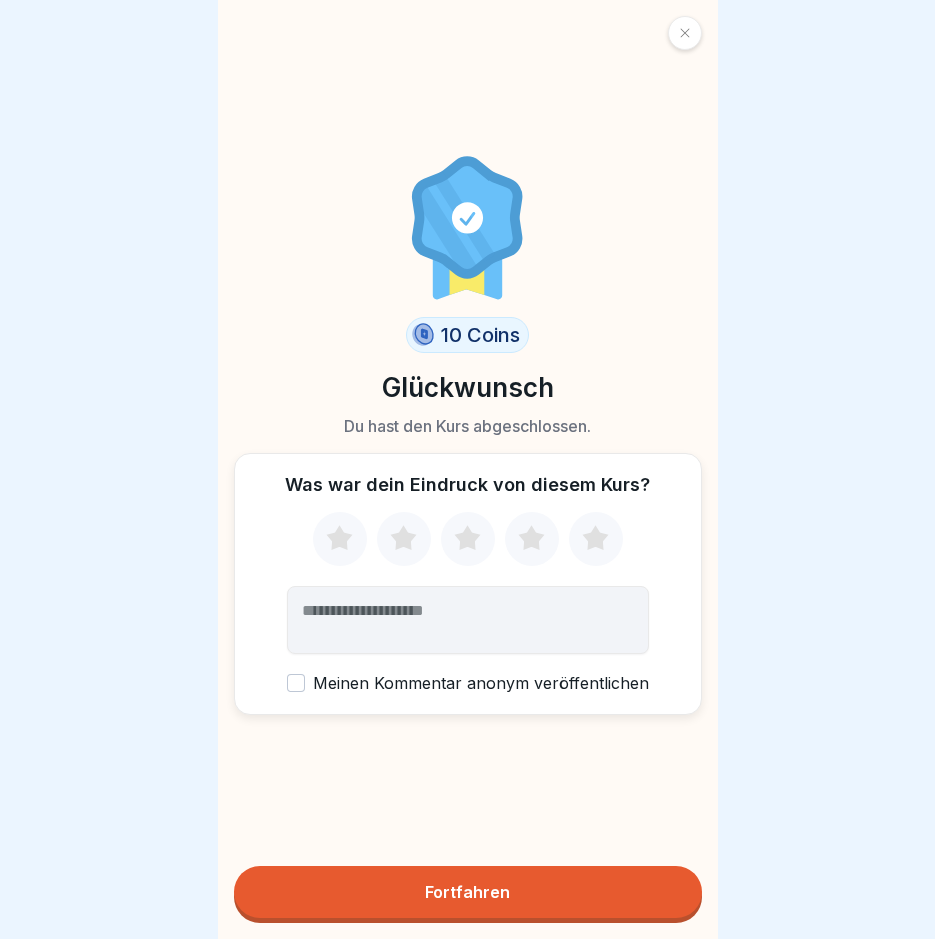 click on "Fortfahren" at bounding box center [467, 892] 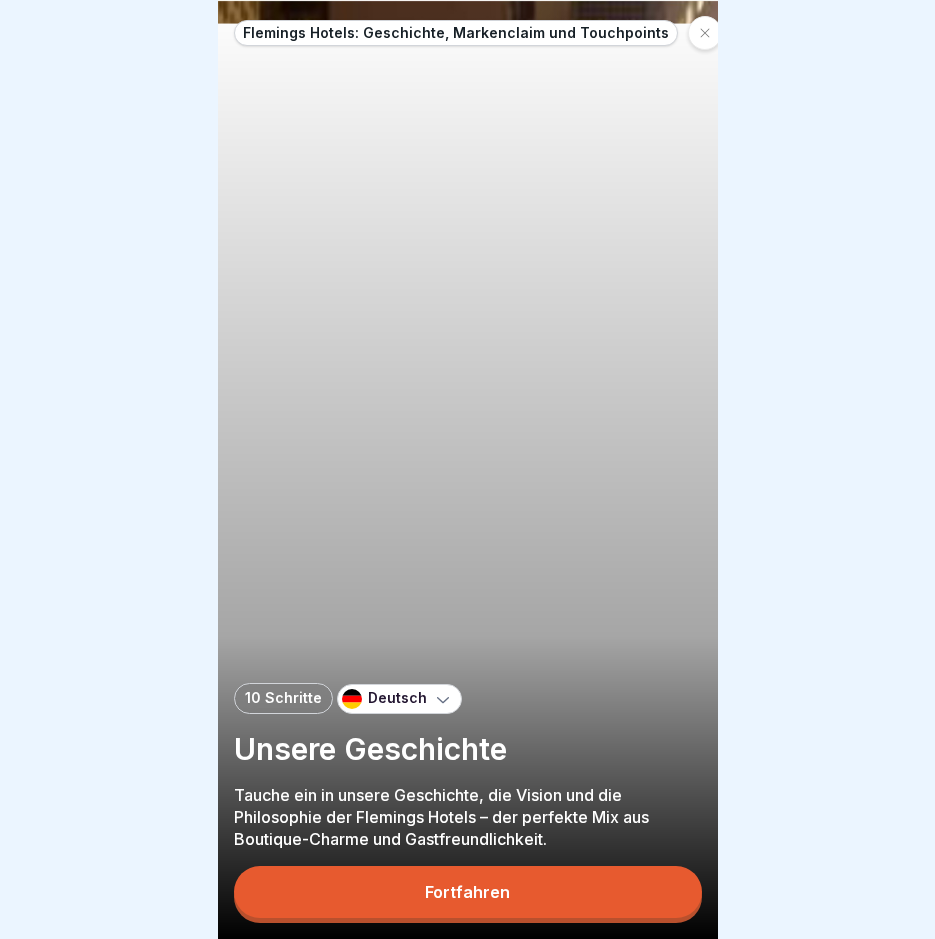 click on "Fortfahren" at bounding box center [467, 892] 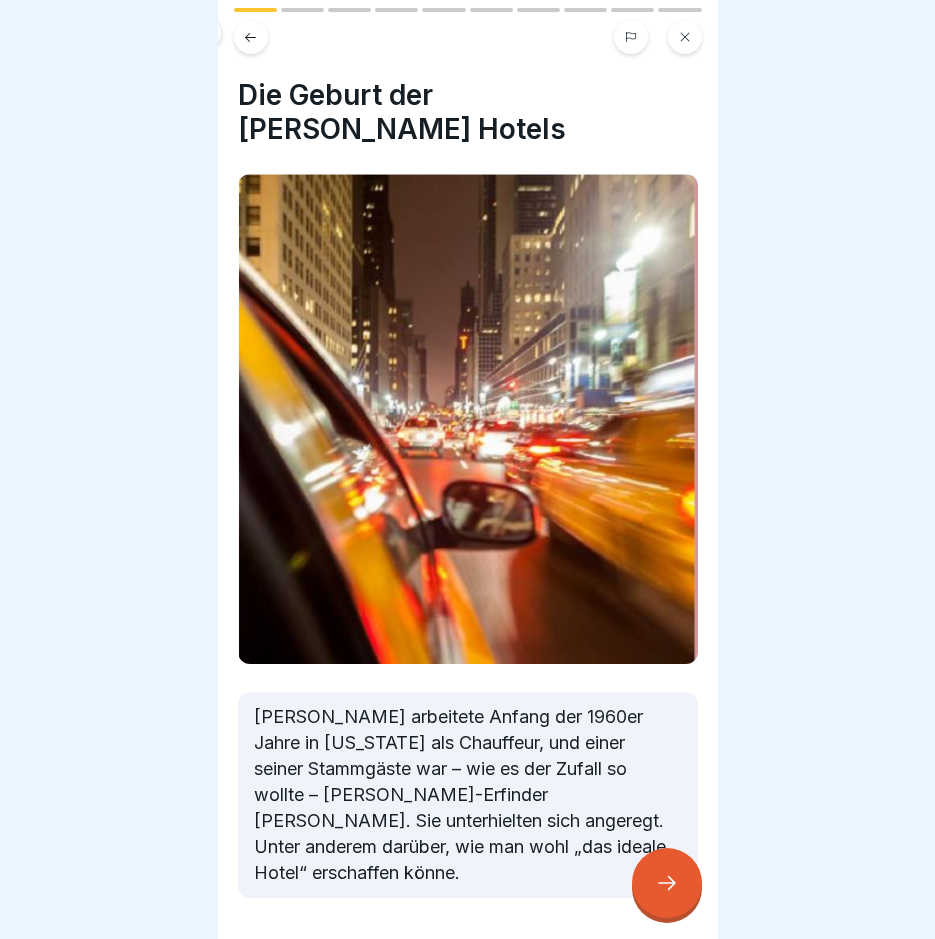 click 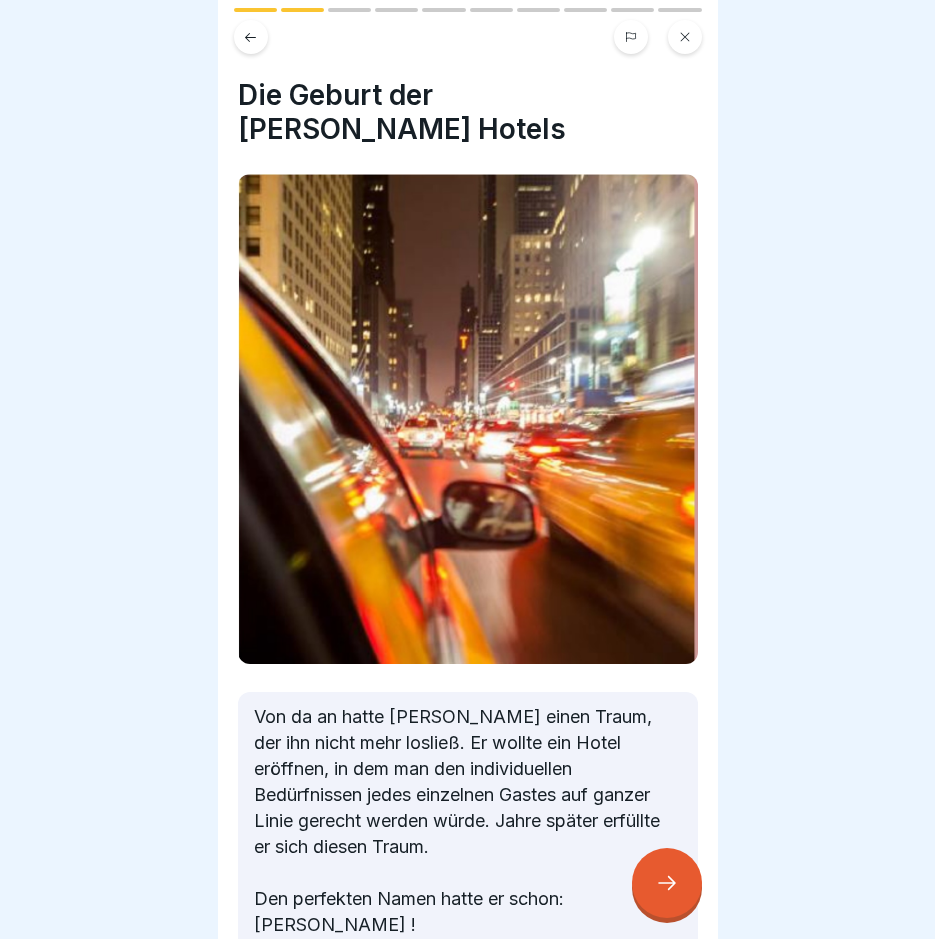click 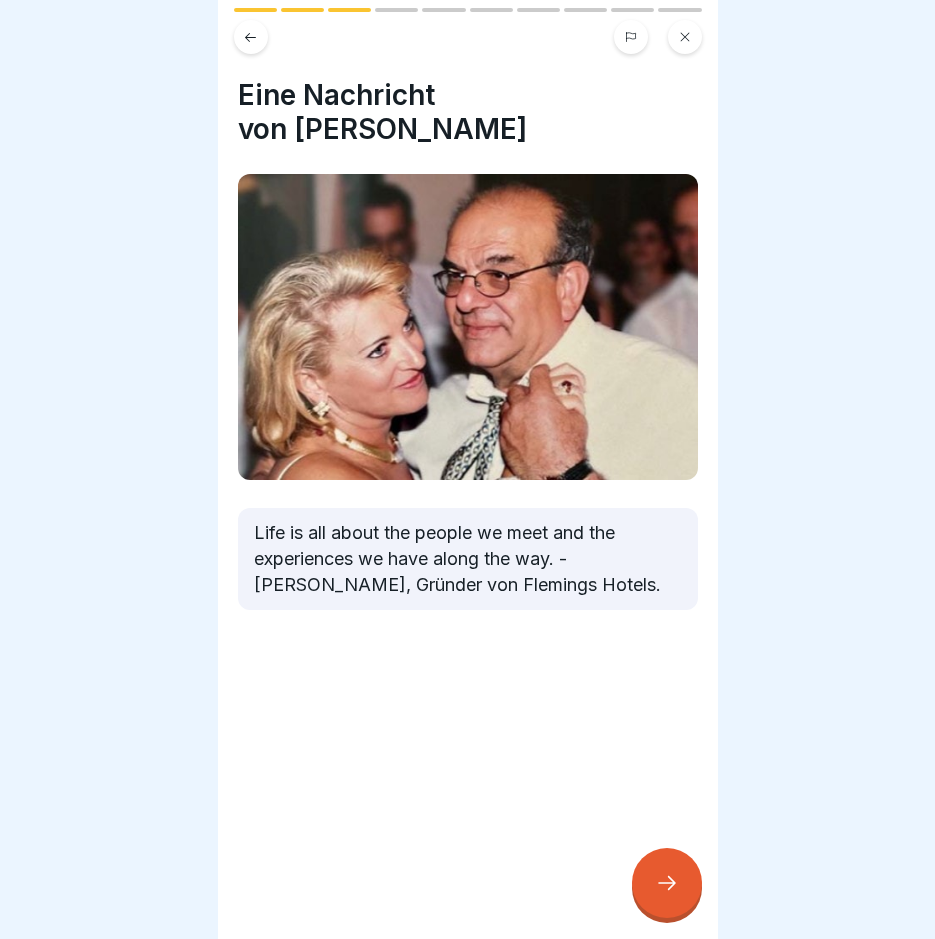 click 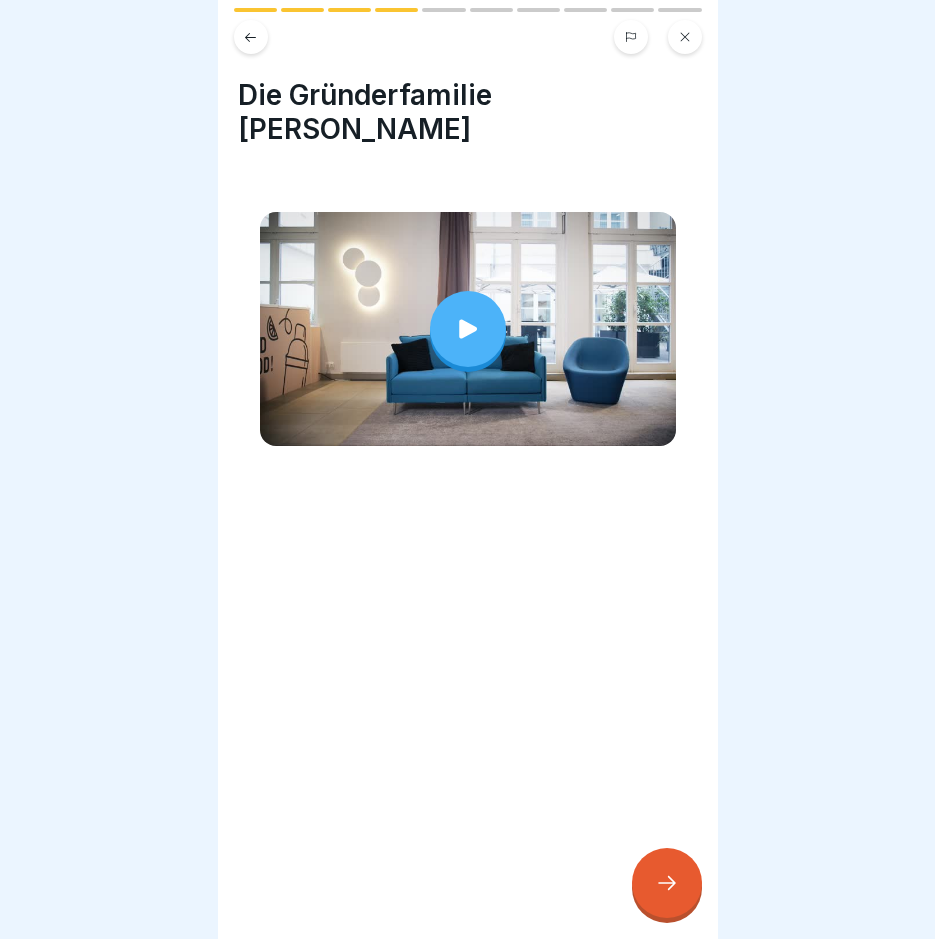 click 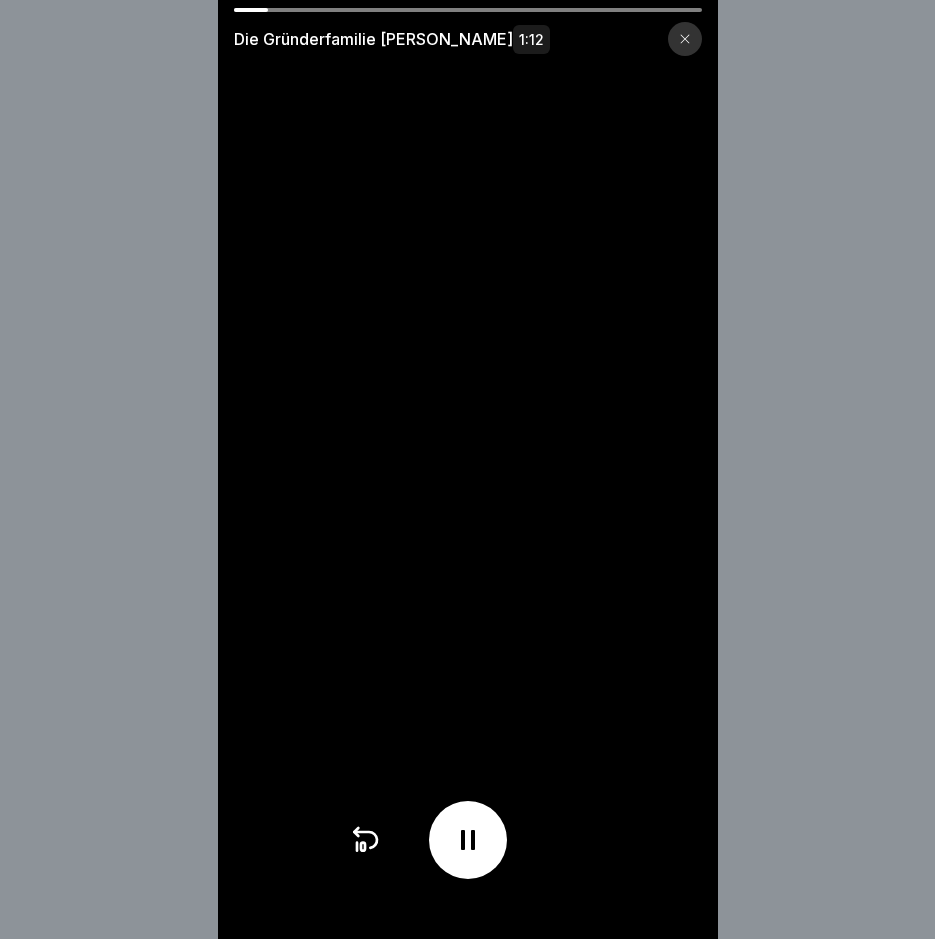 click at bounding box center [685, 39] 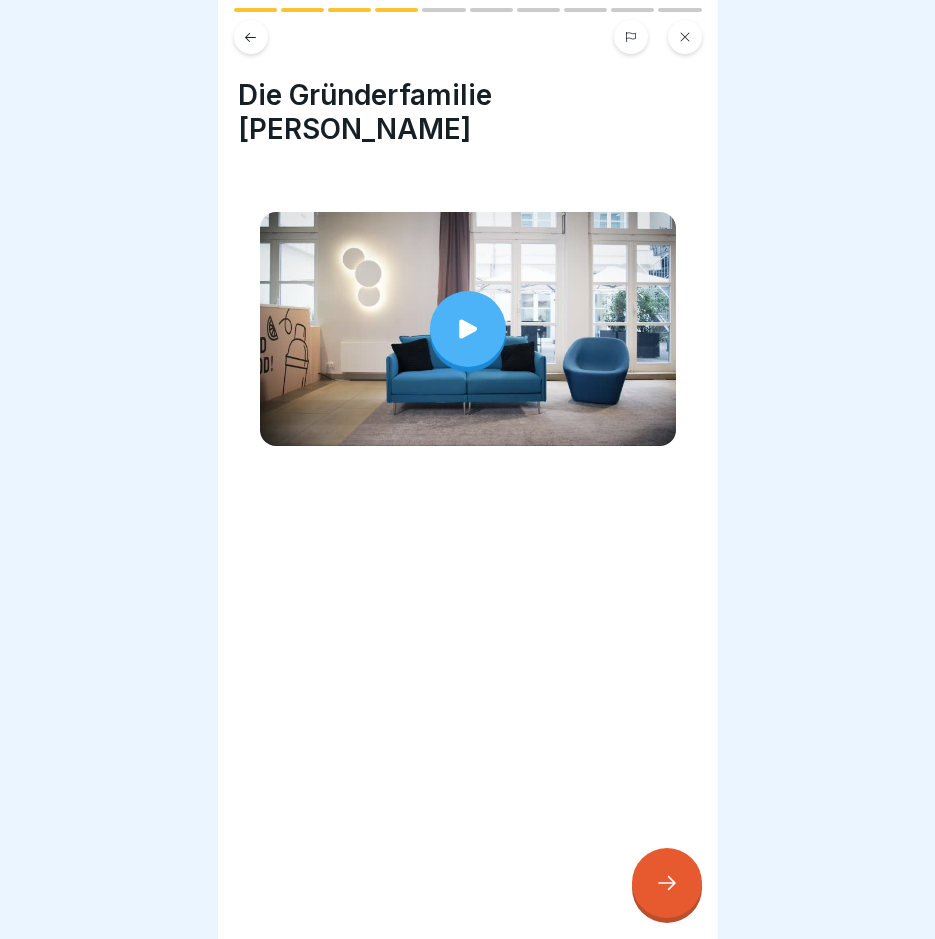 click at bounding box center (667, 883) 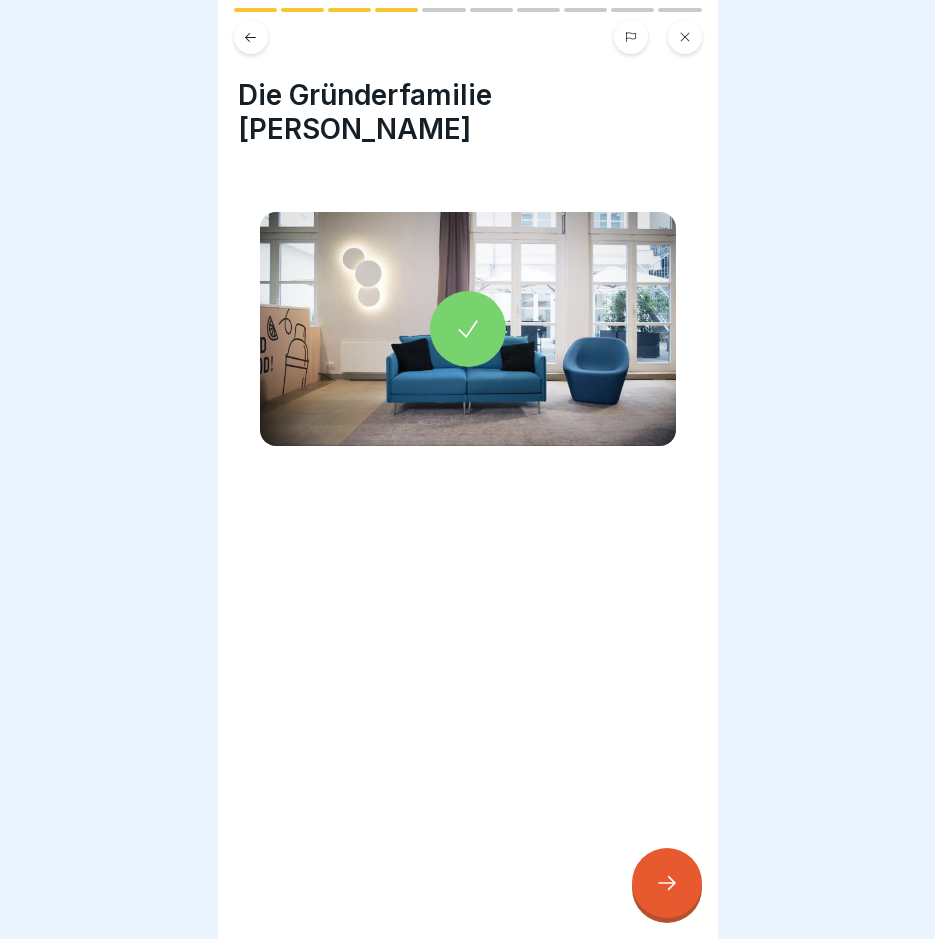 click at bounding box center [667, 883] 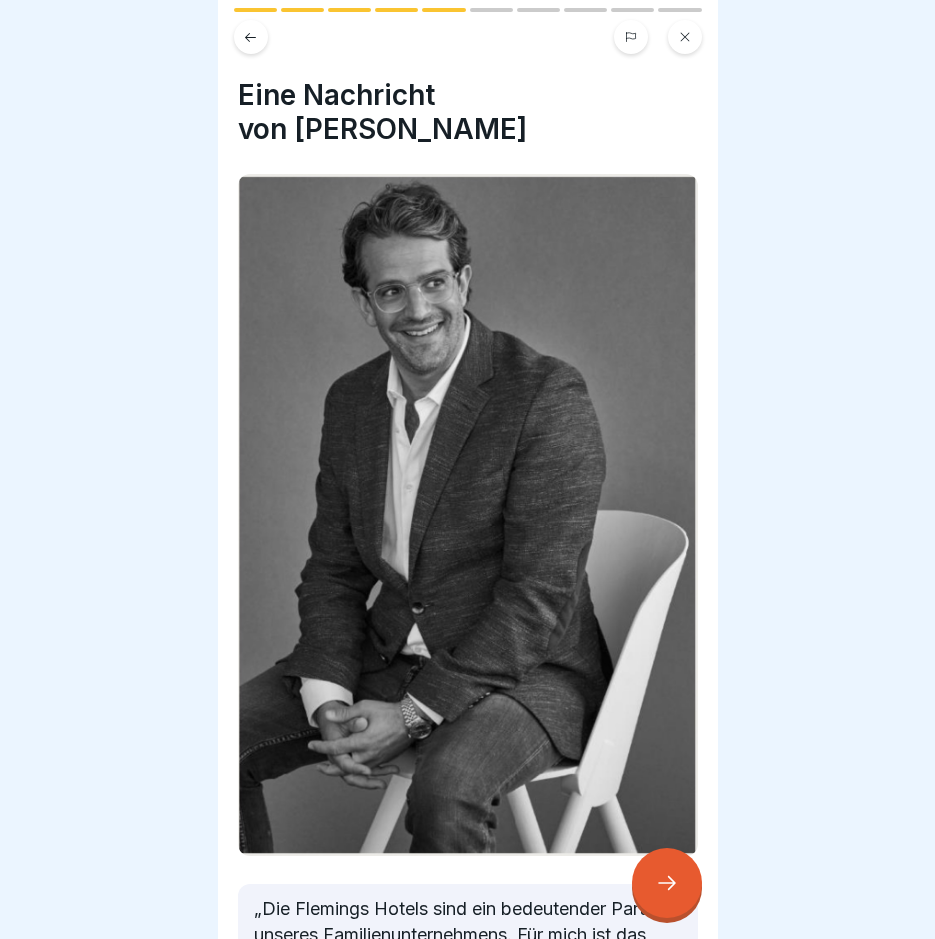 click 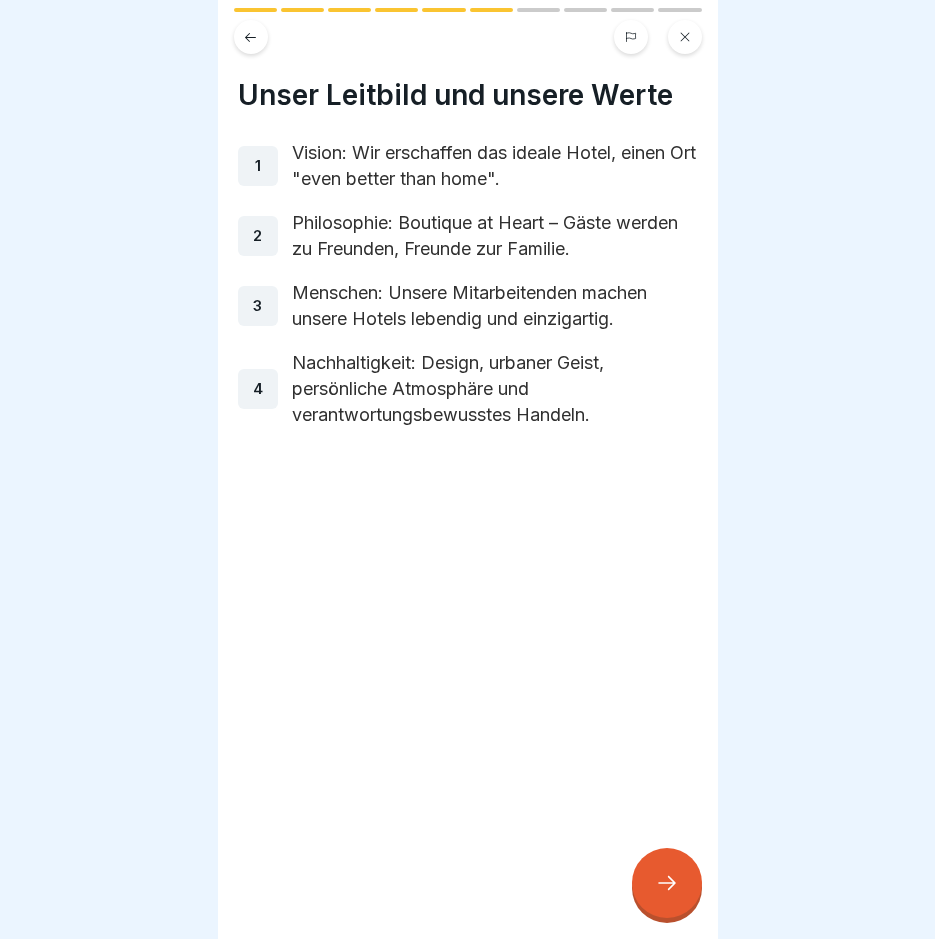 click 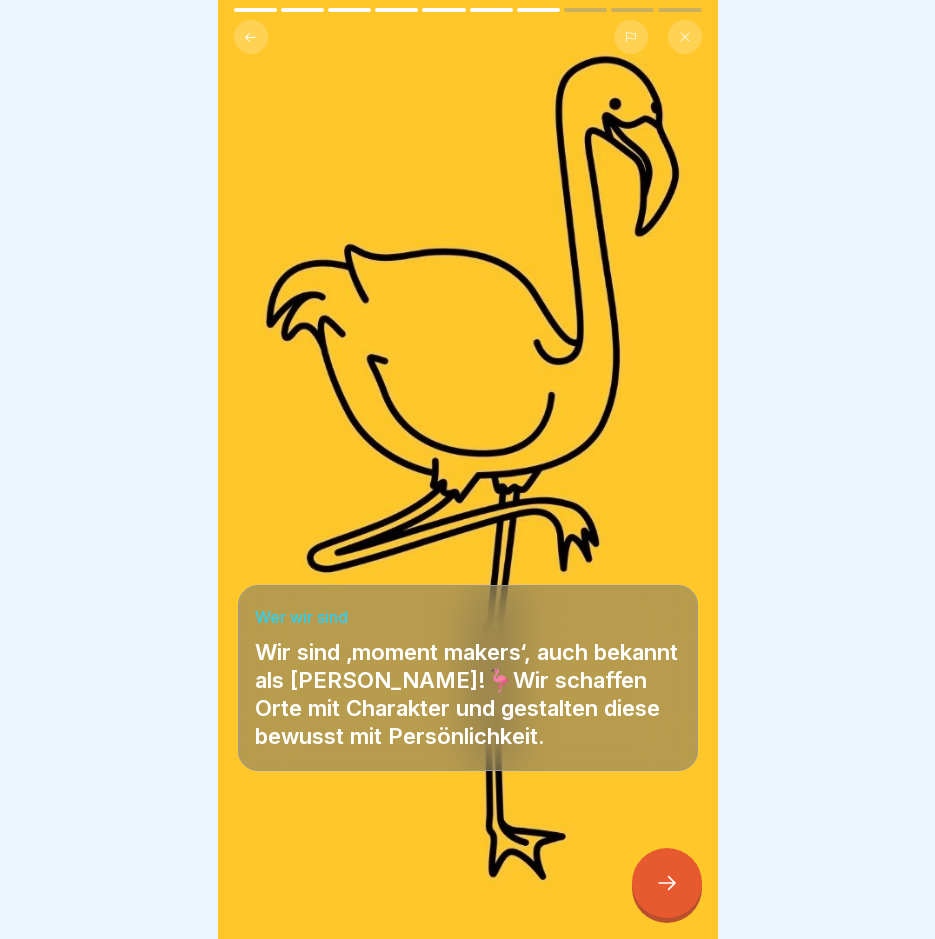click 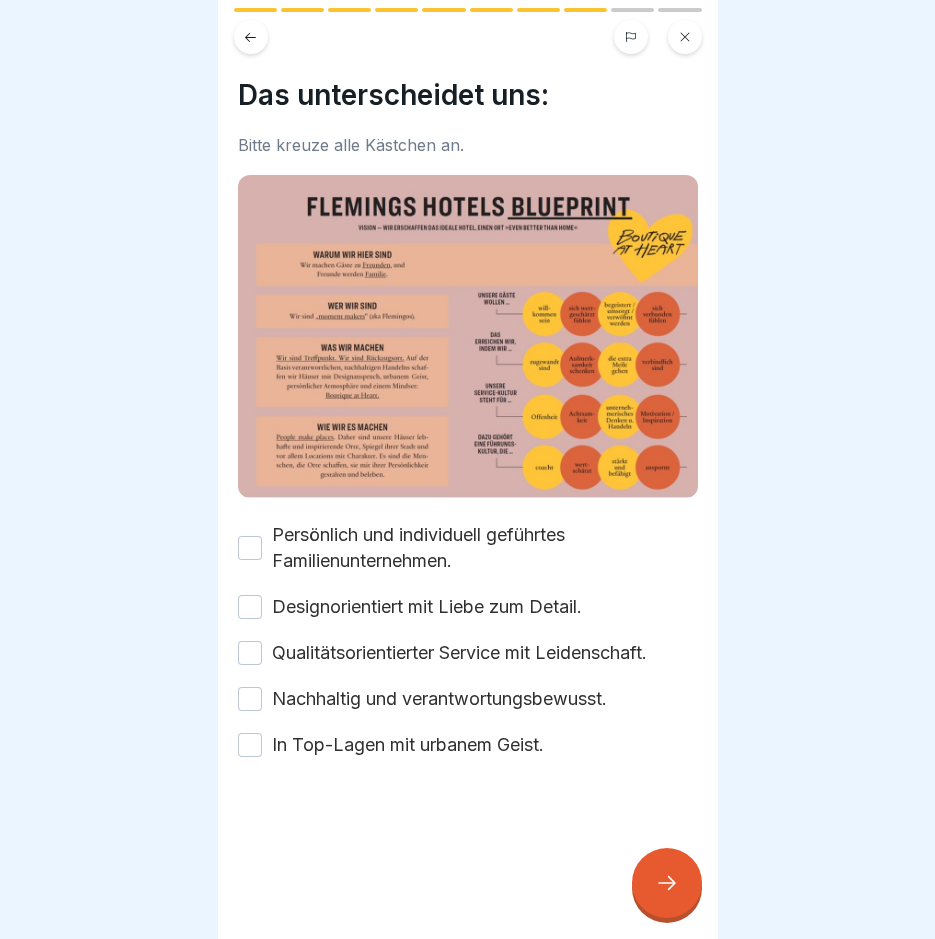 click on "Persönlich und individuell geführtes Familienunternehmen." at bounding box center (250, 548) 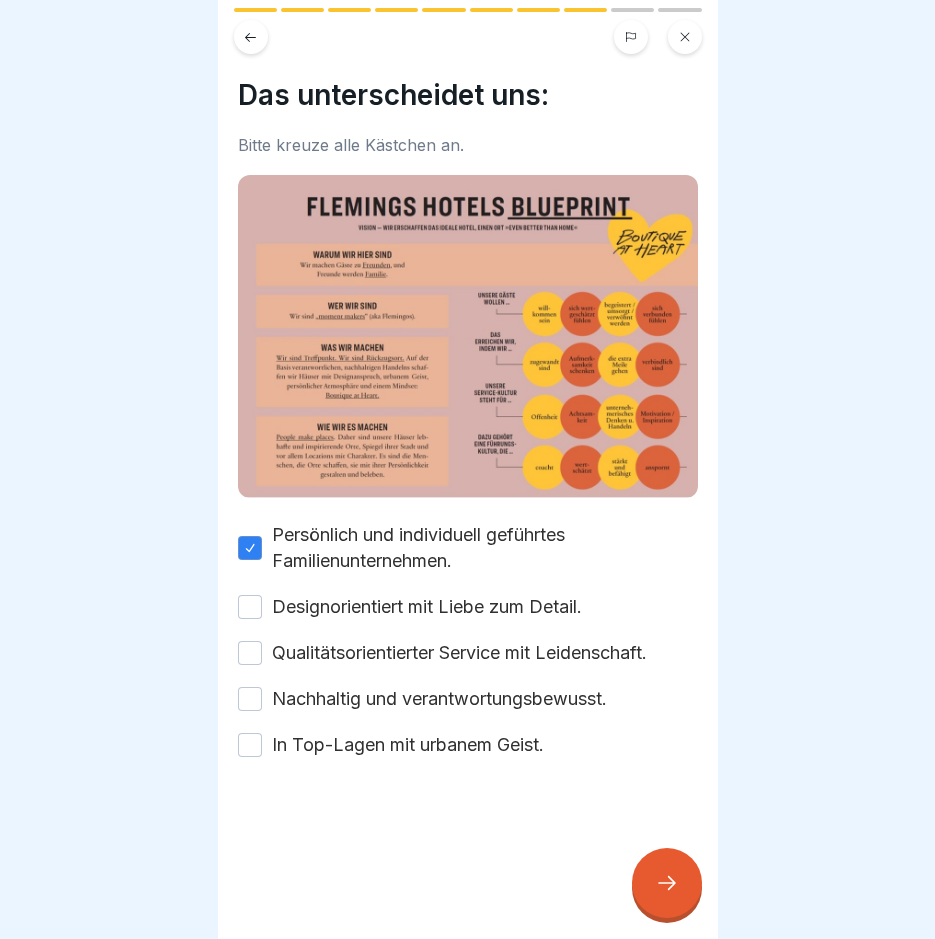 click on "Designorientiert mit Liebe zum Detail." at bounding box center (250, 607) 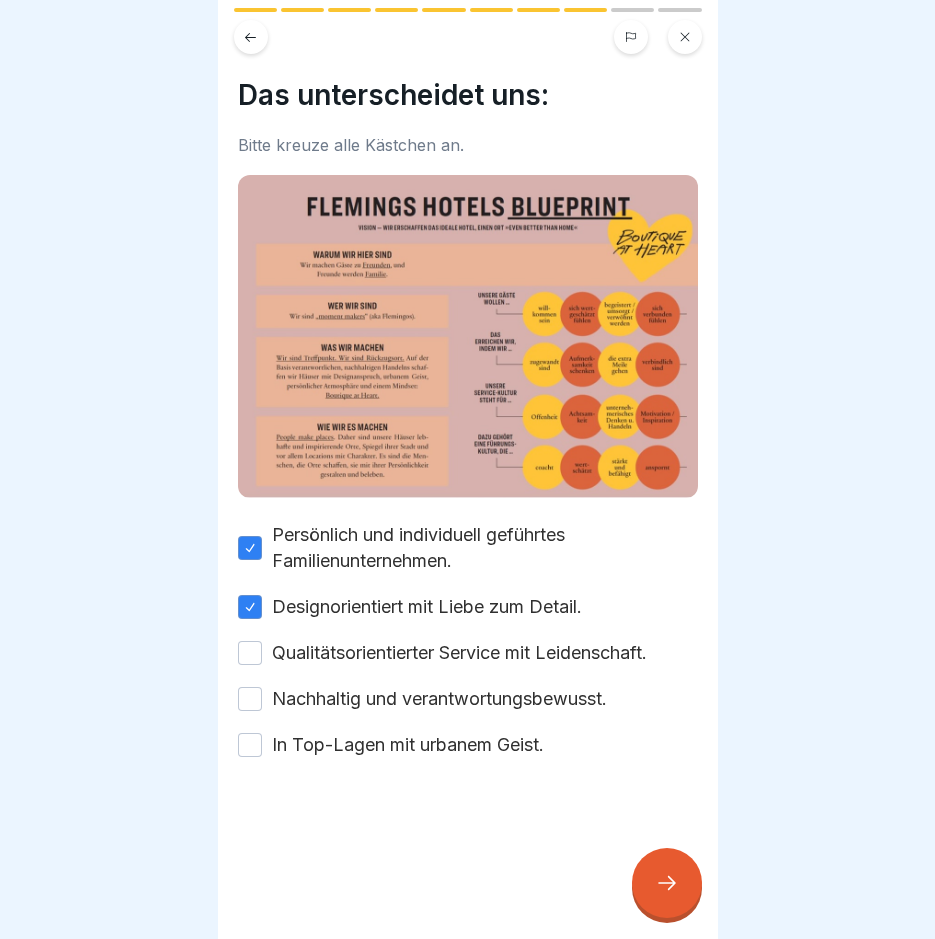 click on "Qualitätsorientierter Service mit Leidenschaft." at bounding box center (250, 653) 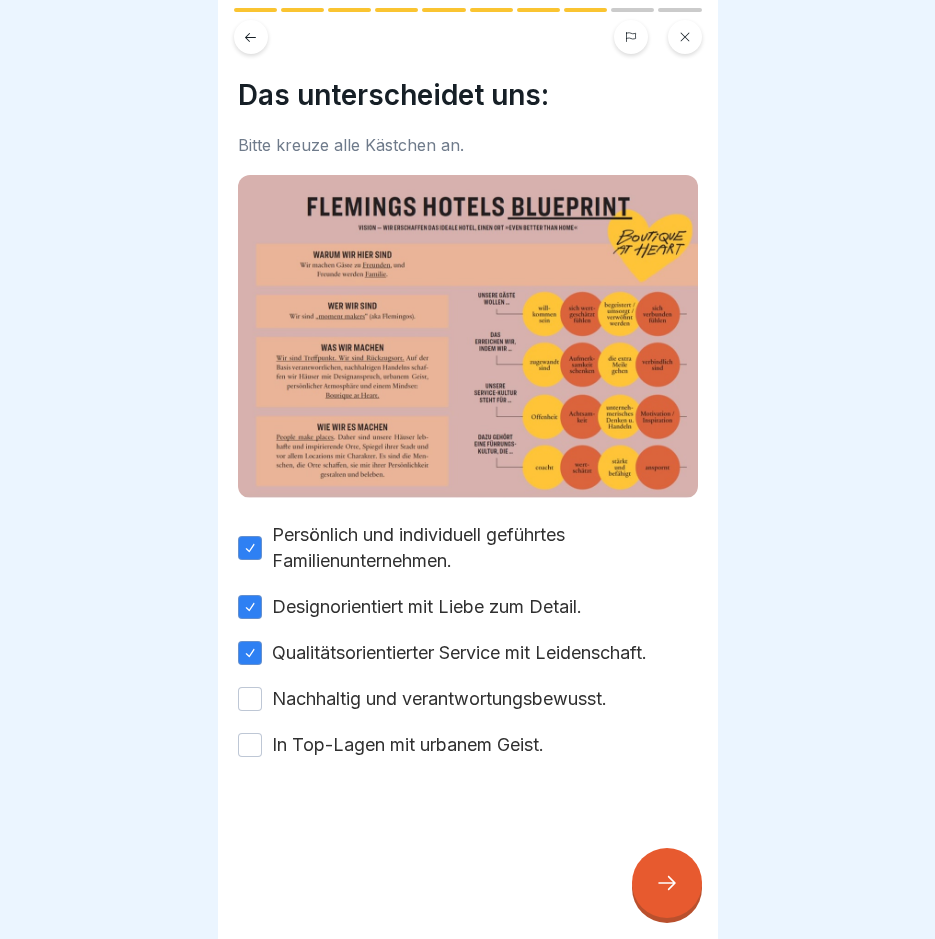 click on "Nachhaltig und verantwortungsbewusst." at bounding box center (250, 699) 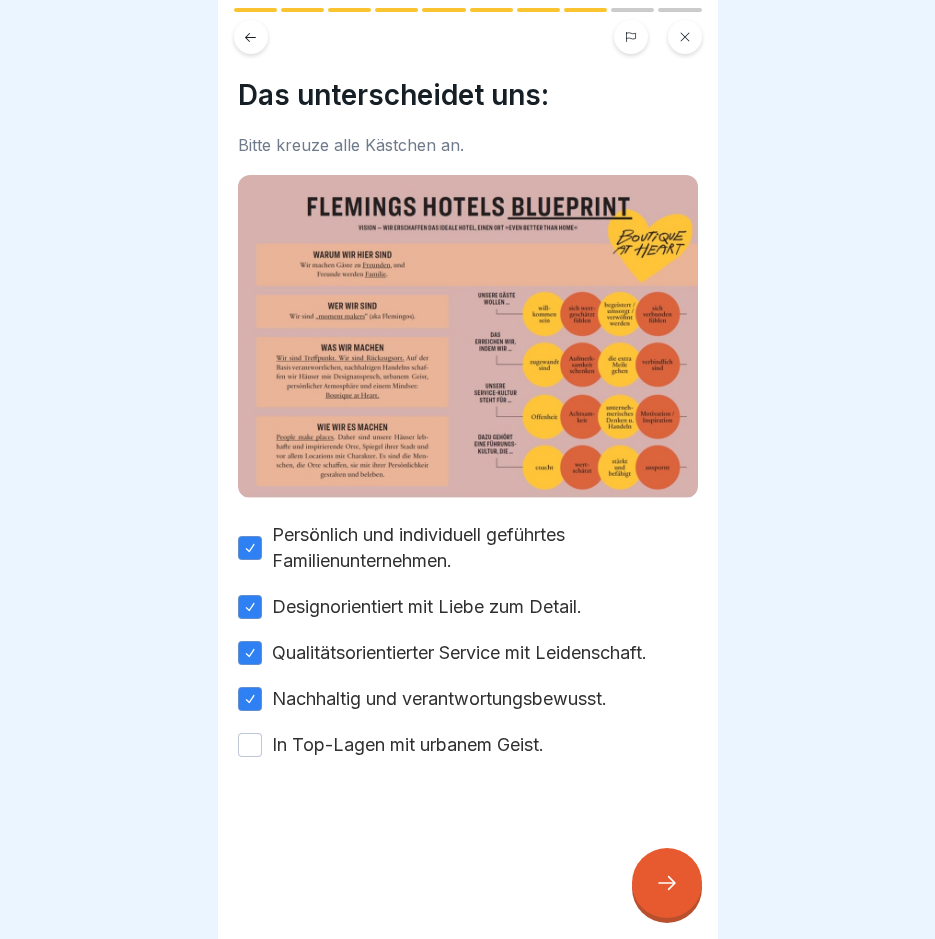 click on "In Top-Lagen mit urbanem Geist." at bounding box center [250, 745] 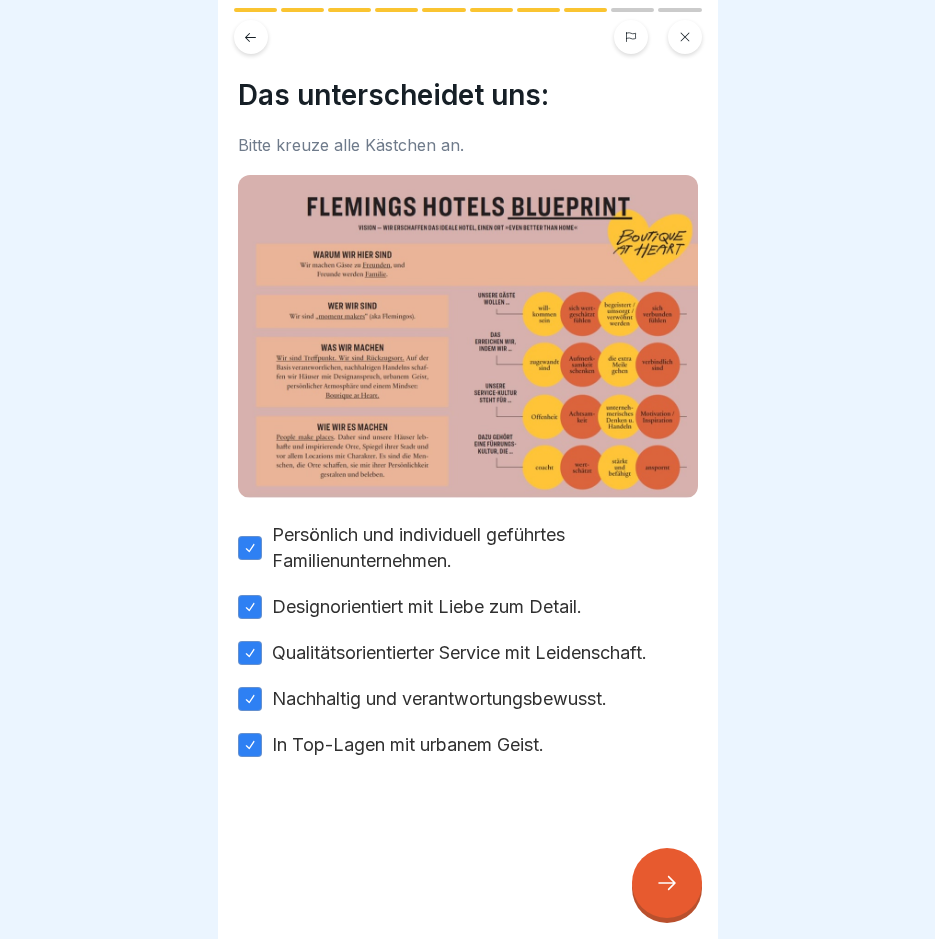 click 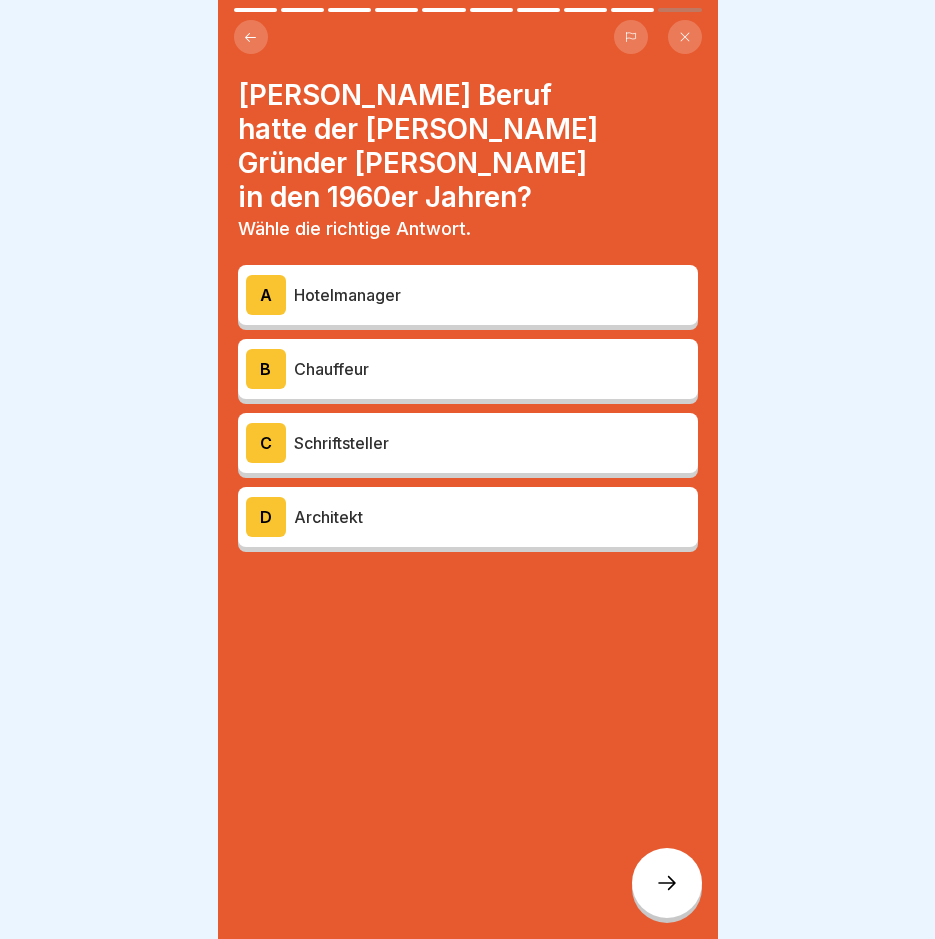click on "Welchen Beruf hatte der Flemings Gründer Ignaz Blodinger in den 1960er Jahren? Wähle die richtige Antwort. A Hotelmanager B Chauffeur C Schriftsteller D Architekt" at bounding box center (468, 469) 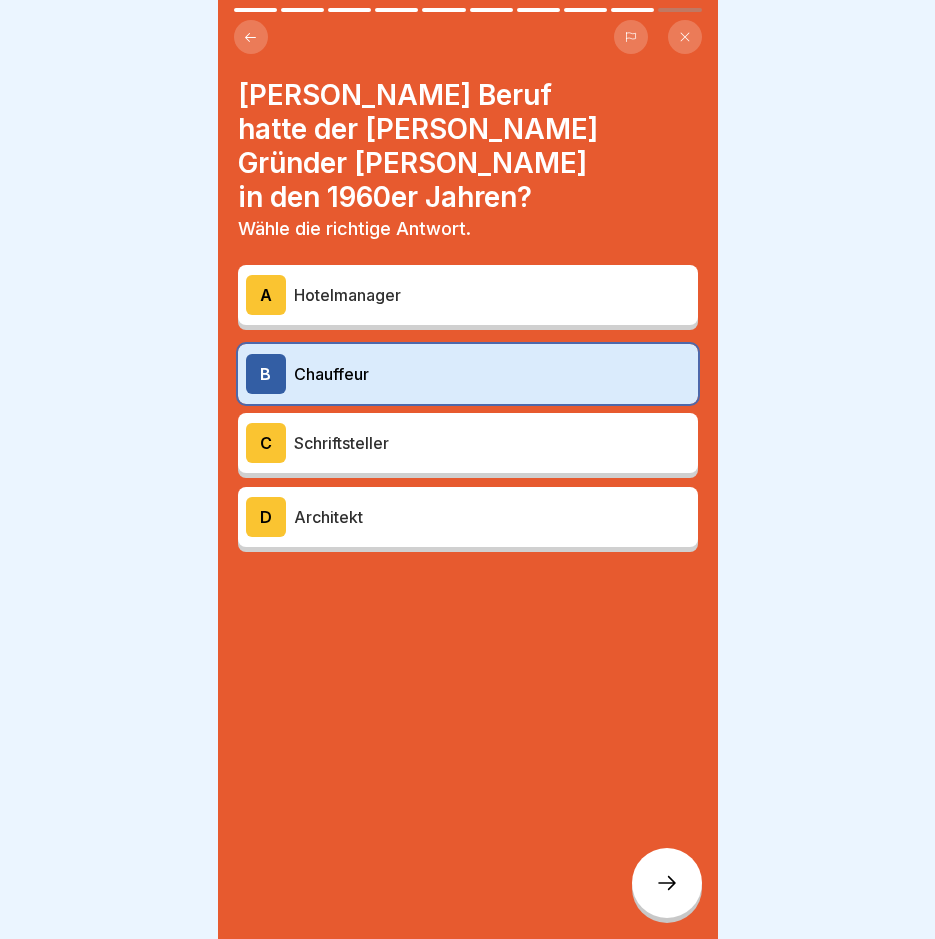 click 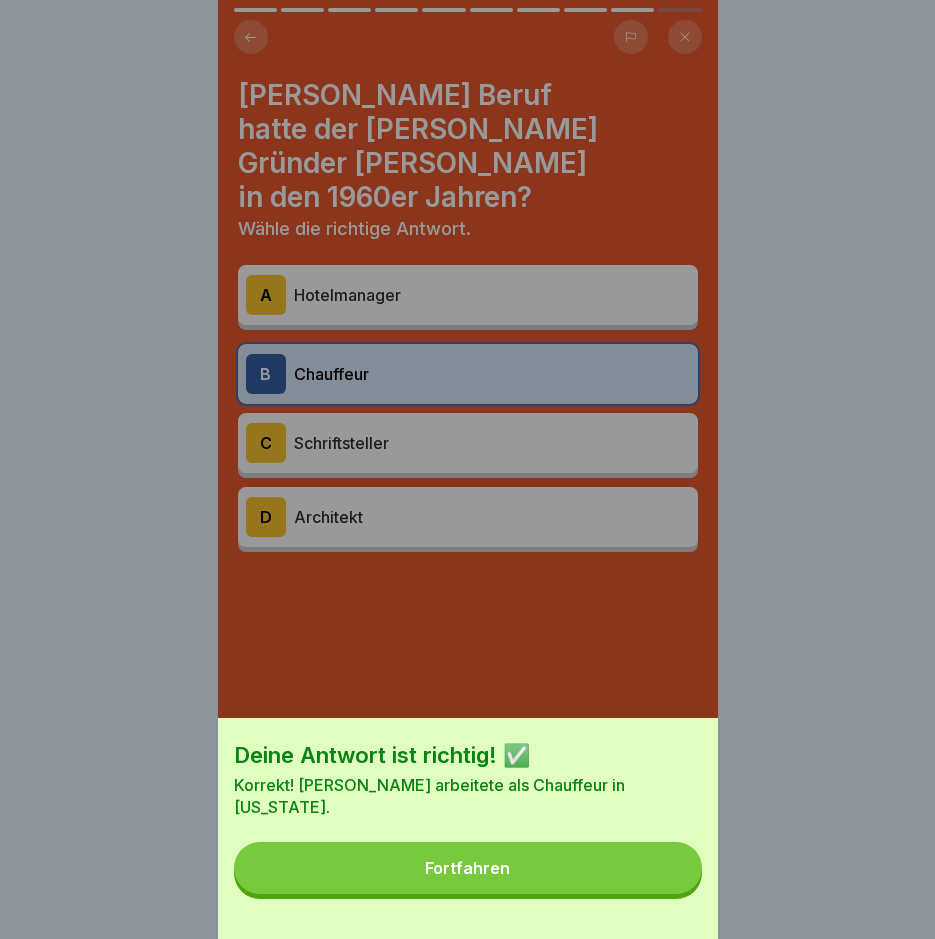 click on "Fortfahren" at bounding box center [468, 868] 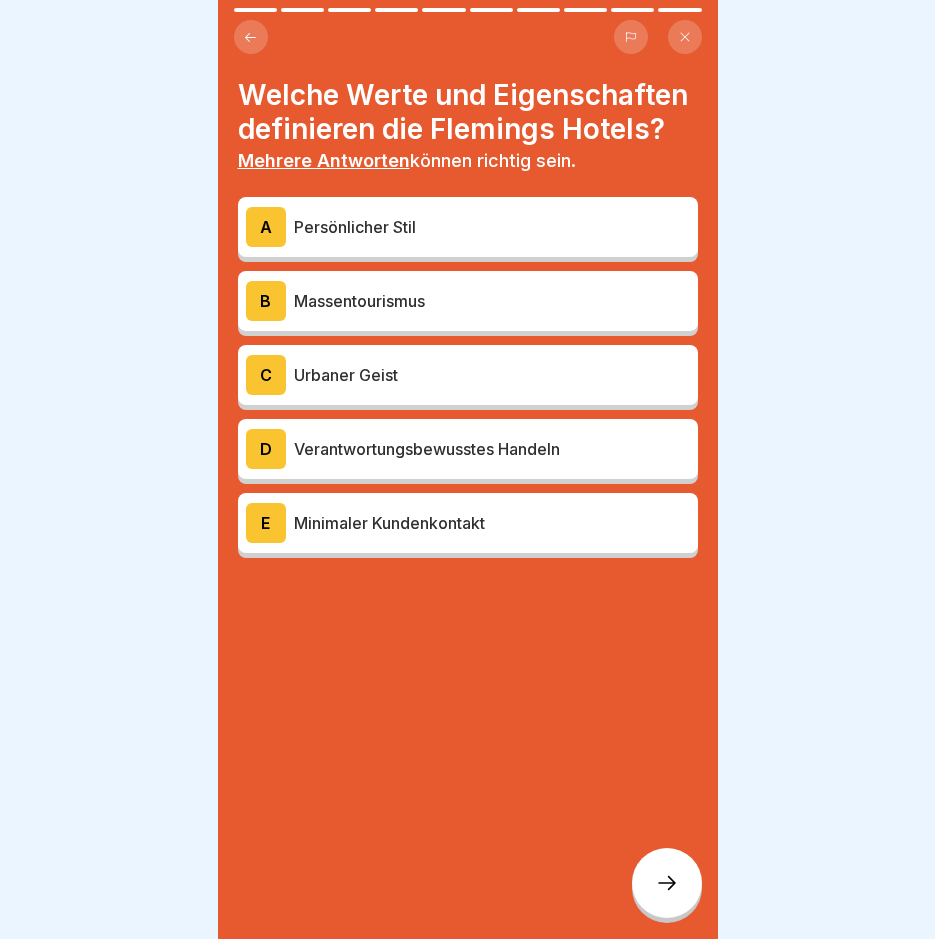 click on "Persönlicher Stil" at bounding box center (492, 227) 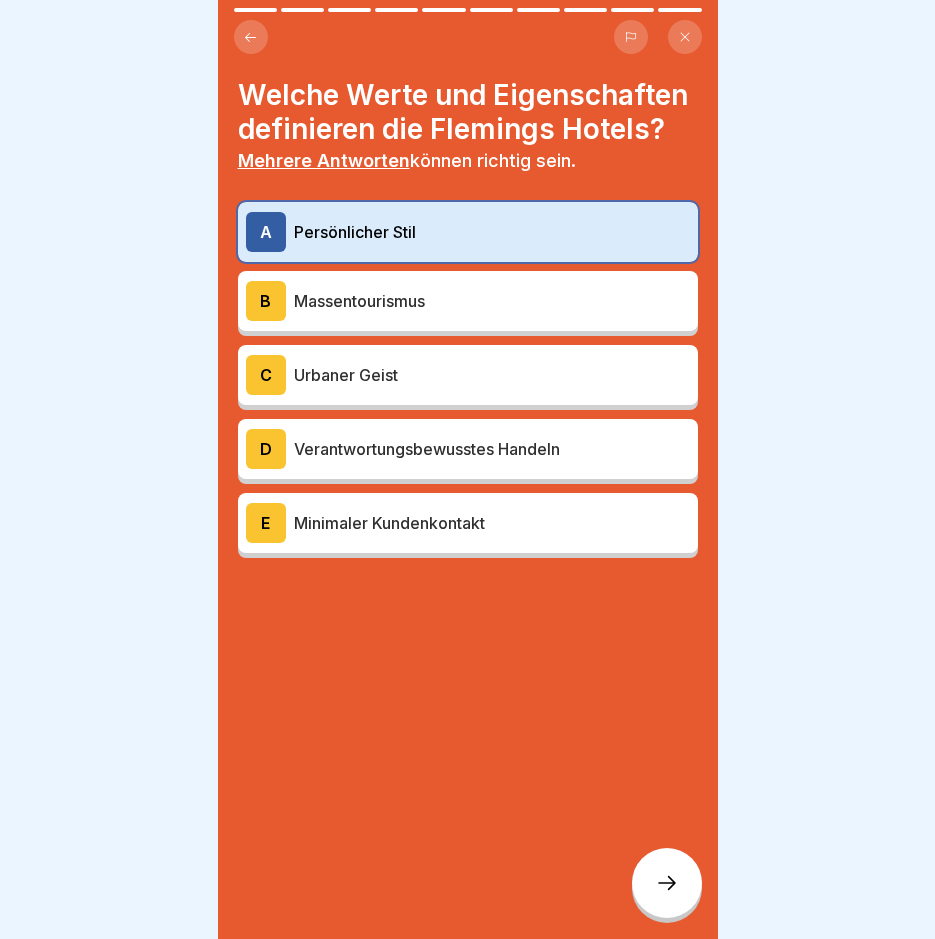 click on "Verantwortungsbewusstes Handeln" at bounding box center [492, 449] 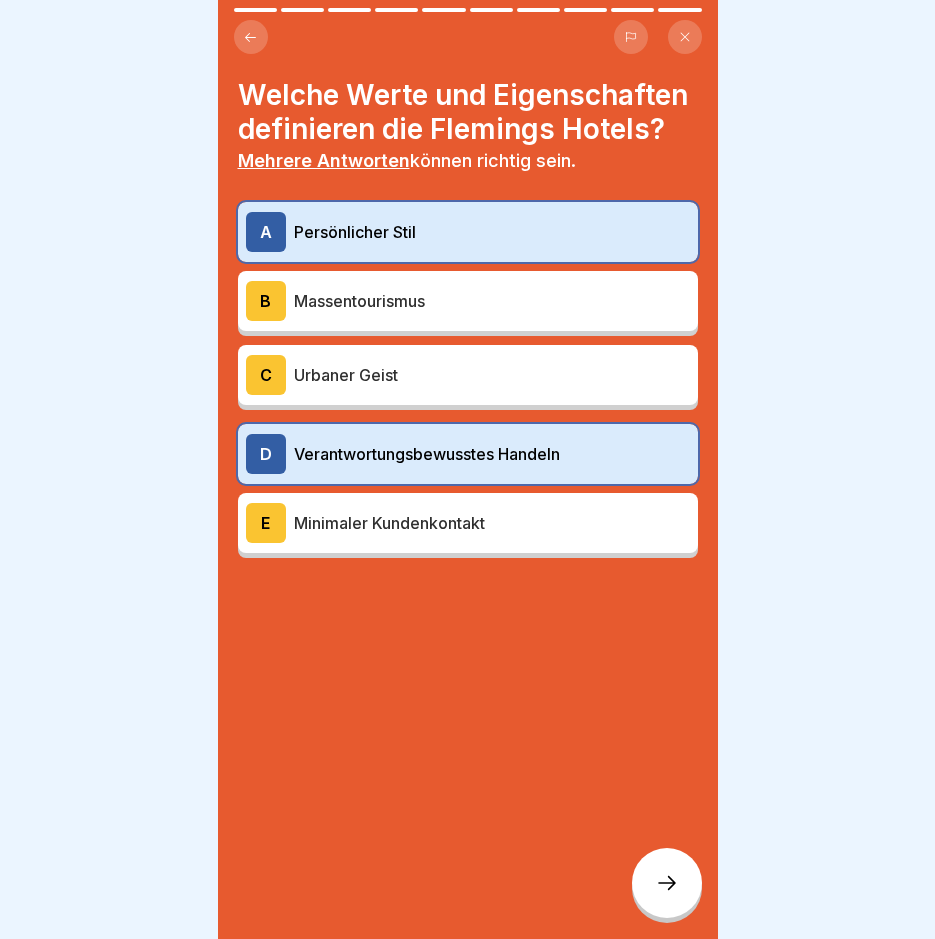 click on "Urbaner Geist" at bounding box center (492, 375) 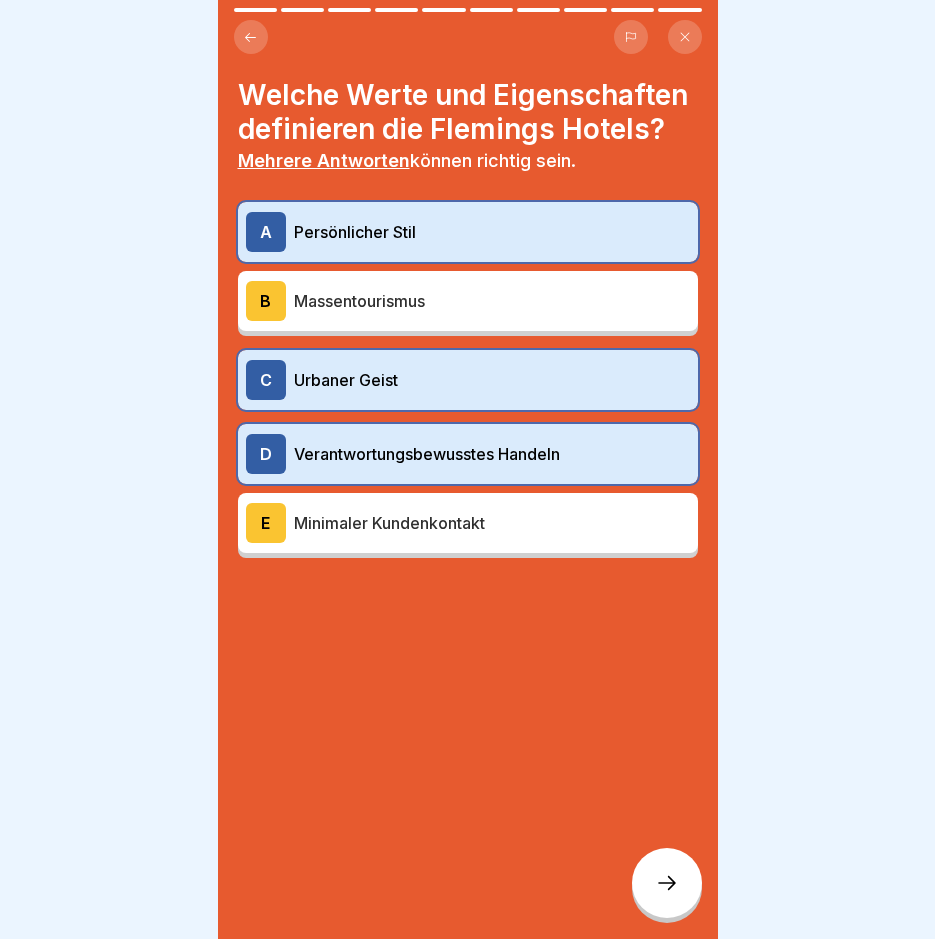 click at bounding box center [667, 883] 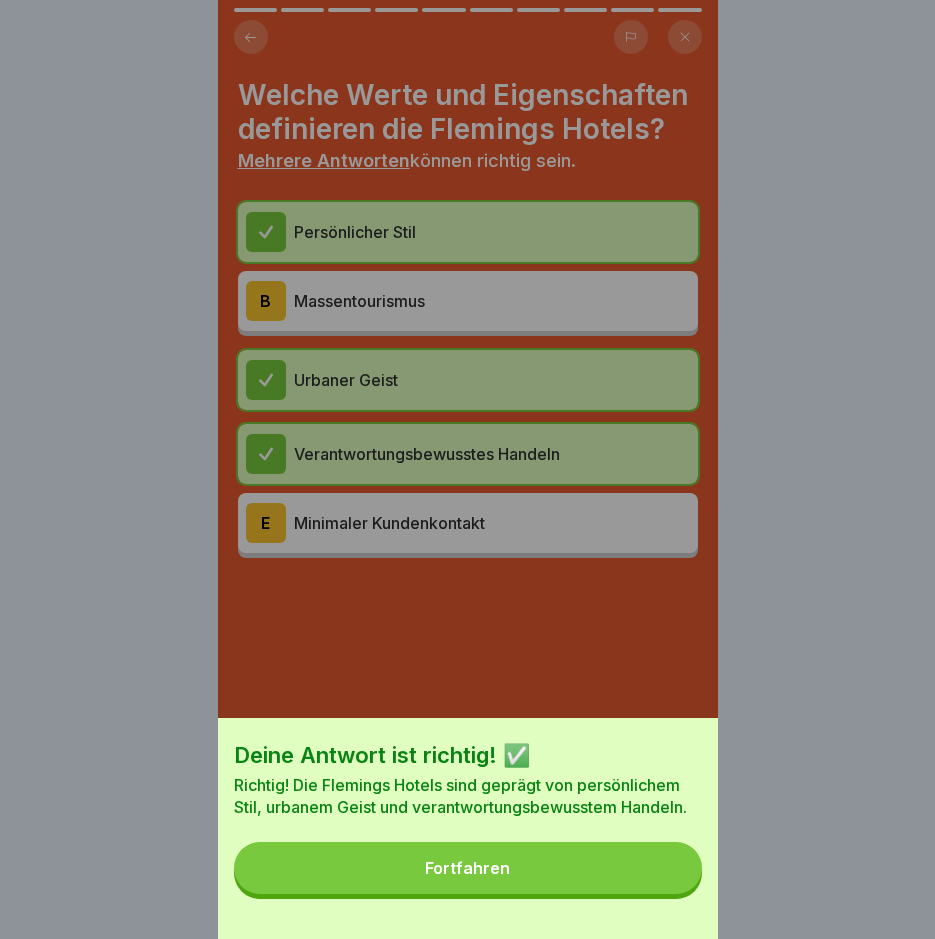 click on "Fortfahren" at bounding box center [468, 868] 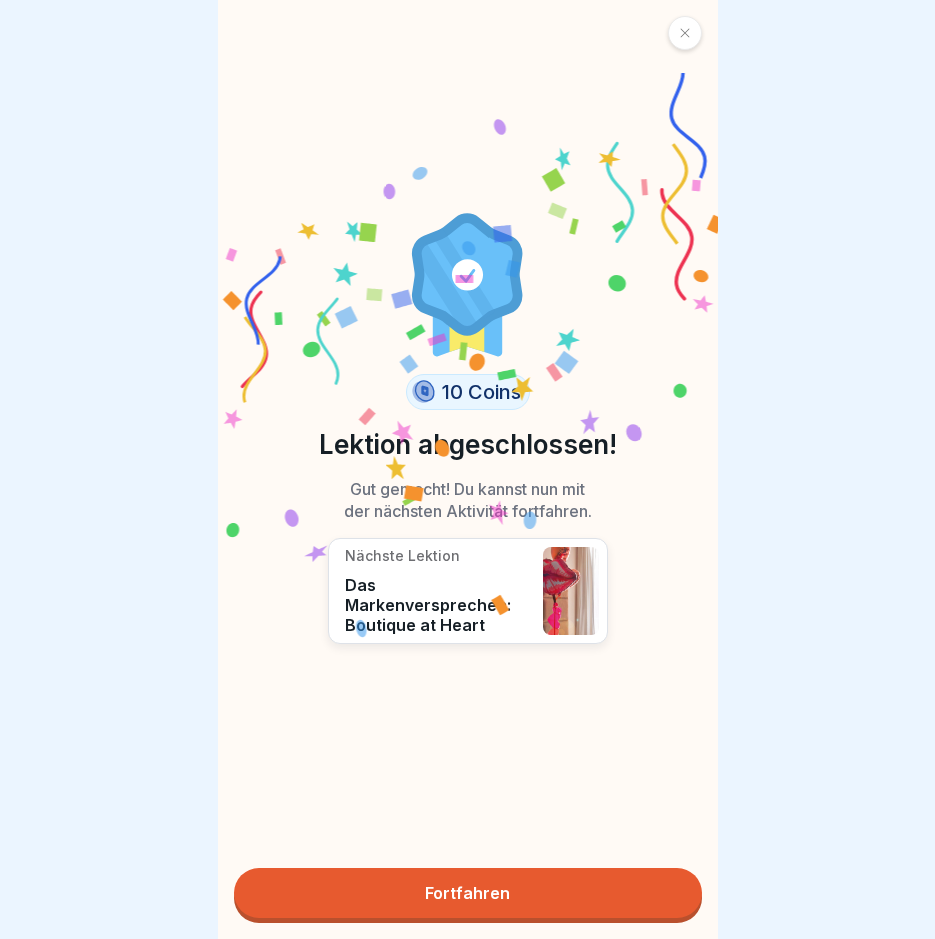 click on "Fortfahren" at bounding box center [468, 893] 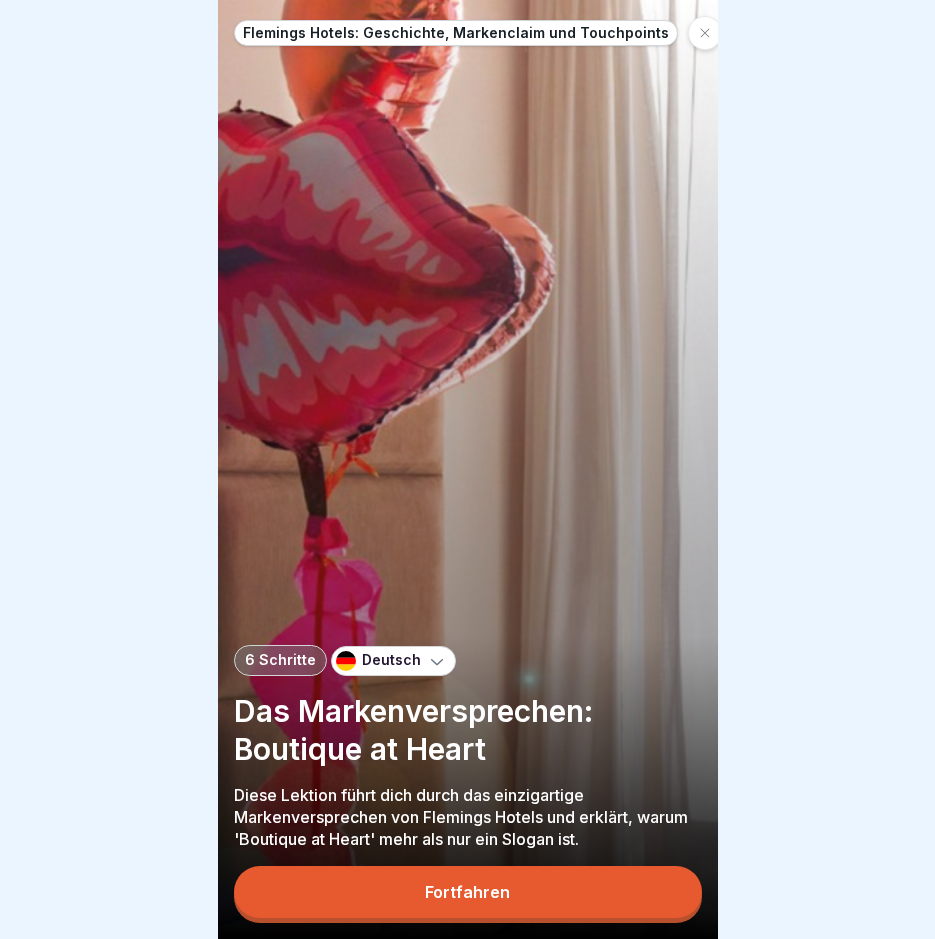 click on "Fortfahren" at bounding box center [468, 892] 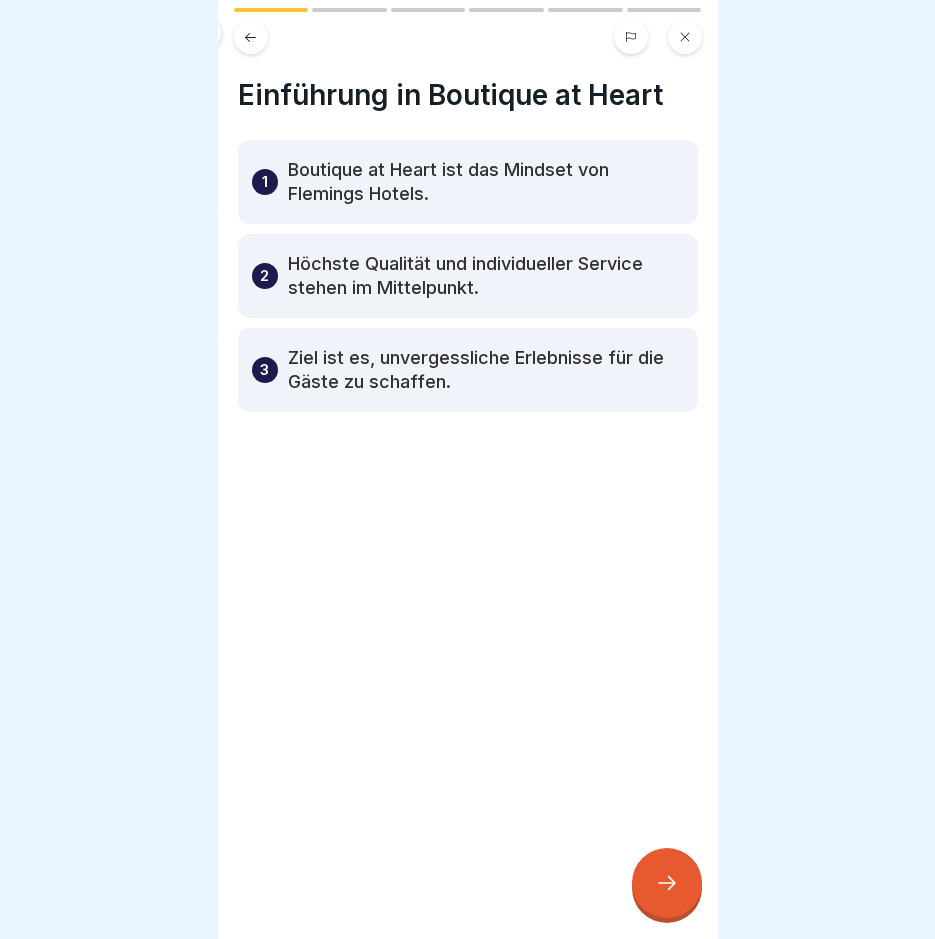 click at bounding box center (667, 883) 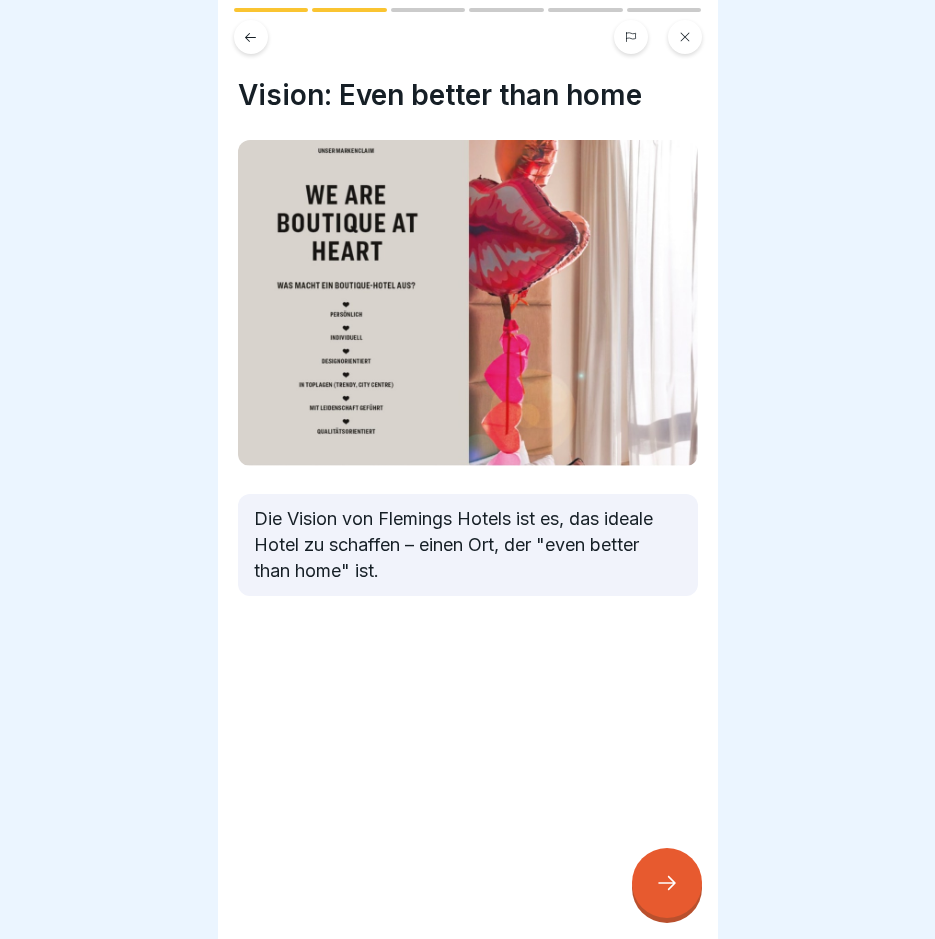 click on "Vision: Even better than home Die Vision von Flemings Hotels ist es, das ideale Hotel zu schaffen – einen Ort, der "even better than home" ist." at bounding box center [468, 469] 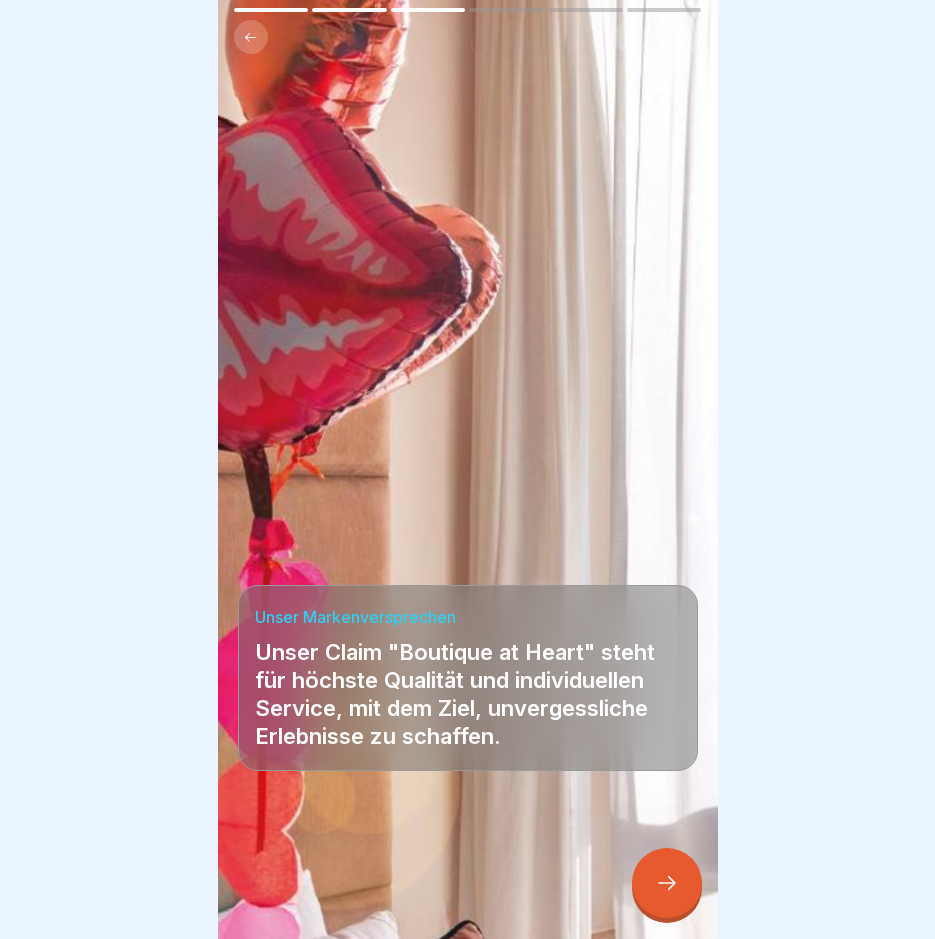 click at bounding box center [667, 883] 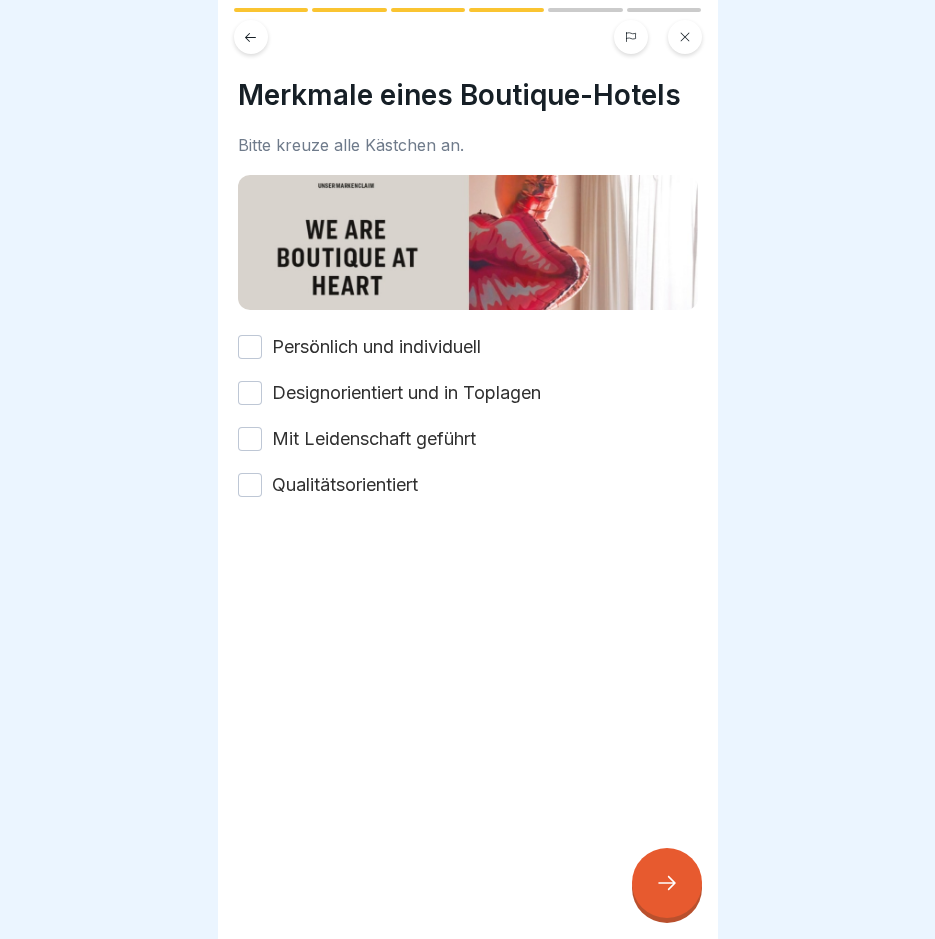 click on "Persönlich und individuell" at bounding box center [250, 347] 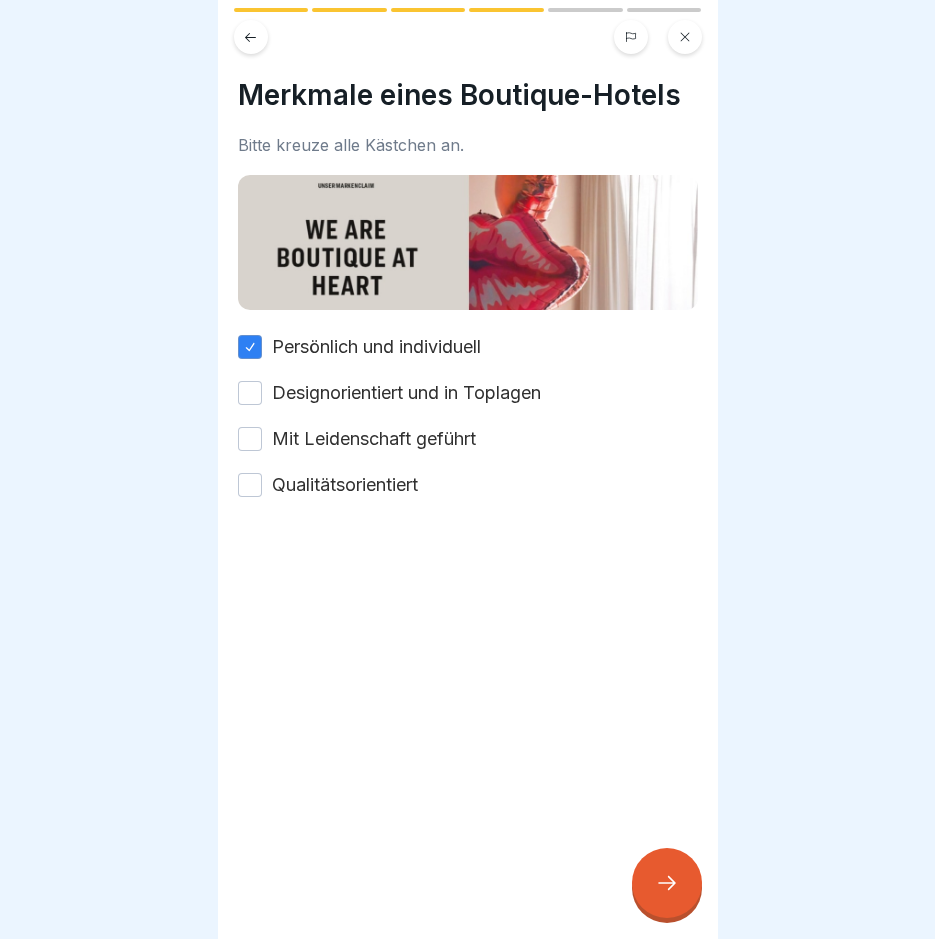 click on "Designorientiert und in Toplagen" at bounding box center (250, 393) 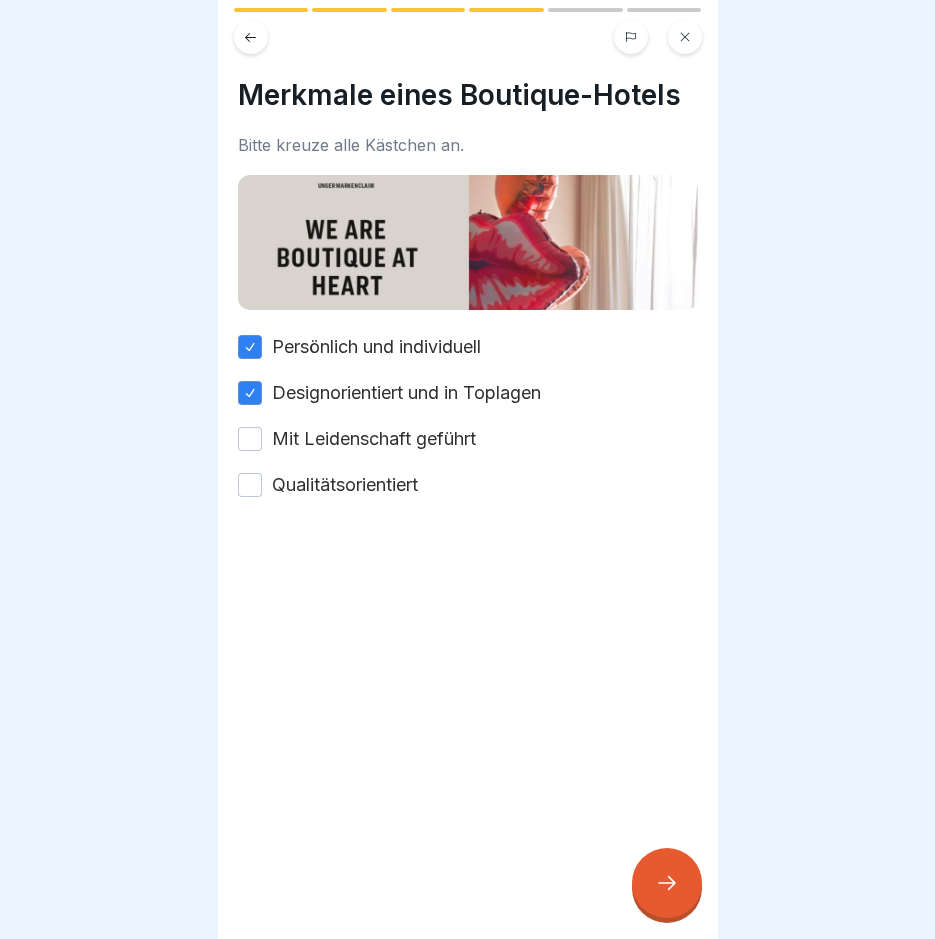 click on "Mit Leidenschaft geführt" at bounding box center (250, 439) 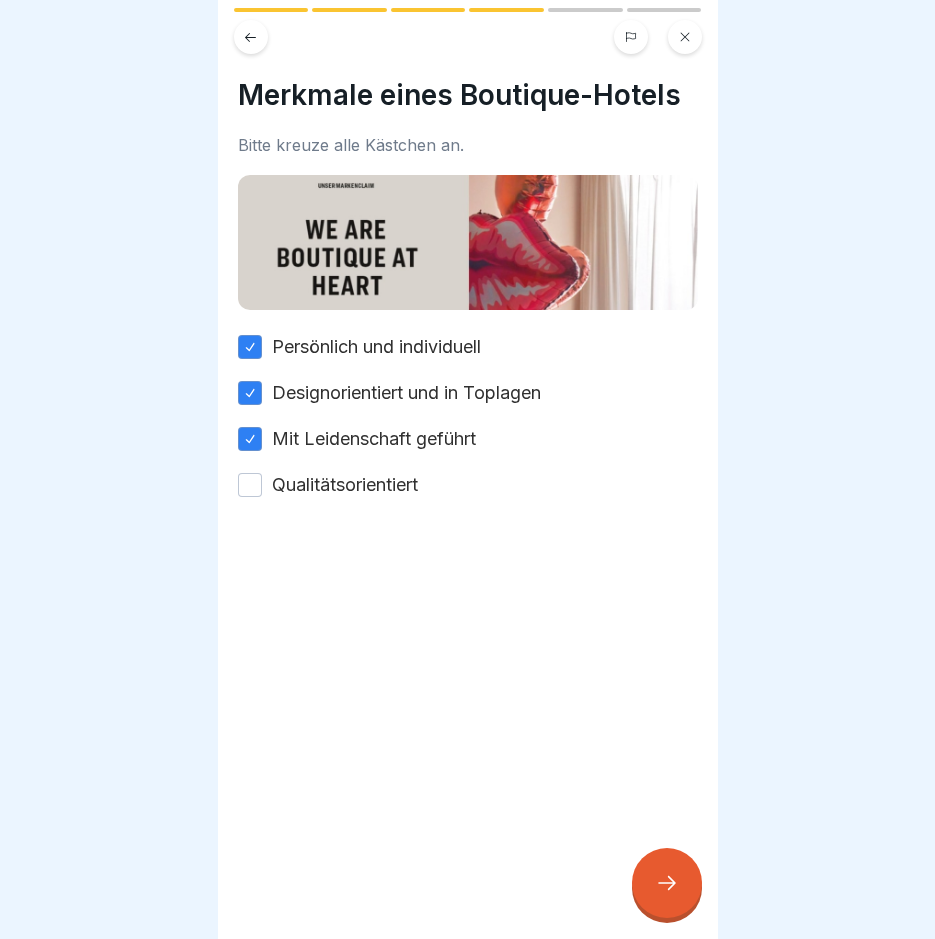 click on "Qualitätsorientiert" at bounding box center (250, 485) 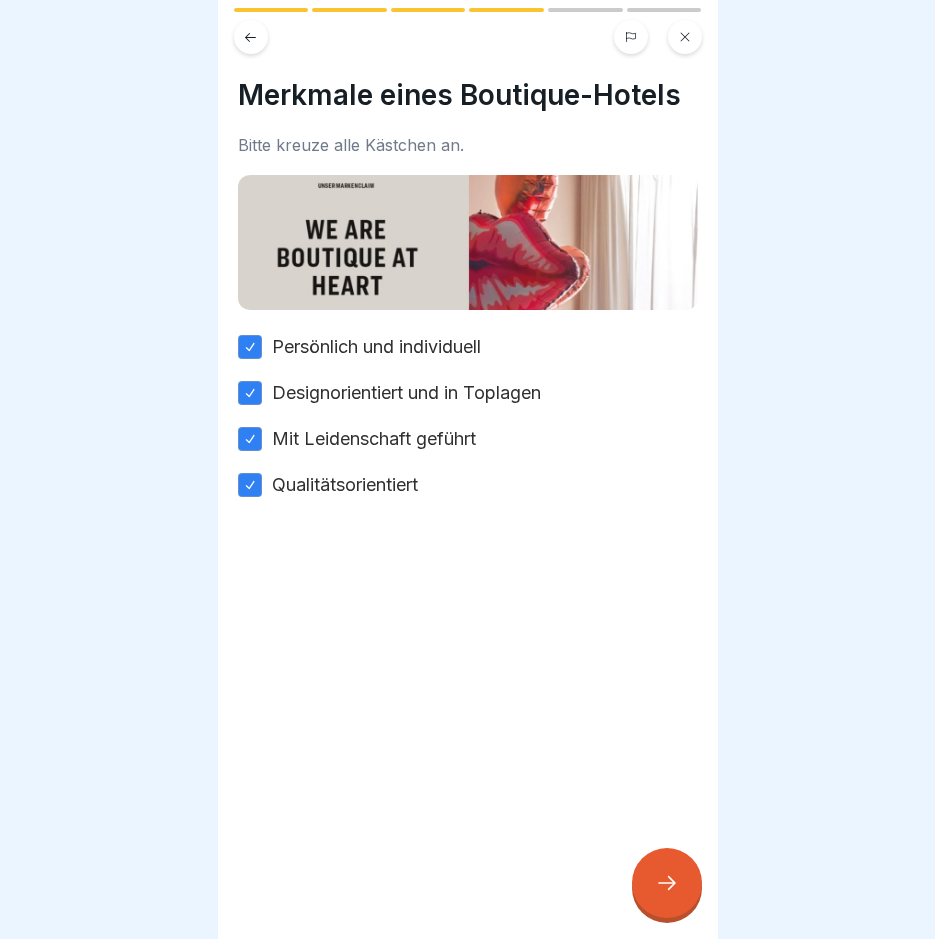 click 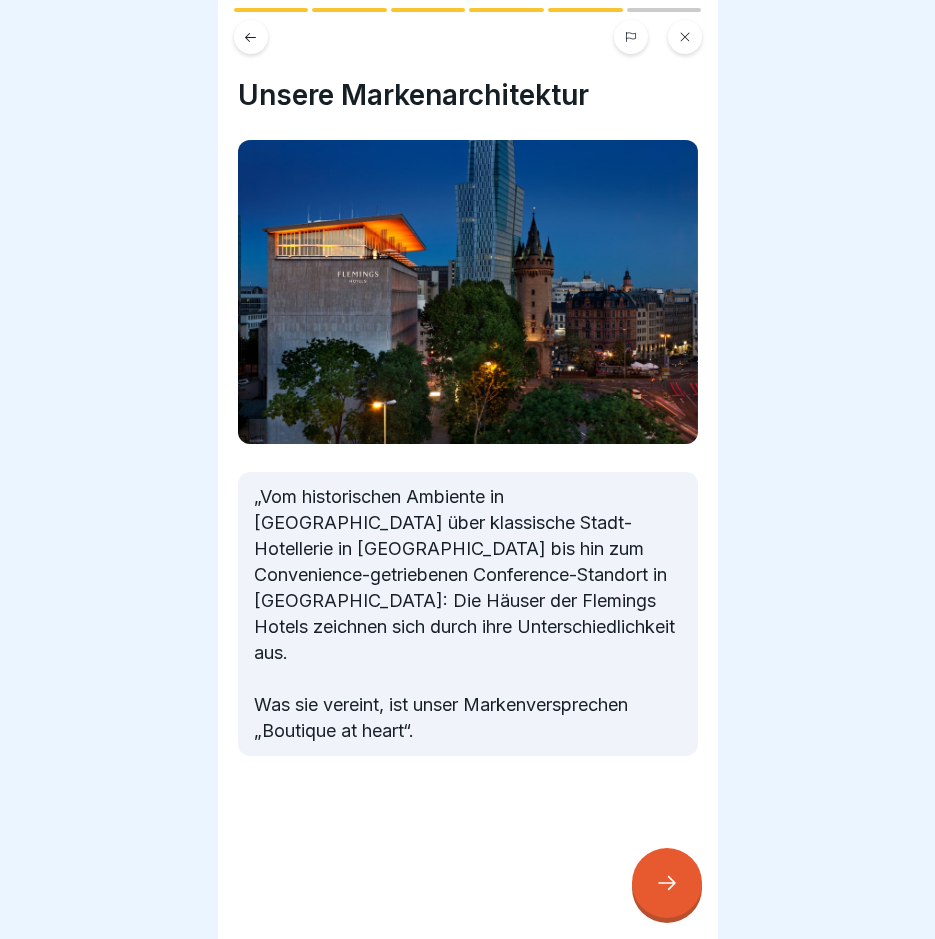 click 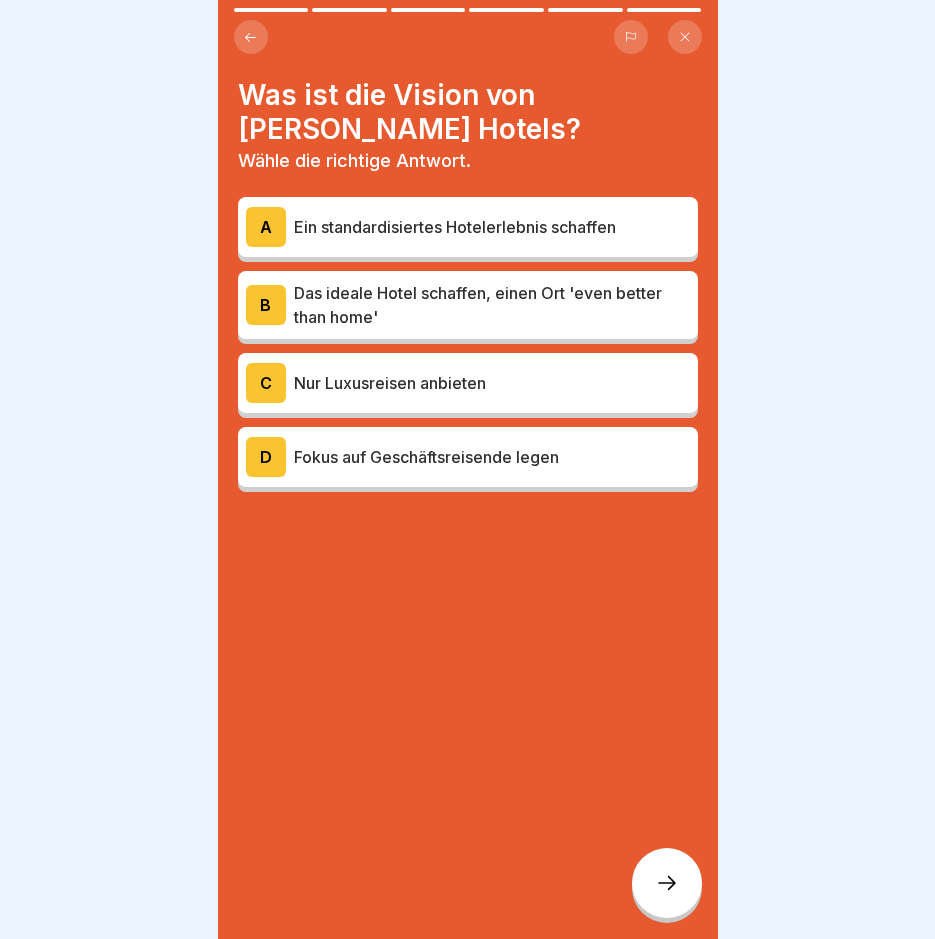 click on "Das ideale Hotel schaffen, einen Ort 'even better than home'" at bounding box center (492, 305) 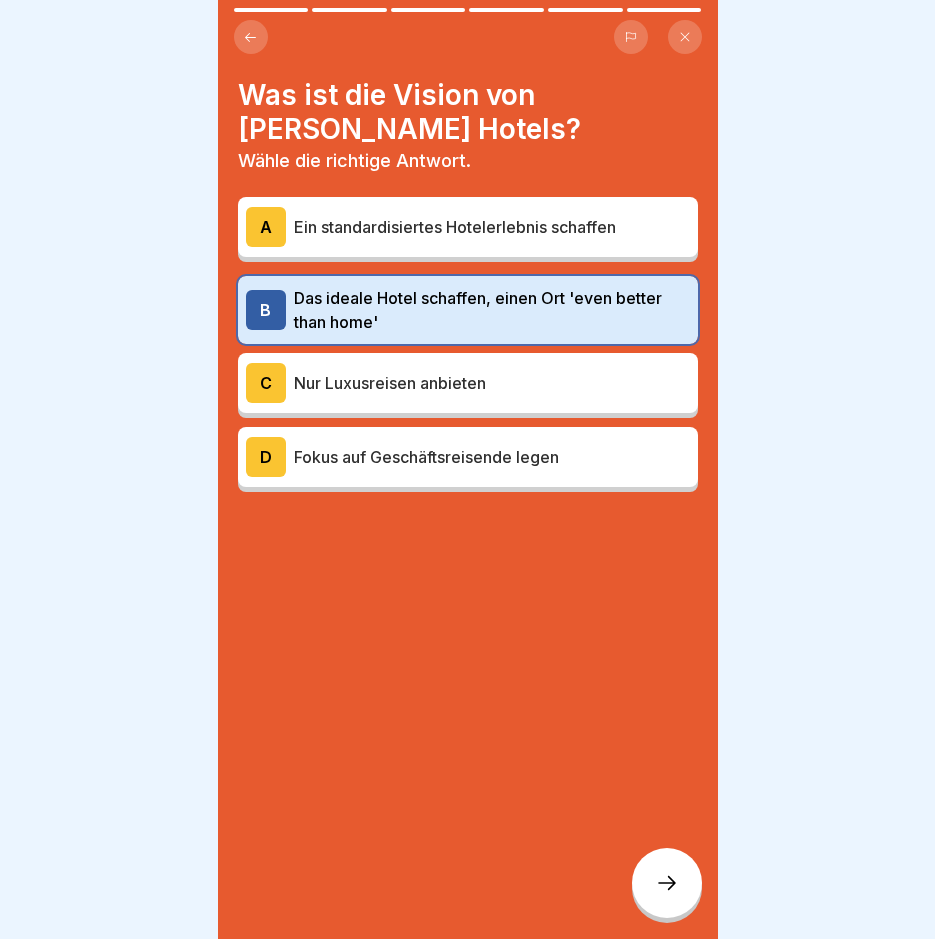 click 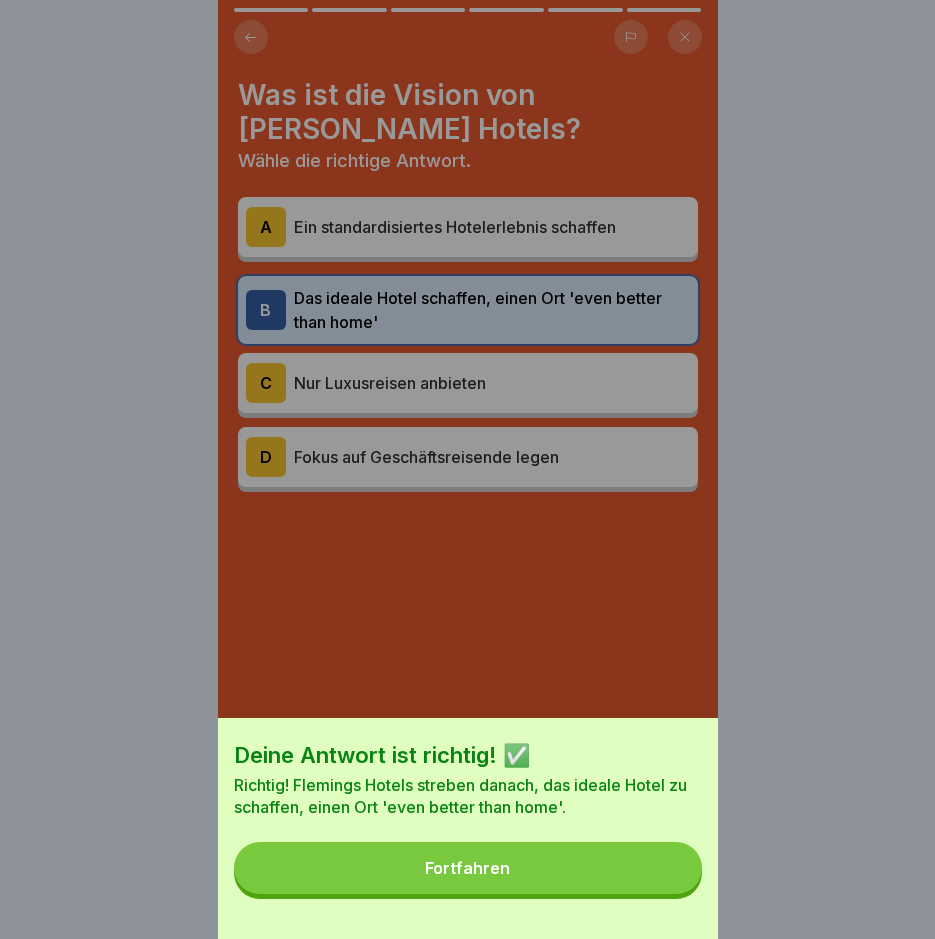 click on "Fortfahren" at bounding box center [468, 868] 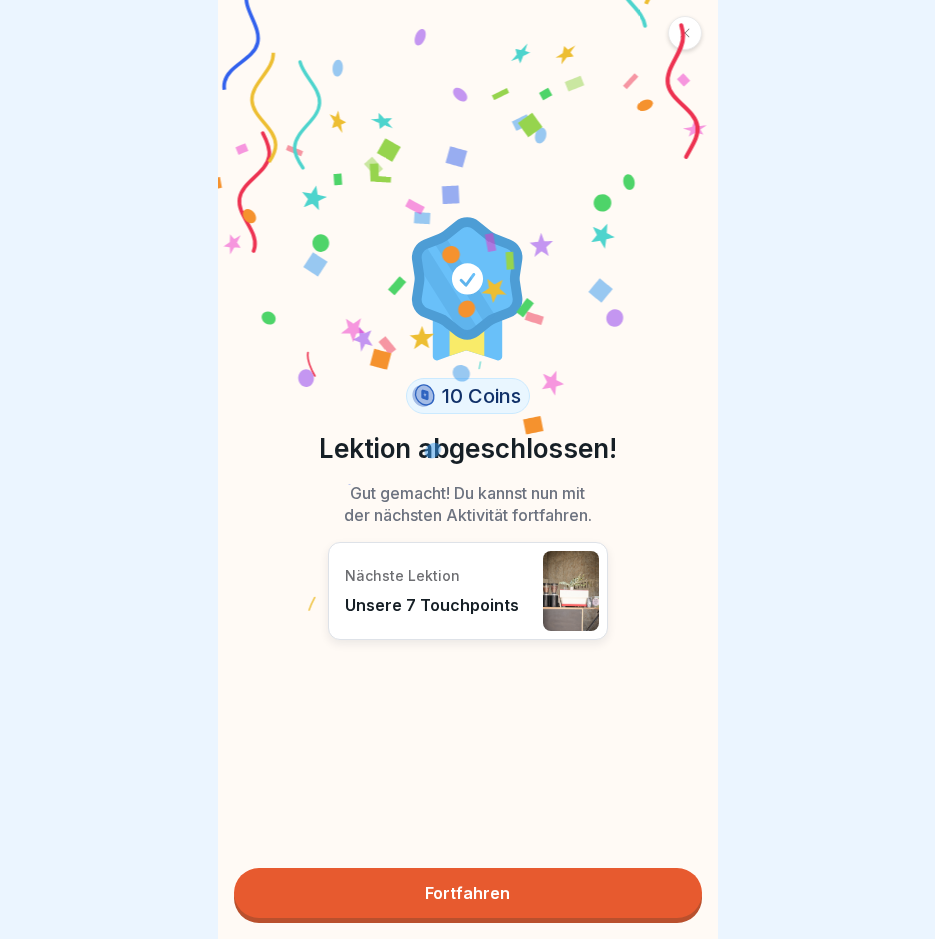 click on "Fortfahren" at bounding box center [468, 893] 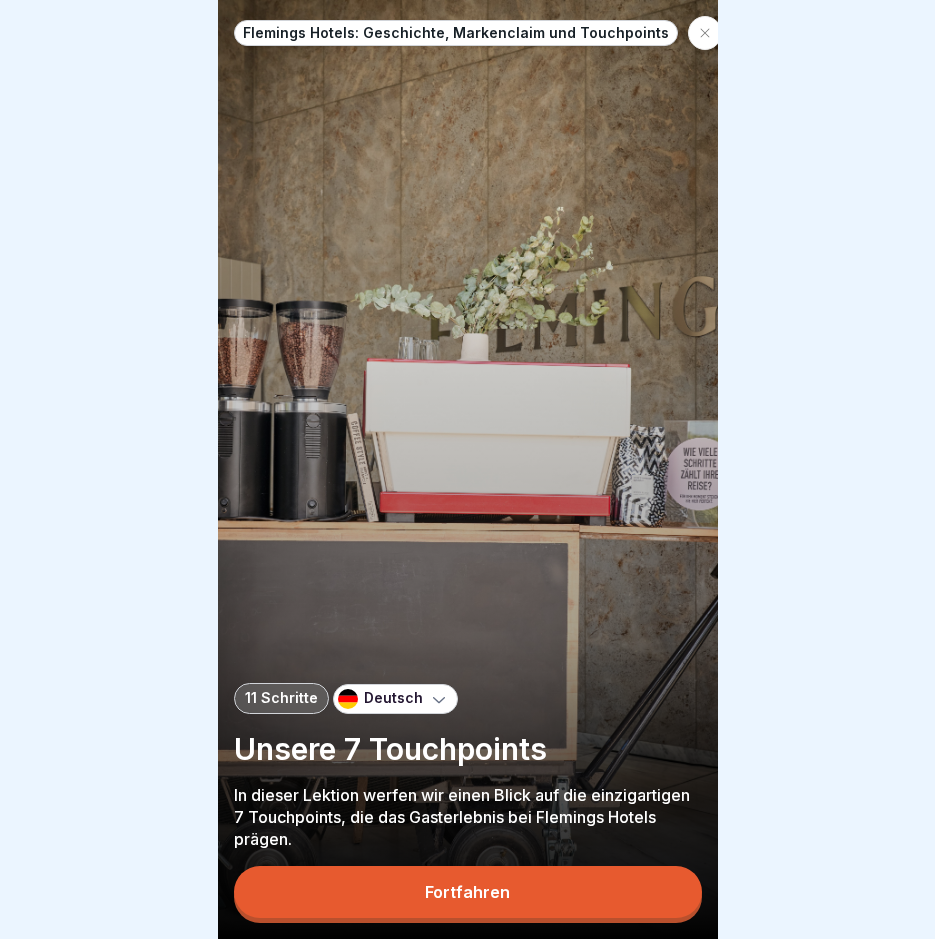 click on "Fortfahren" at bounding box center (468, 892) 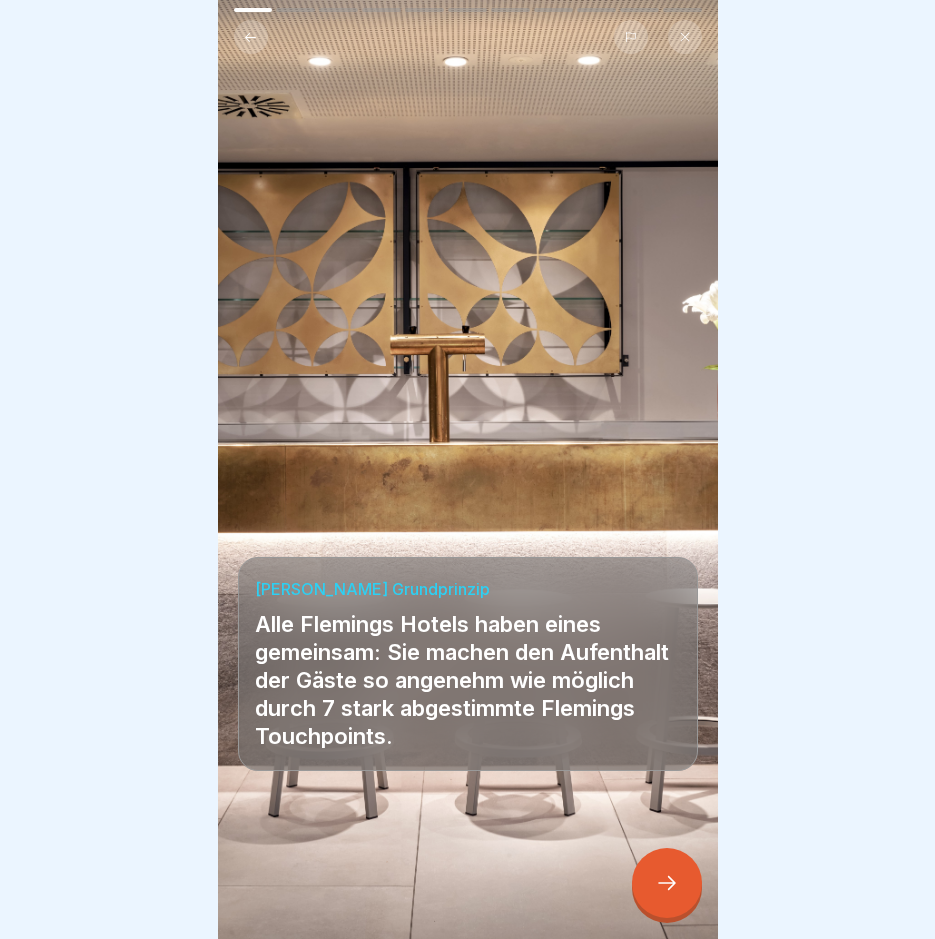 click at bounding box center [667, 883] 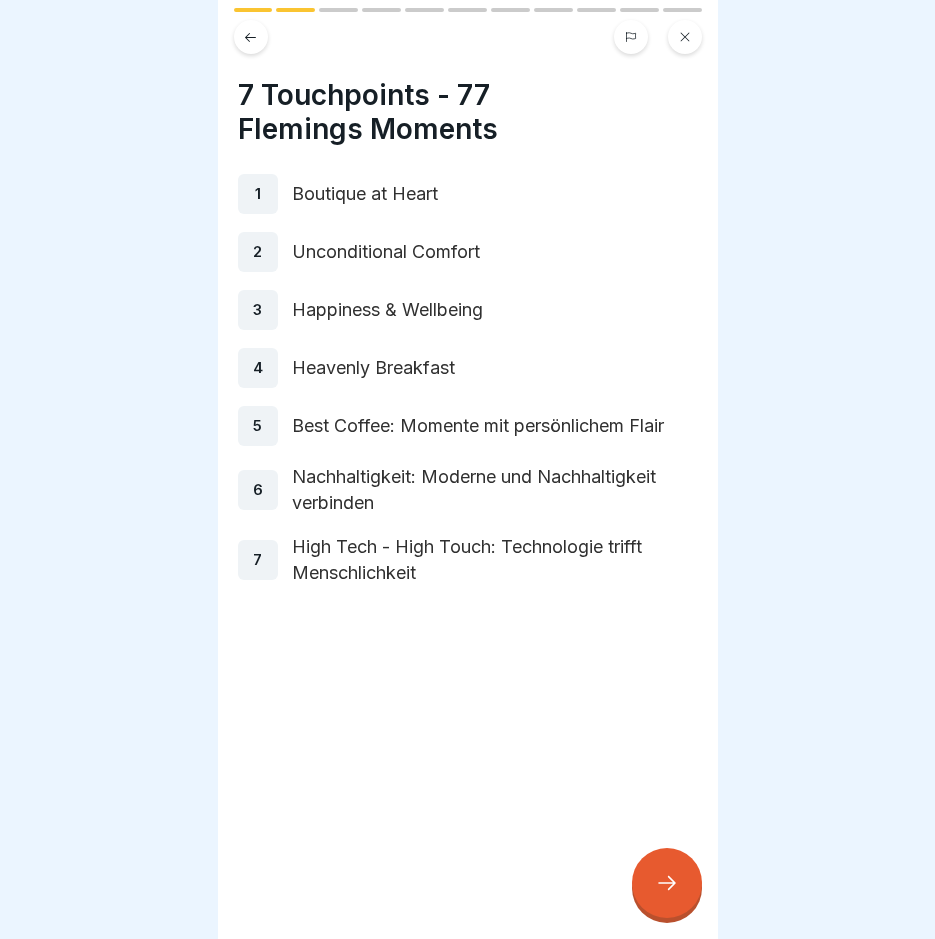 click at bounding box center (667, 883) 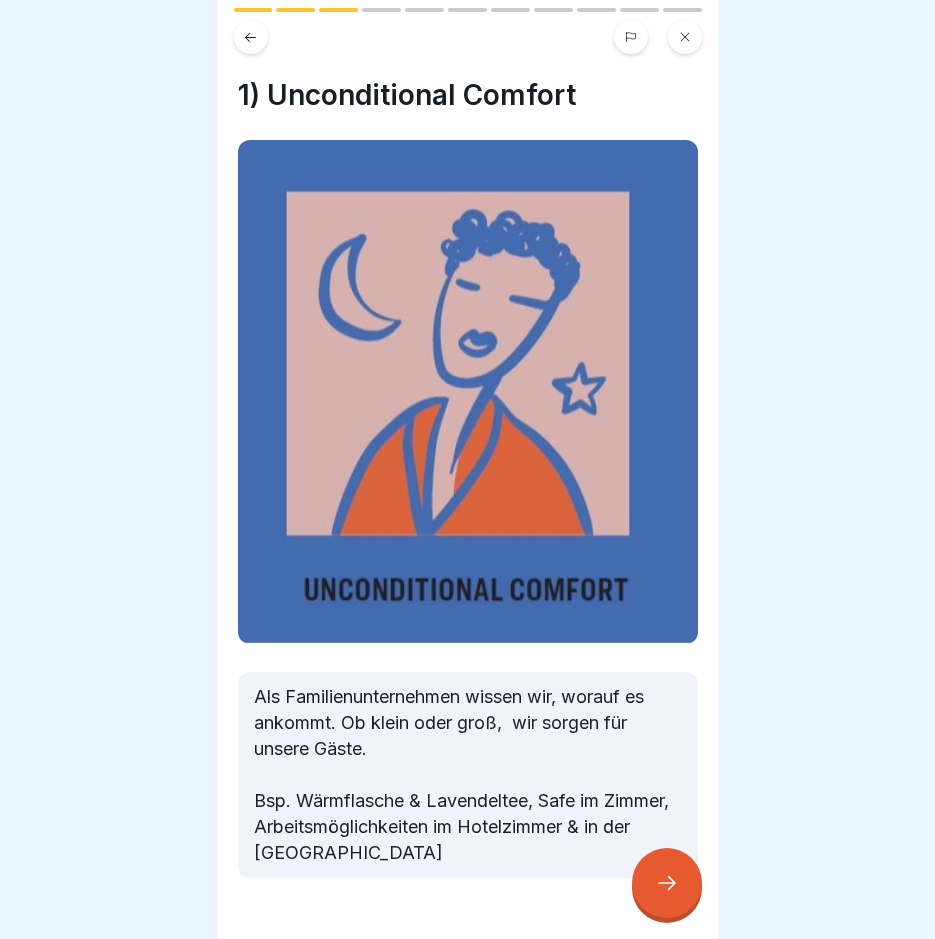 click at bounding box center [667, 883] 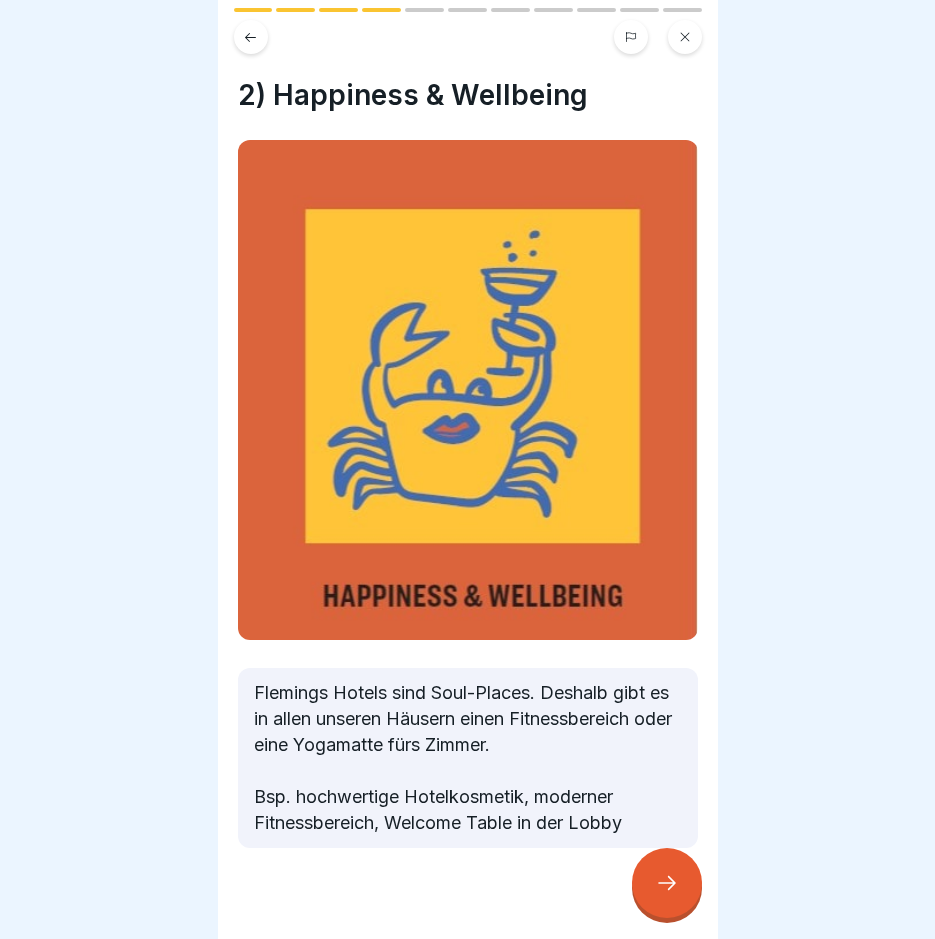 click at bounding box center [667, 883] 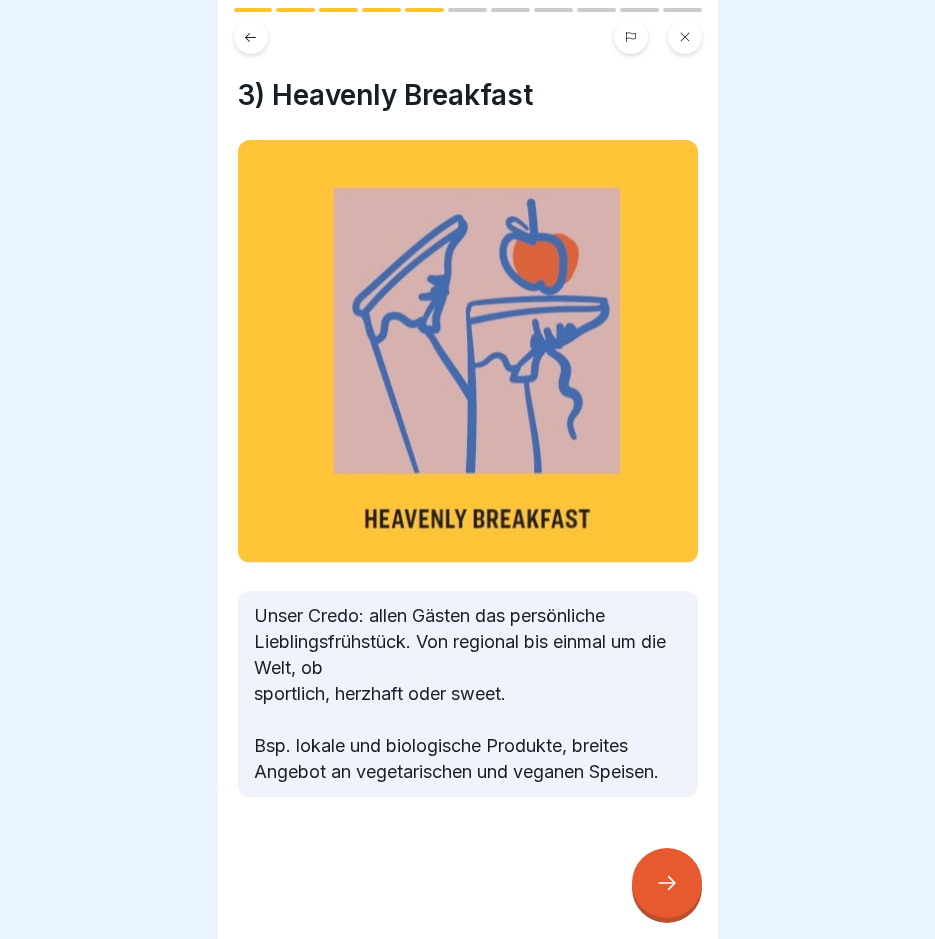click at bounding box center [667, 883] 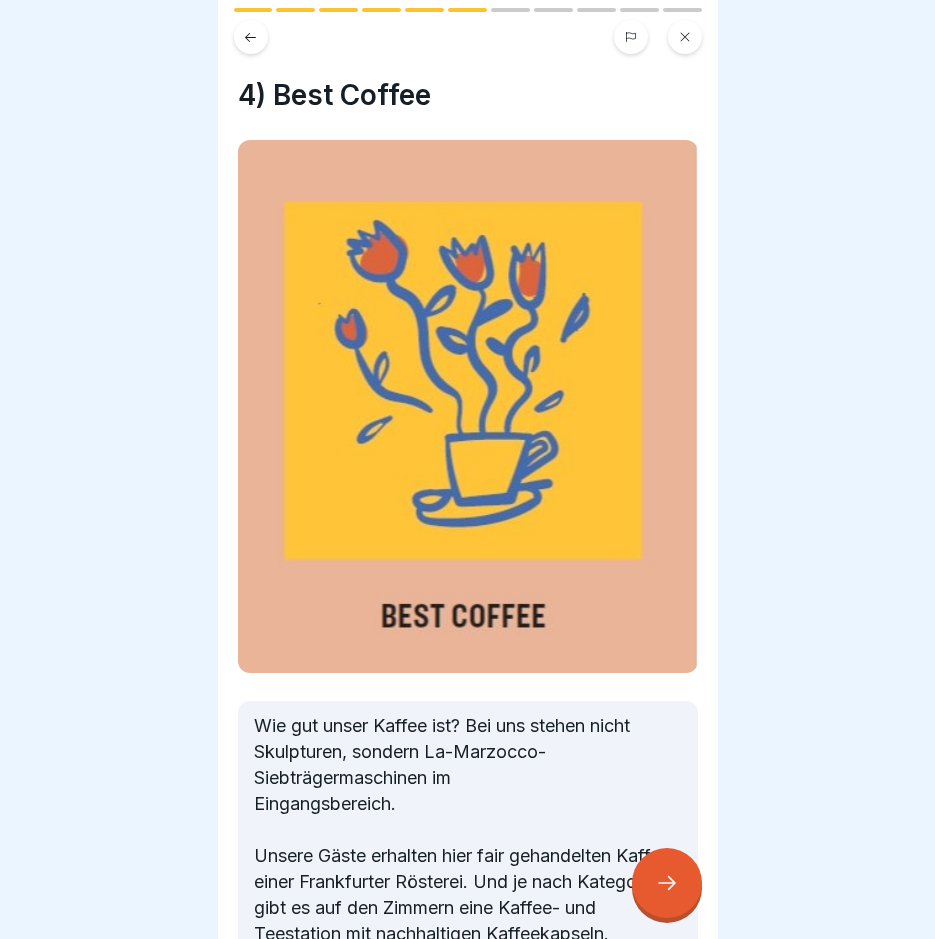 click at bounding box center [667, 883] 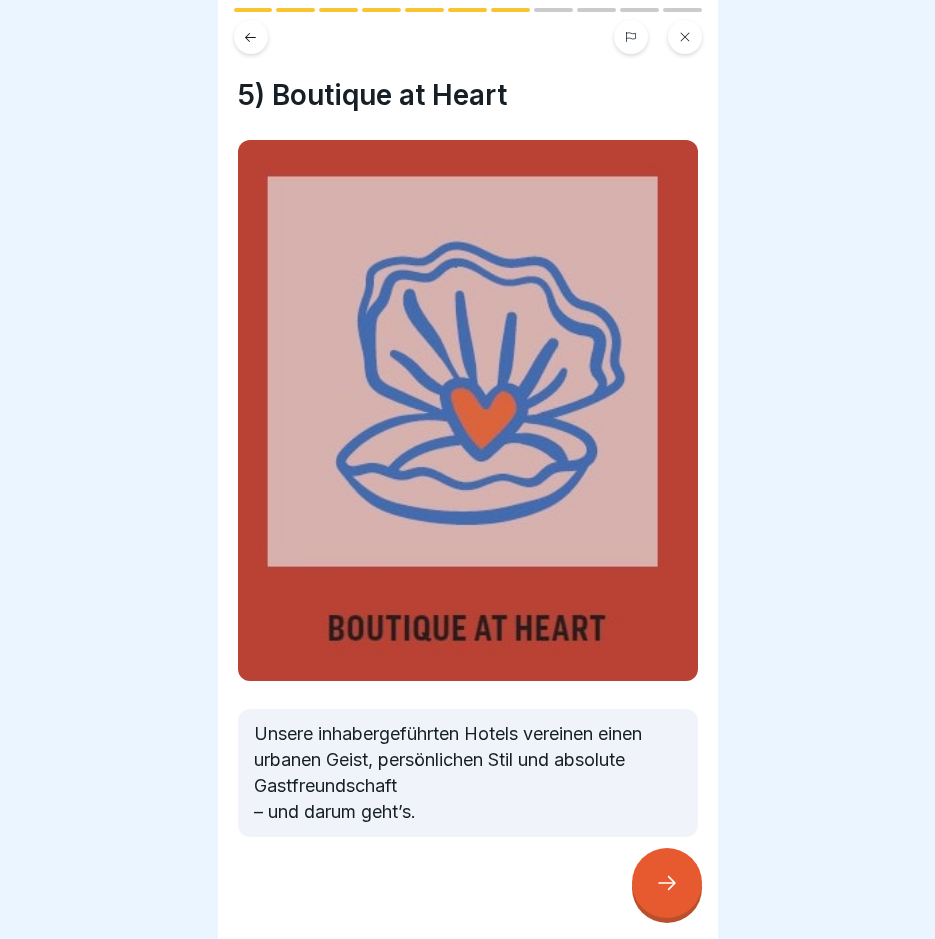 click at bounding box center (667, 883) 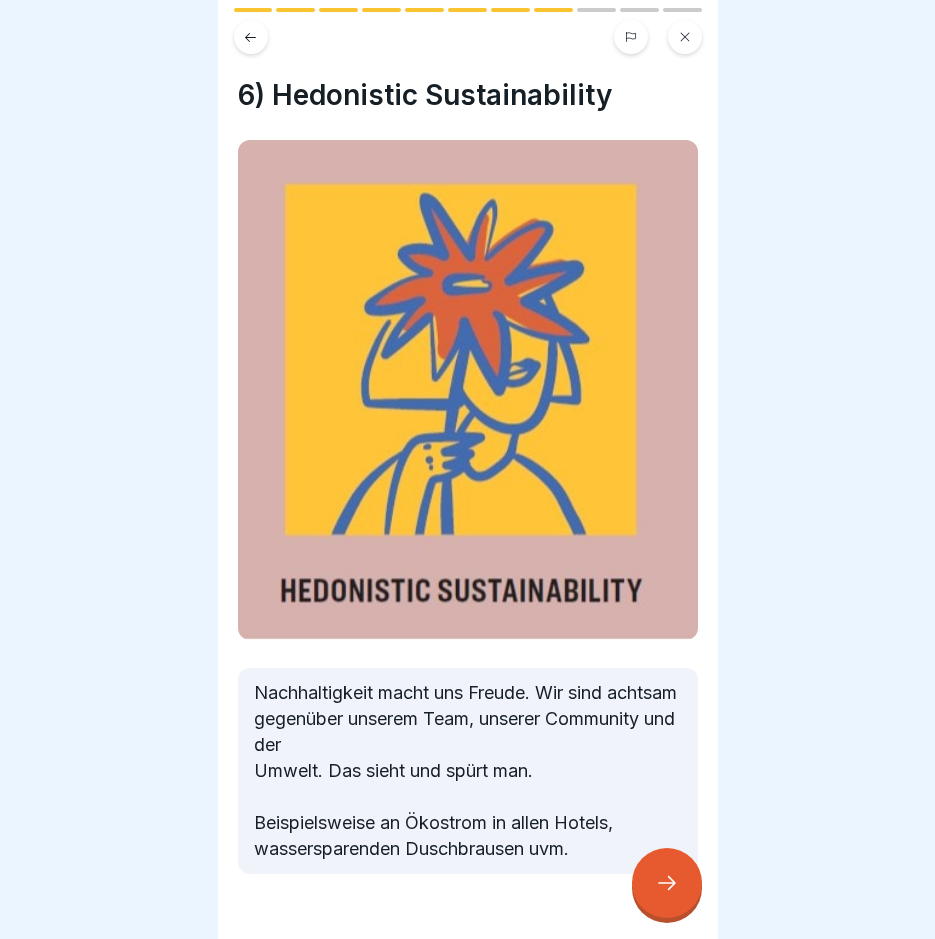 click at bounding box center [667, 883] 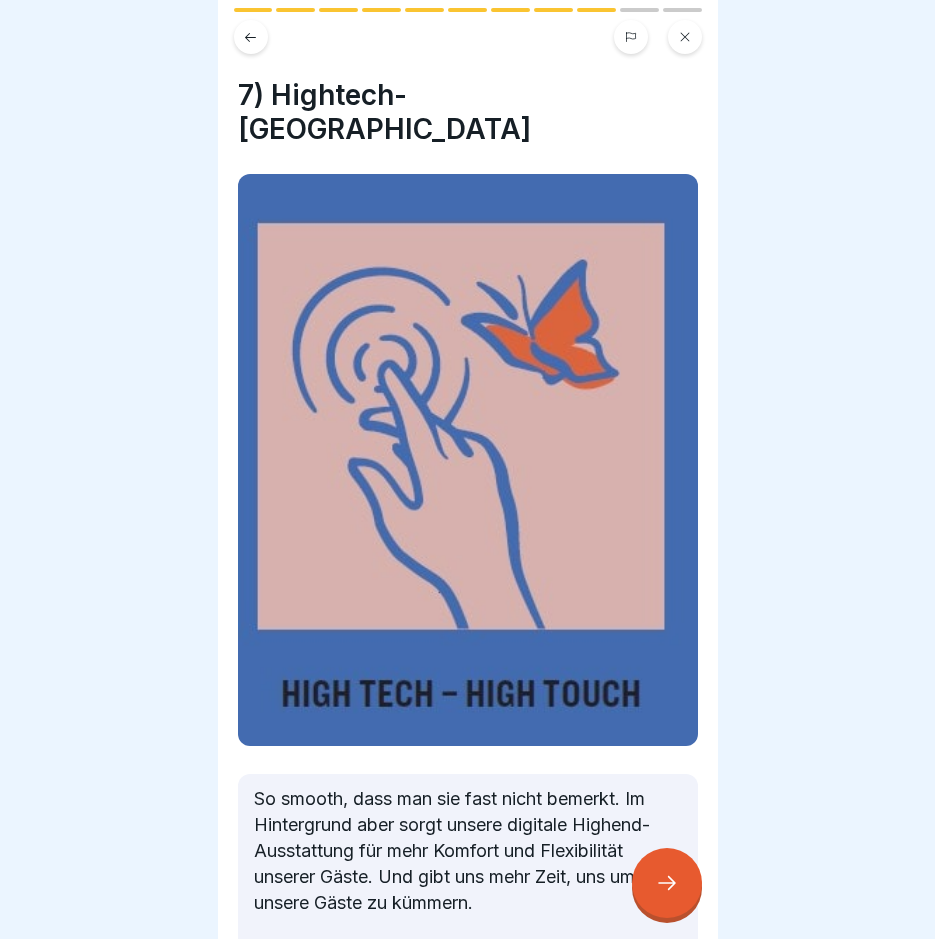 click at bounding box center (667, 883) 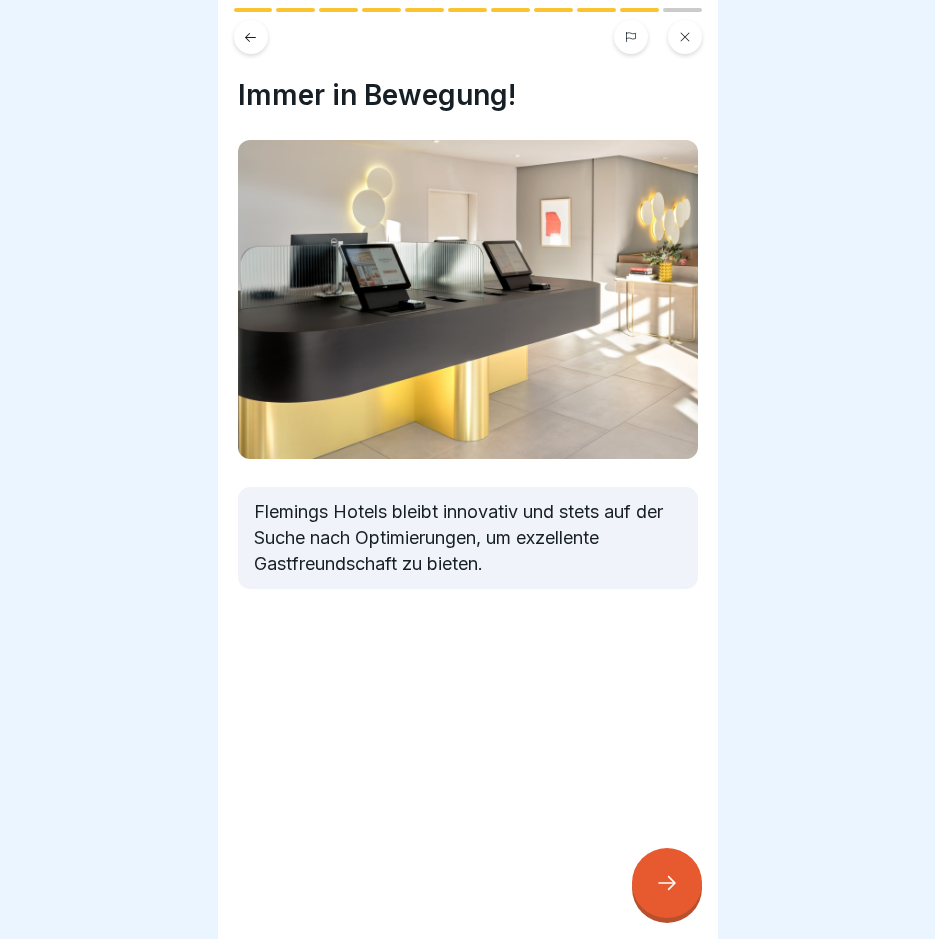 click 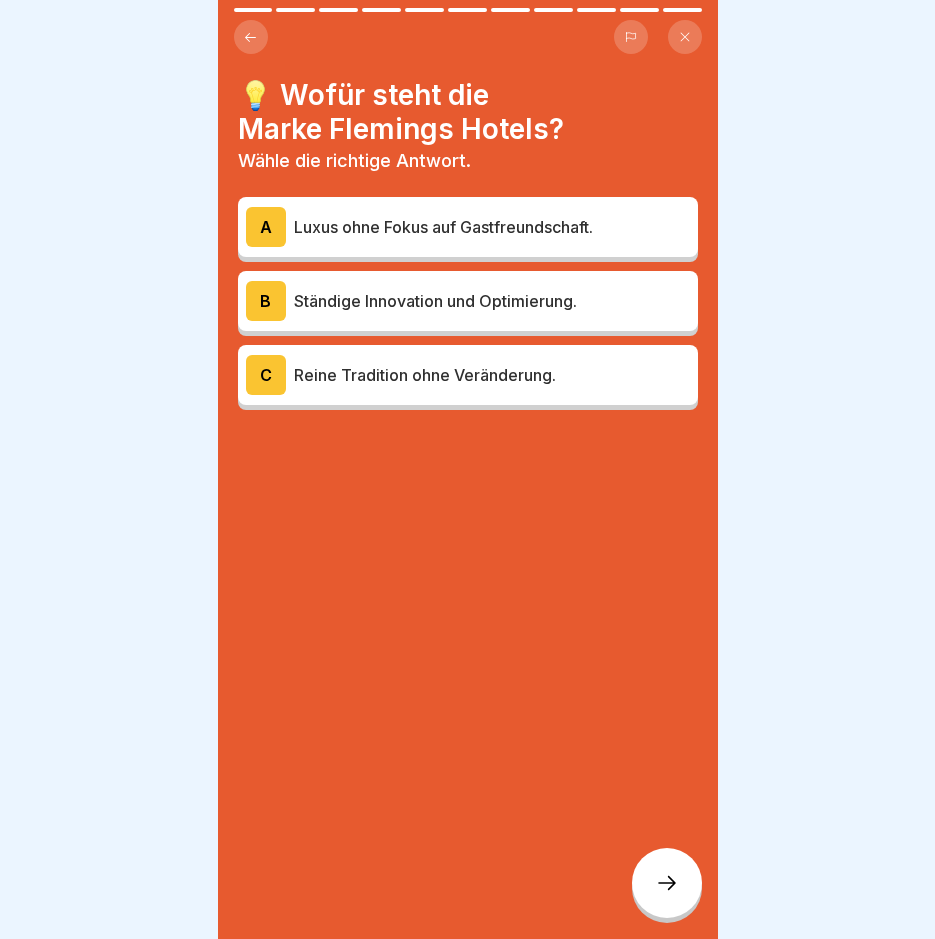 click on "Ständige Innovation und Optimierung." at bounding box center [492, 301] 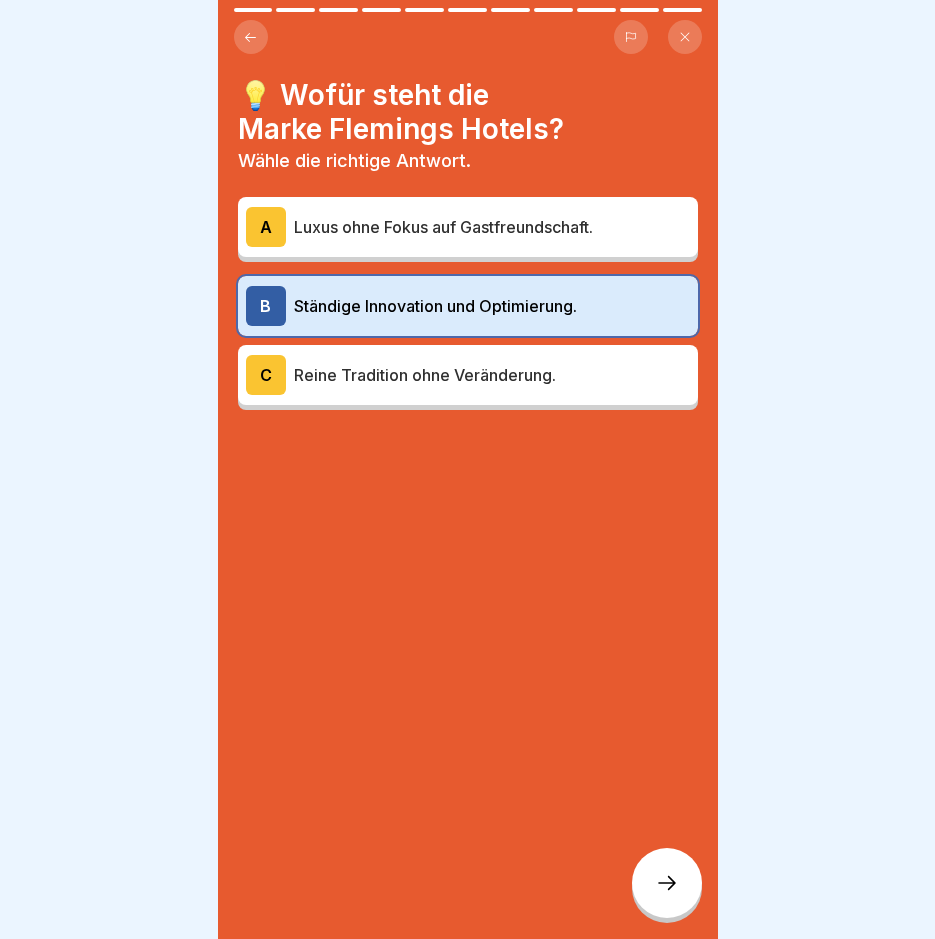 click at bounding box center (667, 883) 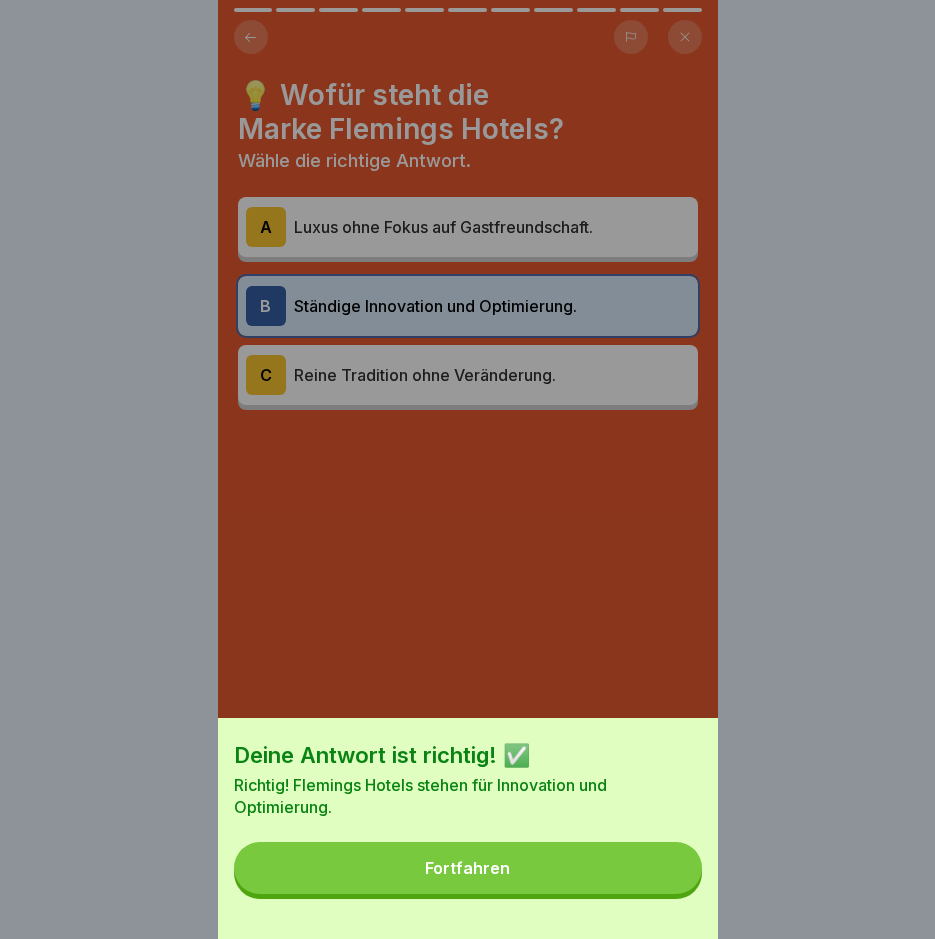 click on "Fortfahren" at bounding box center (468, 868) 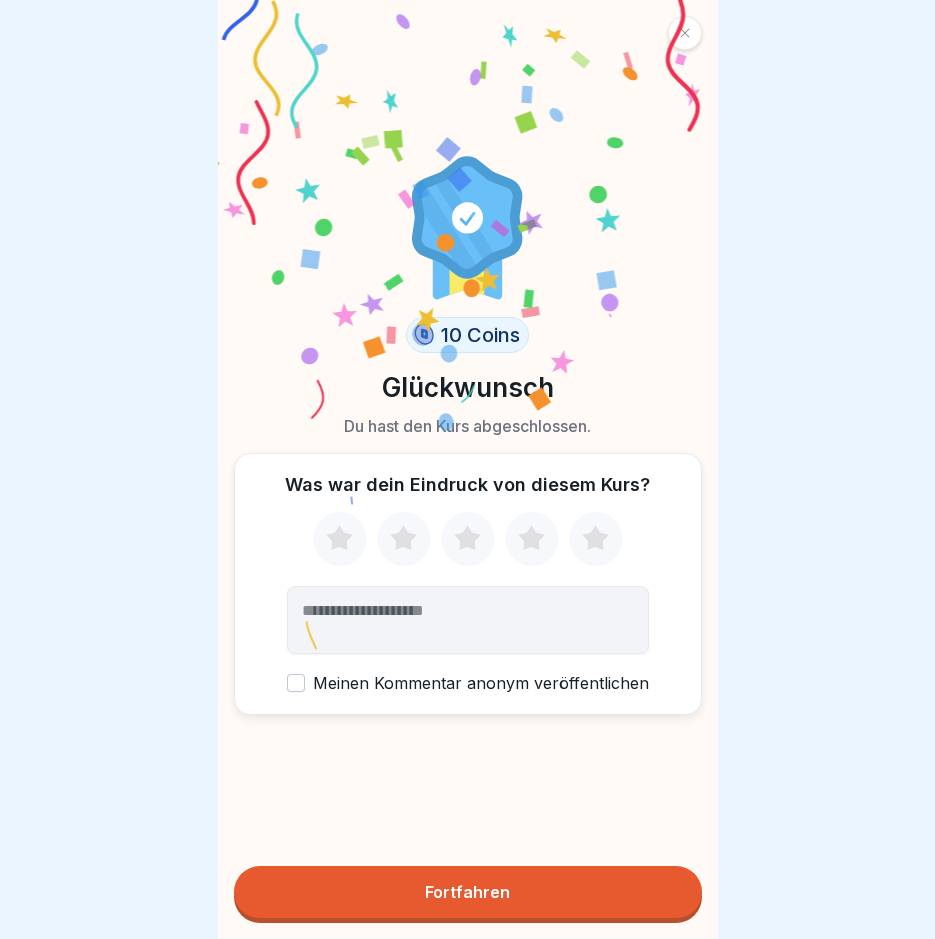 click on "Fortfahren" at bounding box center [468, 892] 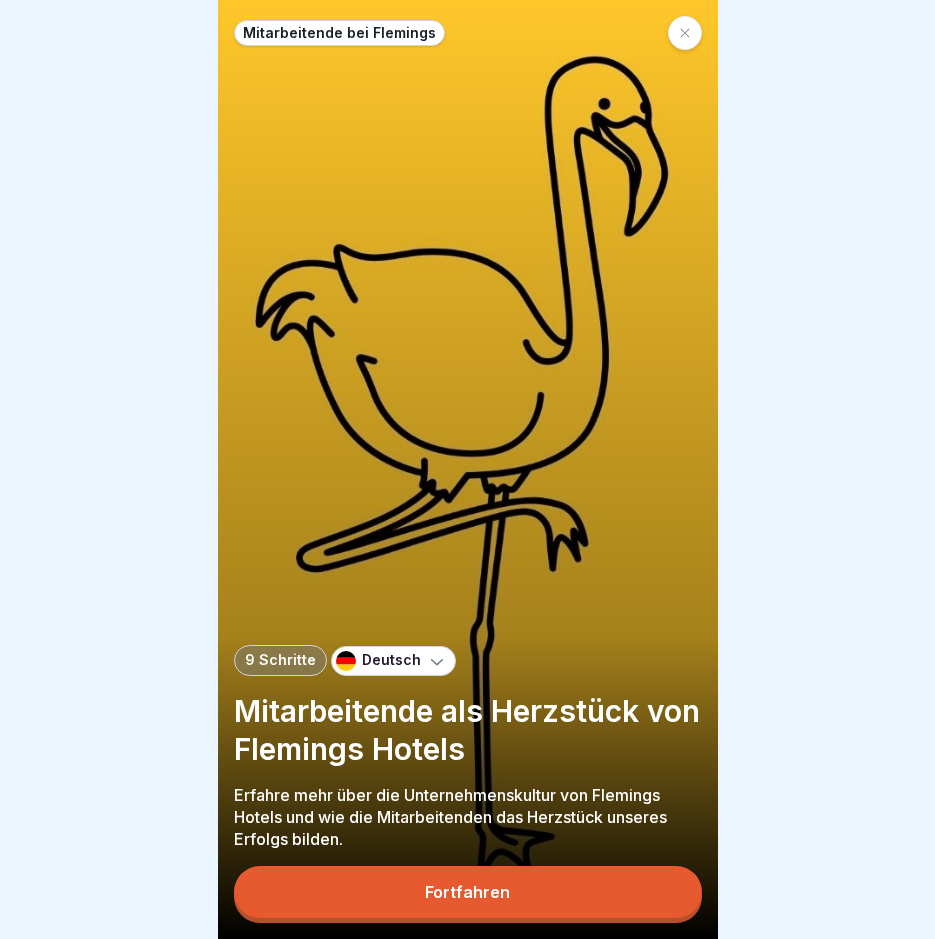 click on "Fortfahren" at bounding box center (468, 892) 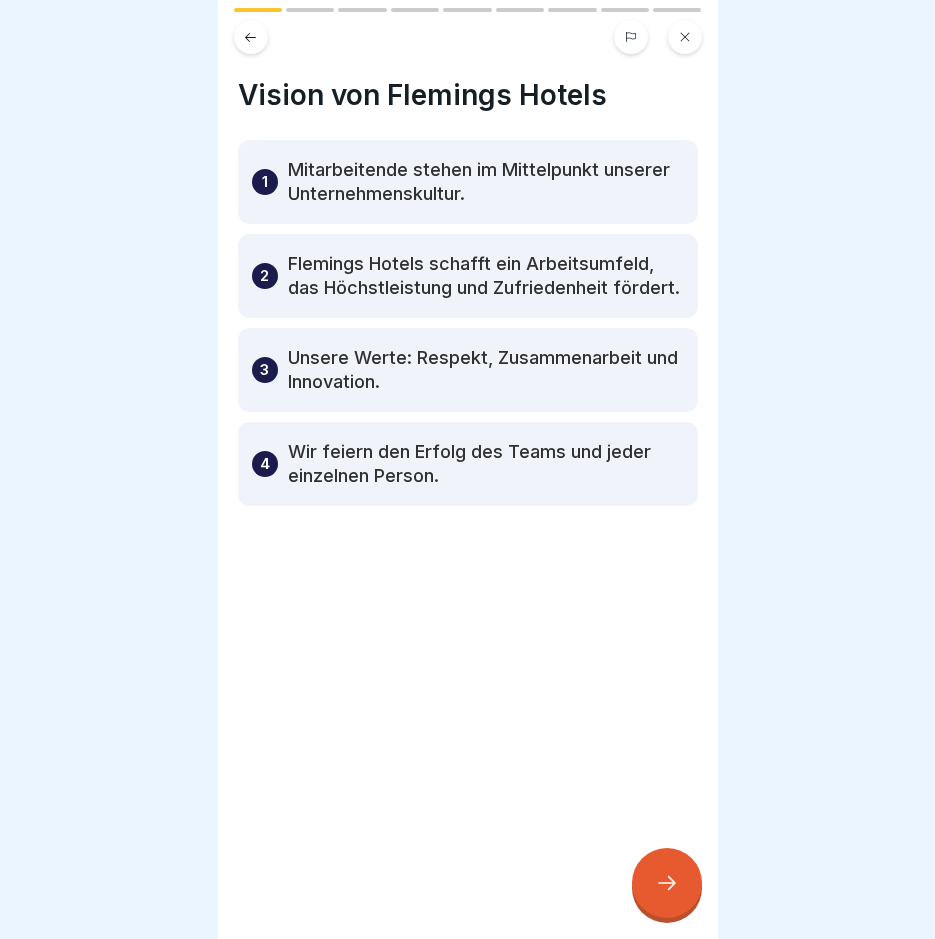 click 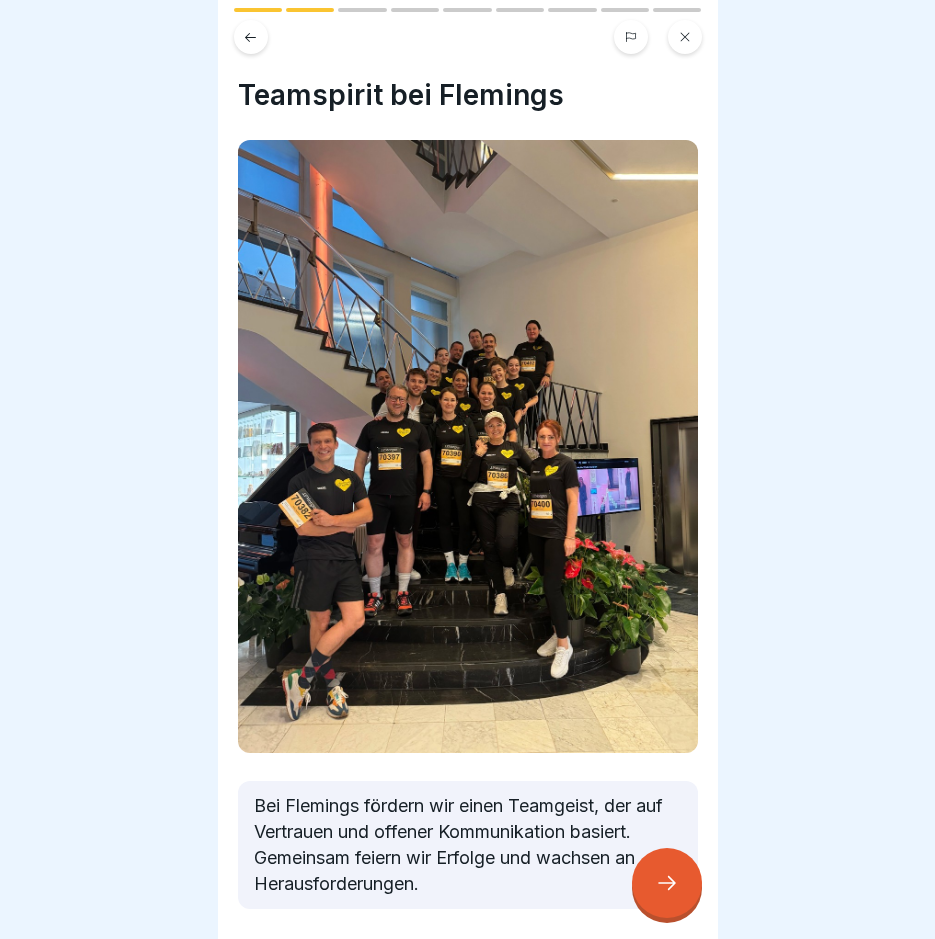 click 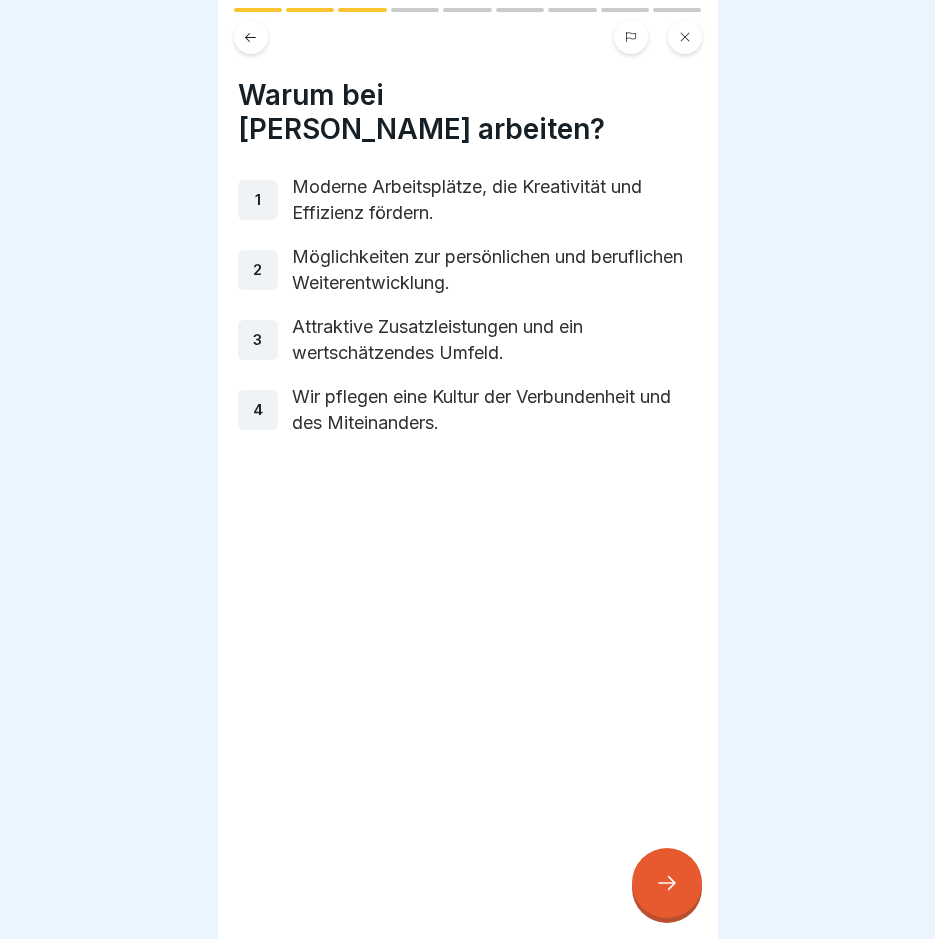 click at bounding box center (667, 883) 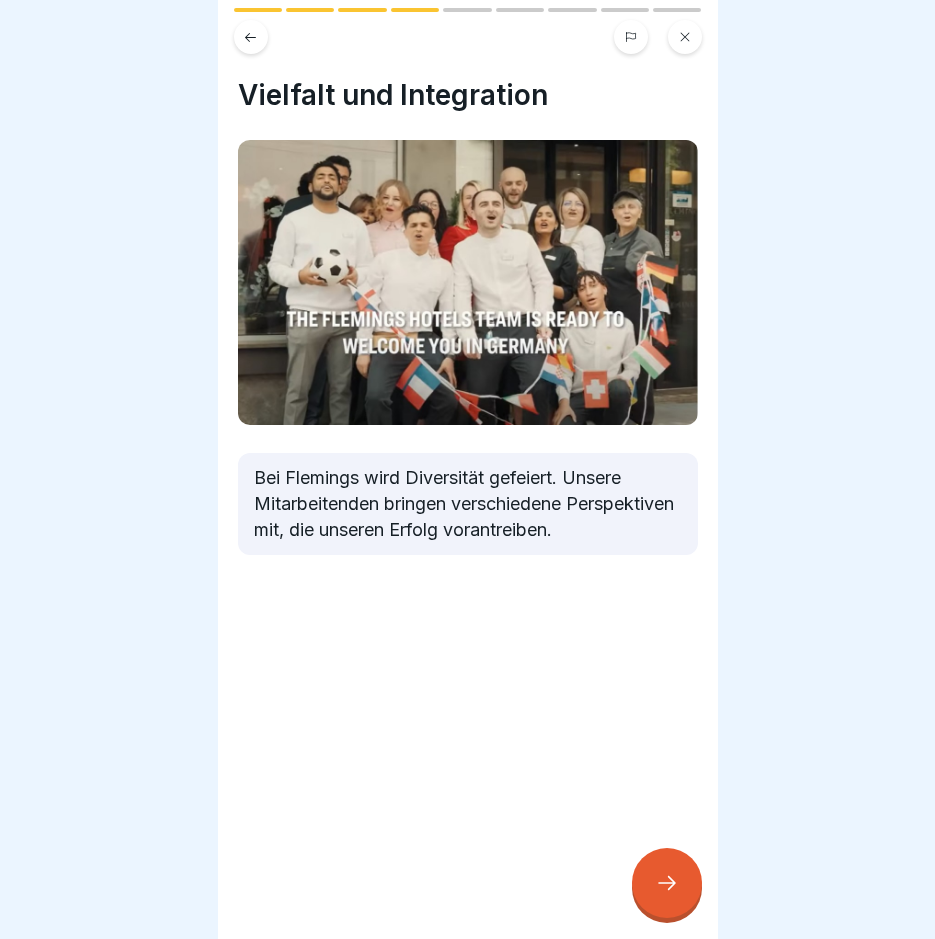 click 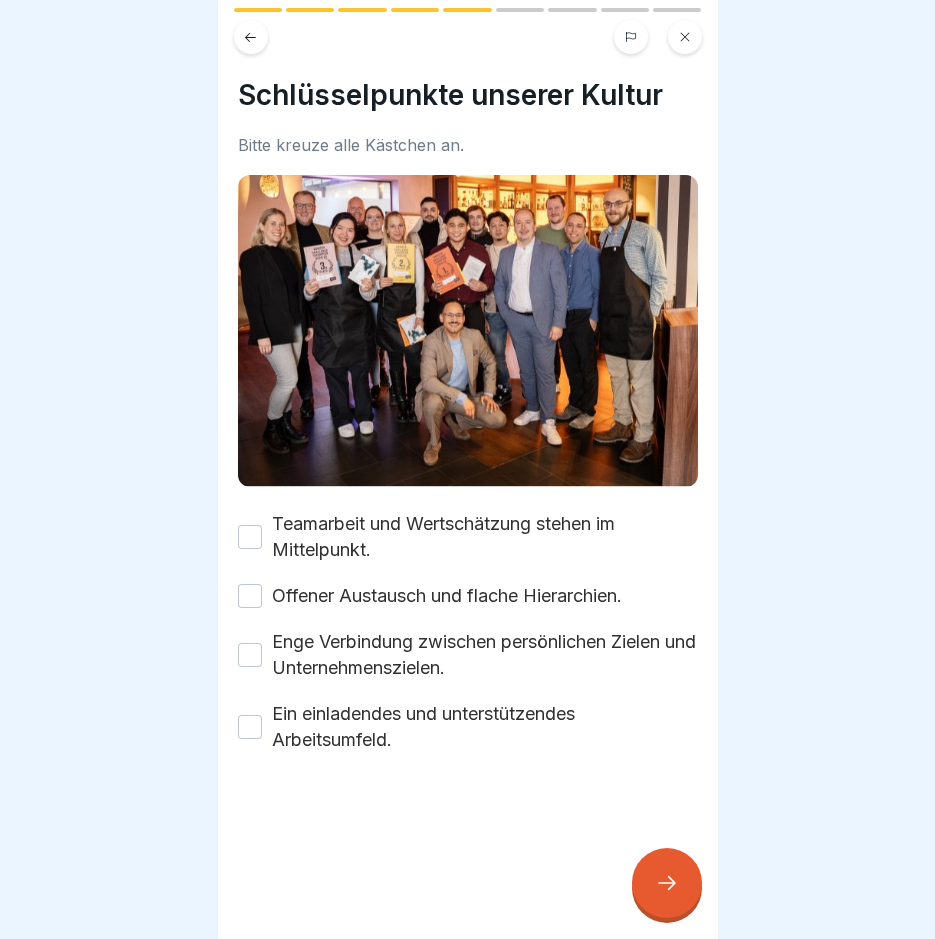 click 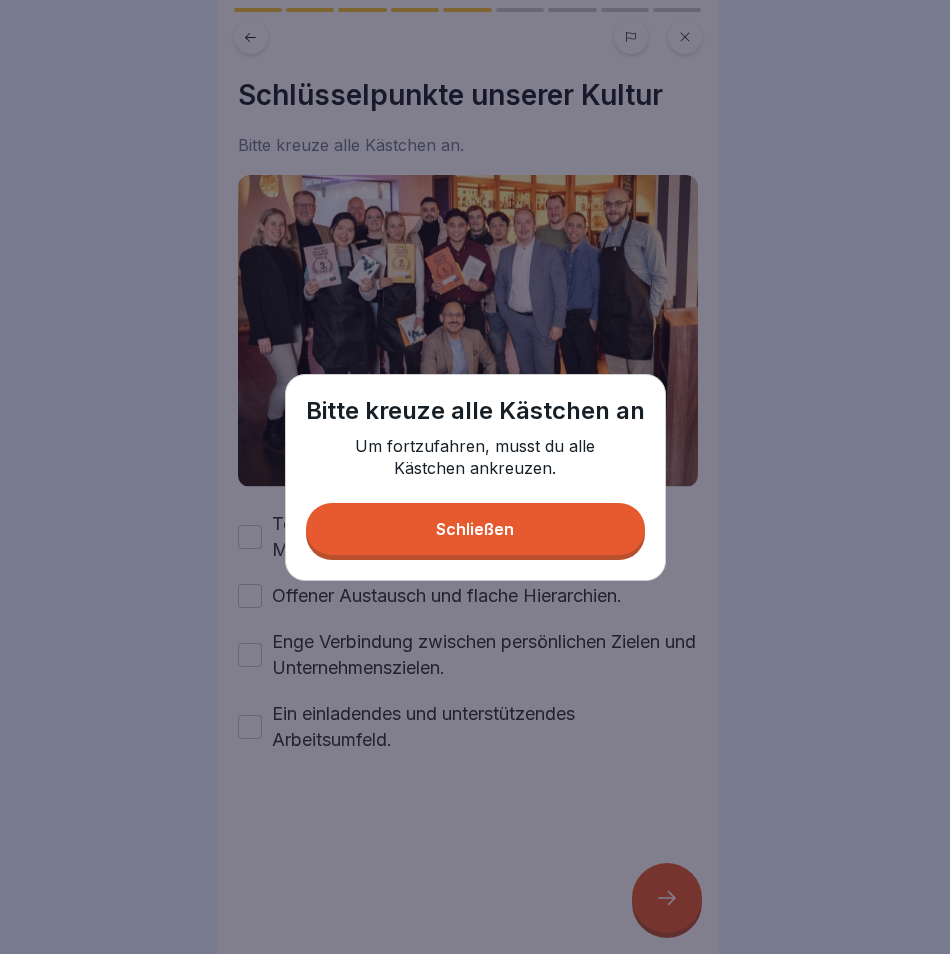 click on "Schließen" at bounding box center [475, 529] 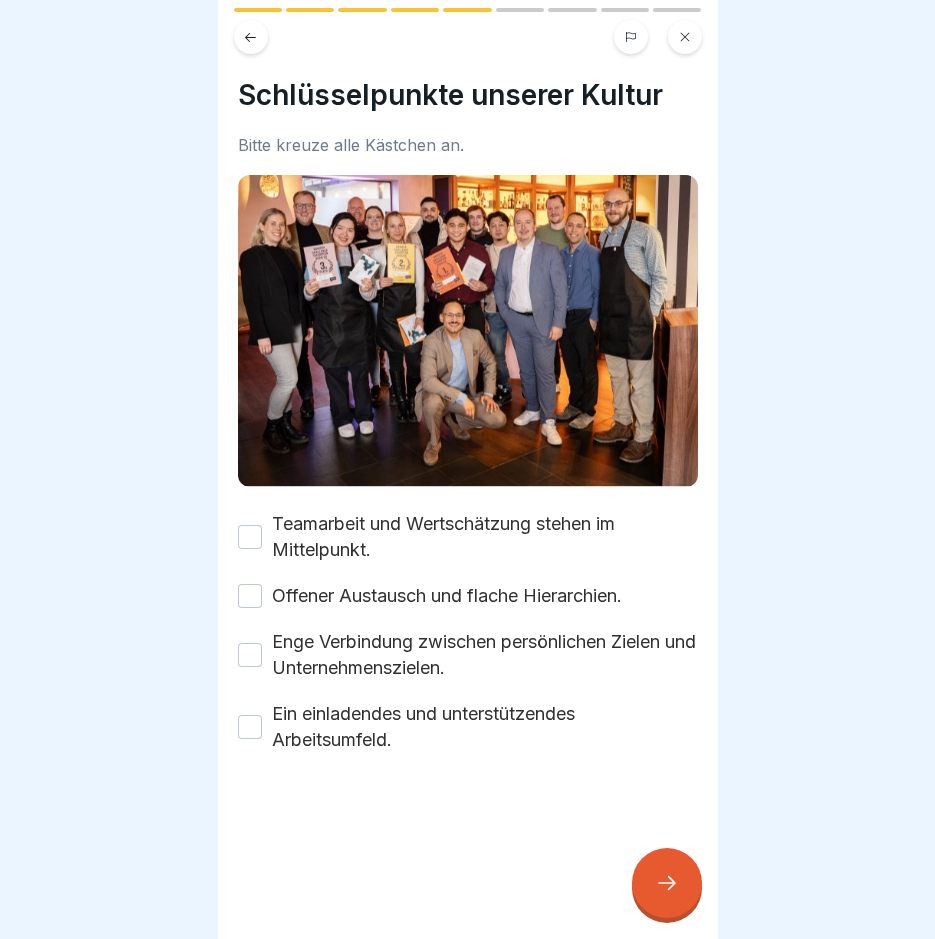 click on "Teamarbeit und Wertschätzung stehen im Mittelpunkt." at bounding box center [250, 537] 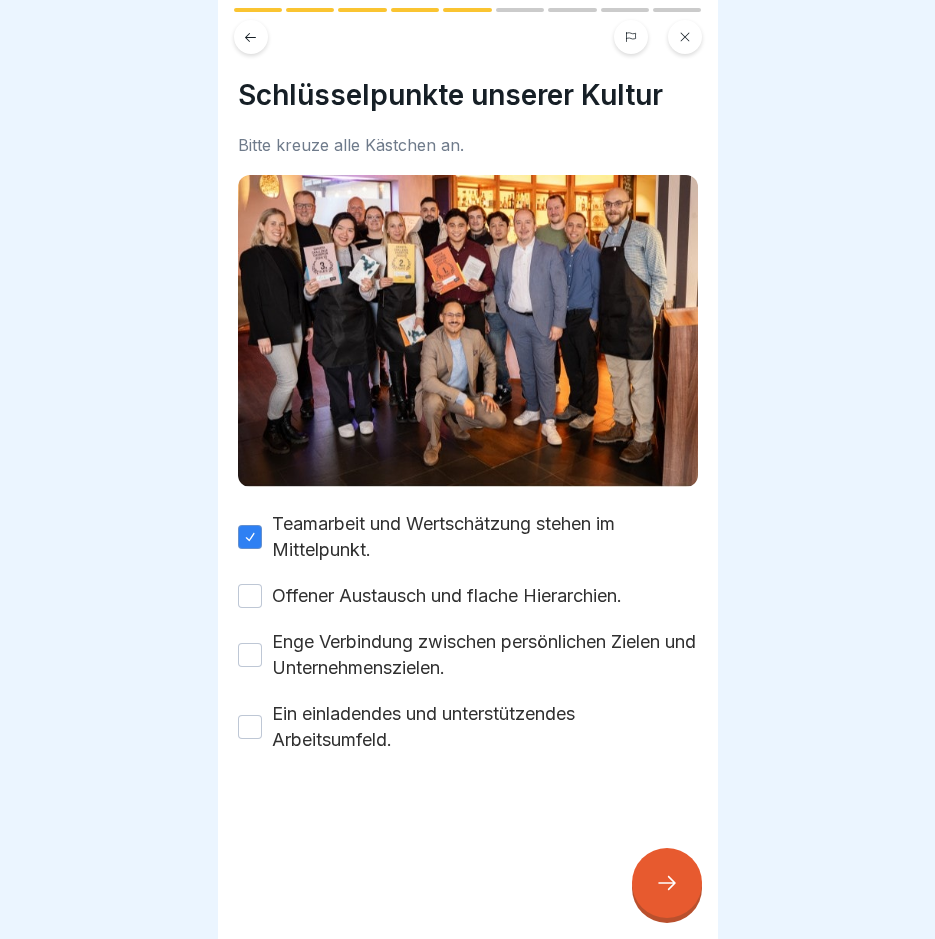 click on "Offener Austausch und flache Hierarchien." at bounding box center [250, 596] 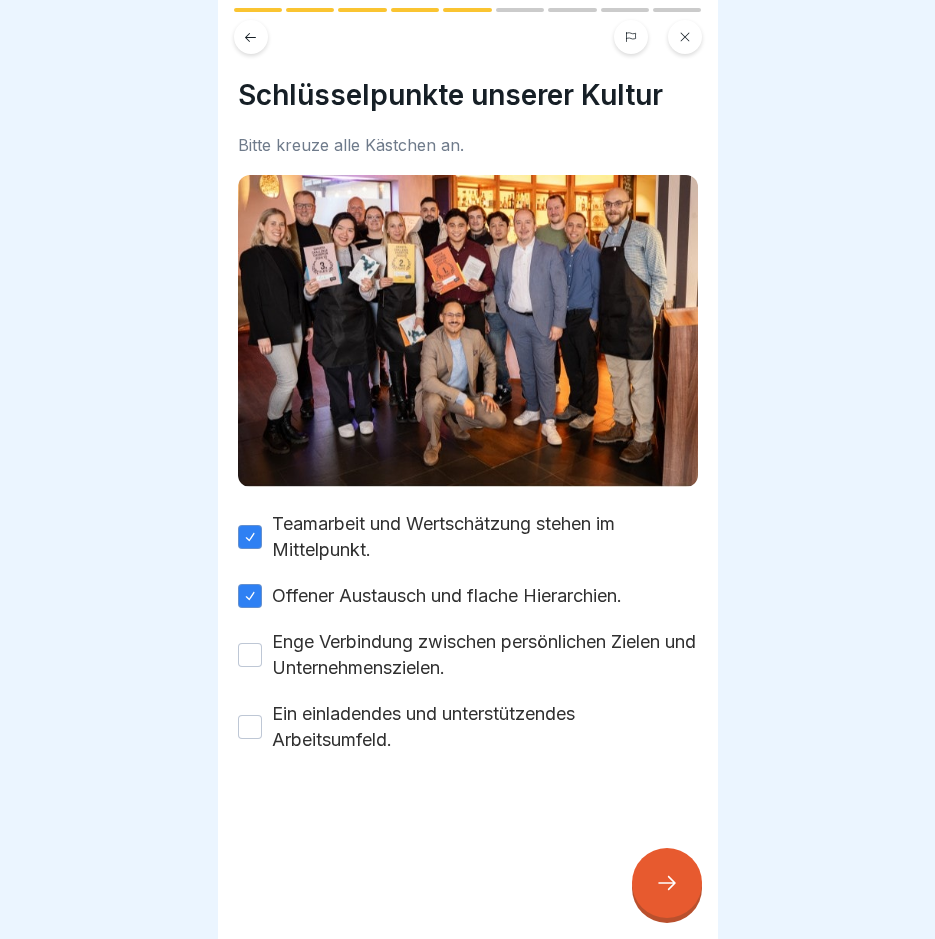 click on "Enge Verbindung zwischen persönlichen Zielen und Unternehmenszielen." at bounding box center [250, 655] 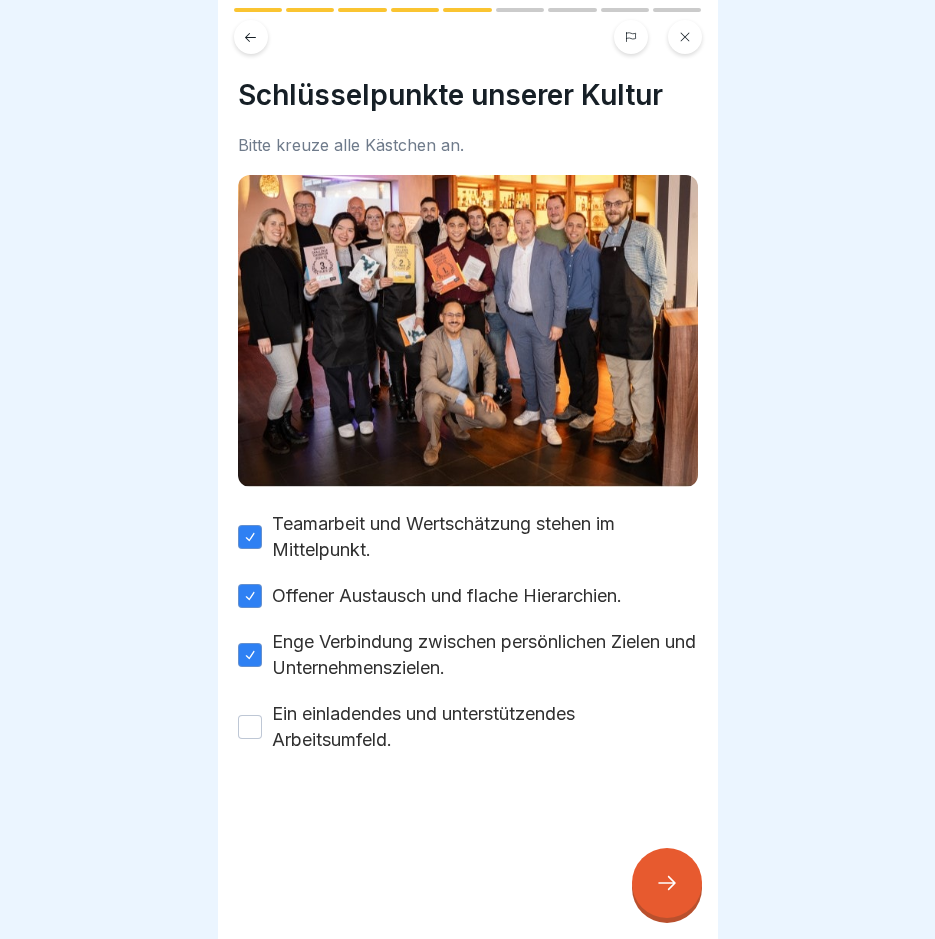 click on "Ein einladendes und unterstützendes Arbeitsumfeld." at bounding box center [250, 727] 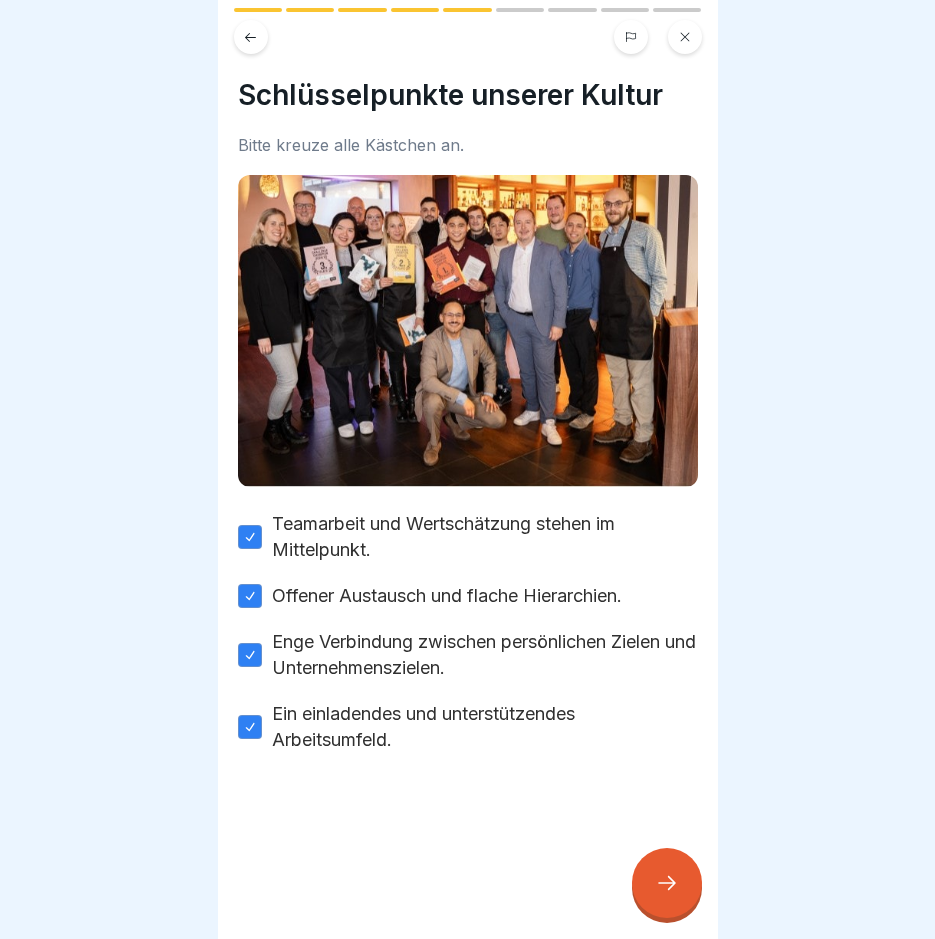 click at bounding box center (667, 883) 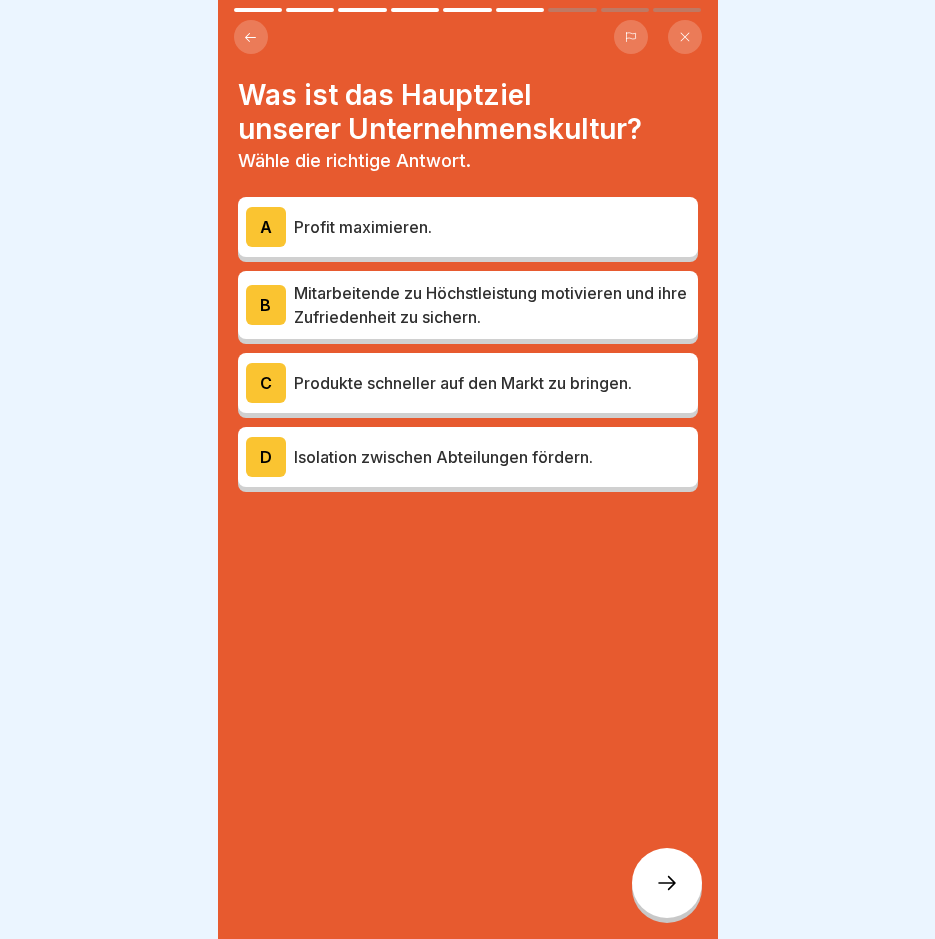 click on "Mitarbeitende zu Höchstleistung motivieren und ihre Zufriedenheit zu sichern." at bounding box center (492, 305) 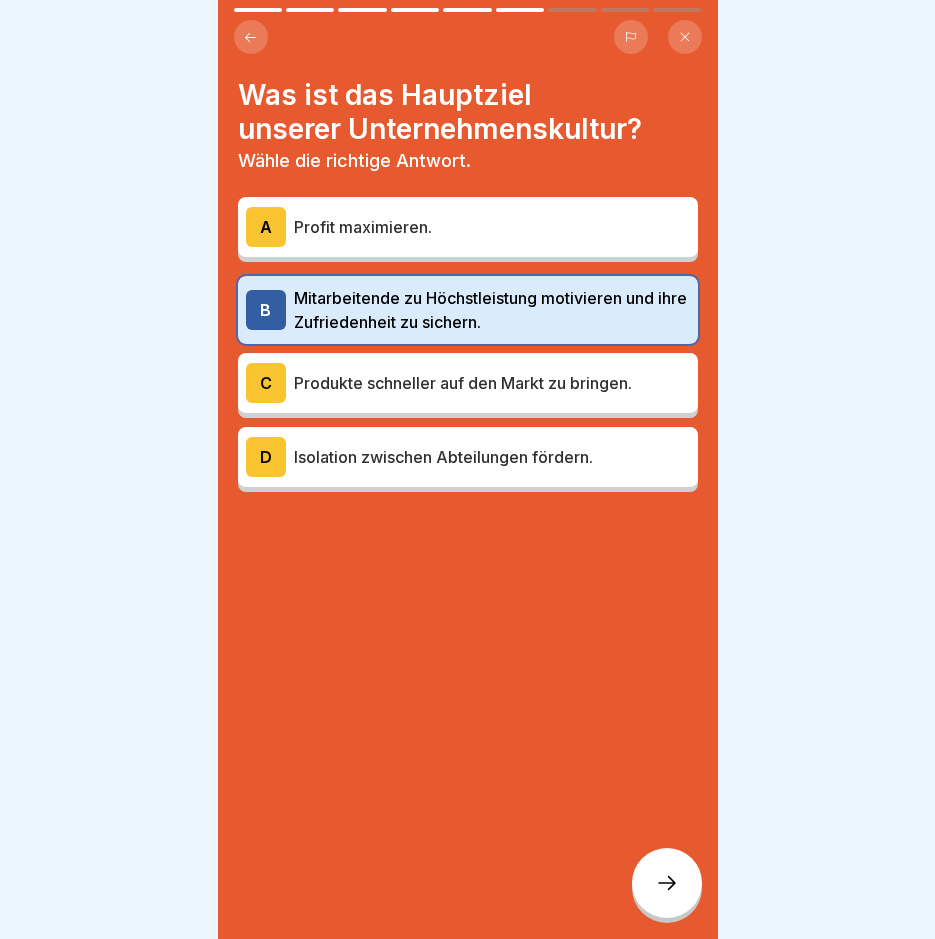 click at bounding box center [467, 469] 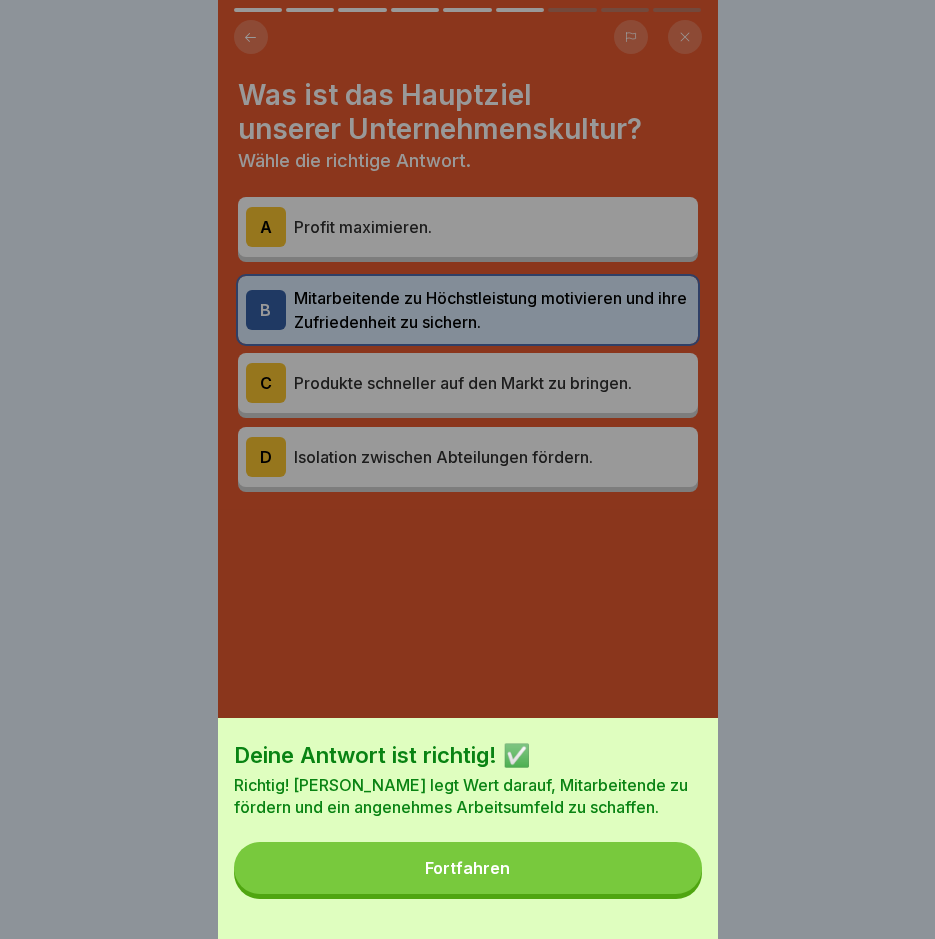 click on "Fortfahren" at bounding box center (468, 868) 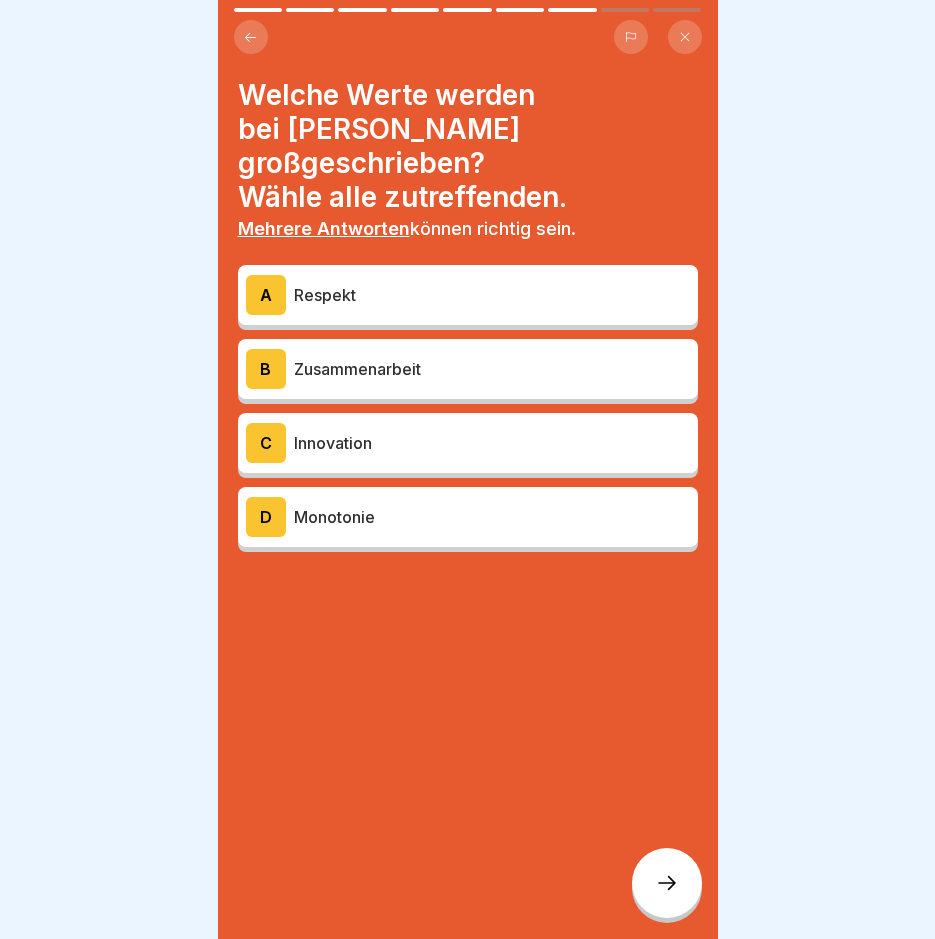 click on "Respekt" at bounding box center [492, 295] 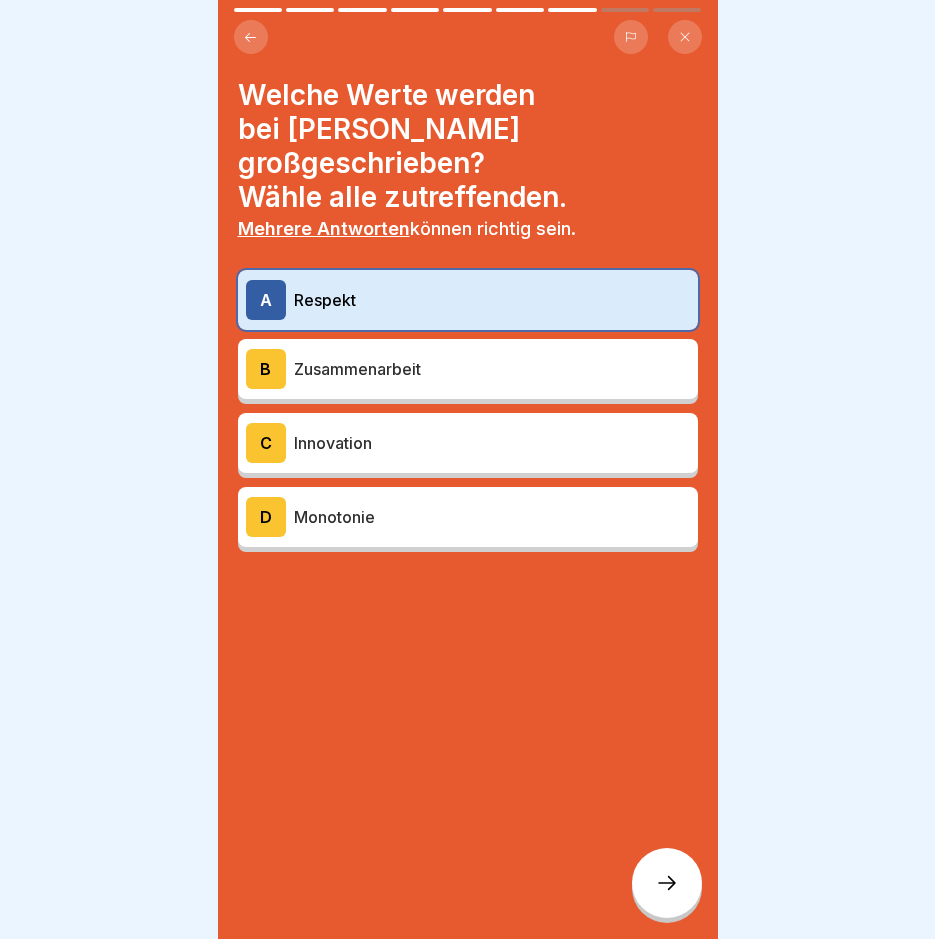 click on "Zusammenarbeit" at bounding box center (492, 369) 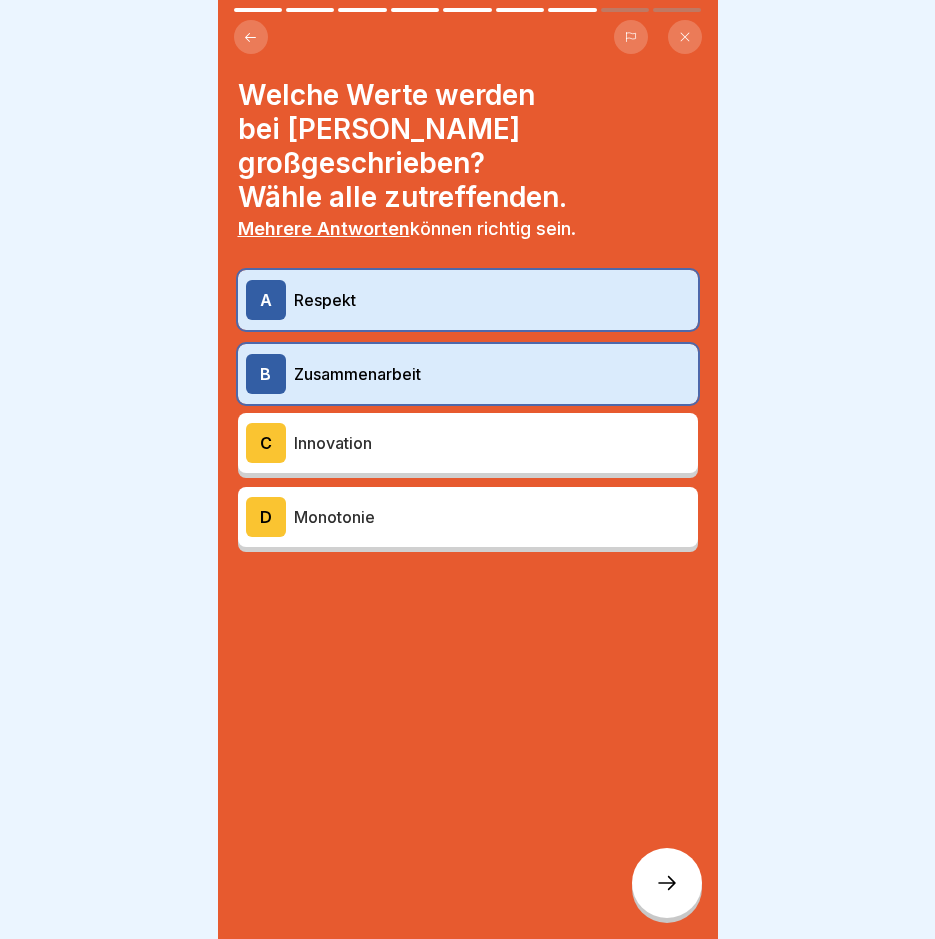 click 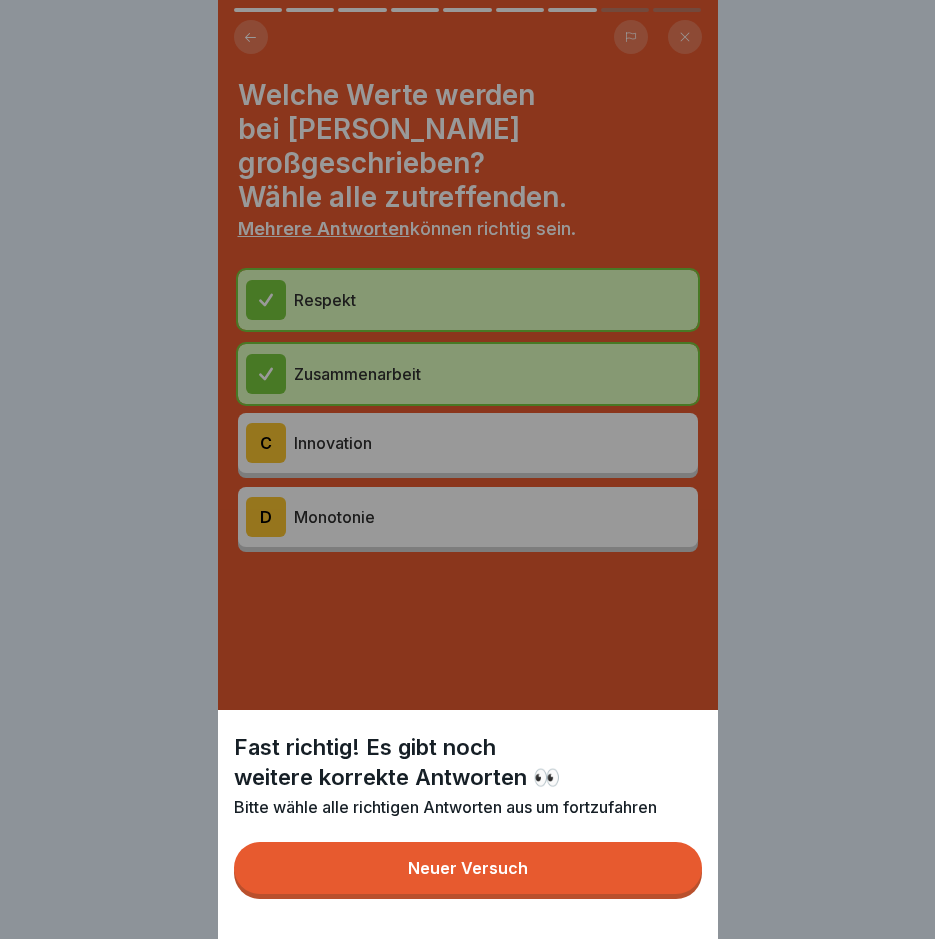 click on "Neuer Versuch" at bounding box center (468, 868) 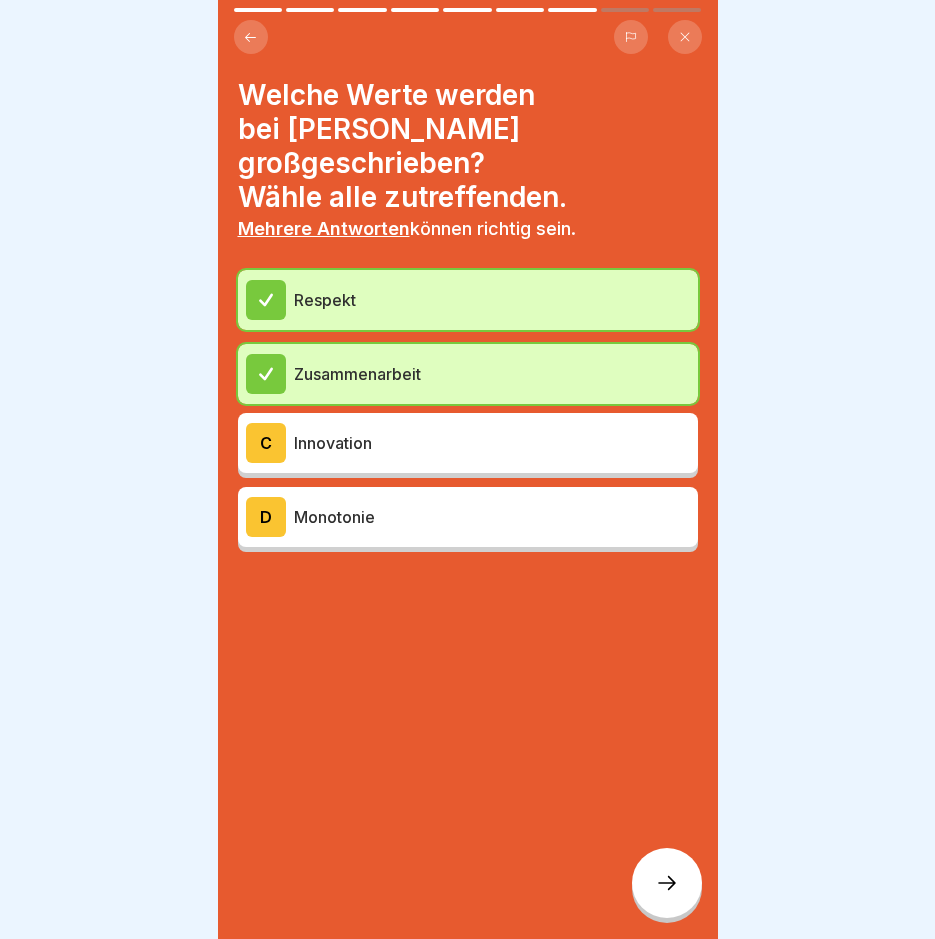 click 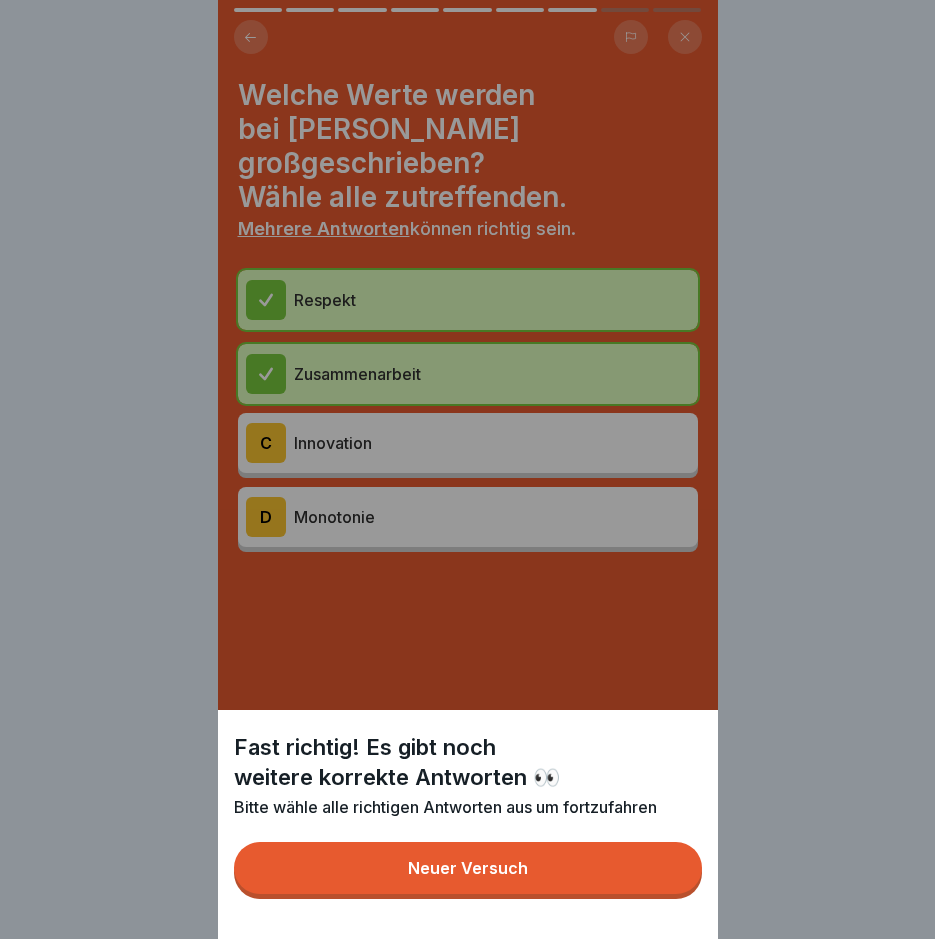click on "Neuer Versuch" at bounding box center (468, 868) 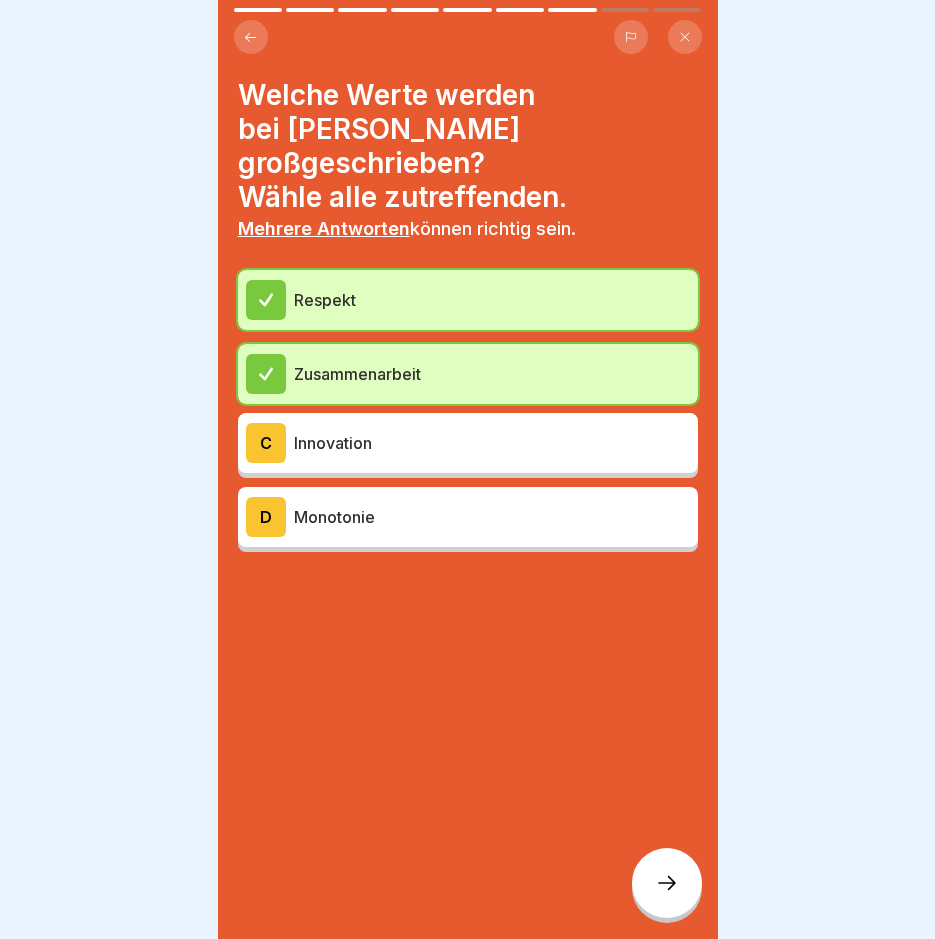 click 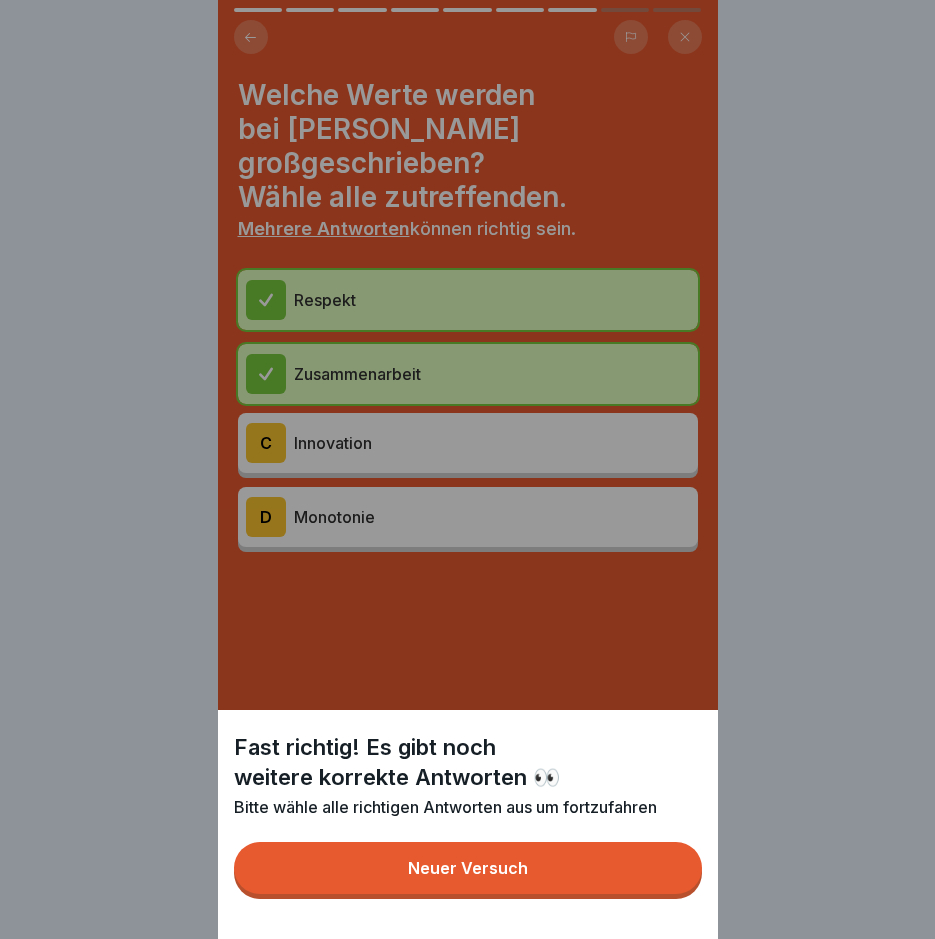 click on "Neuer Versuch" at bounding box center [468, 868] 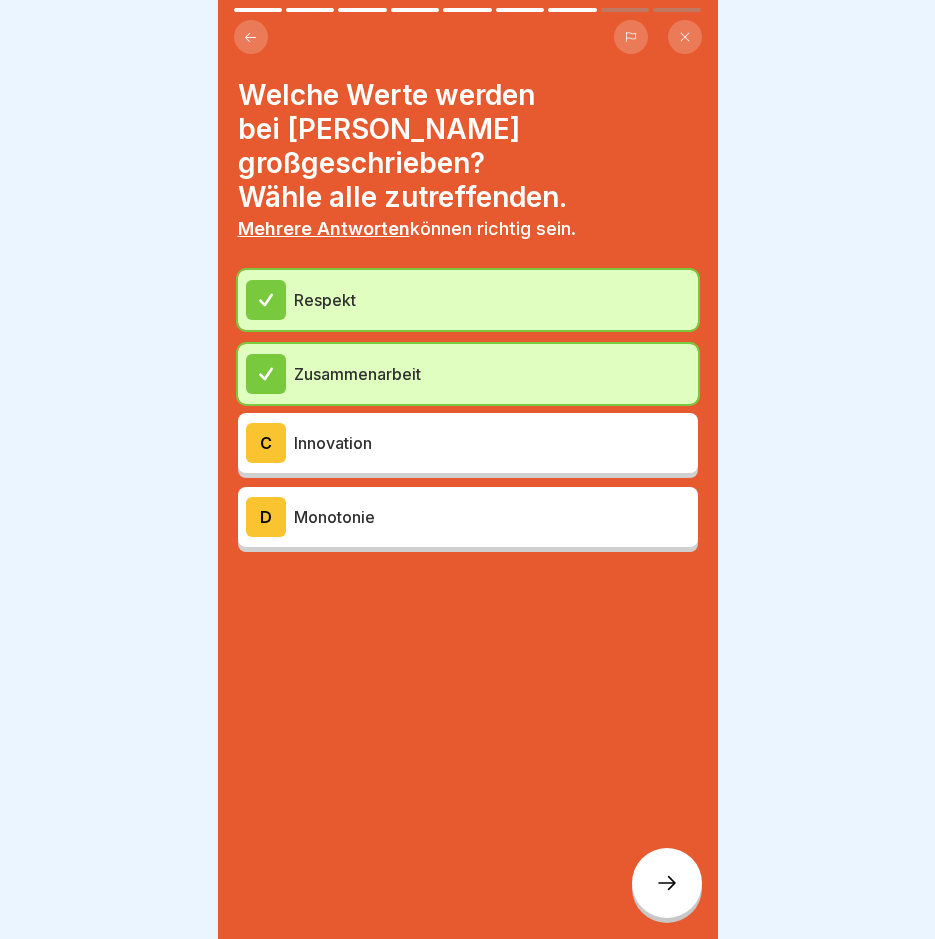 click on "C Innovation" at bounding box center [468, 443] 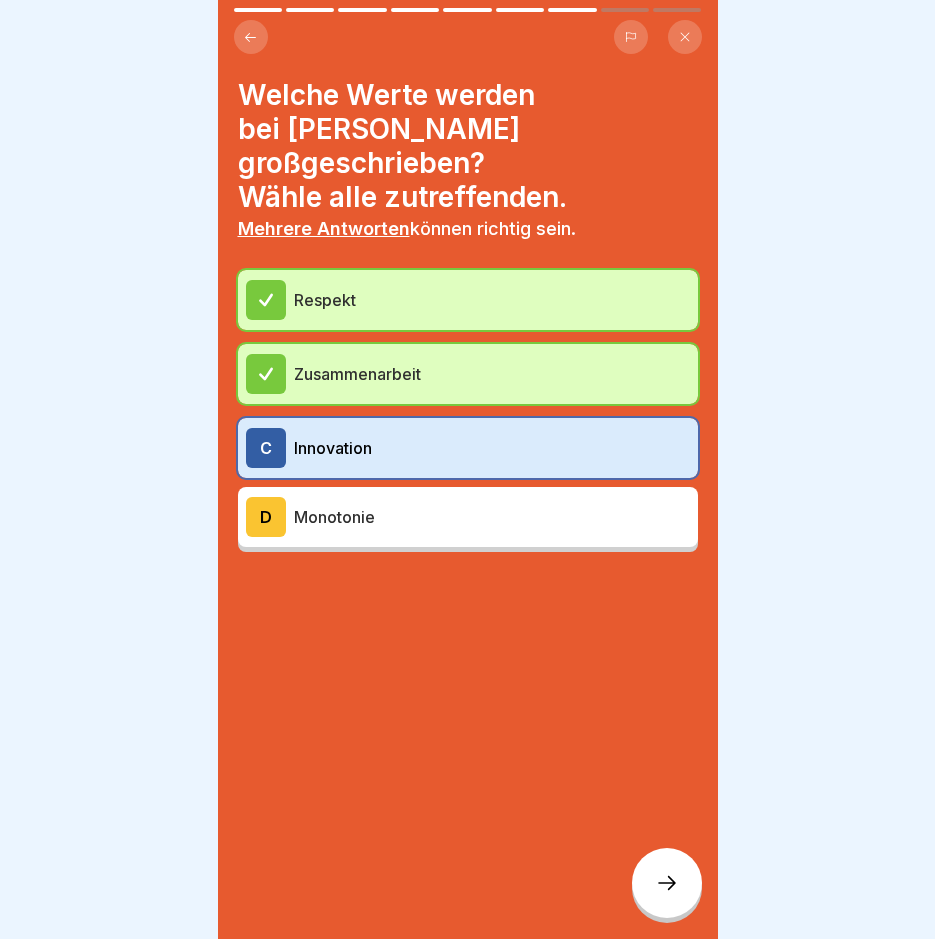click 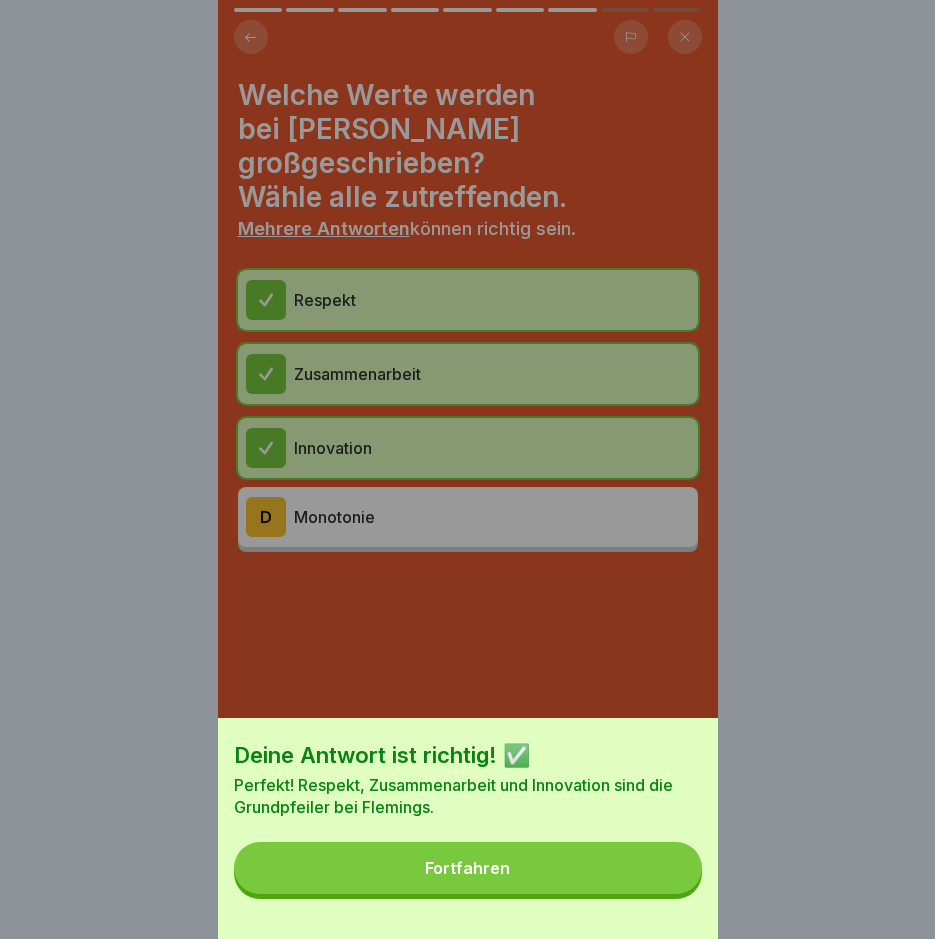 click on "Fortfahren" at bounding box center (468, 868) 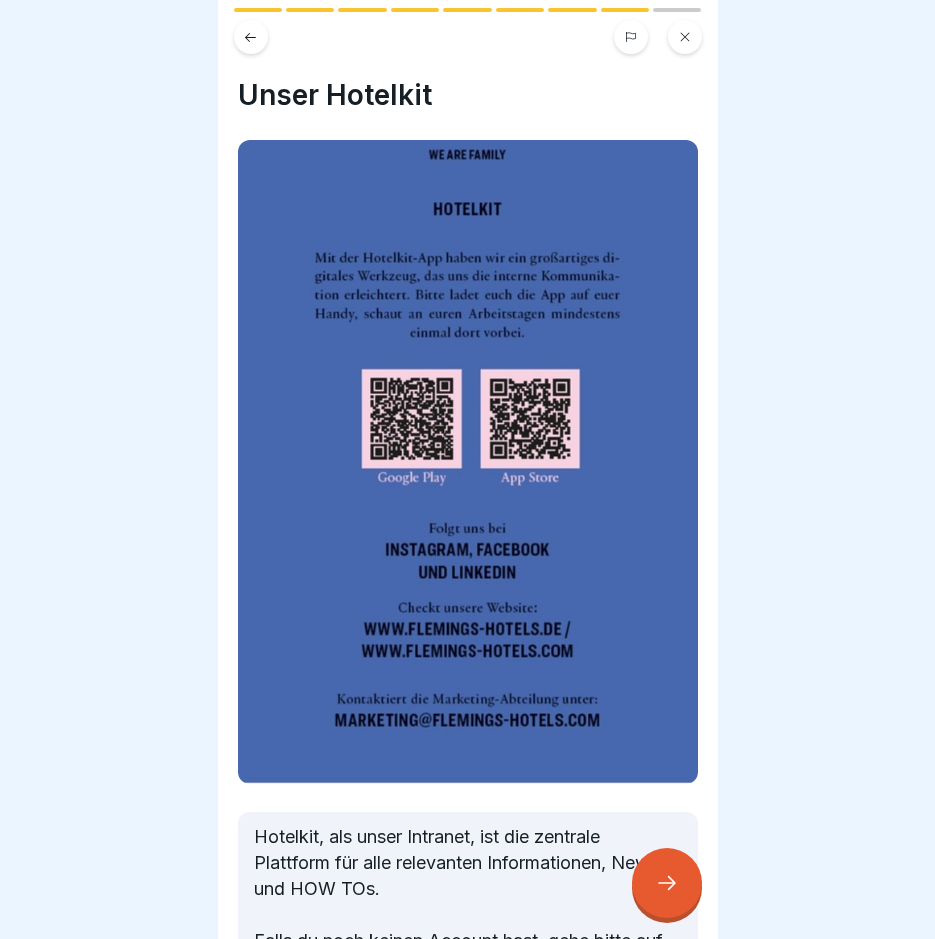 click at bounding box center (667, 883) 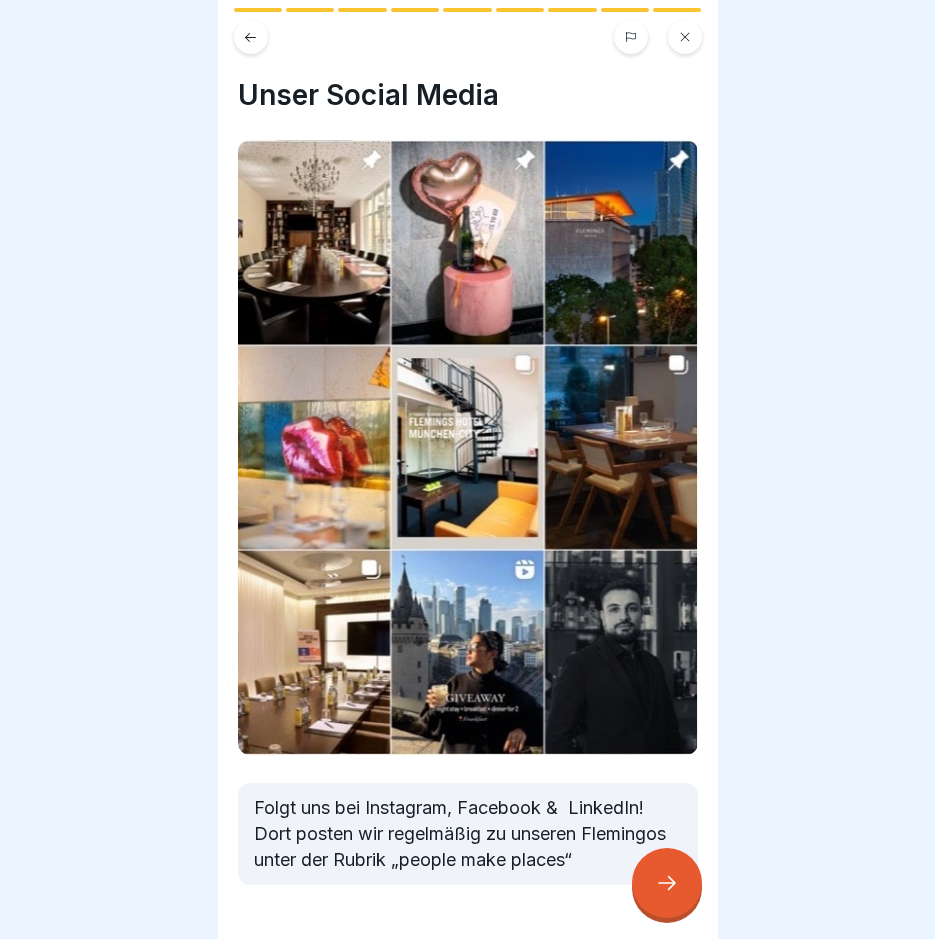 click 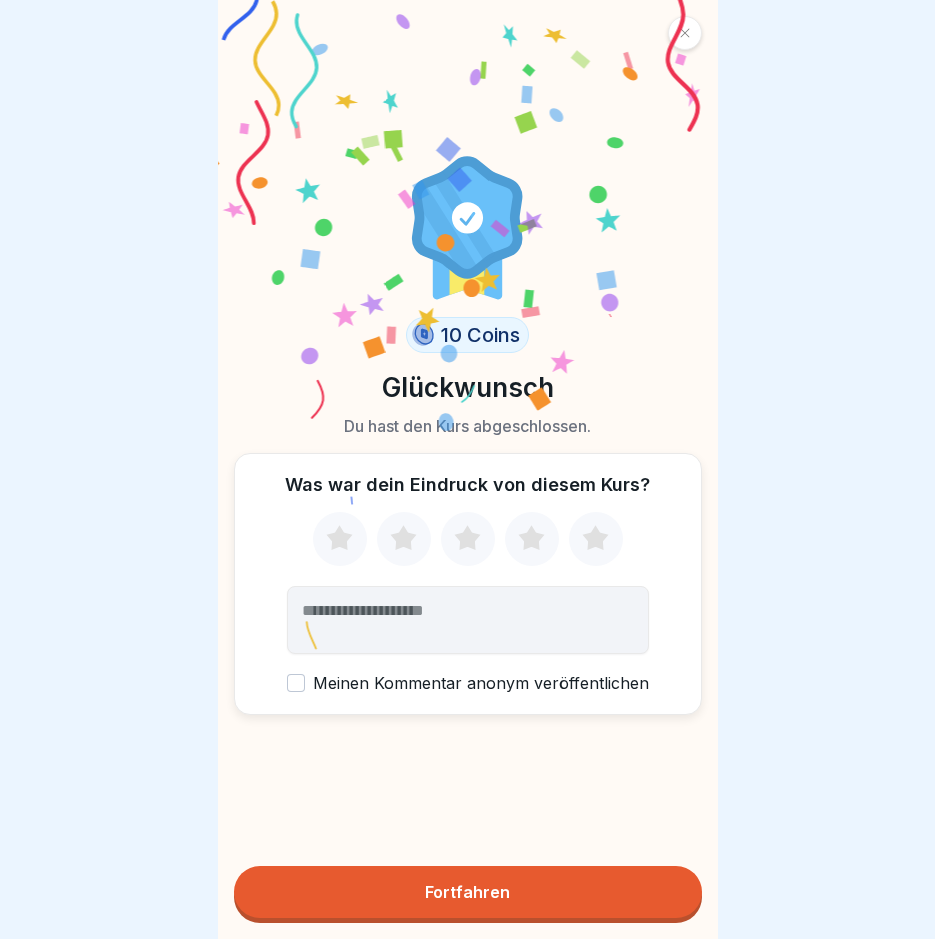 click on "Fortfahren" at bounding box center [468, 892] 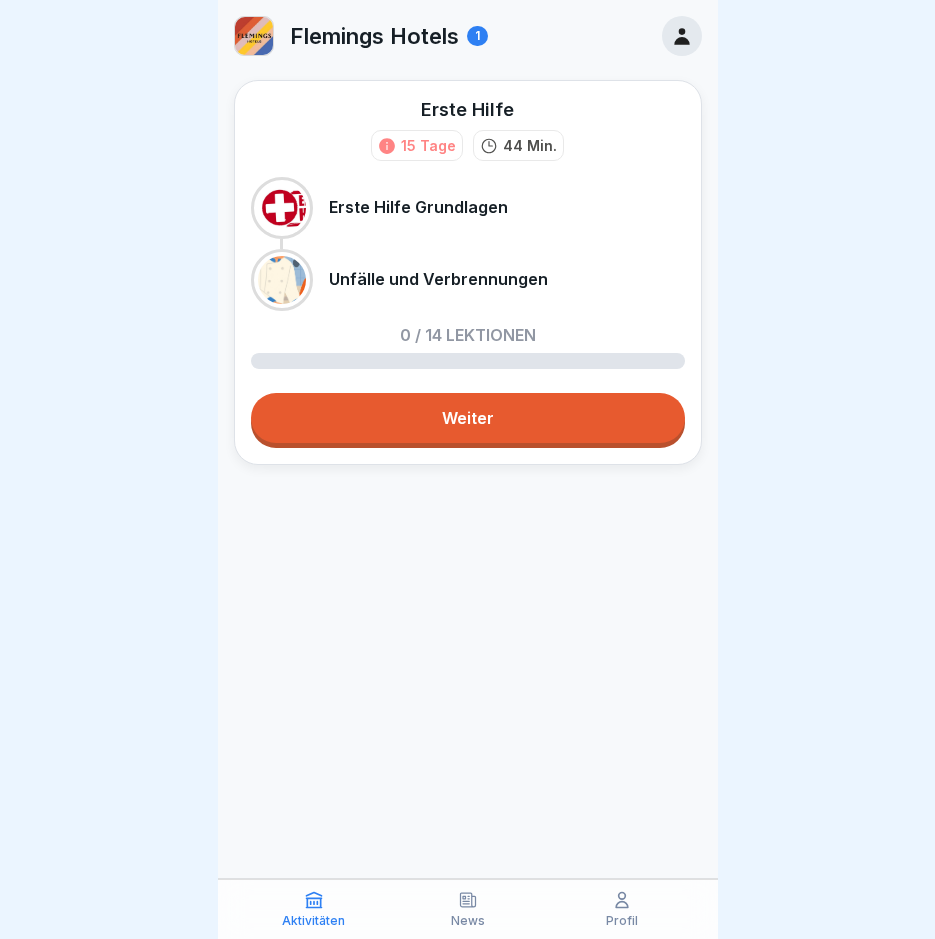 click on "Weiter" at bounding box center [468, 418] 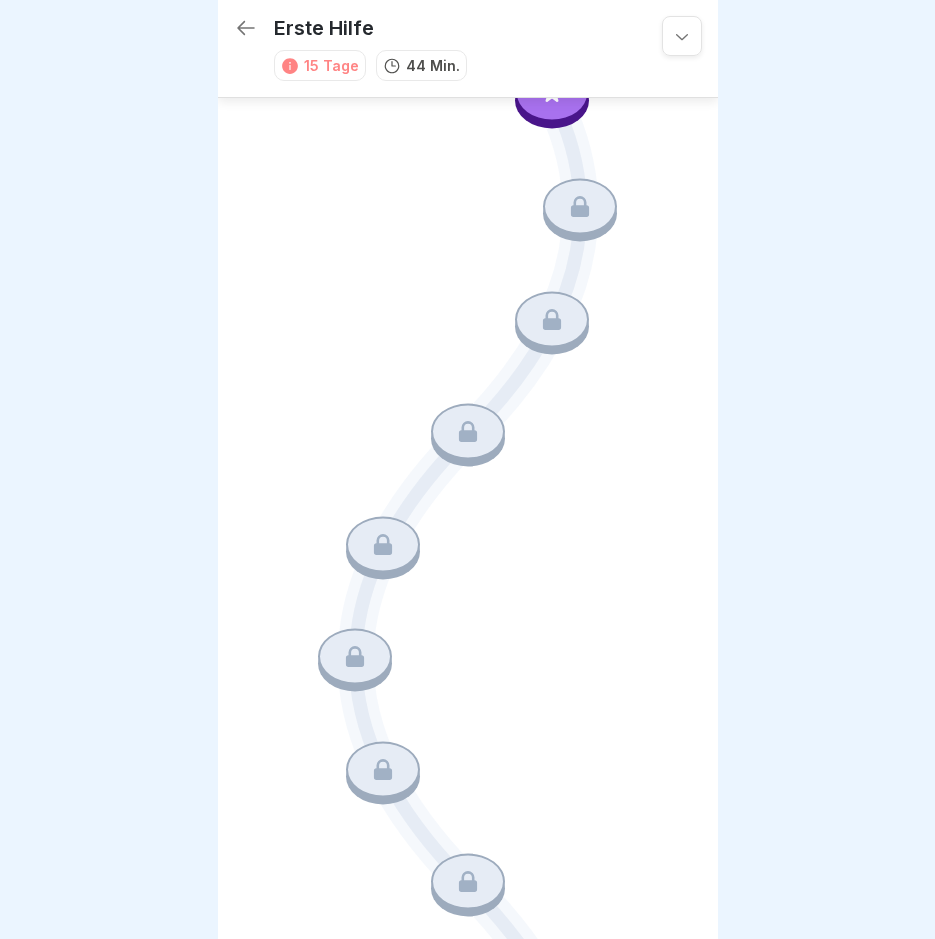 scroll, scrollTop: 0, scrollLeft: 0, axis: both 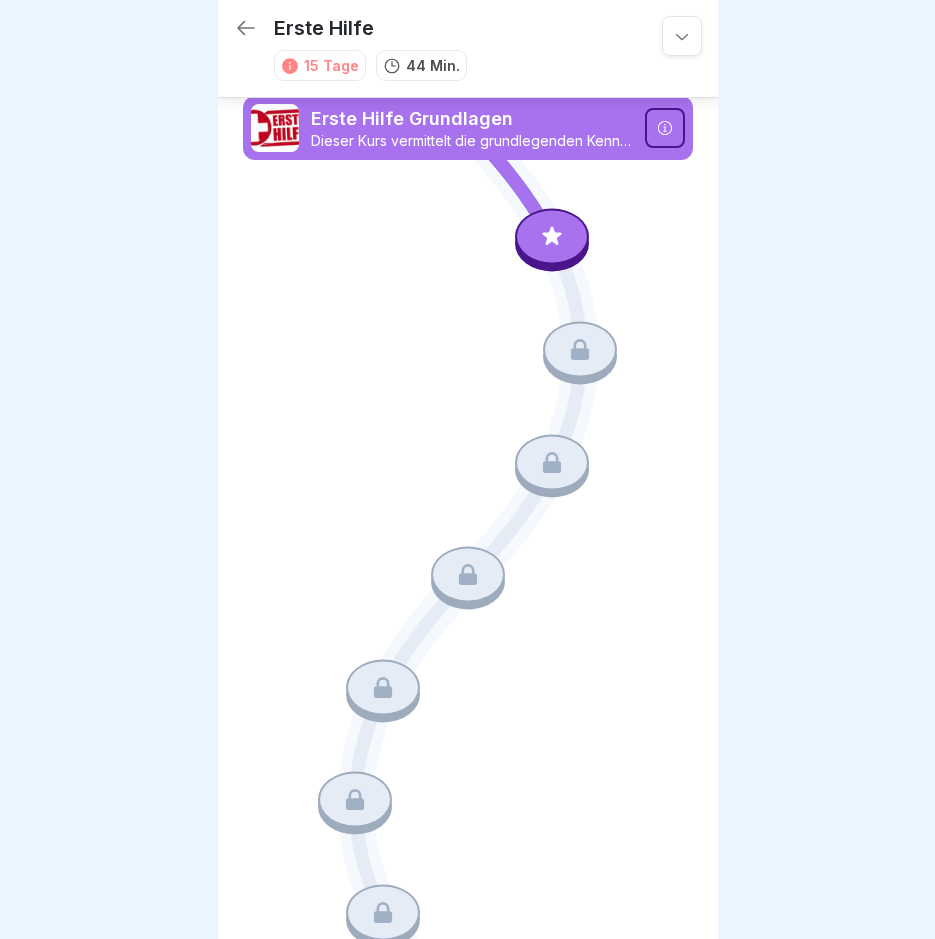 click 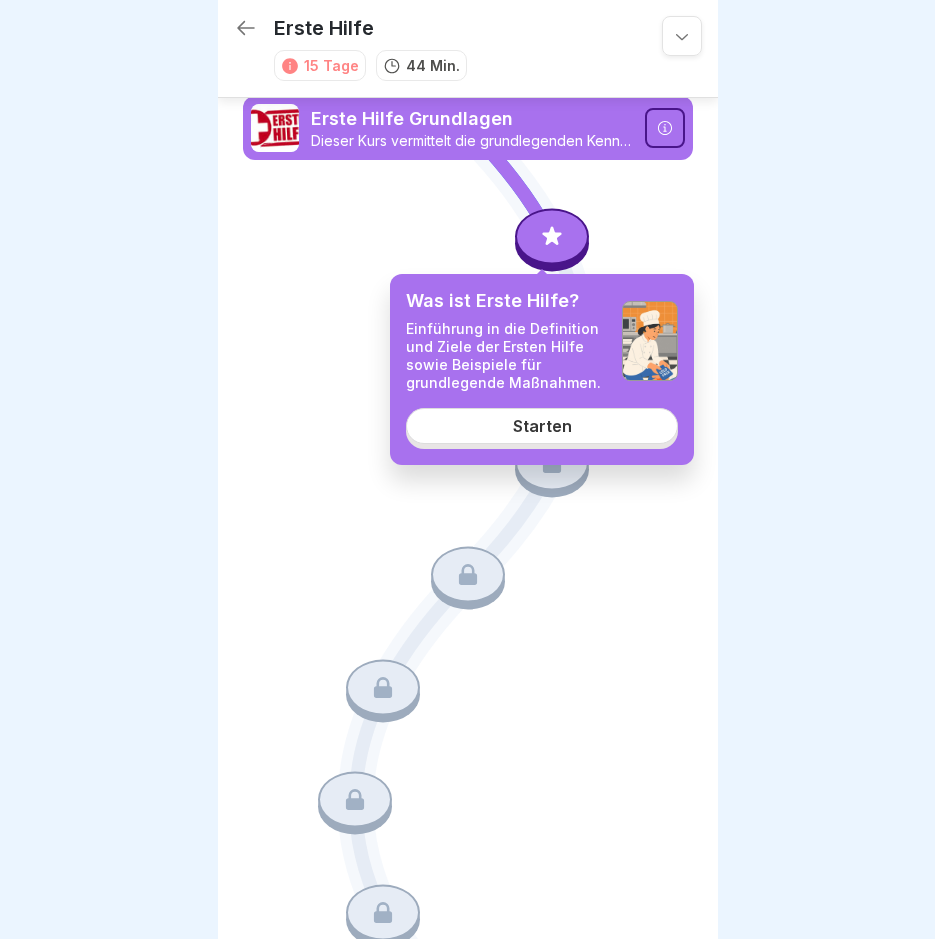 click on "Starten" at bounding box center [542, 426] 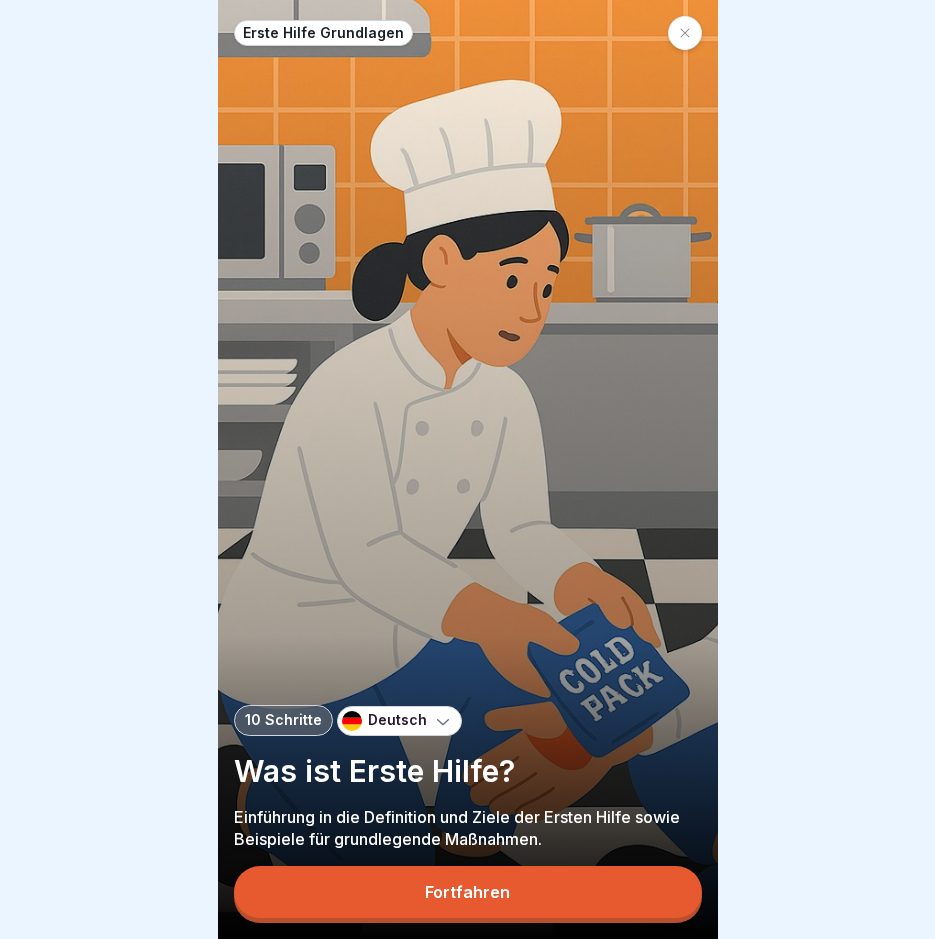 scroll, scrollTop: 15, scrollLeft: 0, axis: vertical 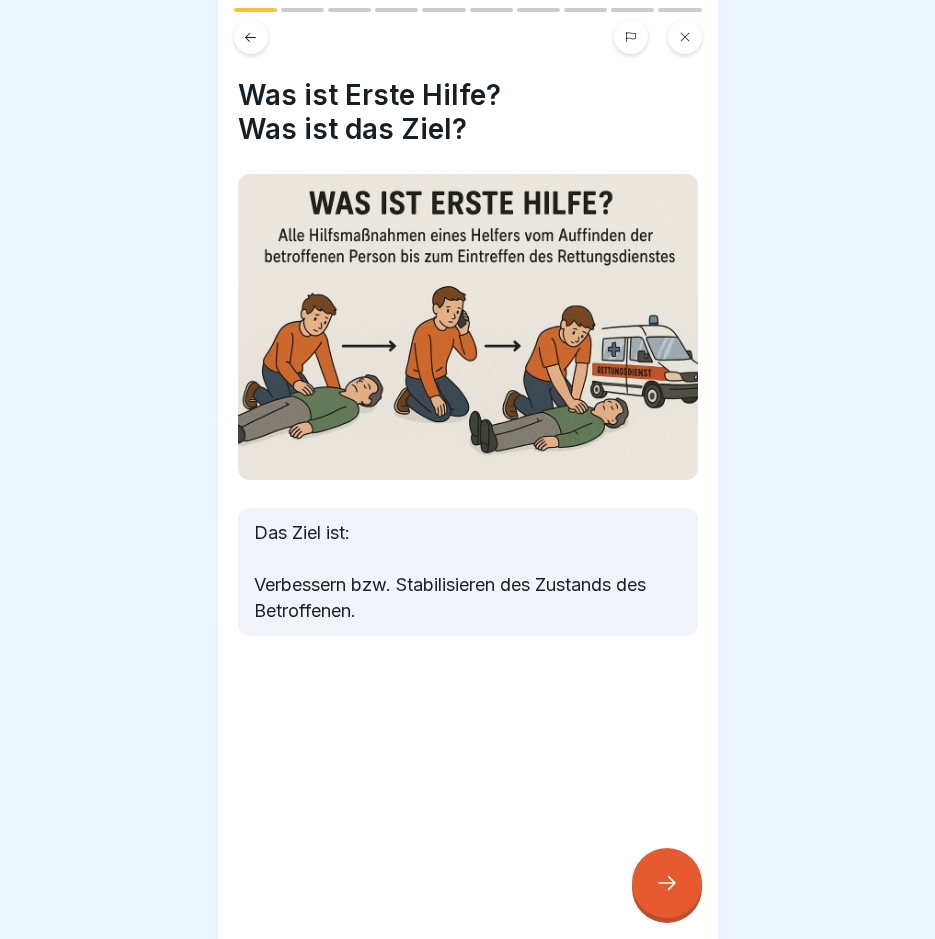 click at bounding box center [667, 883] 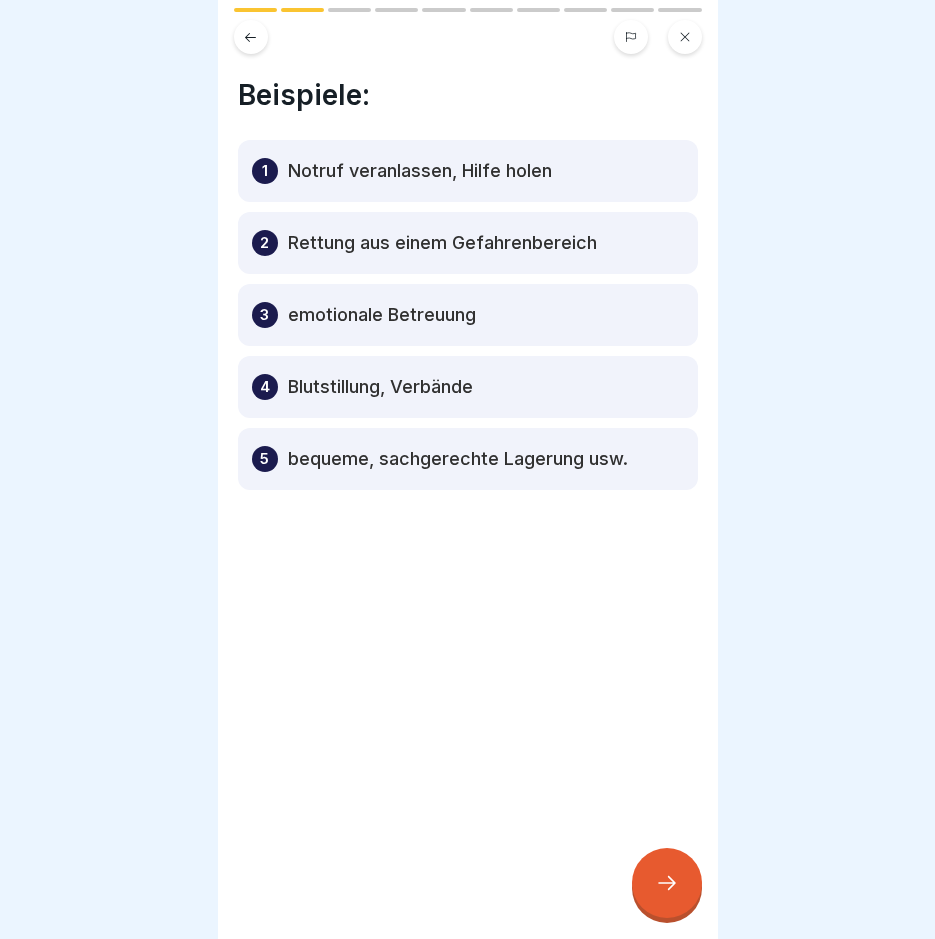 click at bounding box center (667, 883) 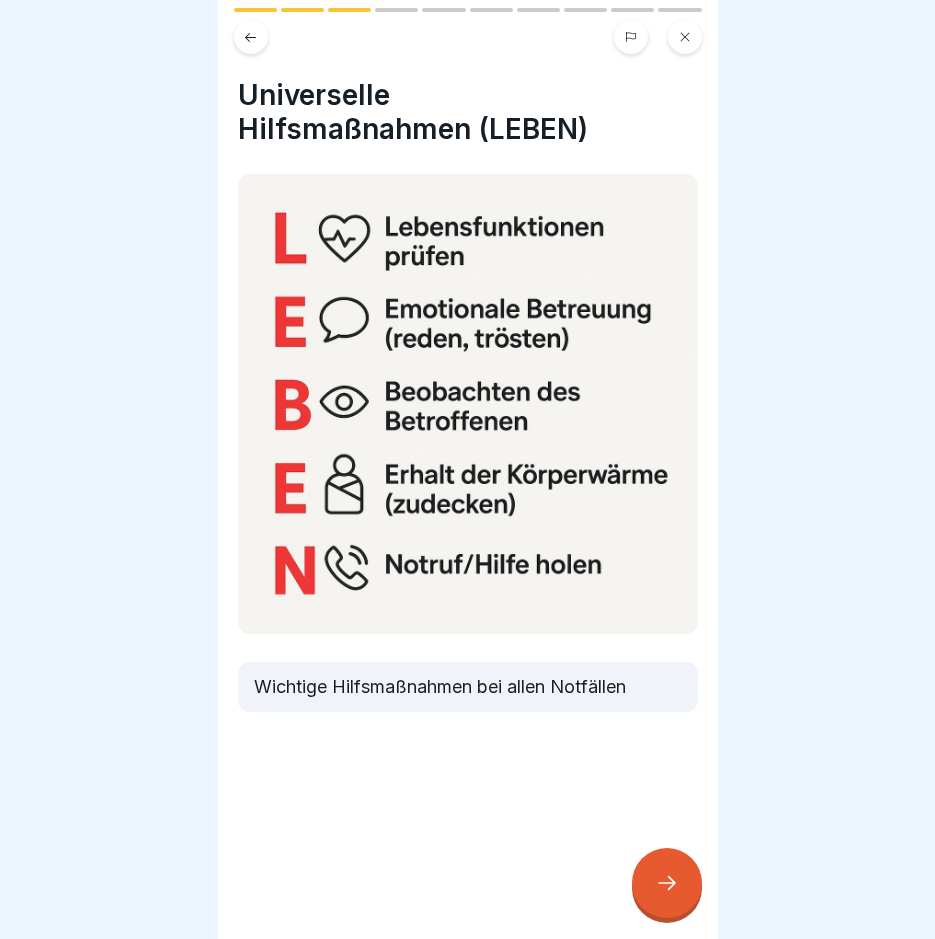 click at bounding box center [667, 883] 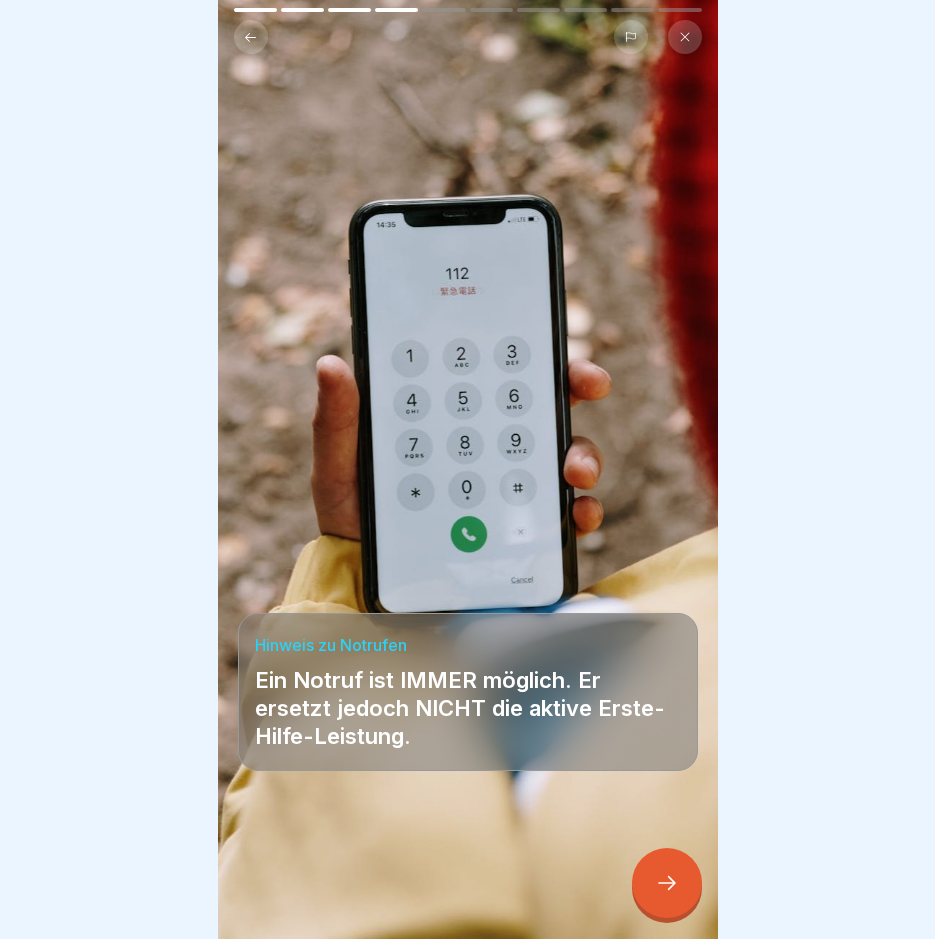 click at bounding box center [667, 883] 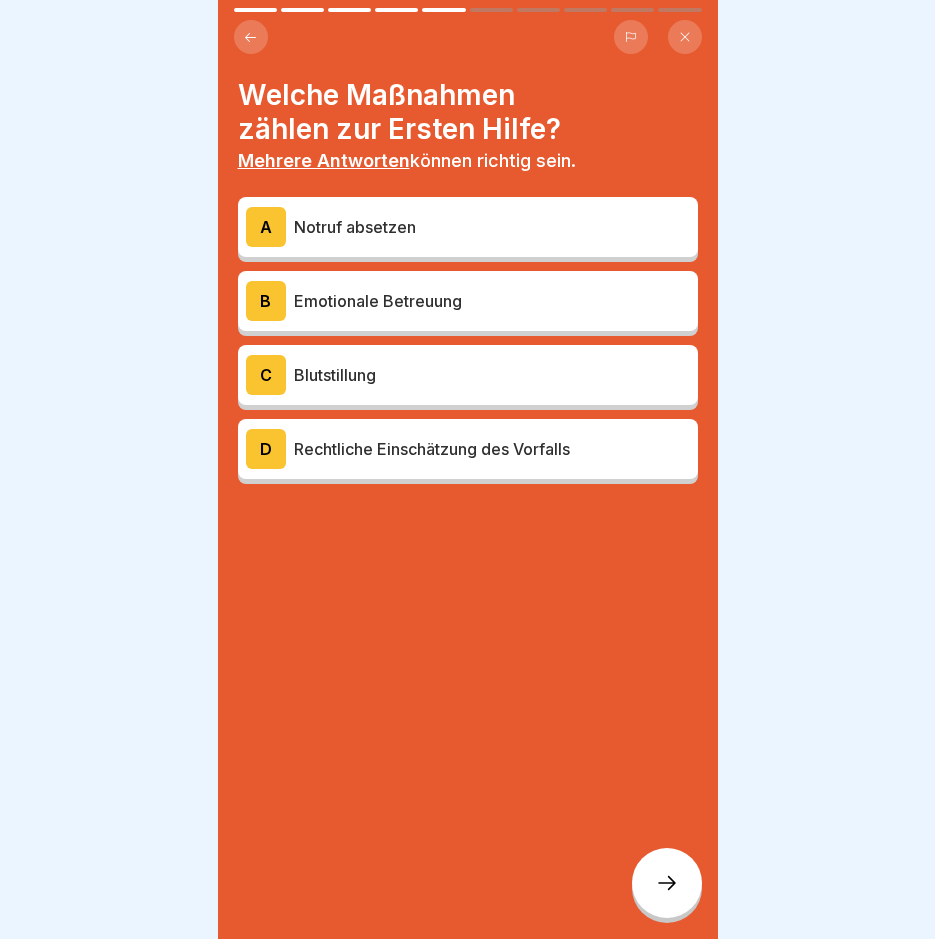 click at bounding box center [467, 469] 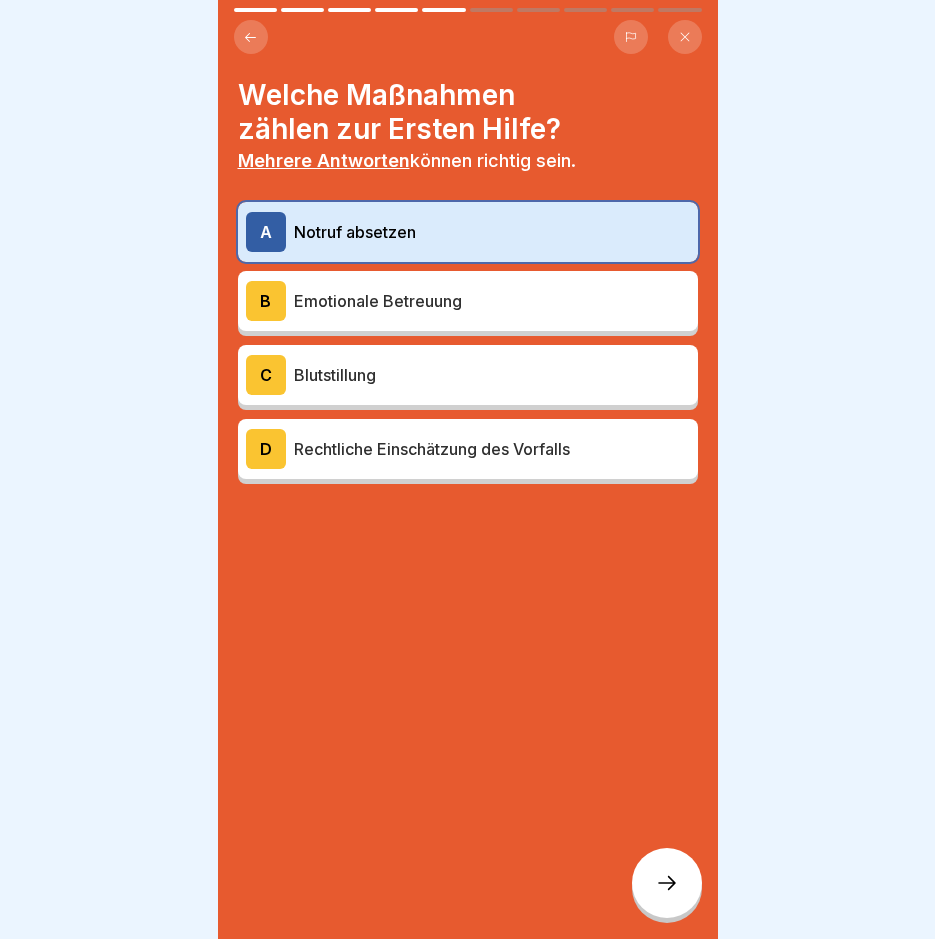 click on "B Emotionale Betreuung" at bounding box center (468, 301) 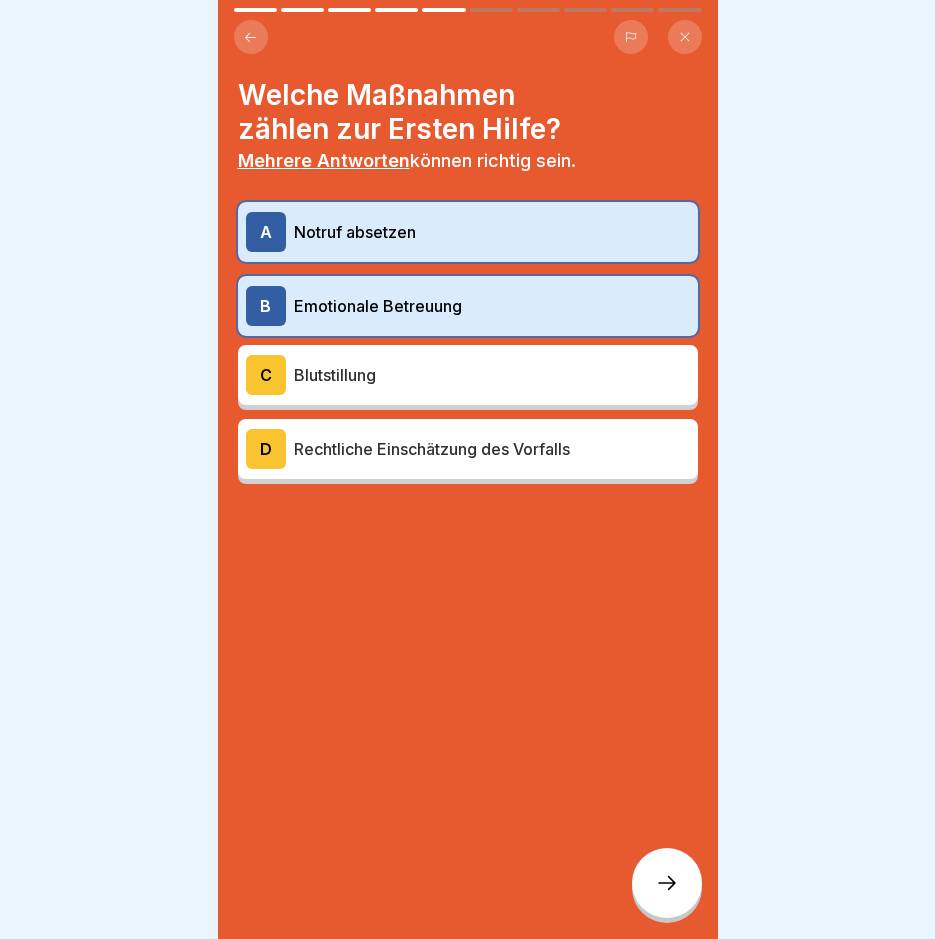 click on "Blutstillung" at bounding box center (492, 375) 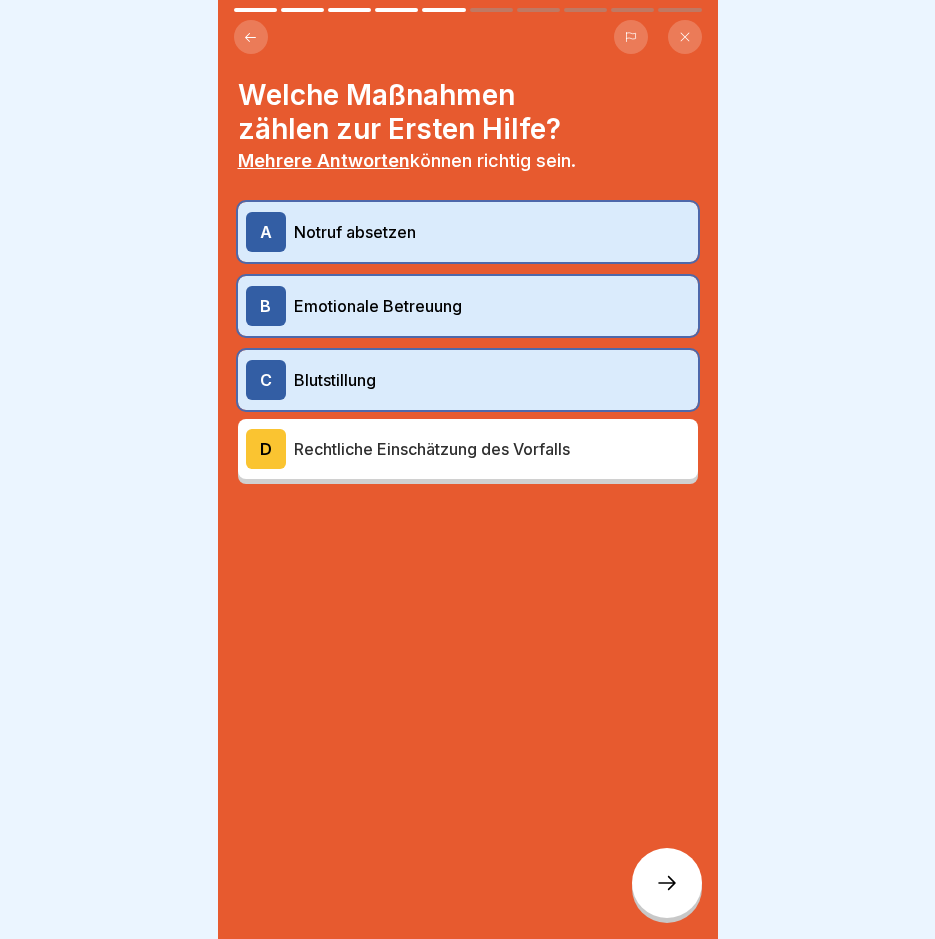 click on "Rechtliche Einschätzung des Vorfalls" at bounding box center (492, 449) 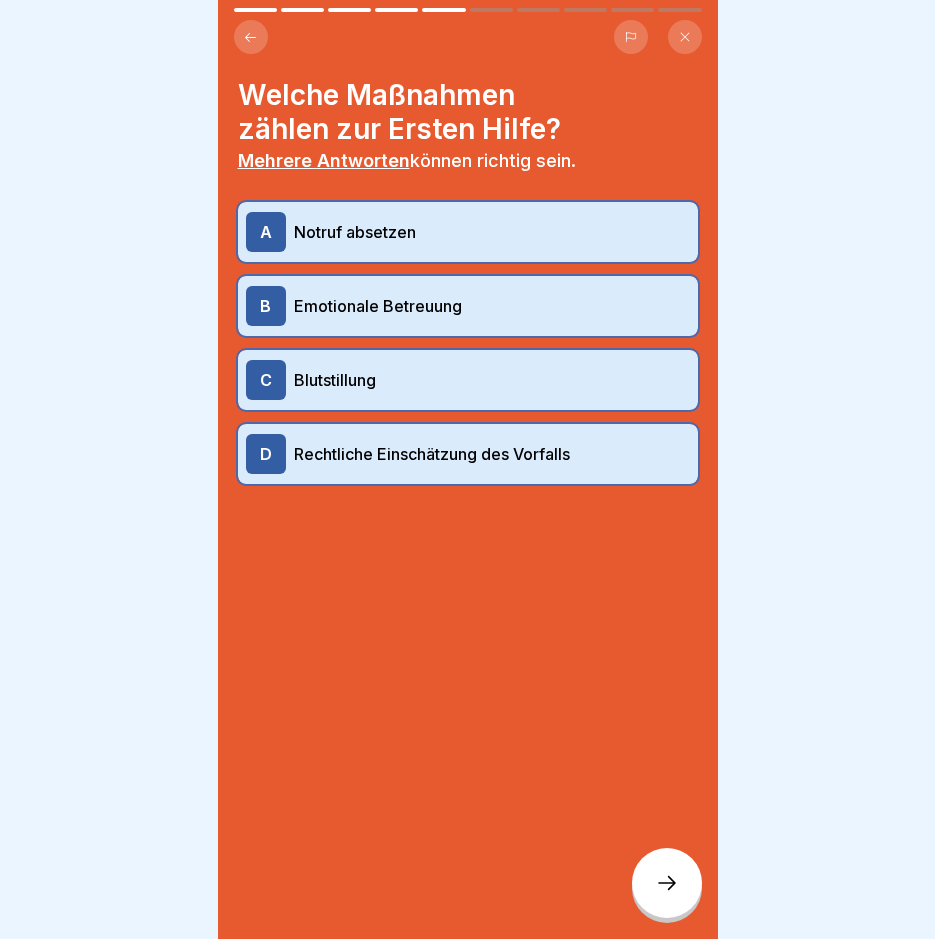click at bounding box center (667, 883) 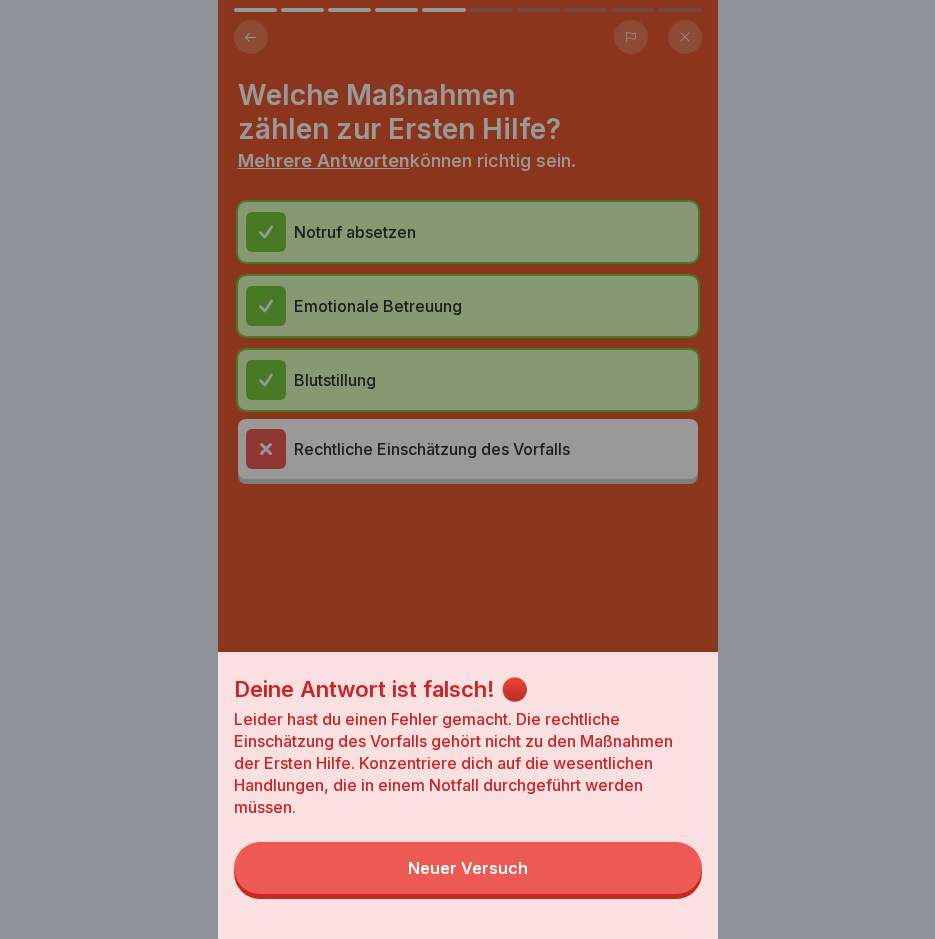 click on "Neuer Versuch" at bounding box center (468, 868) 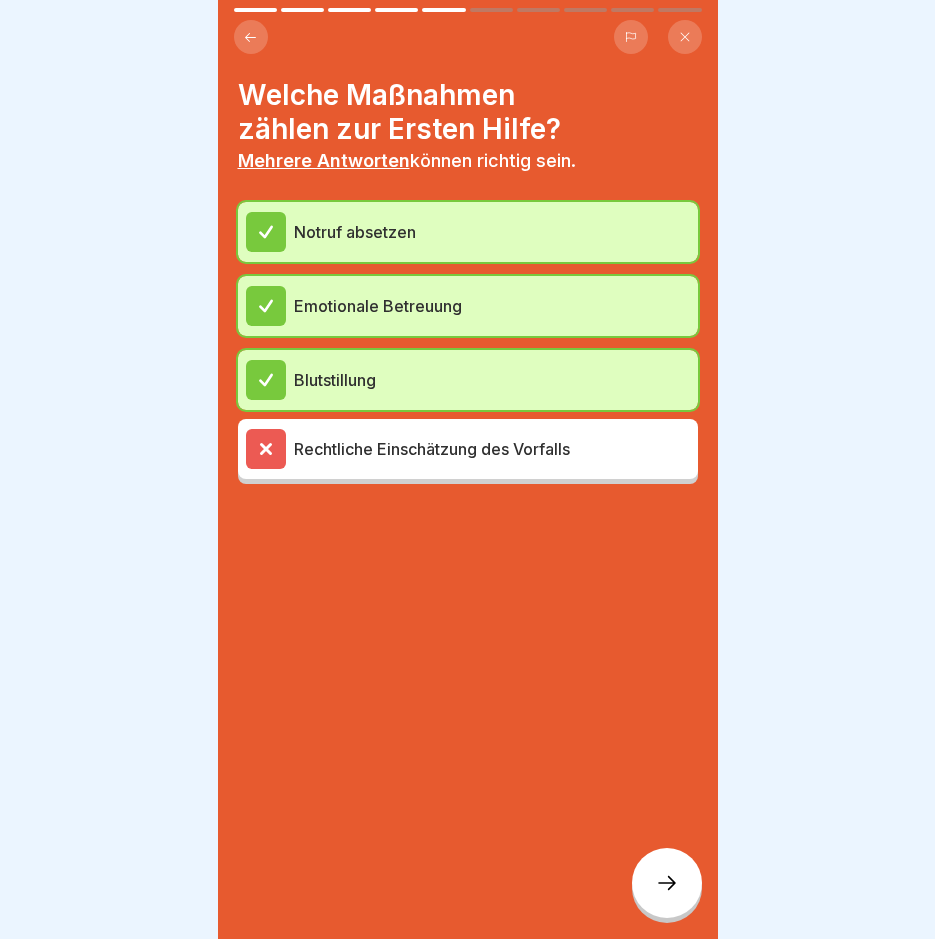 click 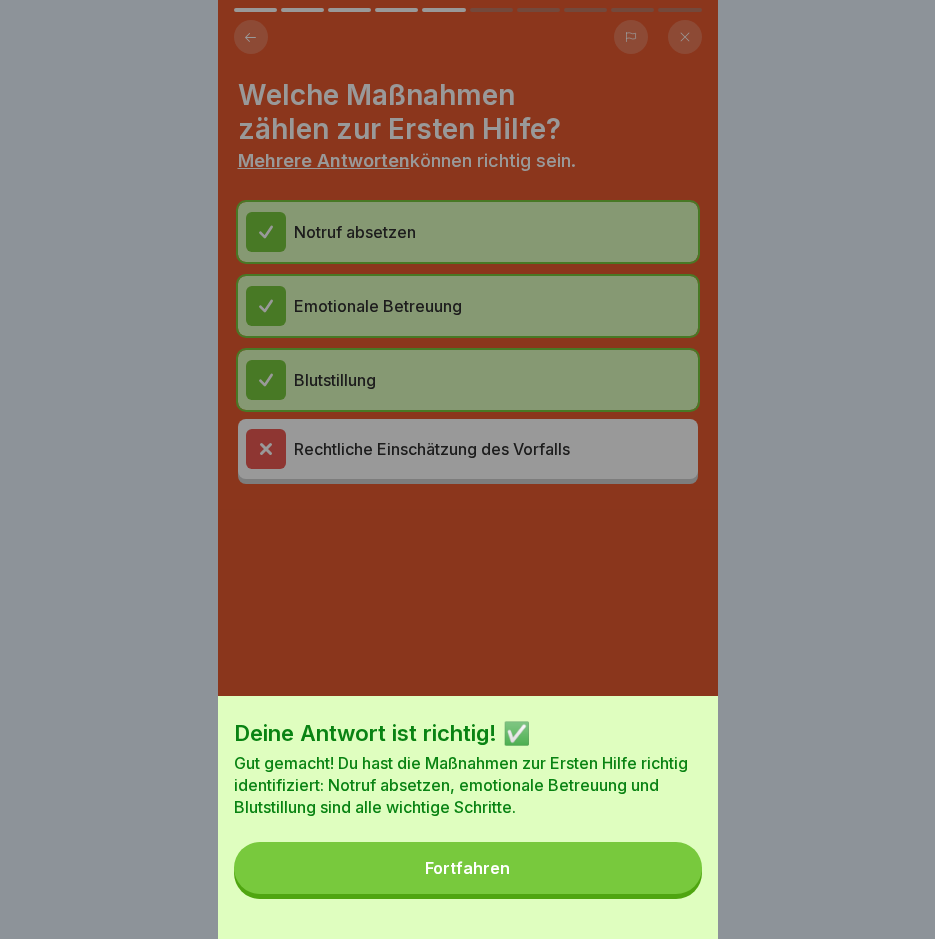 click on "Fortfahren" at bounding box center (468, 868) 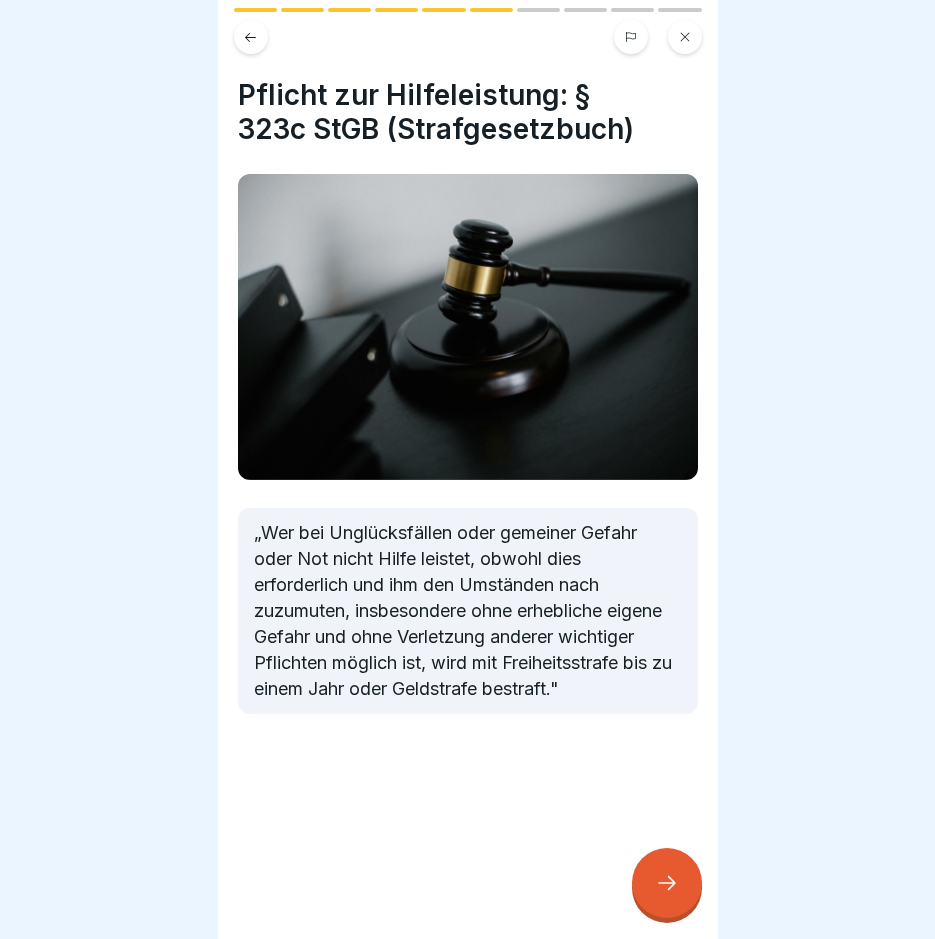 click 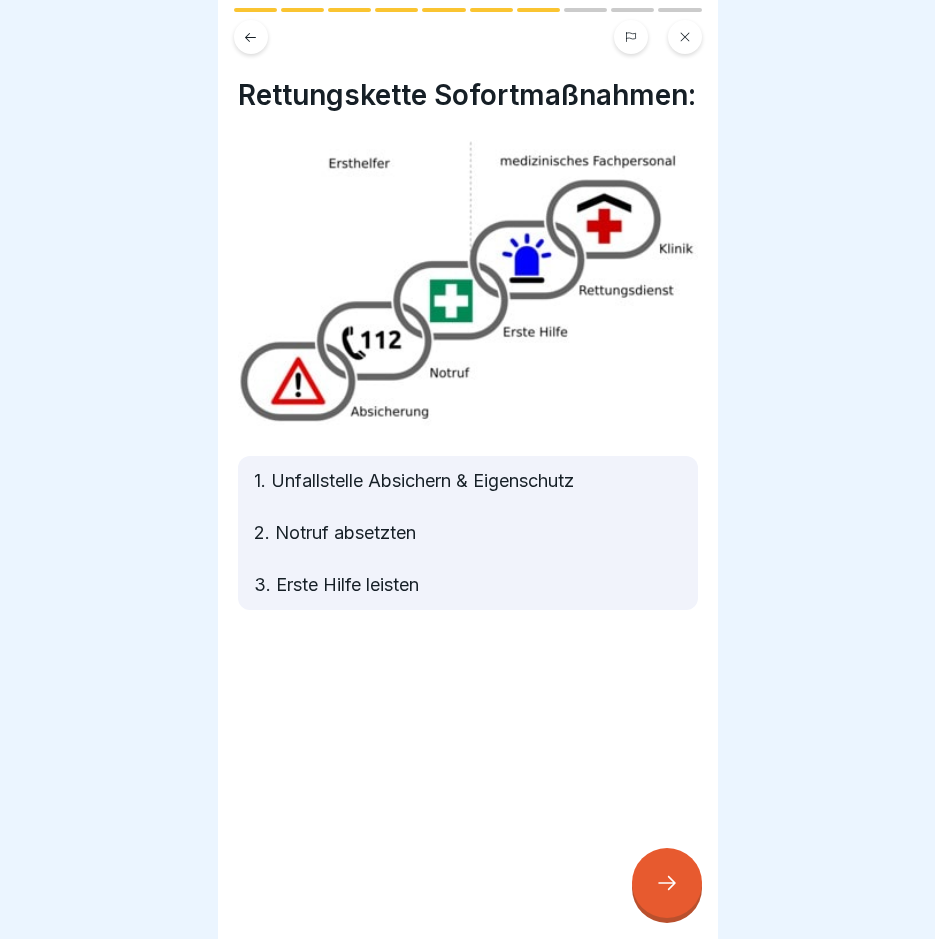 click 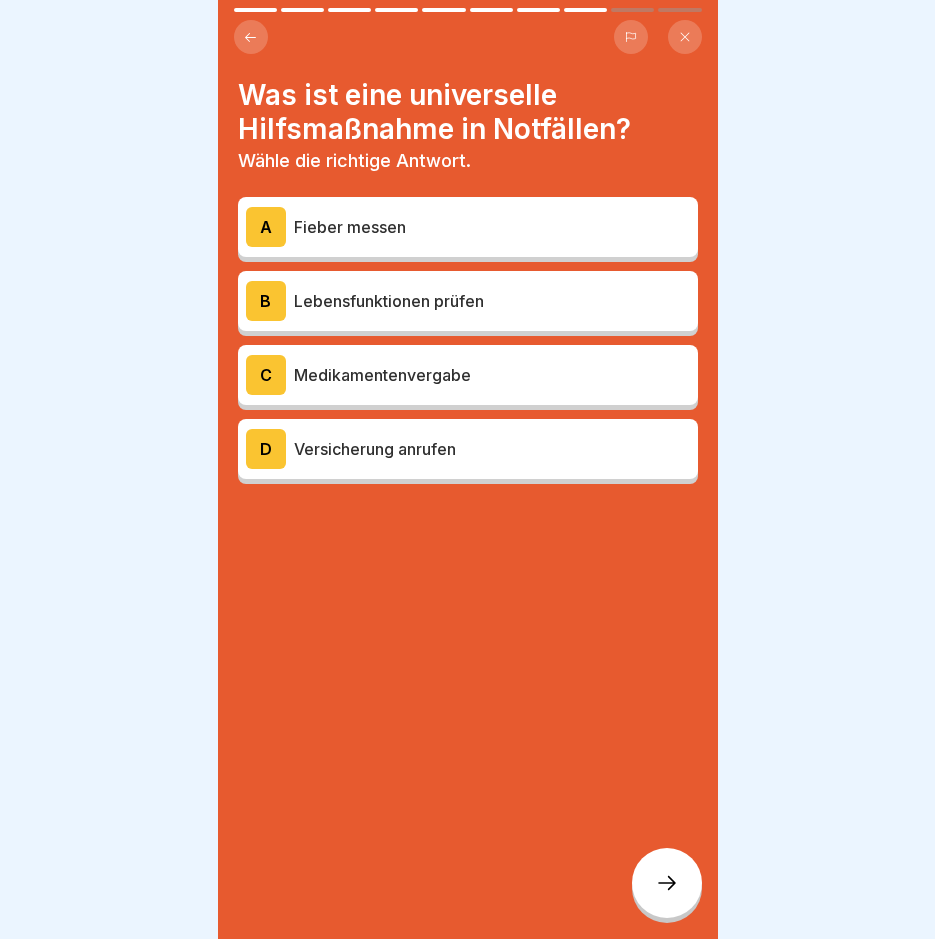 click on "Lebensfunktionen prüfen" at bounding box center (492, 301) 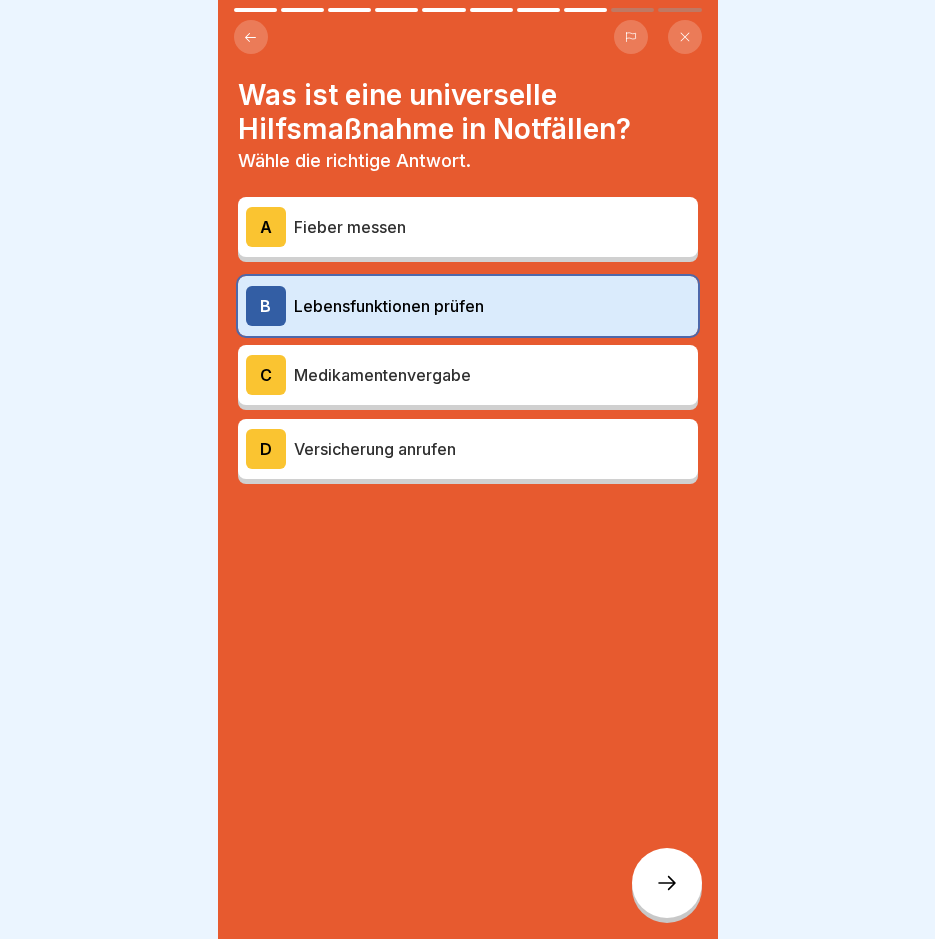 click at bounding box center [667, 883] 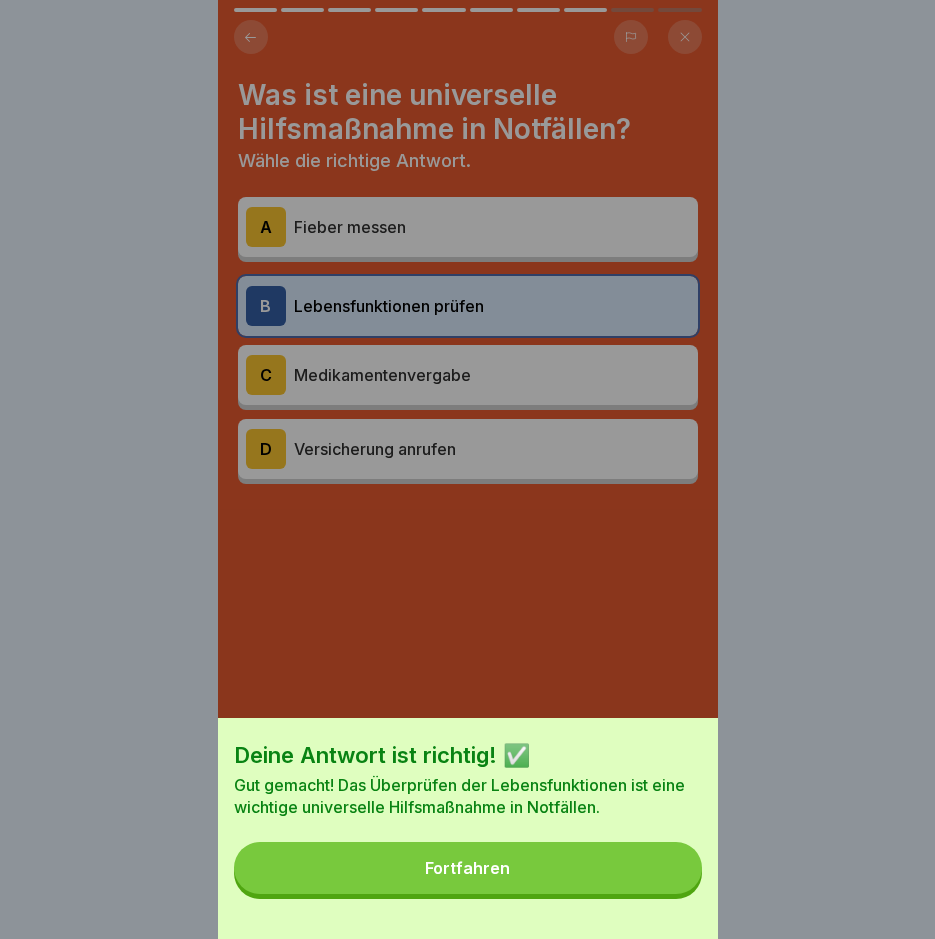 click on "Fortfahren" at bounding box center (468, 868) 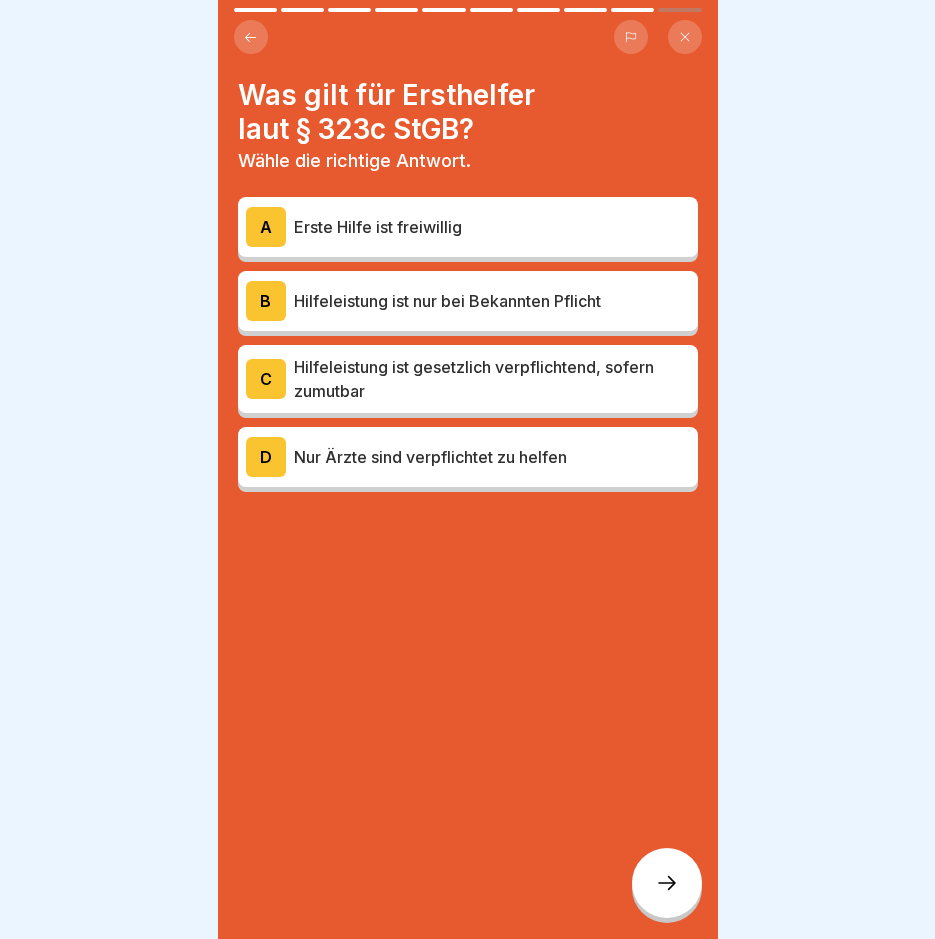 click on "Hilfeleistung ist gesetzlich verpflichtend, sofern zumutbar" at bounding box center [492, 379] 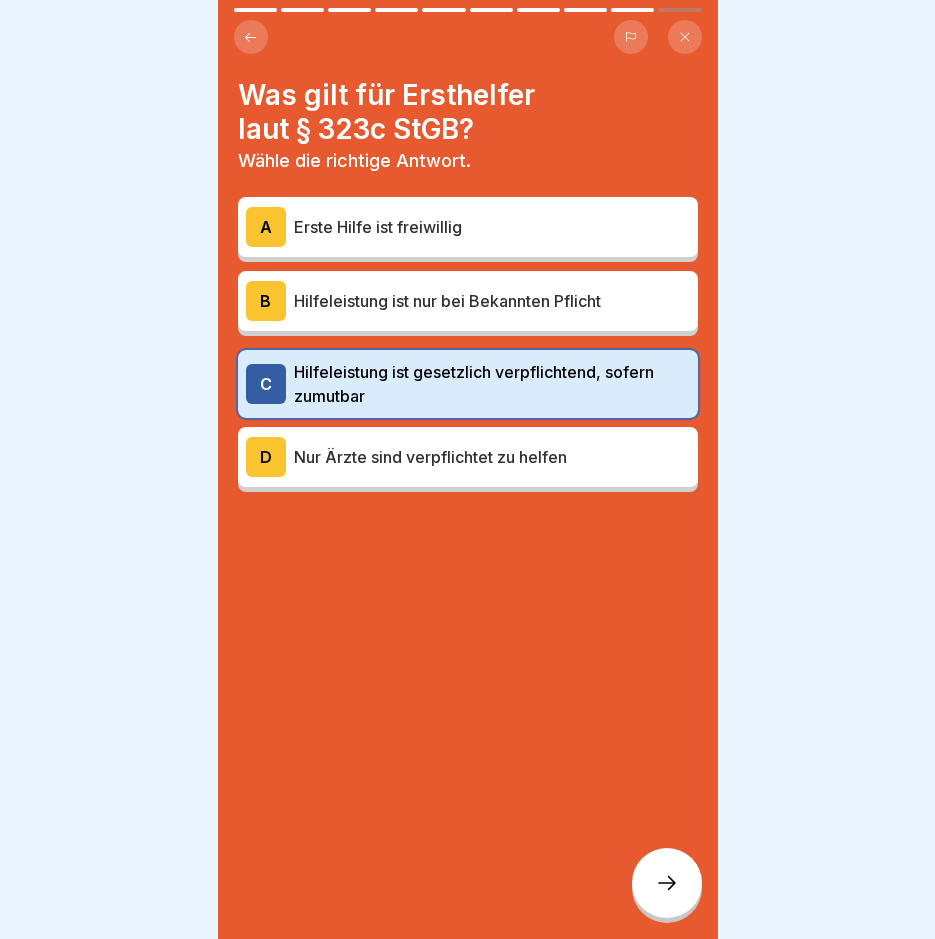 click at bounding box center (667, 883) 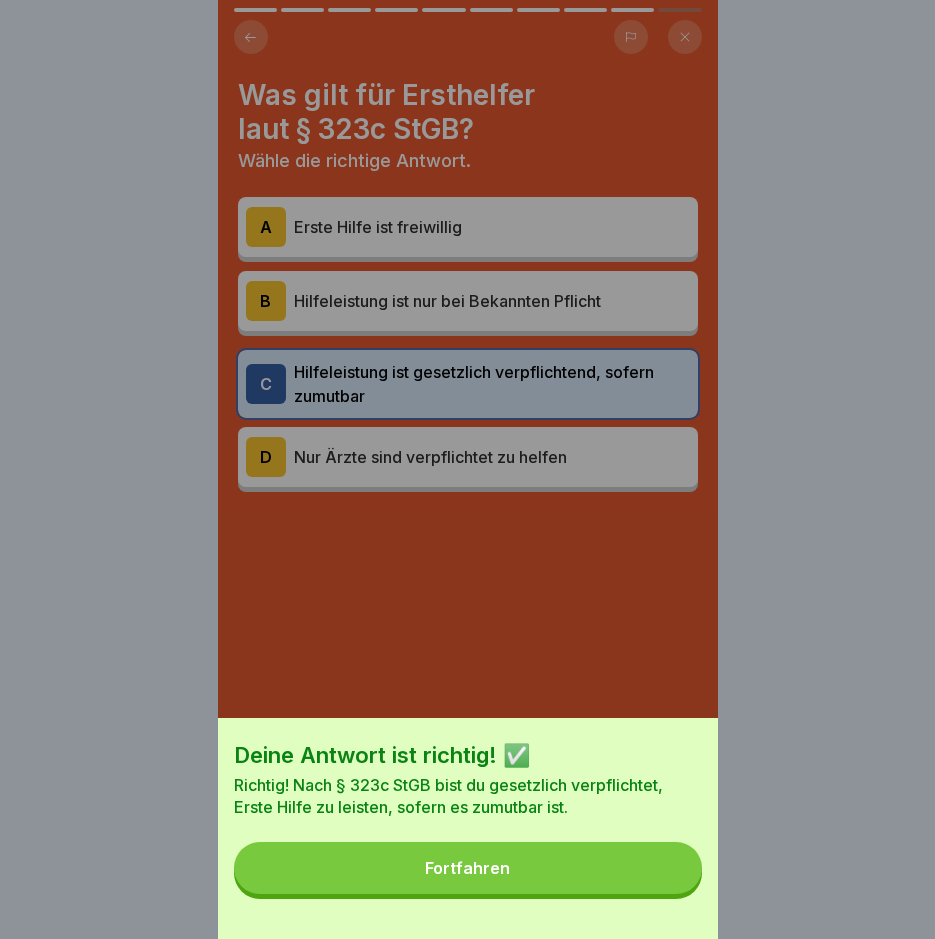 click on "Fortfahren" at bounding box center [468, 868] 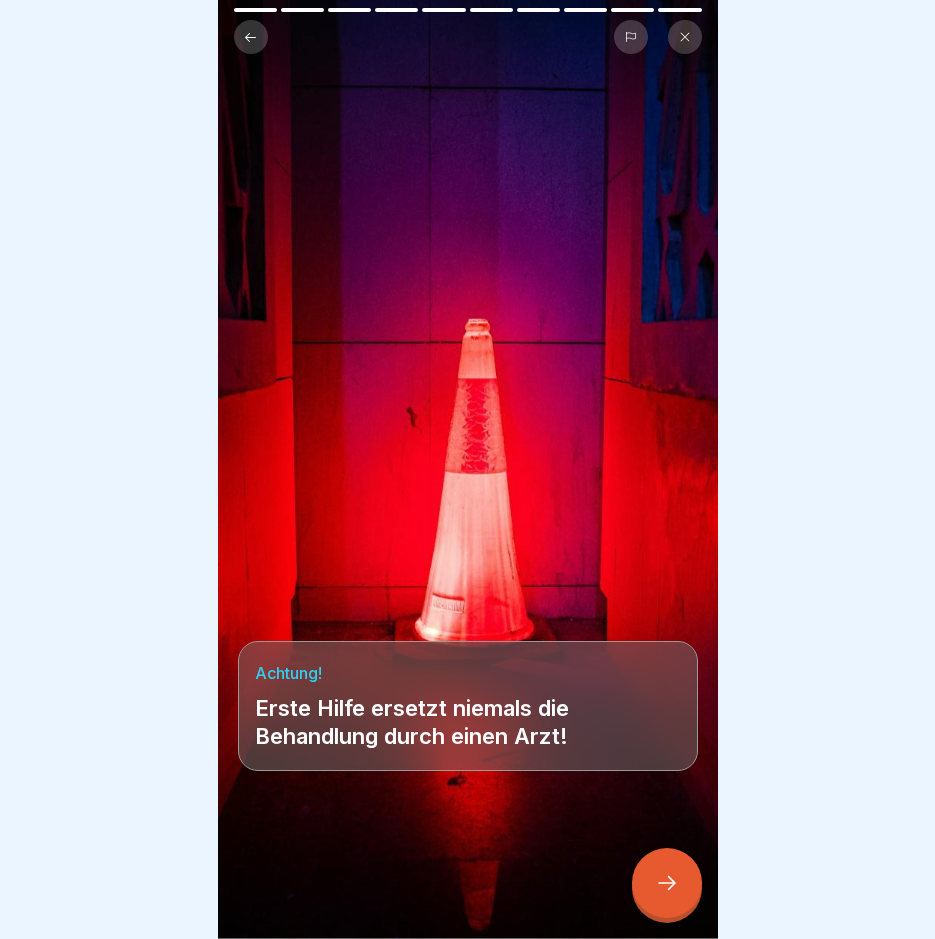 click at bounding box center (667, 883) 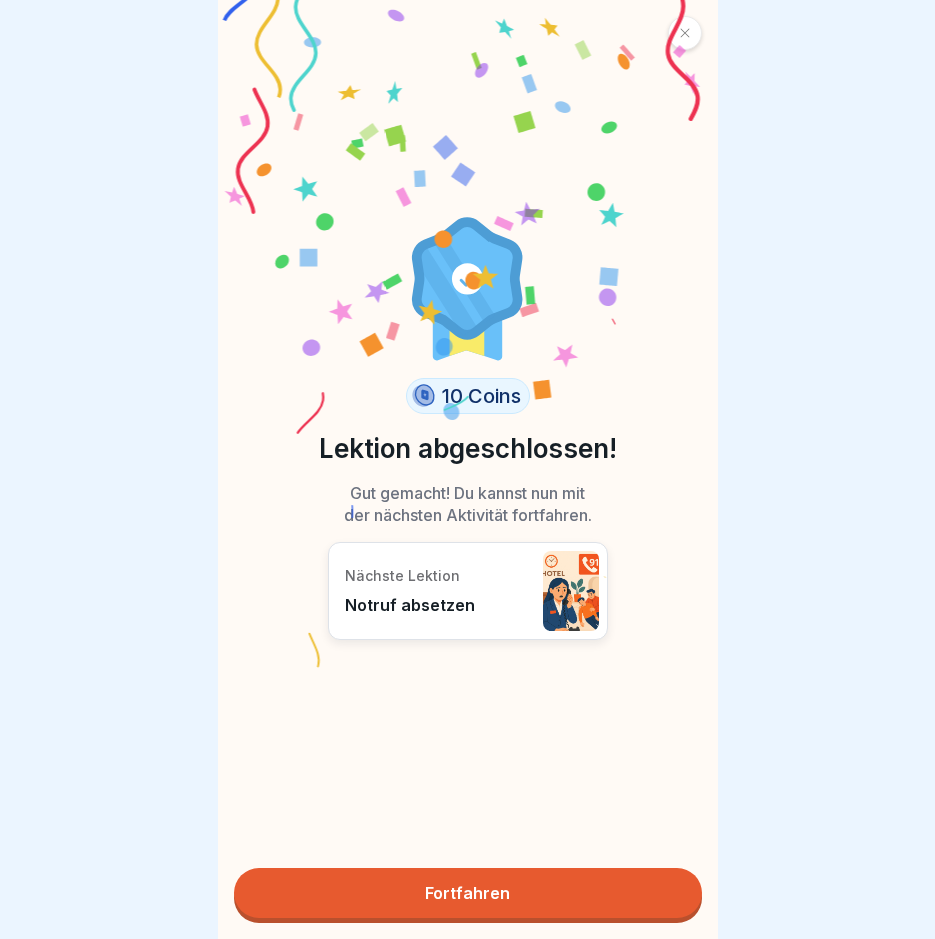 click on "Fortfahren" at bounding box center (468, 893) 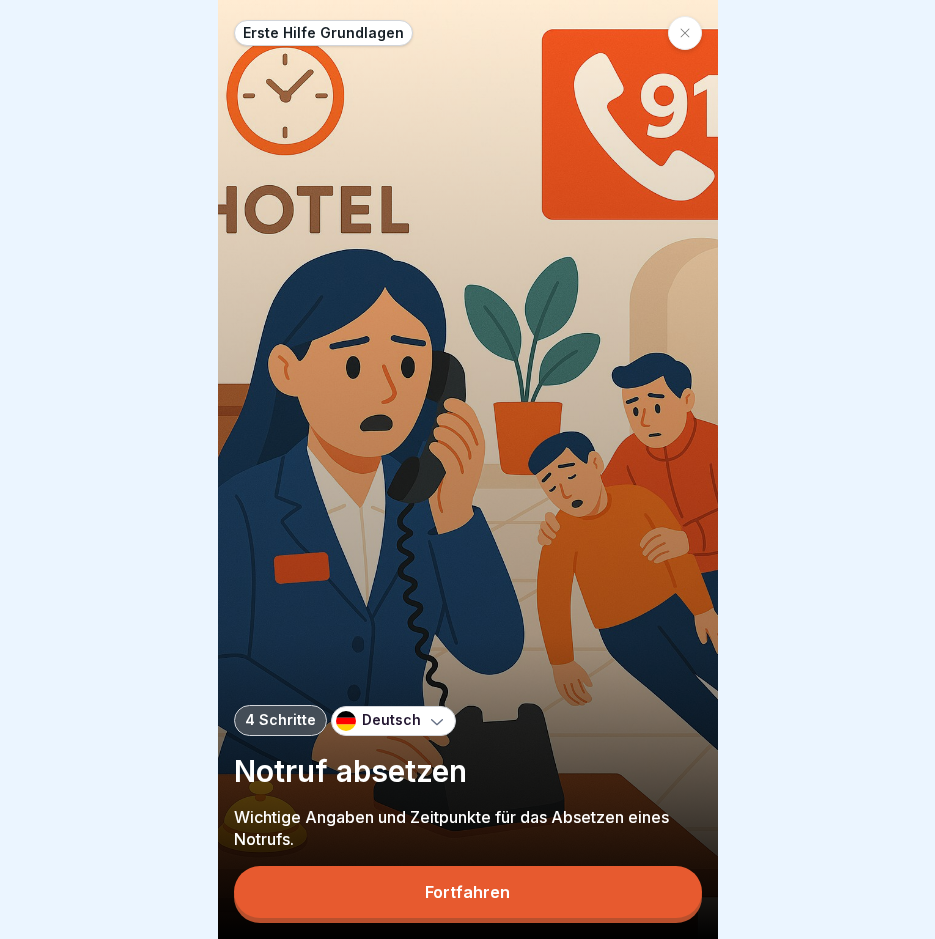 click on "Fortfahren" at bounding box center [468, 892] 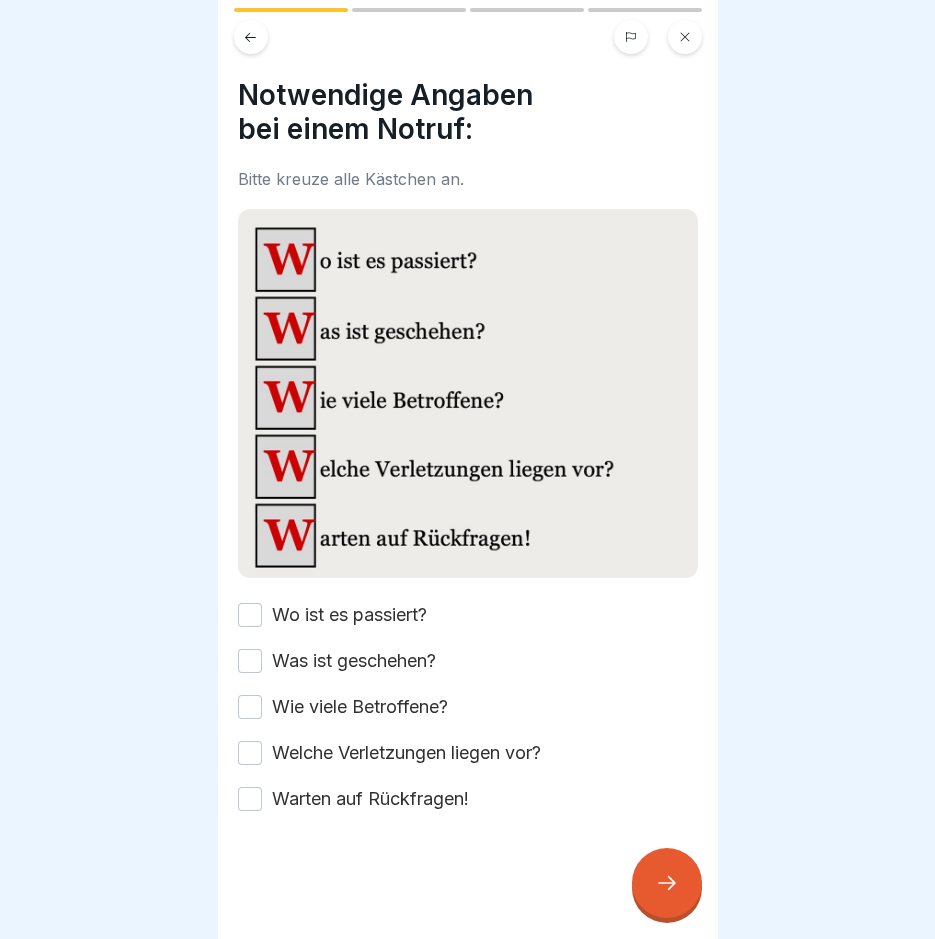 click on "Wo ist es passiert?" at bounding box center (250, 615) 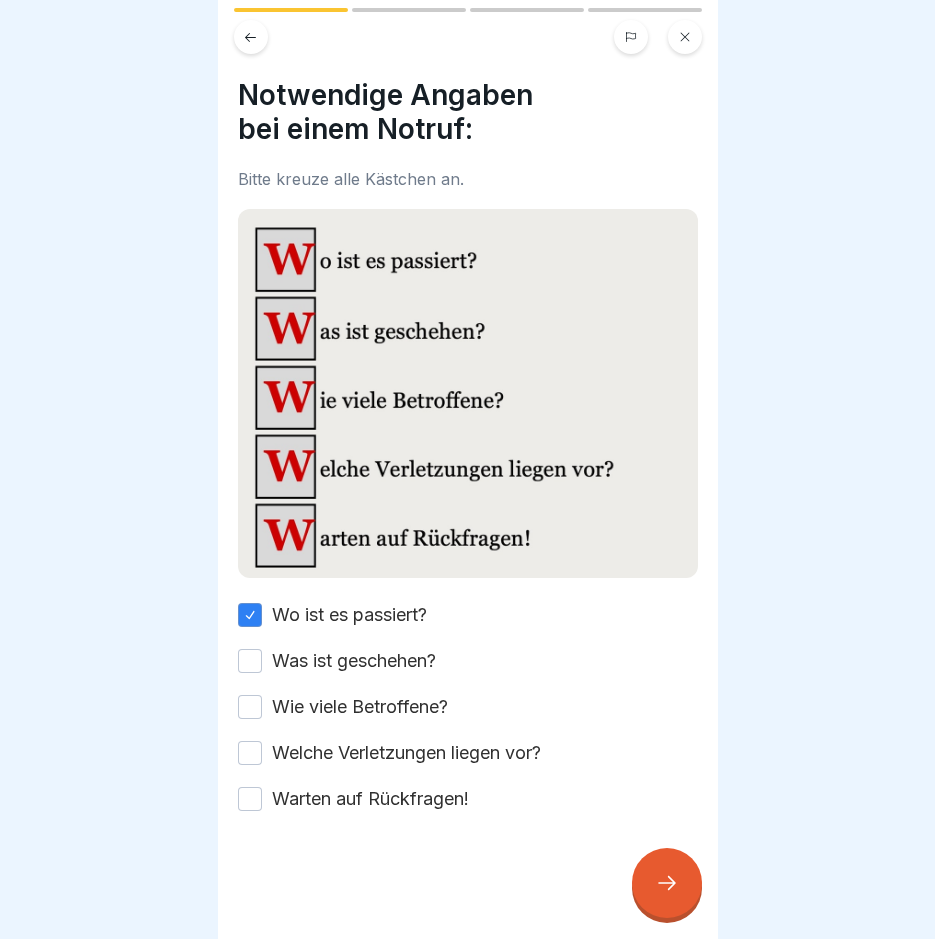 click on "Was ist geschehen?" at bounding box center [250, 661] 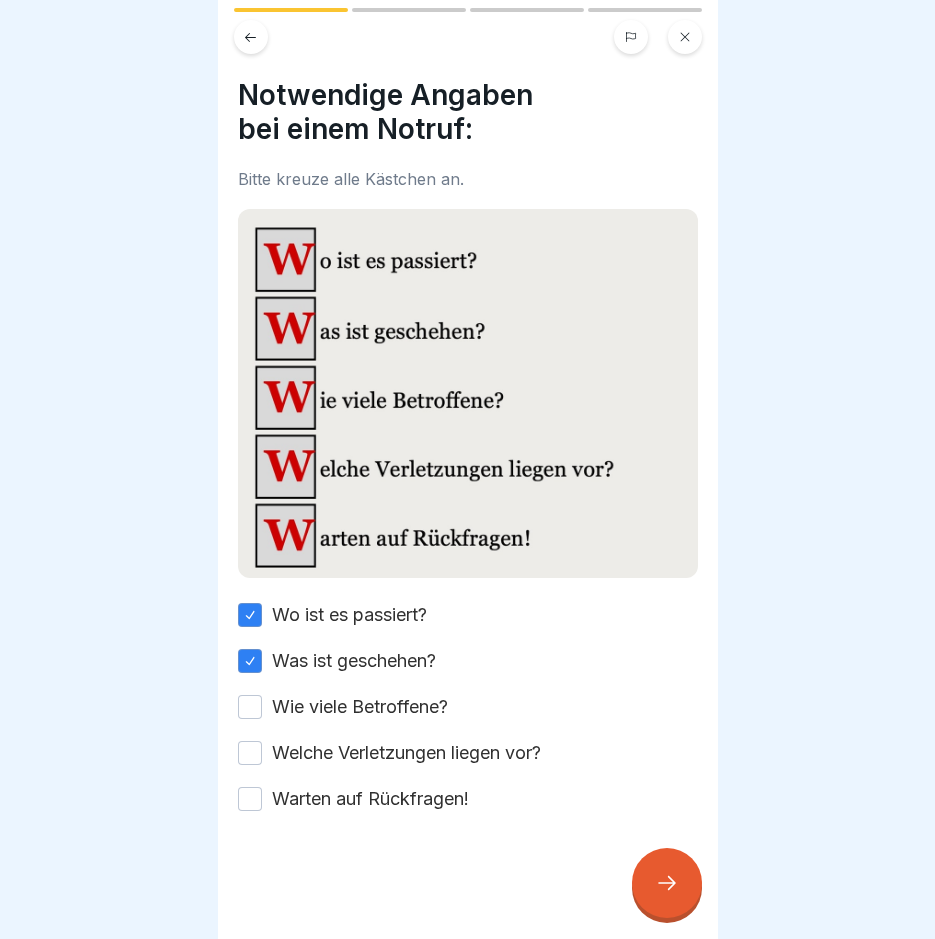 click on "Wo ist es passiert? Was ist geschehen? Wie viele Betroffene? Welche Verletzungen liegen vor? Warten auf Rückfragen!" at bounding box center (468, 707) 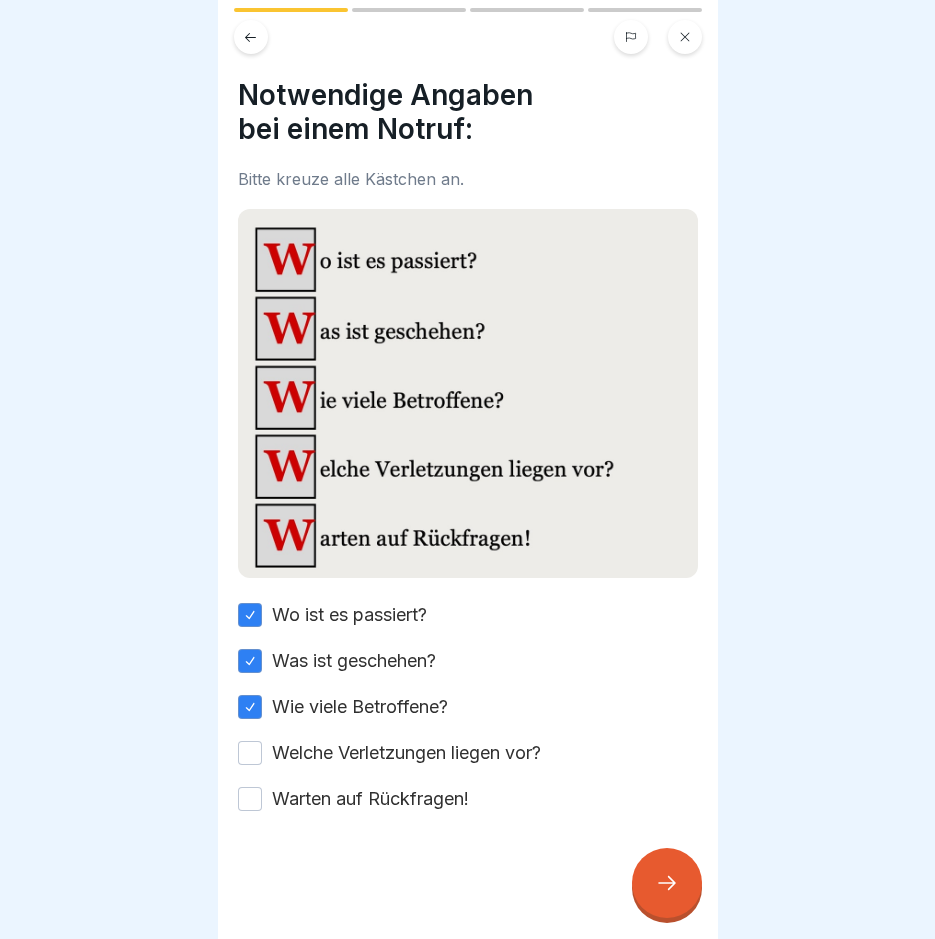 click on "Welche Verletzungen liegen vor?" at bounding box center (250, 753) 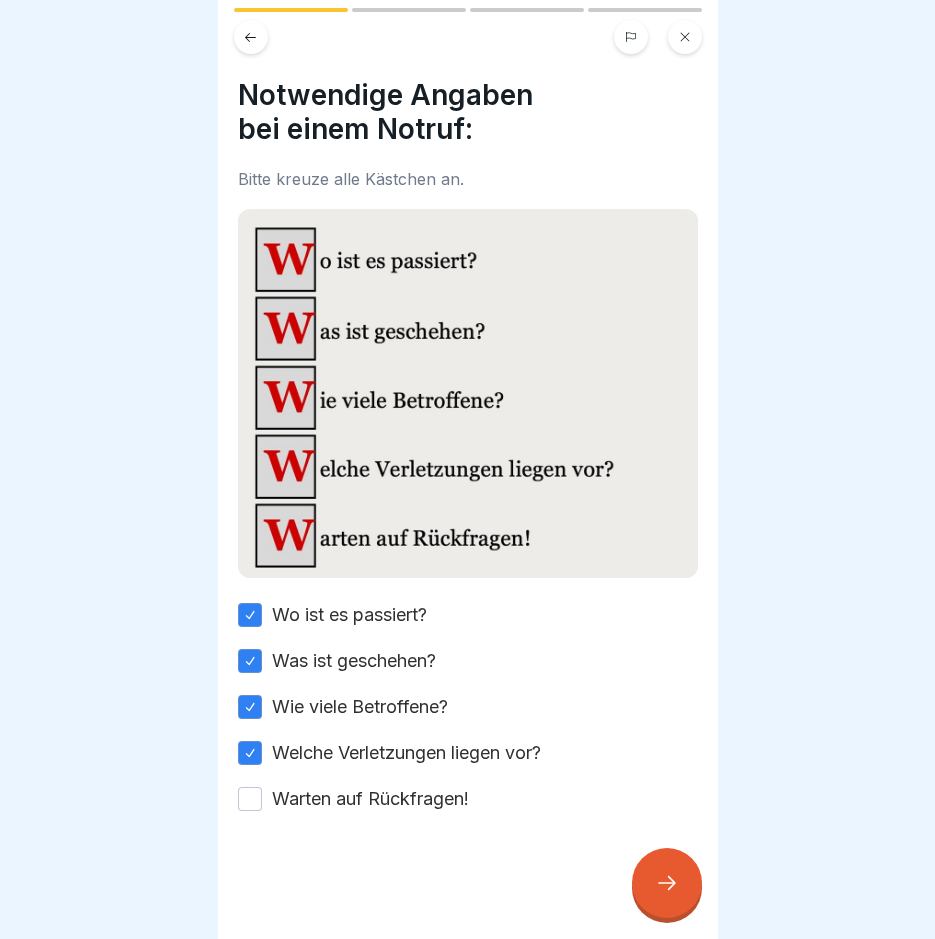click on "Warten auf Rückfragen!" at bounding box center [250, 799] 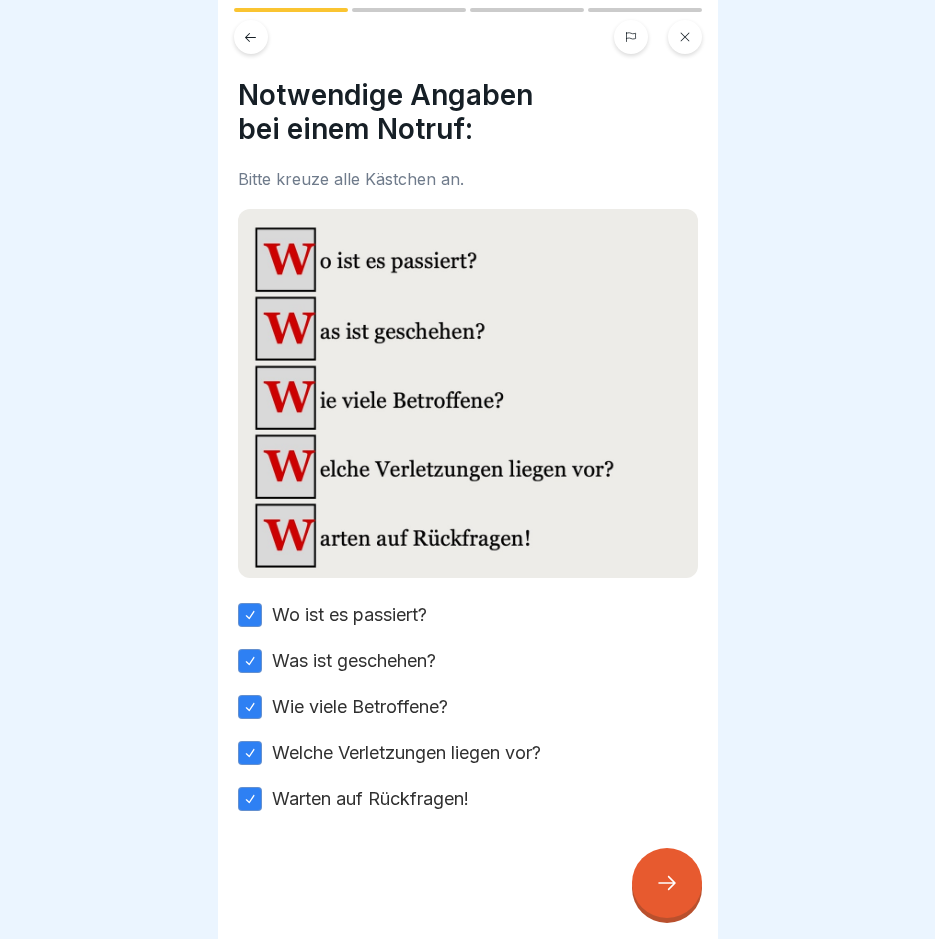 click 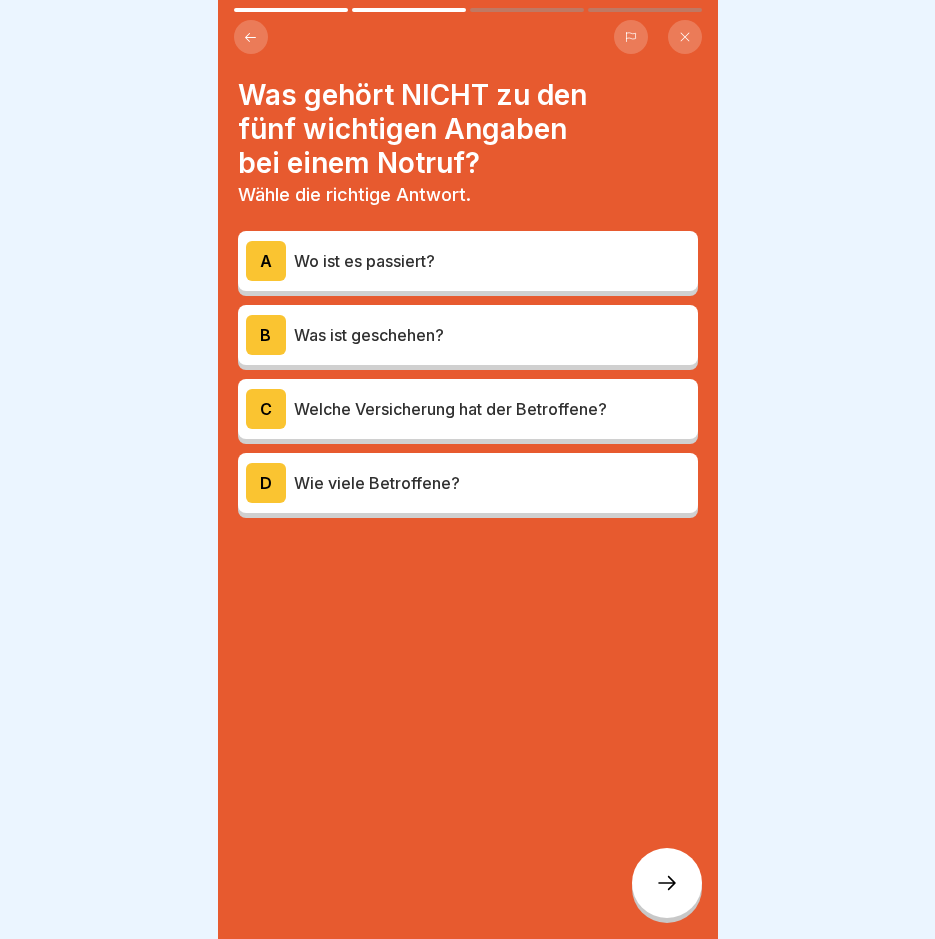 click on "Wo ist es passiert?" at bounding box center [492, 261] 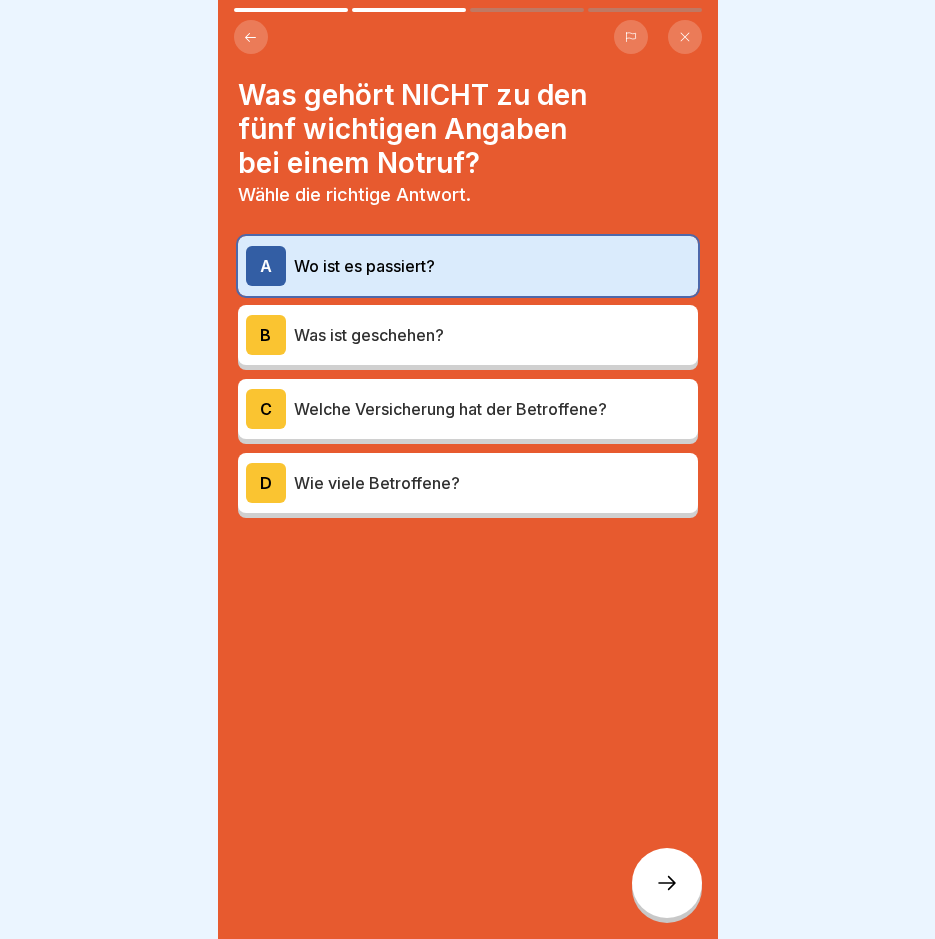 click on "Was ist geschehen?" at bounding box center [492, 335] 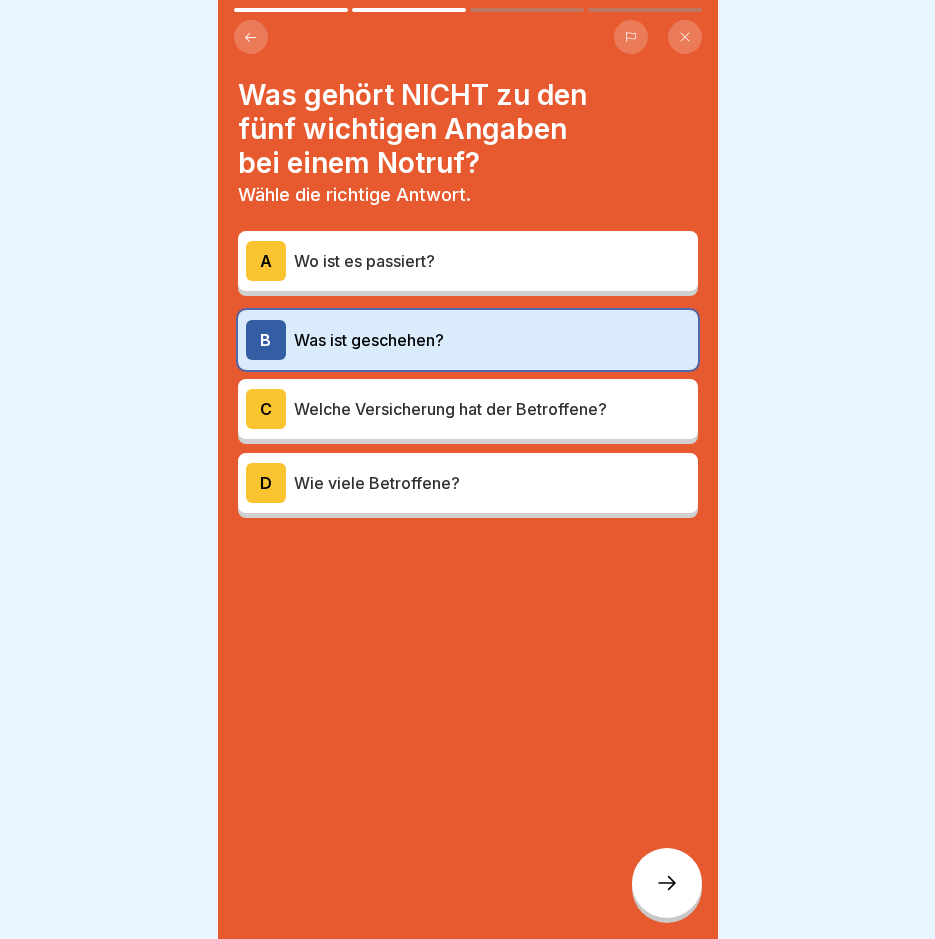 click on "Wie viele Betroffene?" at bounding box center [492, 483] 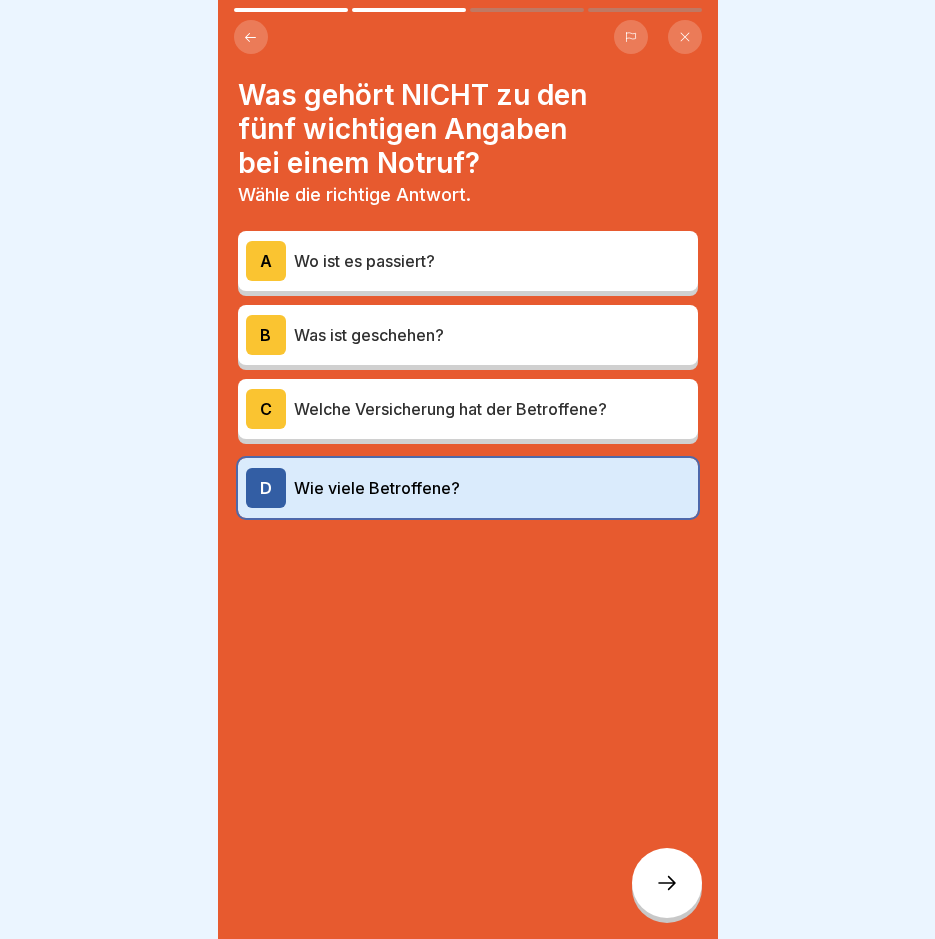 click on "A Wo ist es passiert?" at bounding box center [468, 261] 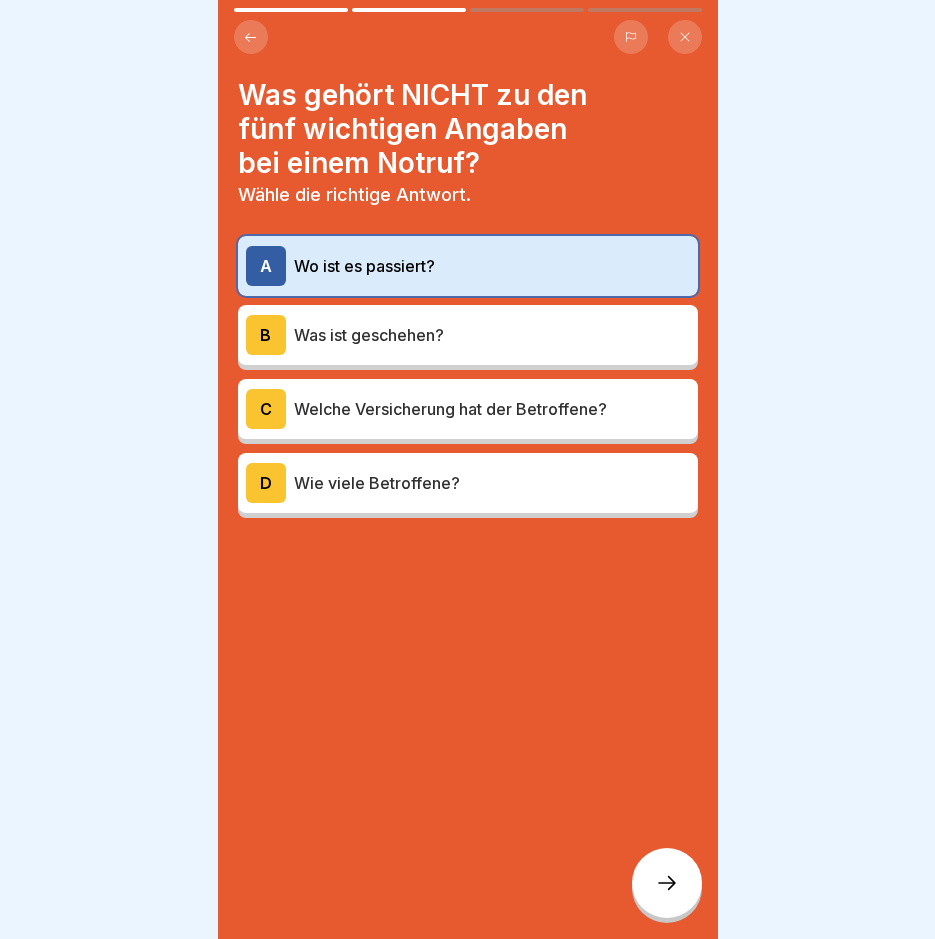 click on "Welche Versicherung hat der Betroffene?" at bounding box center (492, 409) 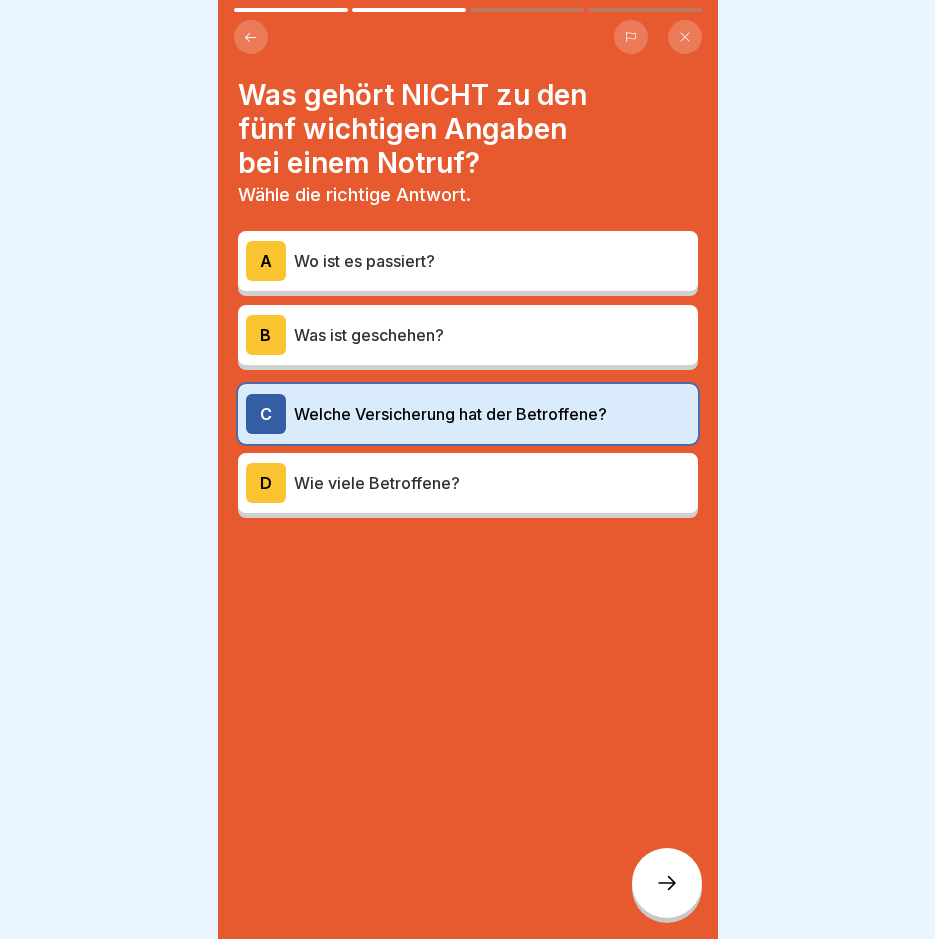 click at bounding box center (667, 883) 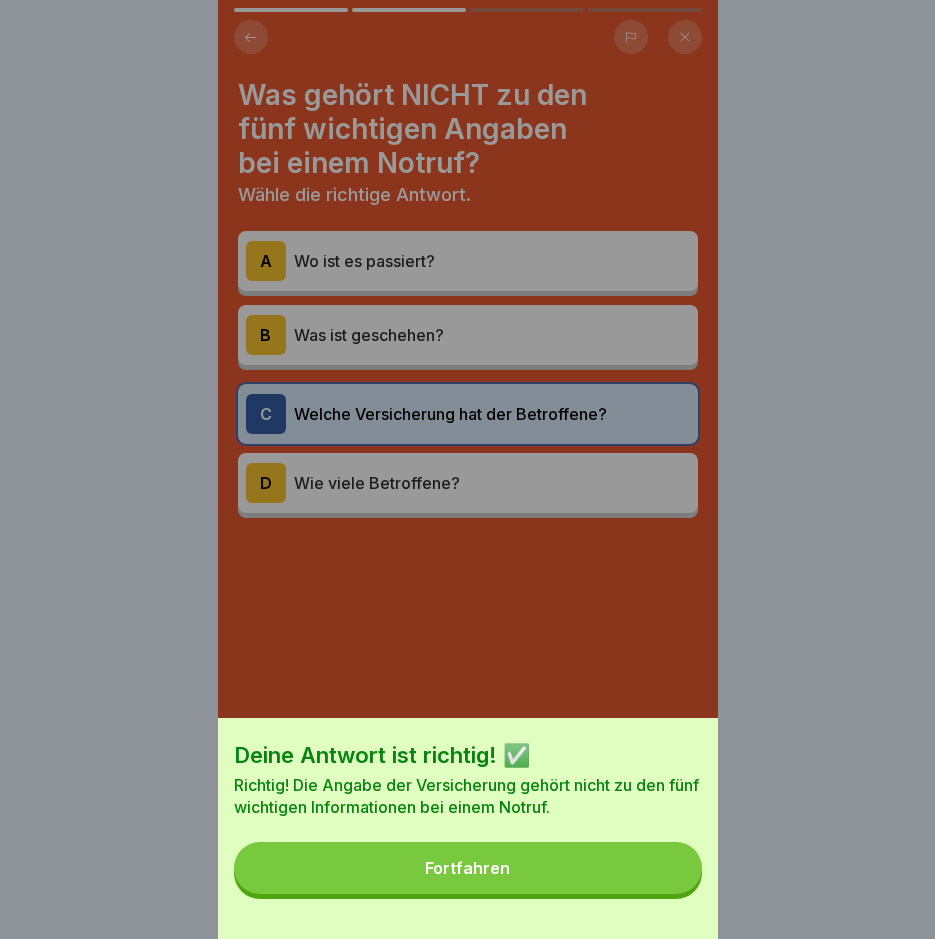 click on "Fortfahren" at bounding box center [468, 868] 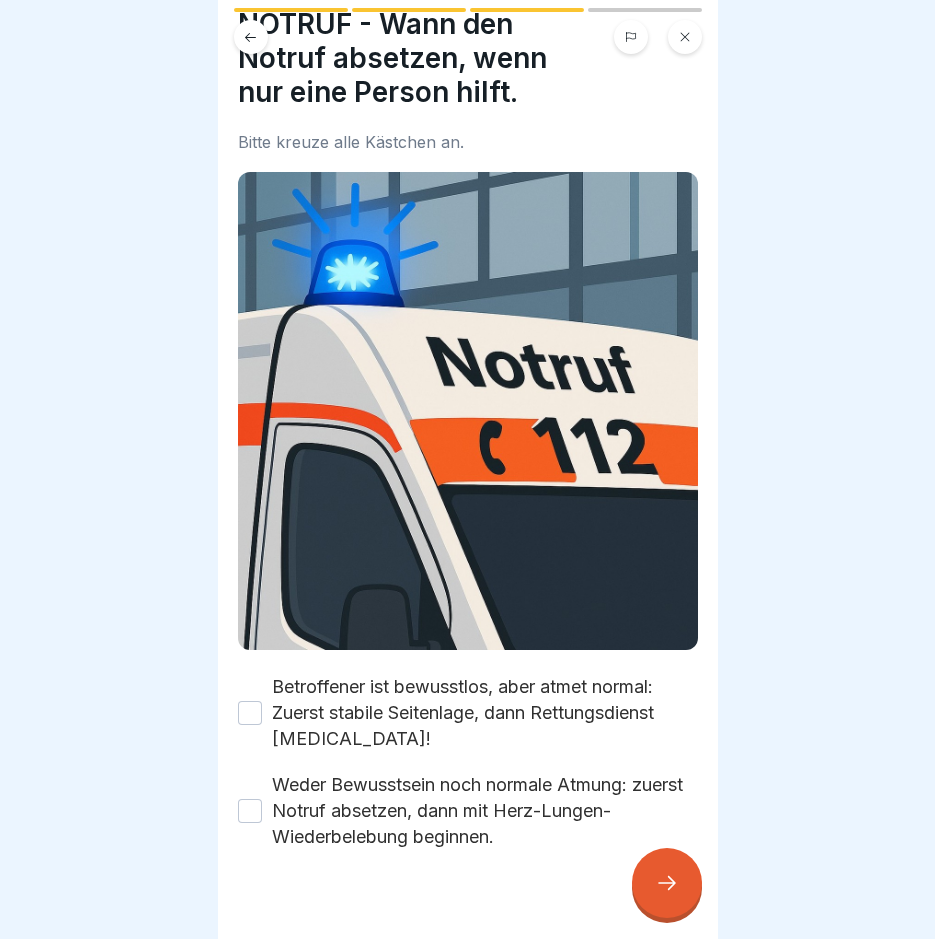 scroll, scrollTop: 86, scrollLeft: 0, axis: vertical 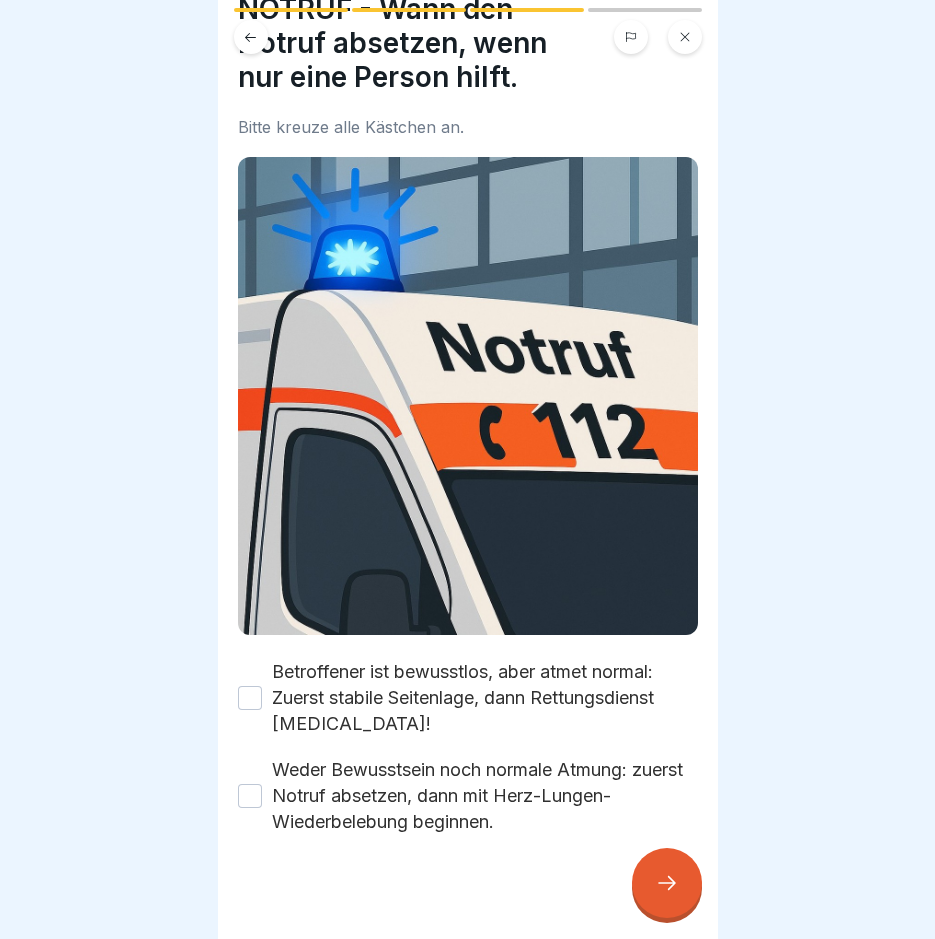 click on "Betroffener ist bewusstlos, aber atmet normal: Zuerst stabile Seitenlage, dann Rettungsdienst rufen!" at bounding box center (250, 698) 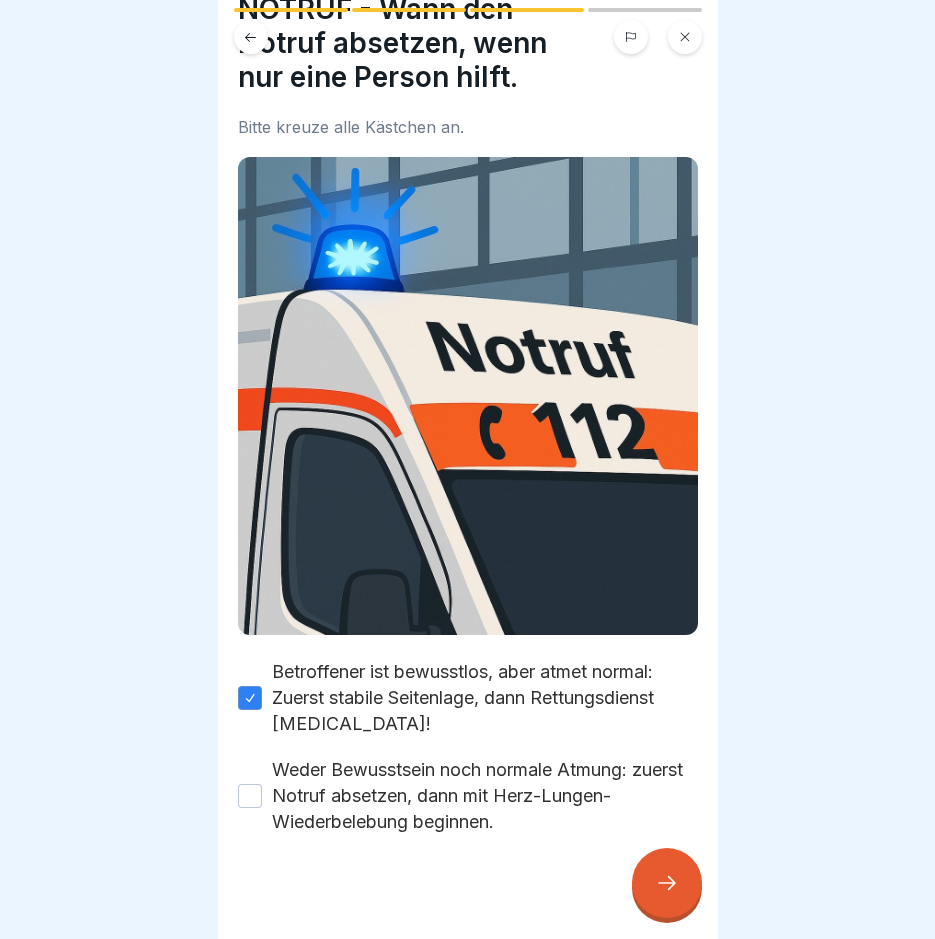 click on "Weder Bewusstsein noch normale Atmung: zuerst Notruf absetzen, dann mit Herz-Lungen-Wiederbelebung beginnen." at bounding box center (250, 796) 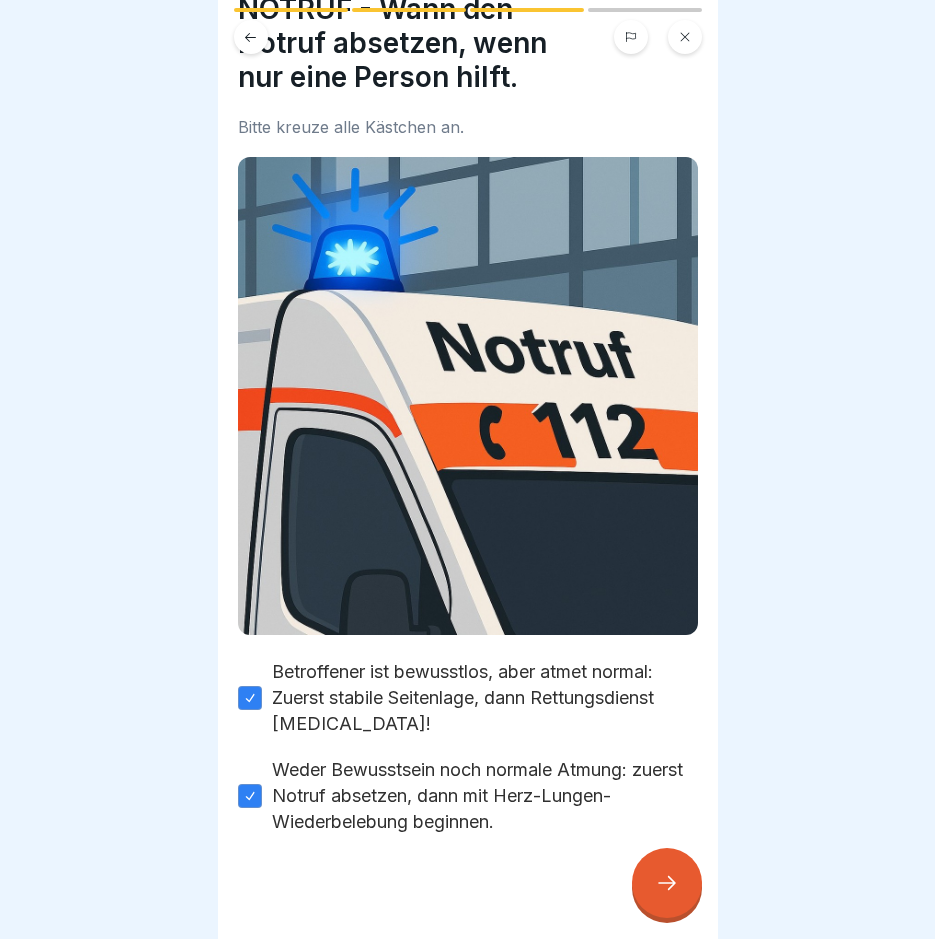 click 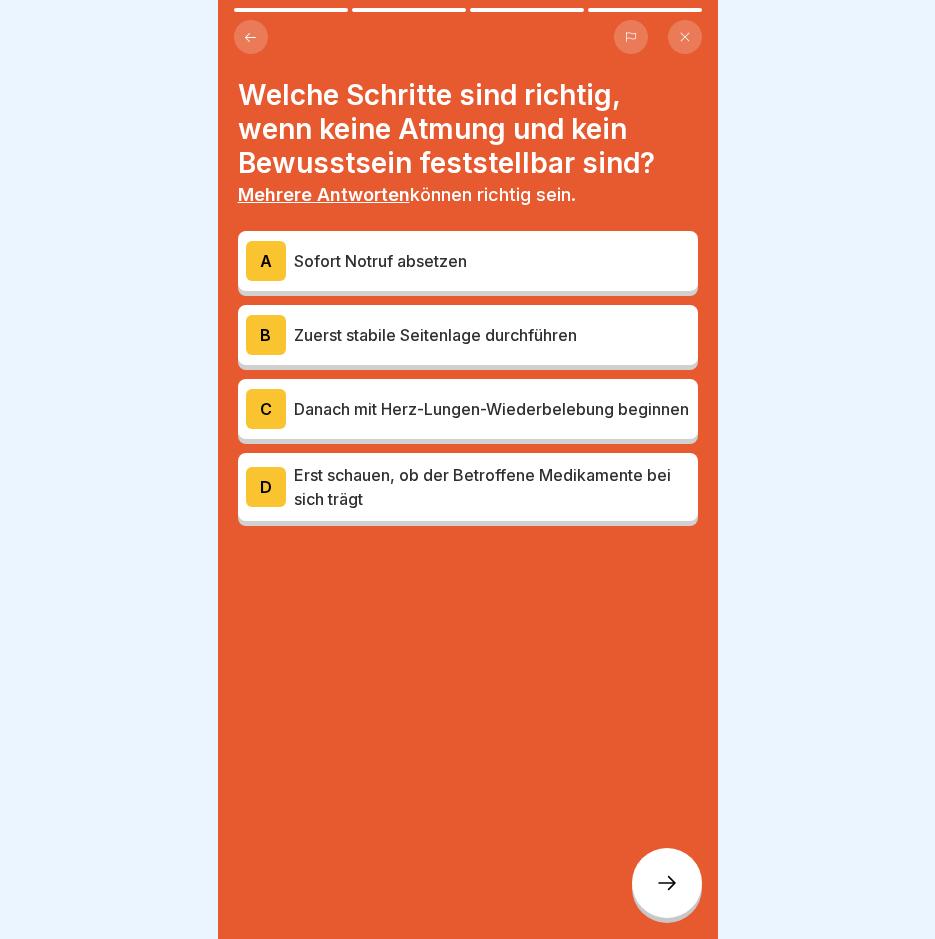 click on "Sofort Notruf absetzen" at bounding box center (492, 261) 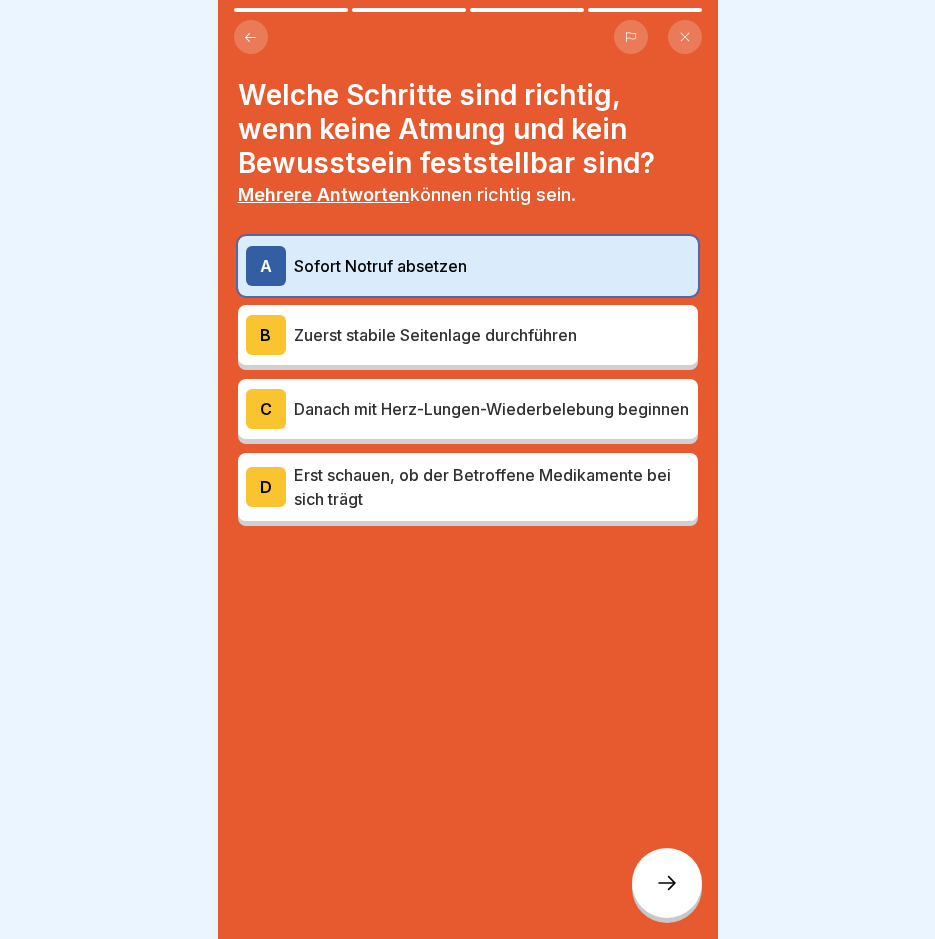 click on "Danach mit Herz-Lungen-Wiederbelebung beginnen" at bounding box center (492, 409) 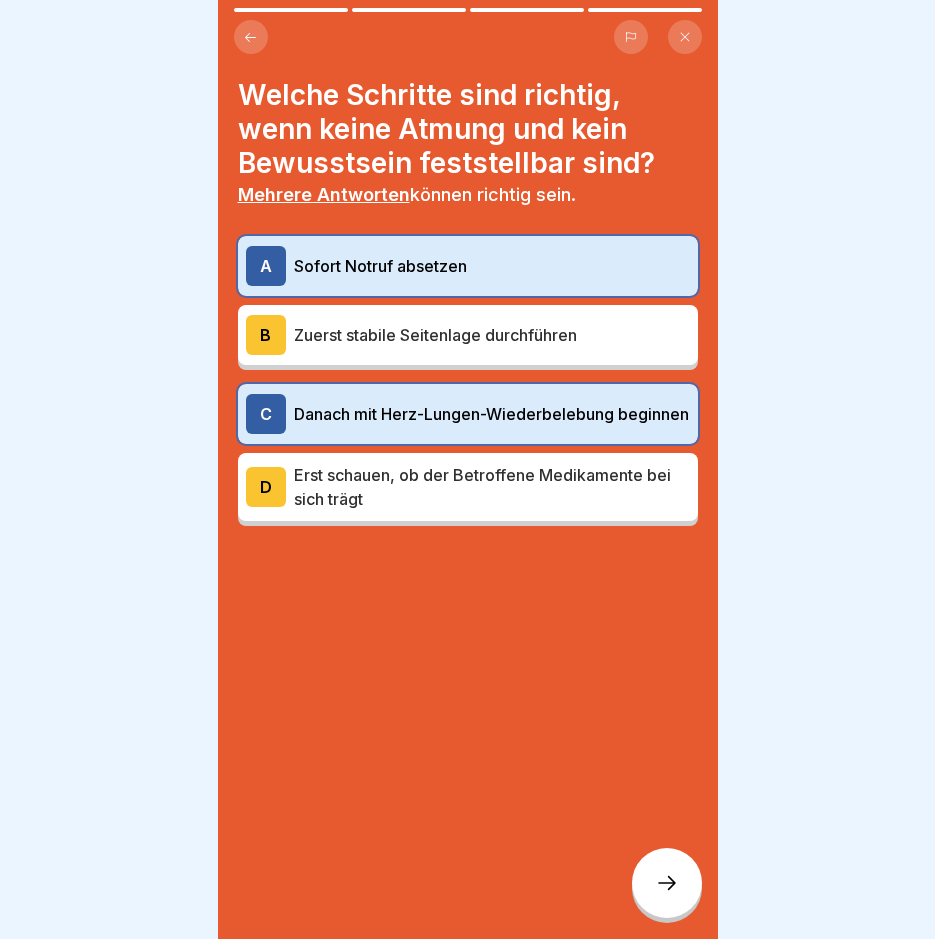 click at bounding box center (667, 883) 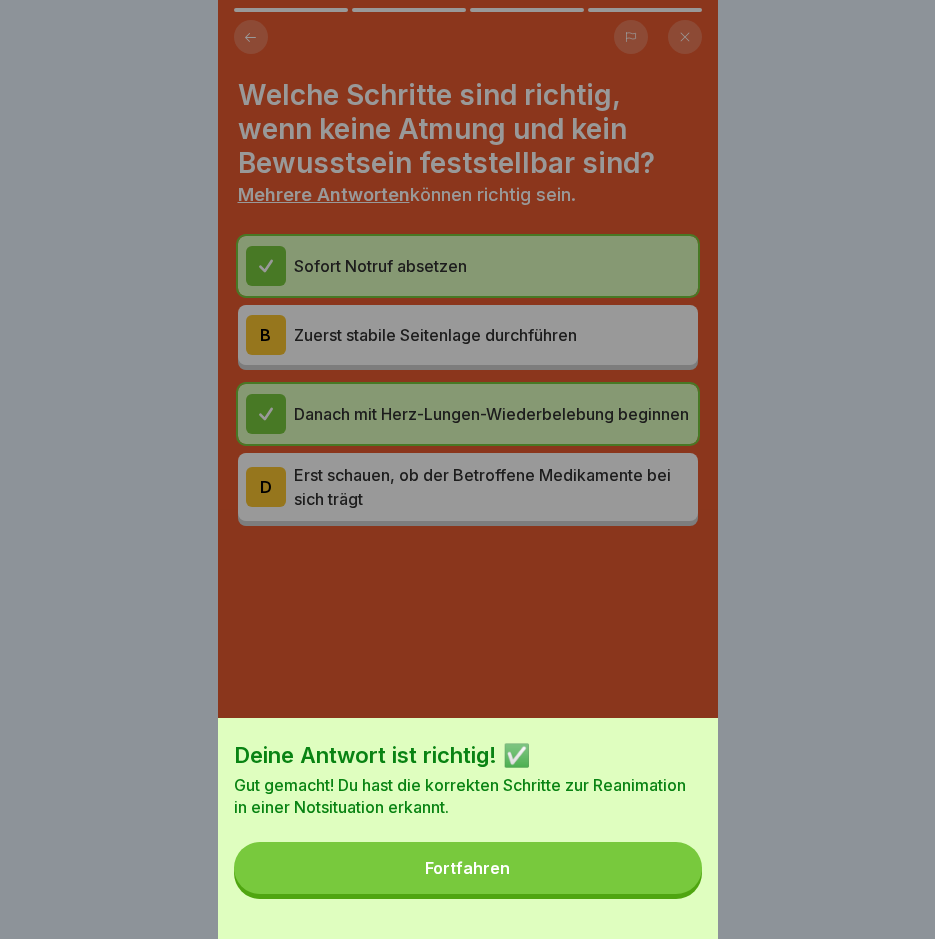 click on "Fortfahren" at bounding box center [468, 868] 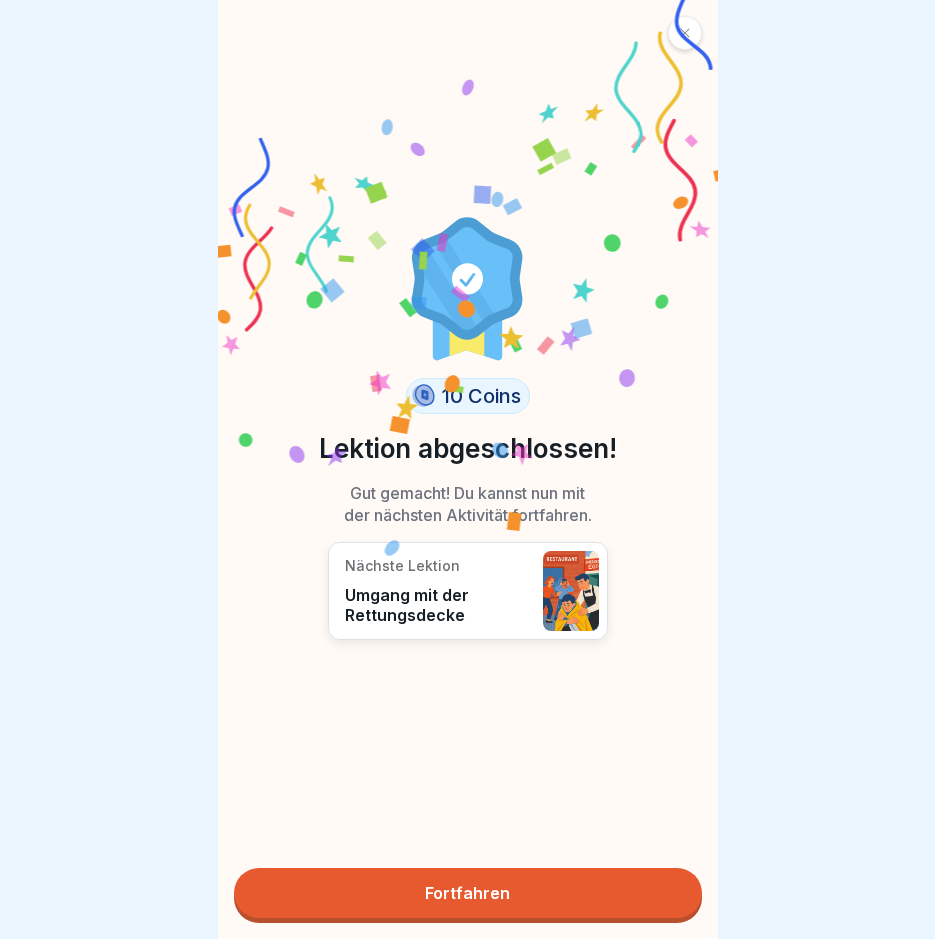 click on "Fortfahren" at bounding box center (468, 893) 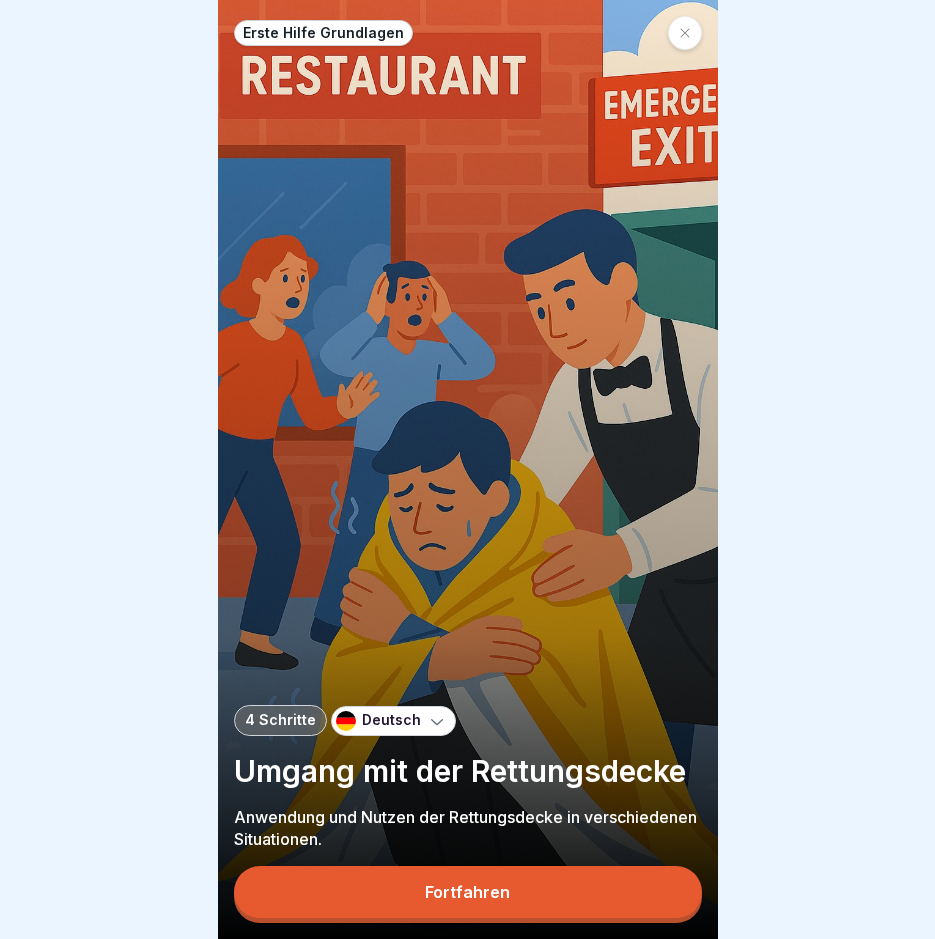 click on "Fortfahren" at bounding box center [467, 892] 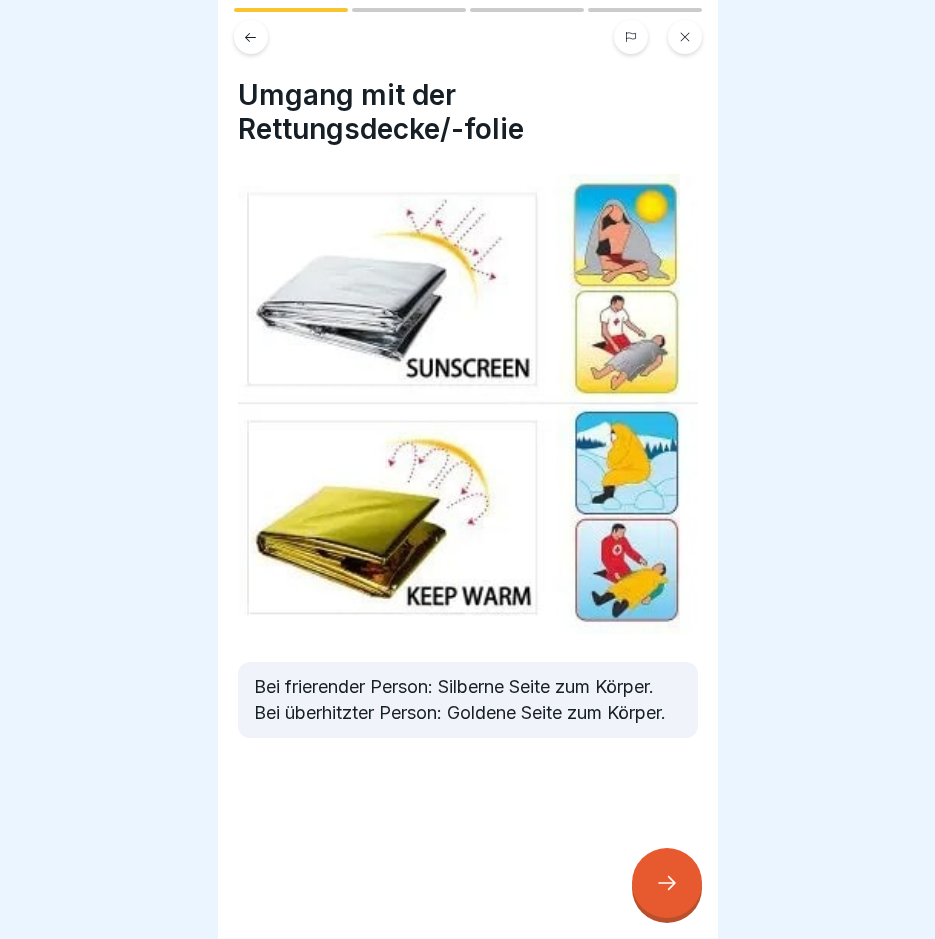 click 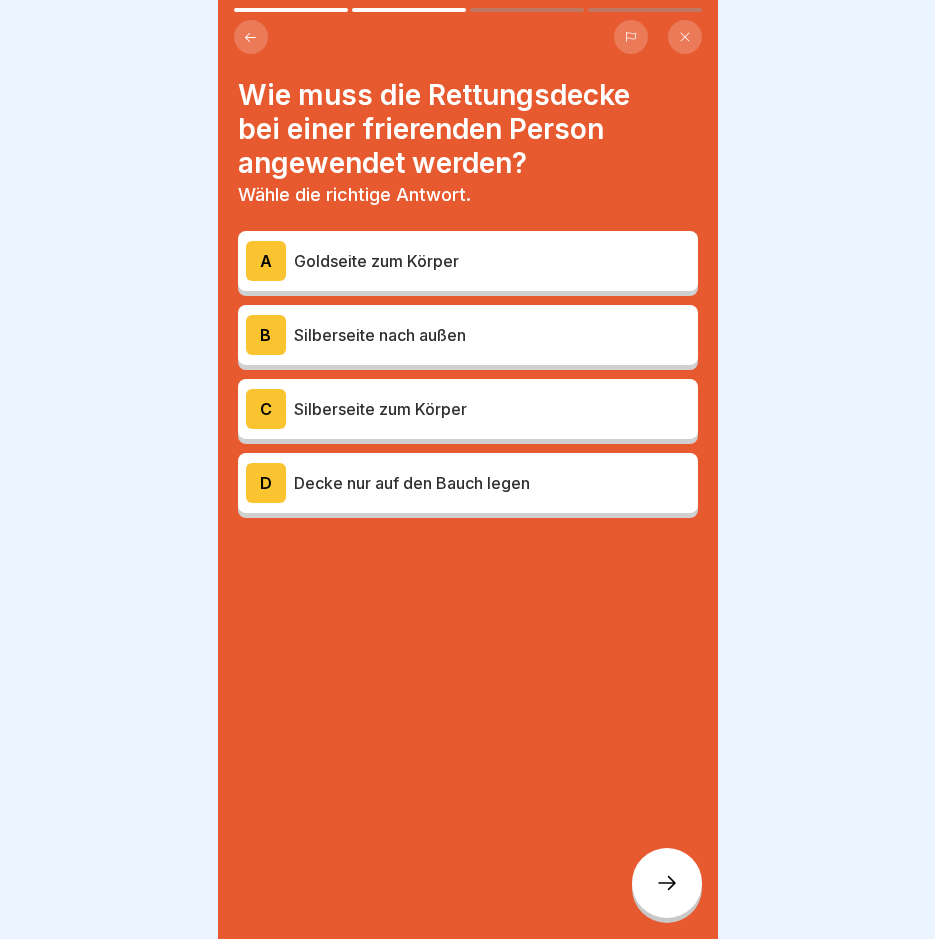 click 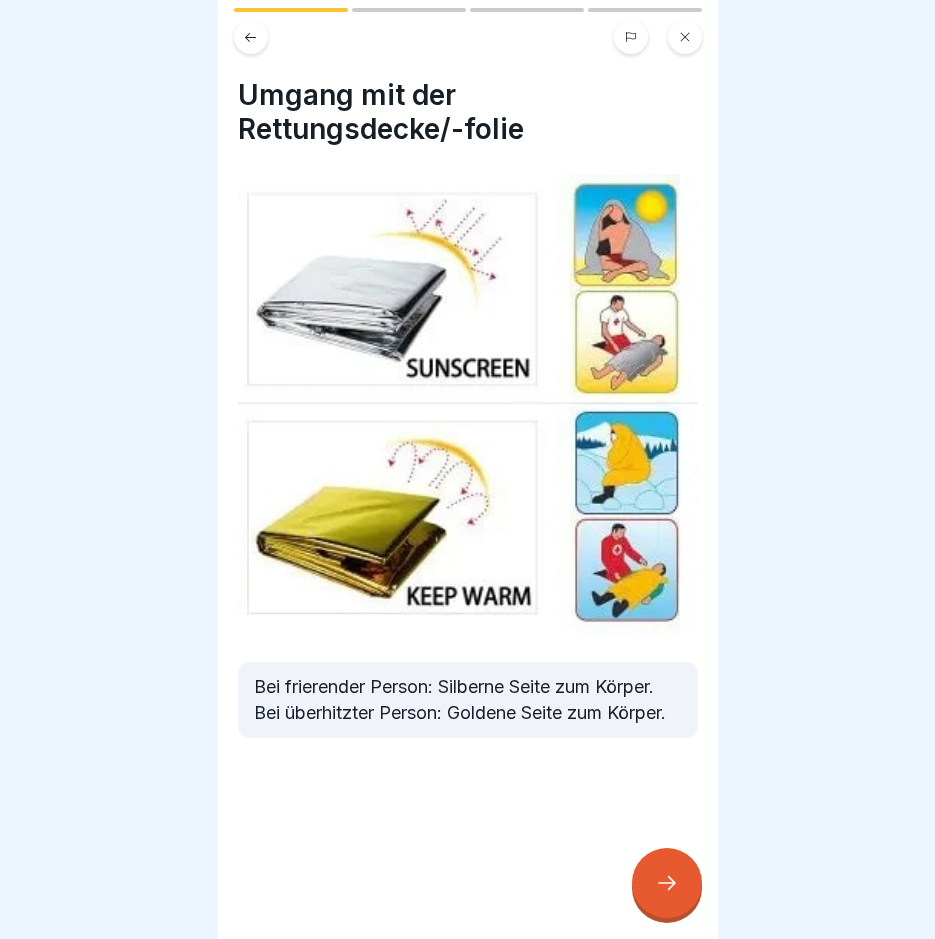 click 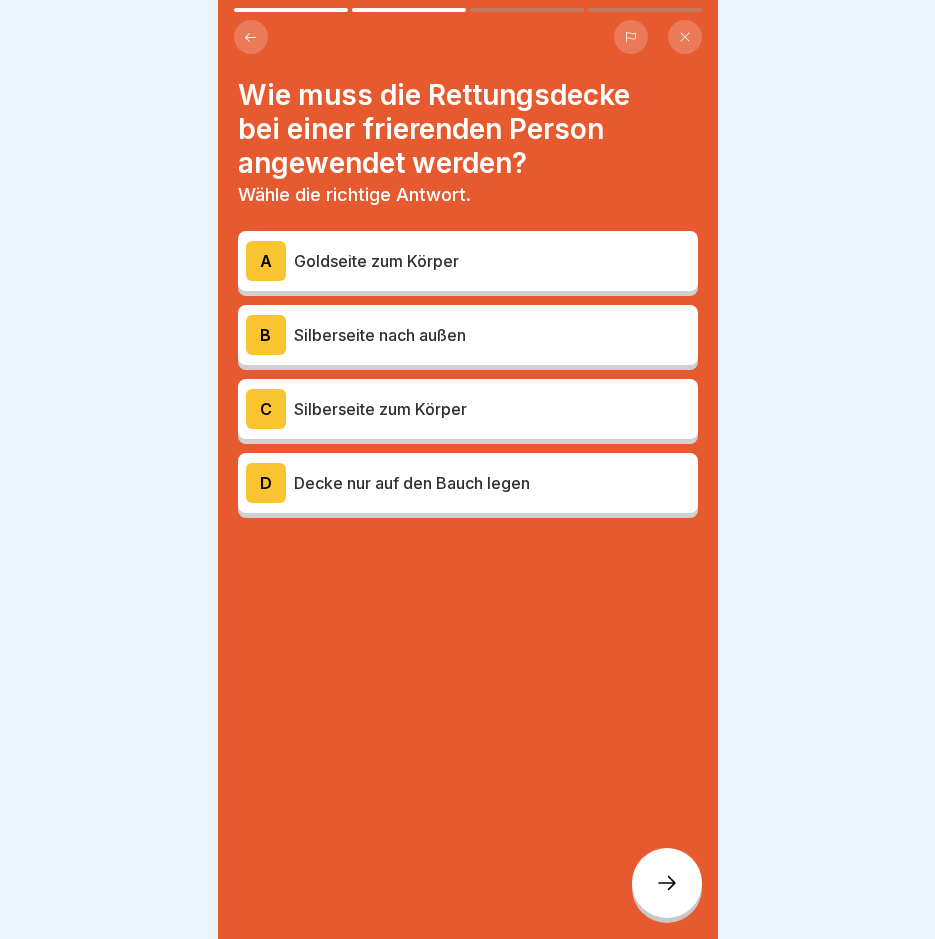 click on "Silberseite zum Körper" at bounding box center (492, 409) 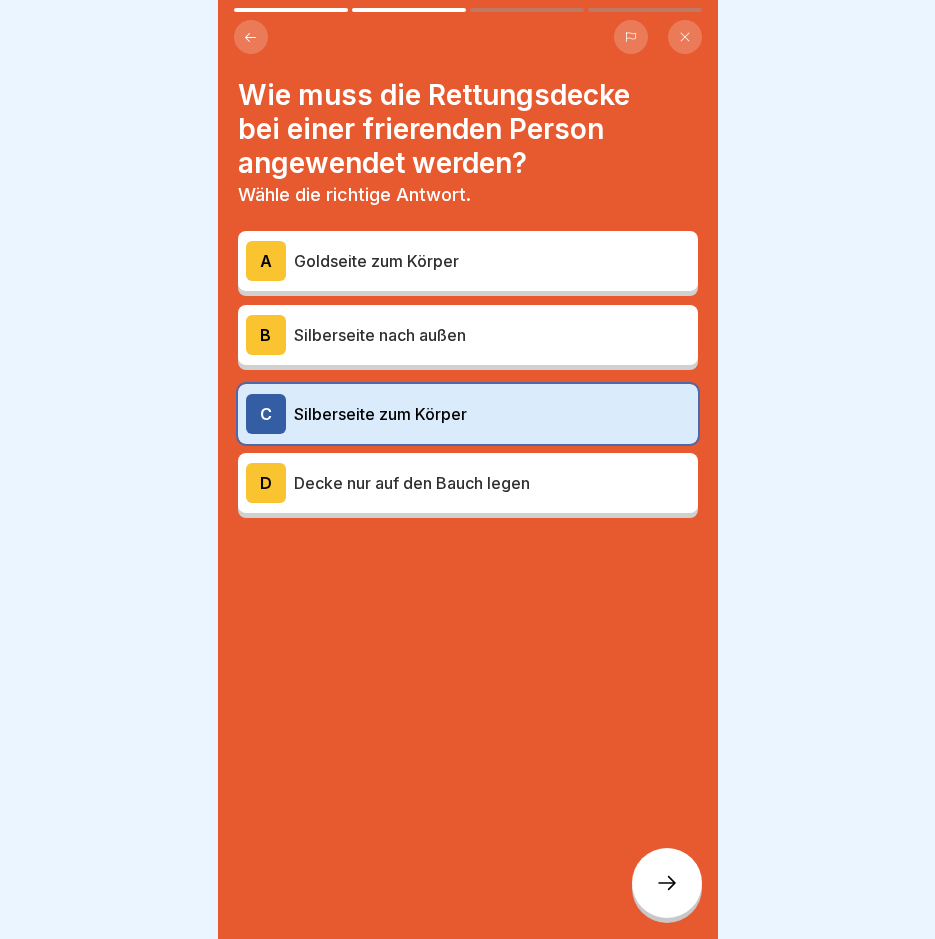 click 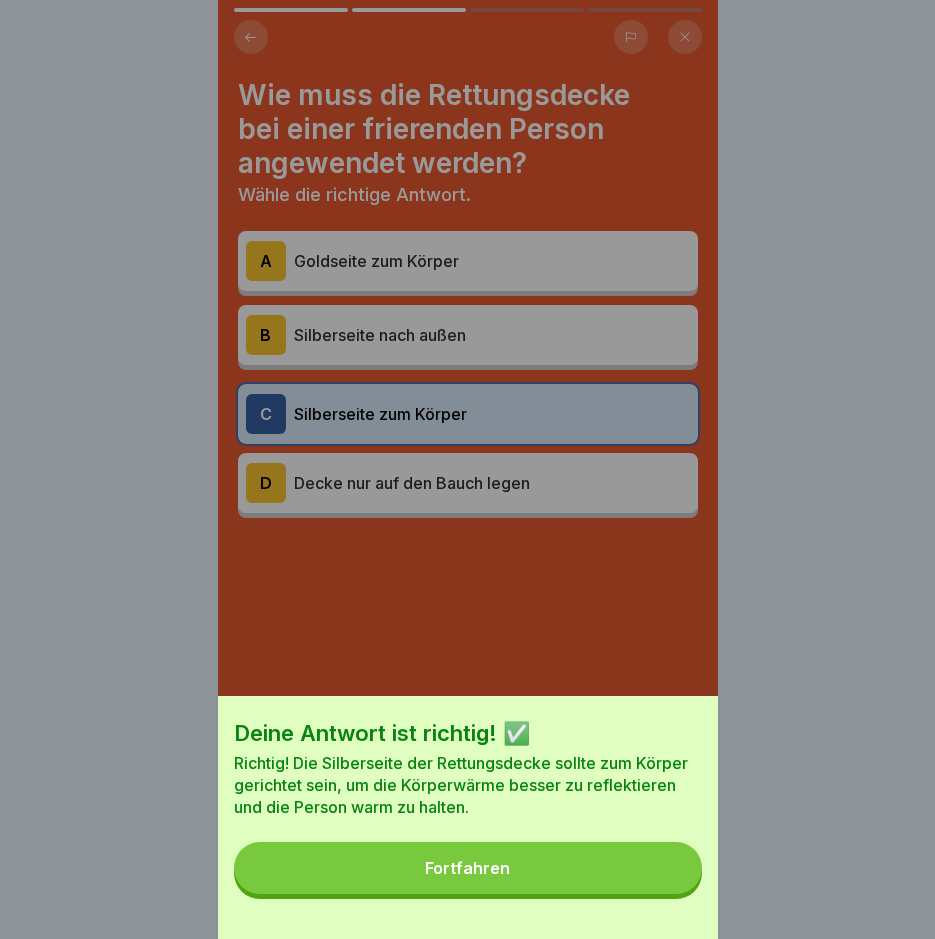 click on "Fortfahren" at bounding box center [468, 868] 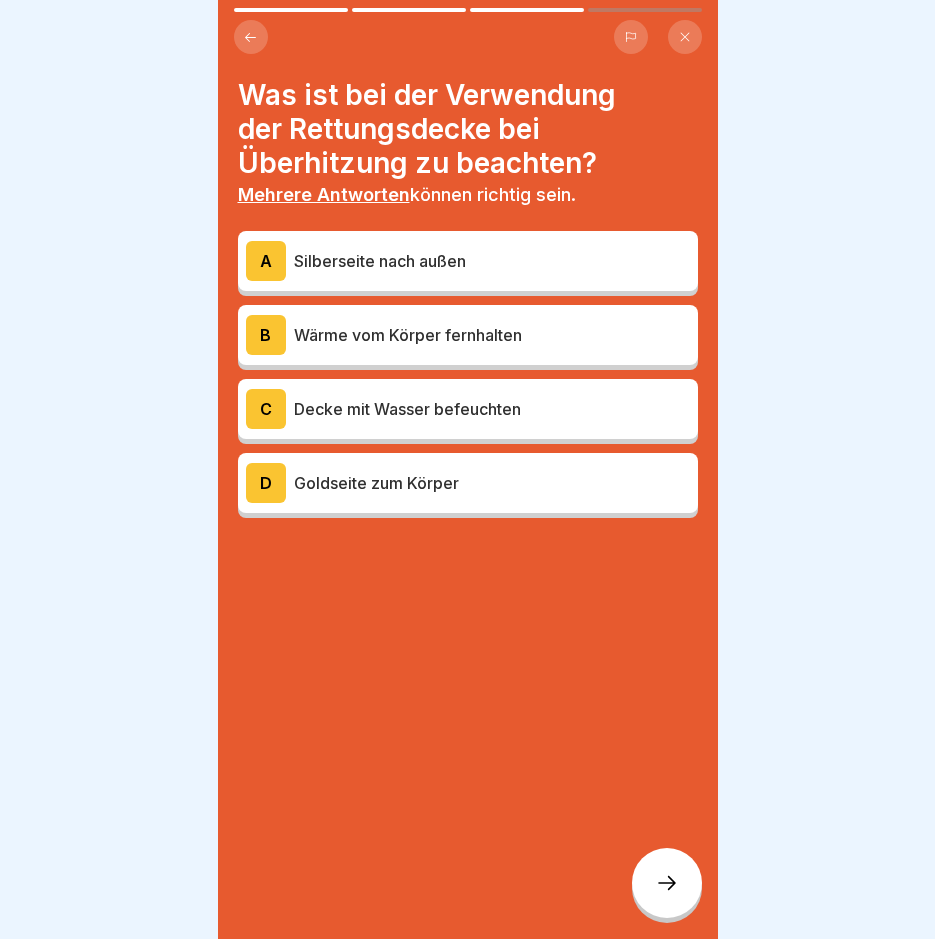 click on "Goldseite zum Körper" at bounding box center [492, 483] 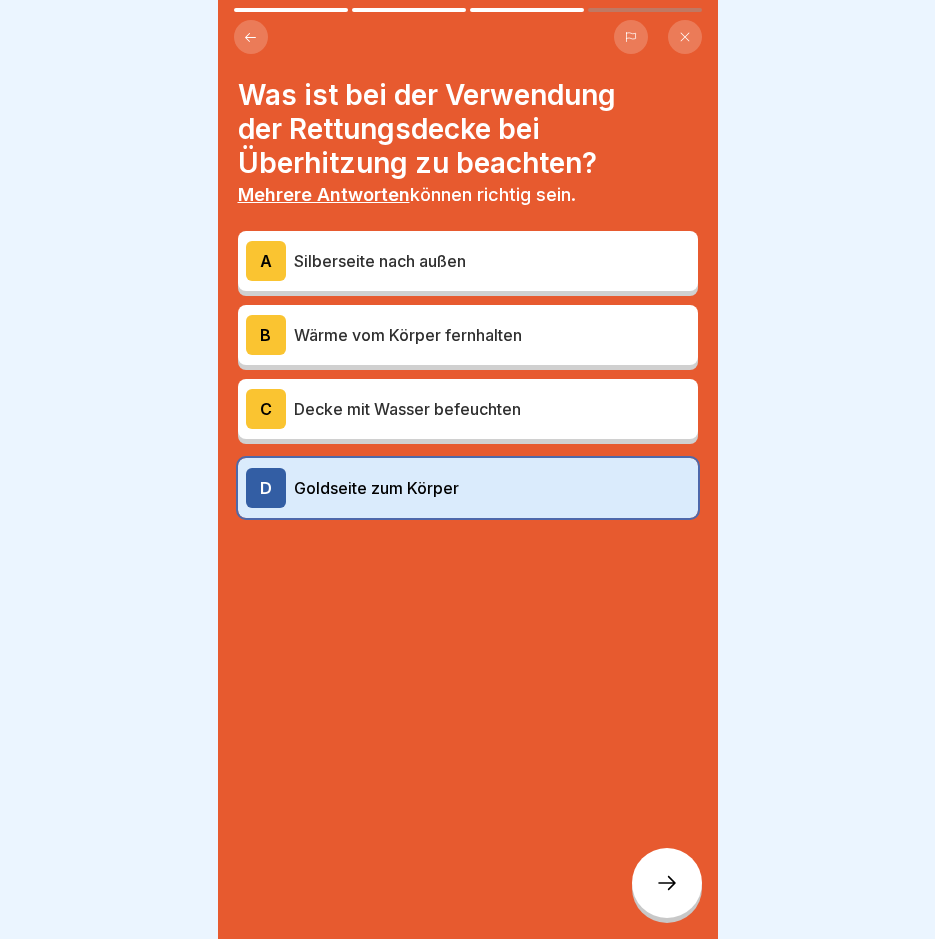 click at bounding box center [667, 883] 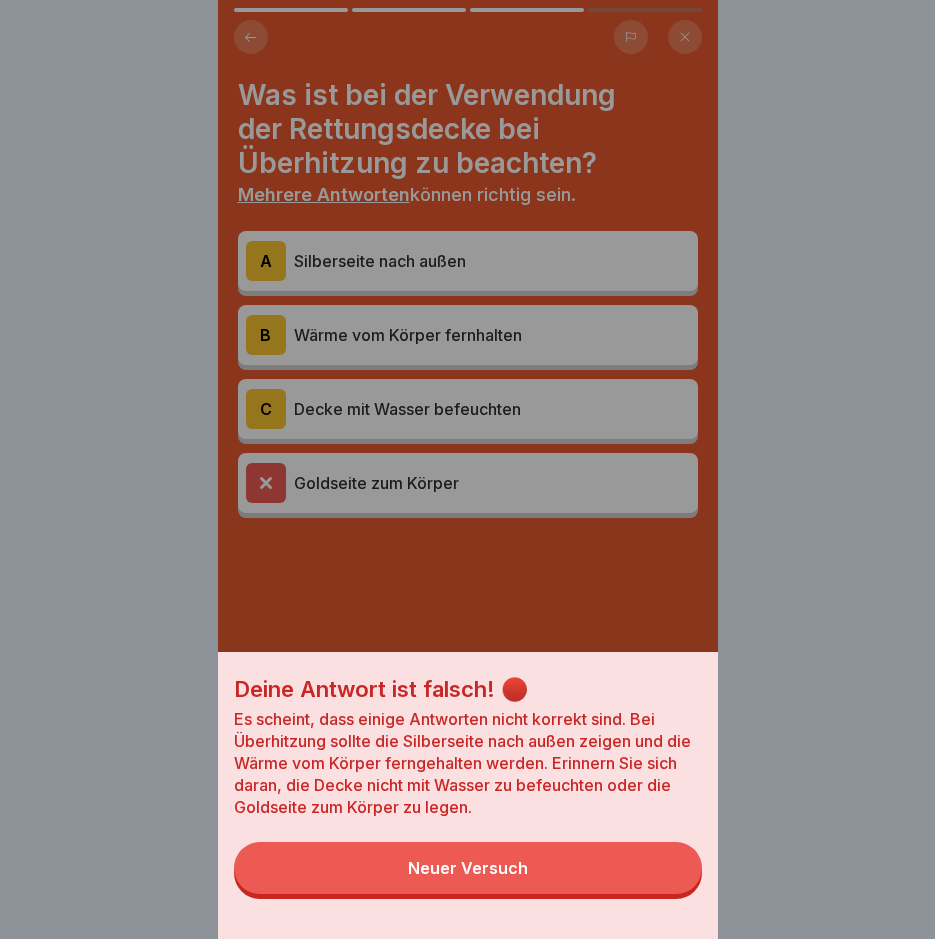 click on "Neuer Versuch" at bounding box center [468, 868] 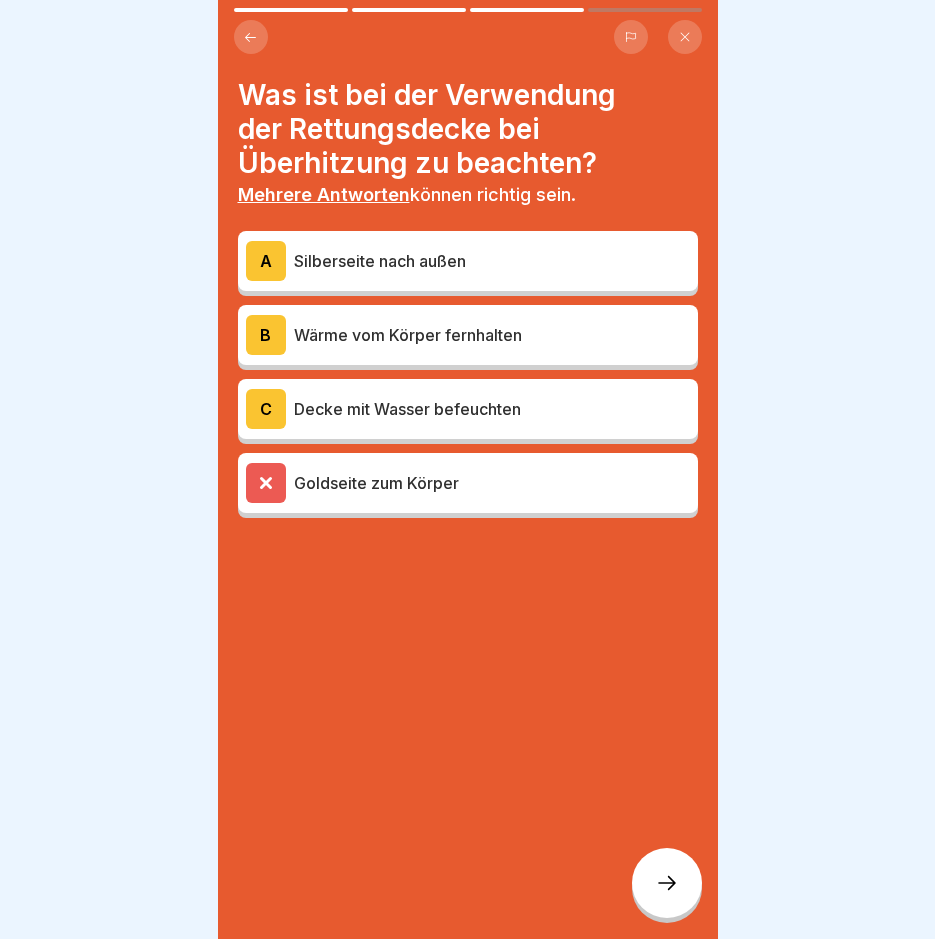 click on "Decke mit Wasser befeuchten" at bounding box center [492, 409] 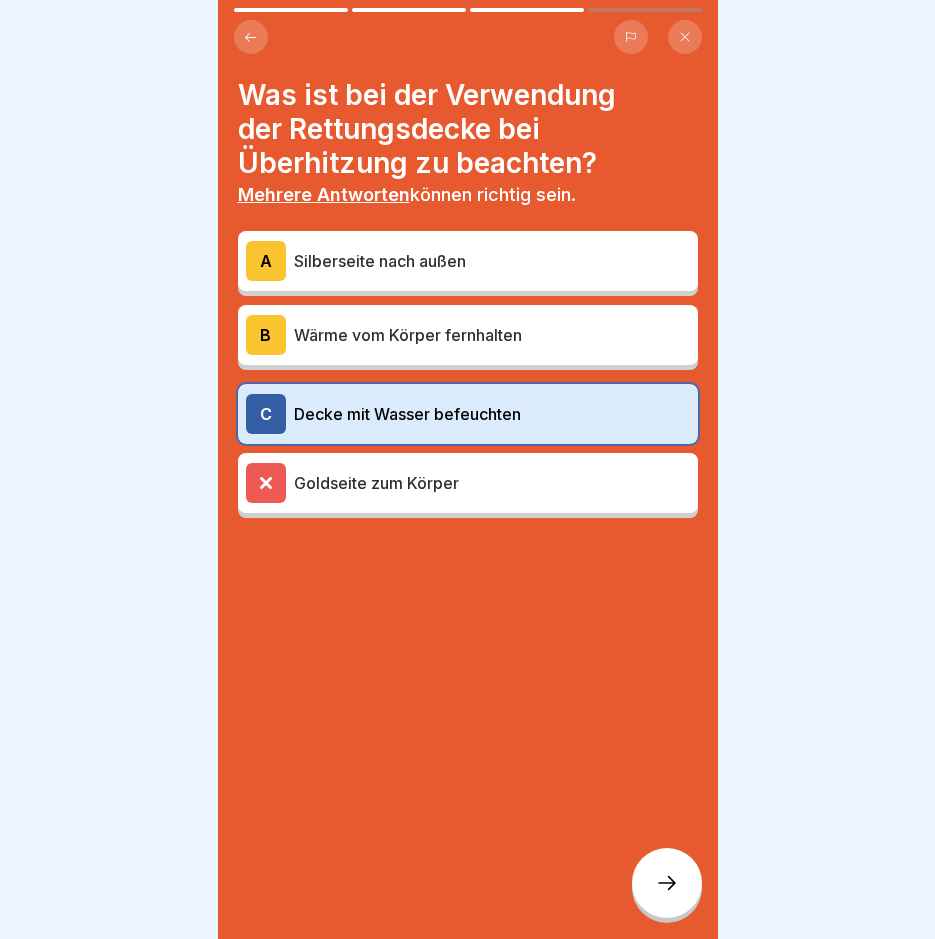 click at bounding box center [667, 883] 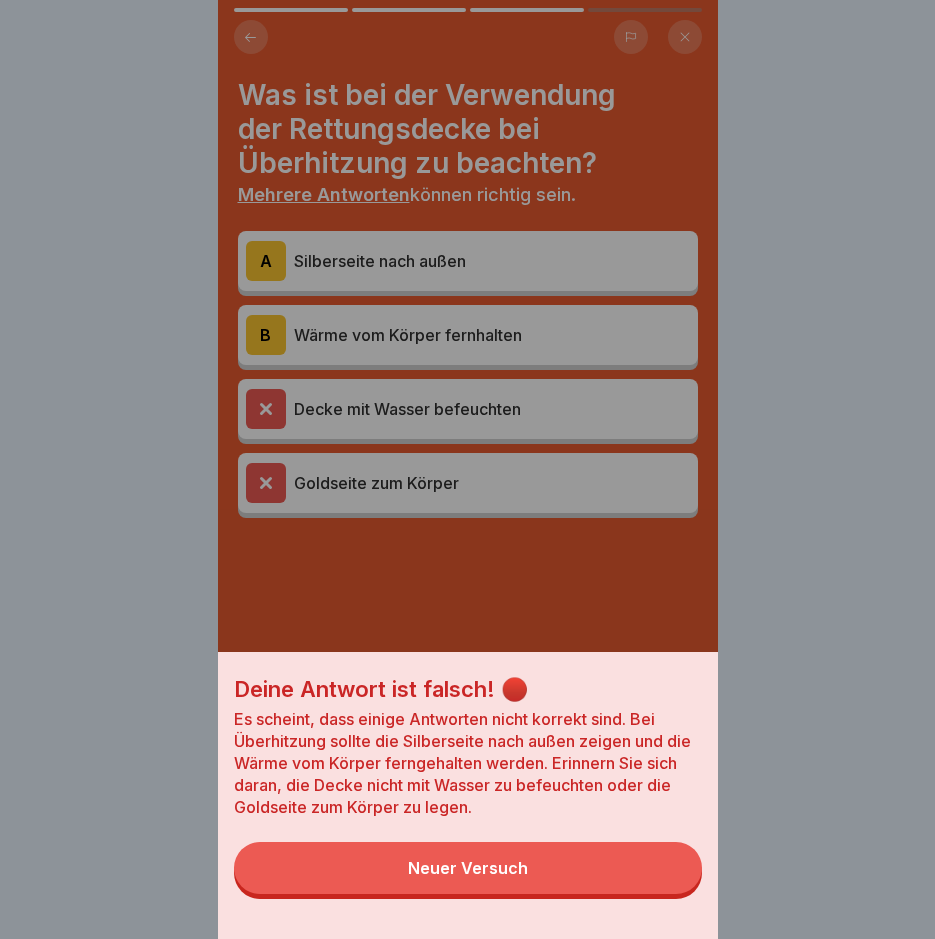click on "Neuer Versuch" at bounding box center [468, 868] 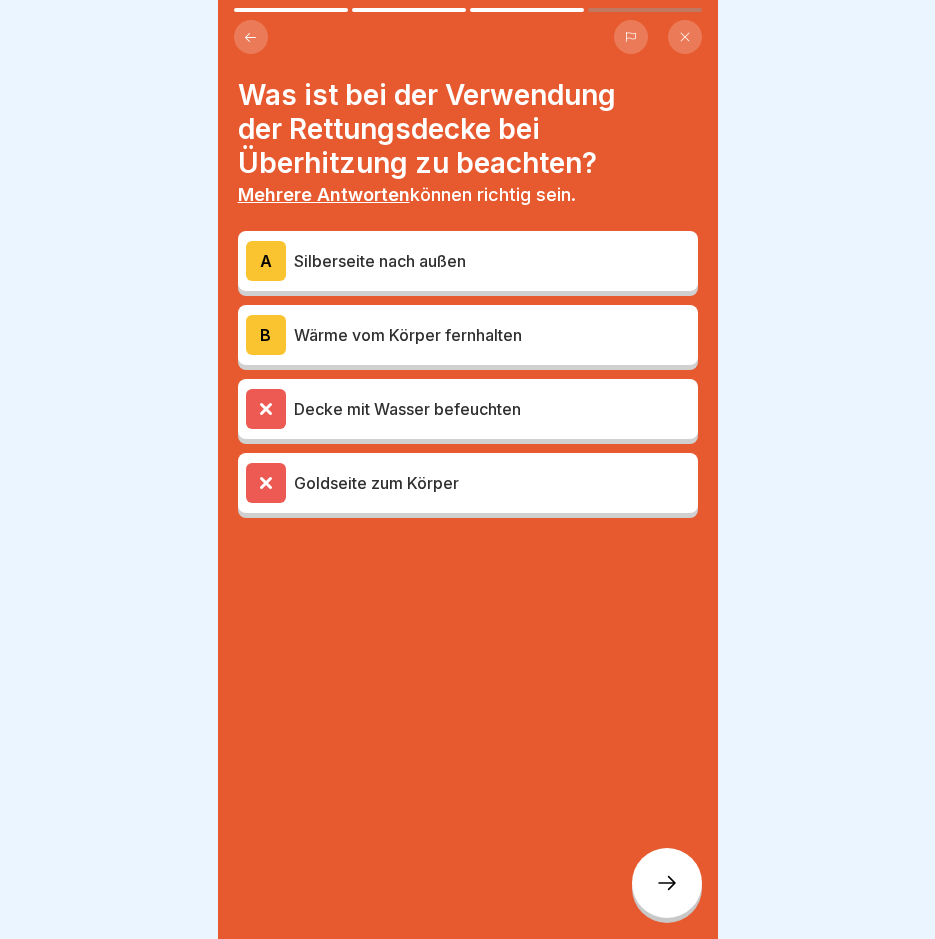 click on "Wärme vom Körper fernhalten" at bounding box center [492, 335] 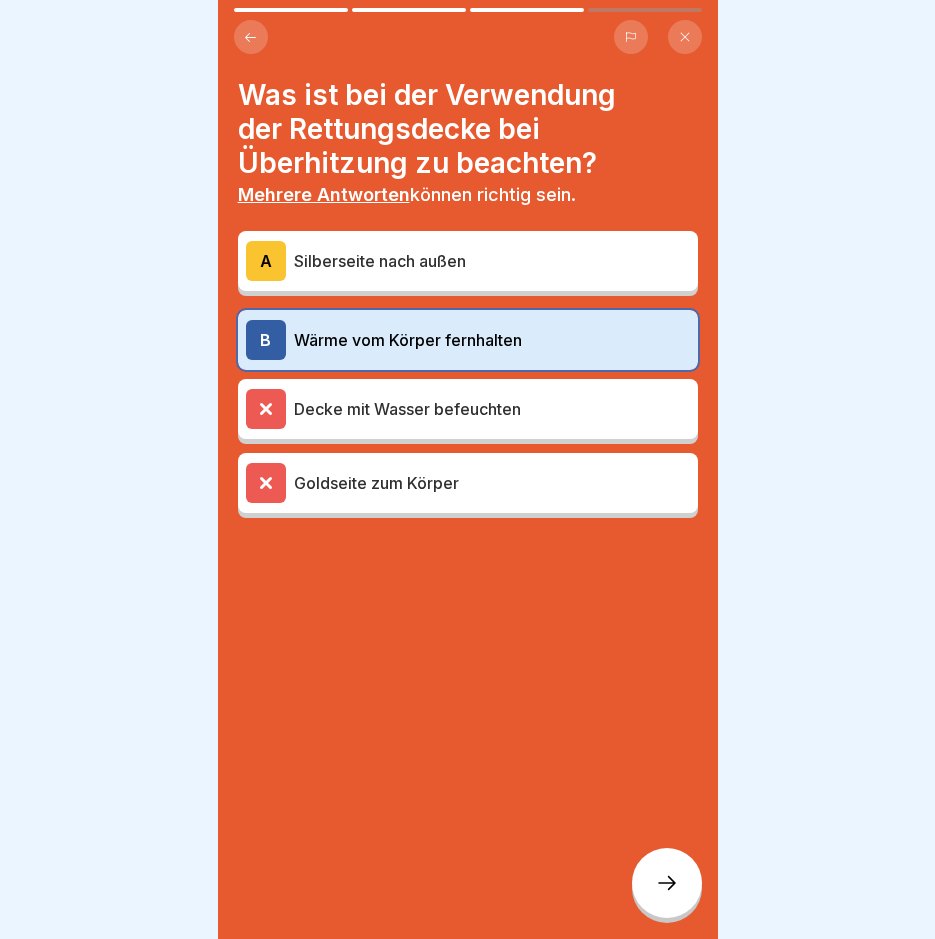 click at bounding box center (667, 883) 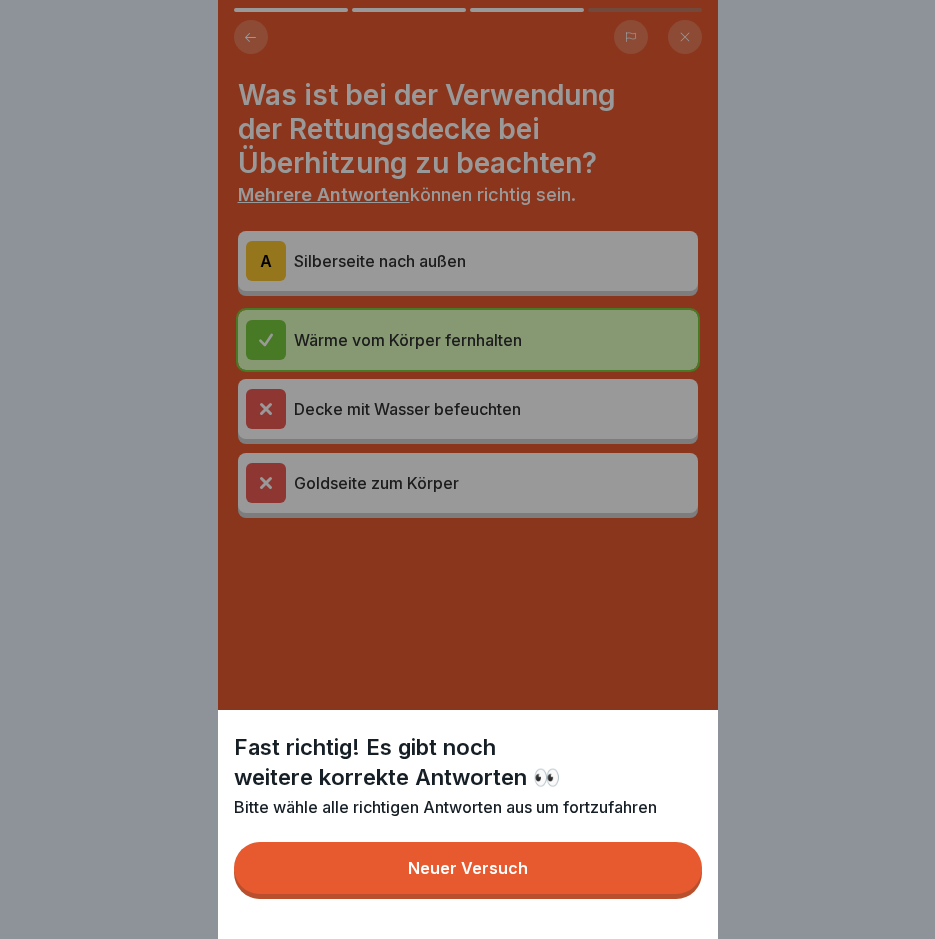 click on "Neuer Versuch" at bounding box center (468, 868) 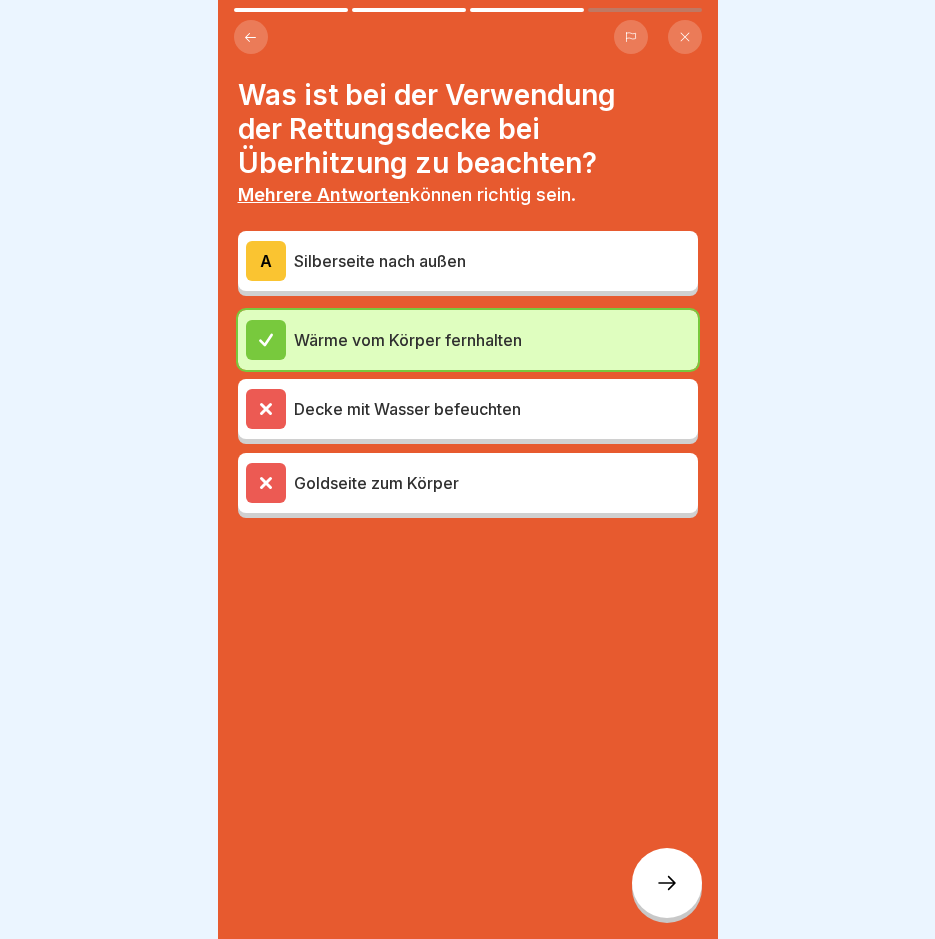click on "A Silberseite nach außen" at bounding box center (468, 261) 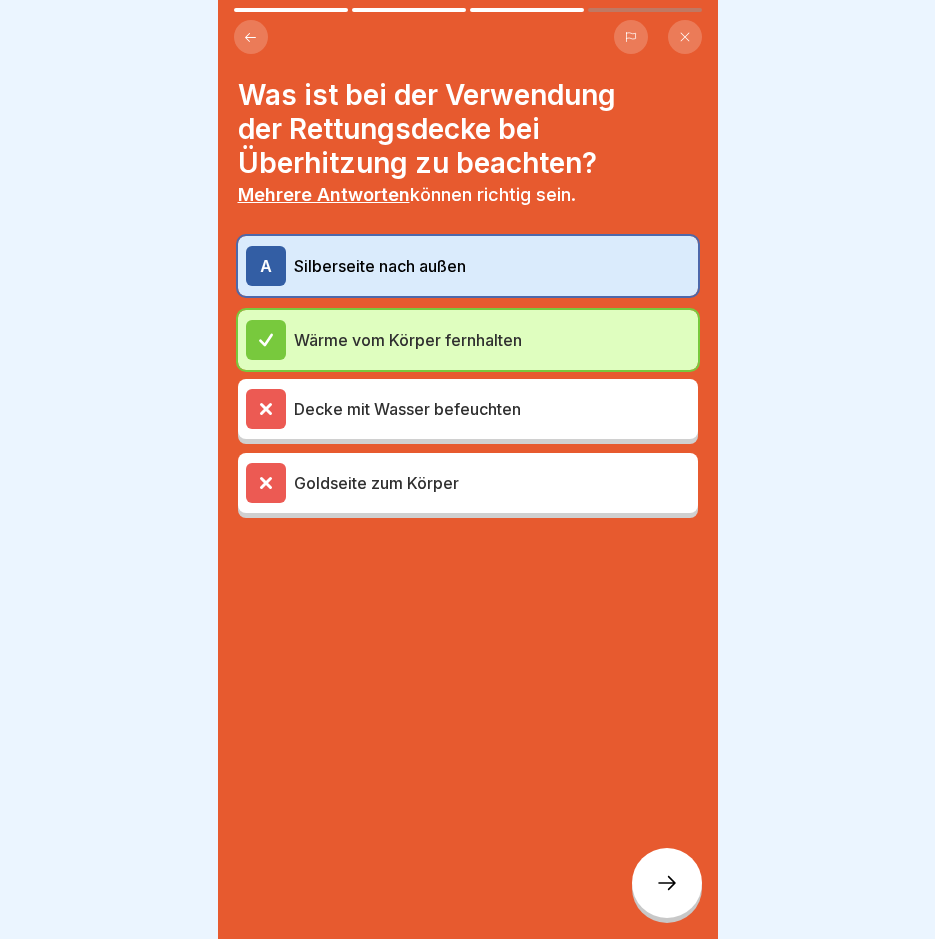 click 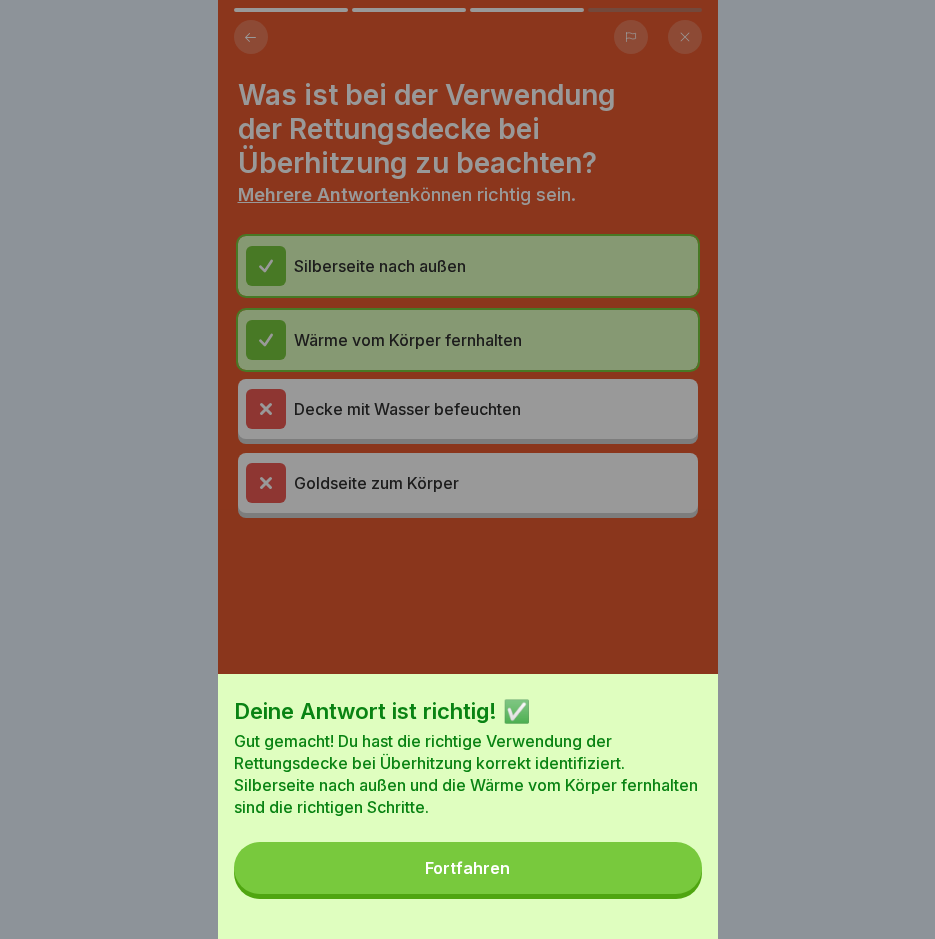 click on "Fortfahren" at bounding box center [467, 868] 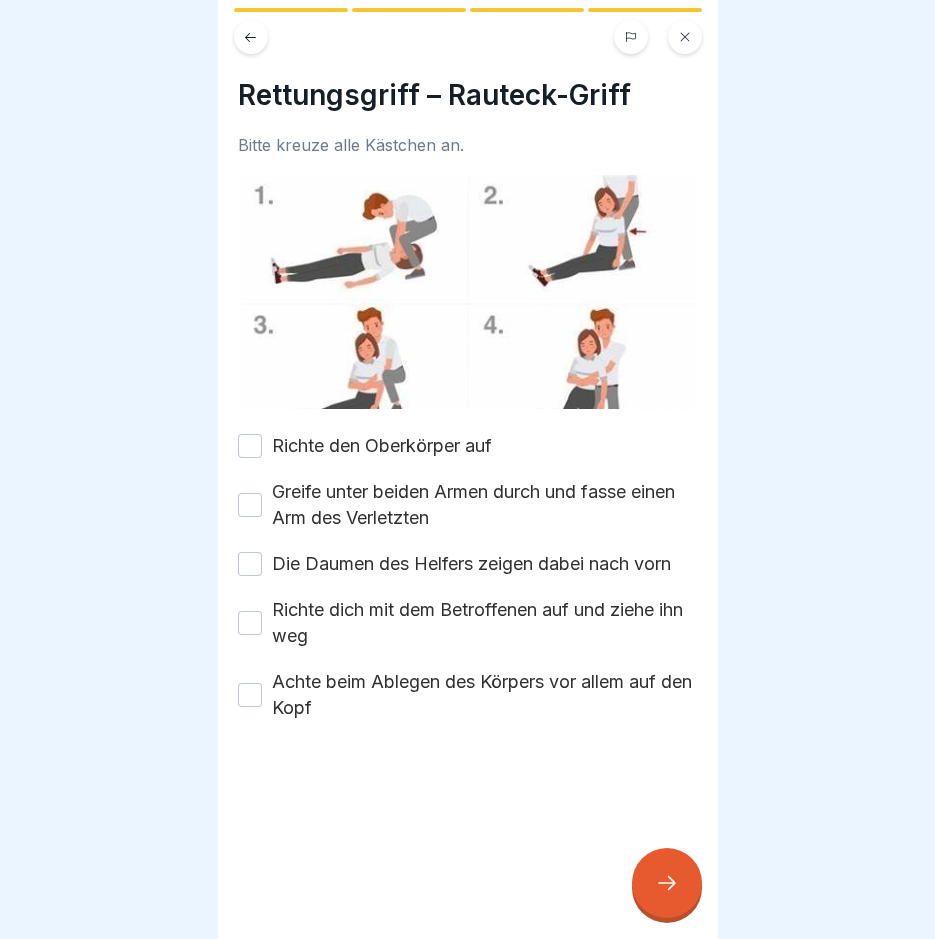 click on "Richte den Oberkörper auf" at bounding box center [250, 446] 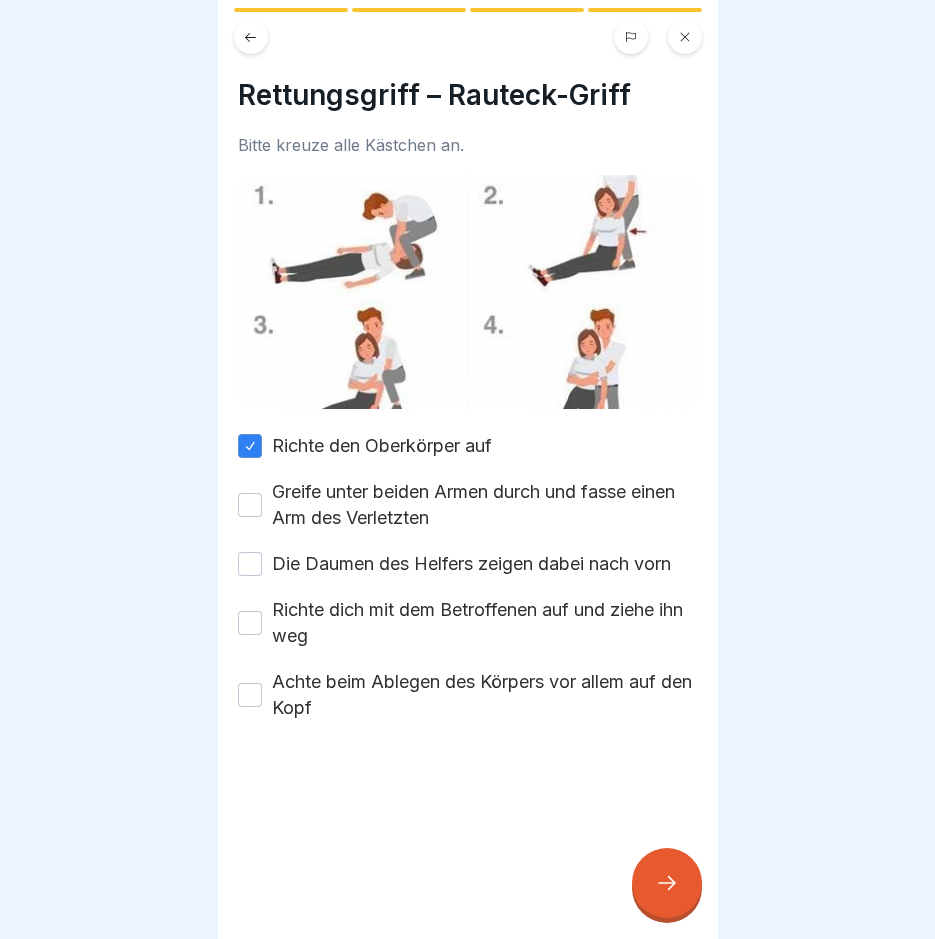 click on "Greife unter beiden Armen durch und fasse einen Arm des Verletzten" at bounding box center [250, 505] 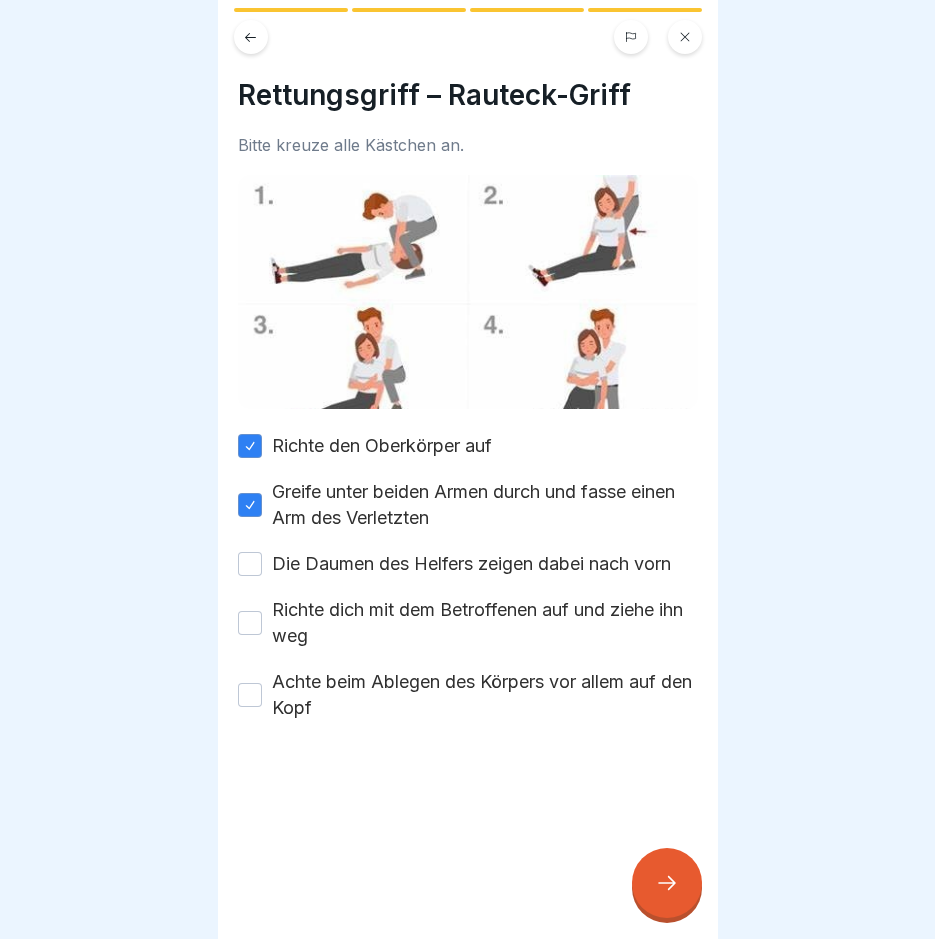 click on "Die Daumen des Helfers zeigen dabei nach vorn" at bounding box center [468, 564] 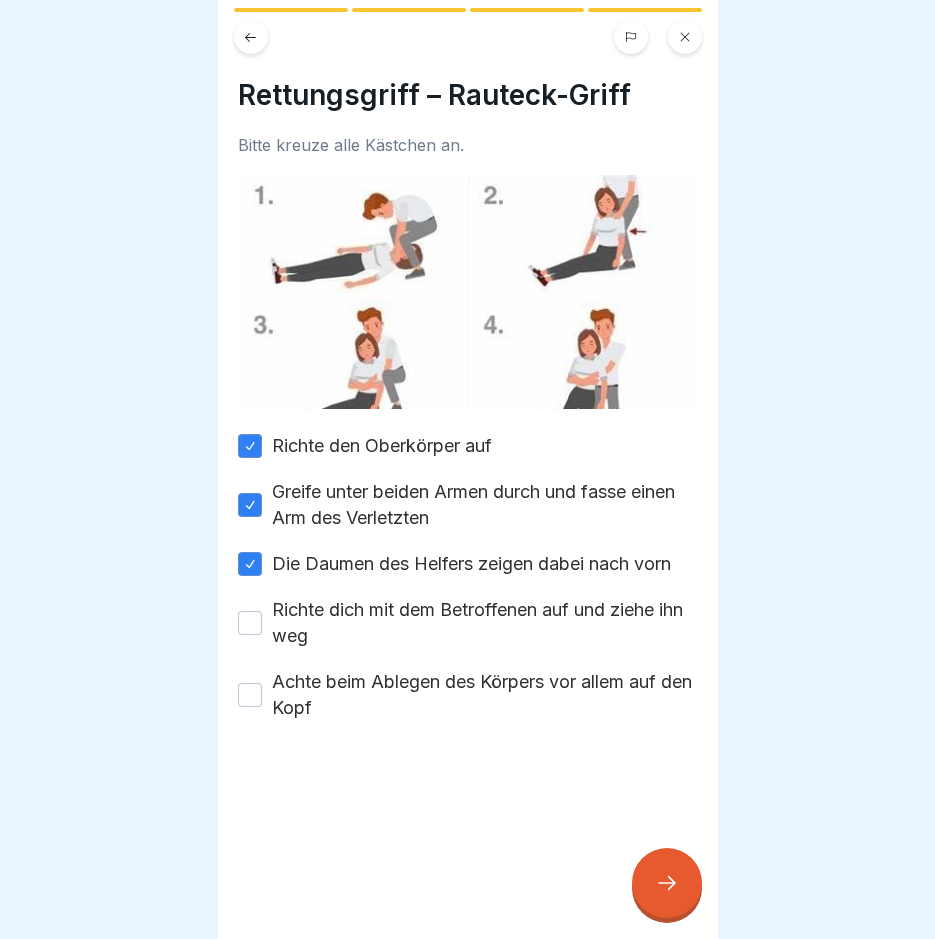click on "Richte dich mit dem Betroffenen auf und ziehe ihn weg" at bounding box center (250, 623) 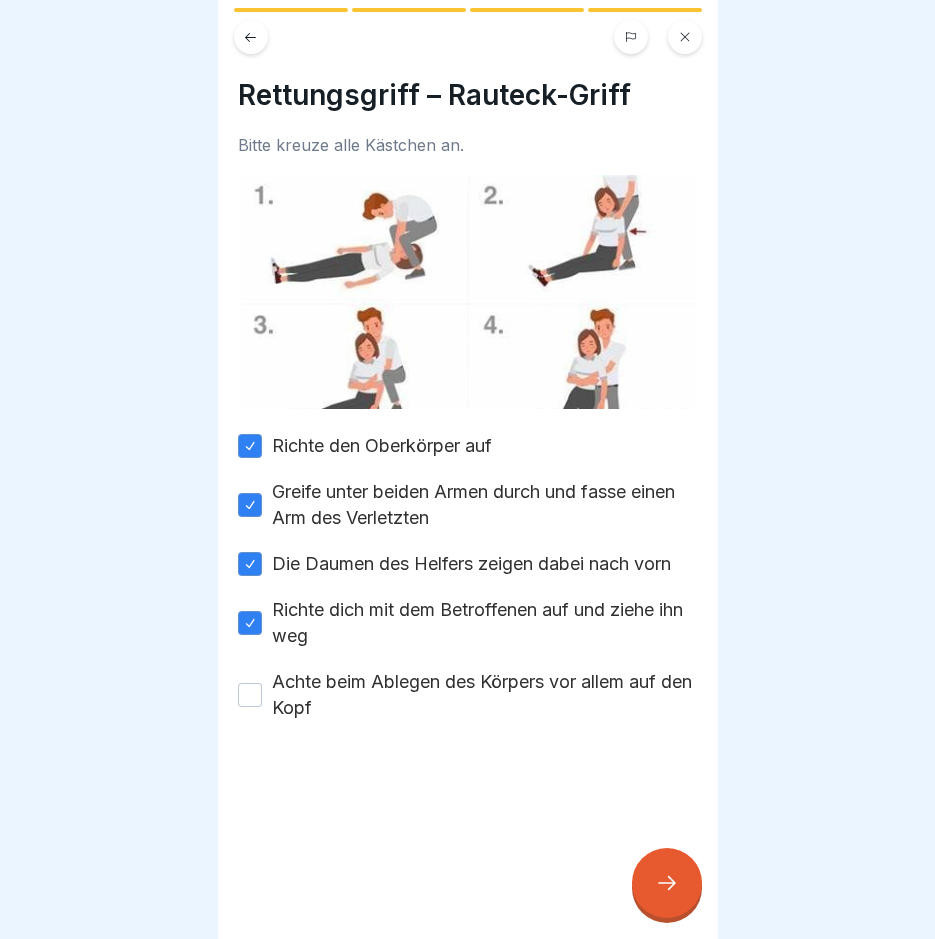 click on "Achte beim Ablegen des Körpers vor allem auf den Kopf" at bounding box center [250, 695] 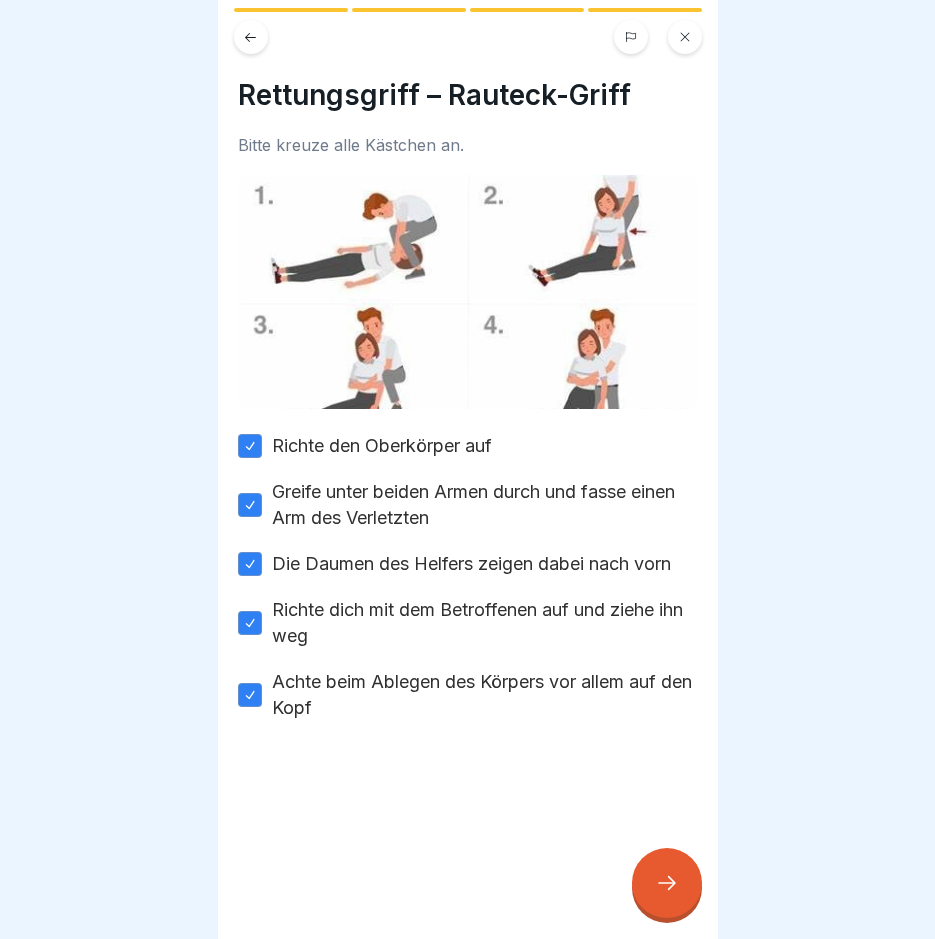 click 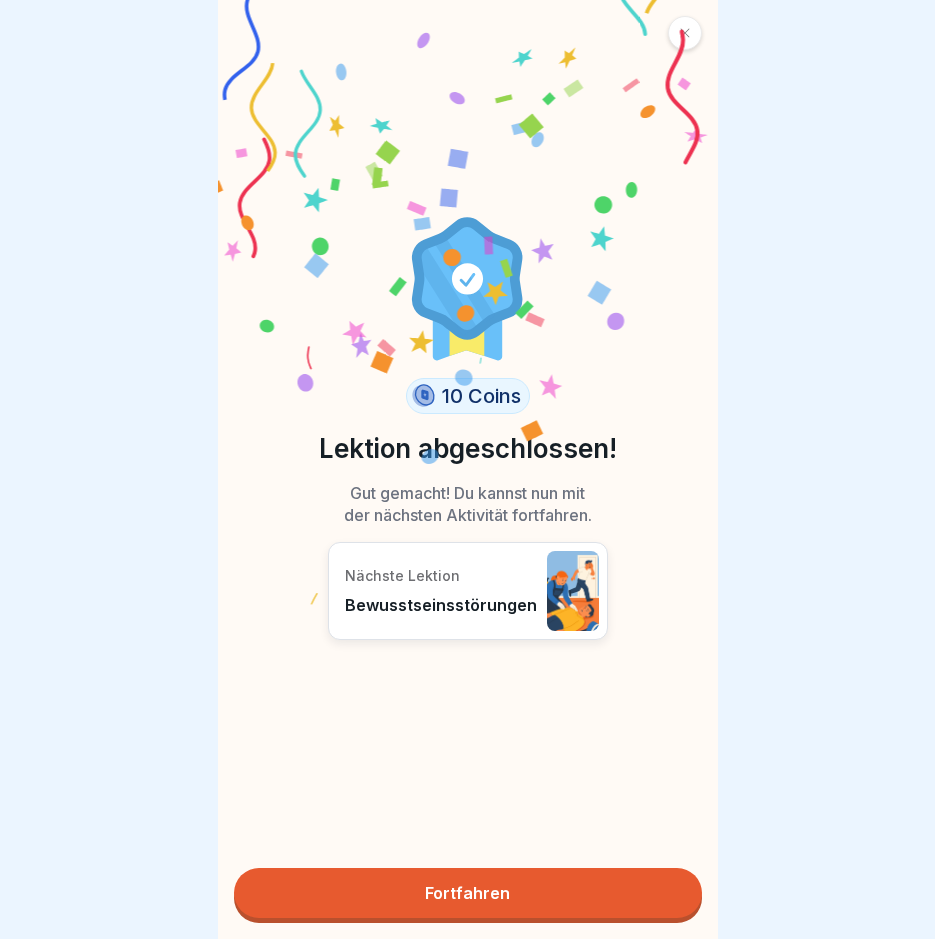 click on "Fortfahren" at bounding box center [468, 893] 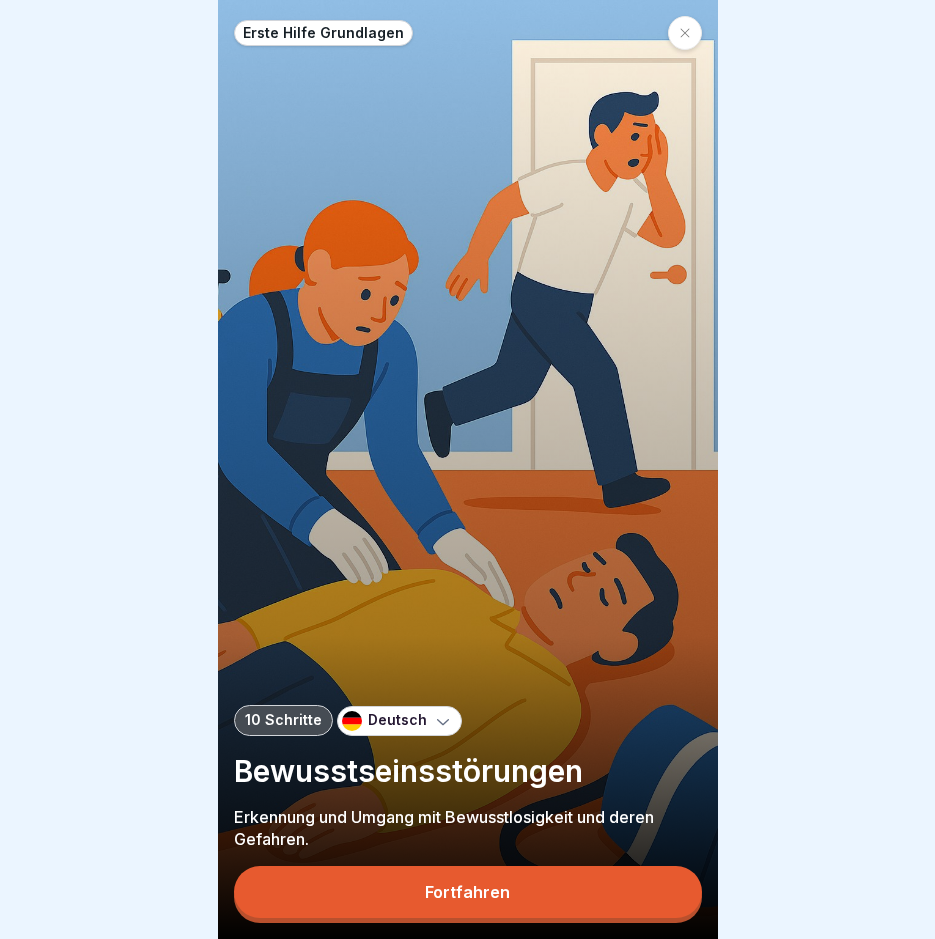 click on "Fortfahren" at bounding box center [467, 892] 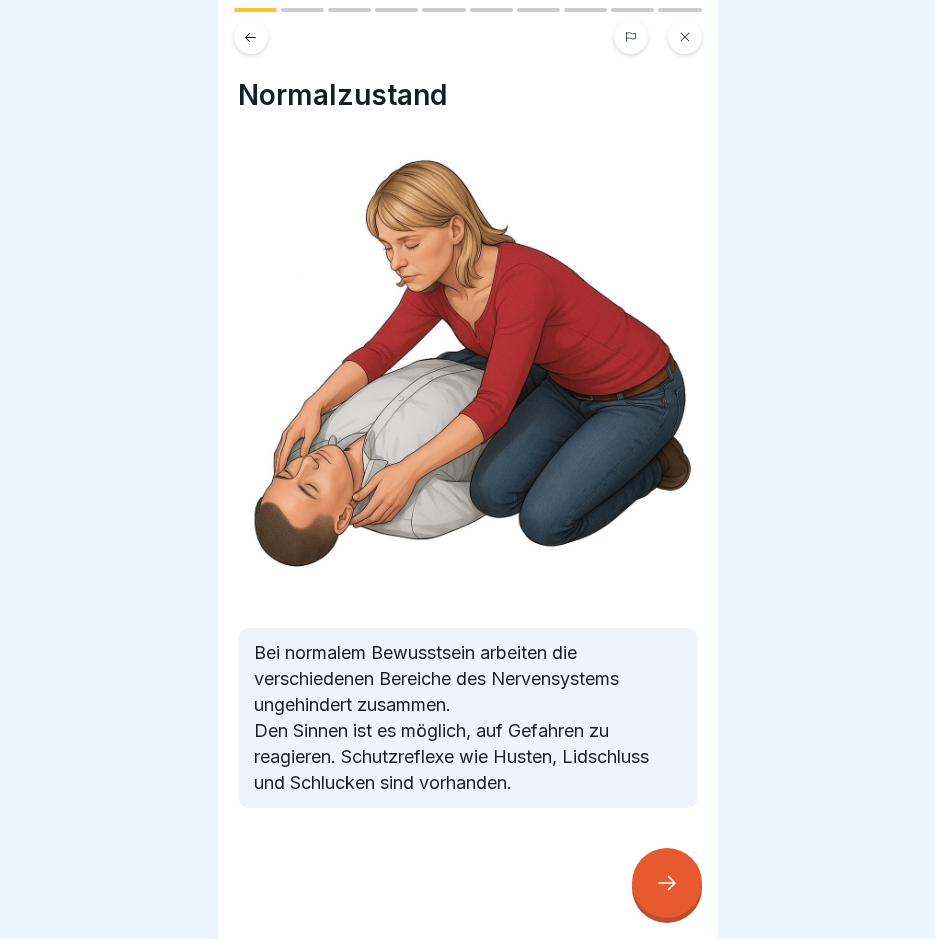 click 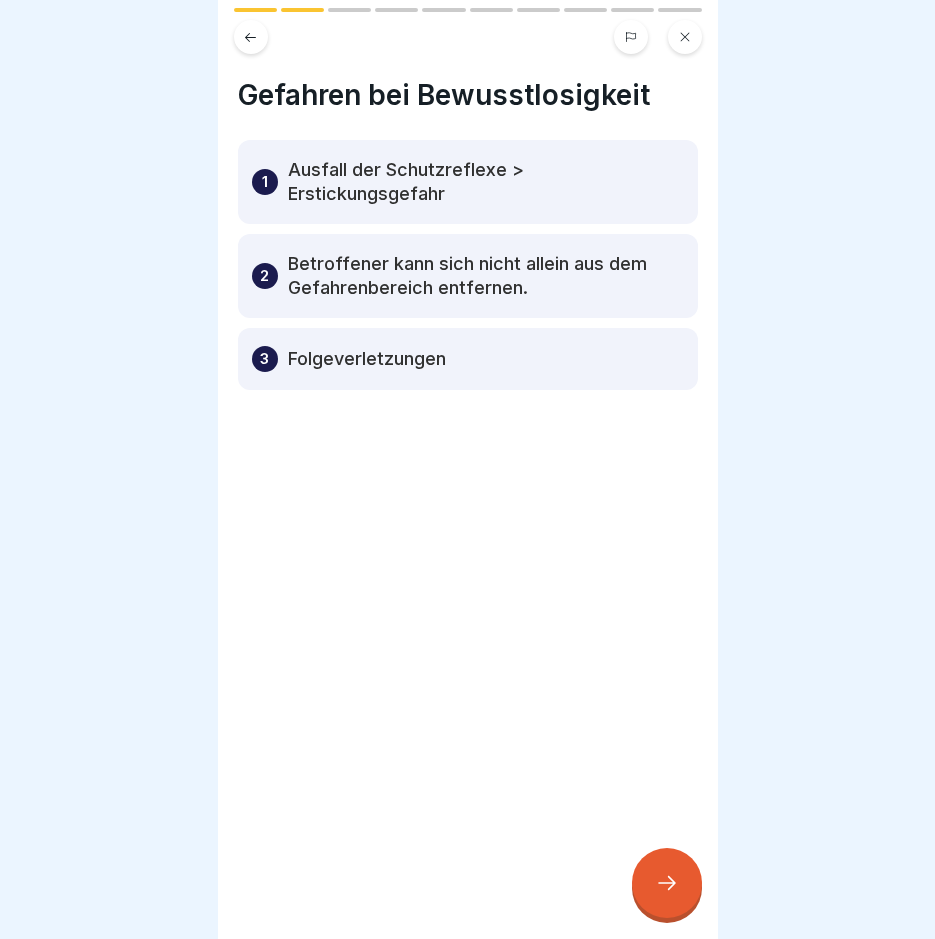 click 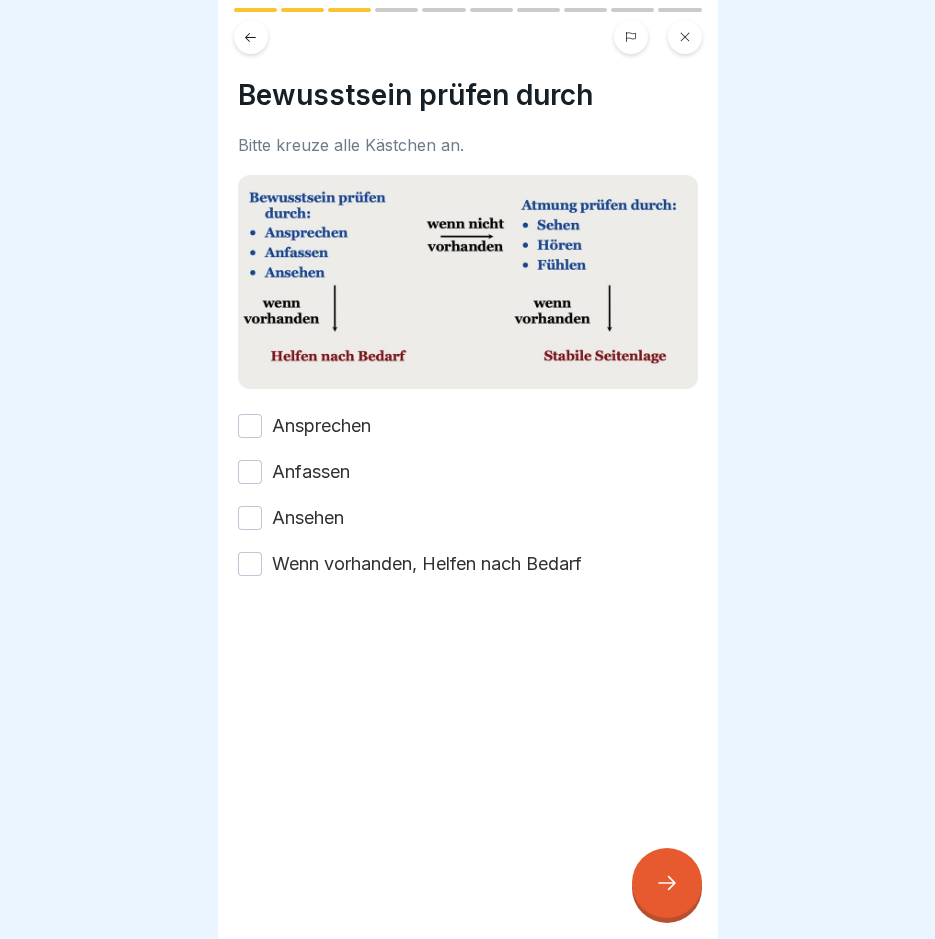 click on "Ansprechen" at bounding box center [250, 426] 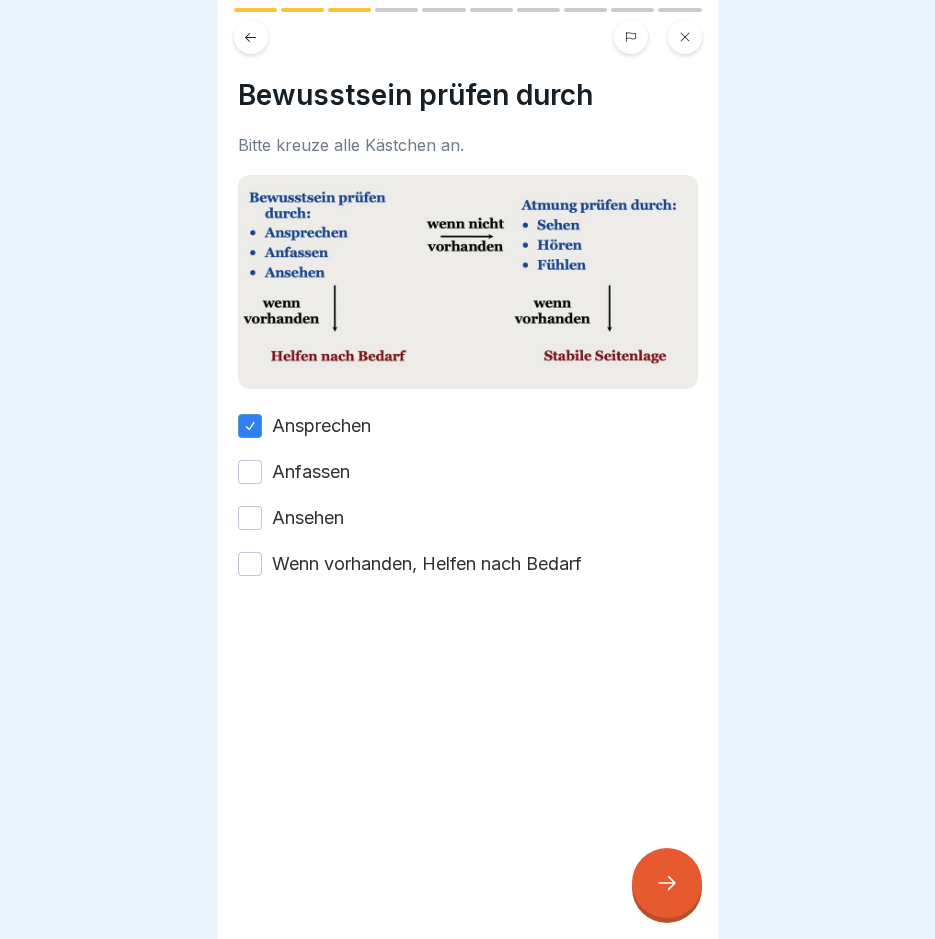 click on "Anfassen" at bounding box center (250, 472) 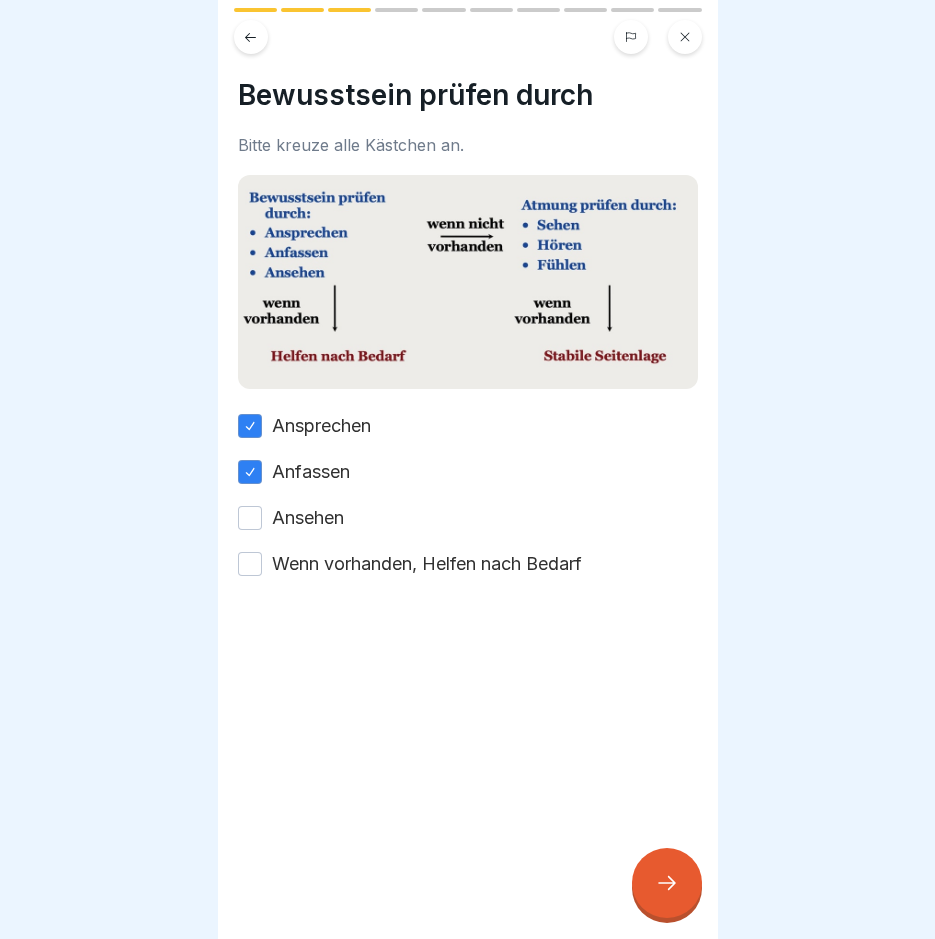 click on "Ansprechen Anfassen Ansehen Wenn vorhanden, Helfen nach Bedarf" at bounding box center [468, 495] 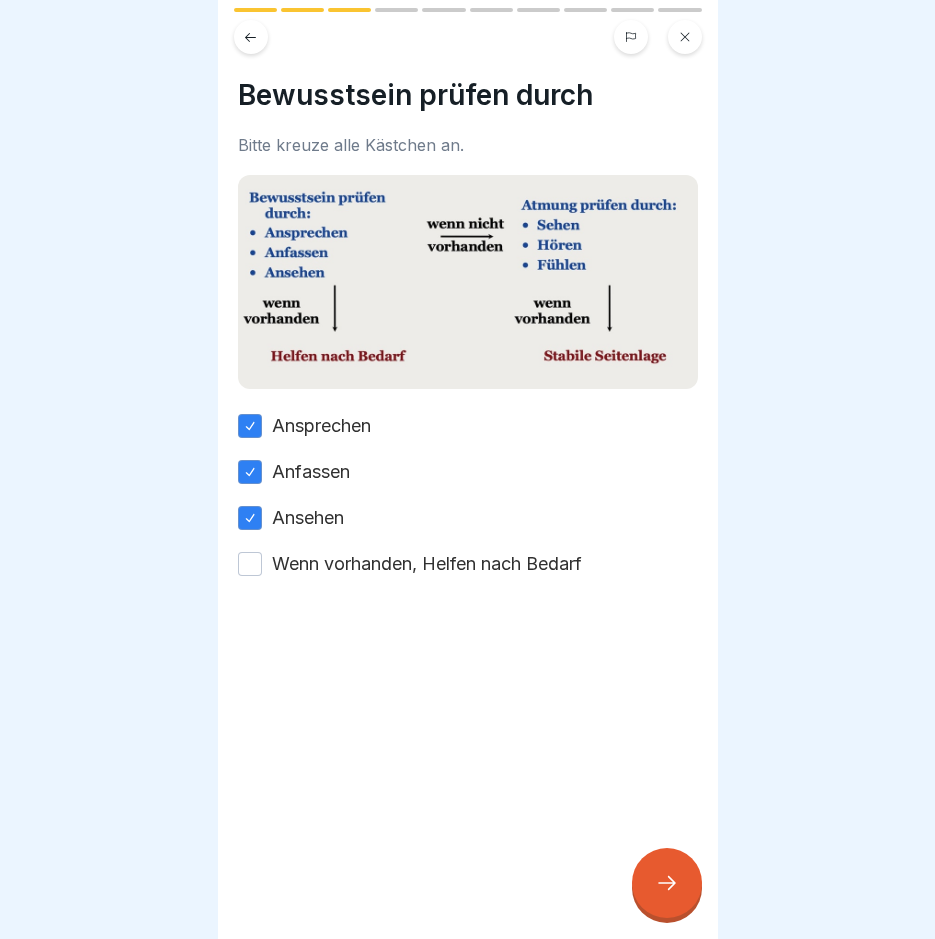 click on "Wenn vorhanden, Helfen nach Bedarf" at bounding box center (250, 564) 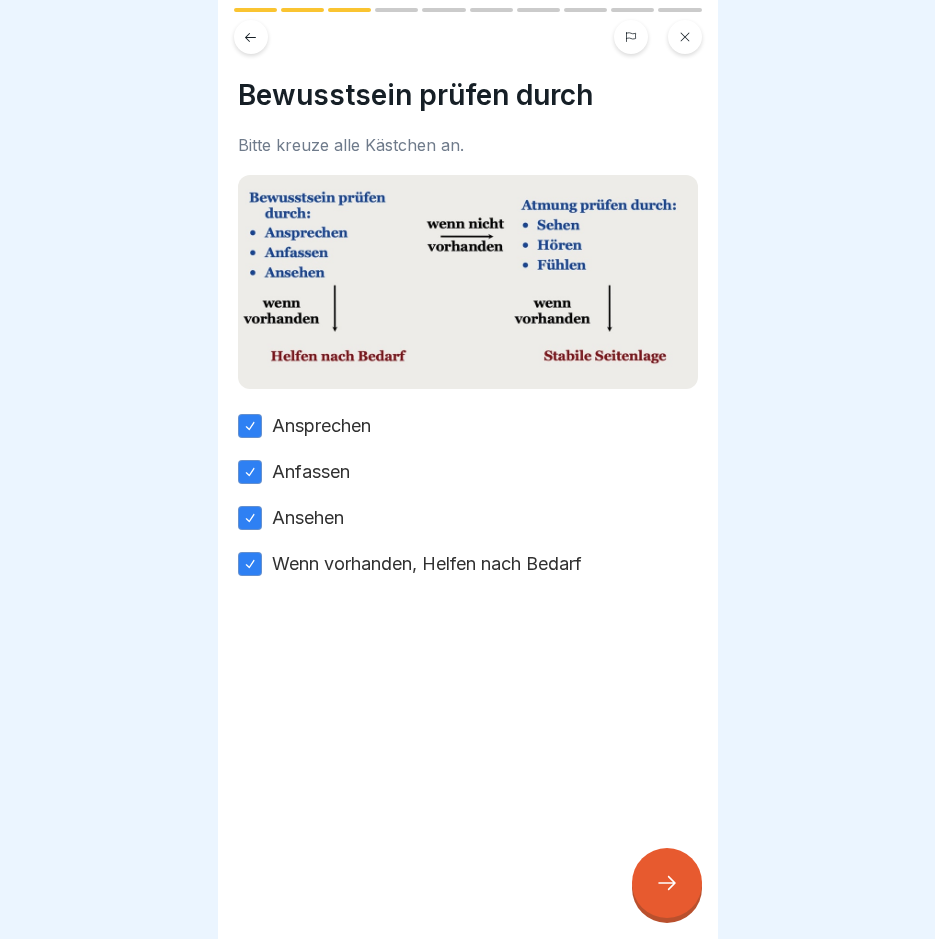 click at bounding box center (667, 883) 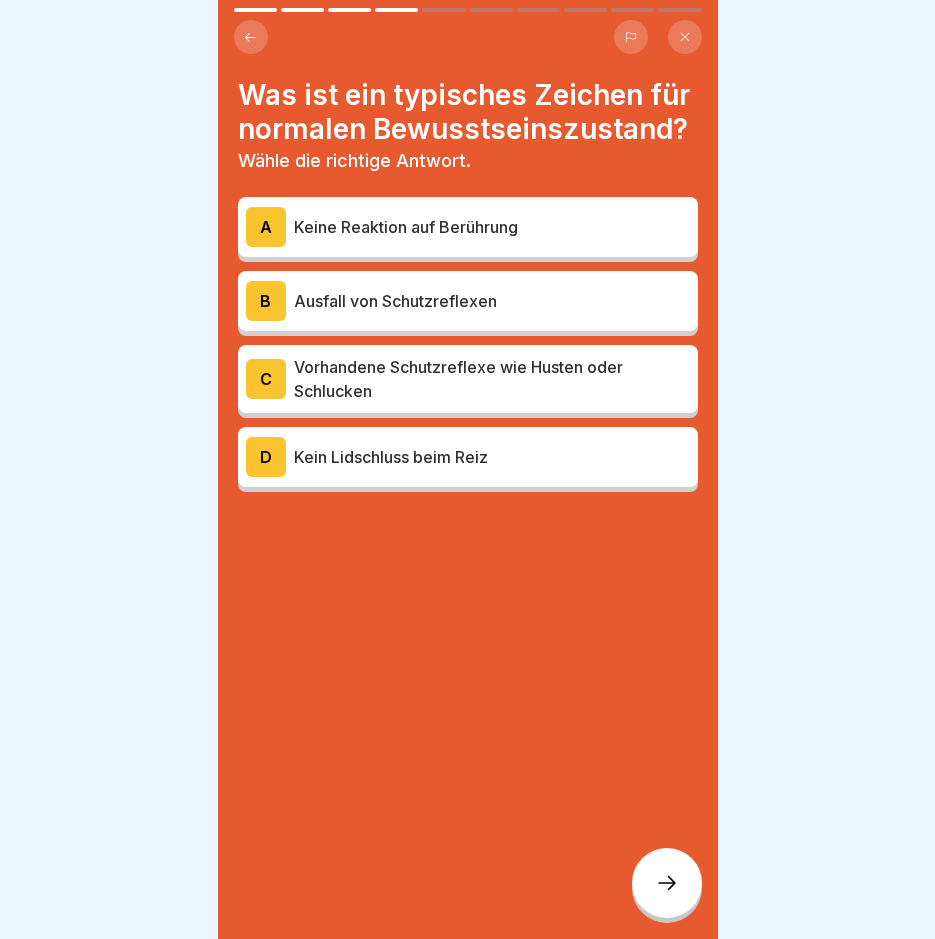 click on "Keine Reaktion auf Berührung" at bounding box center [492, 227] 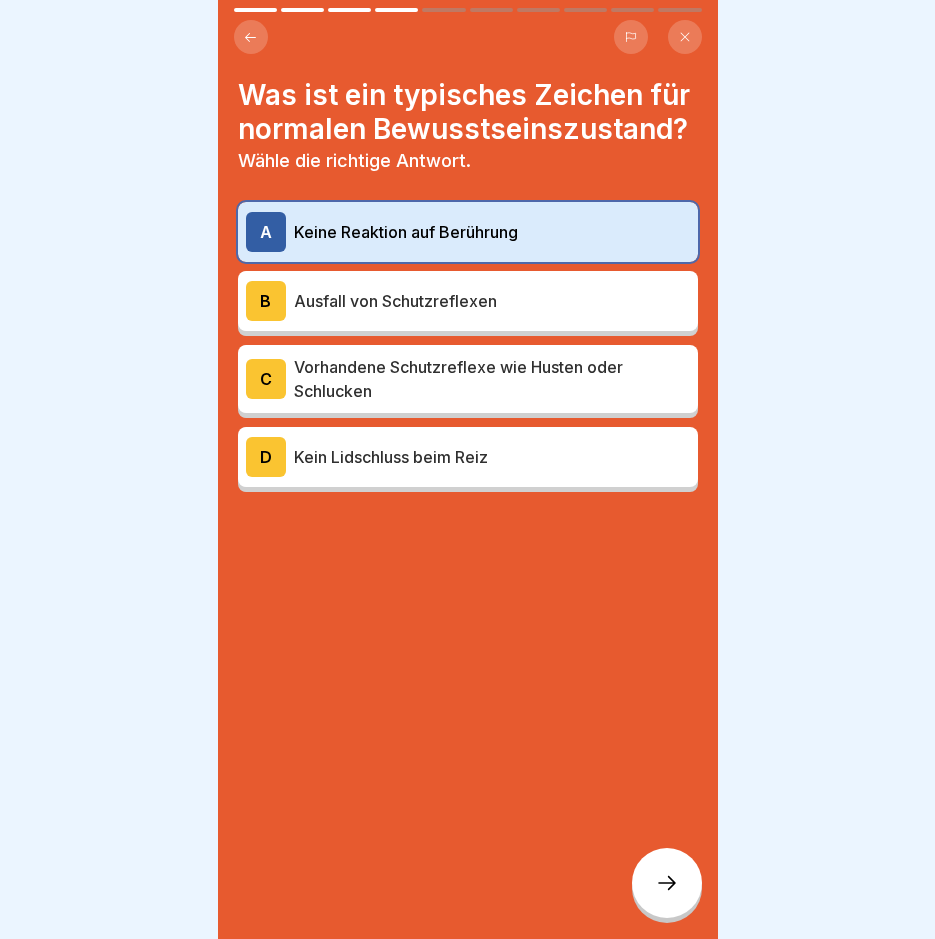 click on "Keine Reaktion auf Berührung" at bounding box center [492, 232] 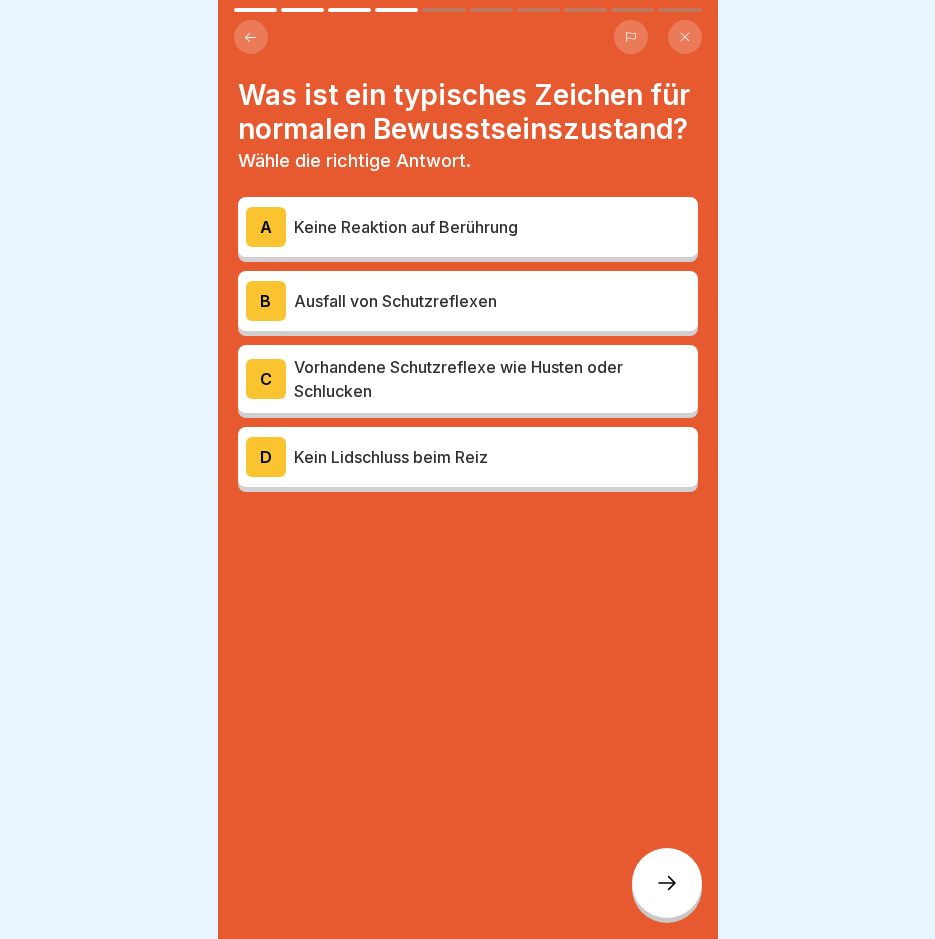 click on "Vorhandene Schutzreflexe wie Husten oder Schlucken" at bounding box center (492, 379) 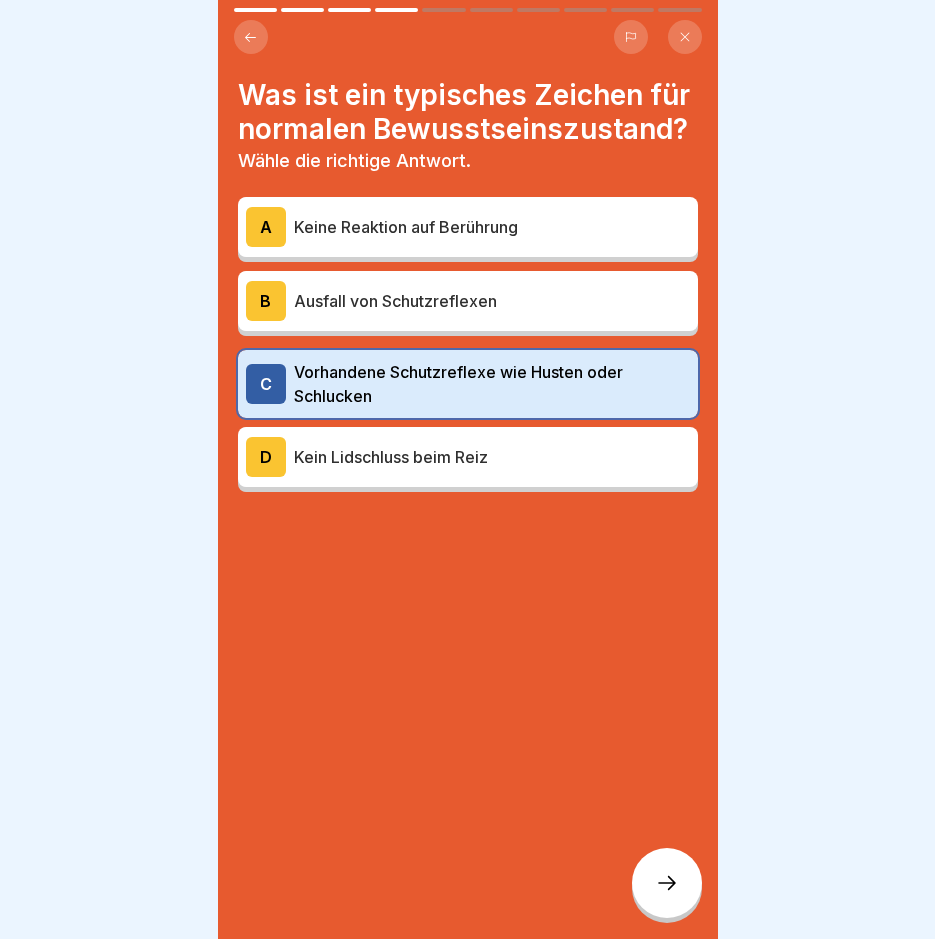 click 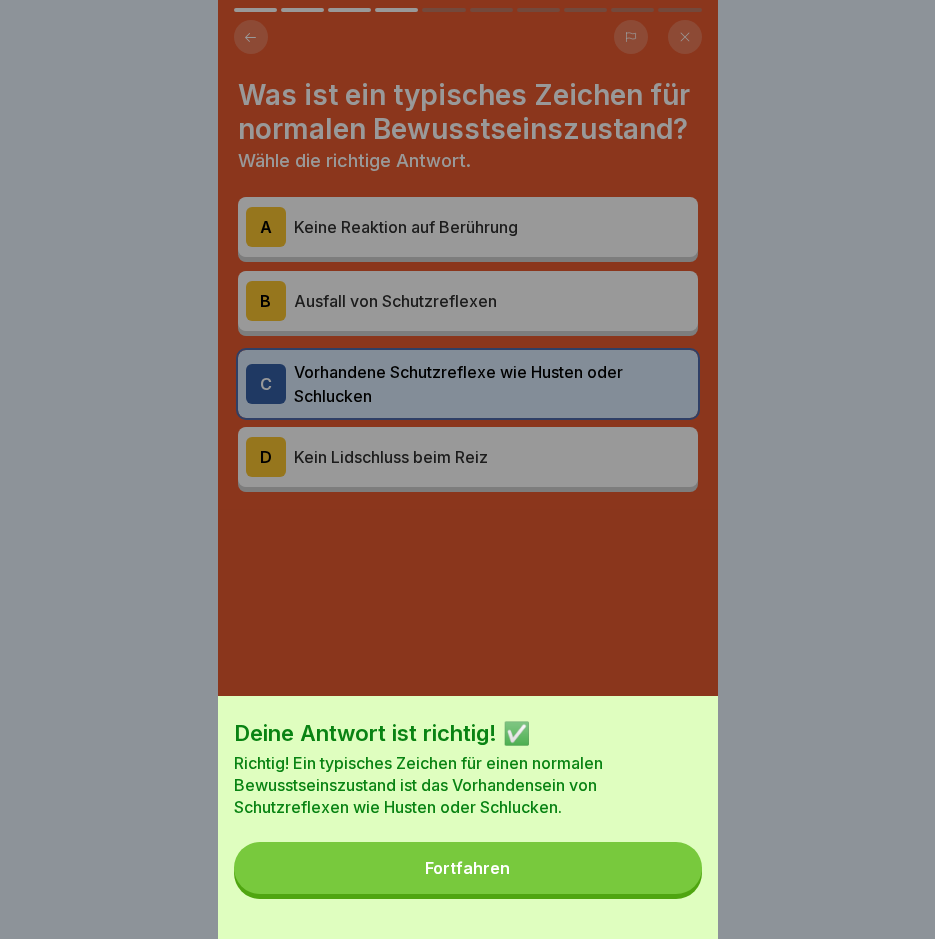 click on "Fortfahren" at bounding box center (468, 868) 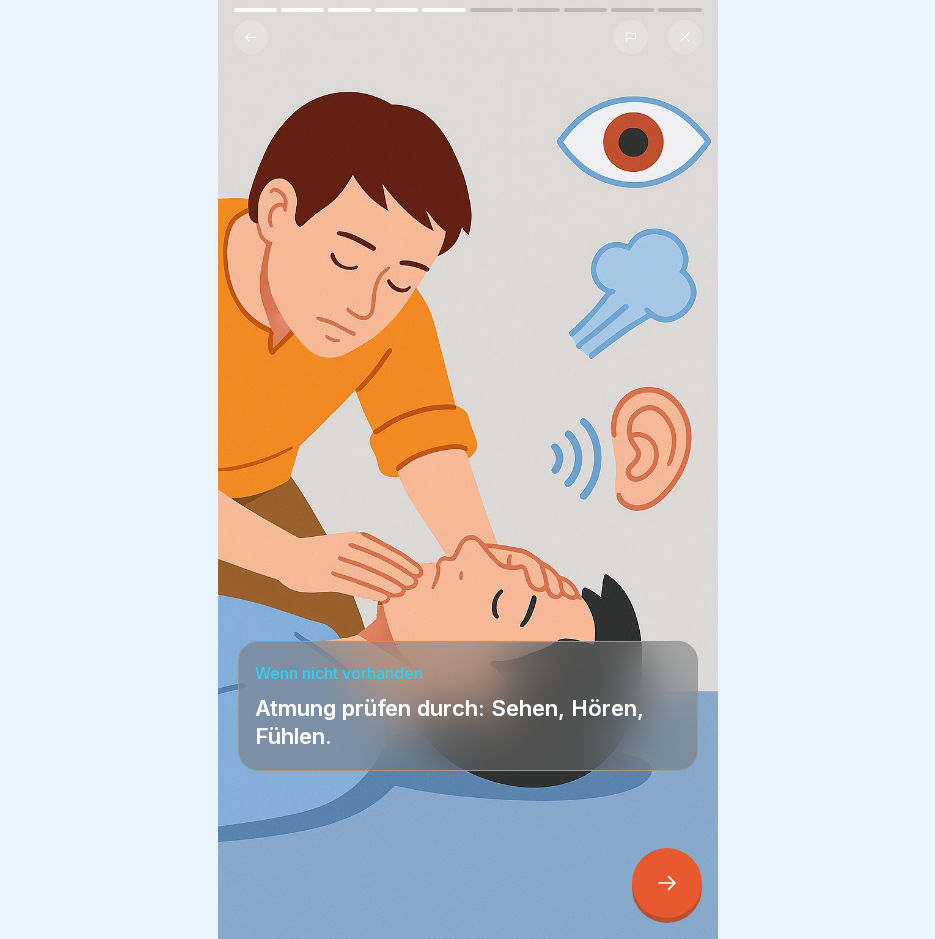 click 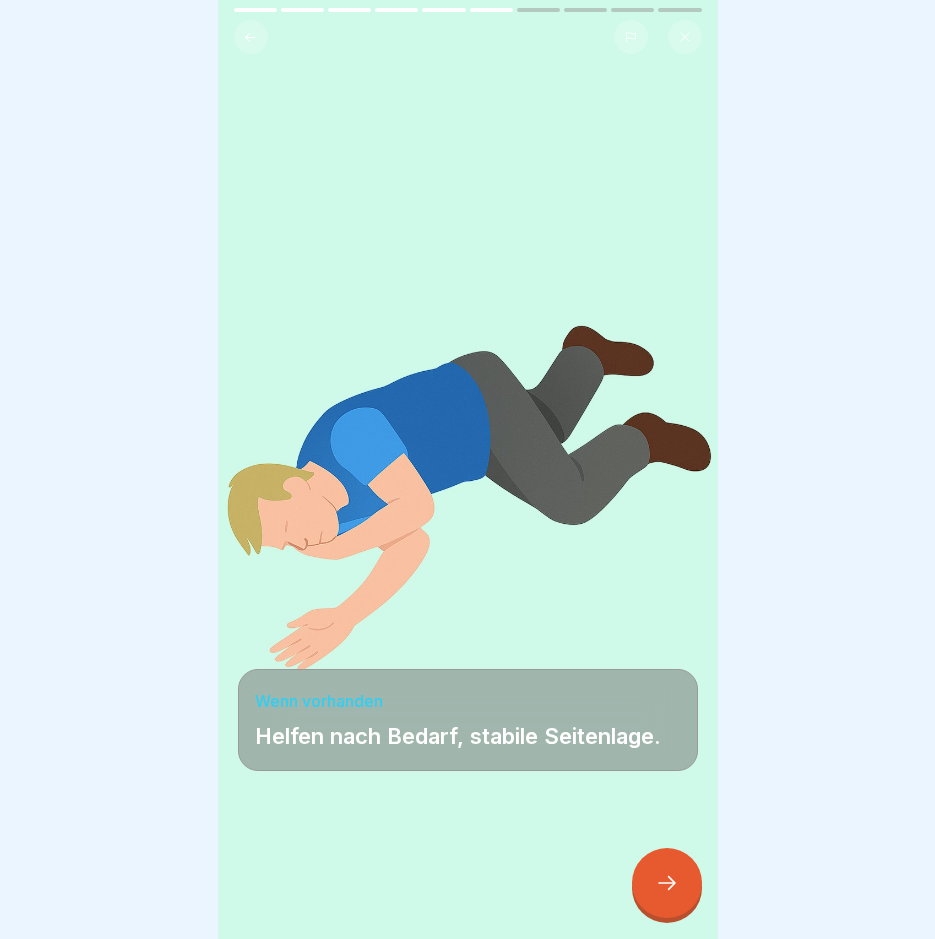 click 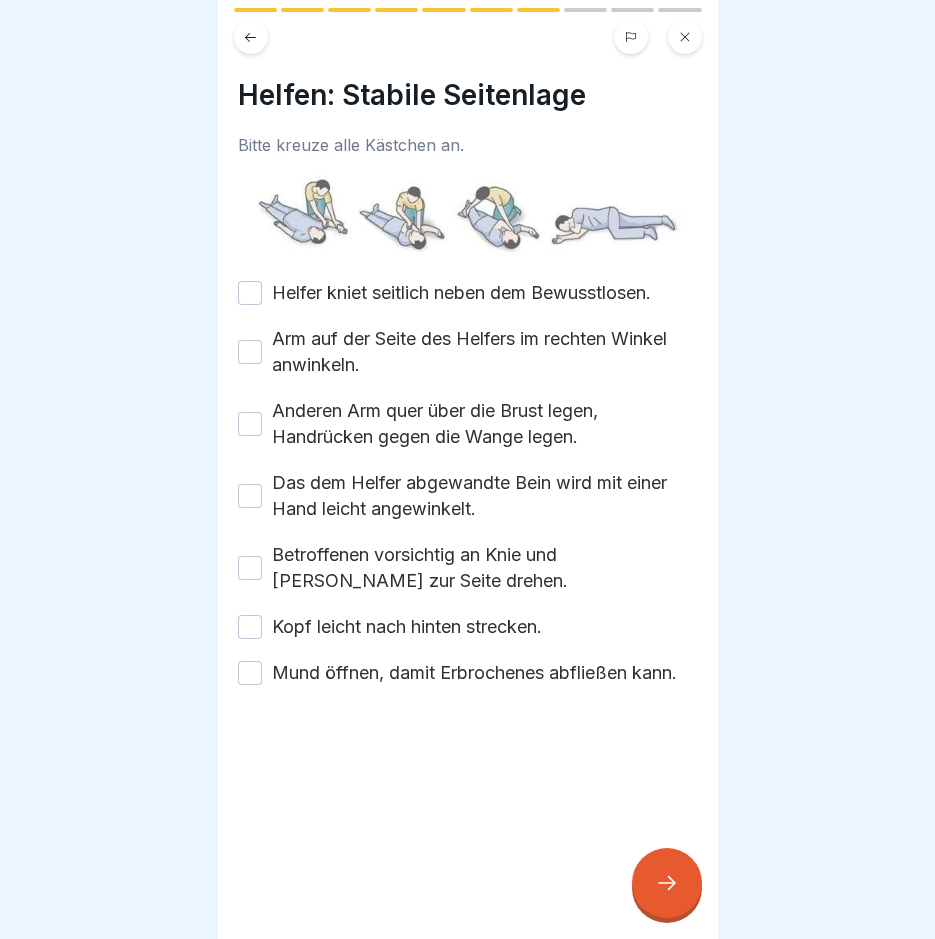 drag, startPoint x: 667, startPoint y: 879, endPoint x: 338, endPoint y: 578, distance: 445.91702 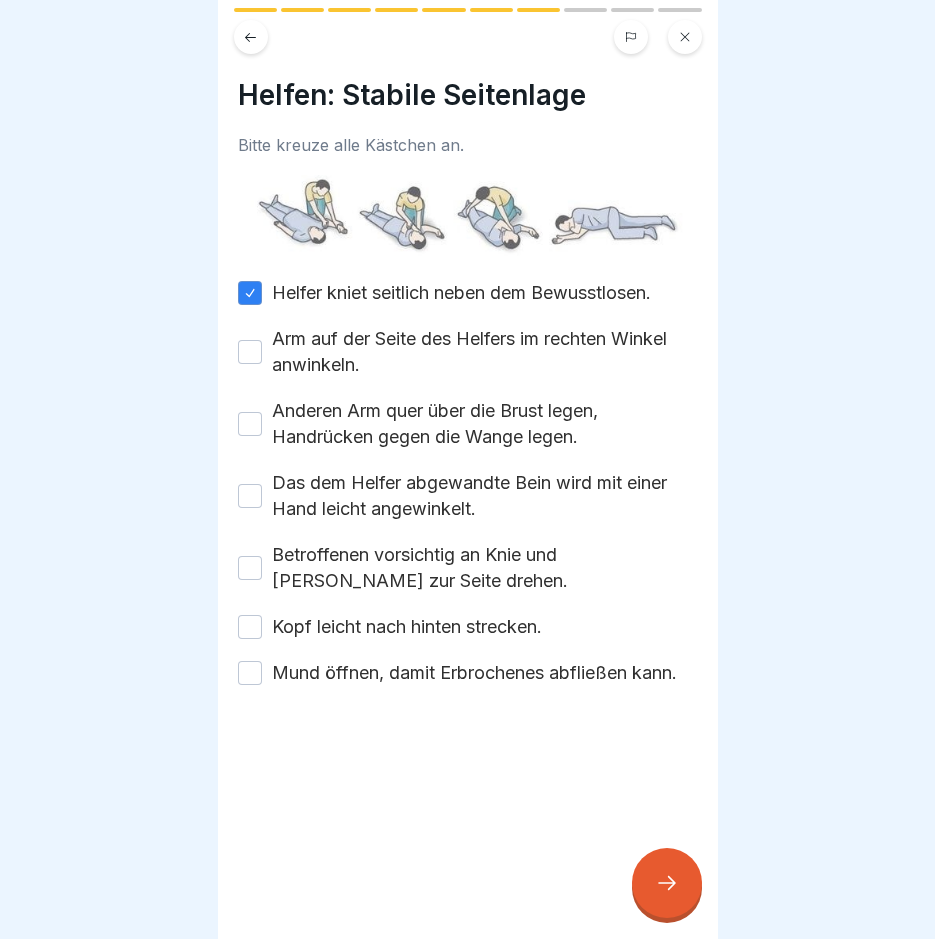 click on "Arm auf der Seite des Helfers im rechten Winkel anwinkeln." at bounding box center (468, 352) 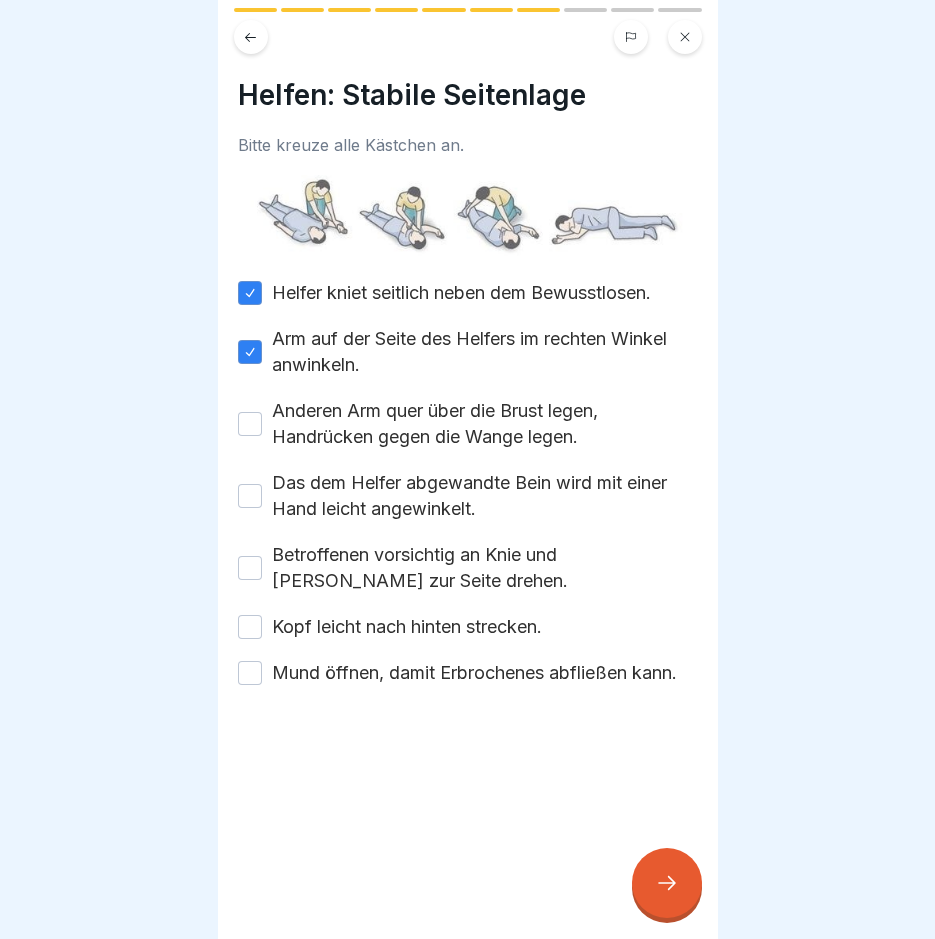 click on "Anderen Arm quer über die Brust legen, Handrücken gegen die Wange legen." at bounding box center (250, 424) 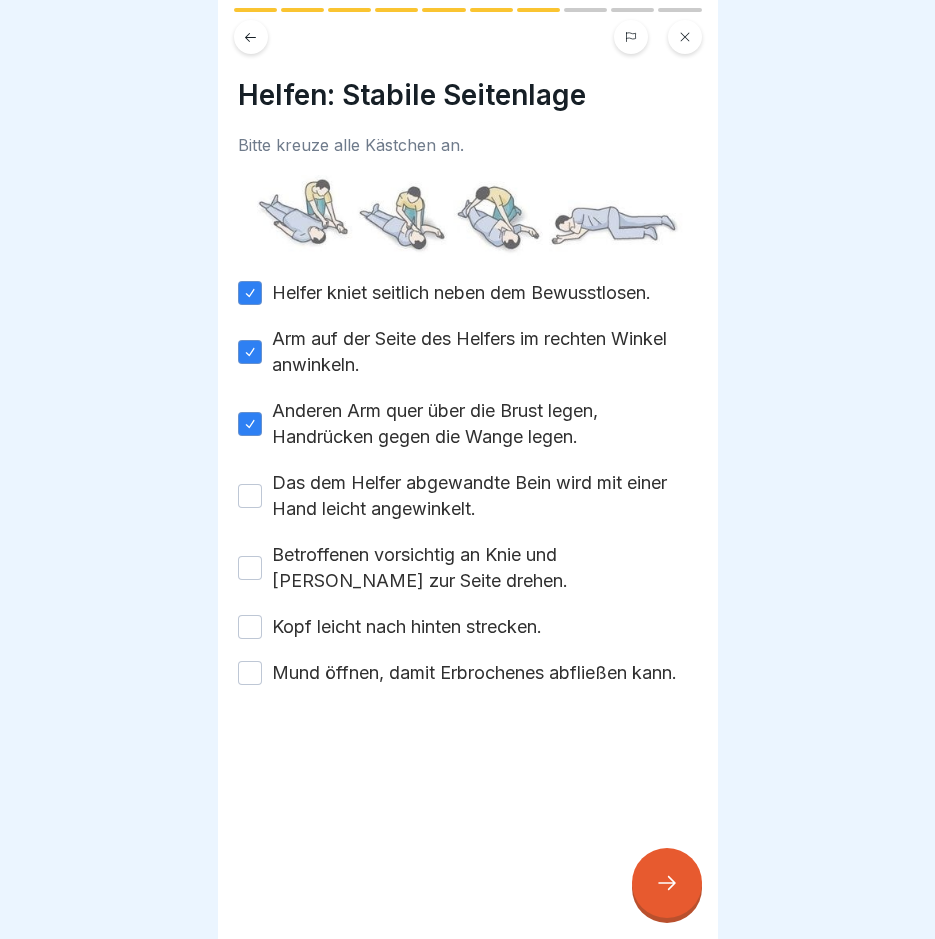 click on "Das dem Helfer abgewandte Bein wird mit einer Hand leicht angewinkelt." at bounding box center [250, 496] 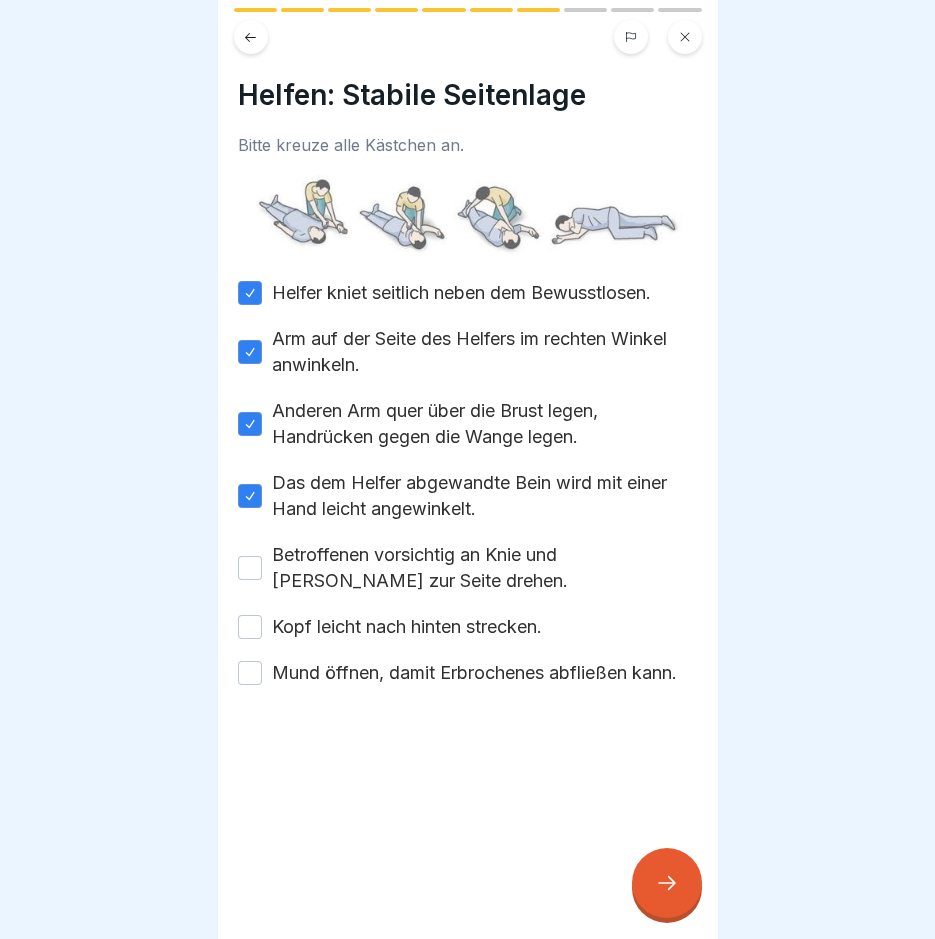 click on "Betroffenen vorsichtig an Knie und Schulter zur Seite drehen." at bounding box center [250, 568] 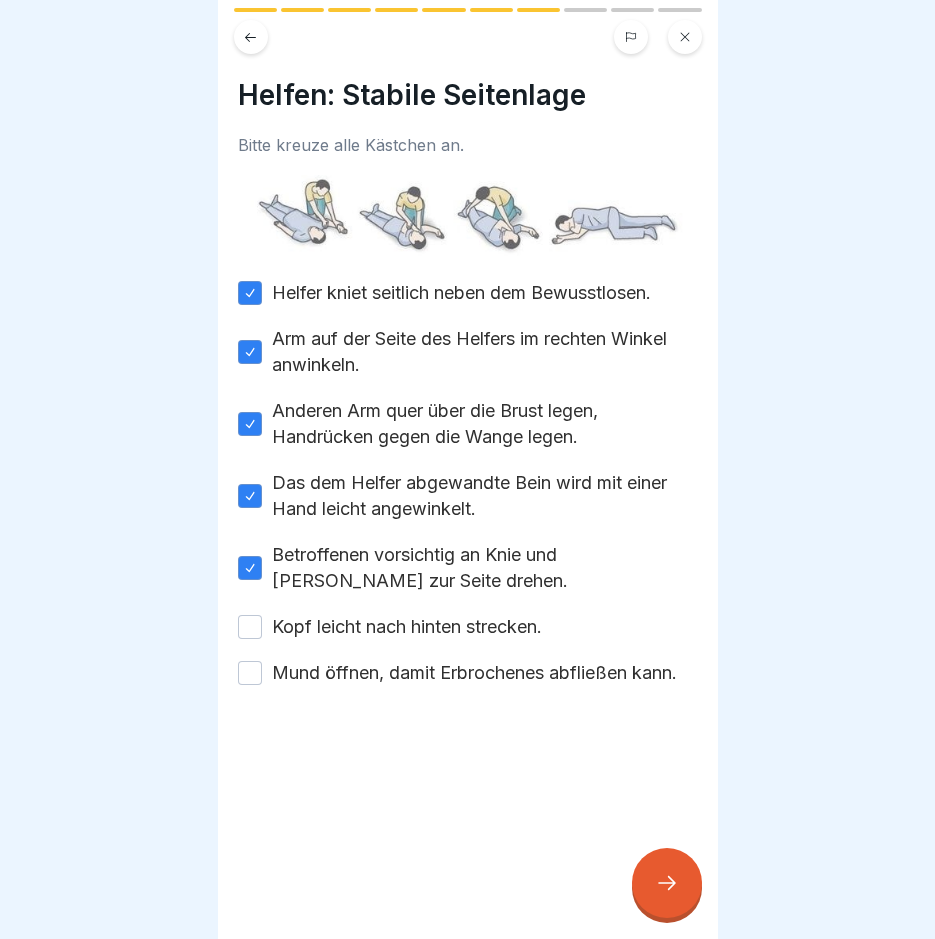 click on "Kopf leicht nach hinten strecken." at bounding box center [250, 627] 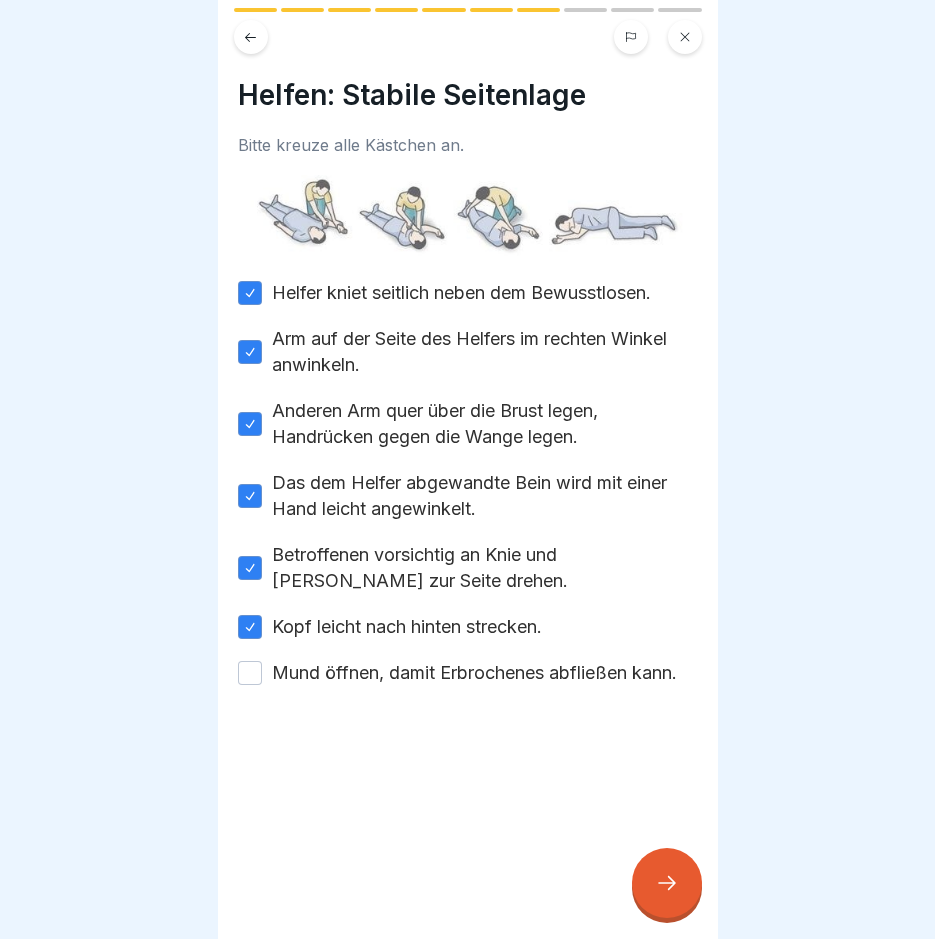 click on "Mund öffnen, damit Erbrochenes abfließen kann." at bounding box center [250, 673] 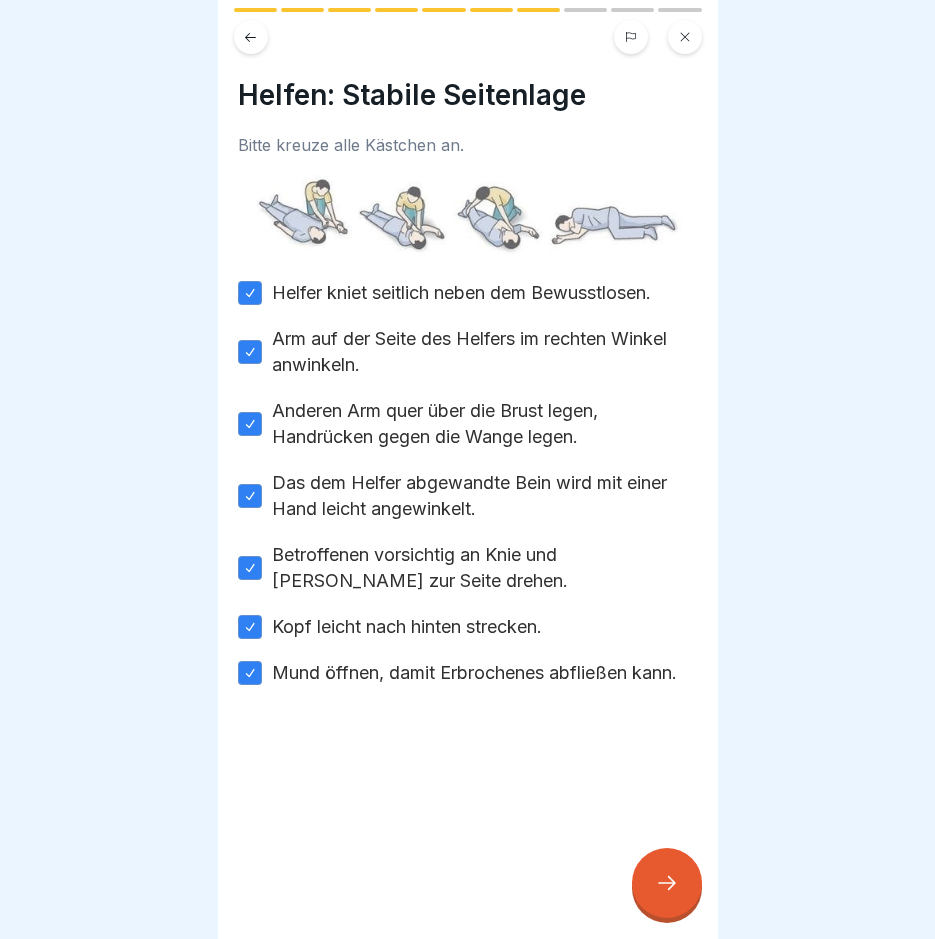 click at bounding box center (667, 883) 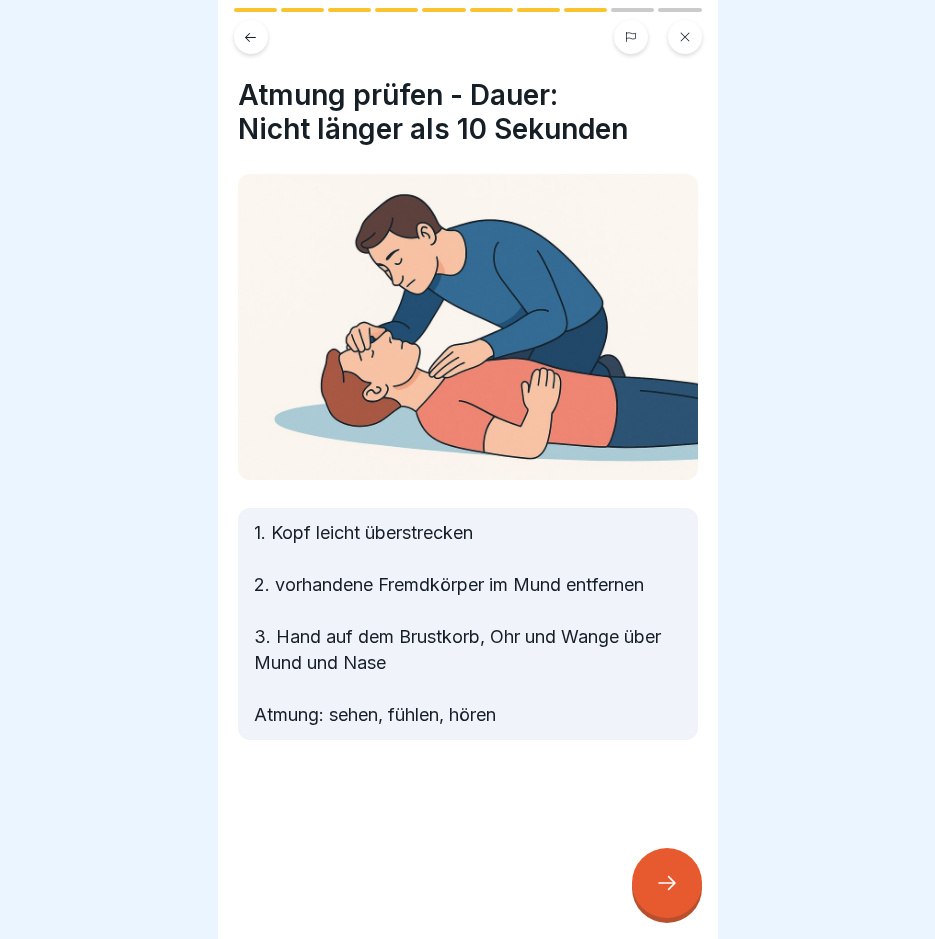 click at bounding box center [667, 883] 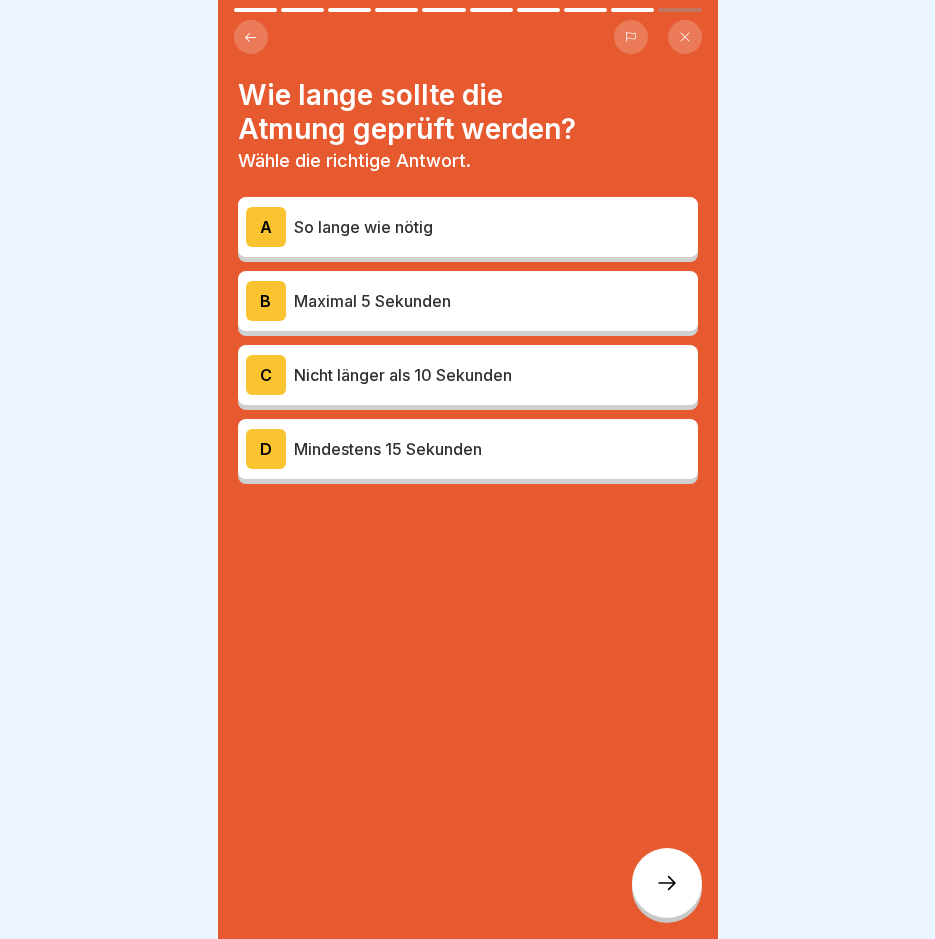 click on "Mindestens 15 Sekunden" at bounding box center [492, 449] 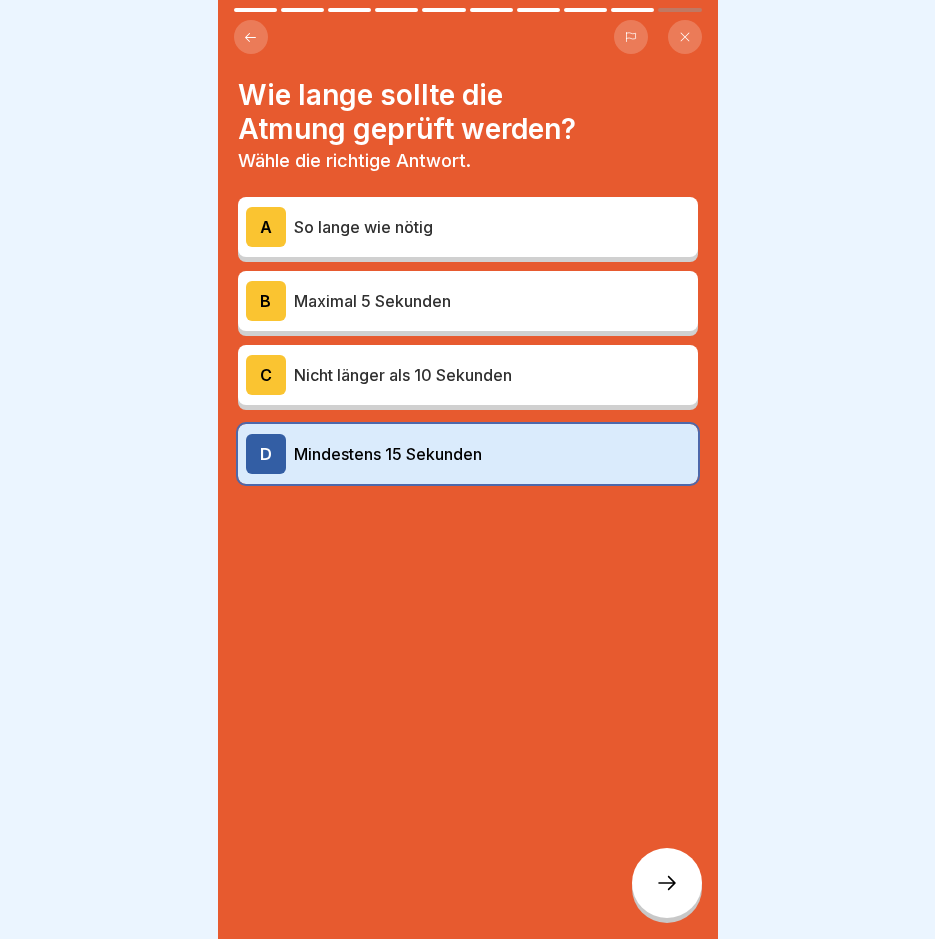 click 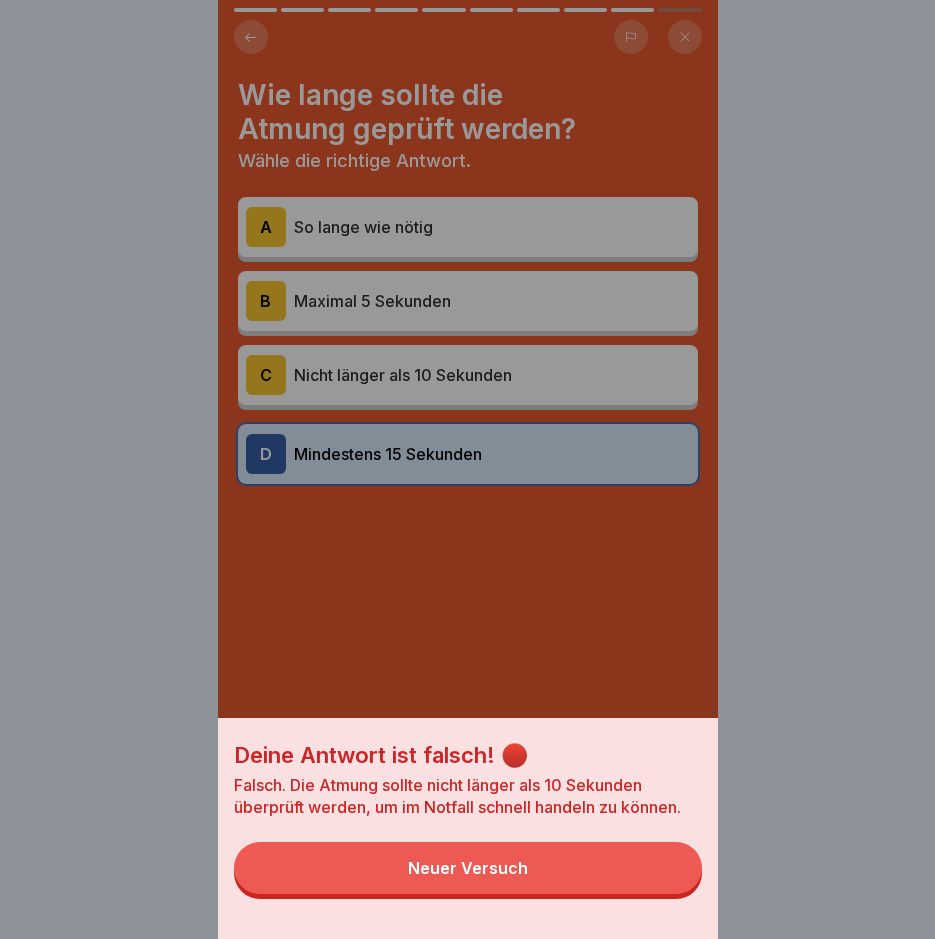 click on "Neuer Versuch" at bounding box center (468, 868) 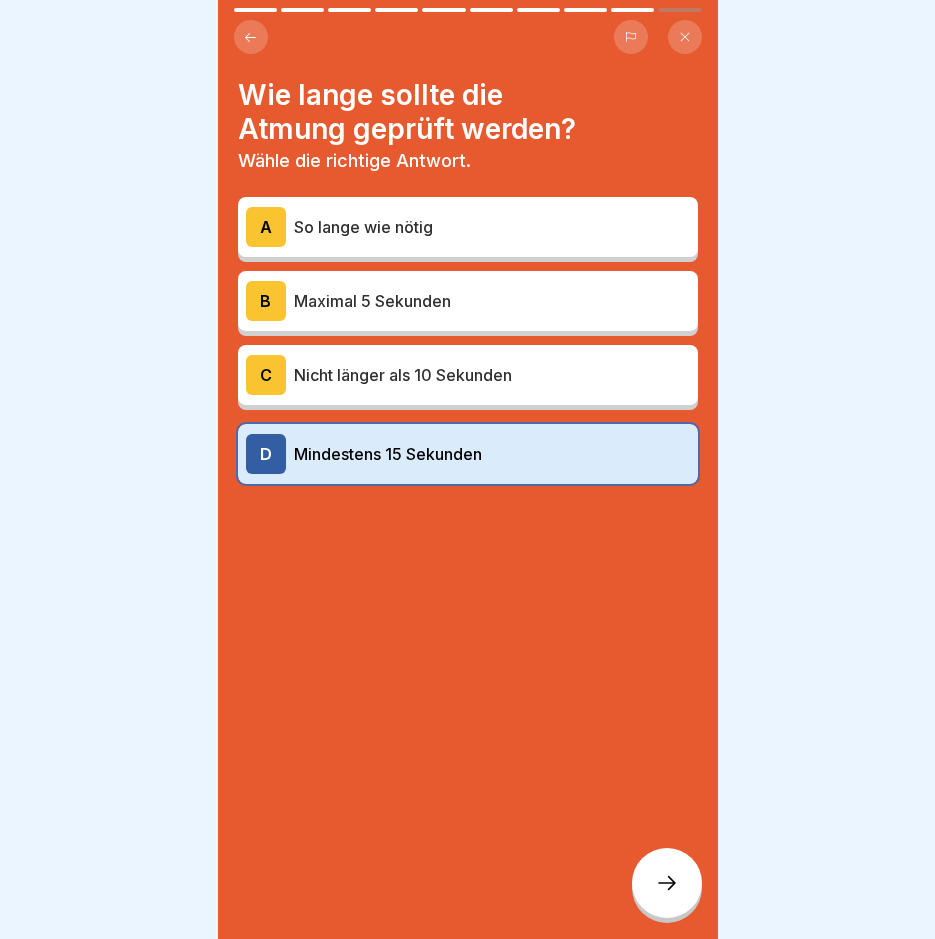 click on "Nicht länger als 10 Sekunden" at bounding box center [492, 375] 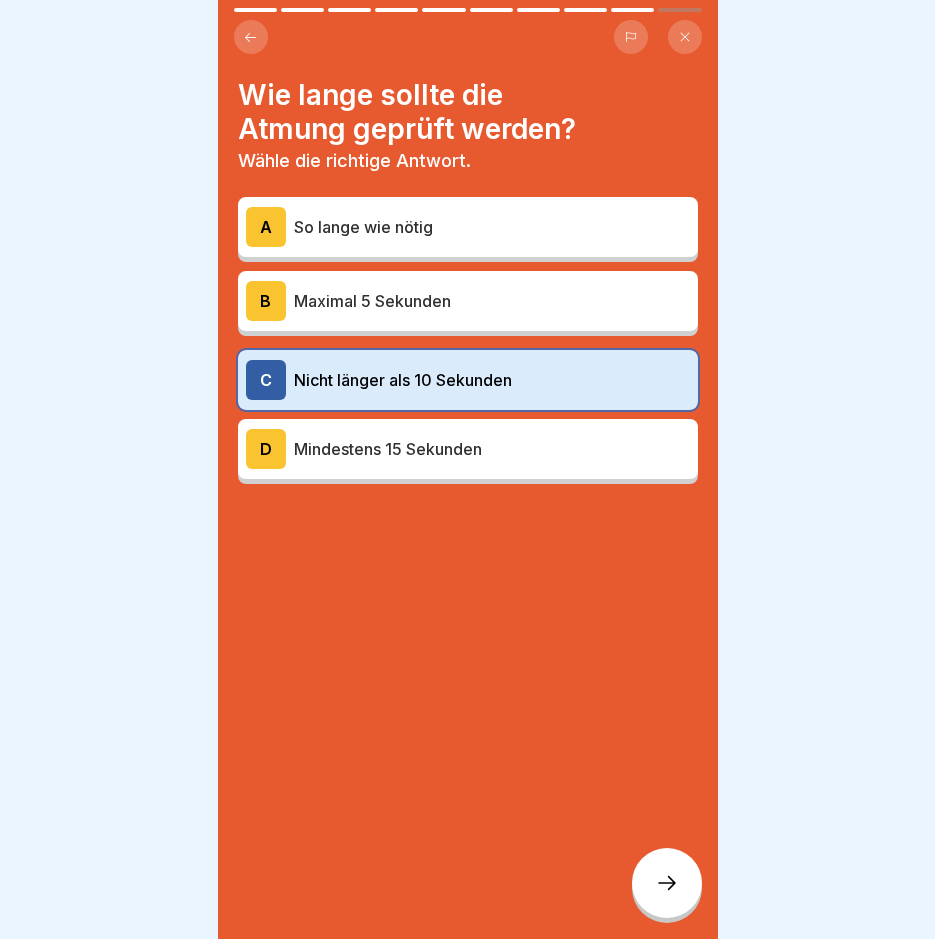 click at bounding box center (667, 883) 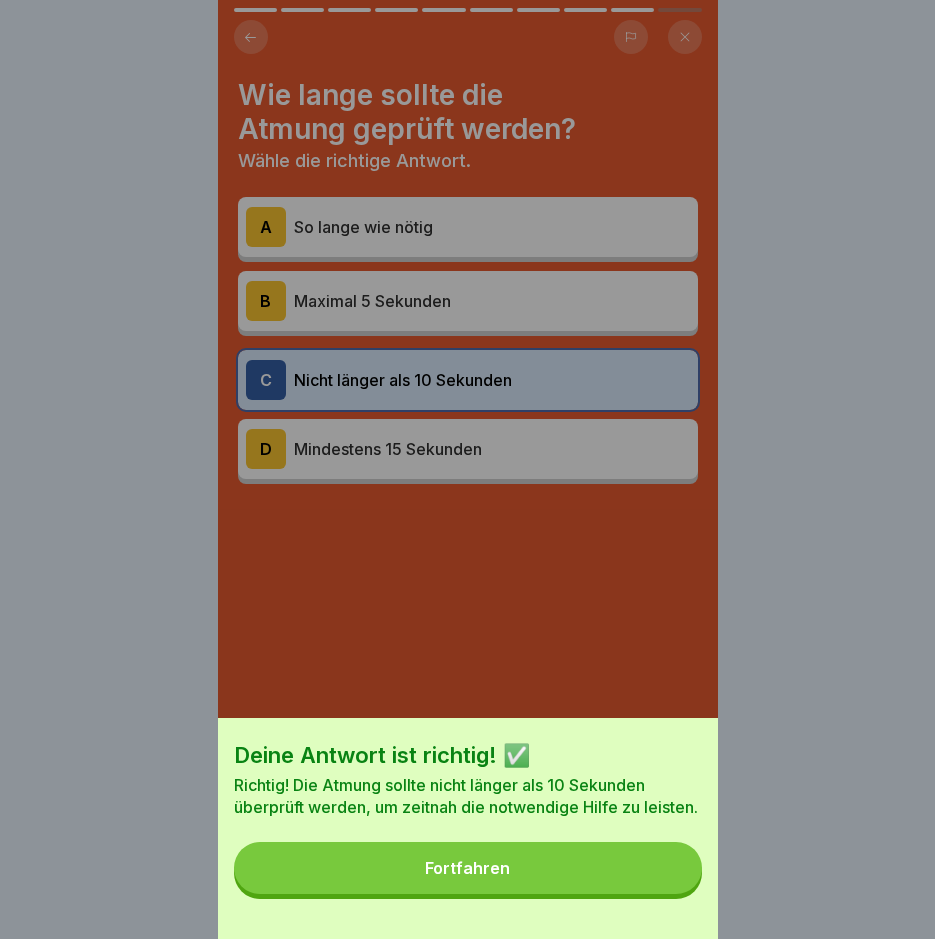 click on "Fortfahren" at bounding box center [468, 868] 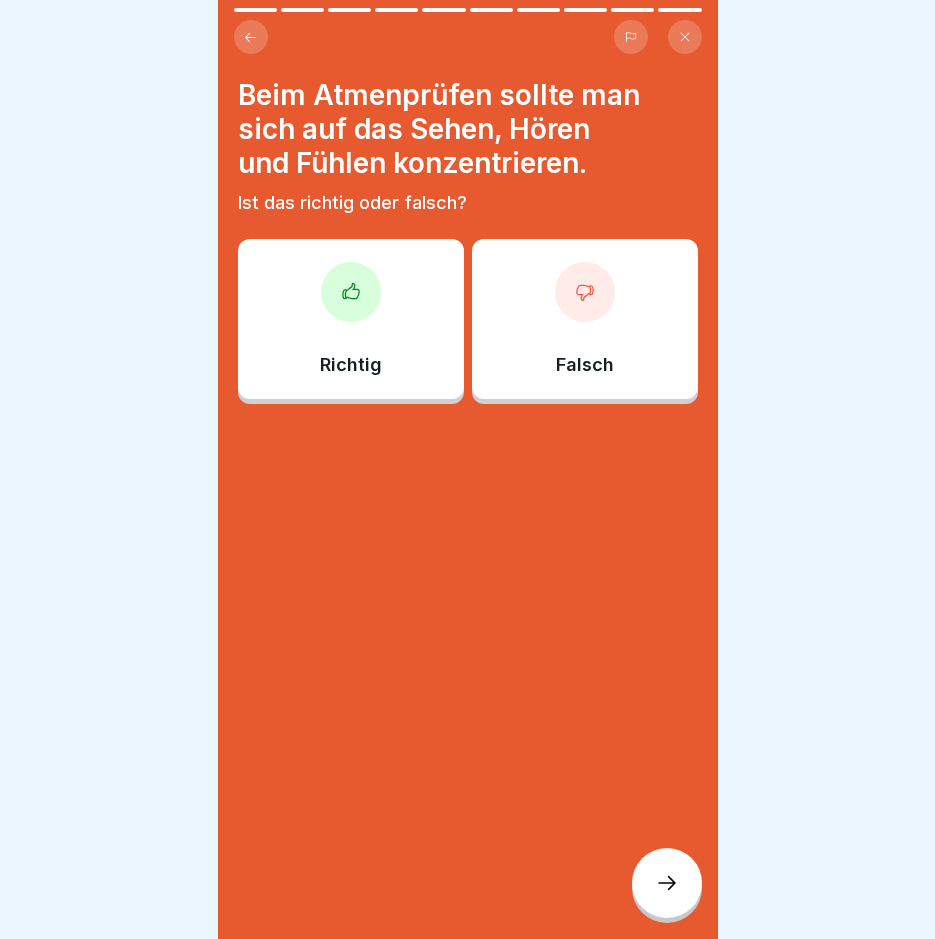 click on "Richtig" at bounding box center (351, 319) 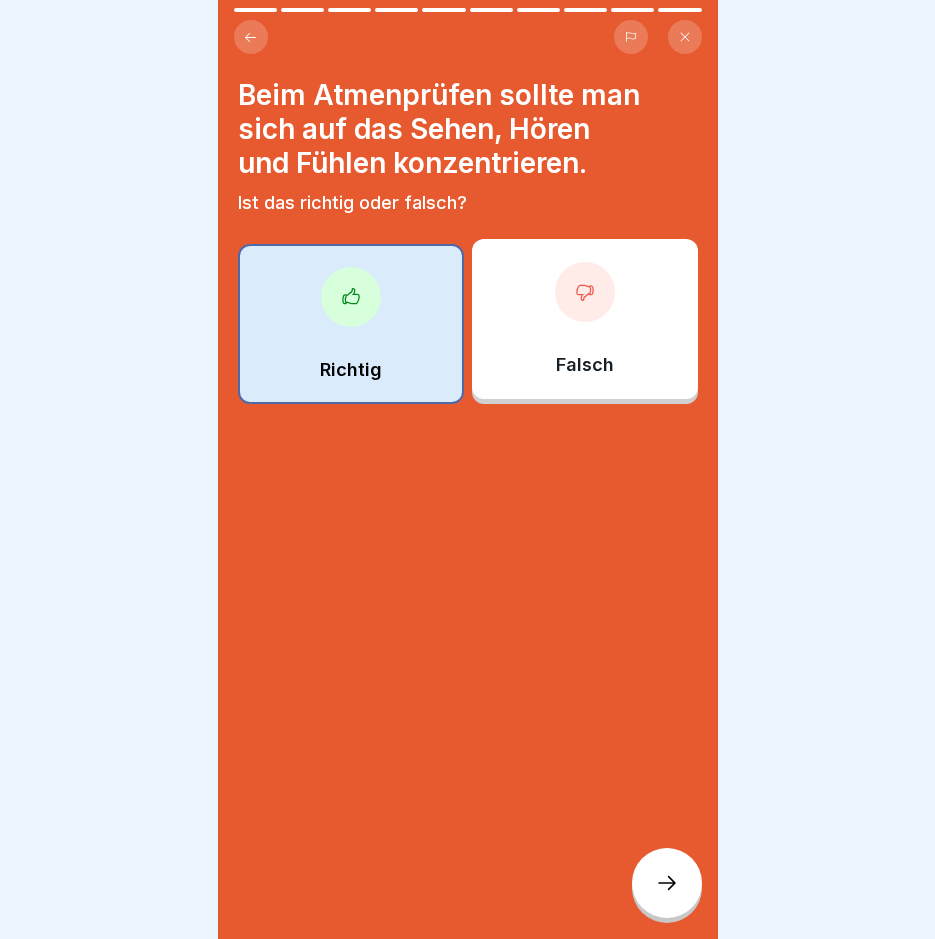 click 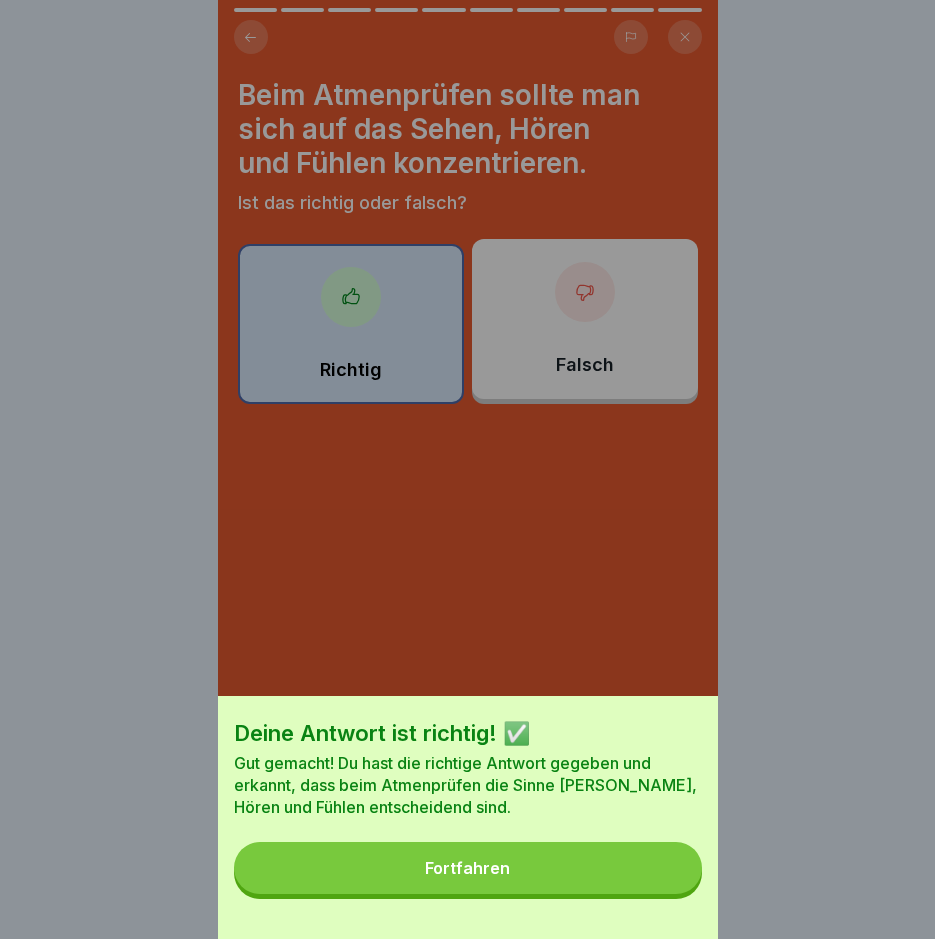 click on "Fortfahren" at bounding box center (468, 868) 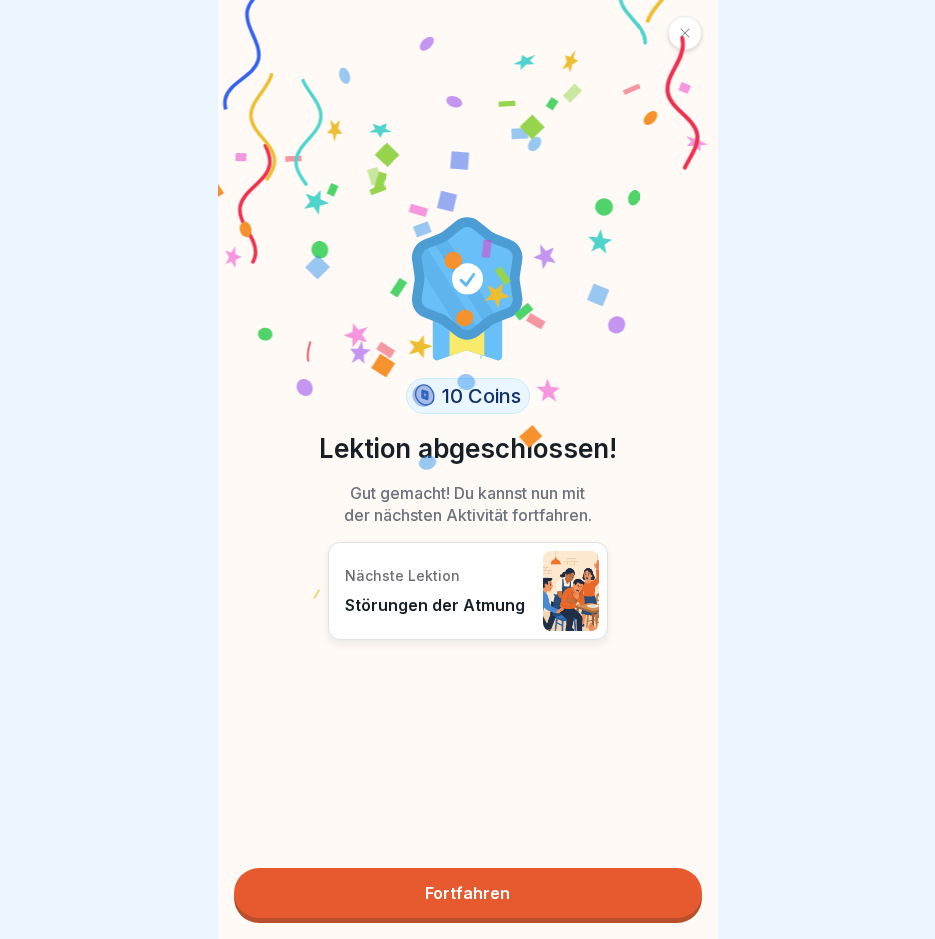 click on "Fortfahren" at bounding box center (468, 893) 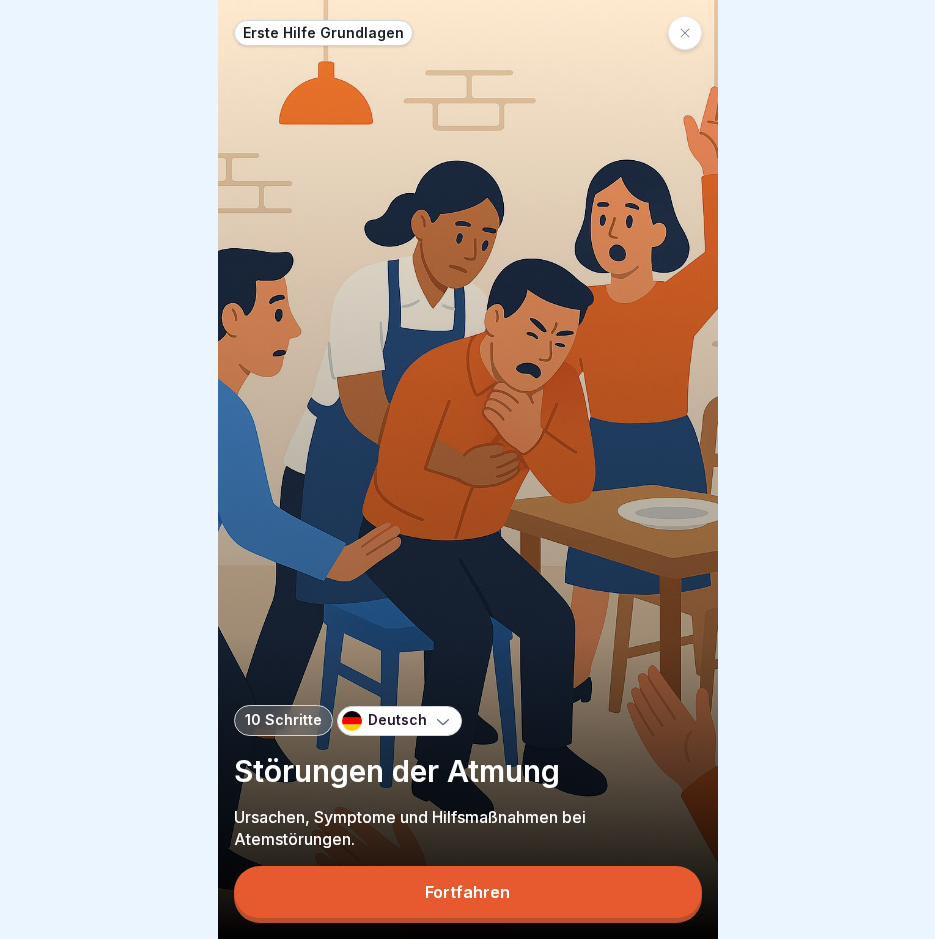 click on "Fortfahren" at bounding box center (468, 892) 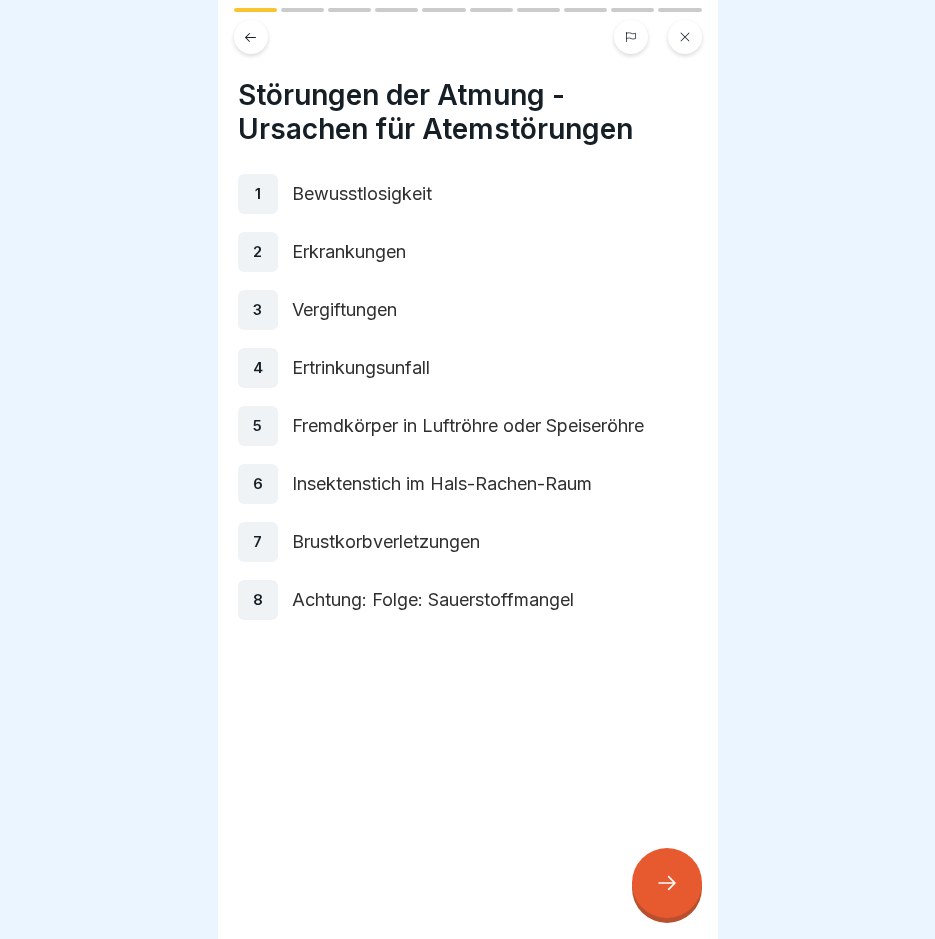 click at bounding box center (667, 883) 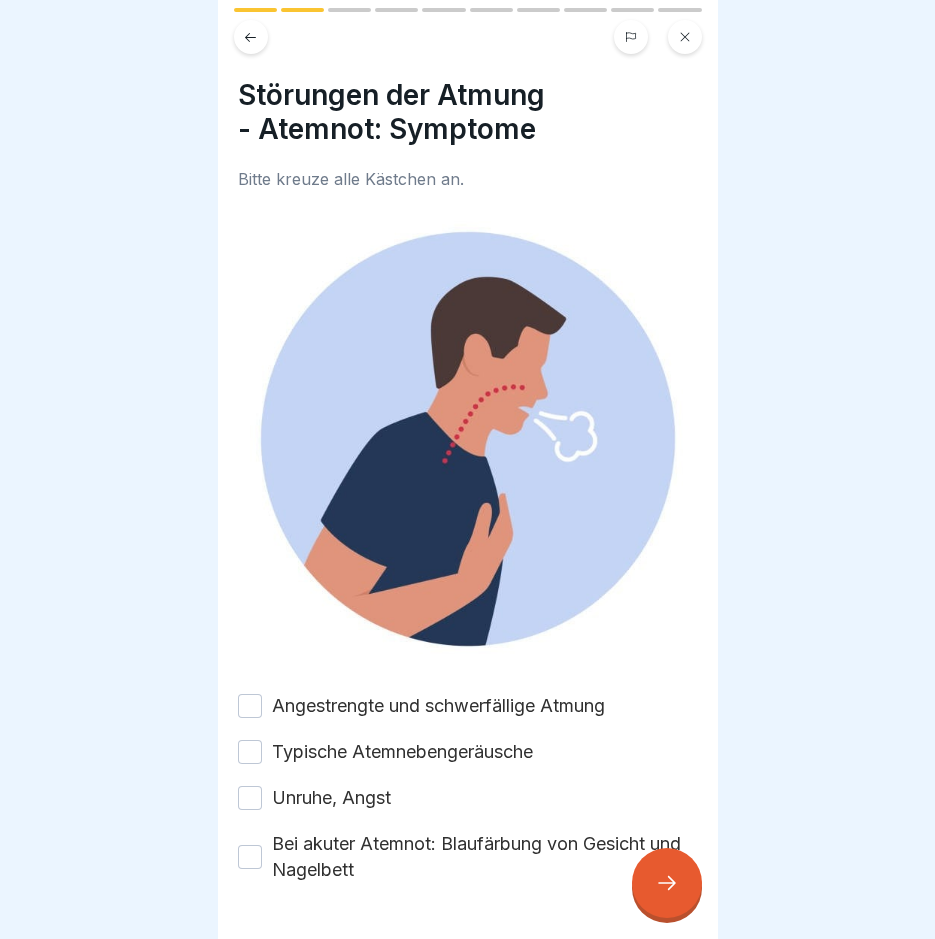 click at bounding box center [667, 883] 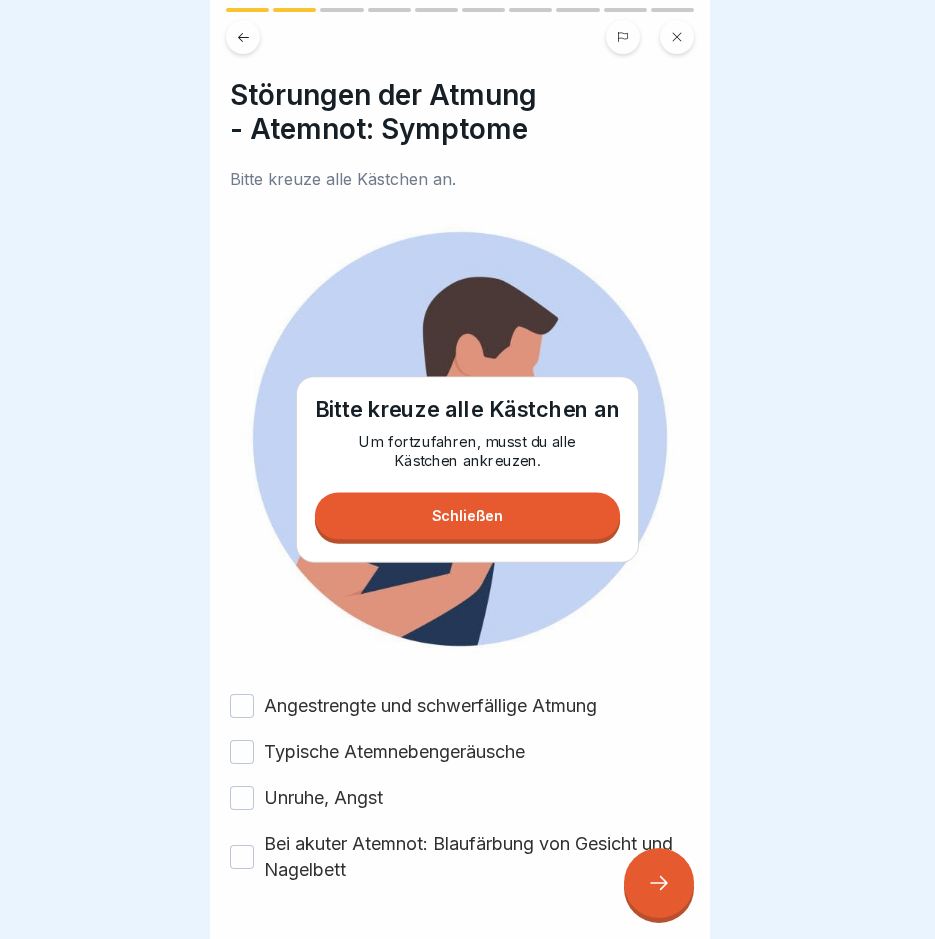 scroll, scrollTop: 0, scrollLeft: 0, axis: both 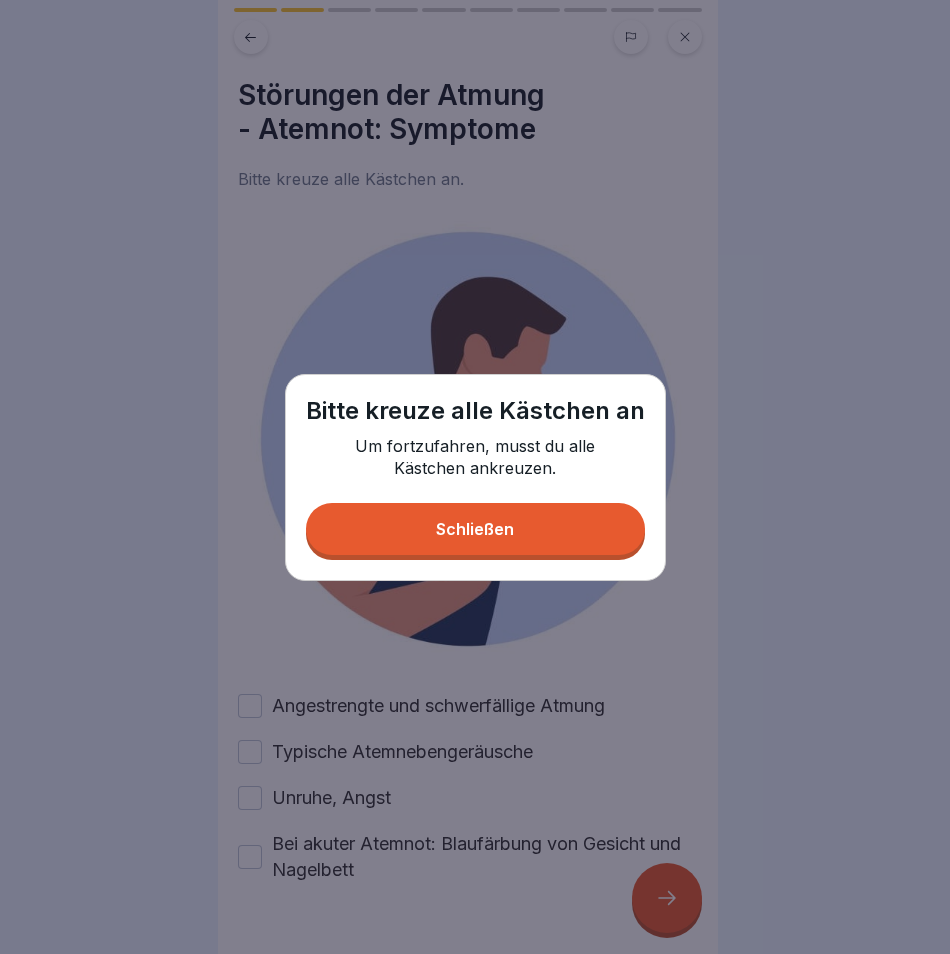 click on "Schließen" at bounding box center [475, 529] 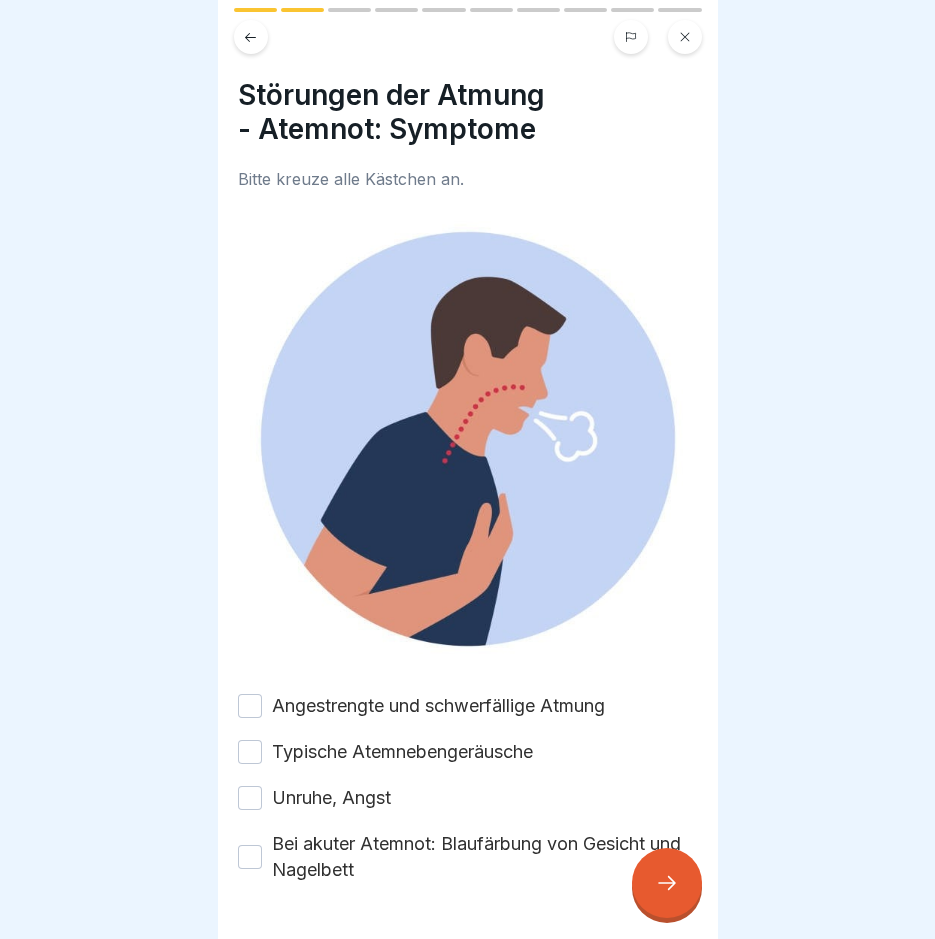 click on "Angestrengte und schwerfällige Atmung" at bounding box center [250, 706] 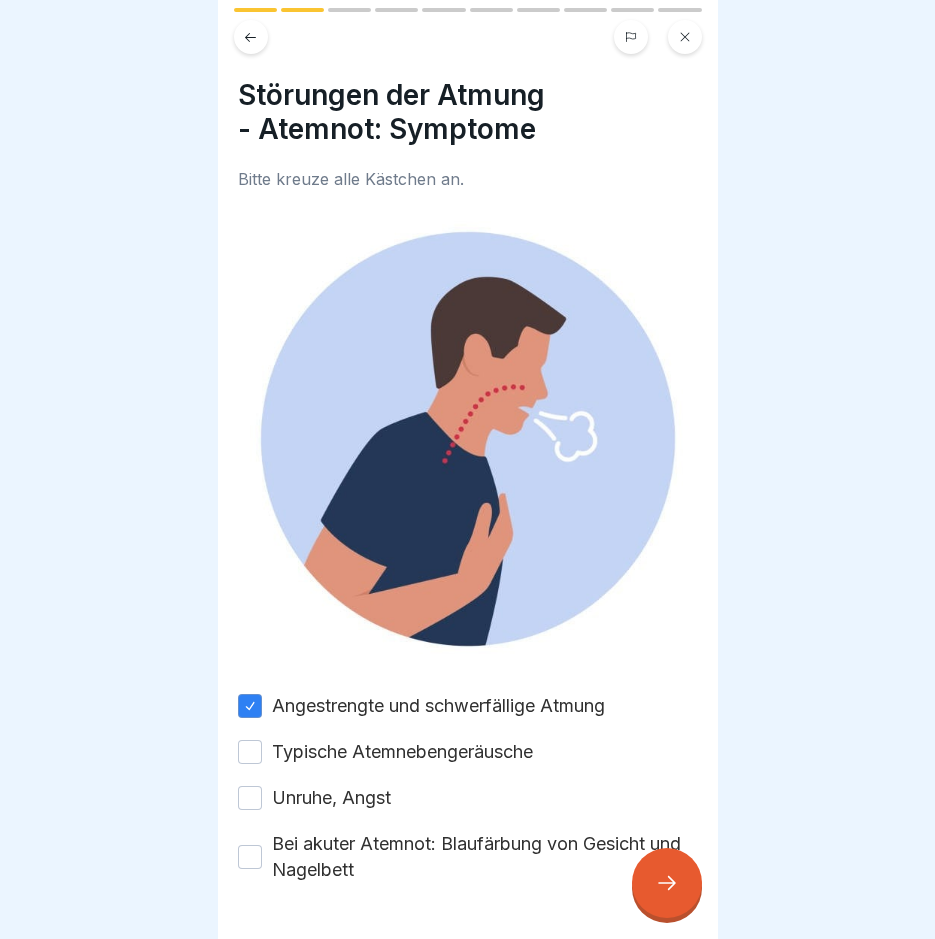click on "Typische Atemnebengeräusche" at bounding box center [250, 752] 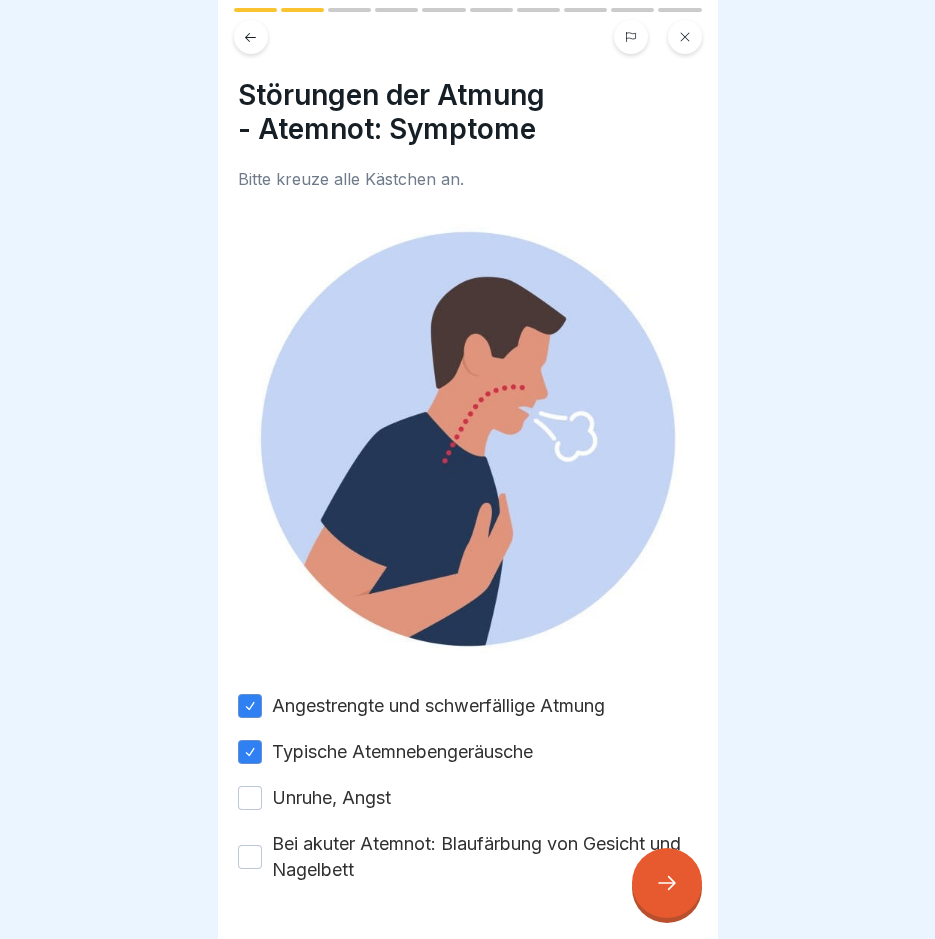 click on "Unruhe, Angst" at bounding box center (250, 798) 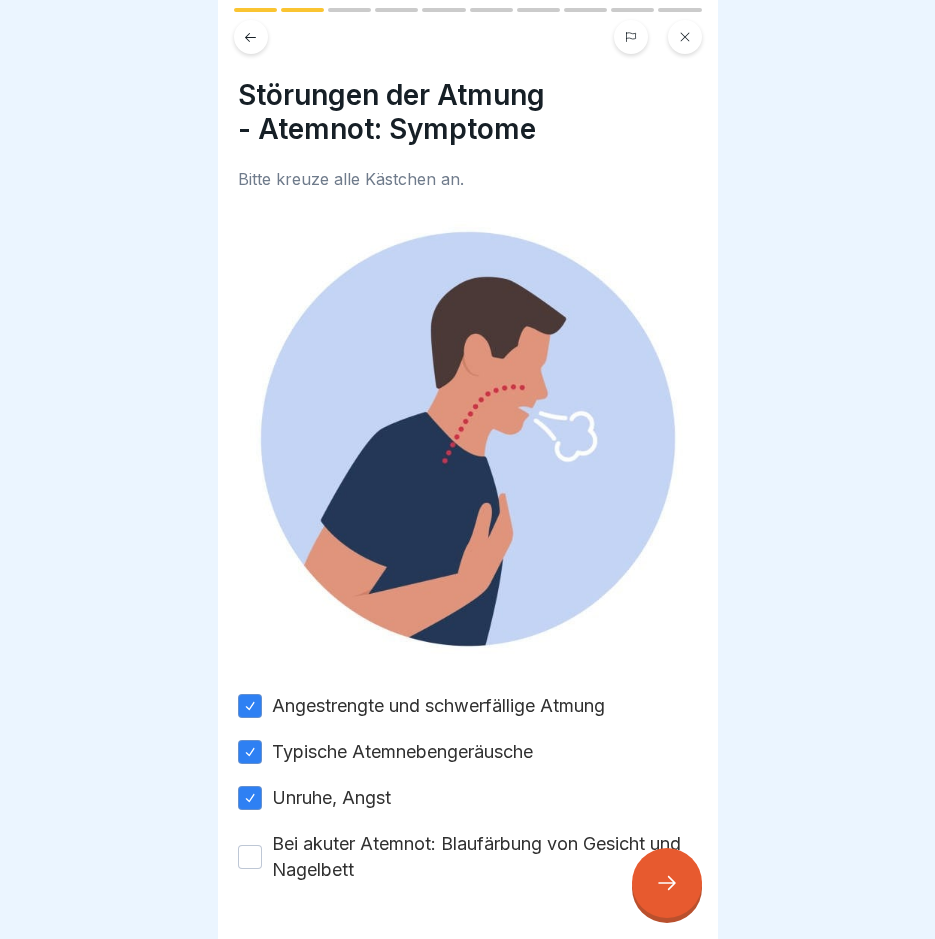 click on "Bei akuter Atemnot: Blaufärbung von Gesicht und Nagelbett" at bounding box center (250, 857) 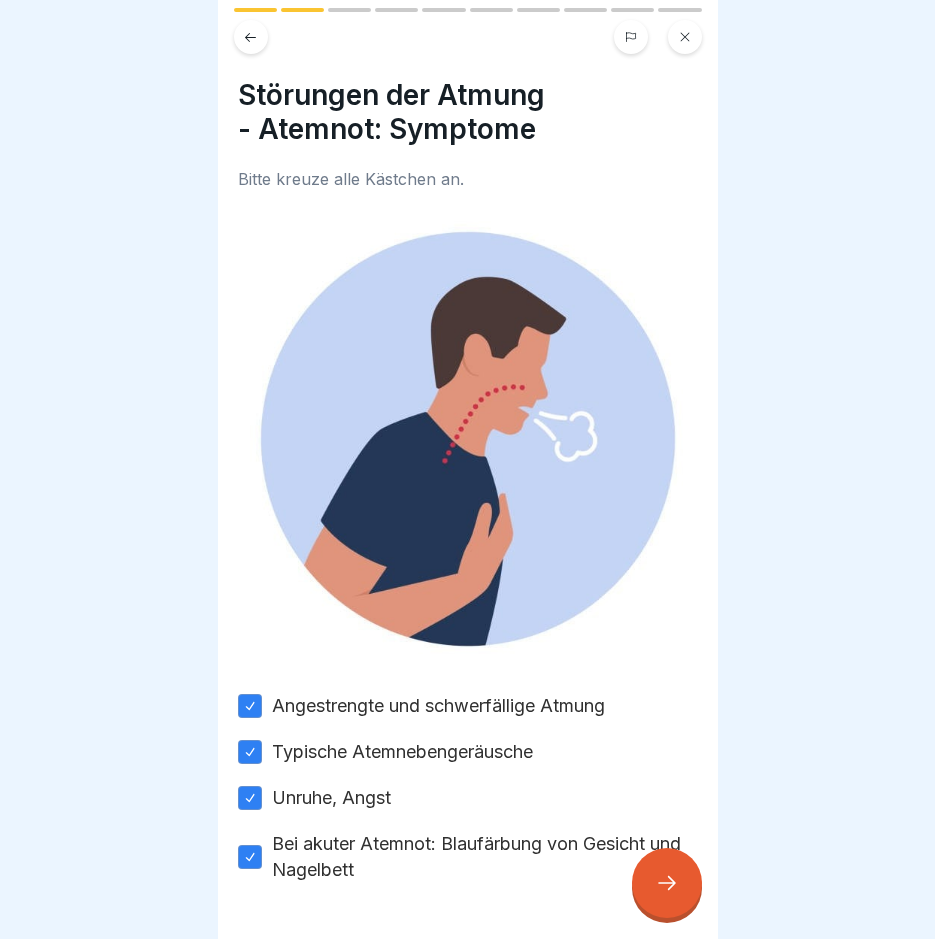 click 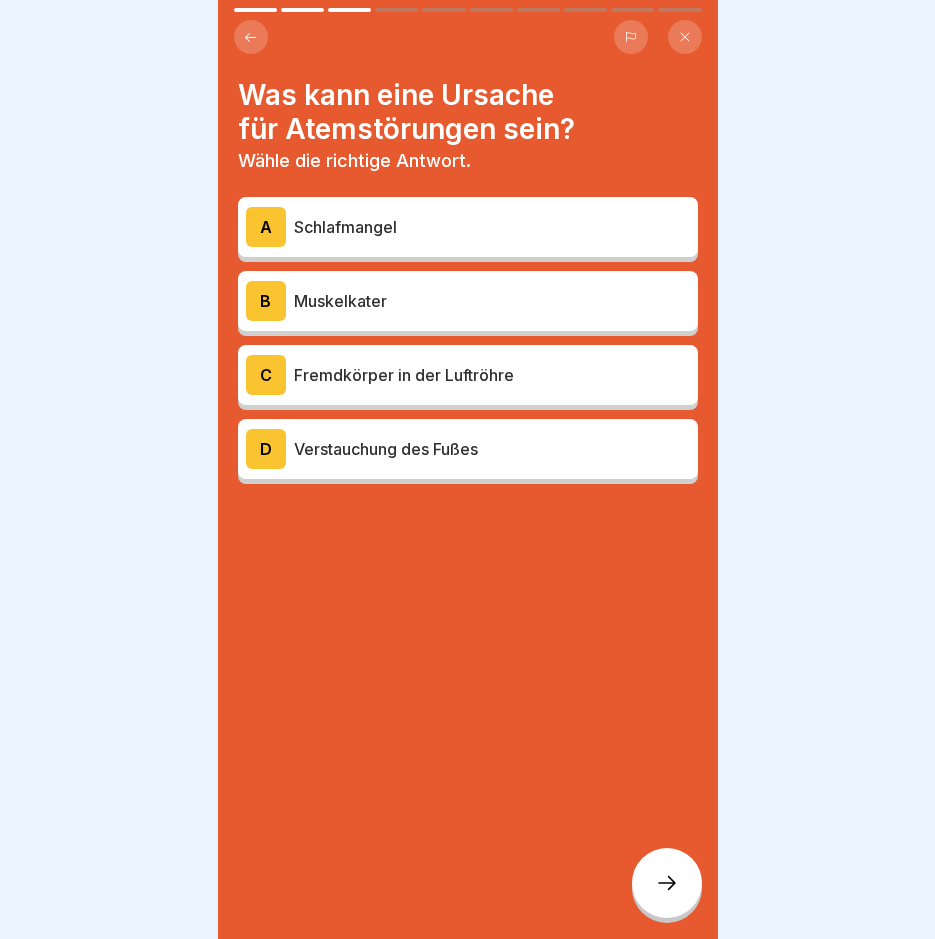 click on "Fremdkörper in der Luftröhre" at bounding box center [492, 375] 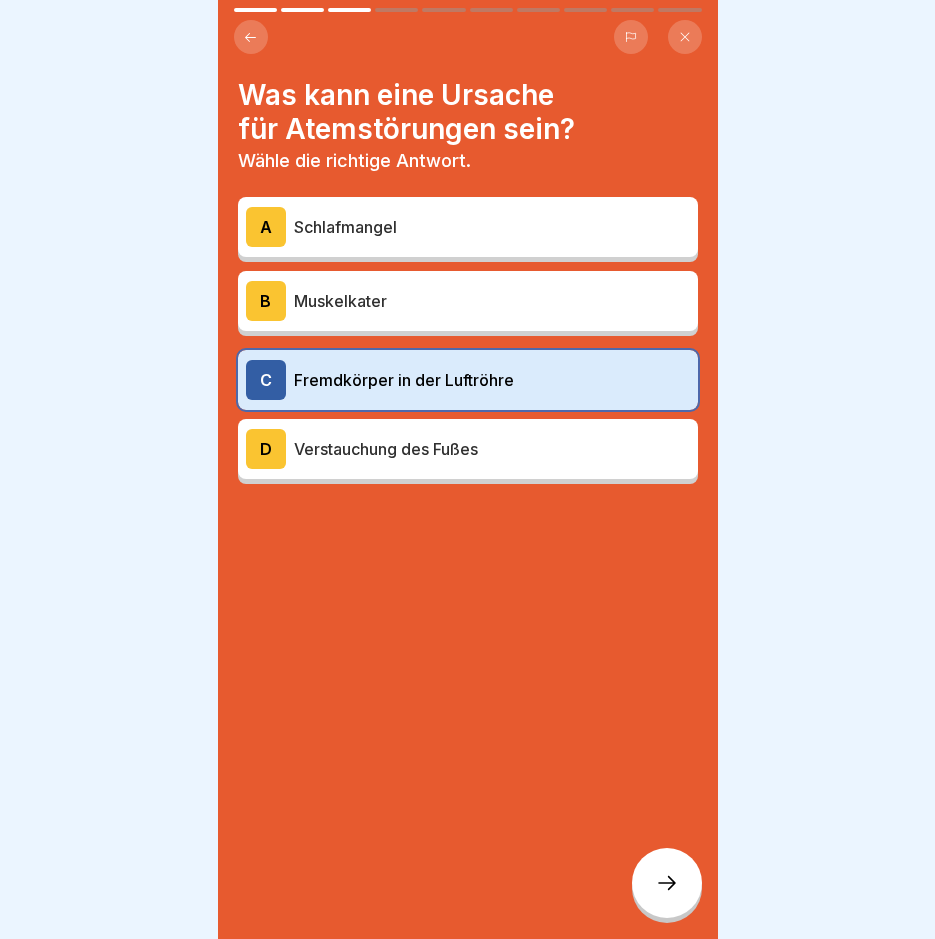 click 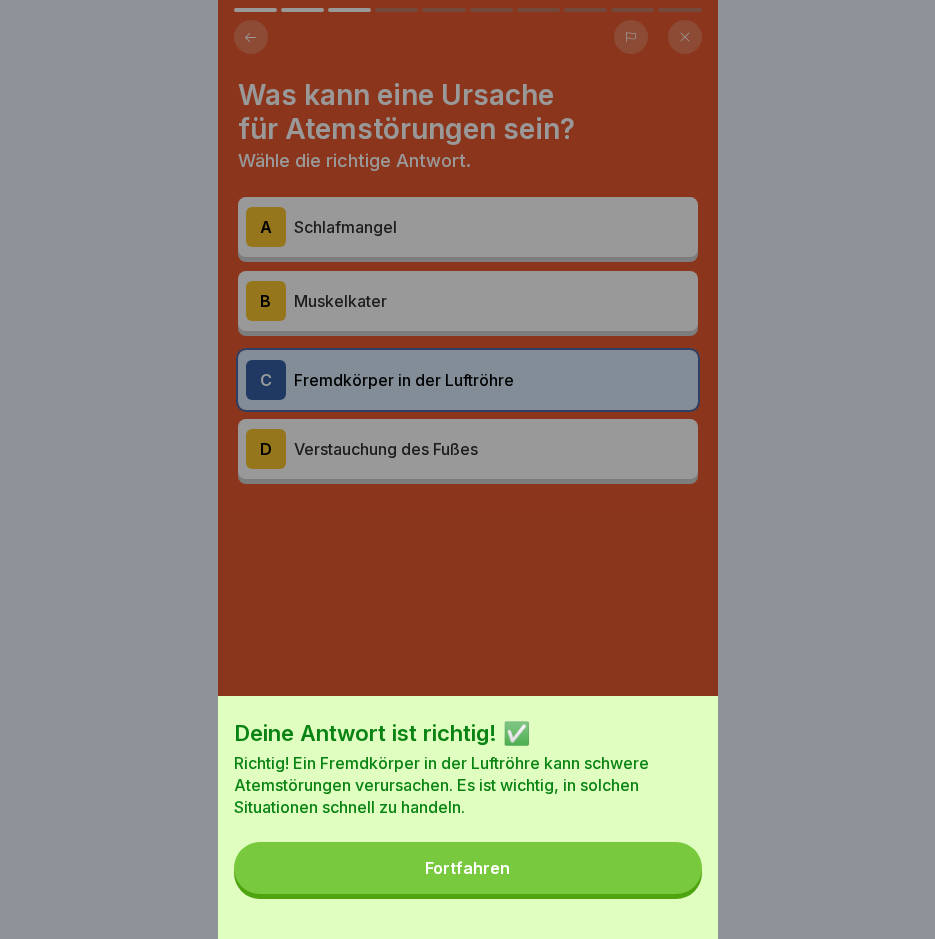 click on "Fortfahren" at bounding box center (468, 868) 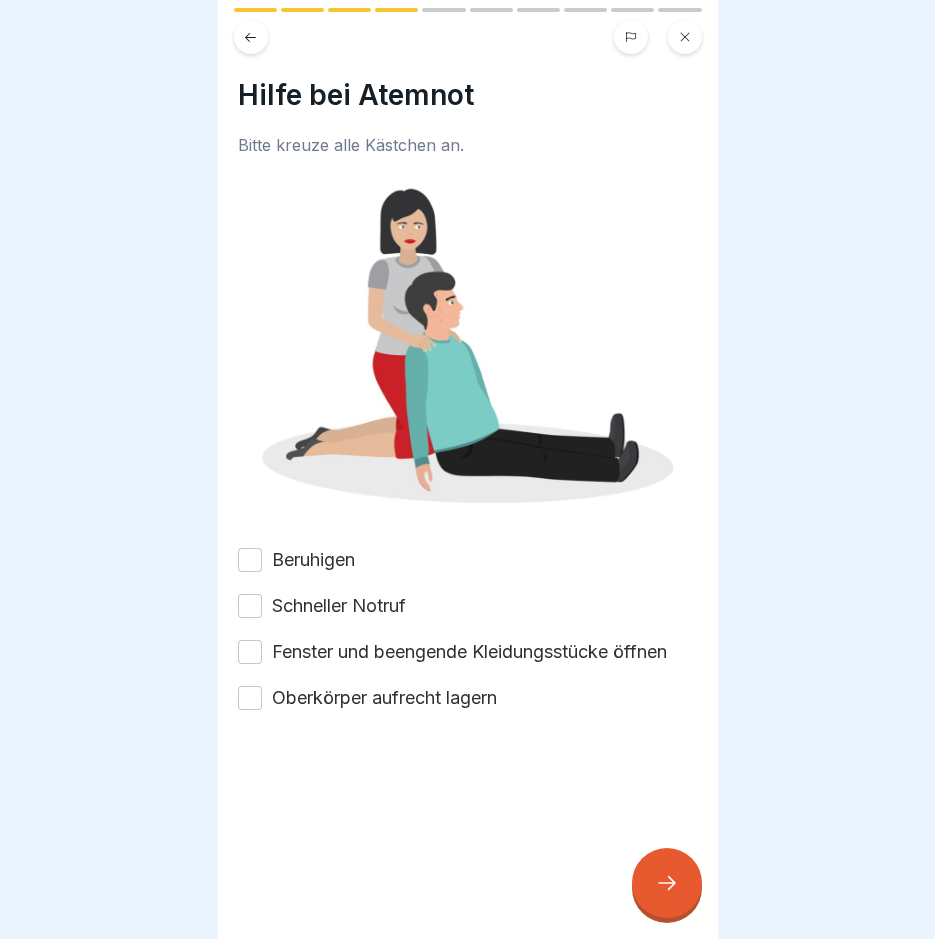 click on "Beruhigen" at bounding box center (250, 560) 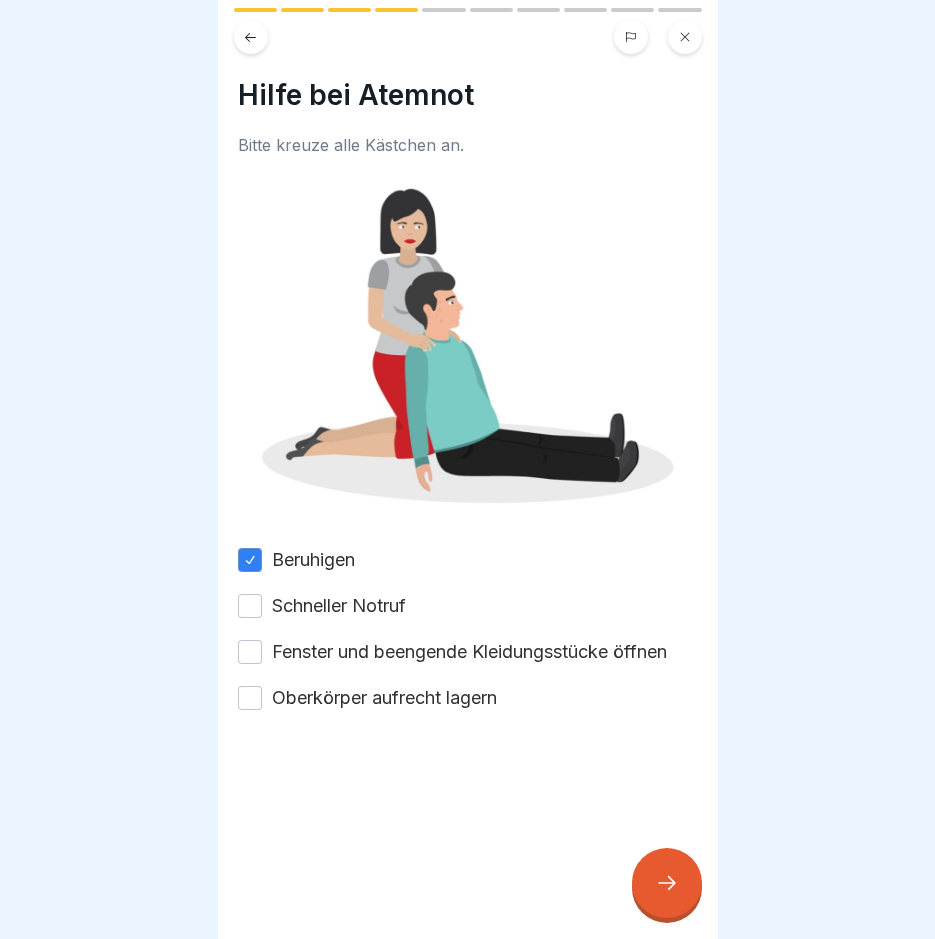 click on "Schneller Notruf" at bounding box center (250, 606) 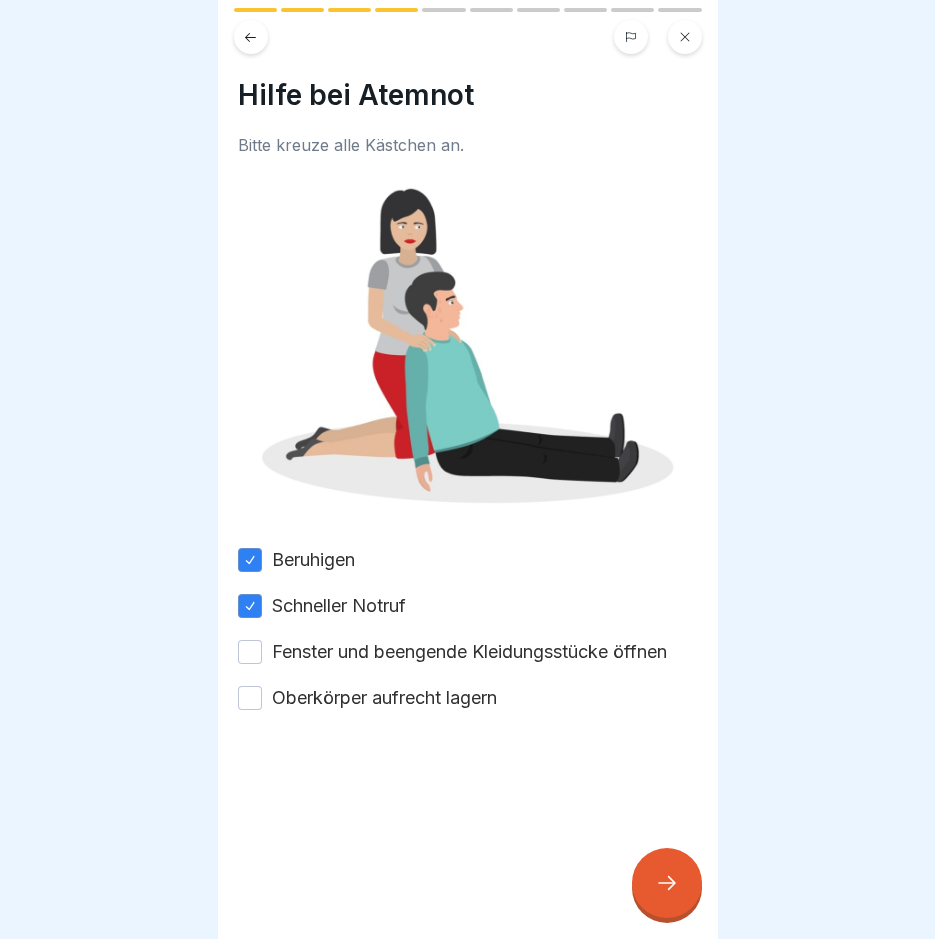 click on "Fenster und beengende Kleidungsstücke öffnen" at bounding box center (250, 652) 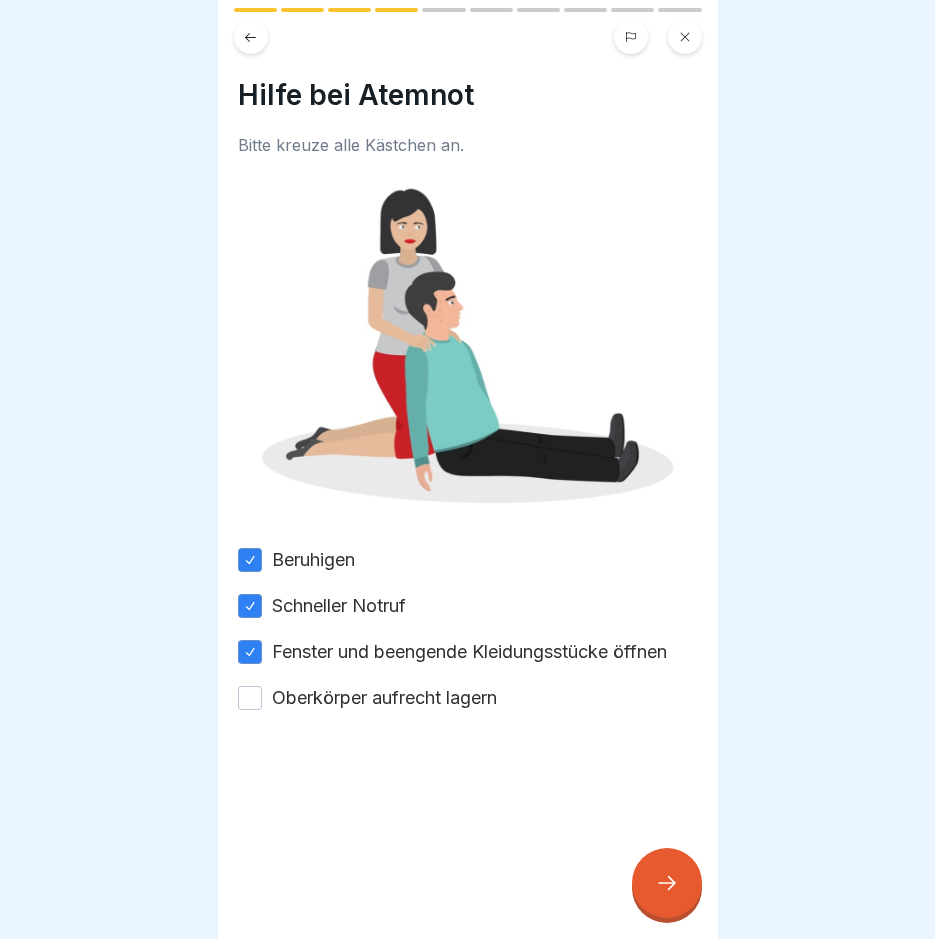 click on "Oberkörper aufrecht lagern" at bounding box center [250, 698] 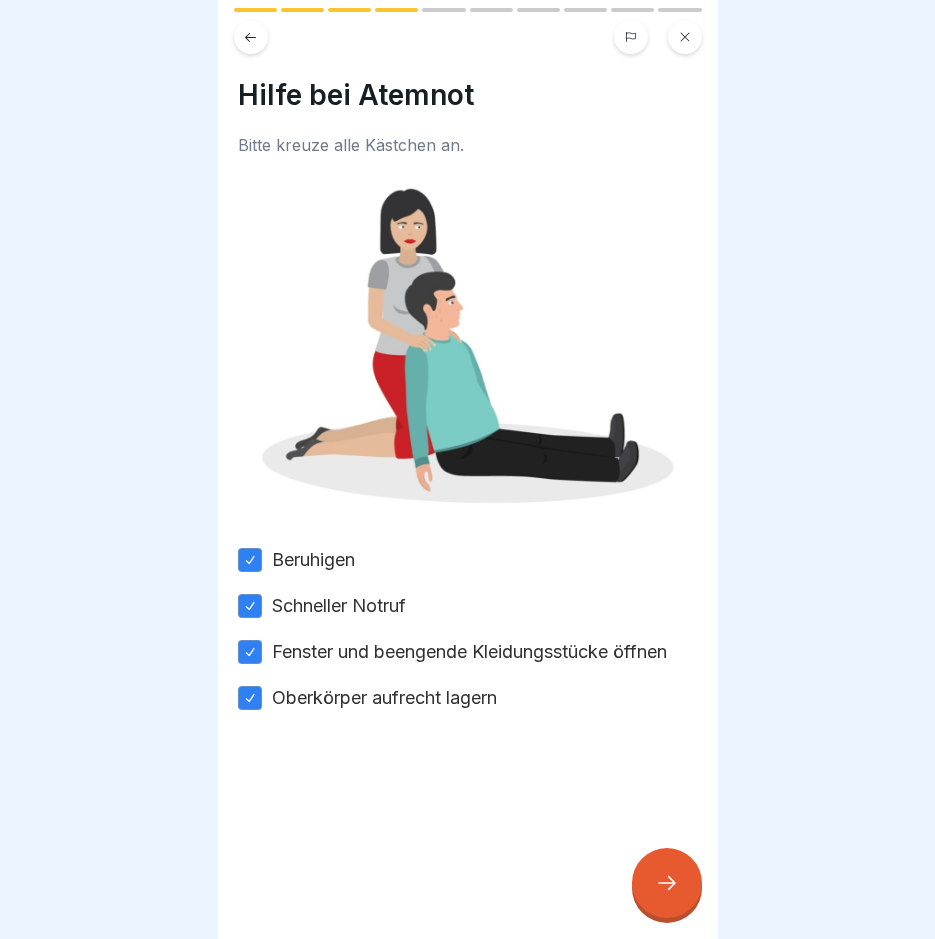 click at bounding box center [667, 883] 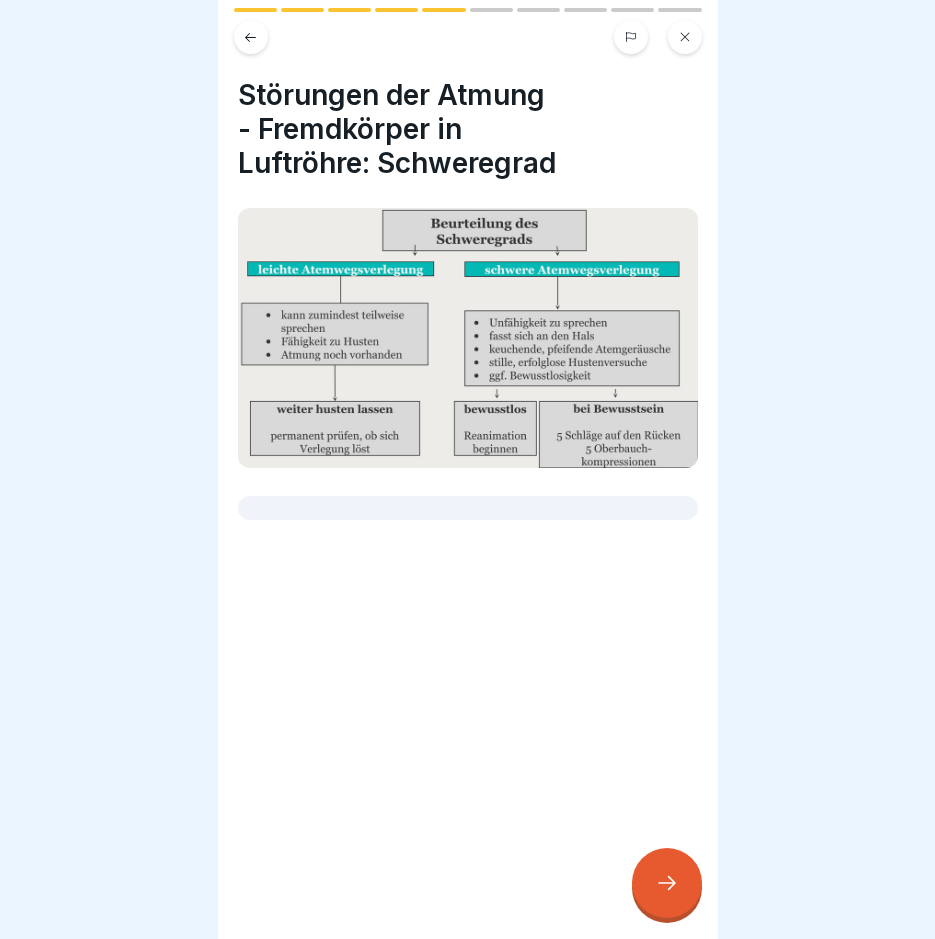 click at bounding box center (667, 883) 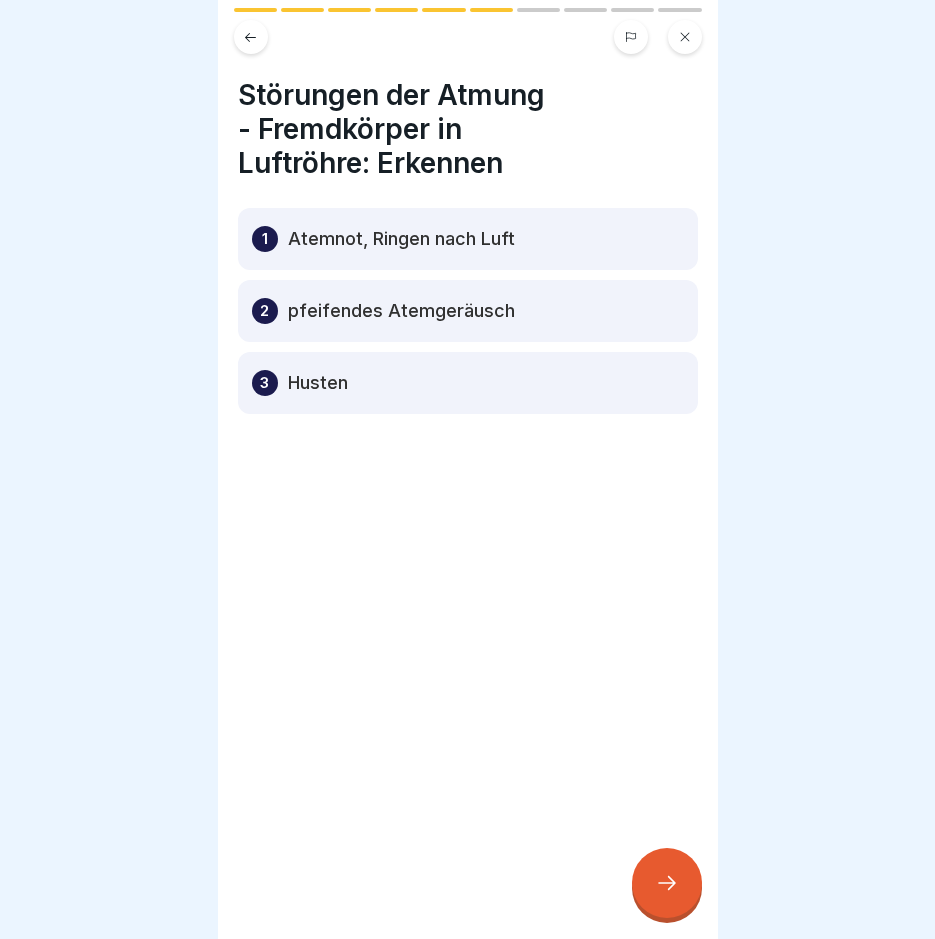 click at bounding box center [667, 883] 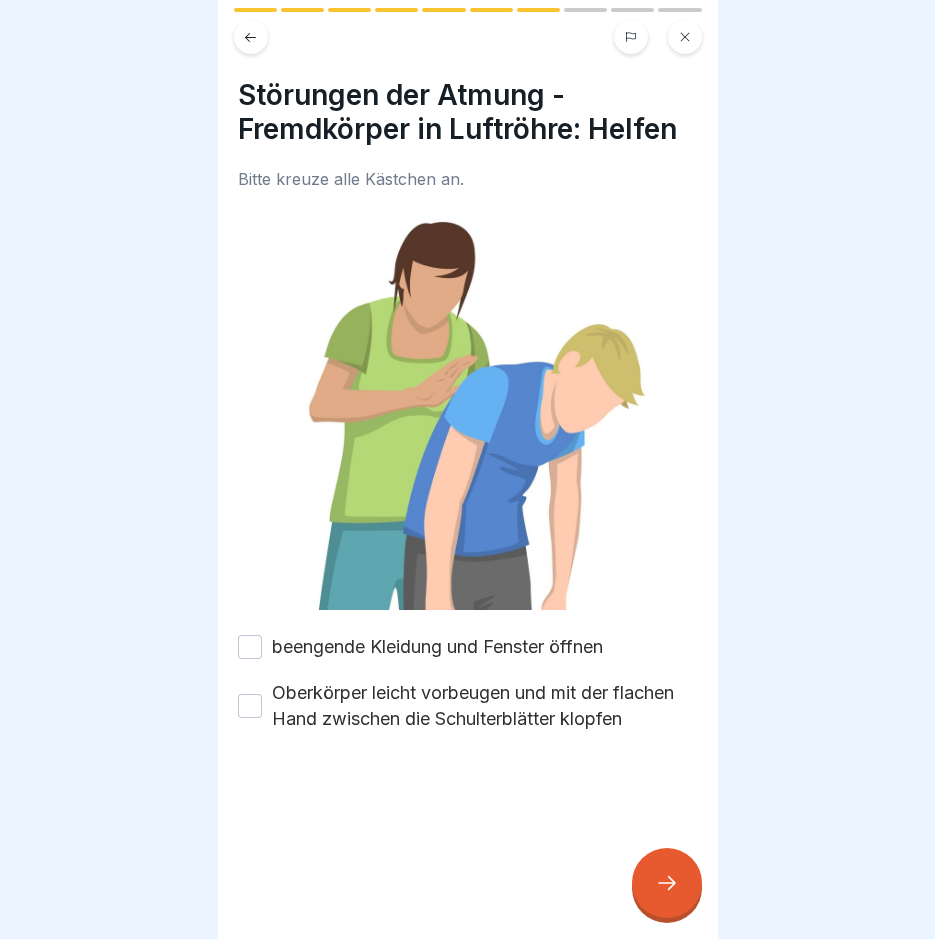 click at bounding box center [667, 883] 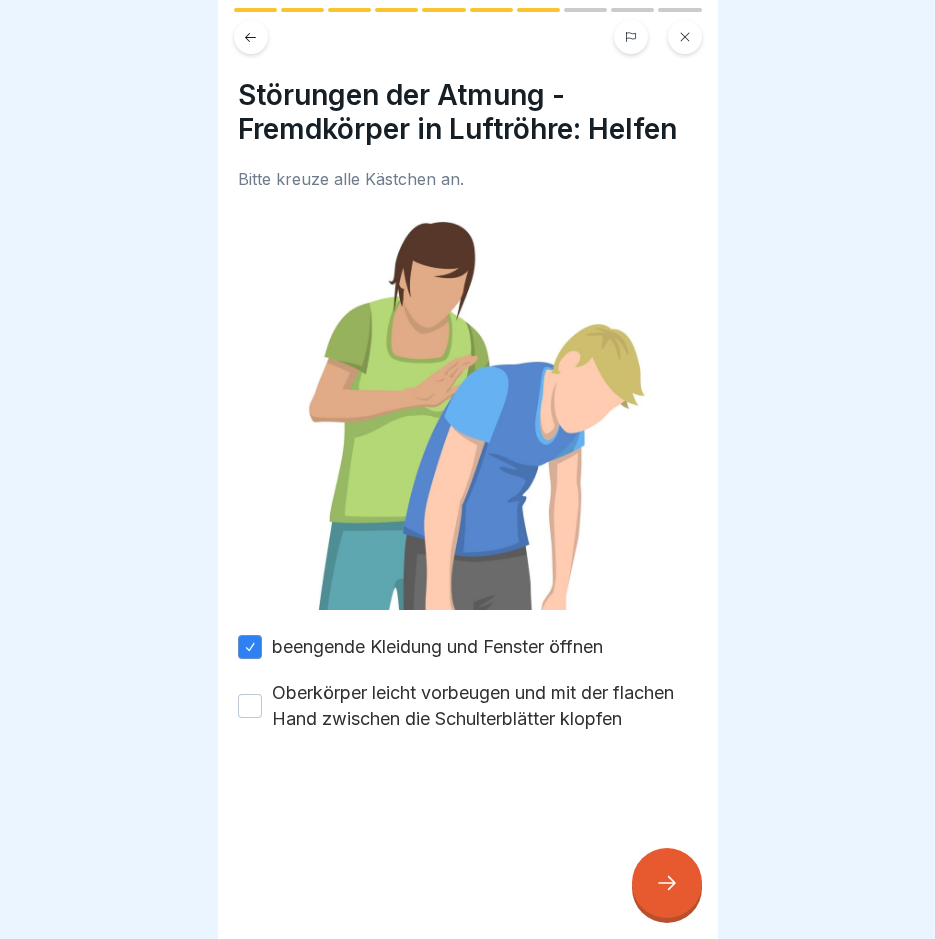 click on "Oberkörper leicht vorbeugen und mit der flachen Hand zwischen die Schulterblätter klopfen" at bounding box center [250, 706] 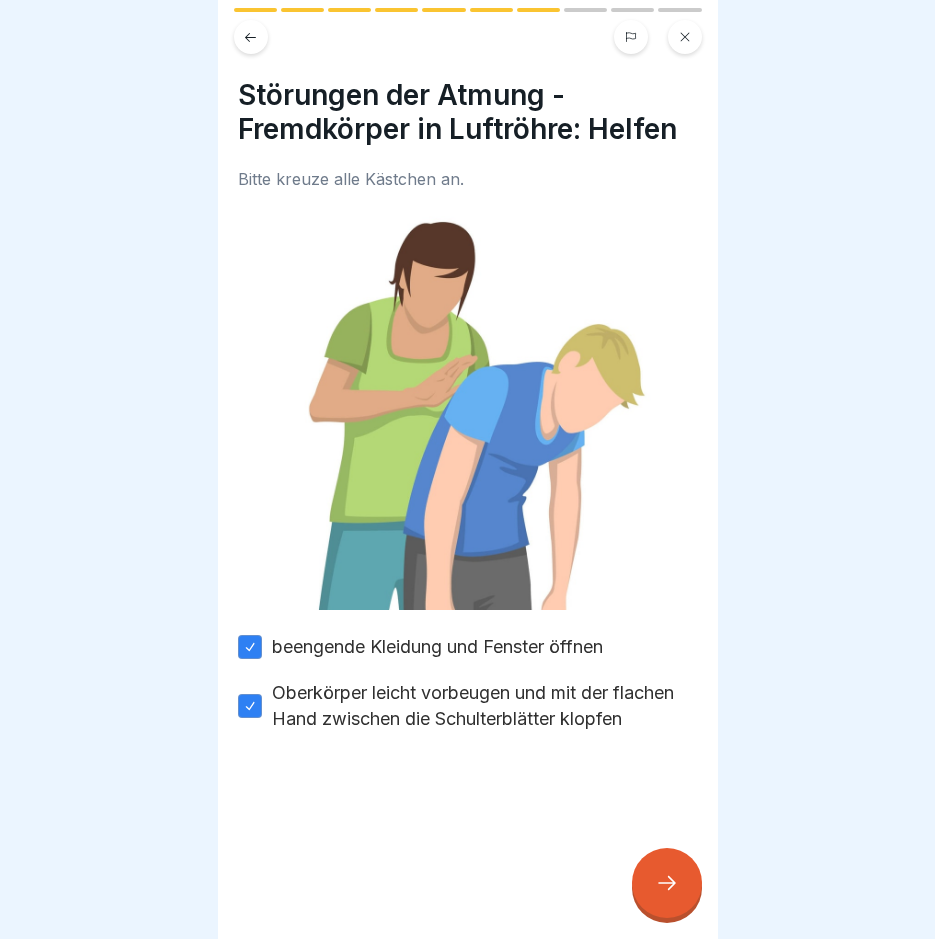 click 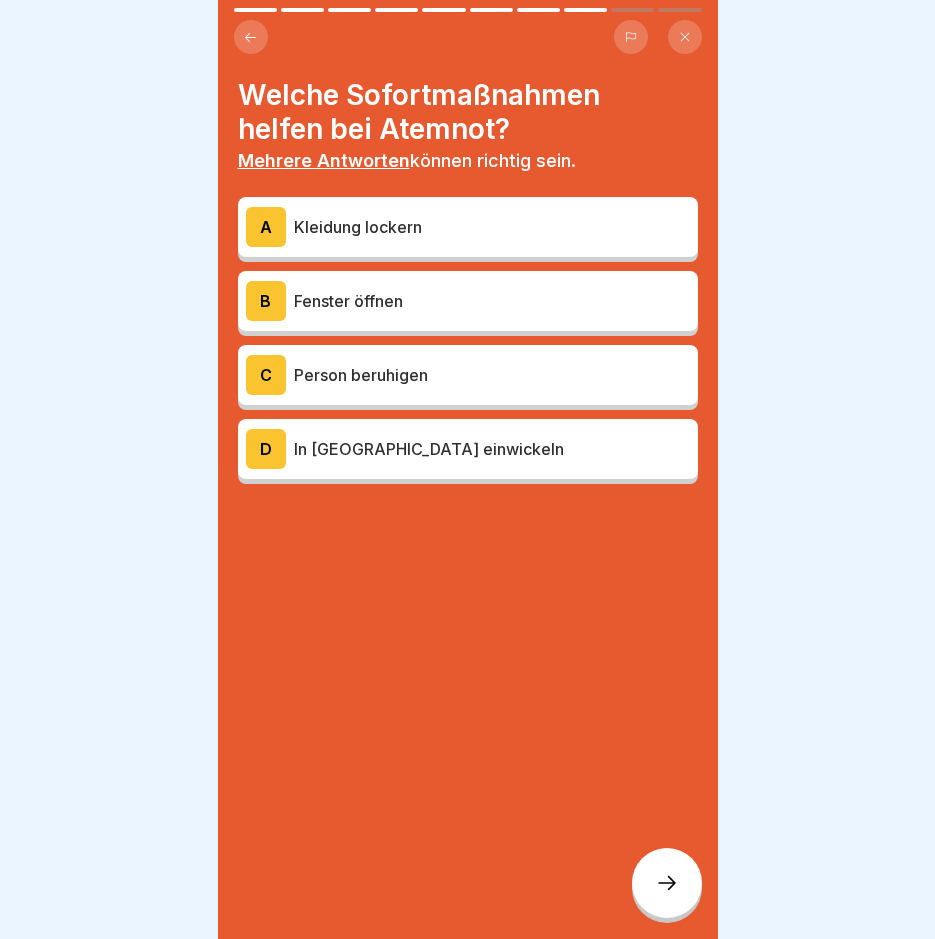 click on "Kleidung lockern" at bounding box center [492, 227] 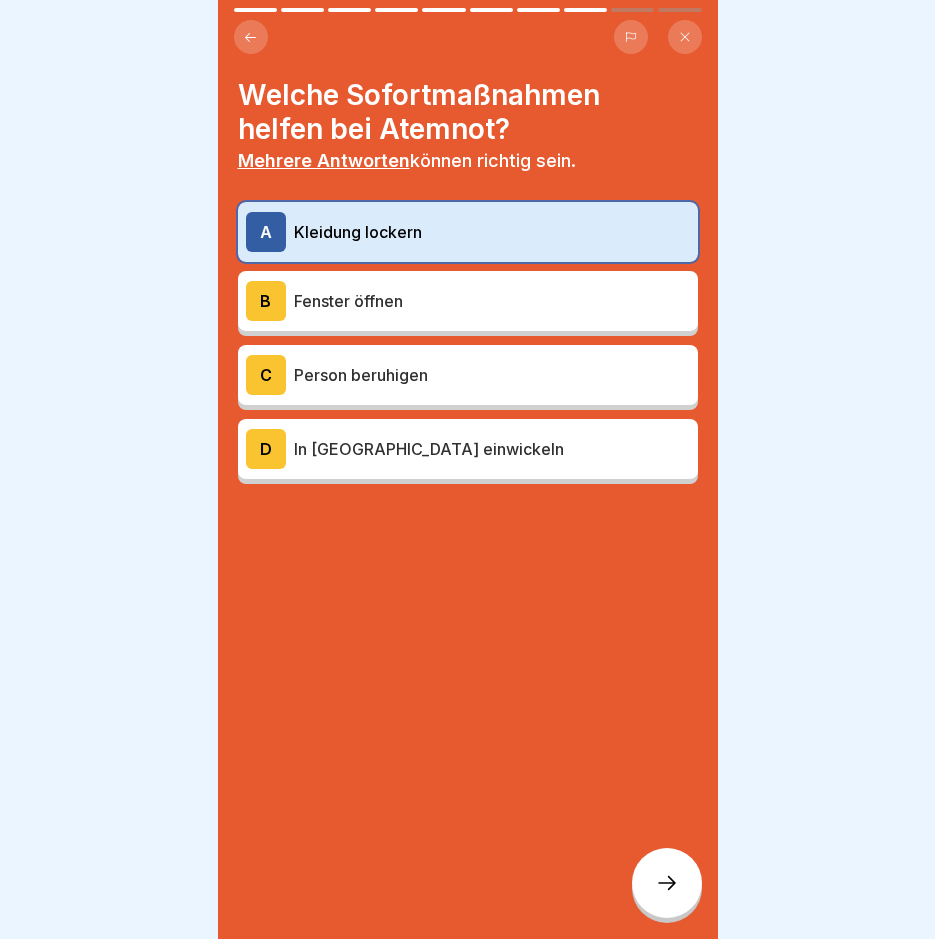 click on "Fenster öffnen" at bounding box center [492, 301] 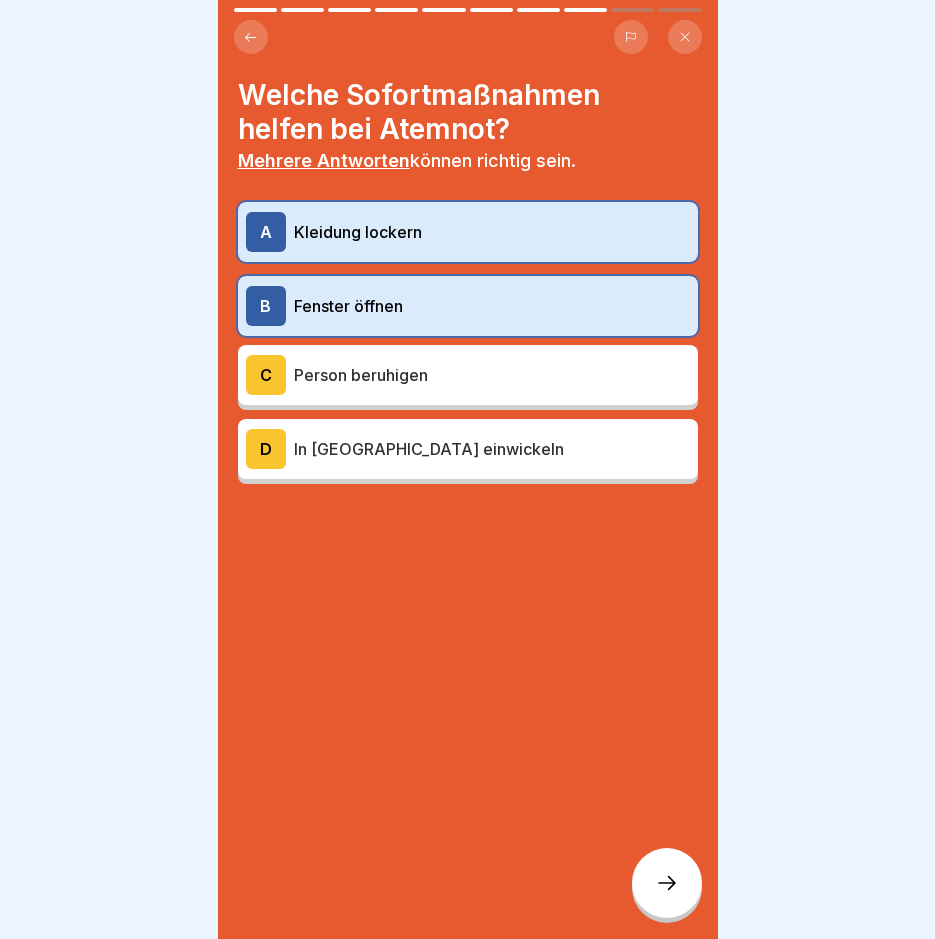 click on "Person beruhigen" at bounding box center [492, 375] 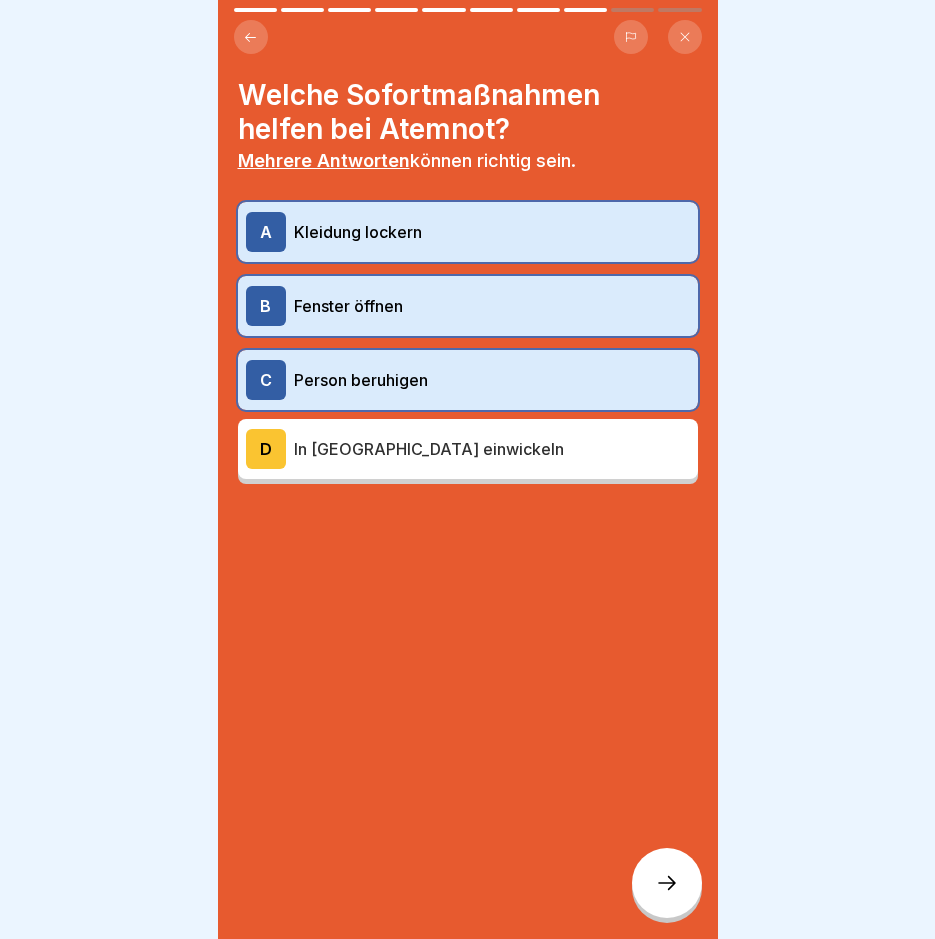 click 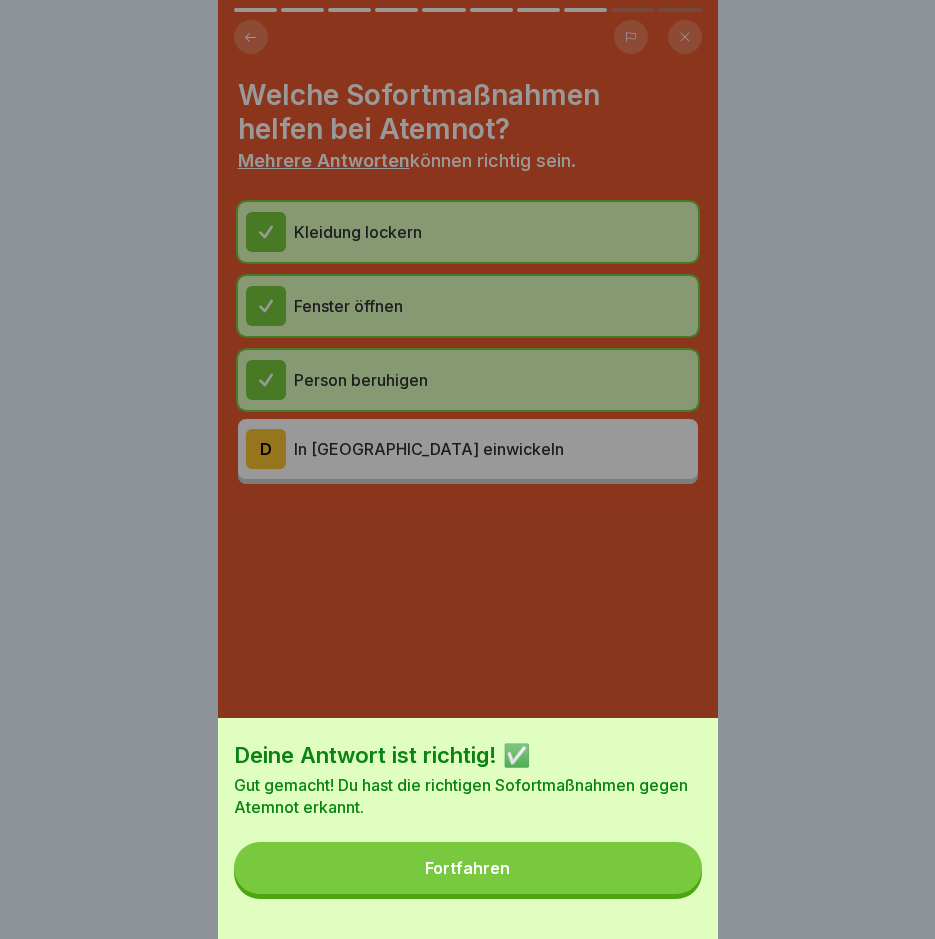 click on "Fortfahren" at bounding box center [468, 868] 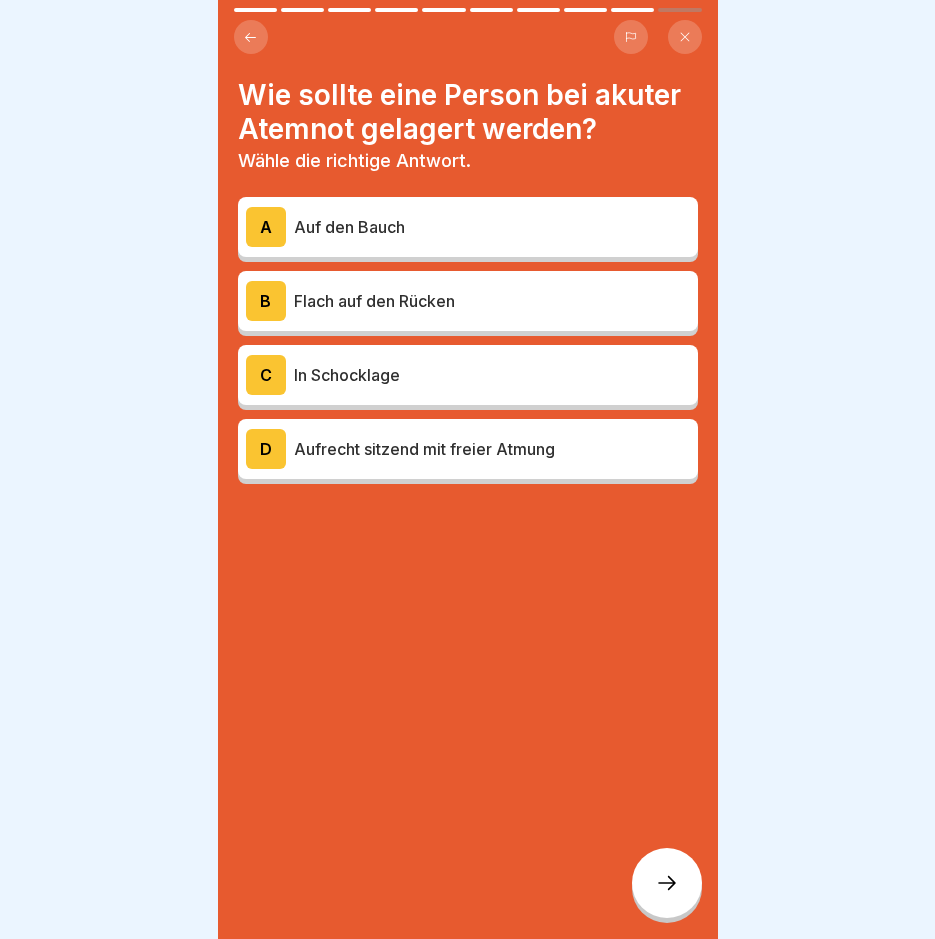 click on "Flach auf den Rücken" at bounding box center [492, 301] 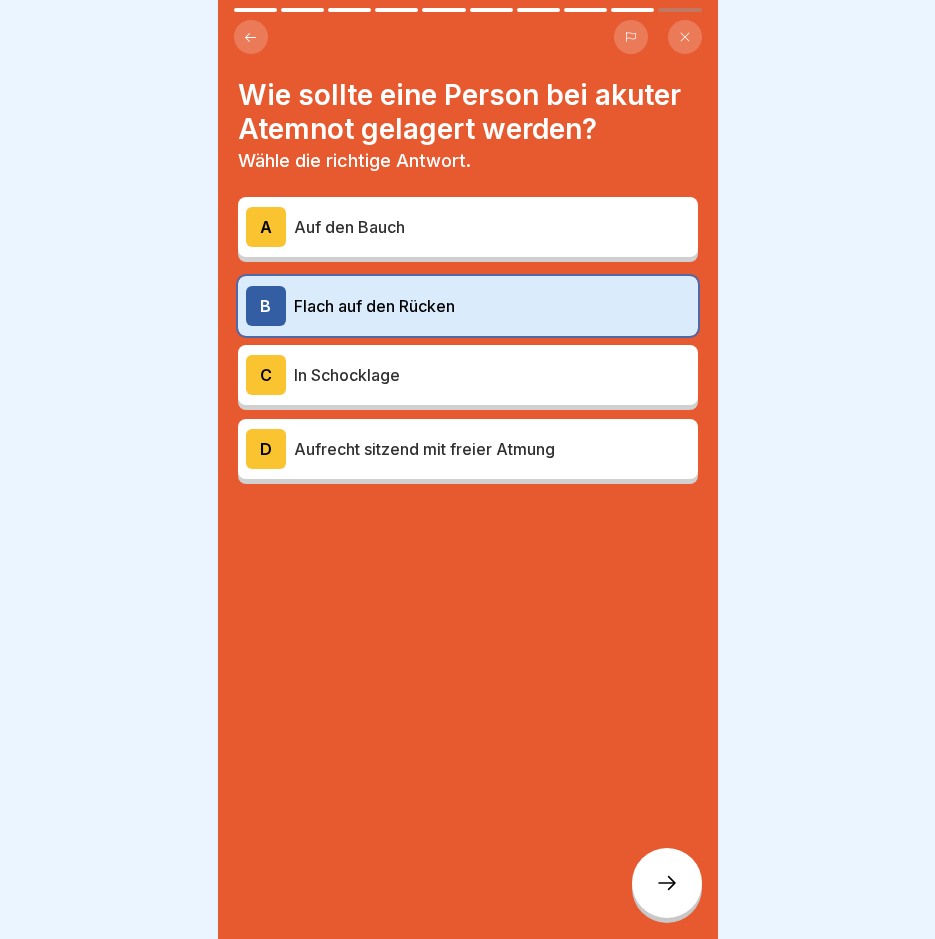 click at bounding box center [667, 883] 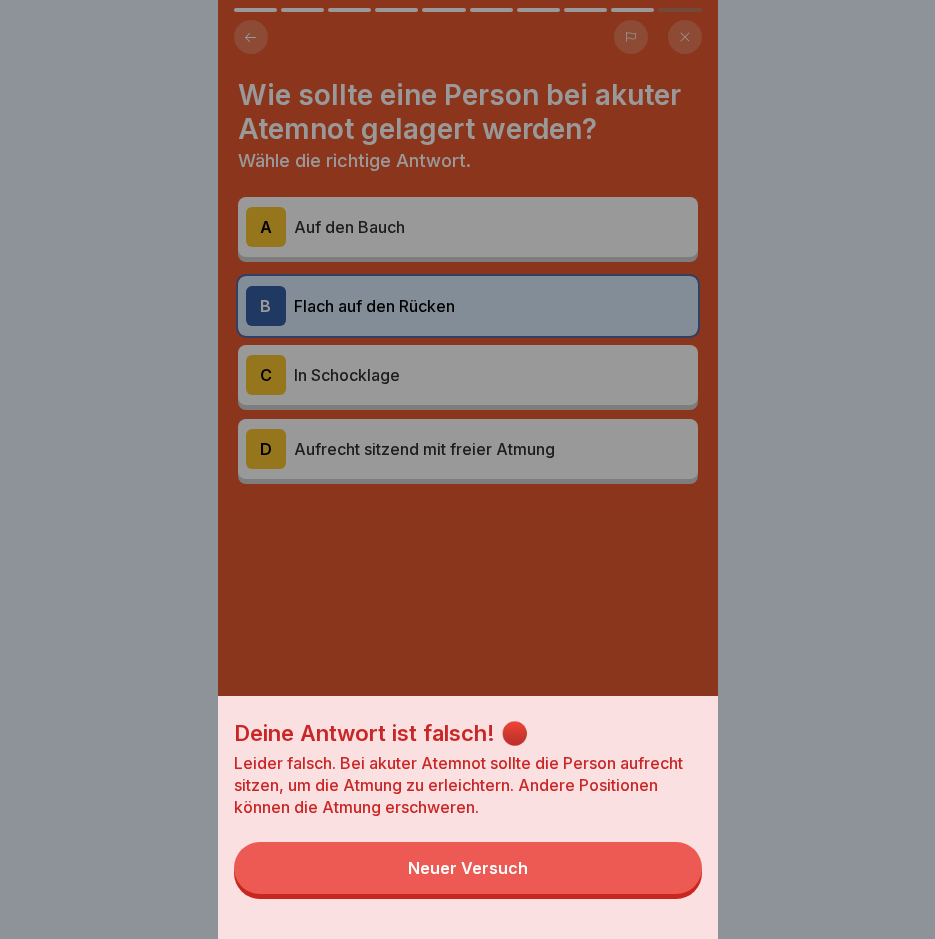 click on "Neuer Versuch" at bounding box center [468, 868] 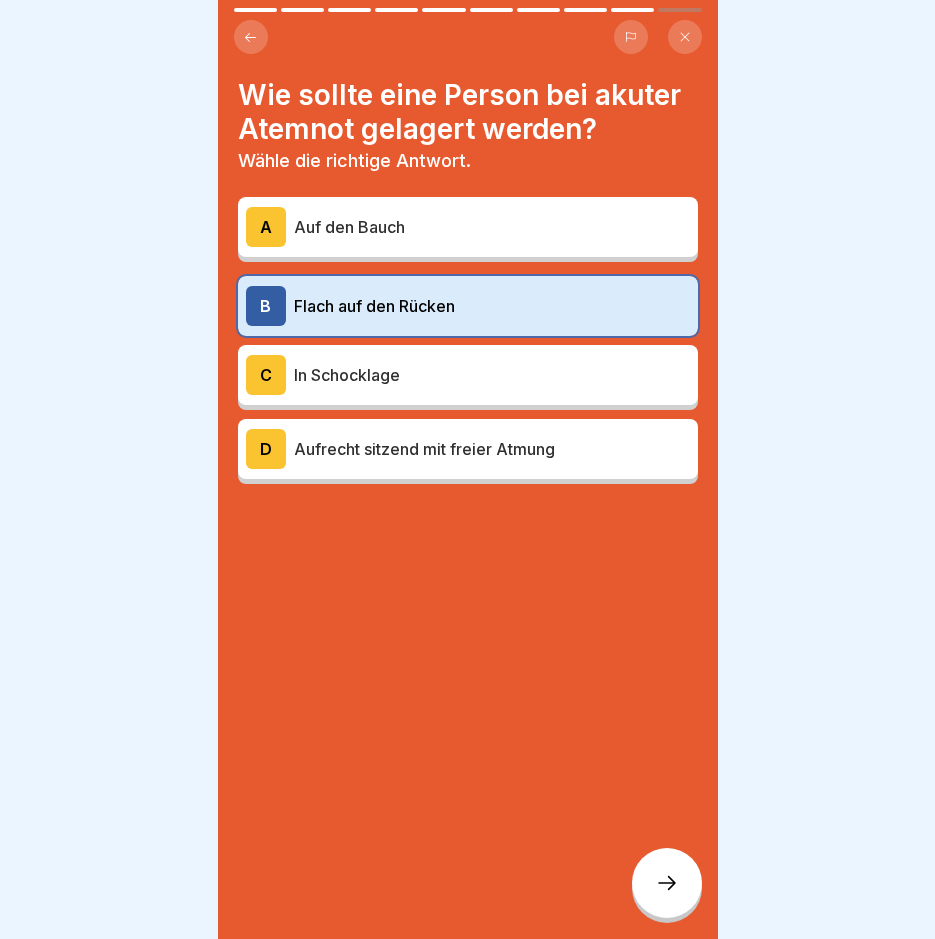 click on "Aufrecht sitzend mit freier Atmung" at bounding box center [492, 449] 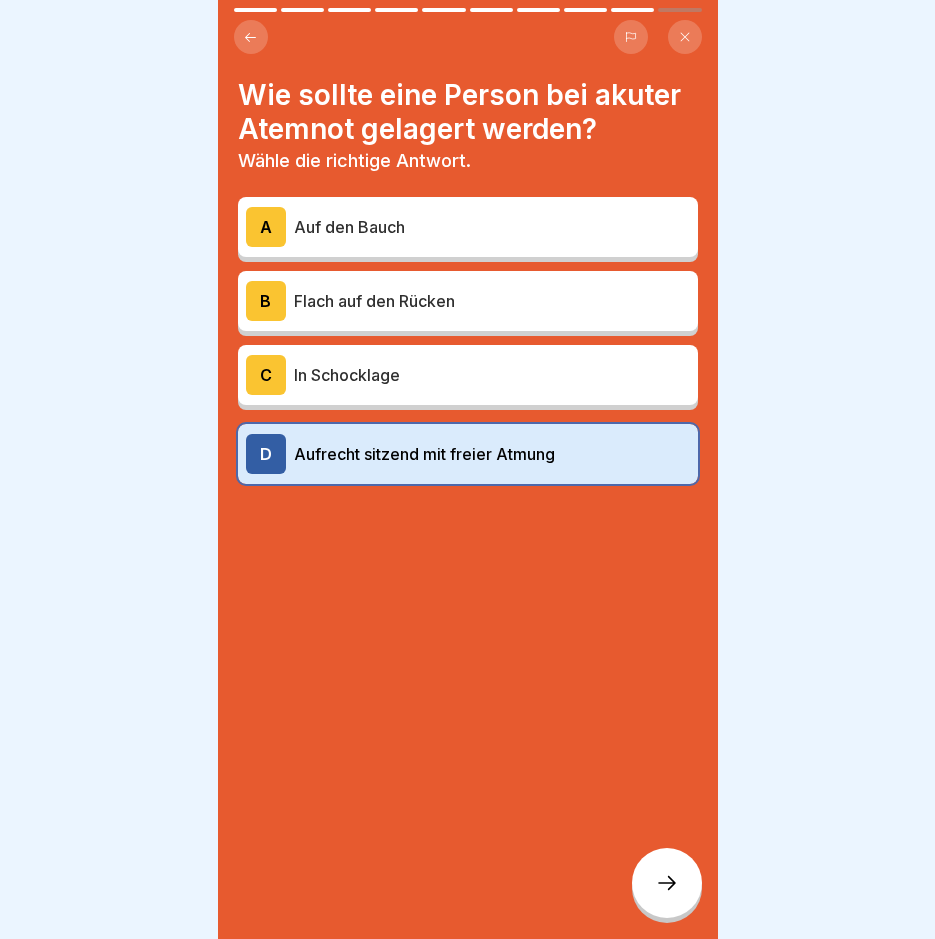 click 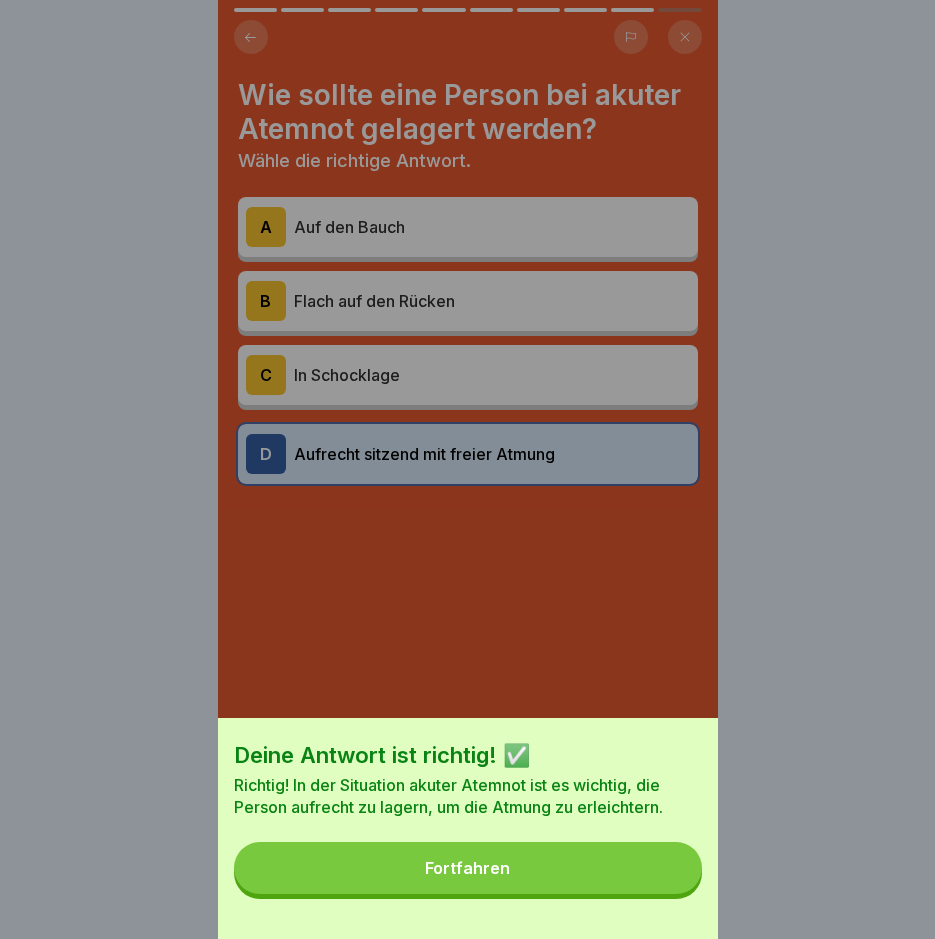 click on "Fortfahren" at bounding box center [468, 868] 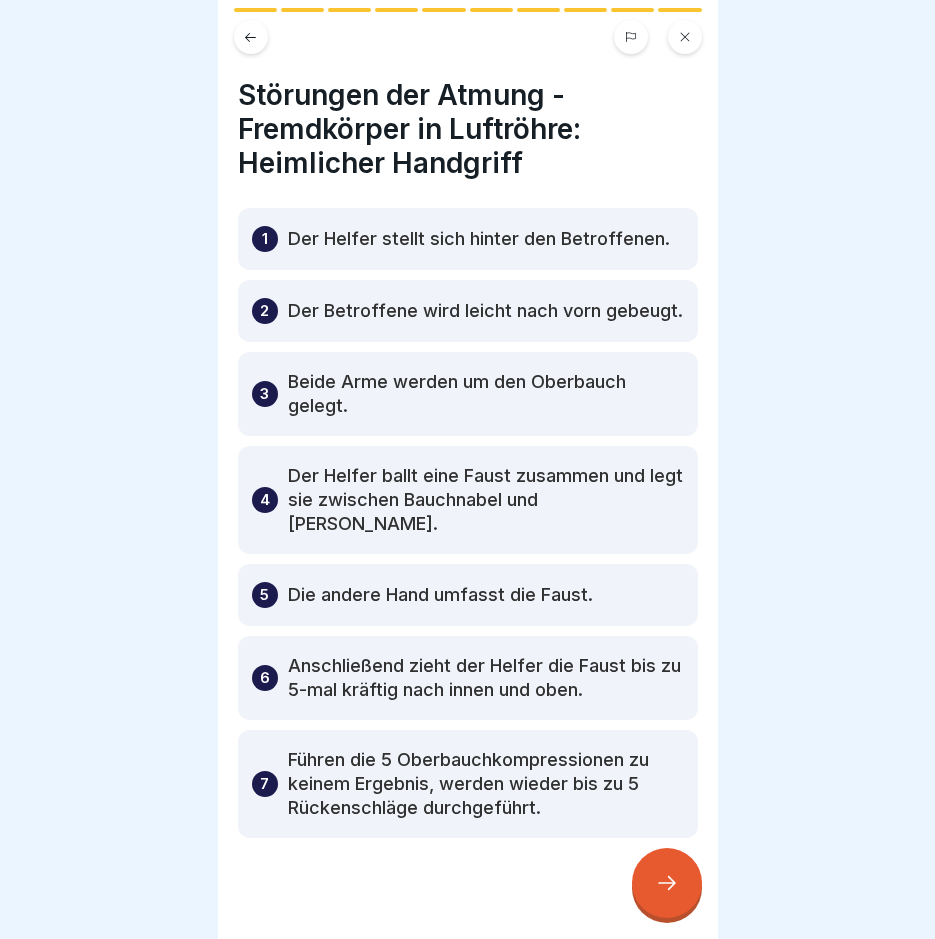 click 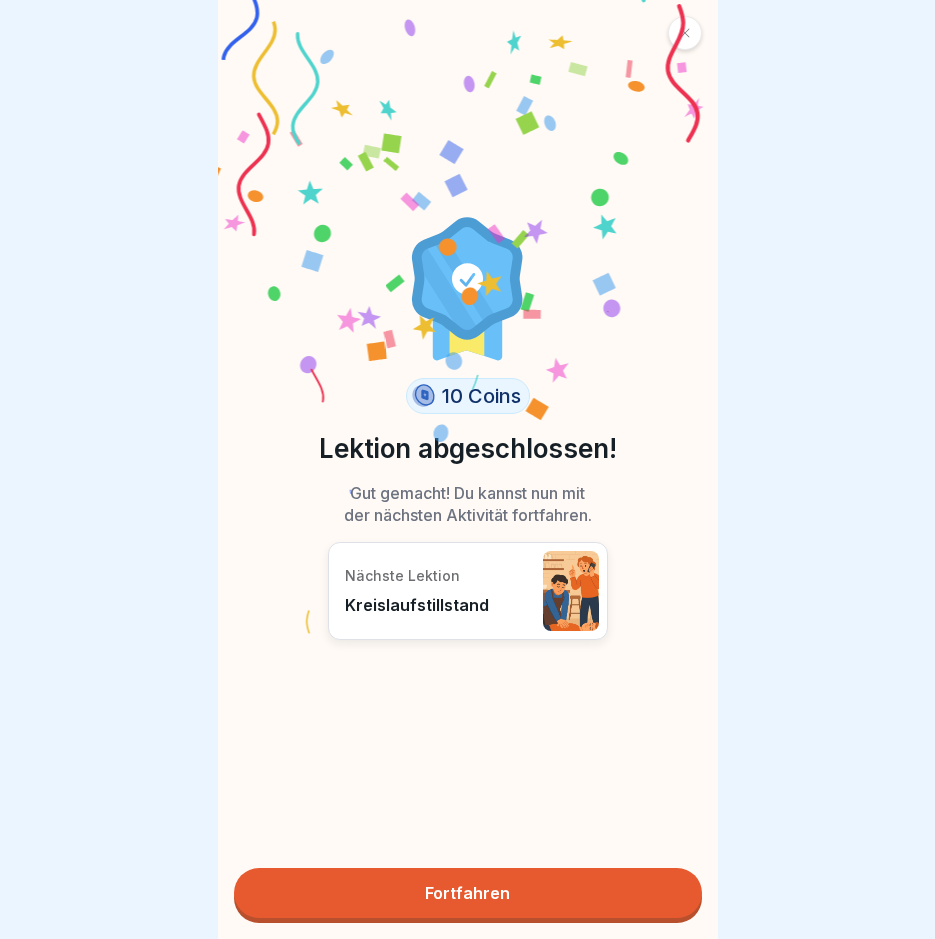 click on "Fortfahren" at bounding box center (468, 893) 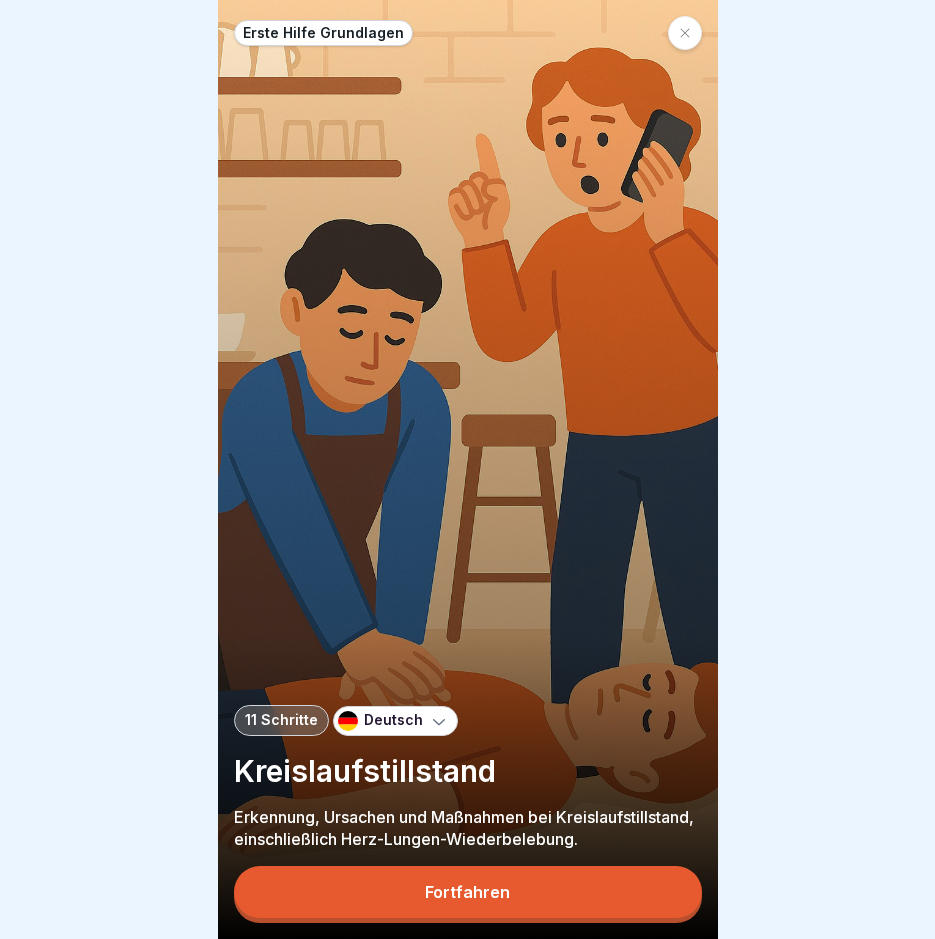 click on "Fortfahren" at bounding box center (468, 892) 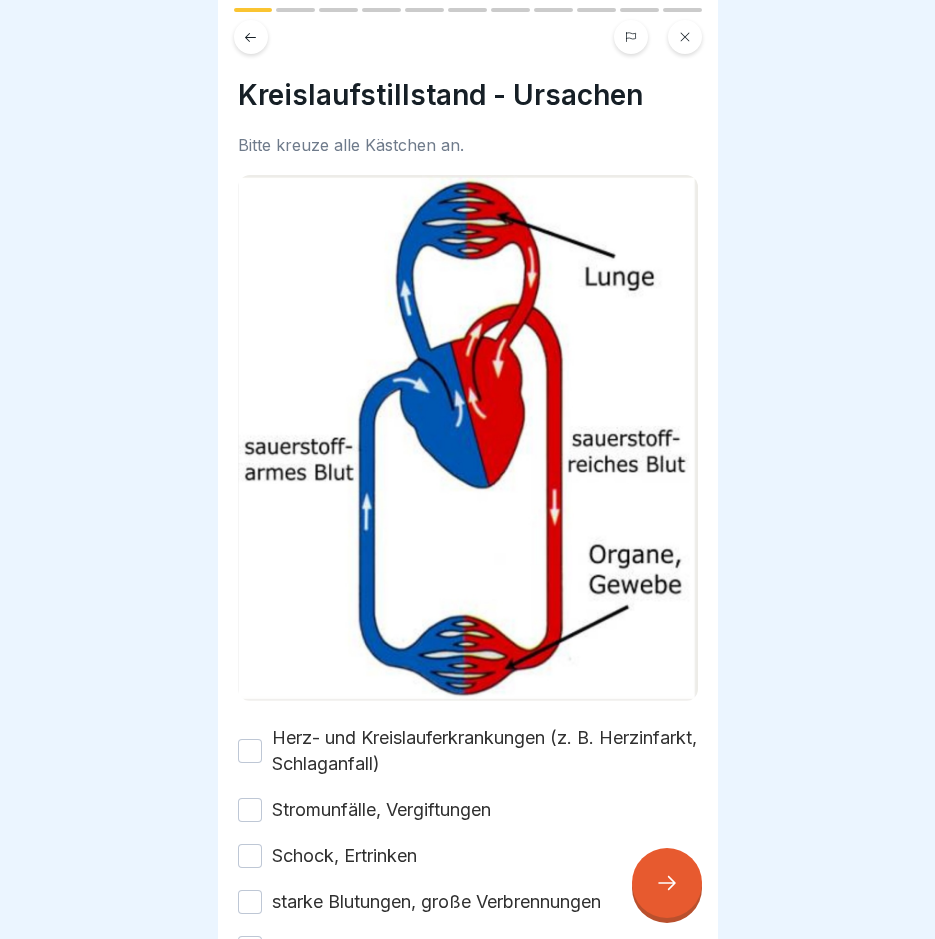 click on "Herz- und Kreislauferkrankungen (z. B. Herzinfarkt, Schlaganfall)" at bounding box center (250, 751) 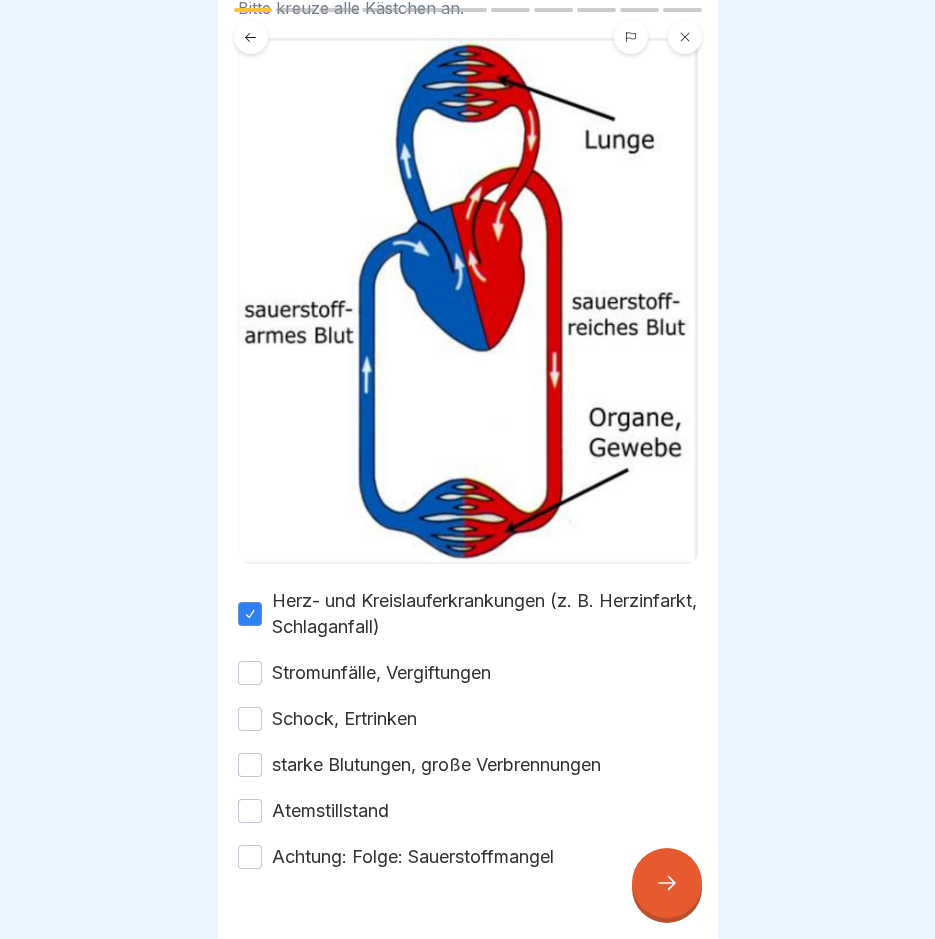 scroll, scrollTop: 138, scrollLeft: 0, axis: vertical 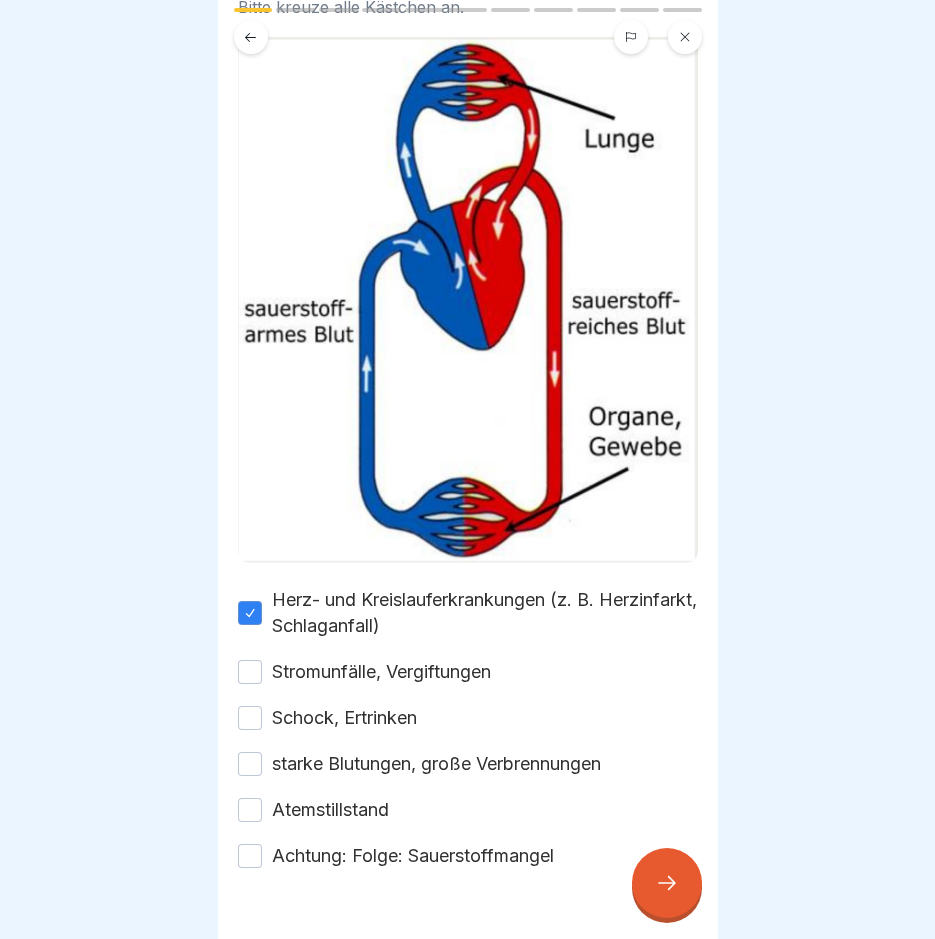click on "Stromunfälle, Vergiftungen" at bounding box center (250, 672) 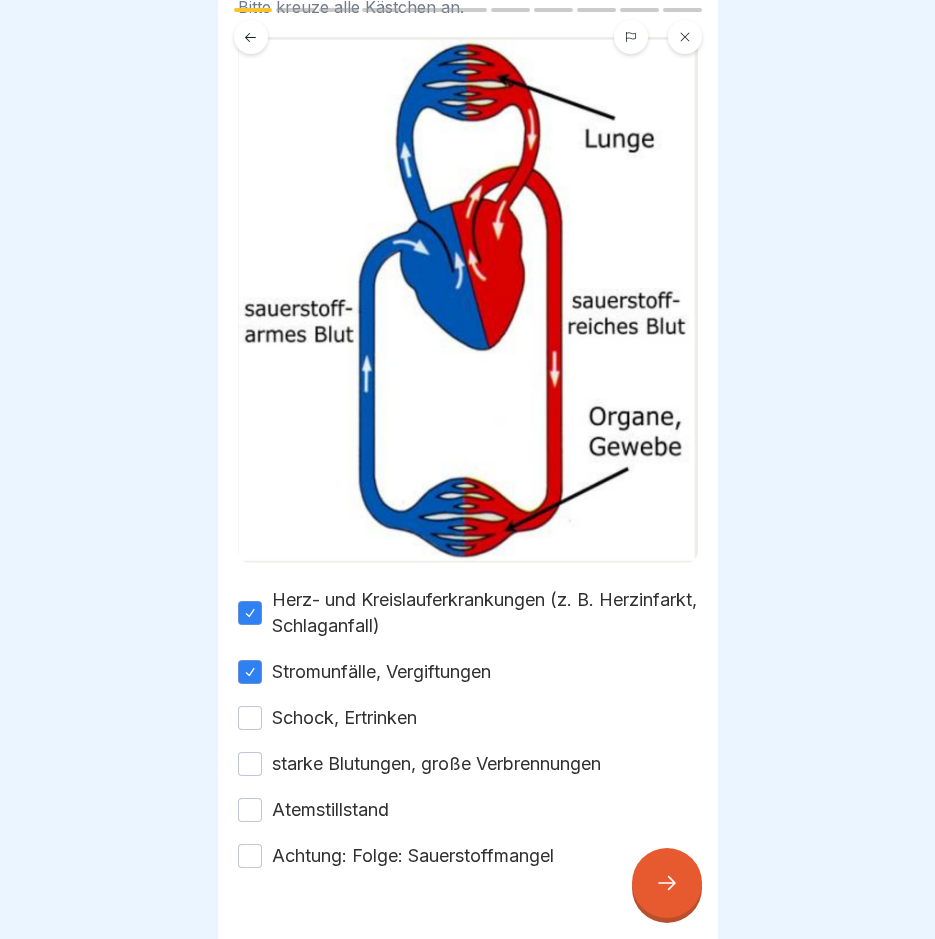 click on "Schock, Ertrinken" at bounding box center [250, 718] 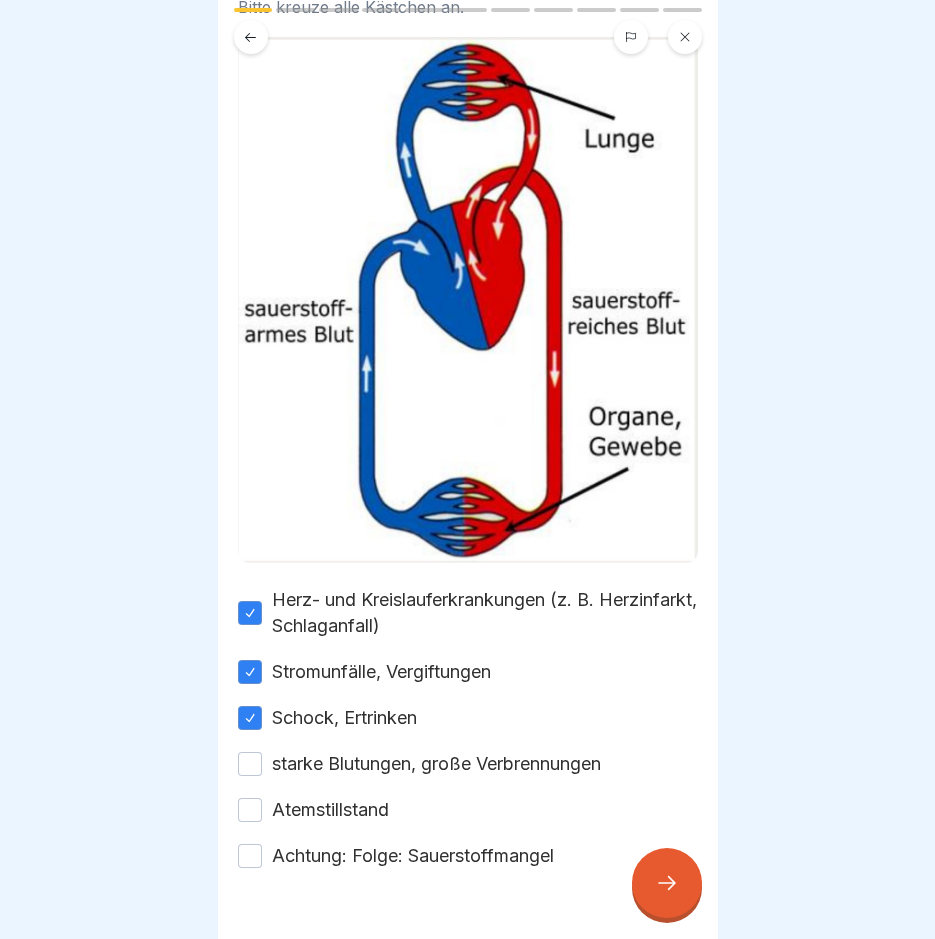 click on "starke Blutungen, große Verbrennungen" at bounding box center (250, 764) 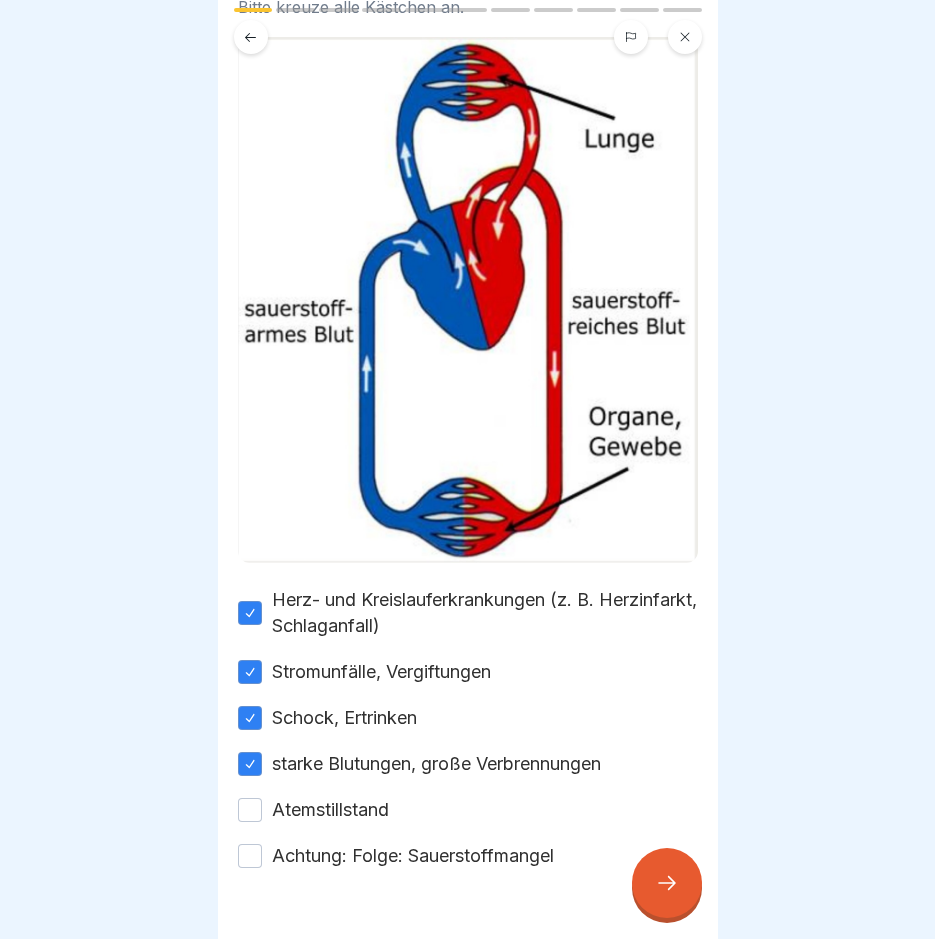 click on "Atemstillstand" at bounding box center (250, 810) 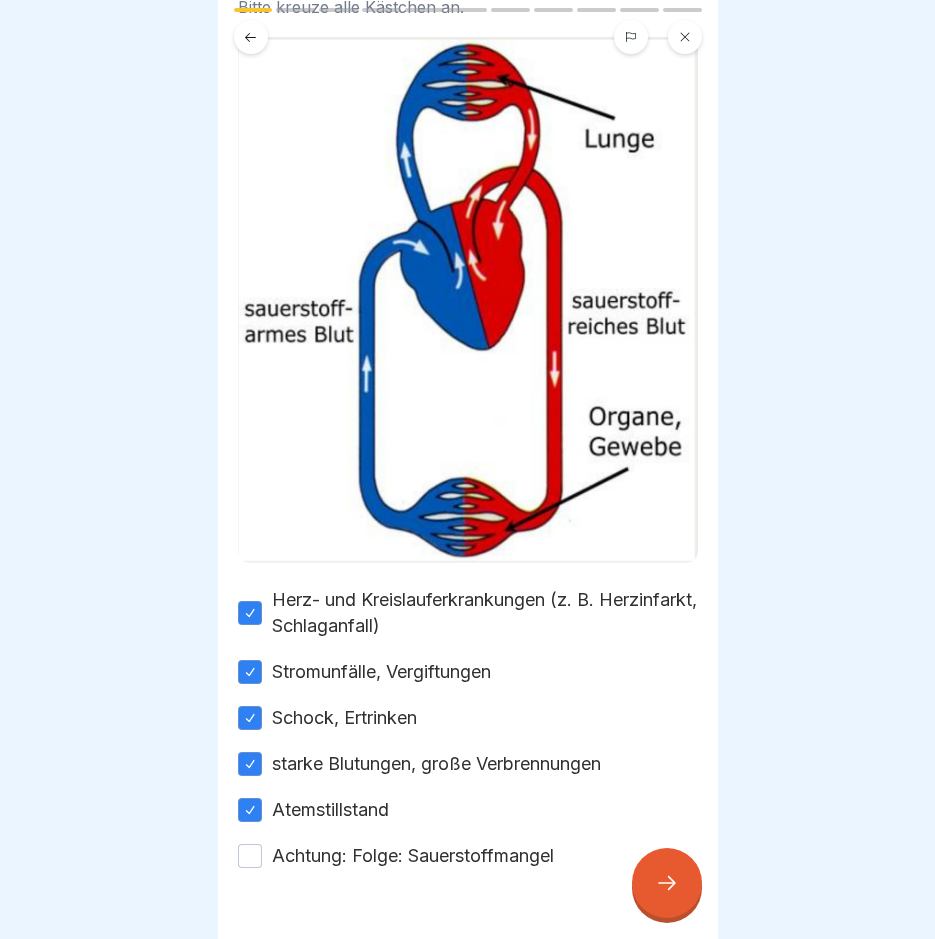 click on "Achtung: Folge: Sauerstoffmangel" at bounding box center (250, 856) 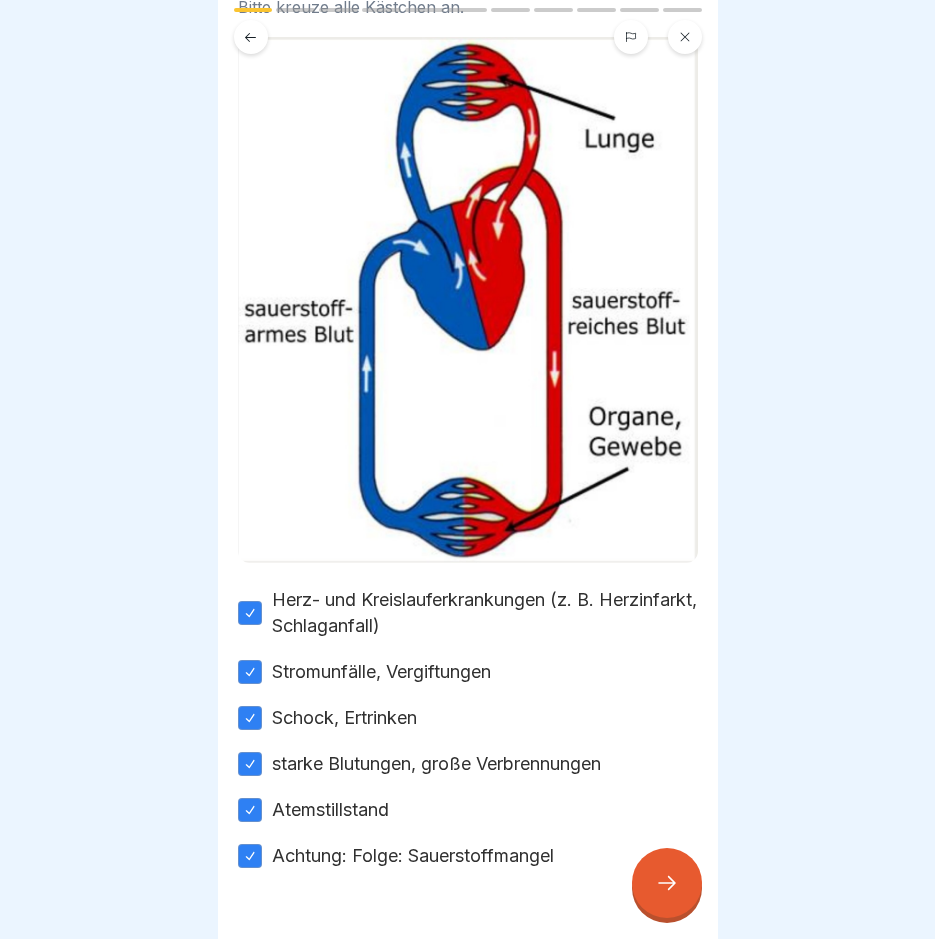 click at bounding box center (667, 883) 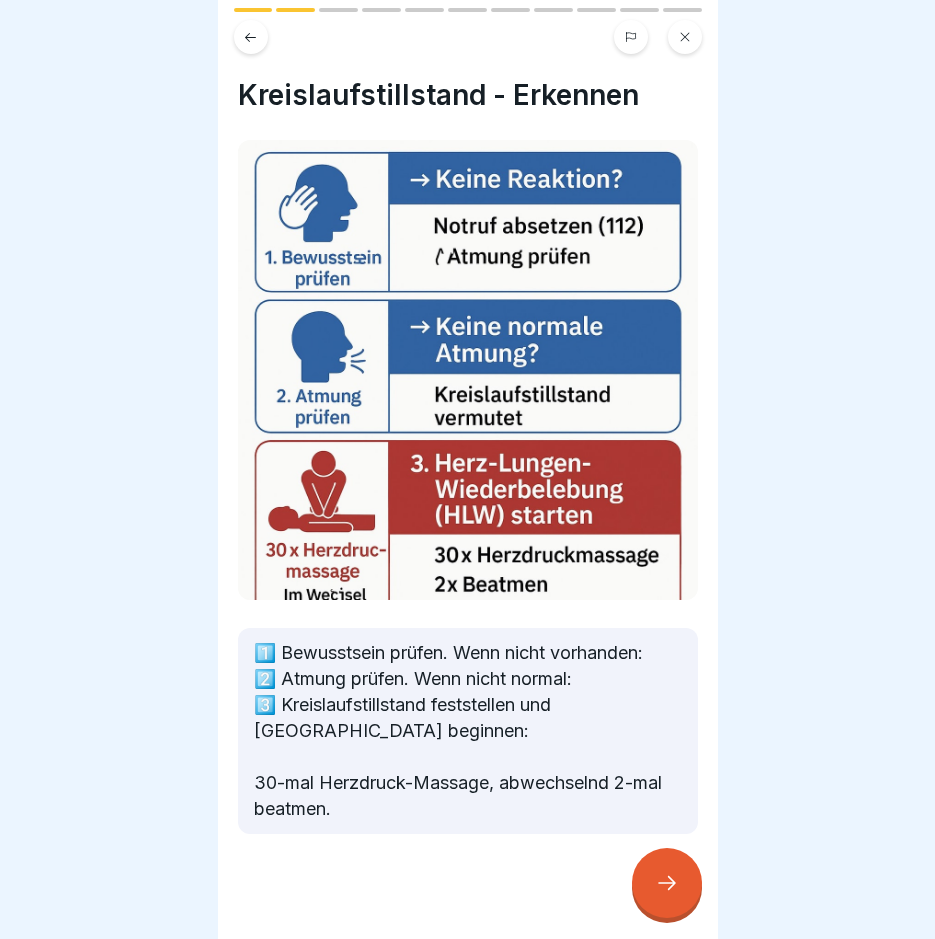 click at bounding box center (667, 883) 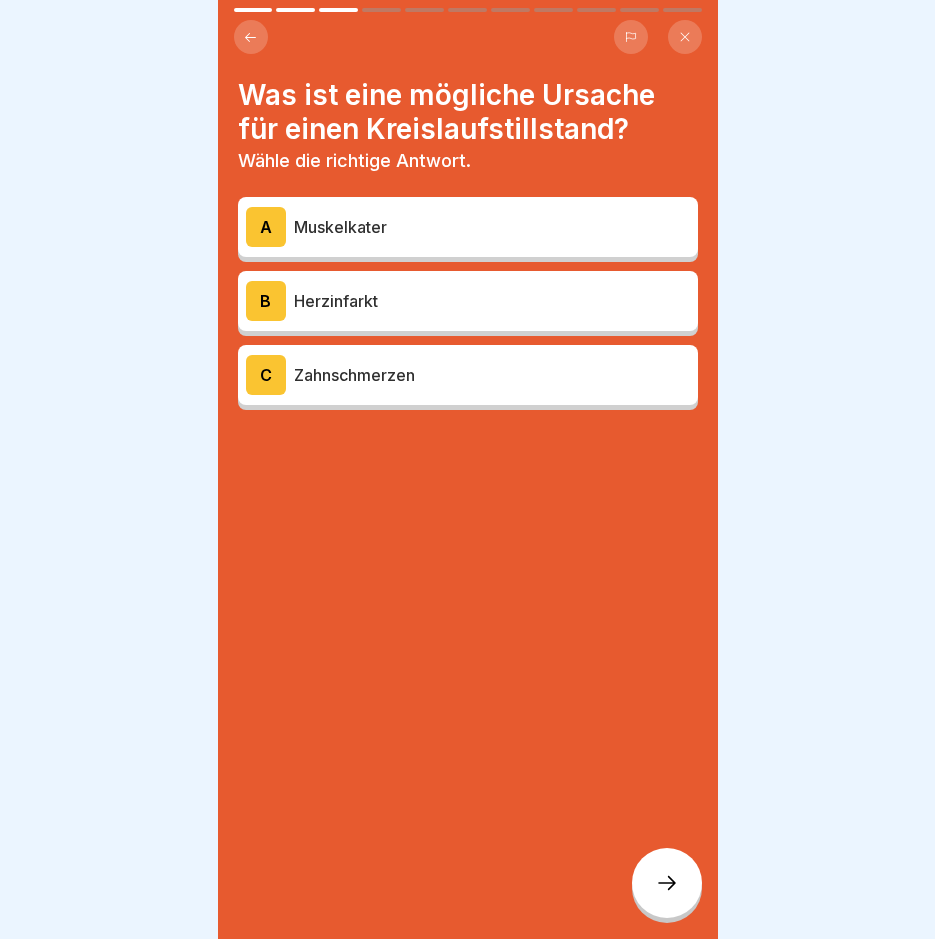 click on "Herzinfarkt" at bounding box center (492, 301) 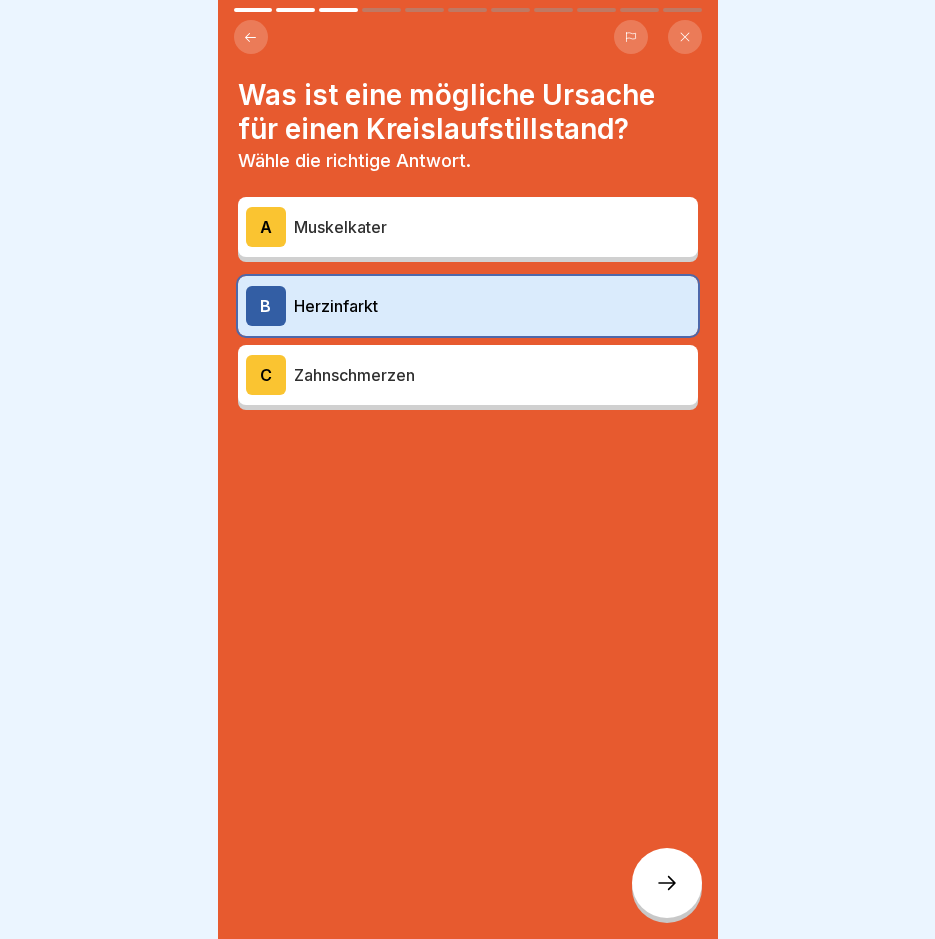 click 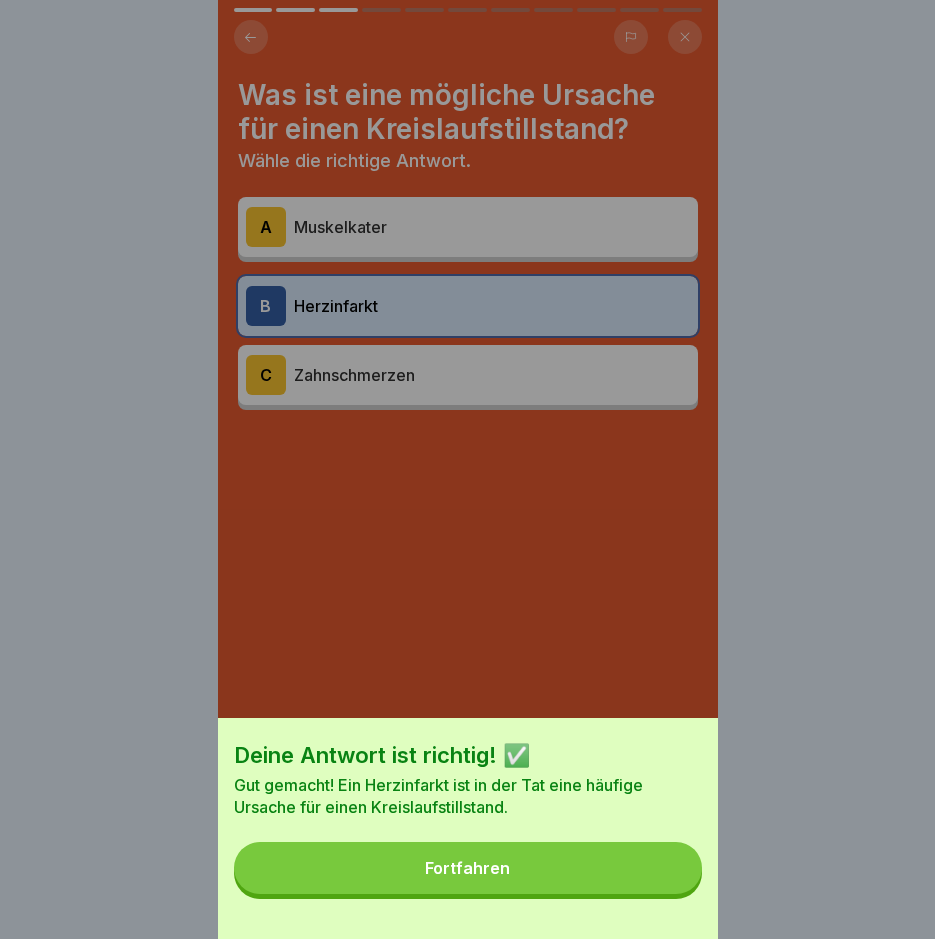 click on "Fortfahren" at bounding box center (468, 868) 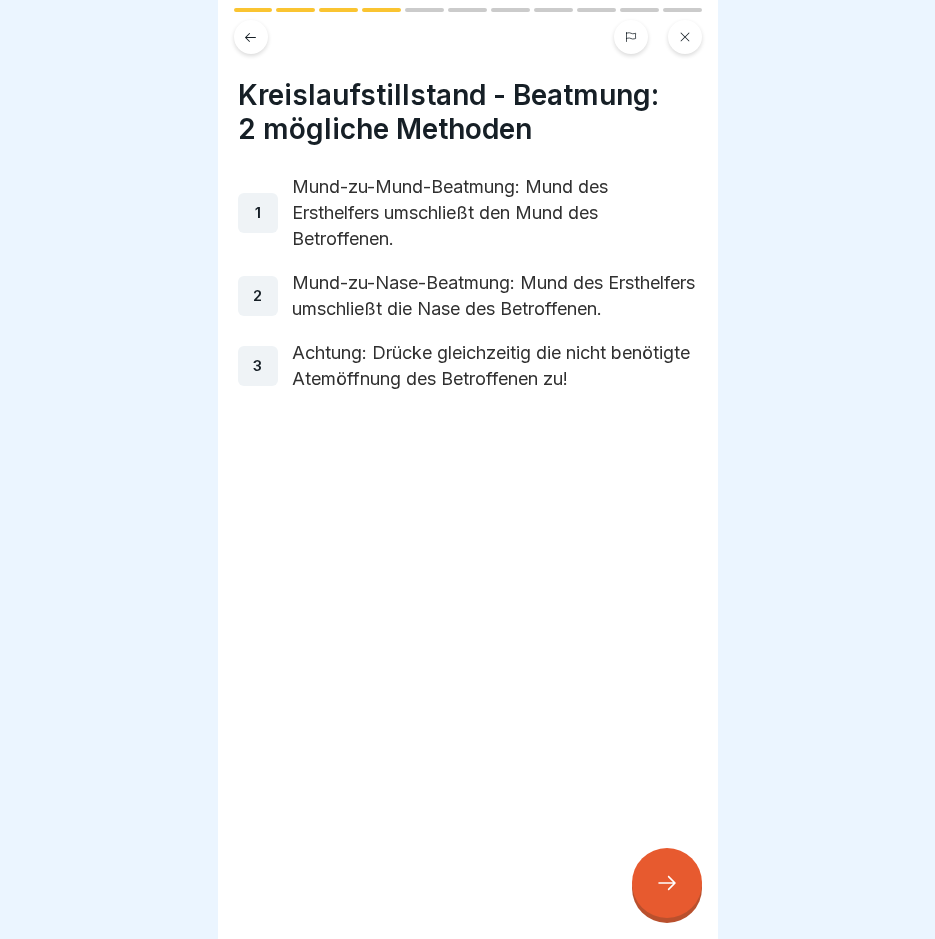 click at bounding box center (667, 883) 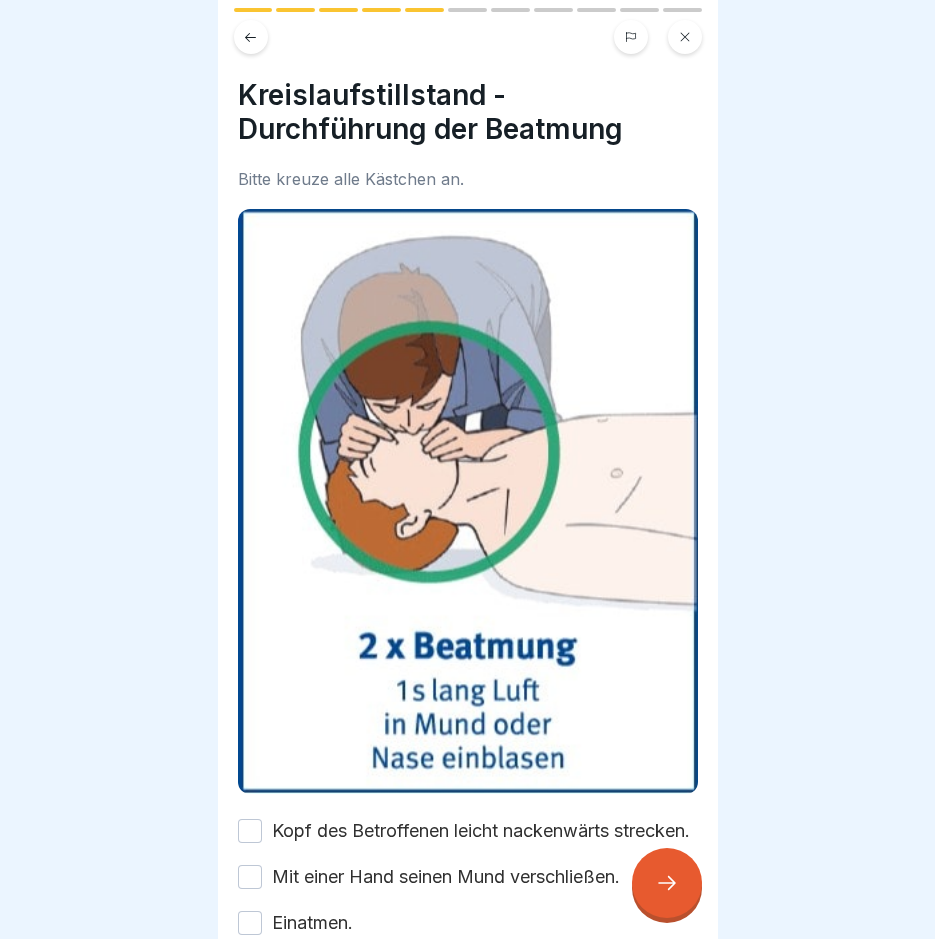 click at bounding box center (667, 883) 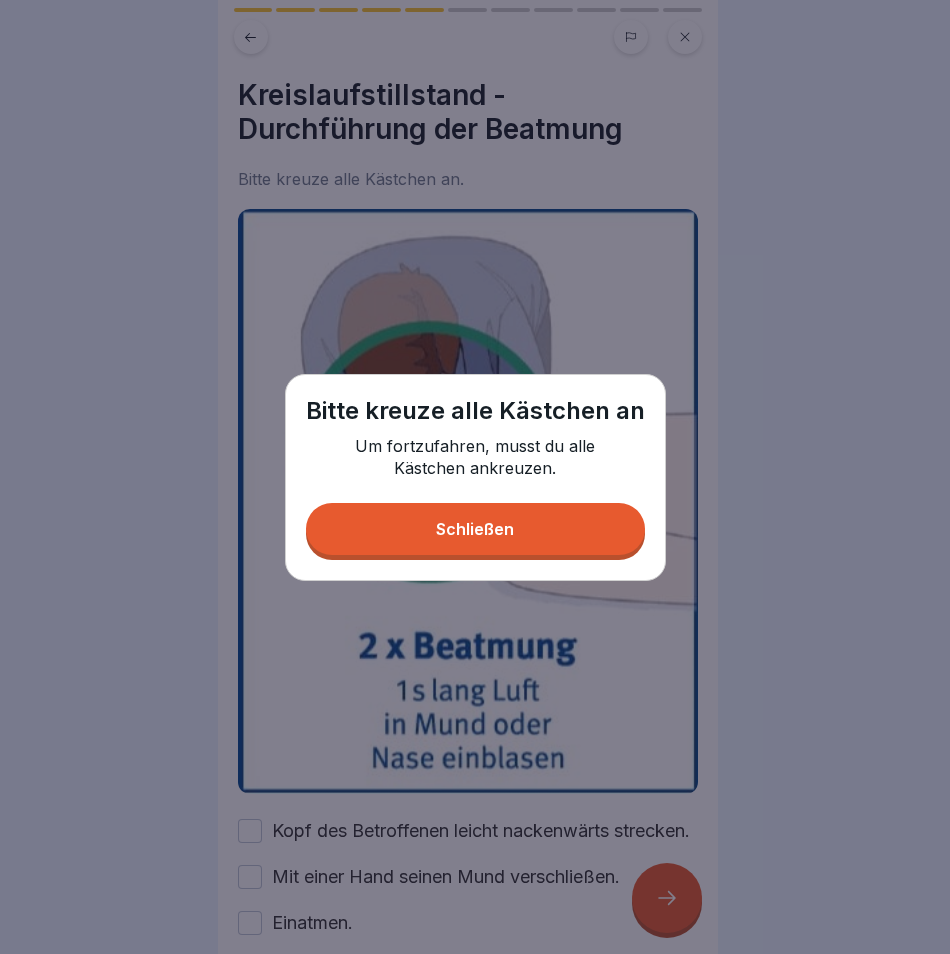click on "Bitte kreuze alle Kästchen an Um fortzufahren, musst du alle Kästchen ankreuzen. Schließen" at bounding box center [475, 477] 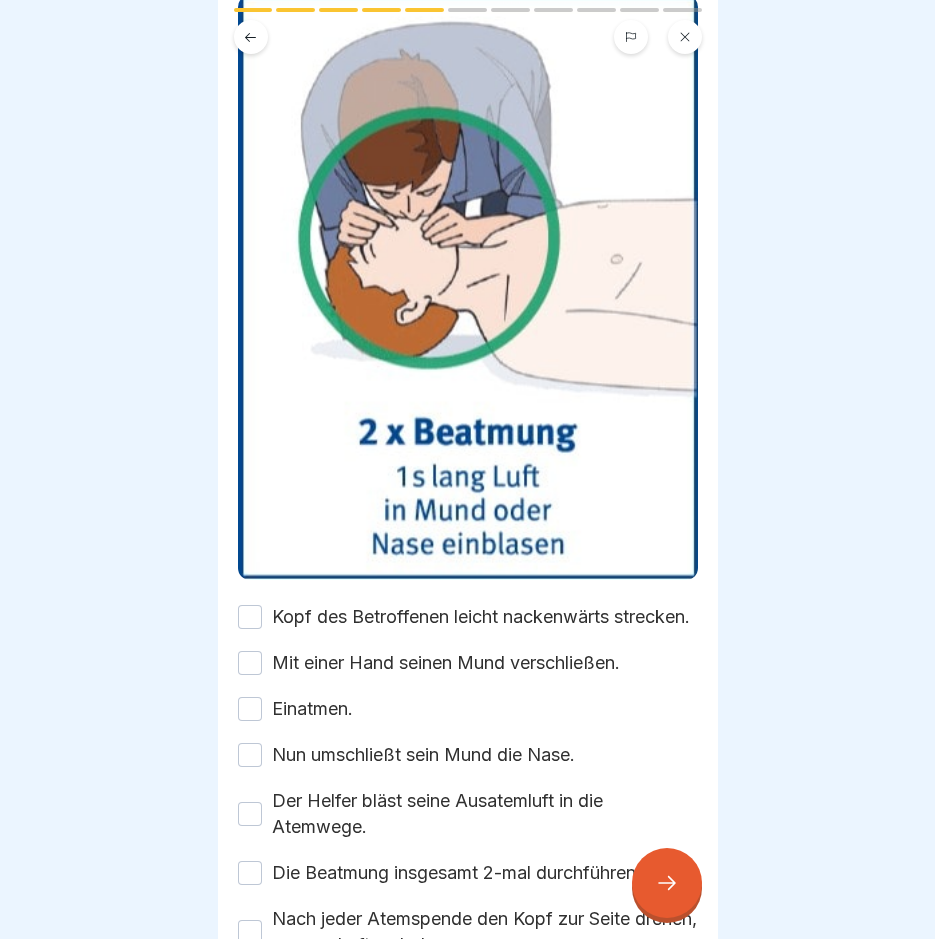 scroll, scrollTop: 279, scrollLeft: 0, axis: vertical 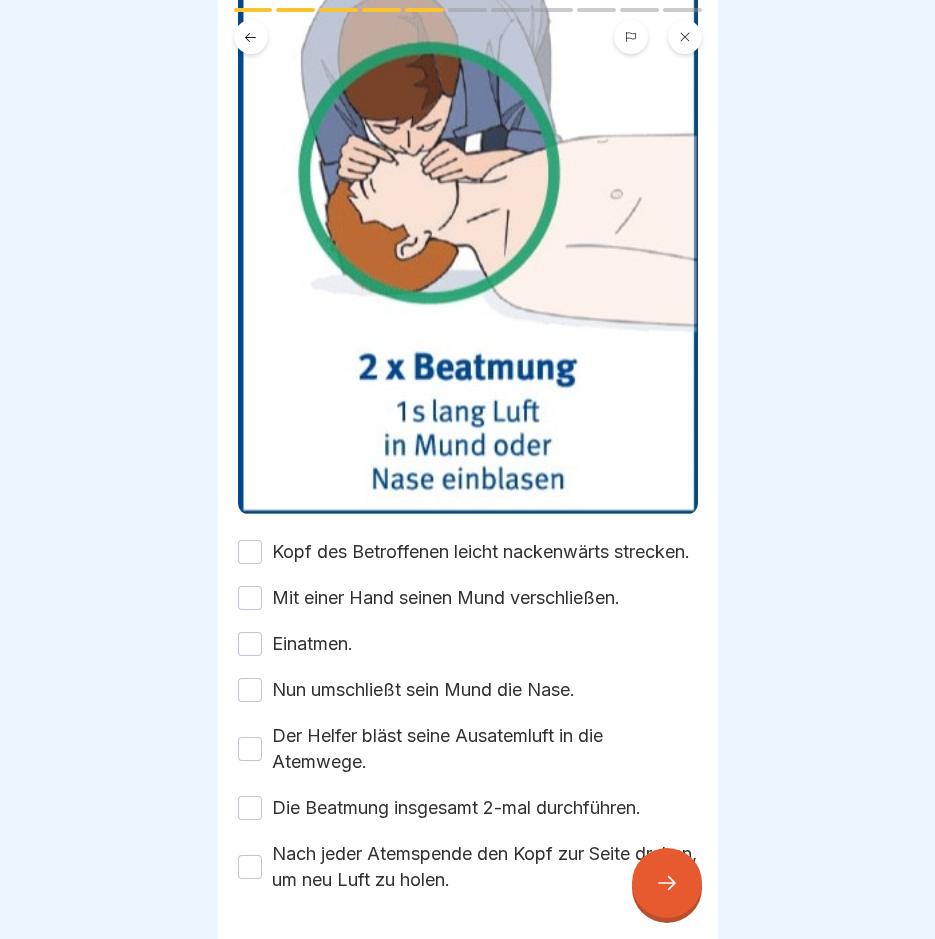 click on "Kopf des Betroffenen leicht nackenwärts strecken." at bounding box center (250, 552) 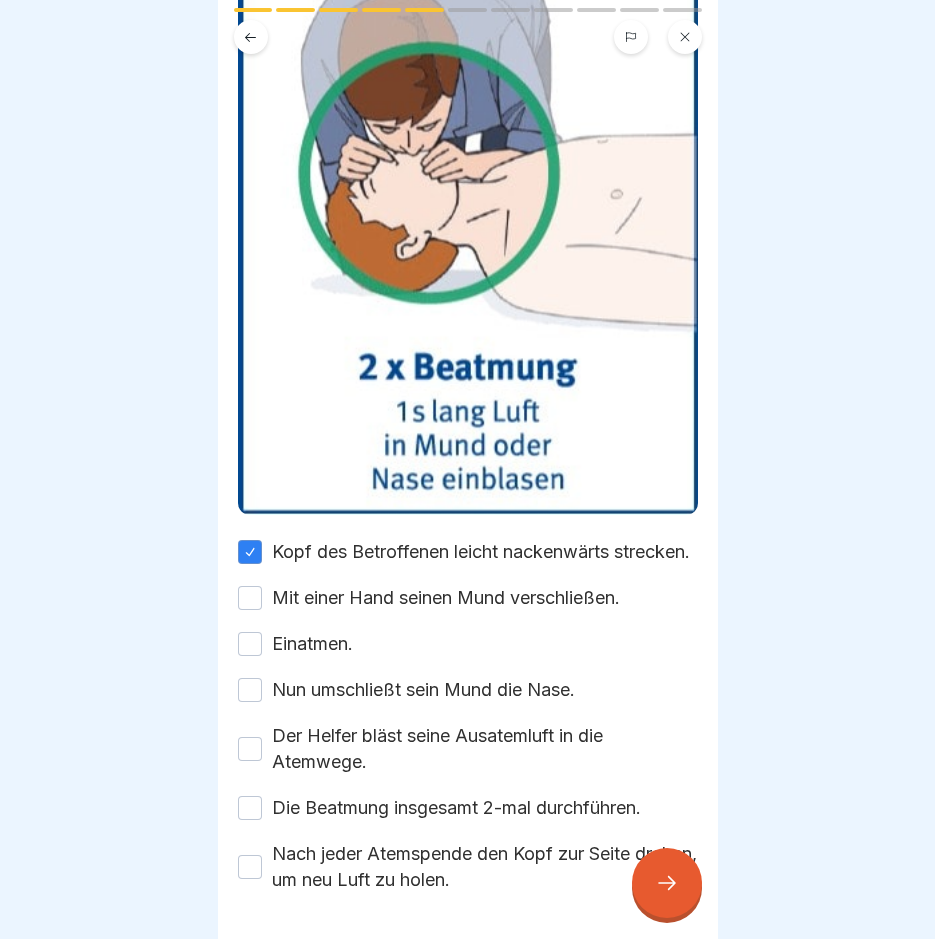 click on "Mit einer Hand seinen Mund verschließen." at bounding box center [250, 598] 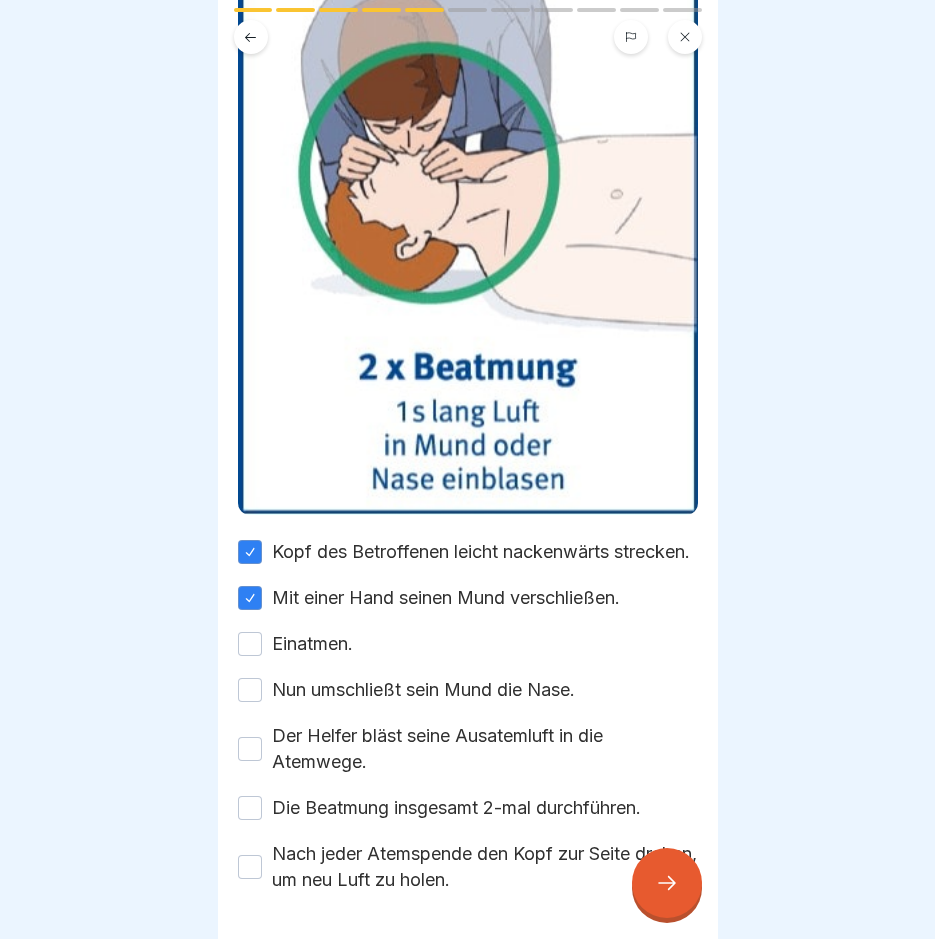 click on "Kopf des Betroffenen leicht nackenwärts strecken. Mit einer Hand seinen Mund verschließen. Einatmen. Nun umschließt sein Mund die Nase. Der Helfer bläst seine Ausatemluft in die Atemwege. Die Beatmung insgesamt 2-mal durchführen. Nach jeder Atemspende den Kopf zur Seite drehen, um neu Luft zu holen." at bounding box center (468, 716) 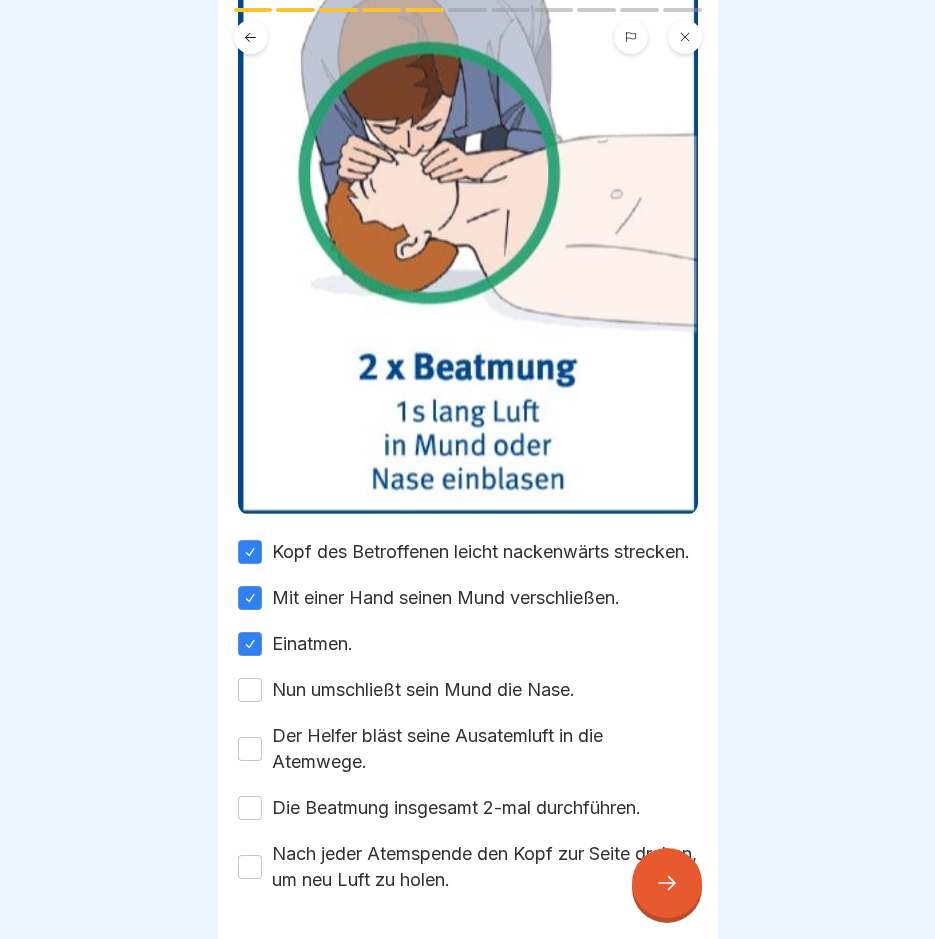 click on "Nun umschließt sein Mund die Nase." at bounding box center (250, 690) 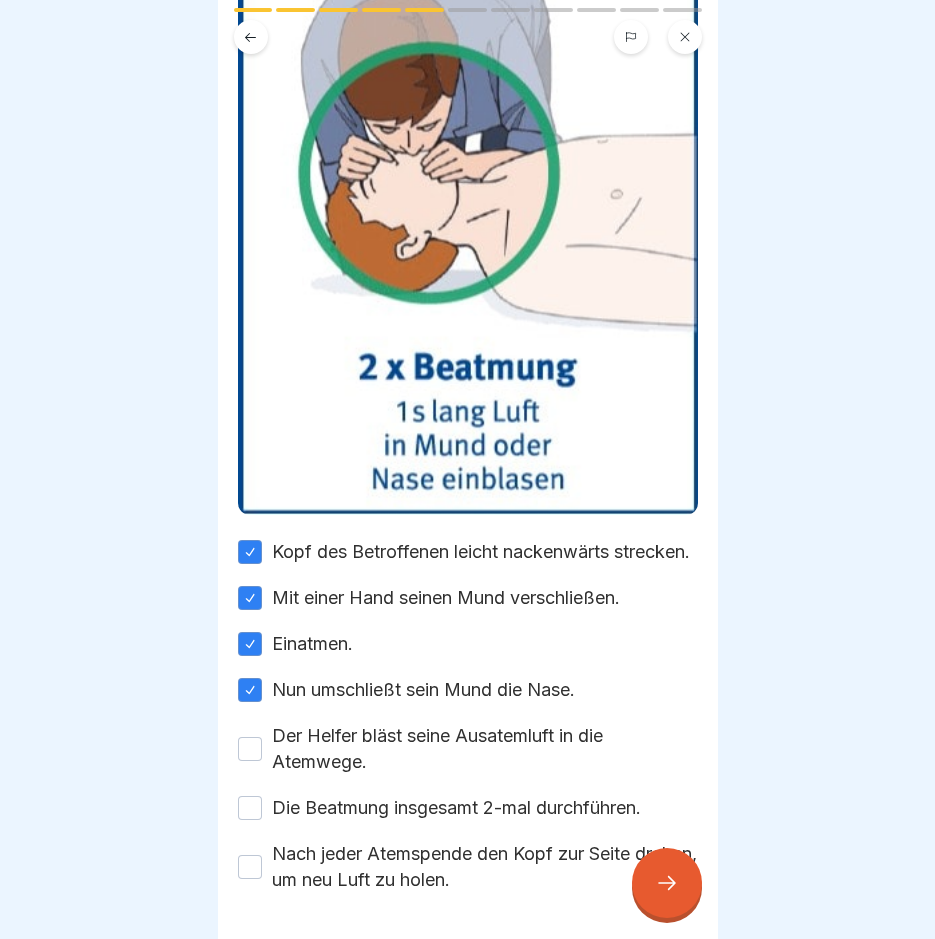click on "Der Helfer bläst seine Ausatemluft in die Atemwege." at bounding box center [250, 749] 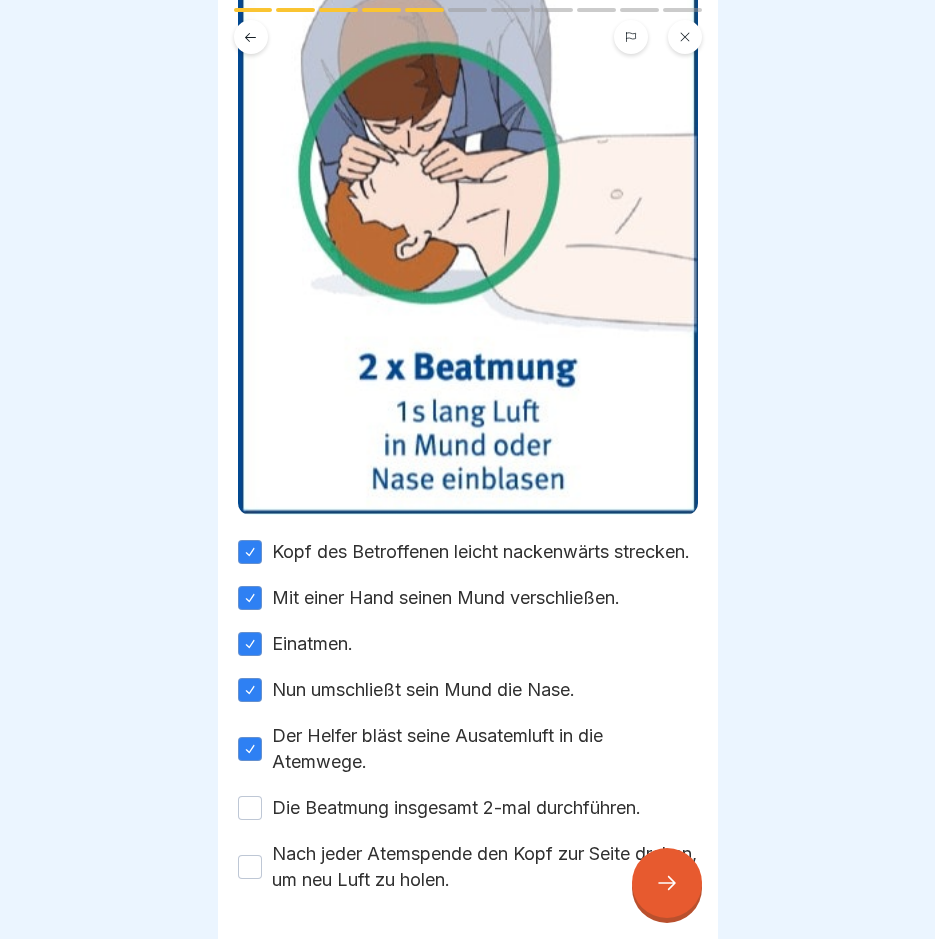 click on "Die Beatmung insgesamt 2-mal durchführen." at bounding box center (250, 808) 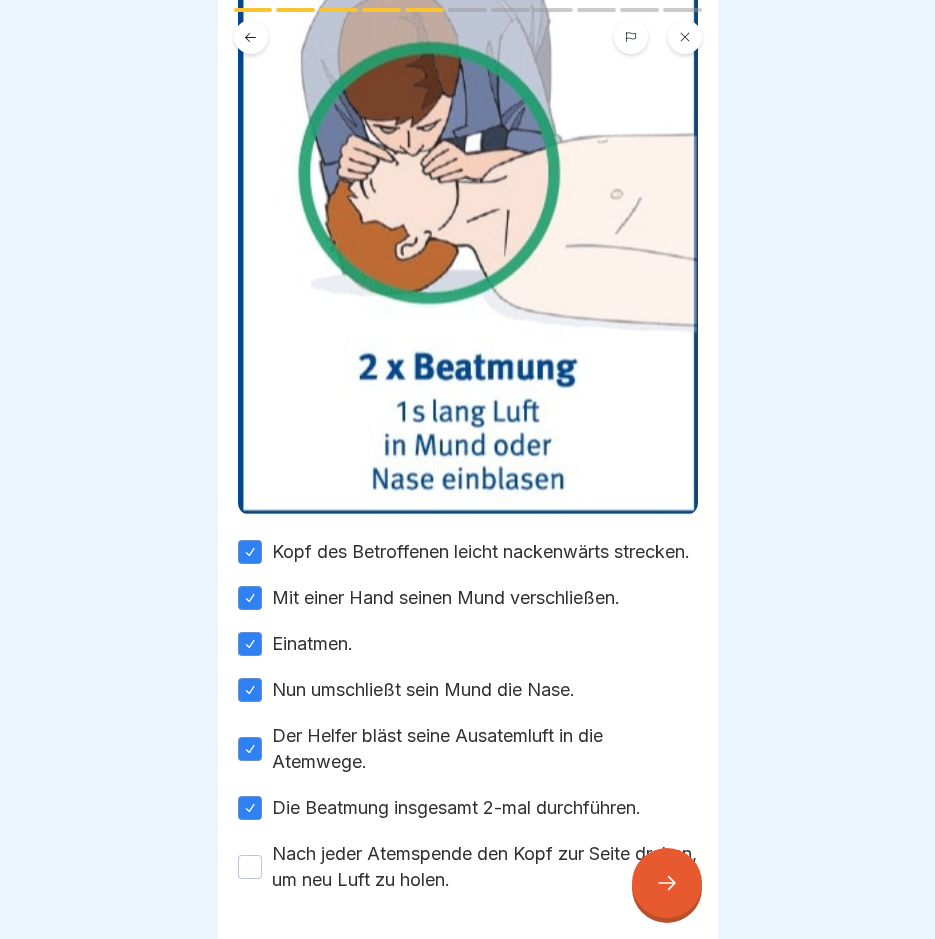 click on "Nach jeder Atemspende den Kopf zur Seite drehen, um neu Luft zu holen." at bounding box center (250, 867) 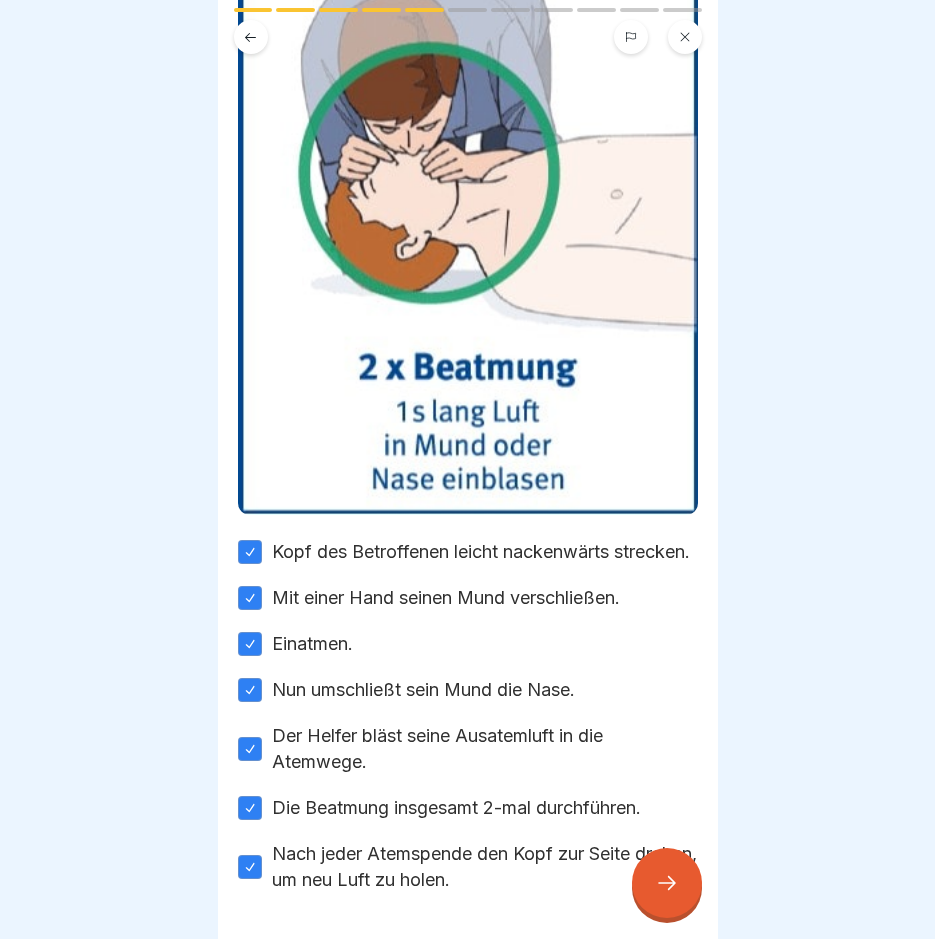 scroll, scrollTop: 359, scrollLeft: 0, axis: vertical 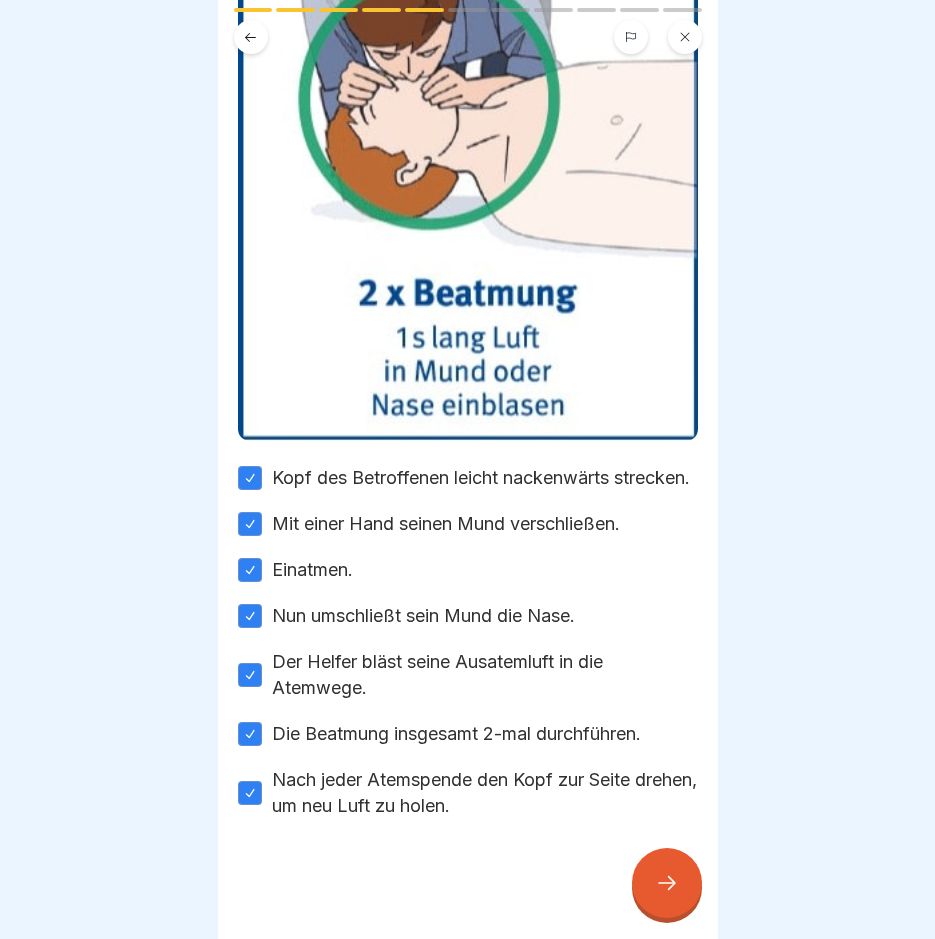 click 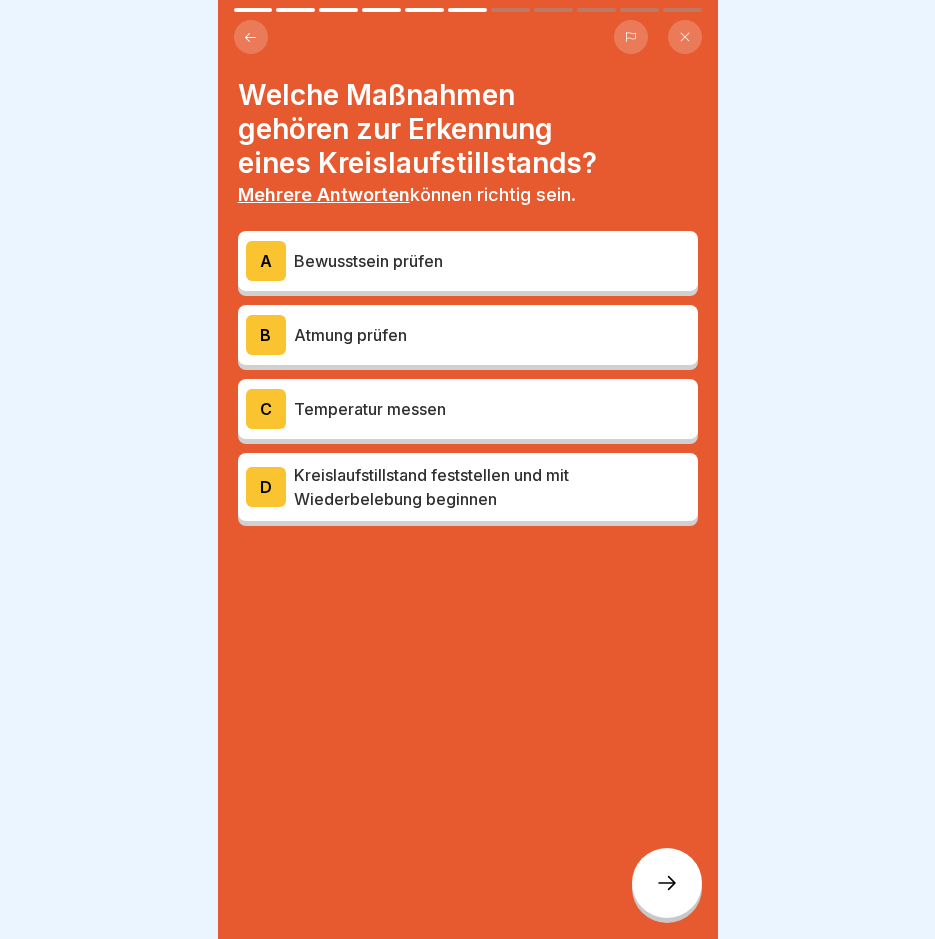 click on "Bewusstsein prüfen" at bounding box center (492, 261) 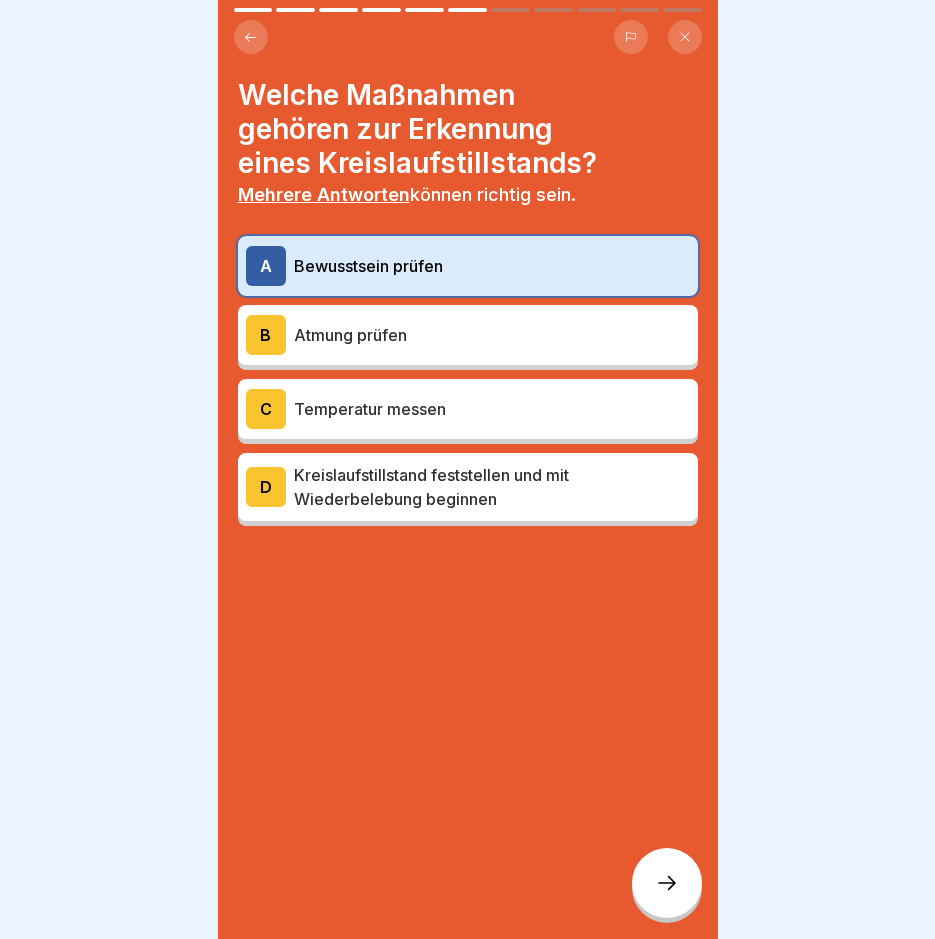 click on "Atmung prüfen" at bounding box center (492, 335) 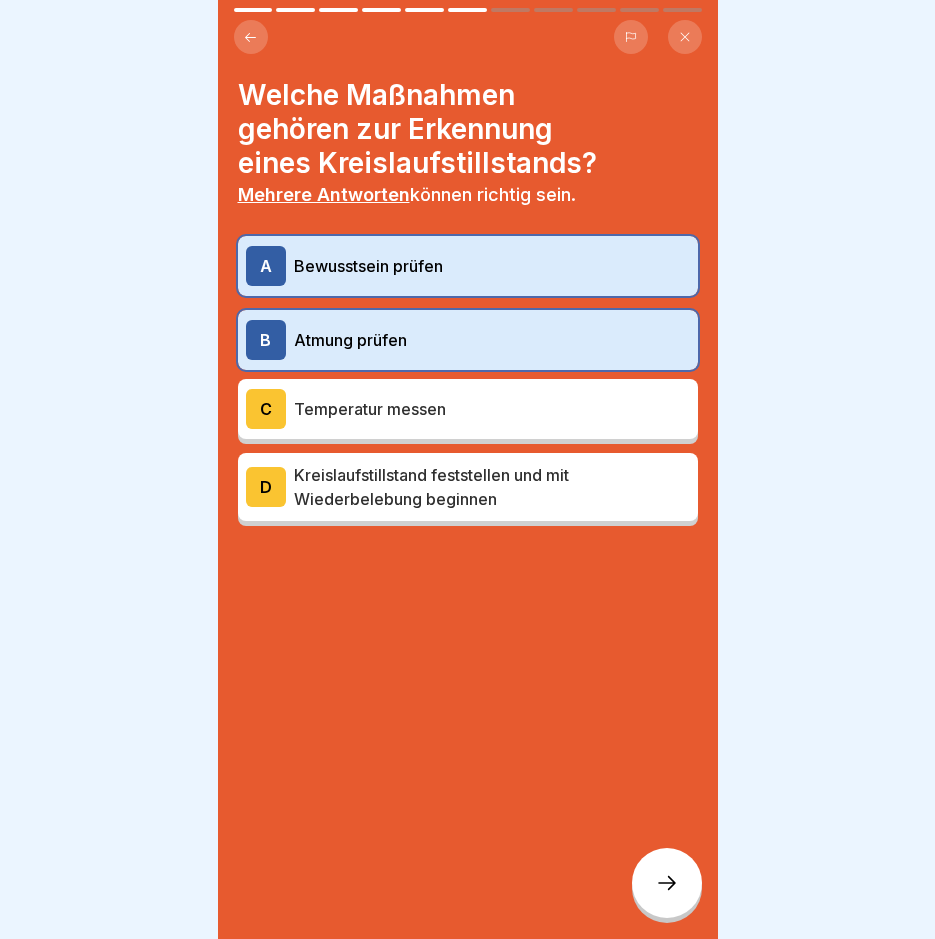 click 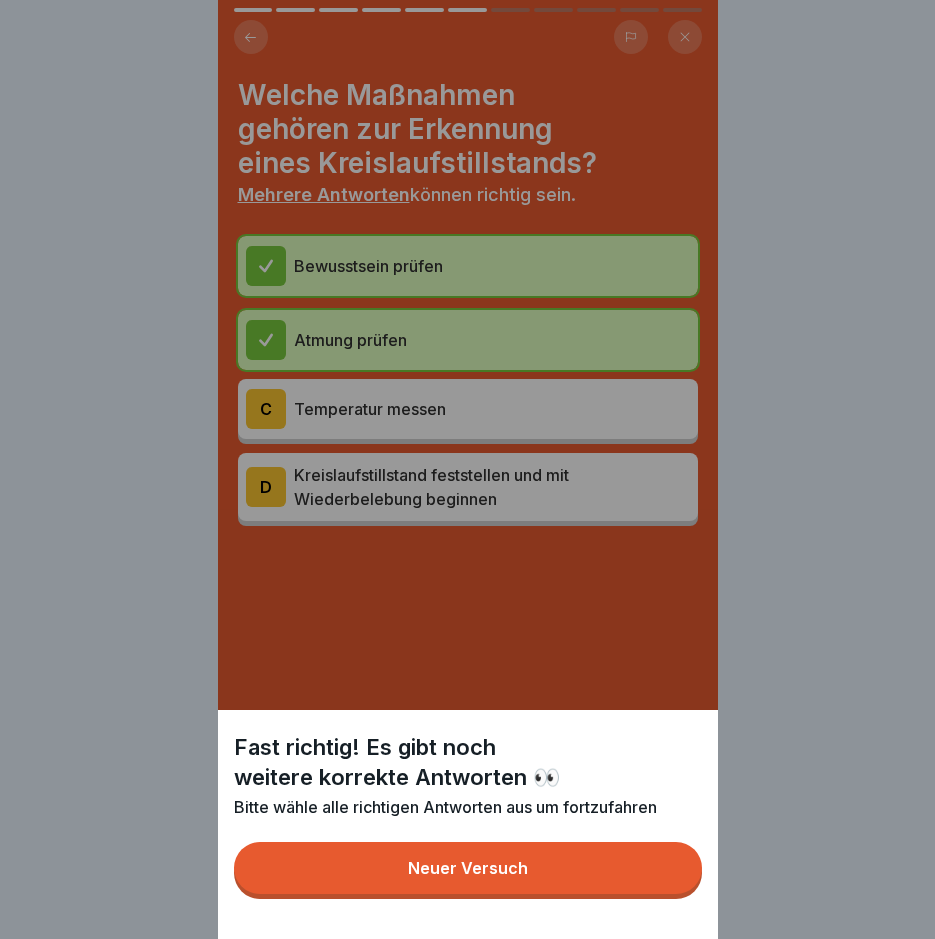 click on "Neuer Versuch" at bounding box center (468, 868) 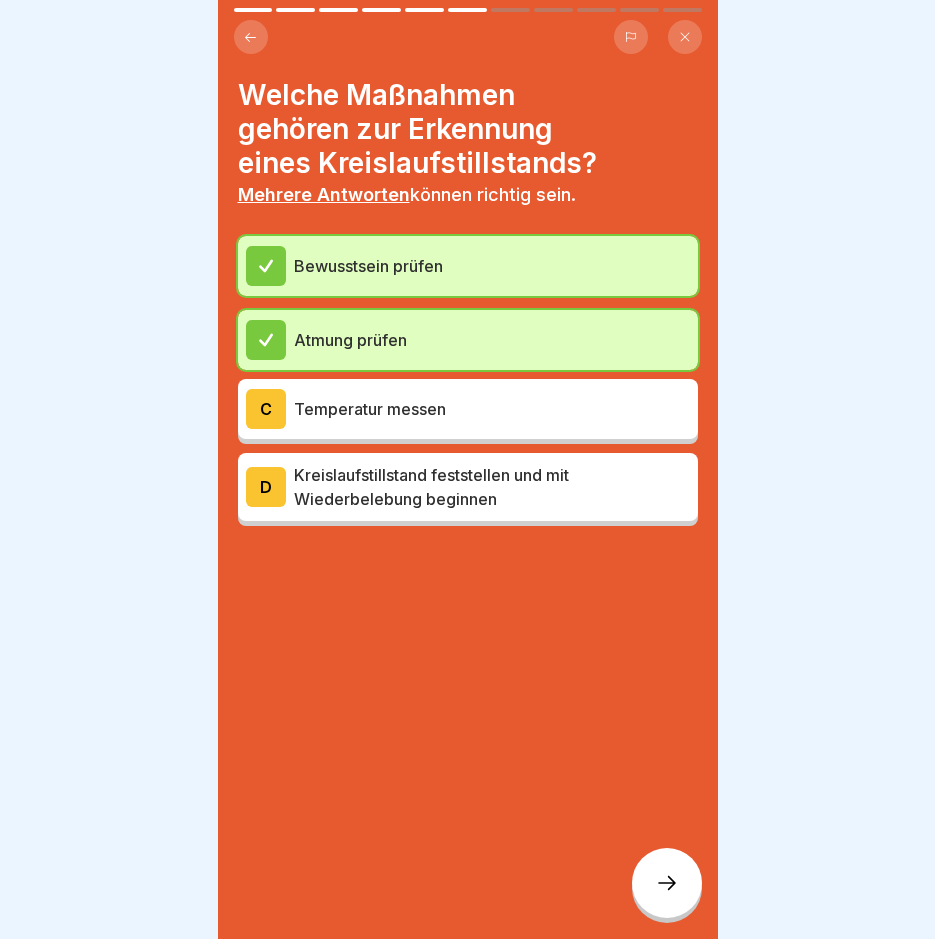 click 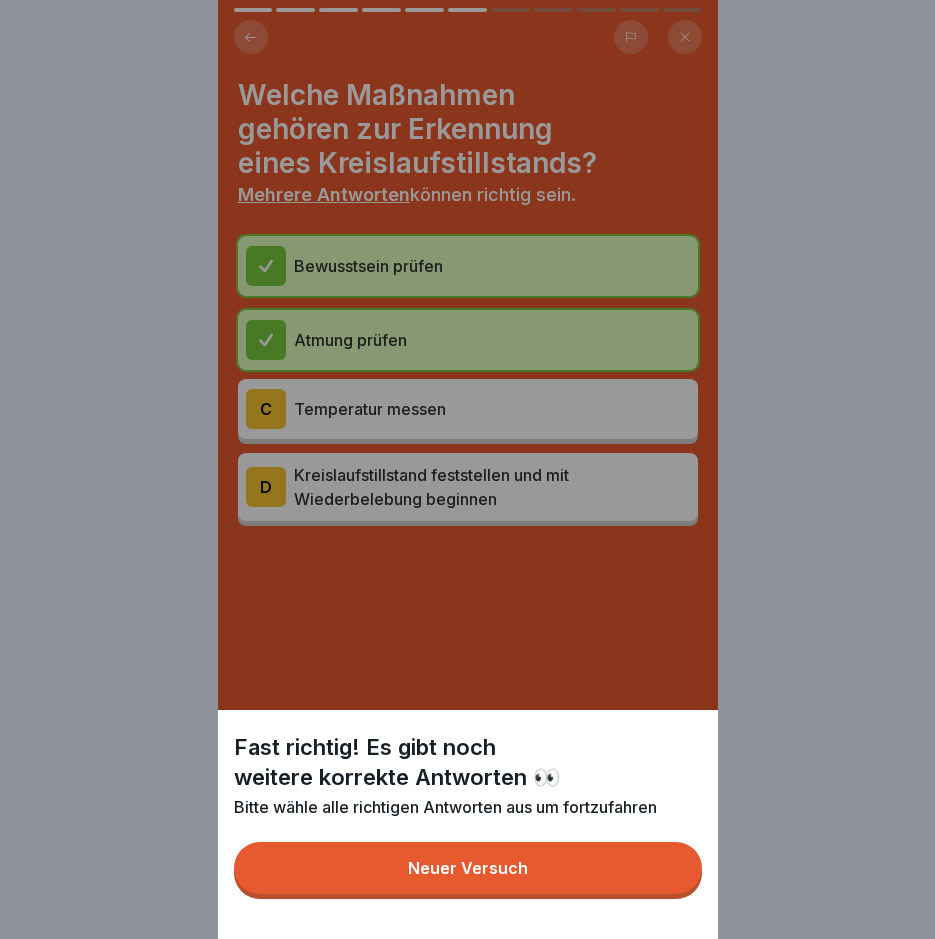 click on "Neuer Versuch" at bounding box center (468, 868) 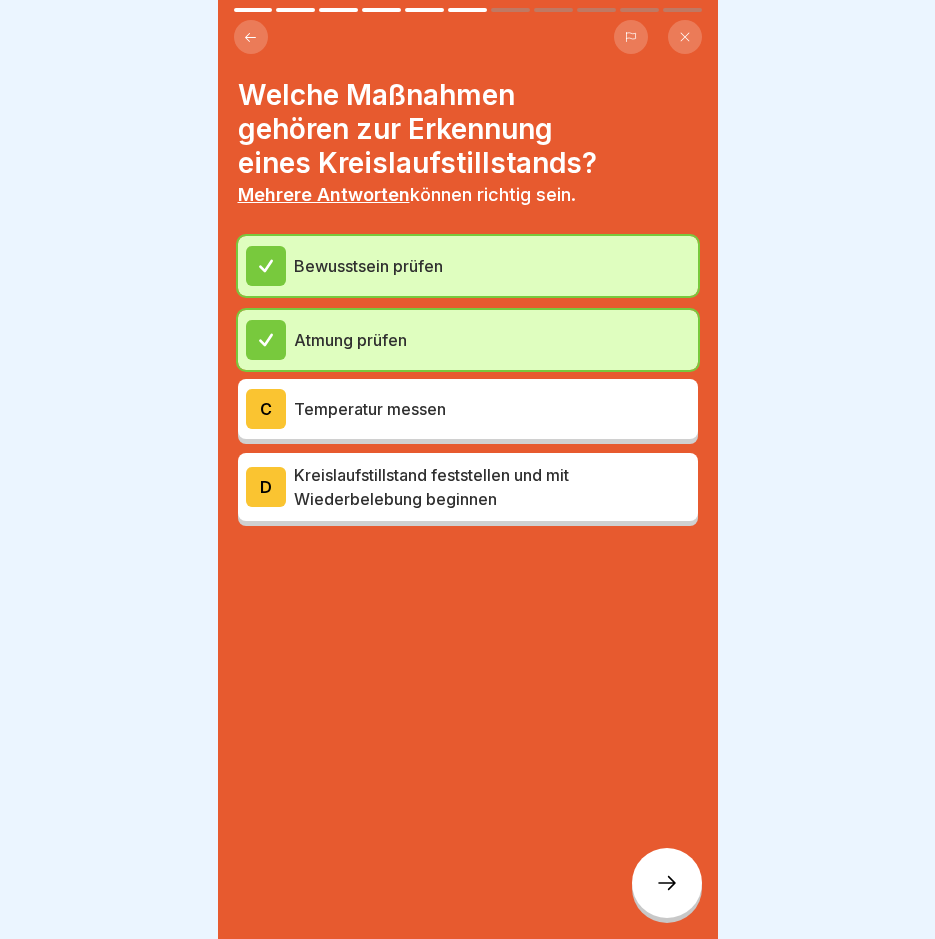 click on "Kreislaufstillstand feststellen und mit Wiederbelebung beginnen" at bounding box center [492, 487] 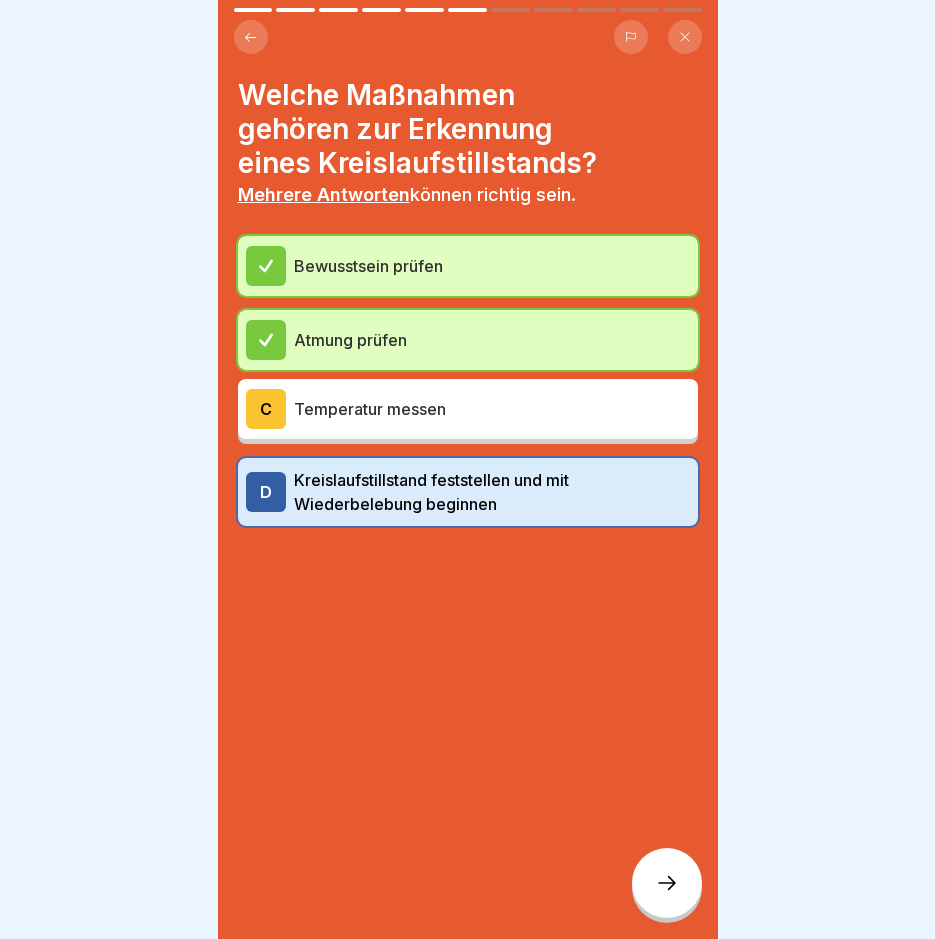 click at bounding box center [667, 883] 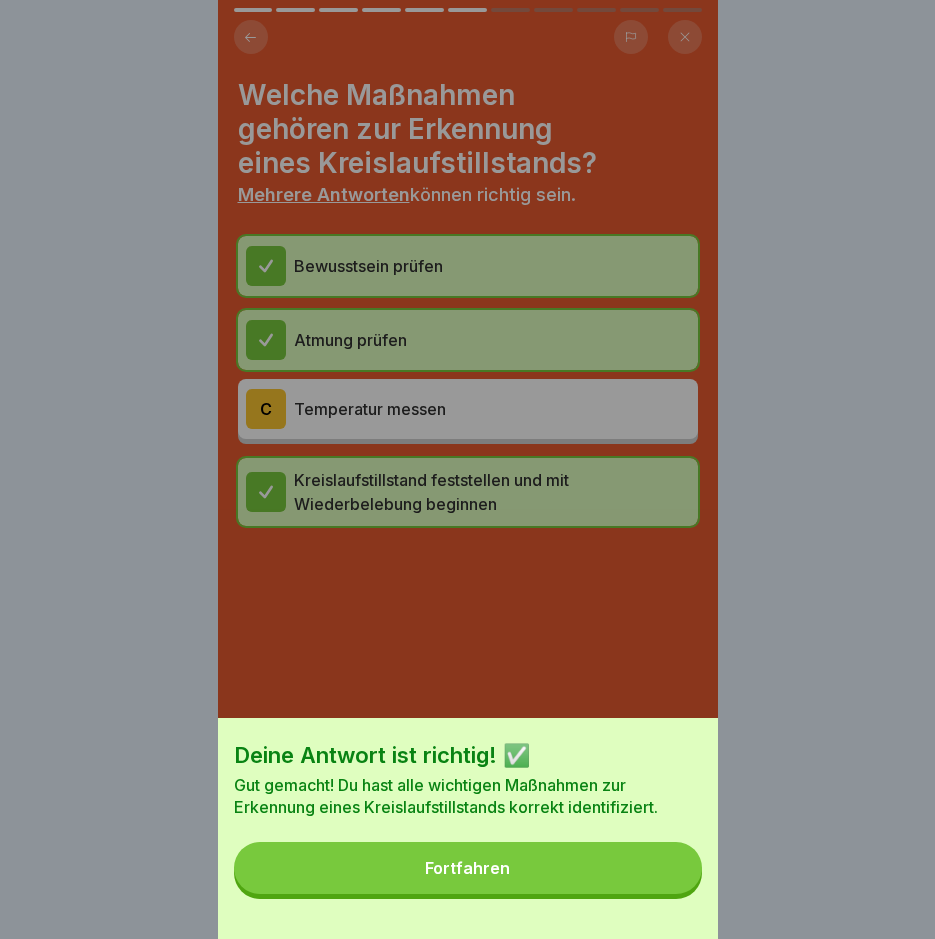 click on "Fortfahren" at bounding box center [468, 868] 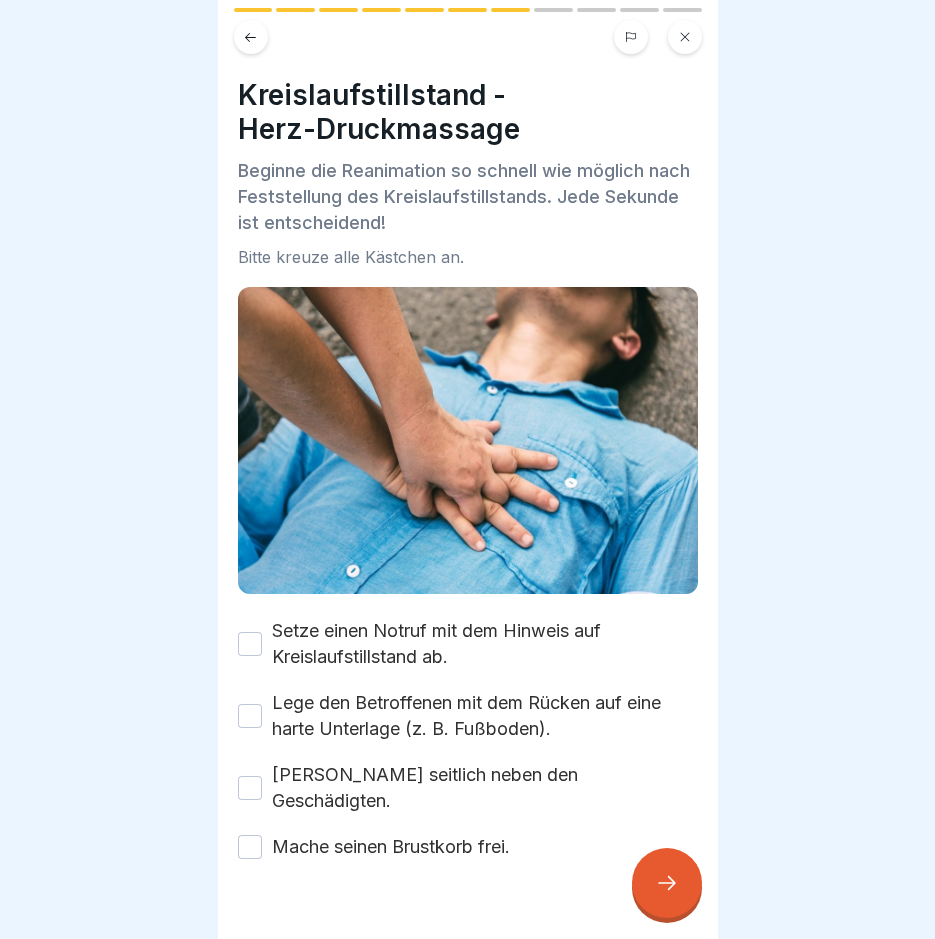 click on "Setze einen Notruf mit dem Hinweis auf Kreislaufstillstand ab." at bounding box center [250, 644] 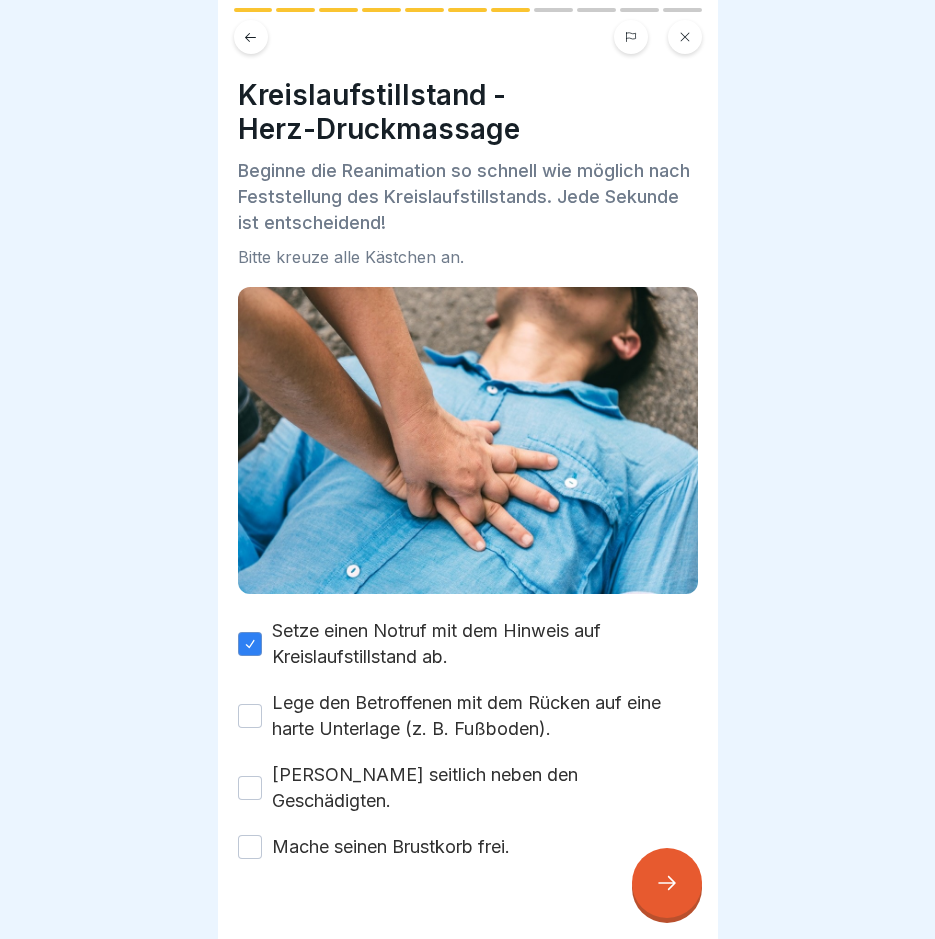 click on "Lege den Betroffenen mit dem Rücken auf eine harte Unterlage (z. B. Fußboden)." at bounding box center [250, 716] 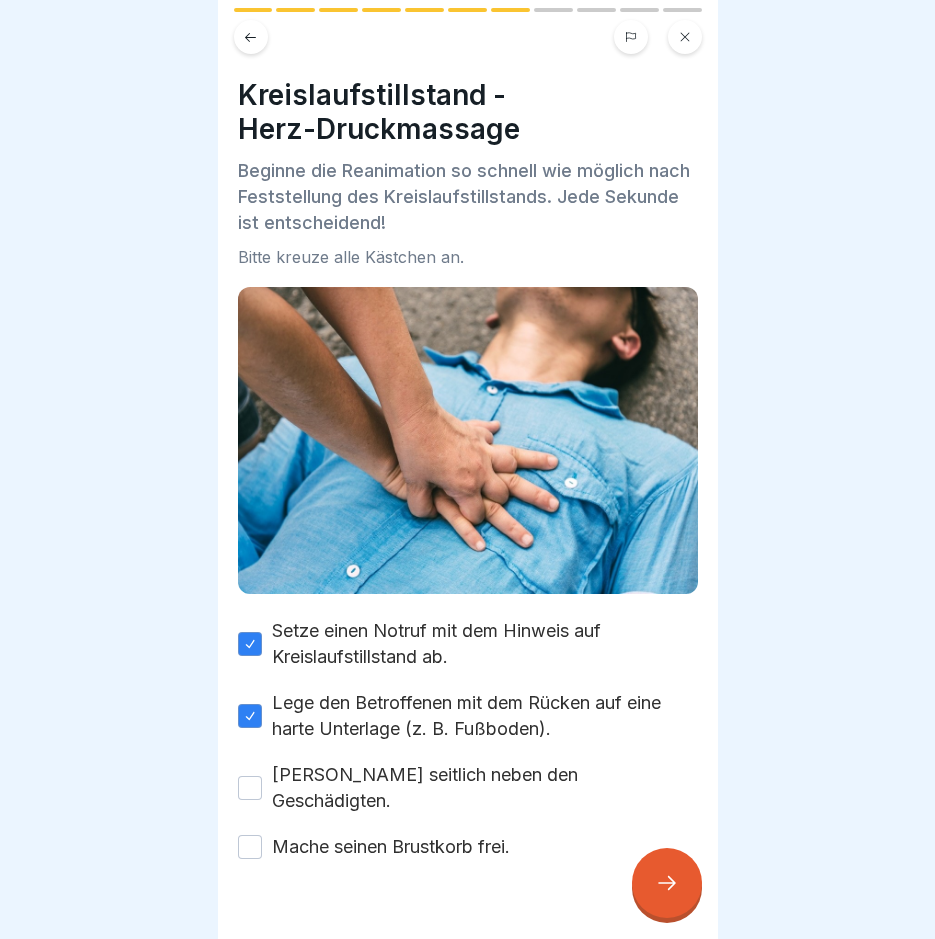 click on "Knie seitlich neben den Geschädigten." at bounding box center (250, 788) 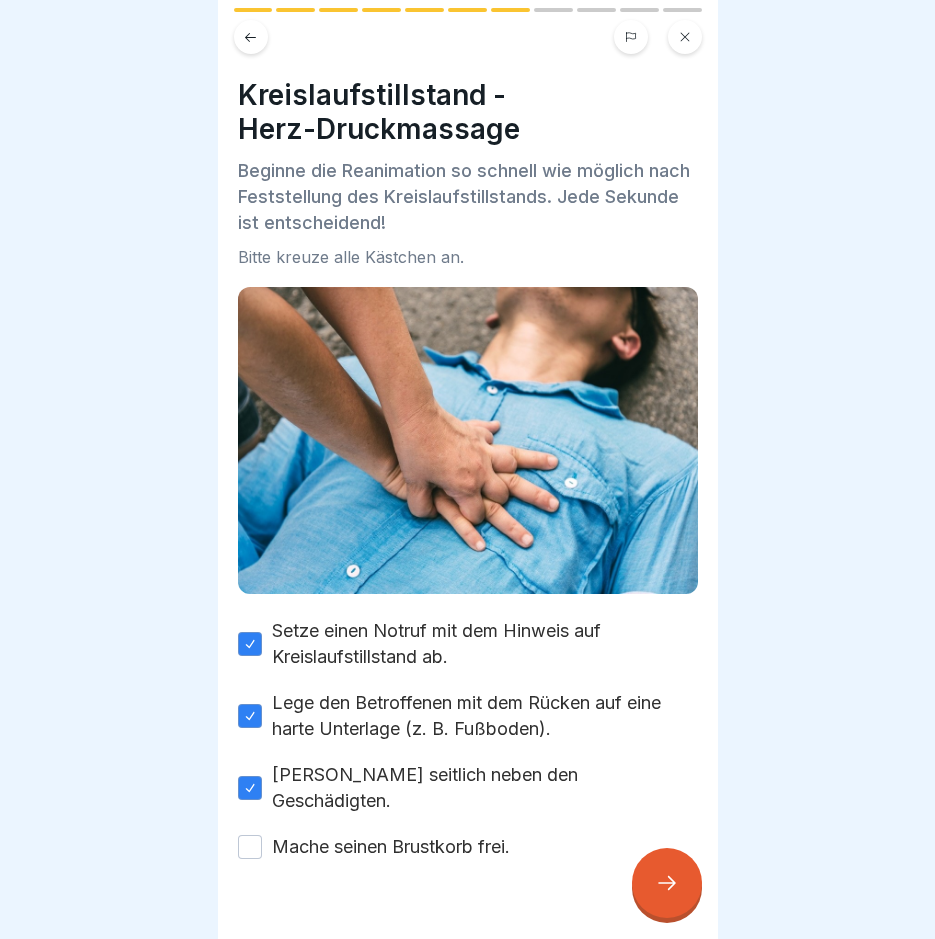 click on "Mache seinen Brustkorb frei." at bounding box center [250, 847] 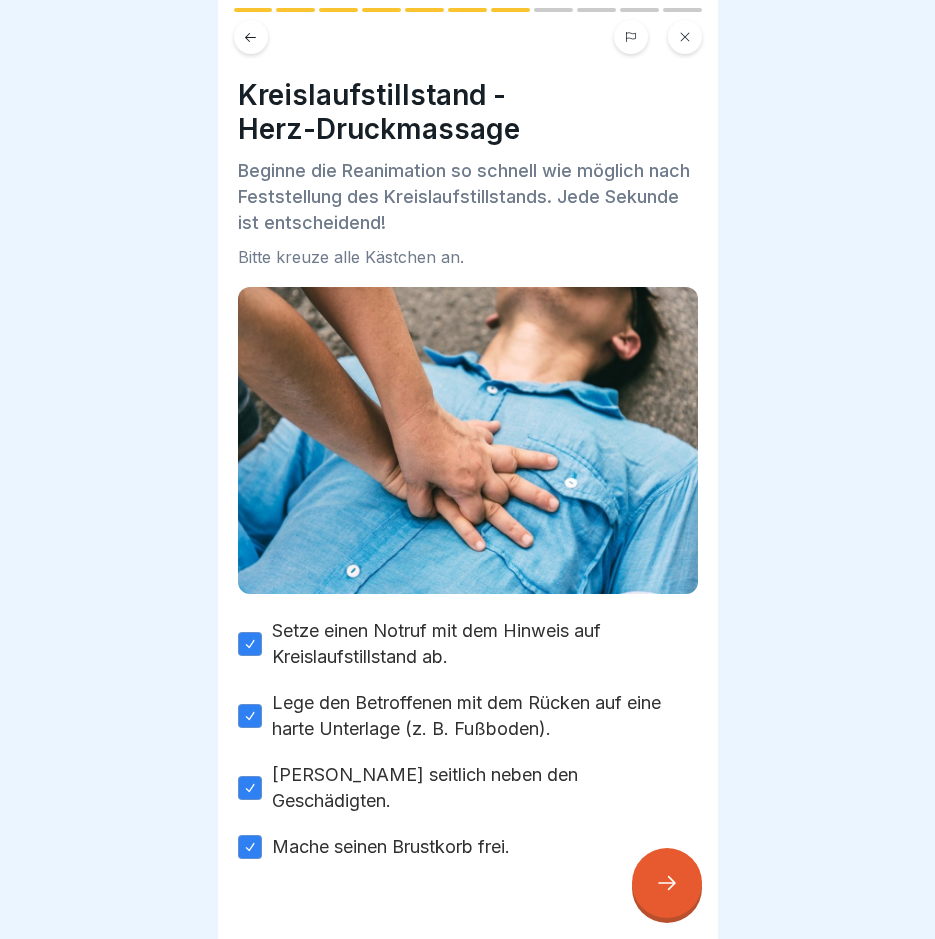 click 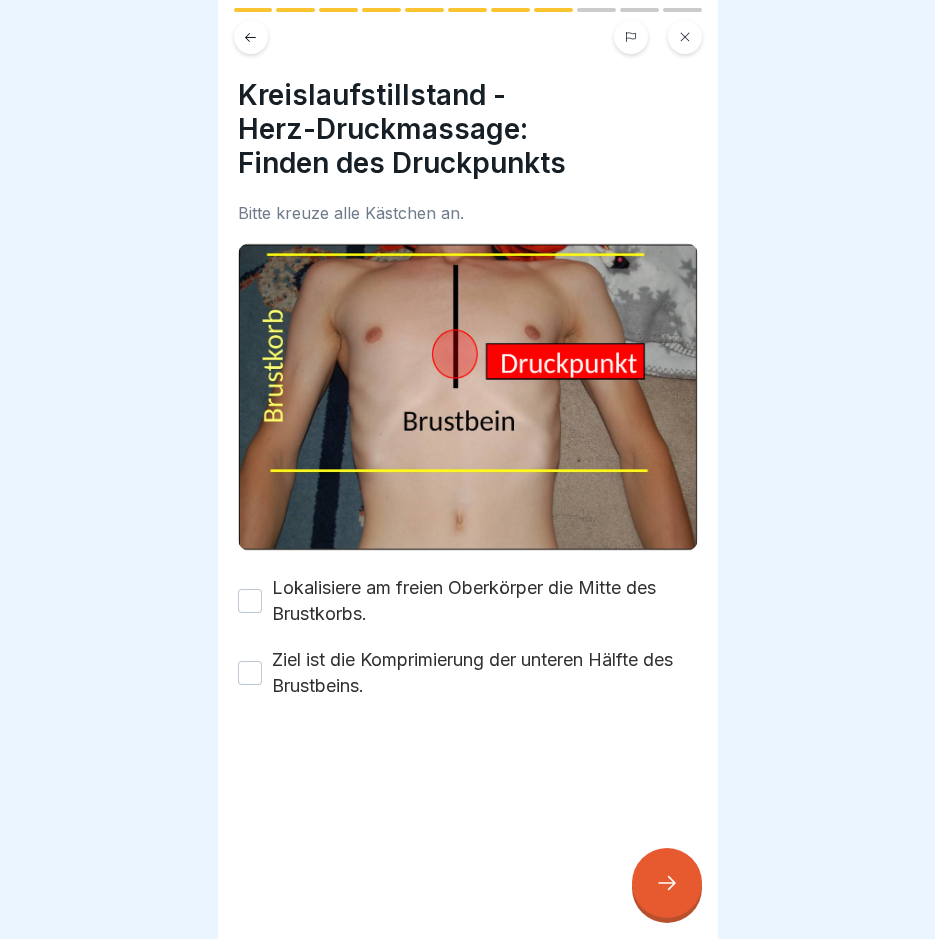 click on "Lokalisiere am freien Oberkörper die Mitte des Brustkorbs." at bounding box center (250, 601) 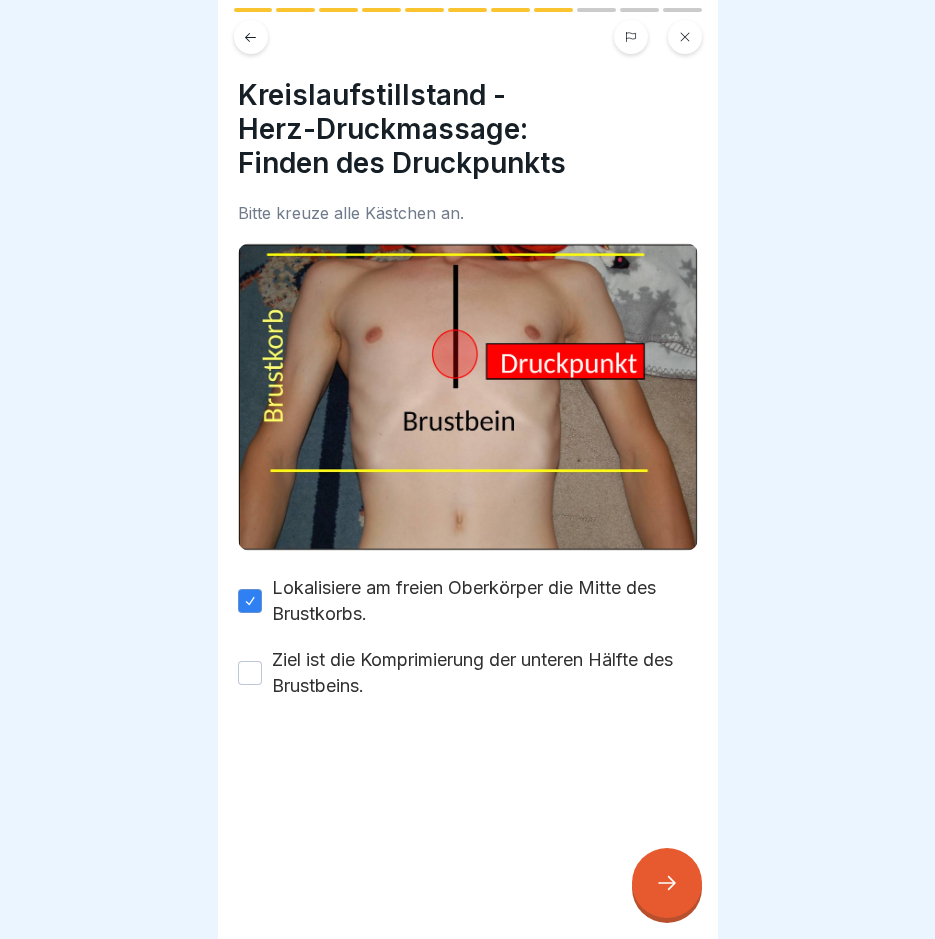 click on "Ziel ist die Komprimierung der unteren Hälfte des Brustbeins." at bounding box center (250, 673) 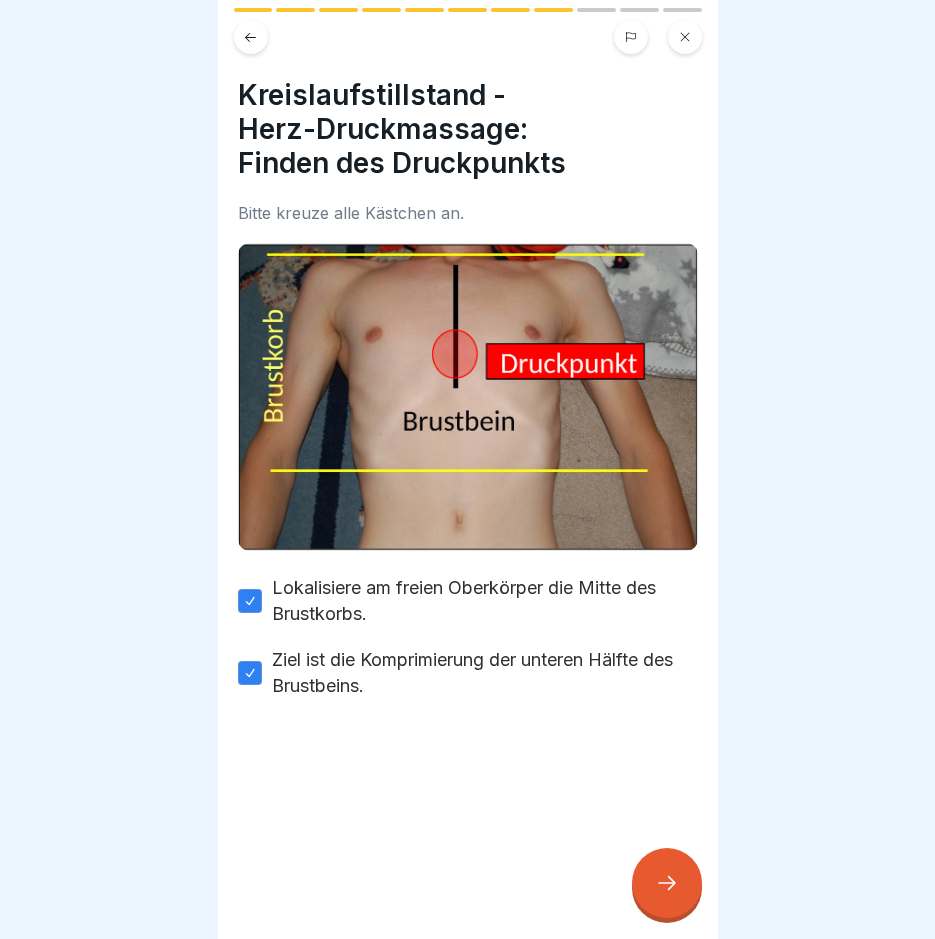 click at bounding box center (667, 883) 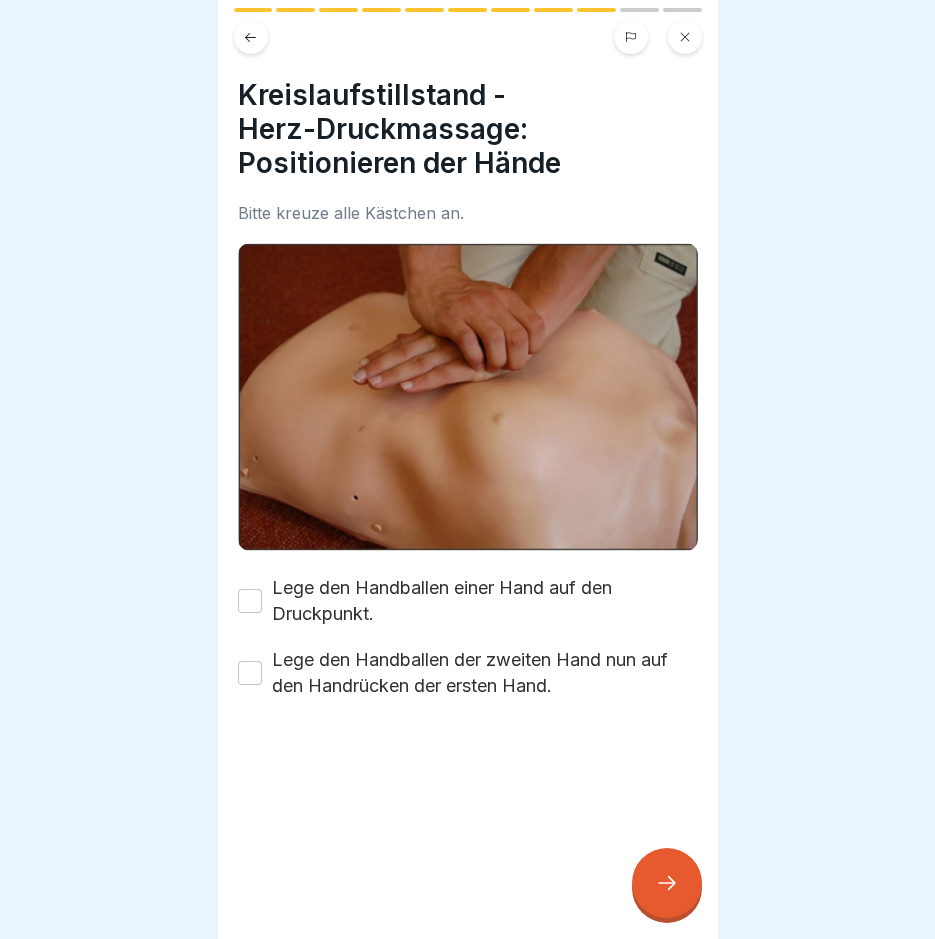 click on "Lege den Handballen einer Hand auf den Druckpunkt." at bounding box center [250, 601] 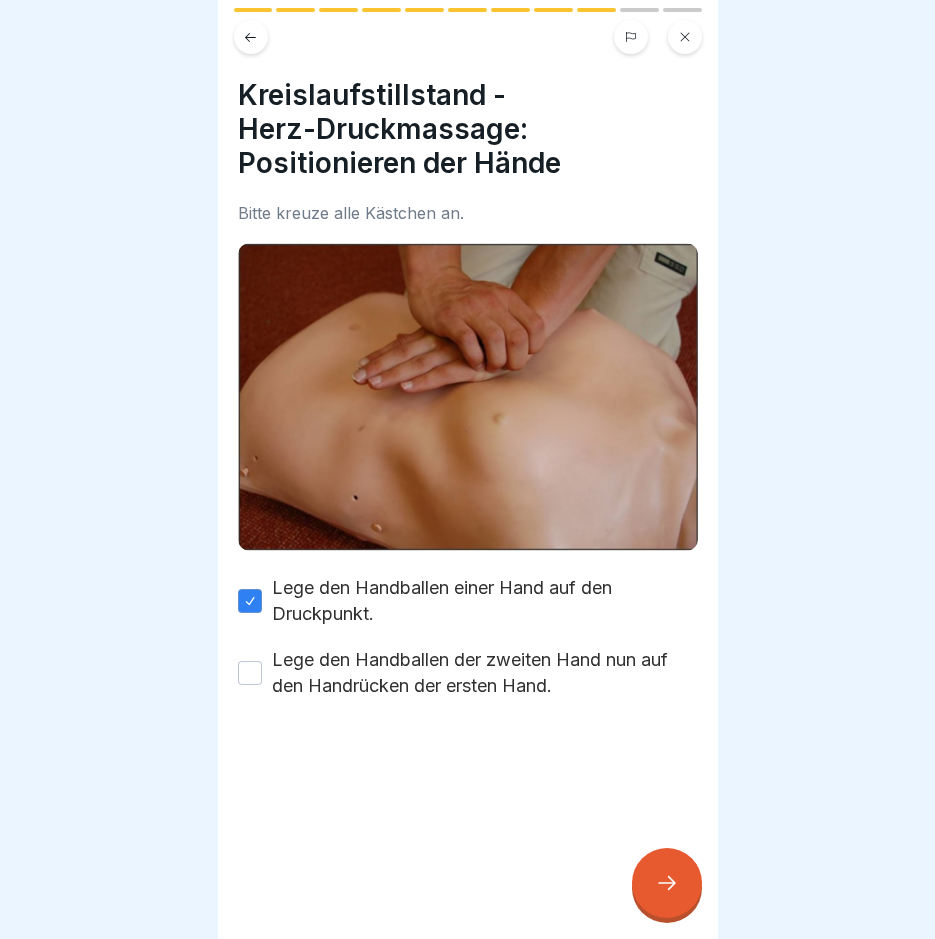 click on "Lege den Handballen der zweiten Hand nun auf den Handrücken der ersten Hand." at bounding box center [250, 673] 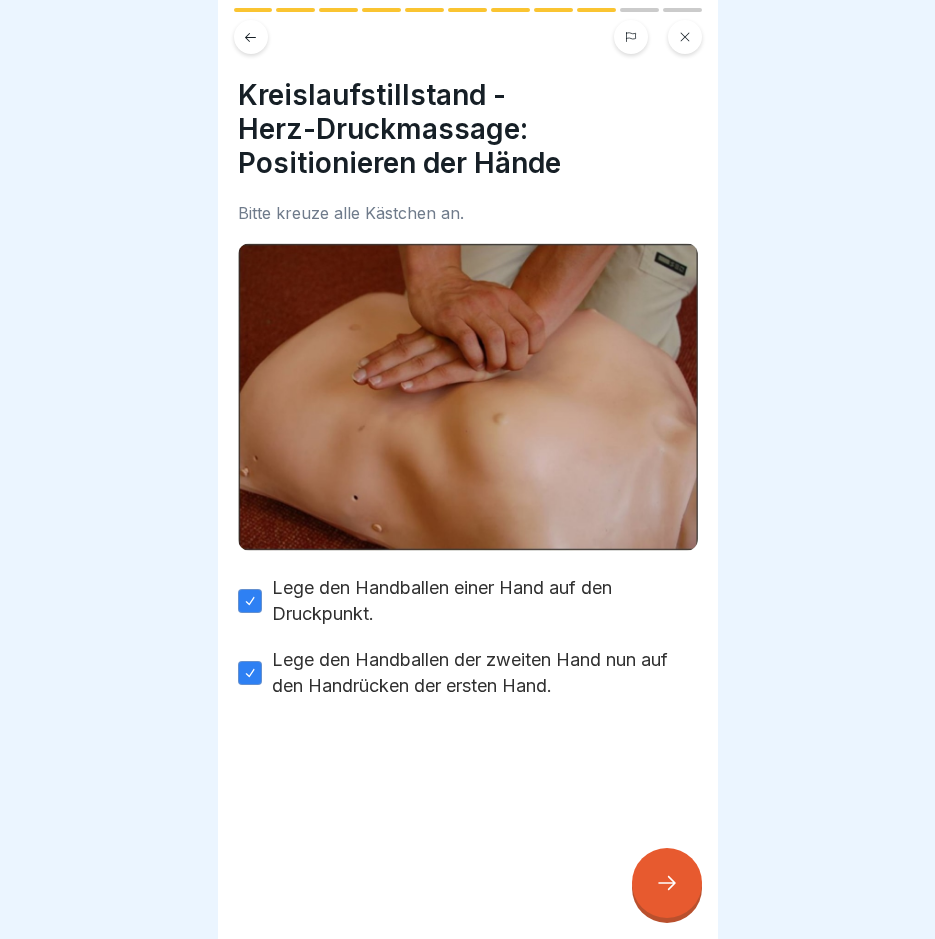 click at bounding box center [667, 883] 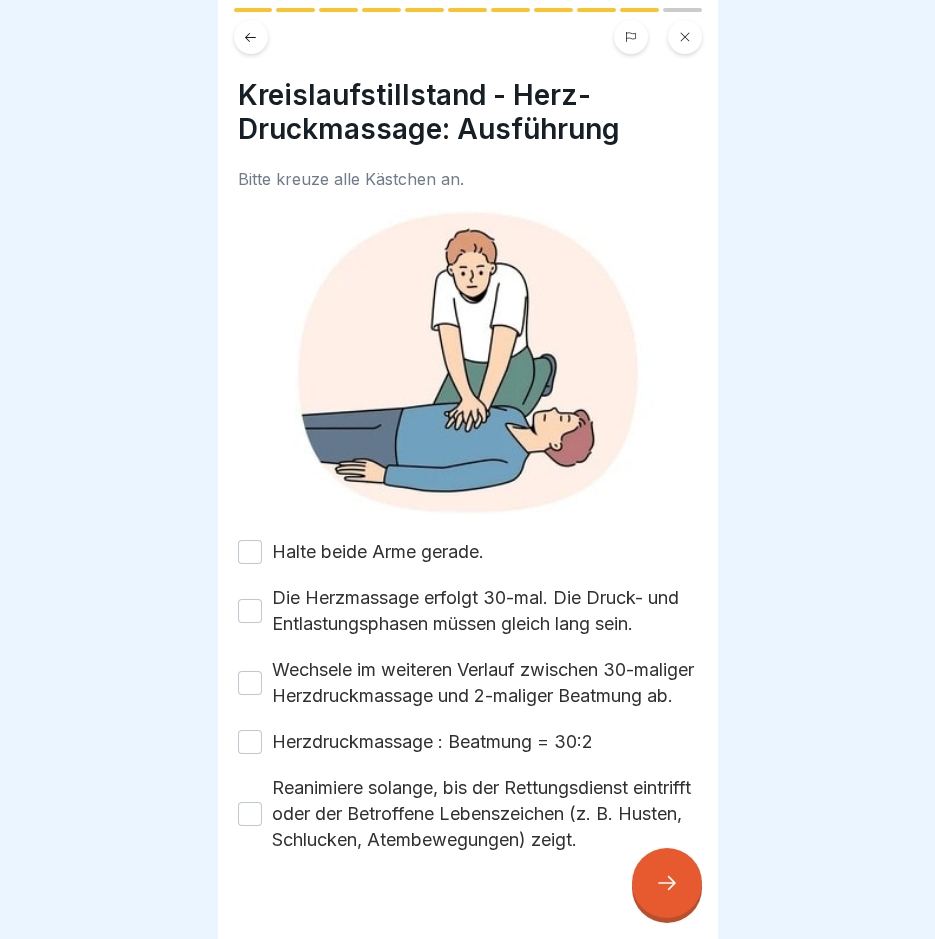 click on "Halte beide Arme gerade." at bounding box center [250, 552] 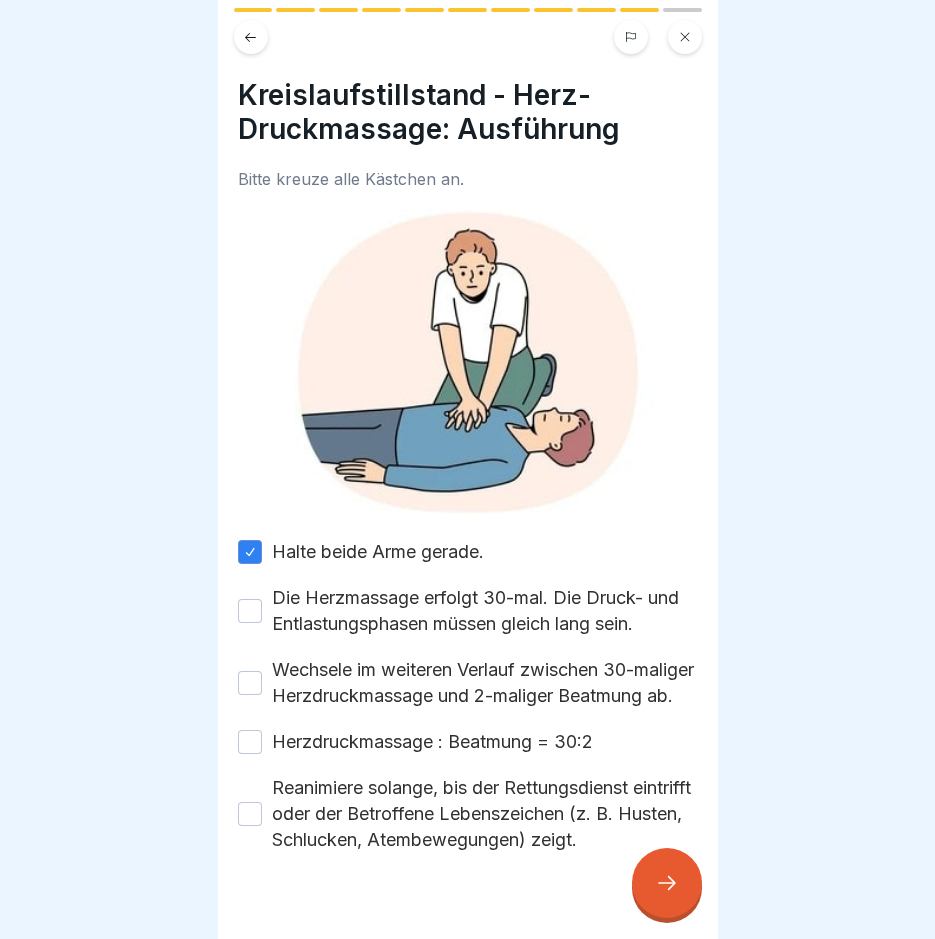 click on "Die Herzmassage erfolgt 30-mal. Die Druck- und Entlastungsphasen müssen gleich lang sein." at bounding box center (250, 611) 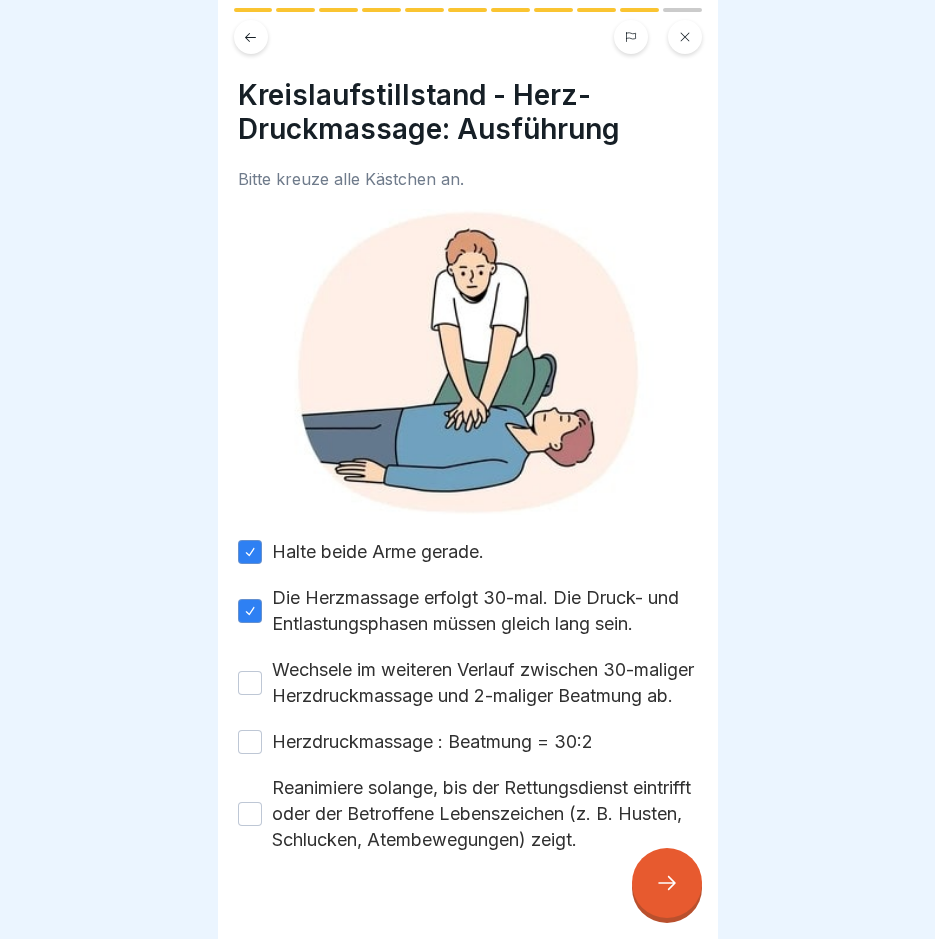 scroll, scrollTop: 76, scrollLeft: 0, axis: vertical 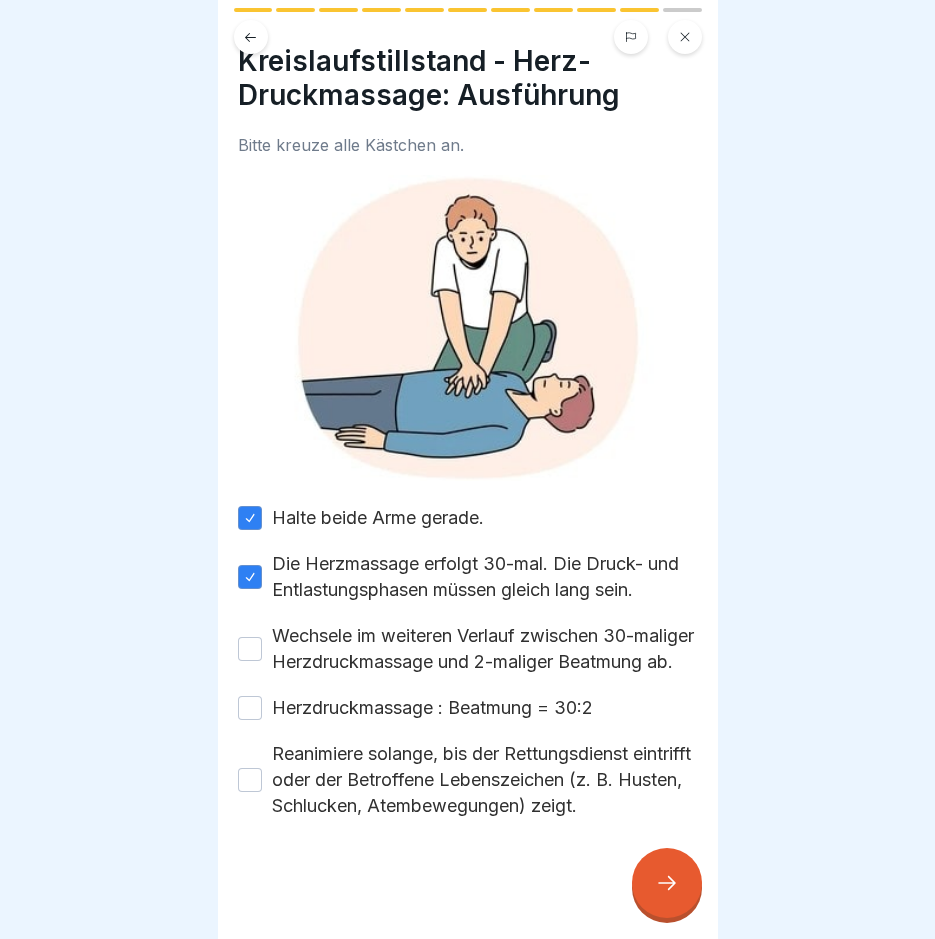 click on "Wechsele im weiteren Verlauf zwischen 30-maliger Herzdruckmassage und 2-maliger Beatmung ab." at bounding box center [250, 649] 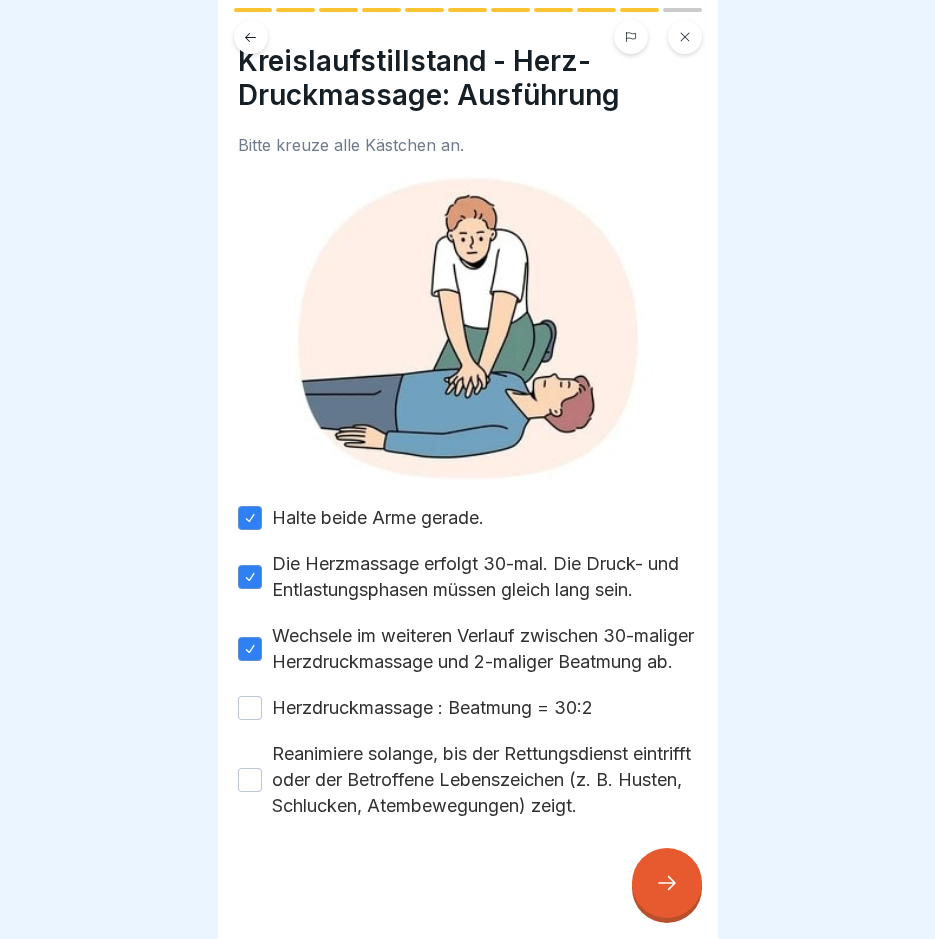 click on "Herzdruckmassage : Beatmung = 30:2" at bounding box center (250, 708) 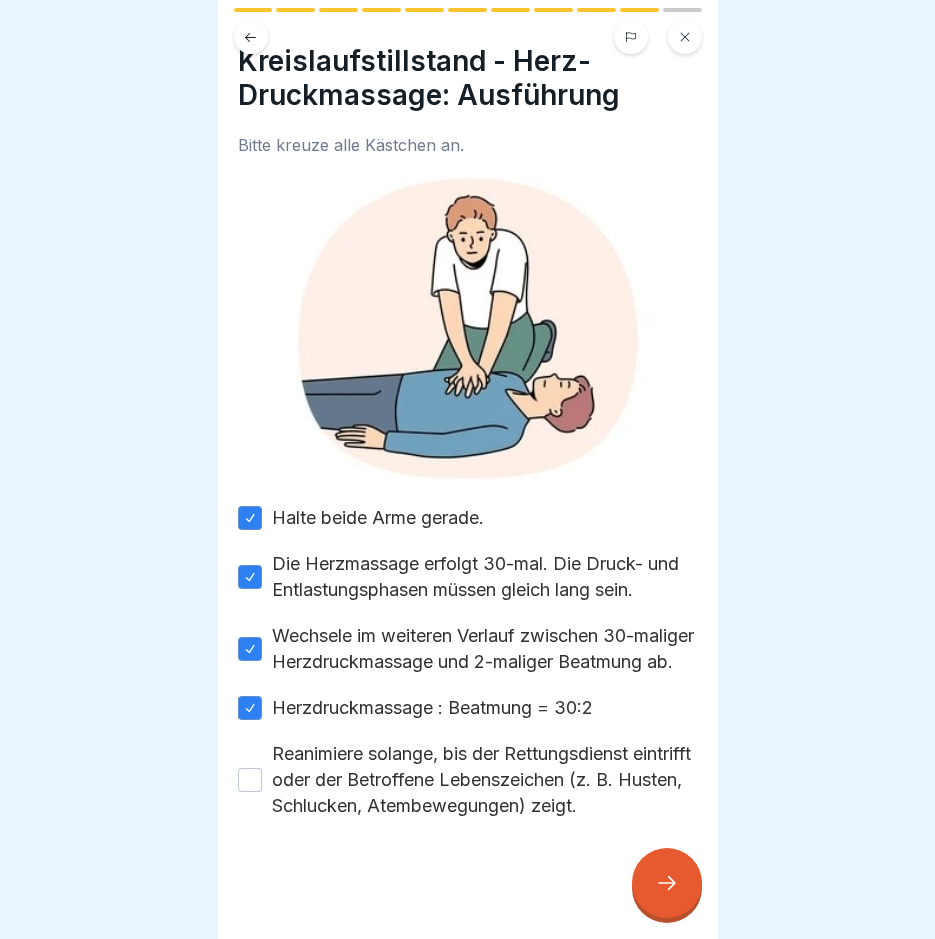 click on "Reanimiere solange, bis der Rettungsdienst eintrifft oder der Betroffene Lebenszeichen (z. B. Husten, Schlucken, Atembewegungen) zeigt." at bounding box center (250, 780) 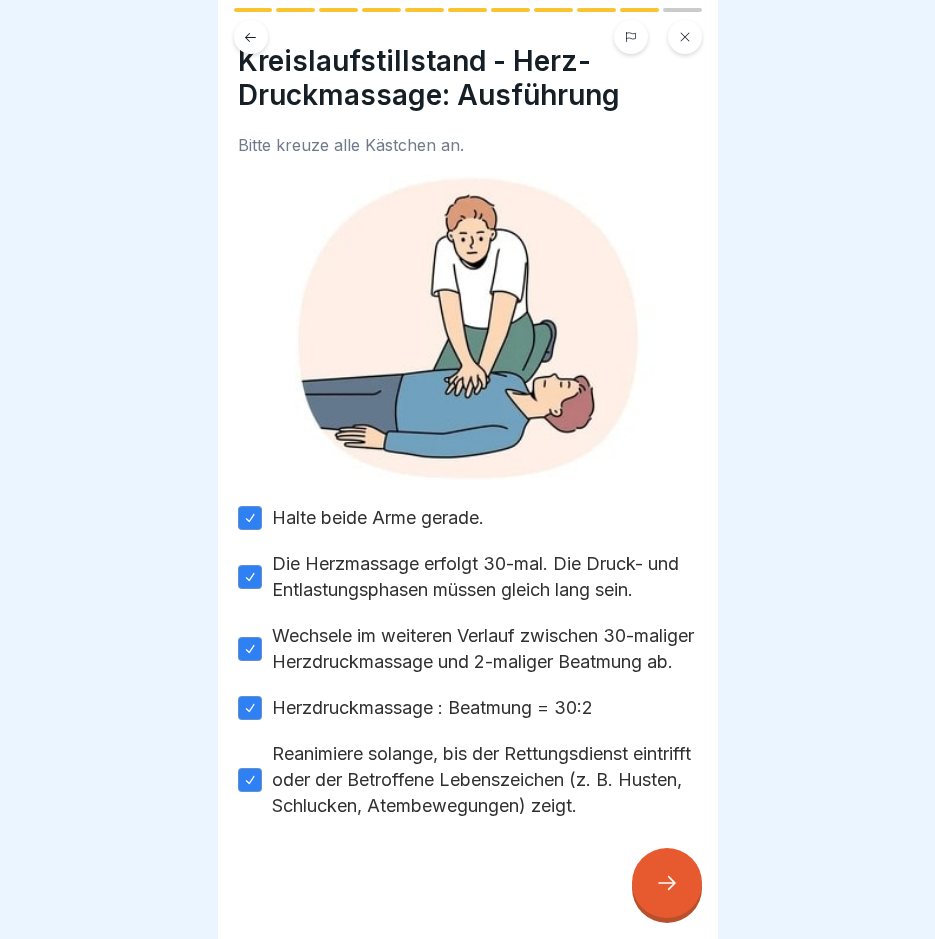 click at bounding box center [667, 883] 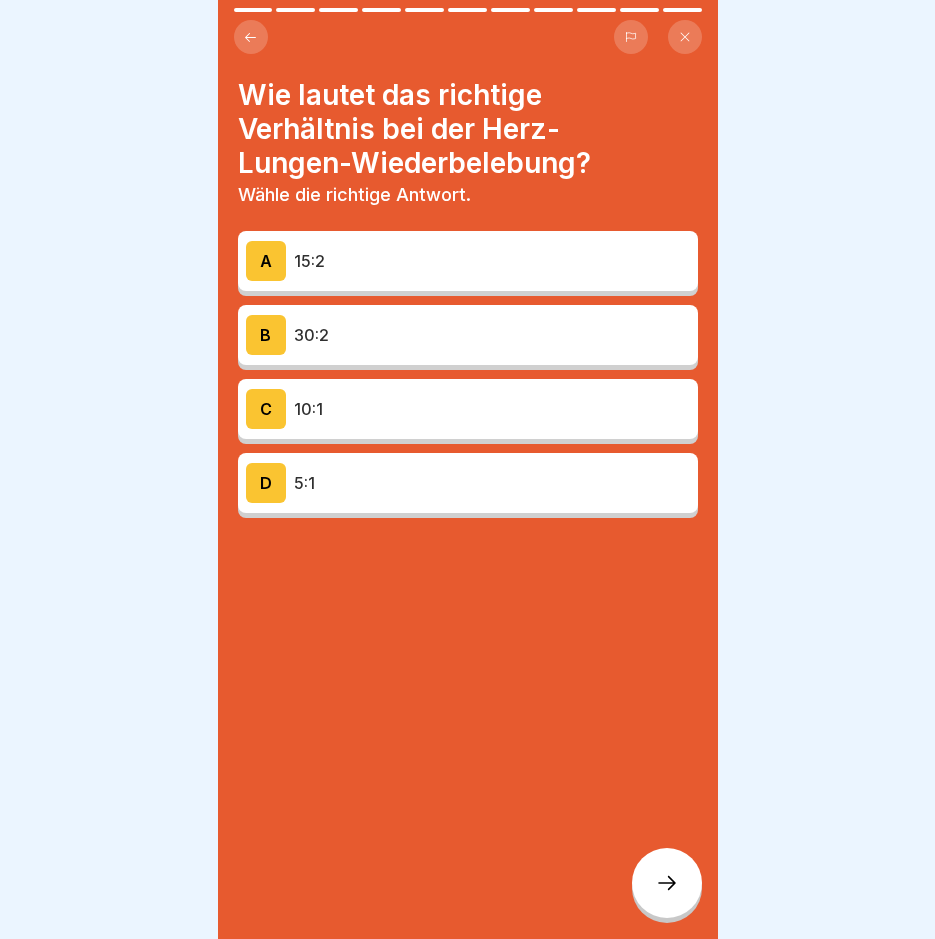 click on "A 15:2" at bounding box center (468, 261) 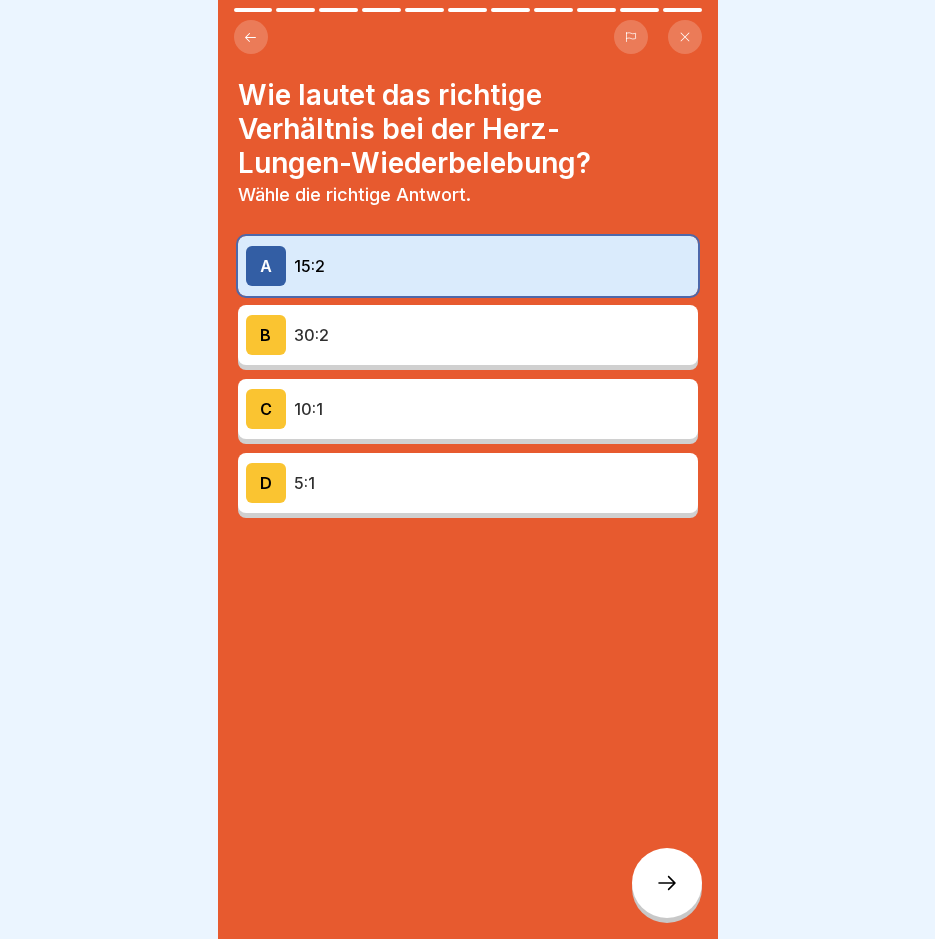 click 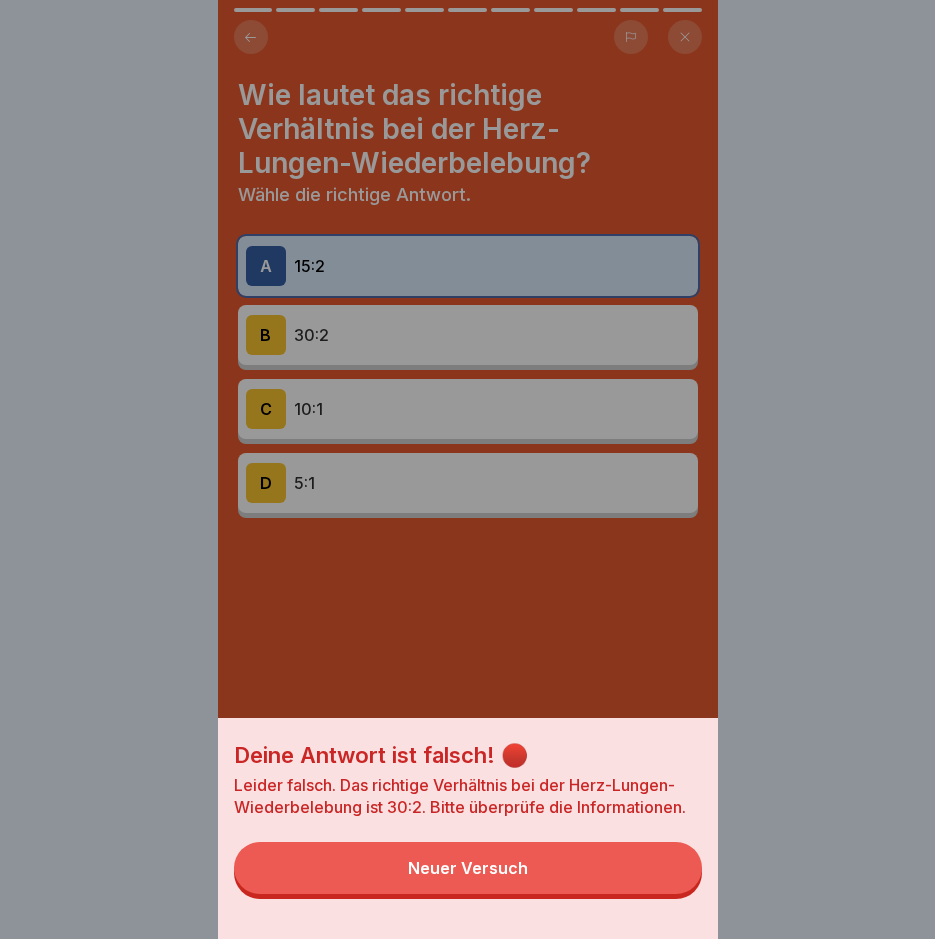click on "Neuer Versuch" at bounding box center (468, 868) 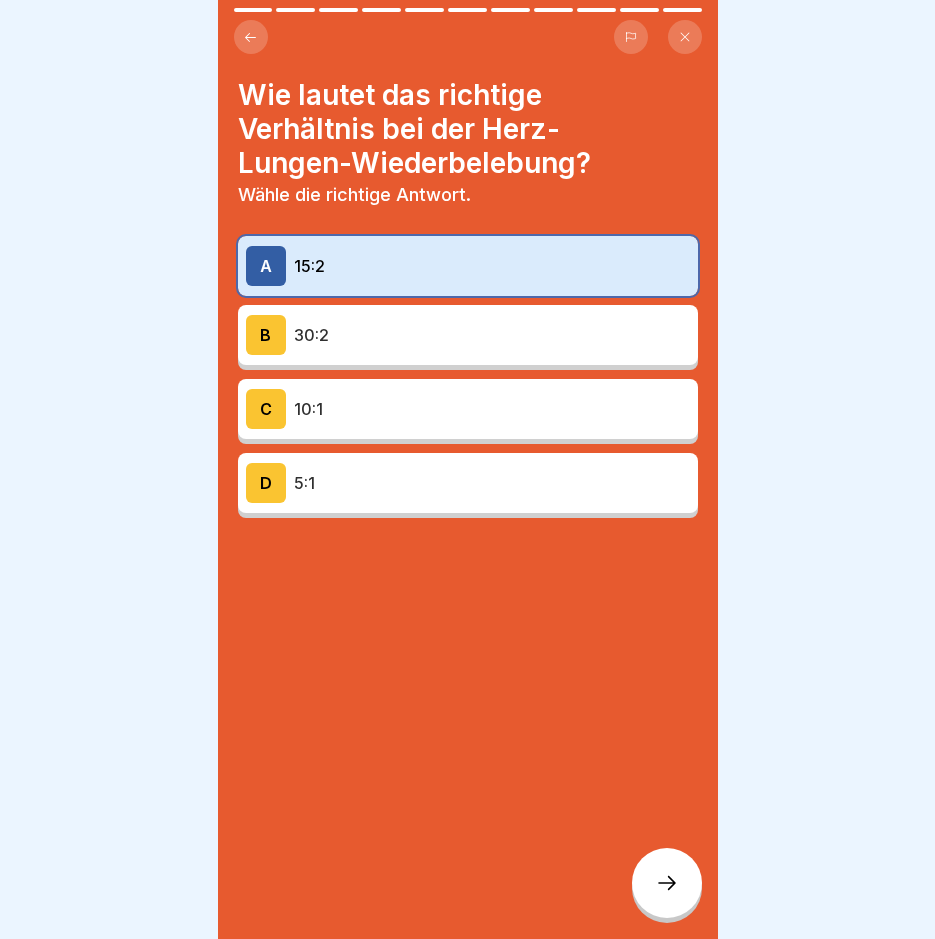 click on "30:2" at bounding box center (492, 335) 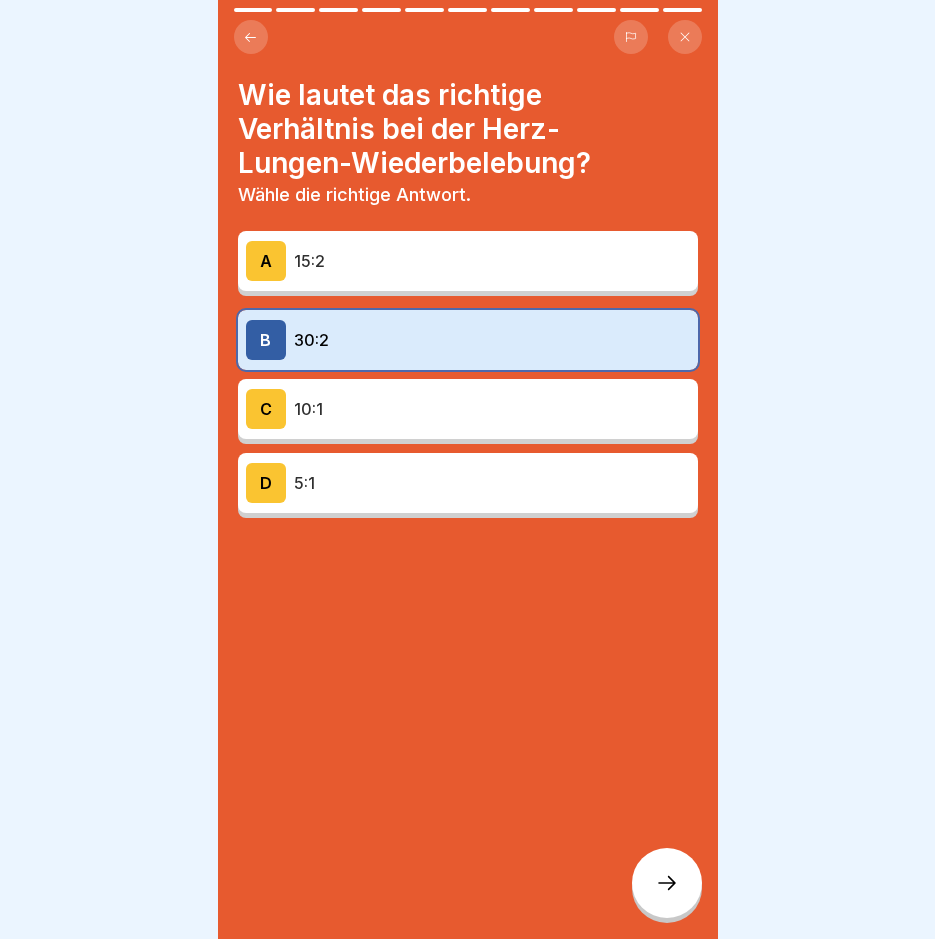 click at bounding box center (667, 883) 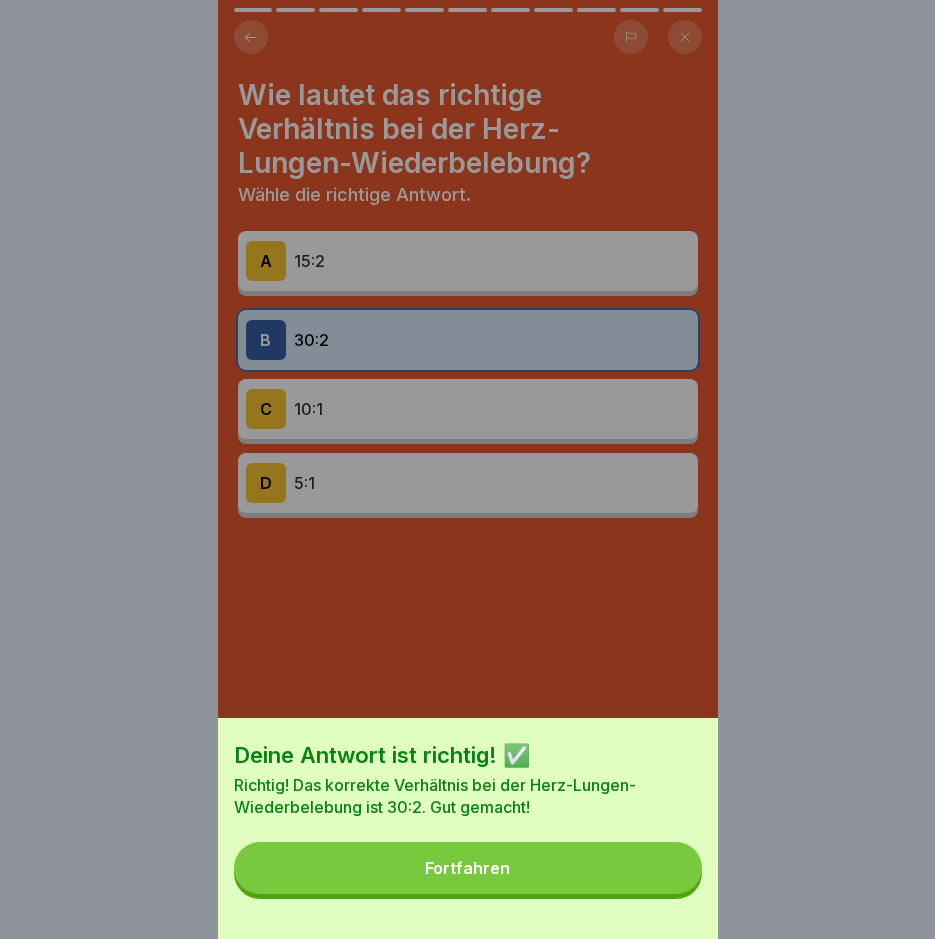 click on "Fortfahren" at bounding box center (468, 868) 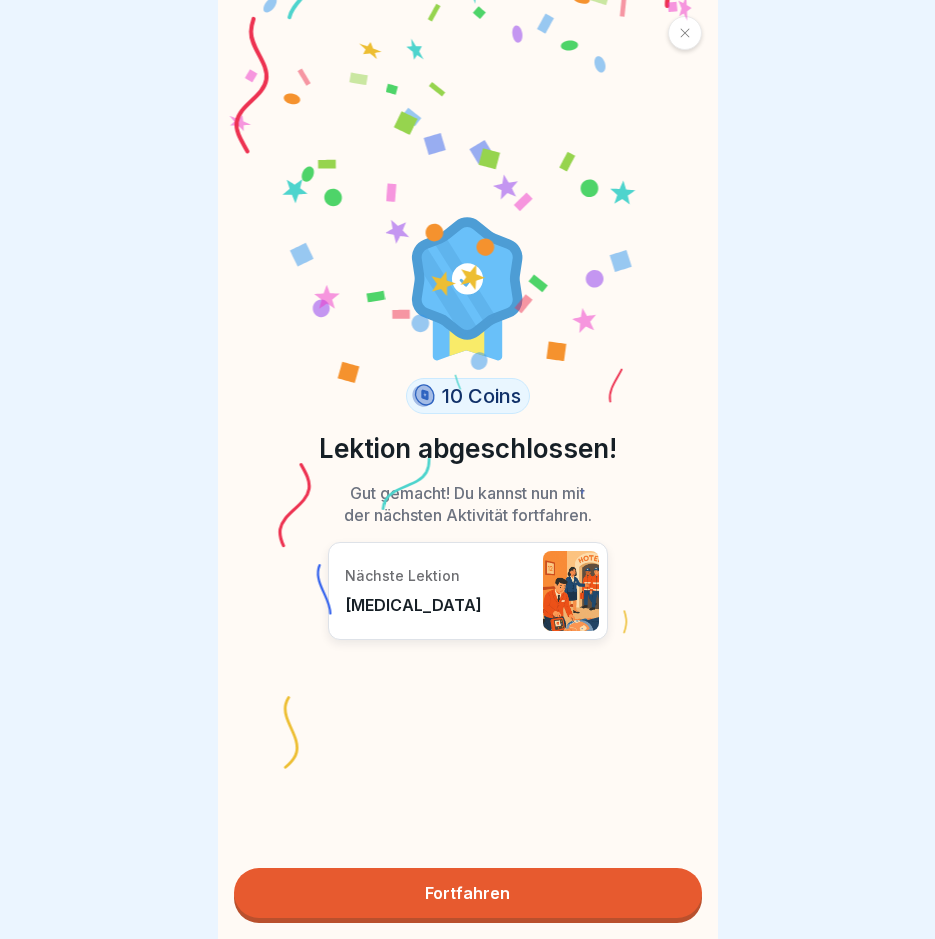 click on "Fortfahren" at bounding box center (468, 893) 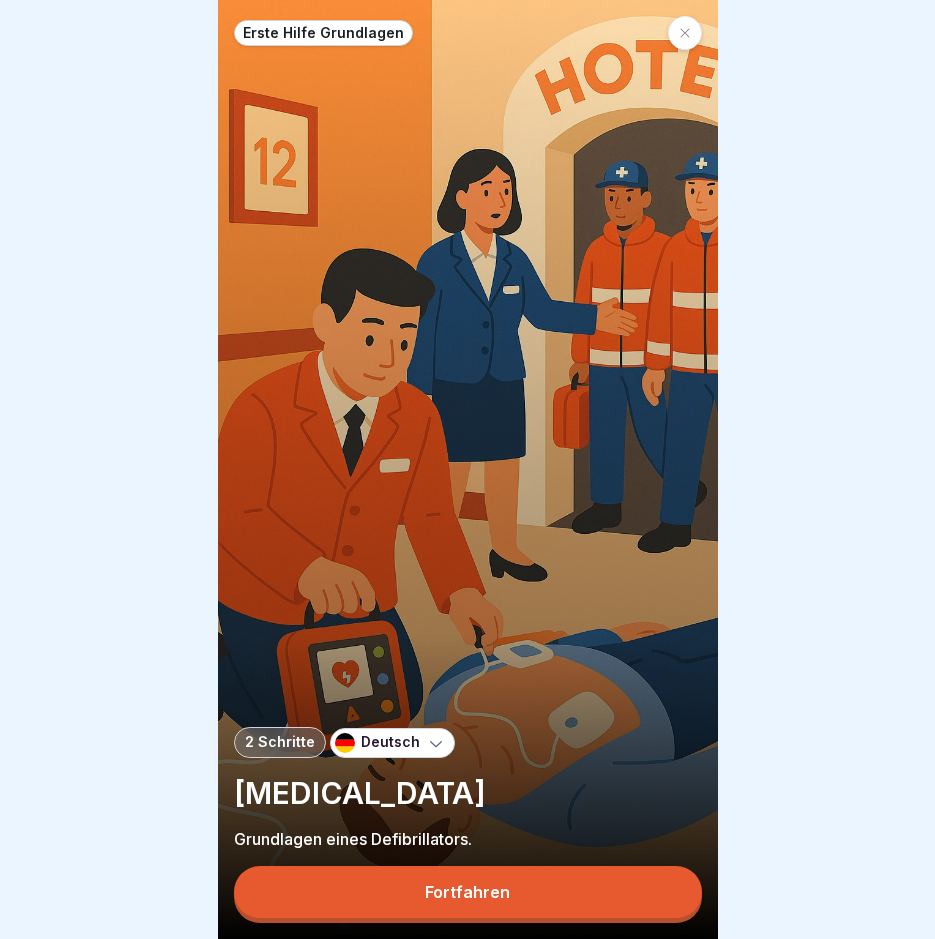 click on "Fortfahren" at bounding box center (468, 892) 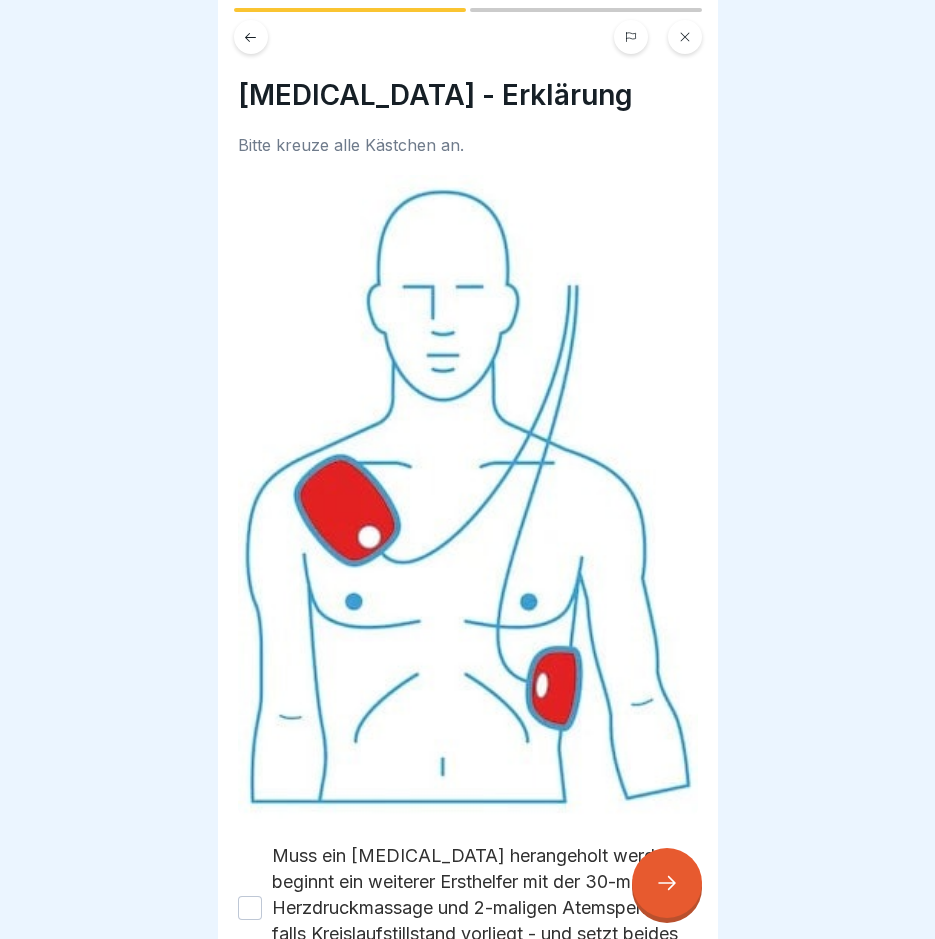scroll, scrollTop: 355, scrollLeft: 0, axis: vertical 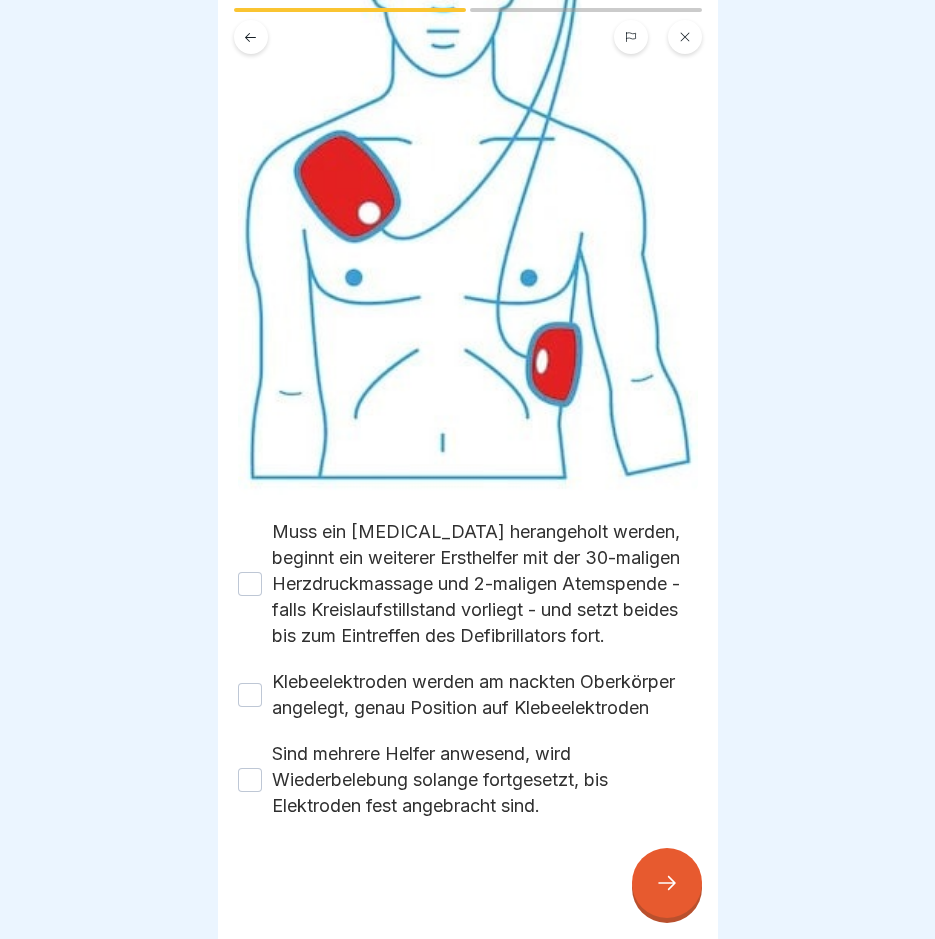 click on "Muss ein Defibrillator herangeholt werden, beginnt ein weiterer Ersthelfer mit der 30-maligen Herzdruckmassage und 2-maligen Atemspende - falls Kreislaufstillstand vorliegt - und setzt beides bis zum Eintreffen des Defibrillators fort." at bounding box center [250, 584] 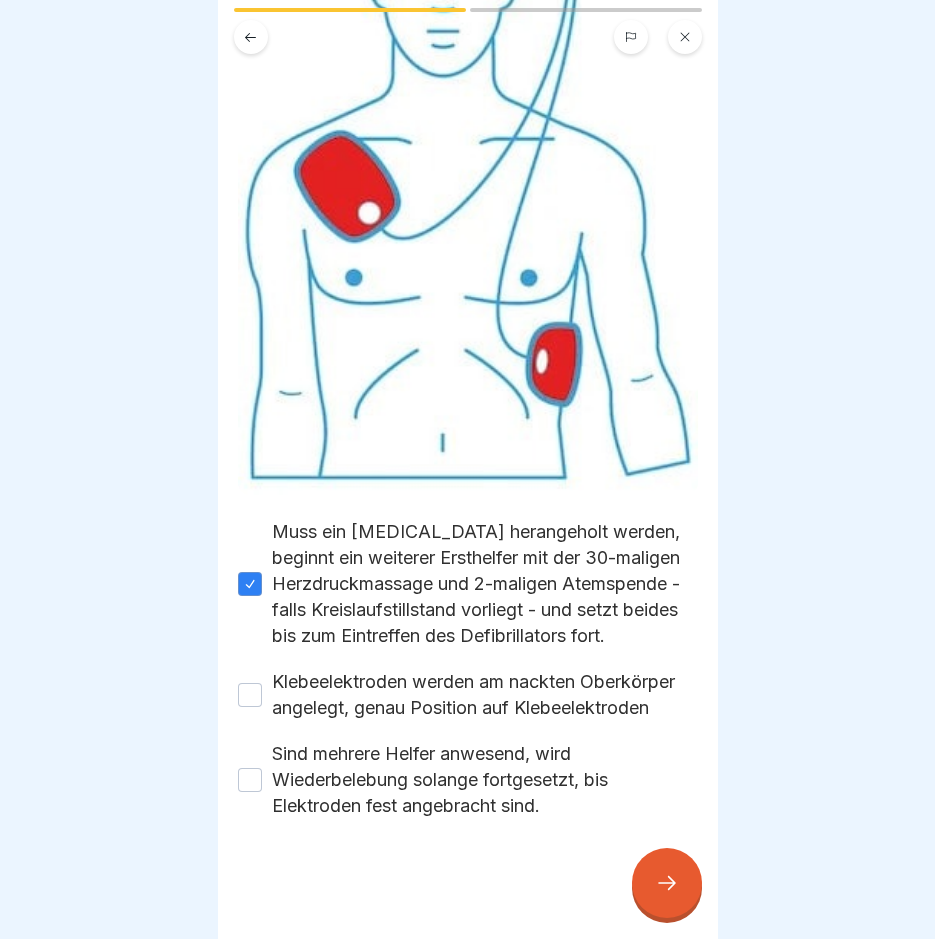 click on "Klebeelektroden werden am nackten Oberkörper angelegt, genau Position auf Klebeelektroden" at bounding box center [250, 695] 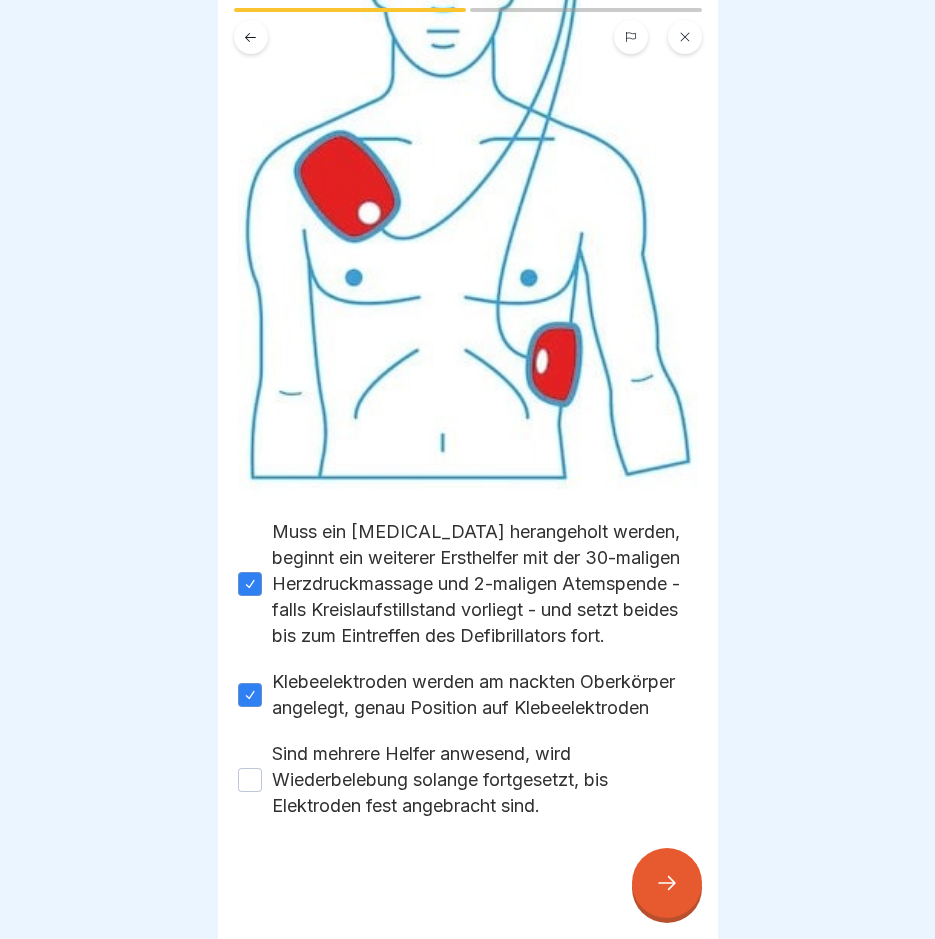 click on "Sind mehrere Helfer anwesend, wird Wiederbelebung solange fortgesetzt, bis Elektroden fest angebracht sind." at bounding box center (250, 780) 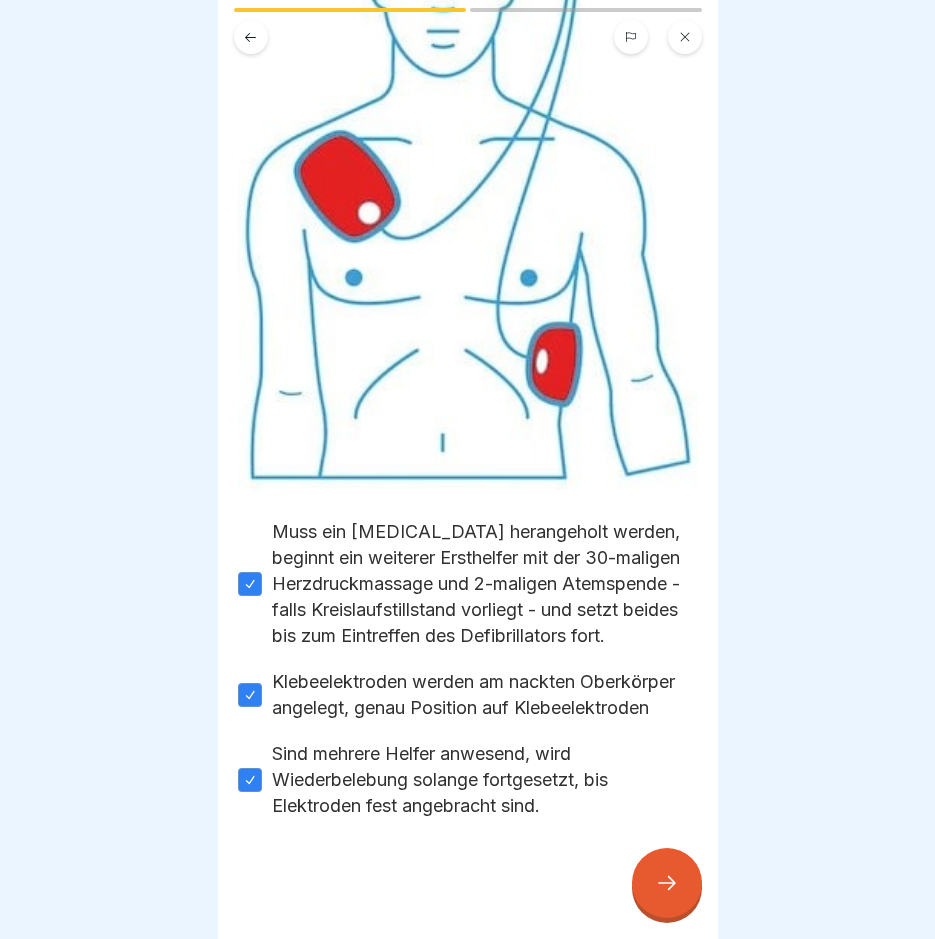 scroll, scrollTop: 15, scrollLeft: 0, axis: vertical 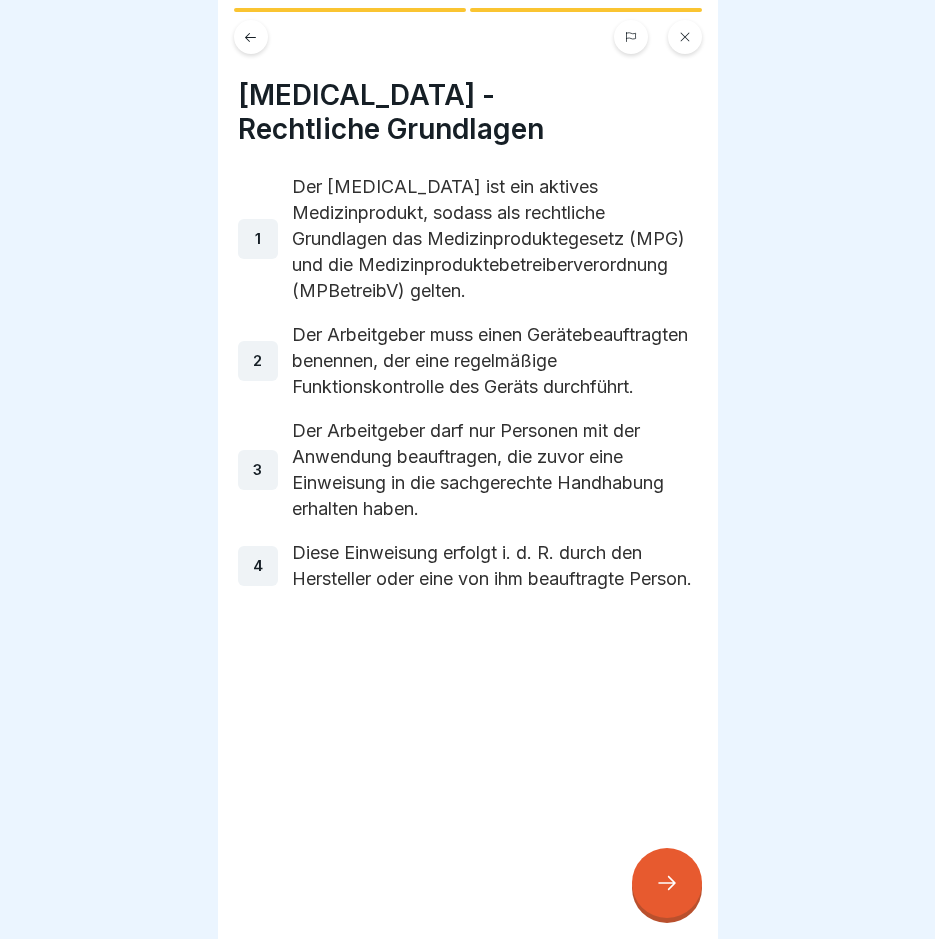 click at bounding box center (667, 883) 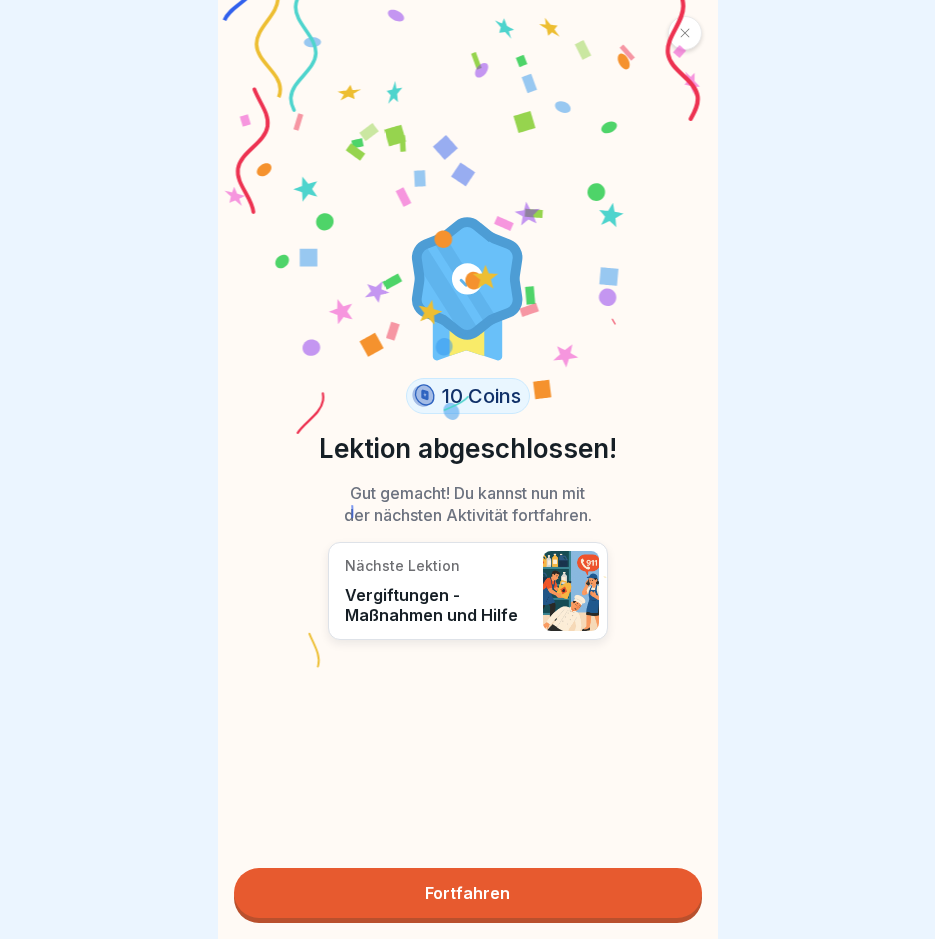 click on "Fortfahren" at bounding box center [468, 893] 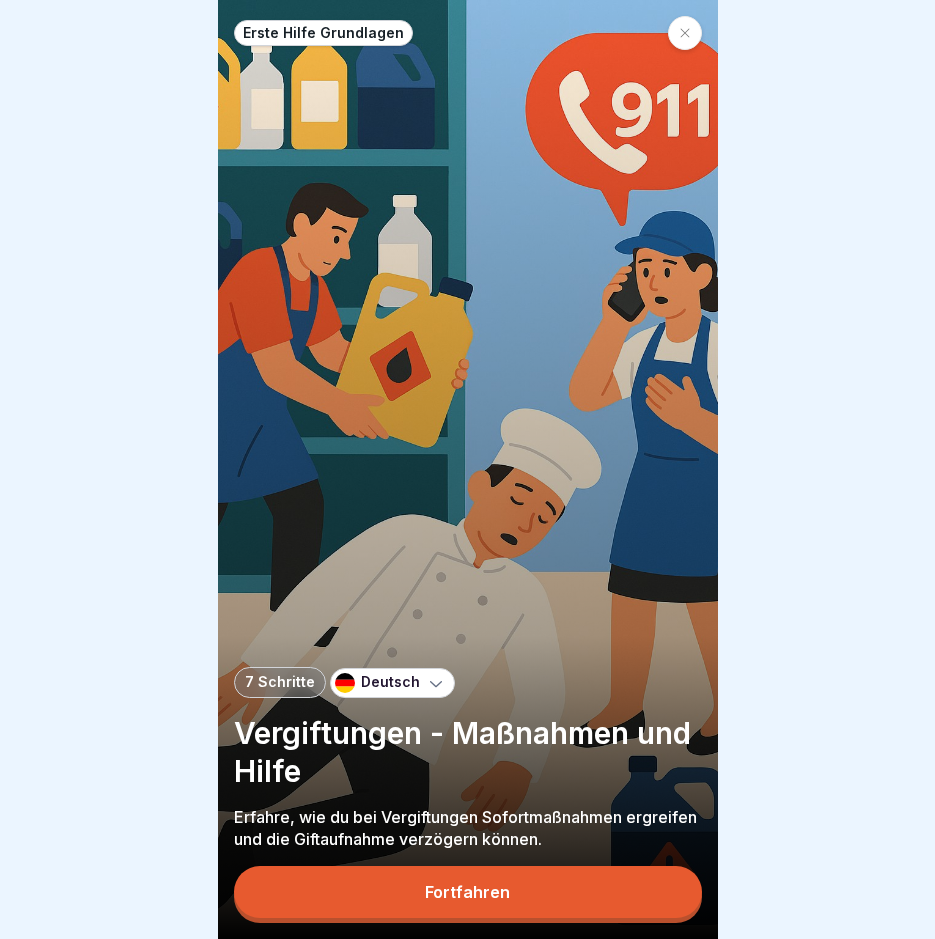 click on "Fortfahren" at bounding box center (468, 892) 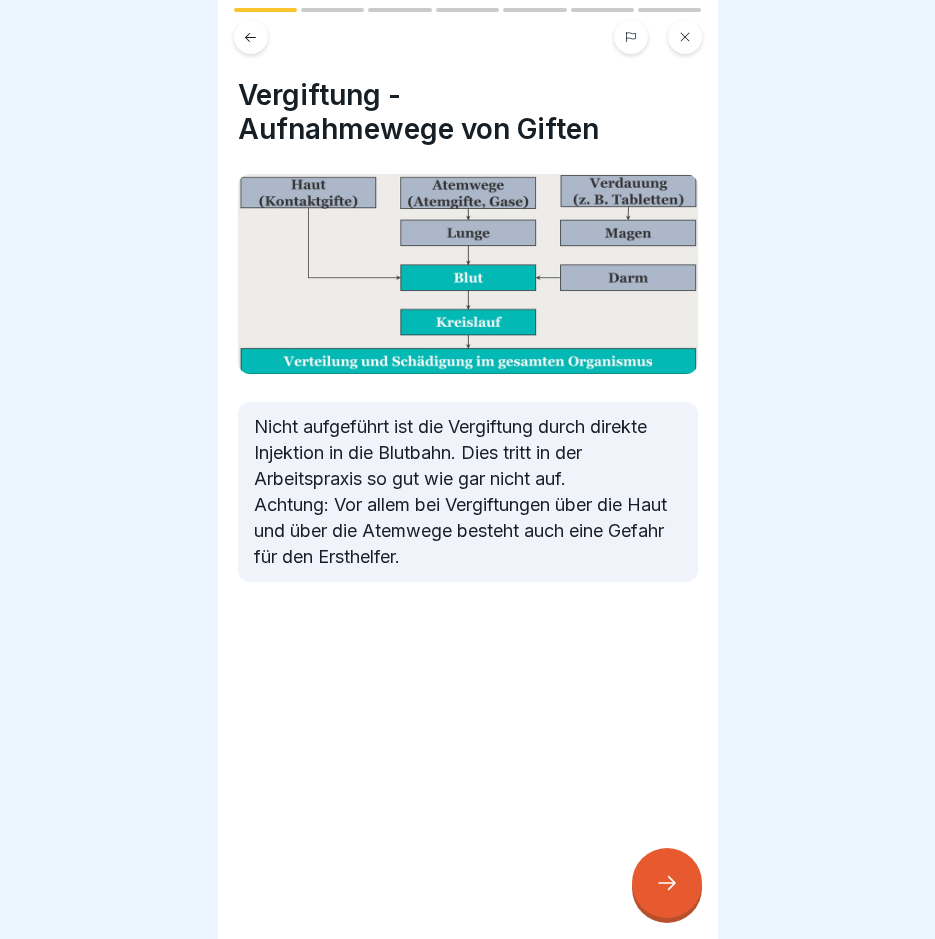 click 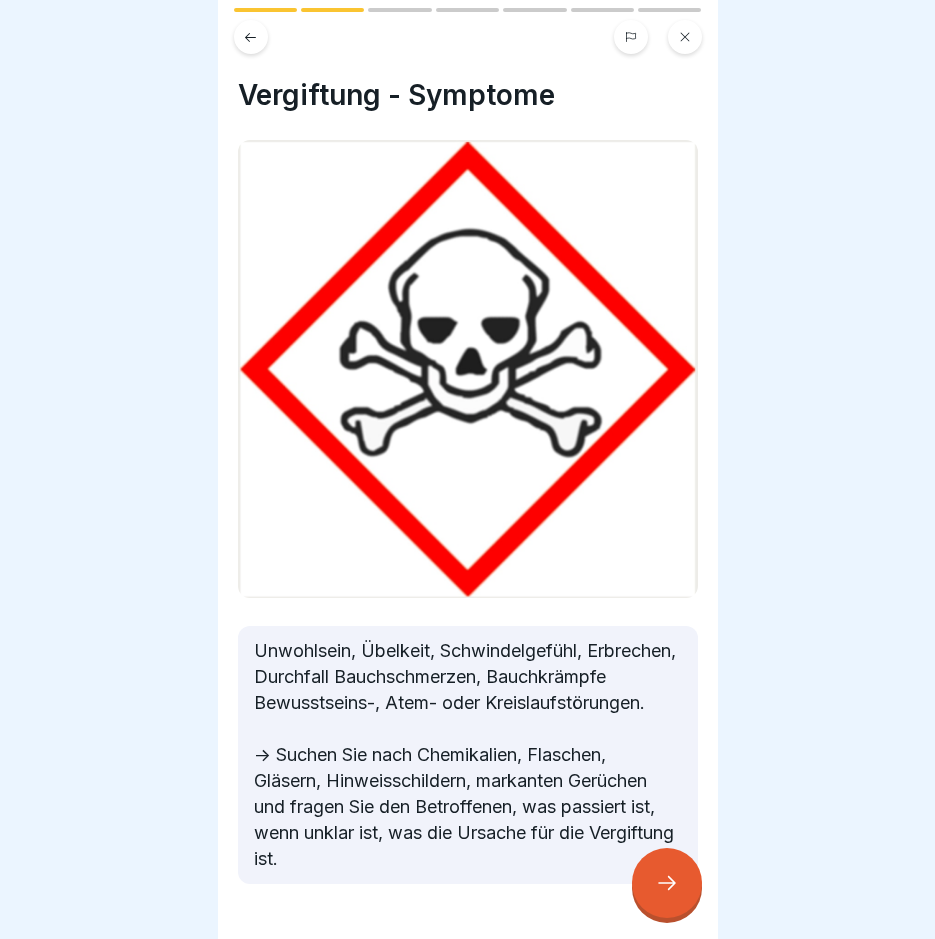 click at bounding box center [667, 883] 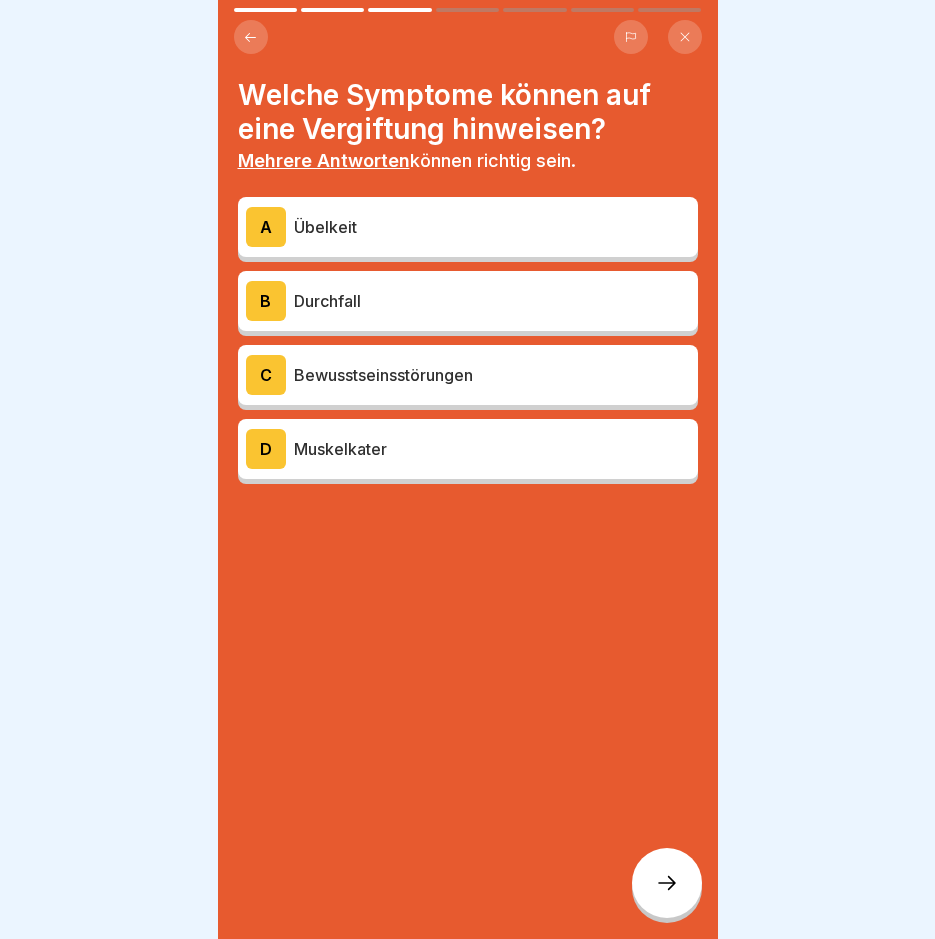 click on "Übelkeit" at bounding box center (492, 227) 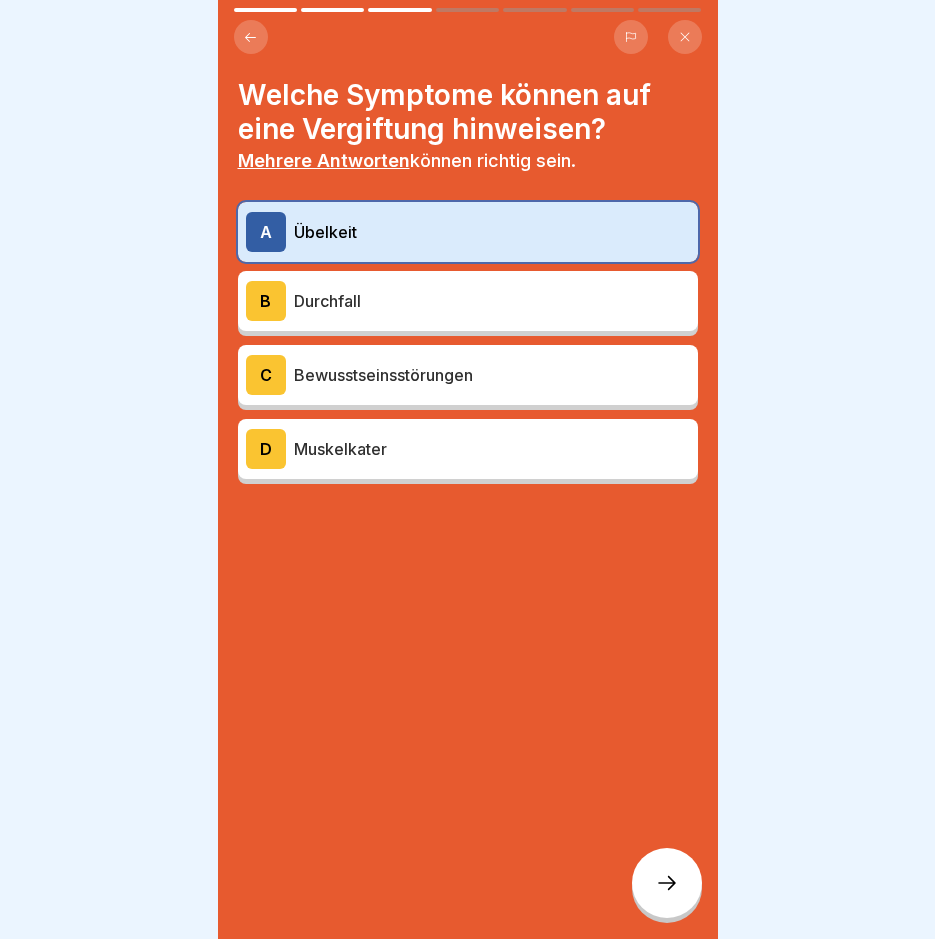 click on "Durchfall" at bounding box center (492, 301) 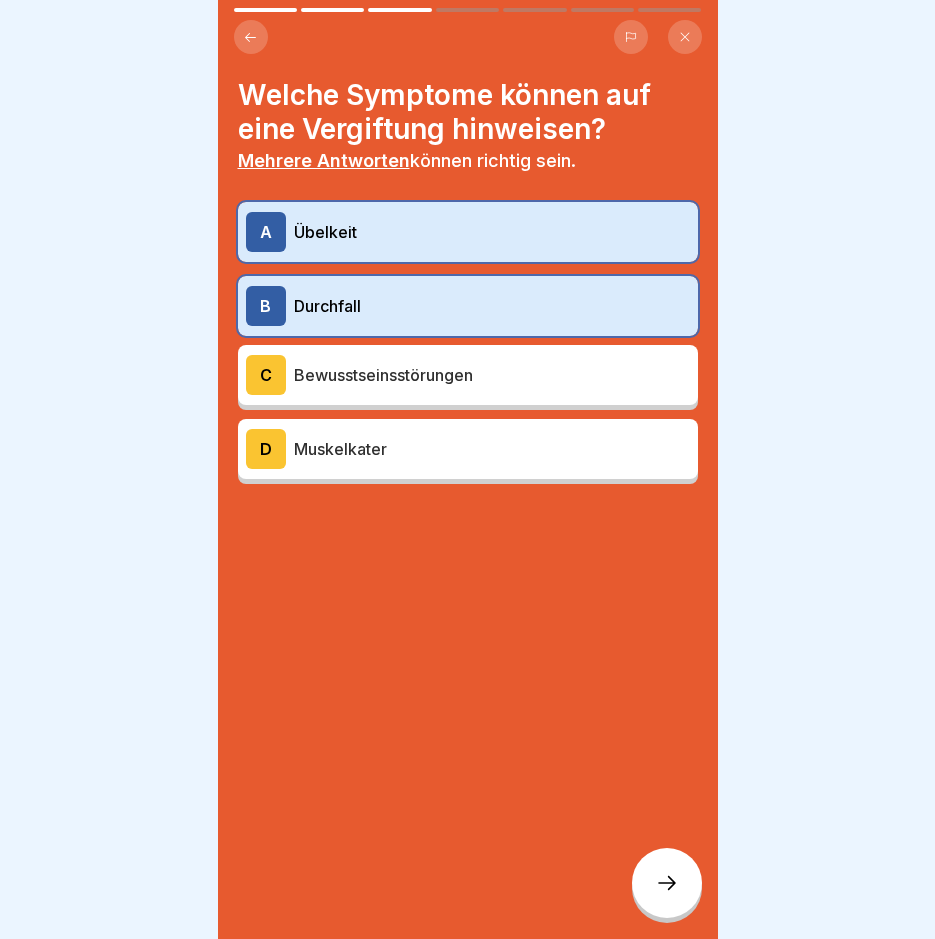 click at bounding box center [667, 883] 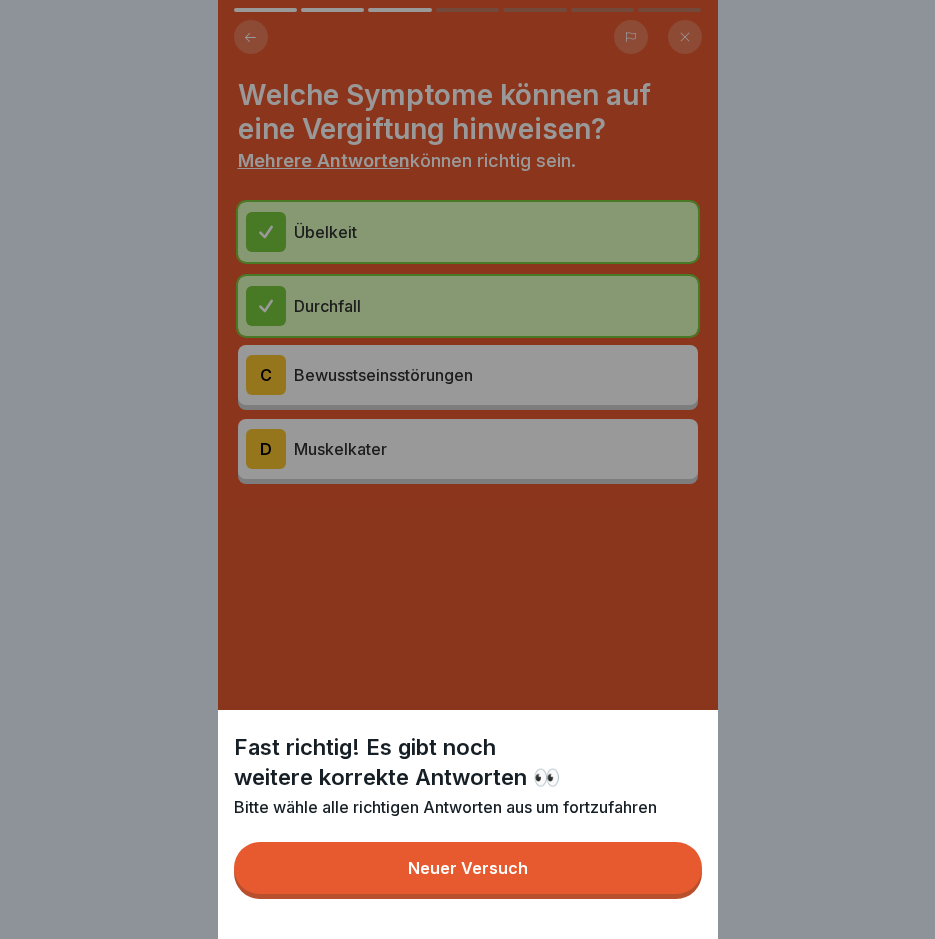 click on "Neuer Versuch" at bounding box center [468, 868] 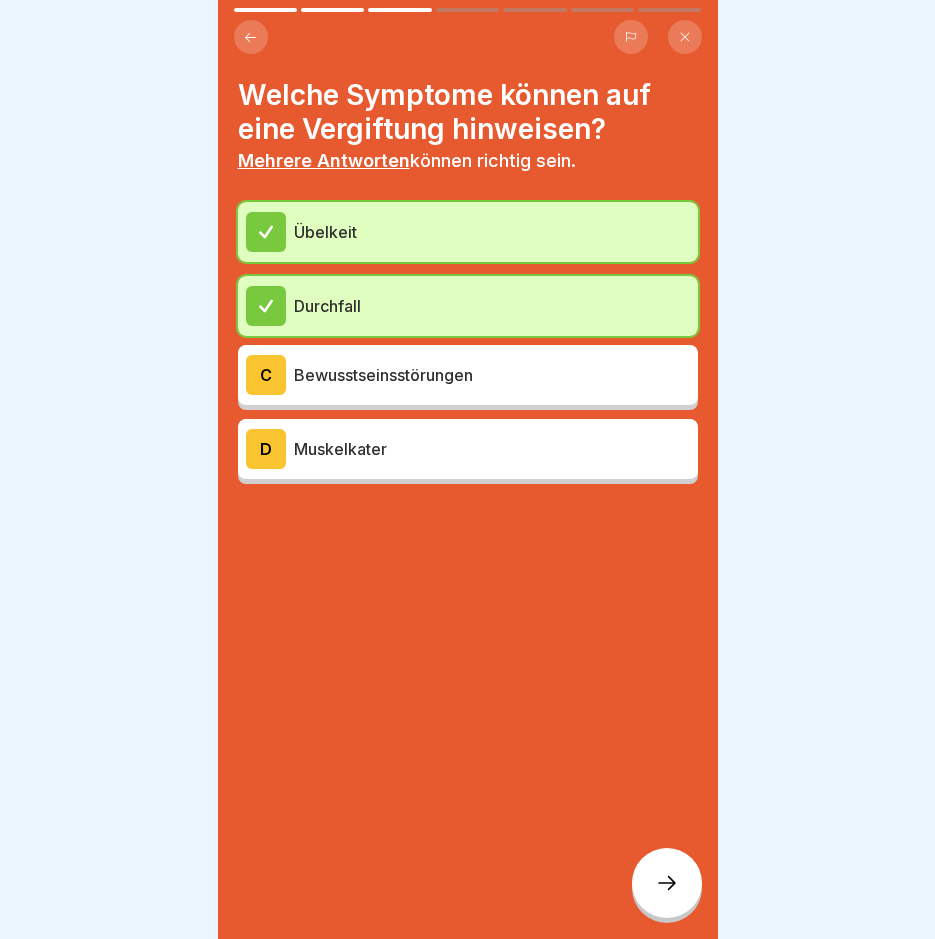 click on "Bewusstseinsstörungen" at bounding box center (492, 375) 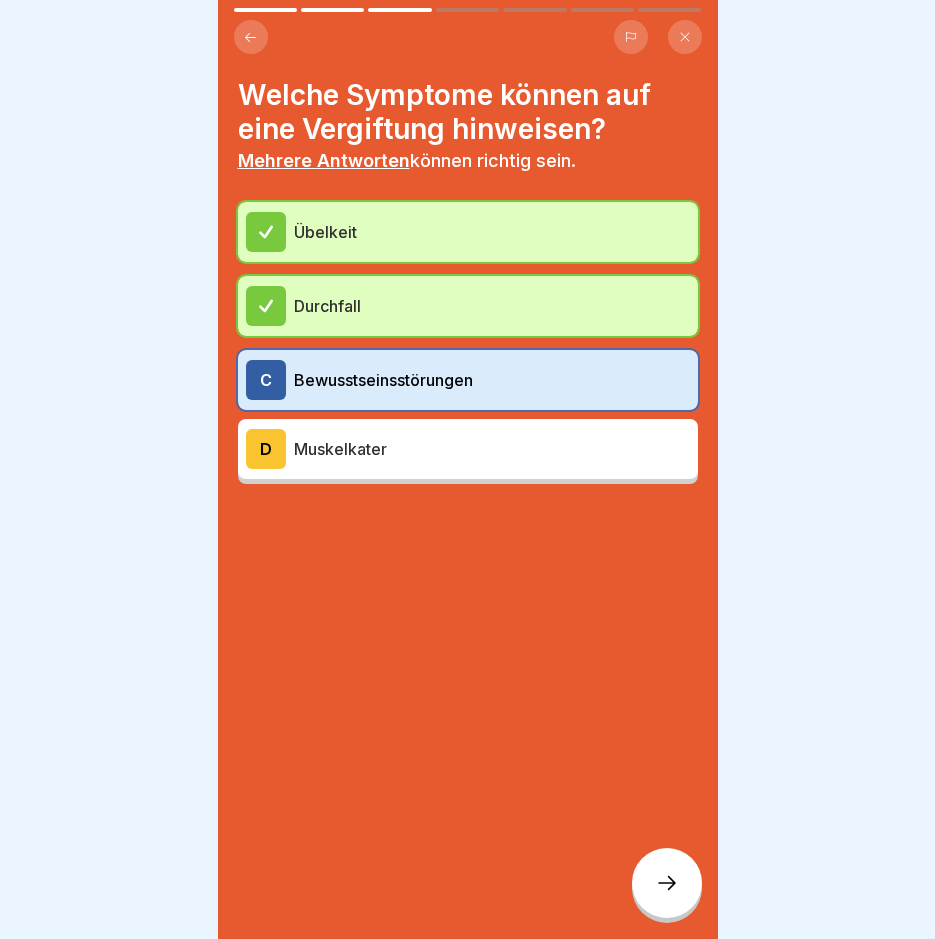 click at bounding box center (667, 883) 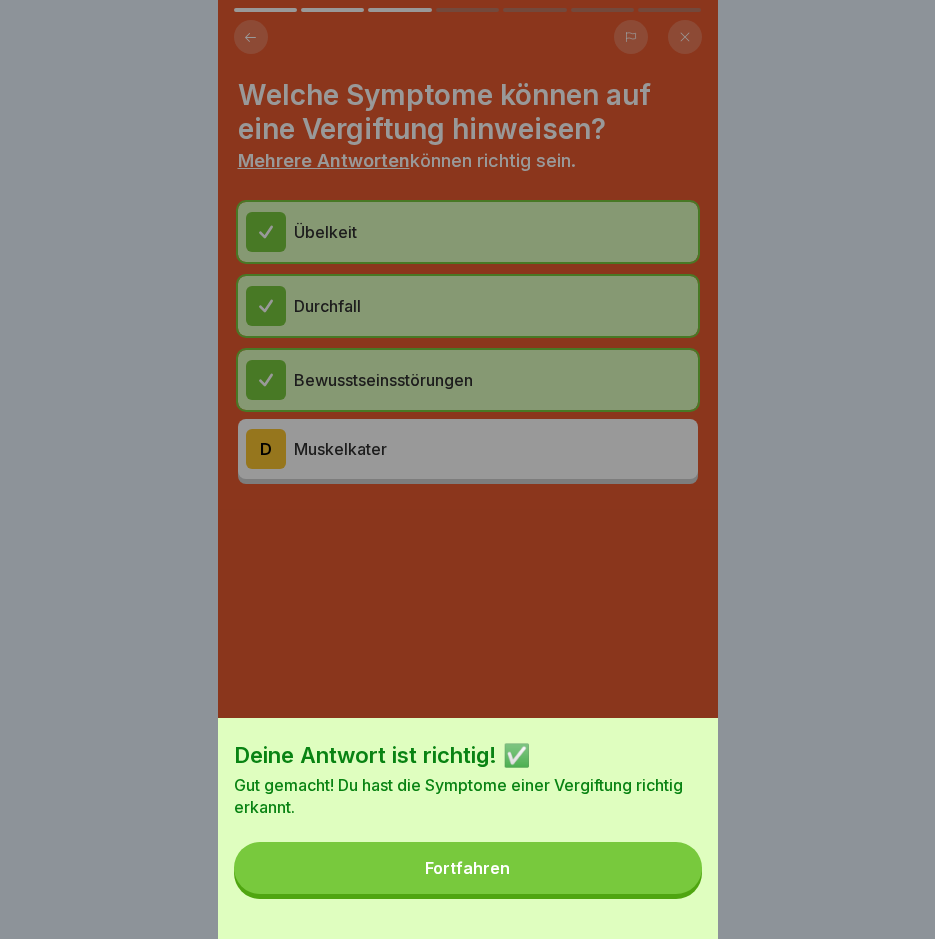 click on "Deine Antwort ist richtig!
✅ Gut gemacht! Du hast die Symptome einer Vergiftung richtig erkannt.   Fortfahren" at bounding box center (468, 828) 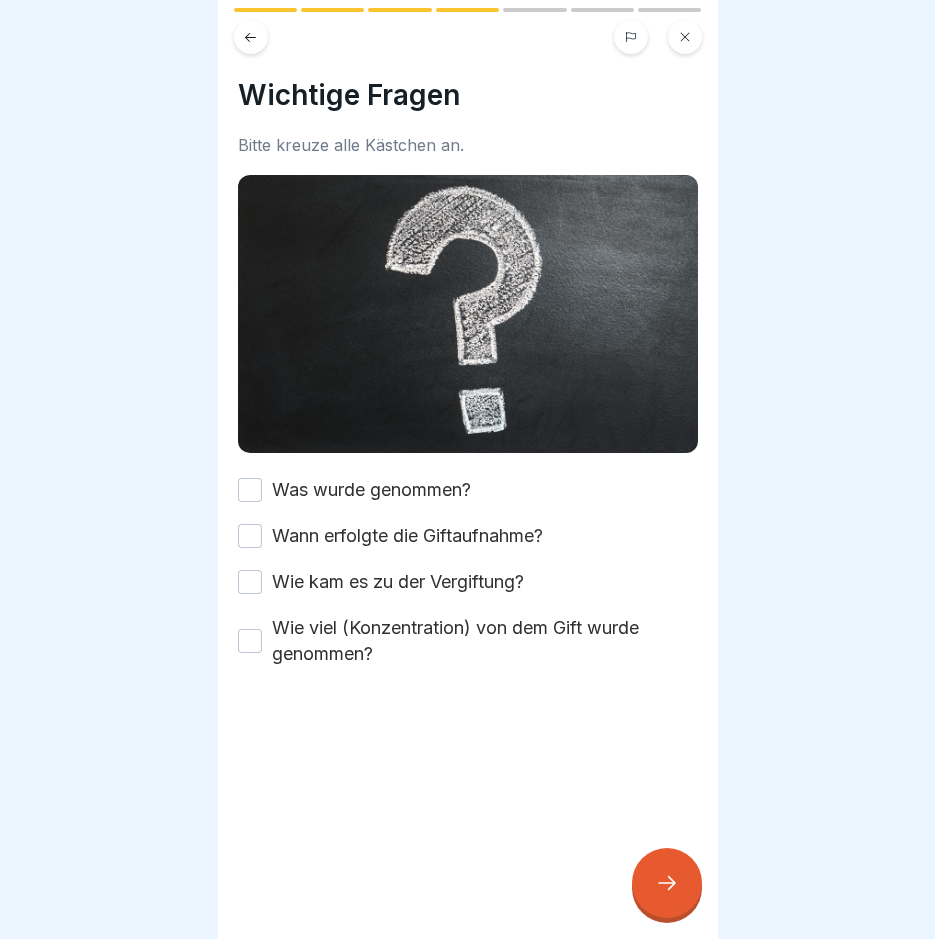 click on "Was wurde genommen?" at bounding box center [250, 490] 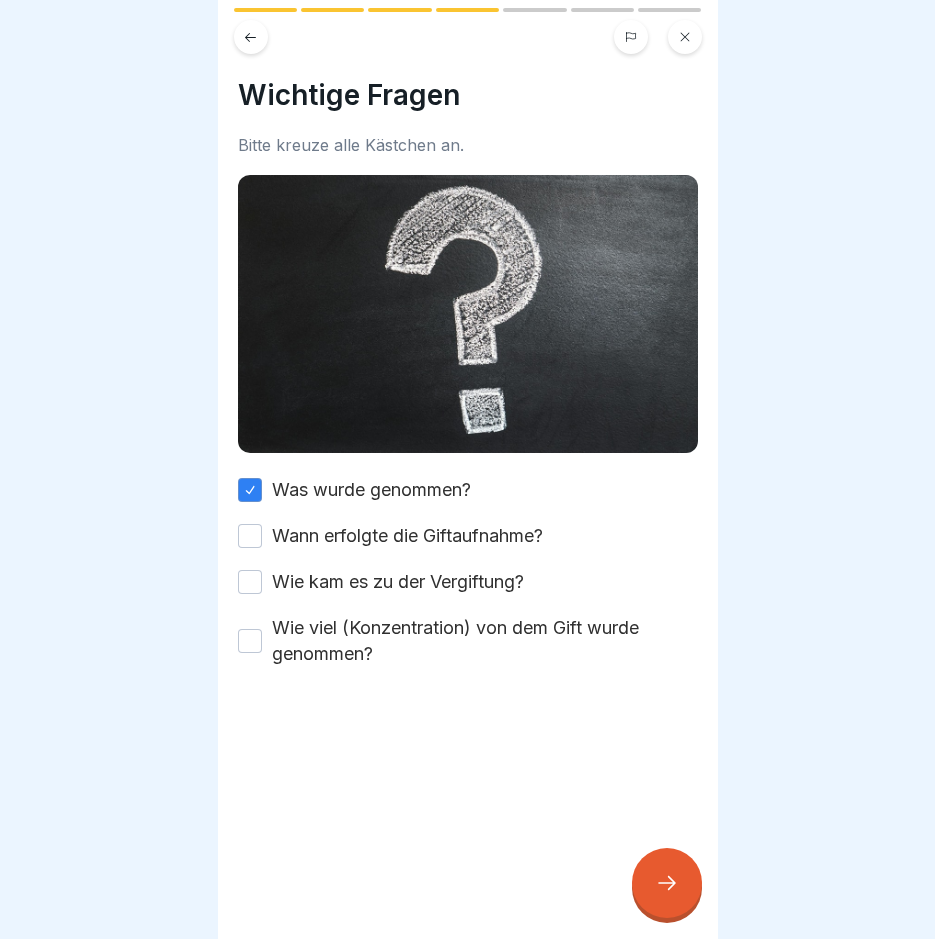 click on "Wann erfolgte die Giftaufnahme?" at bounding box center (250, 536) 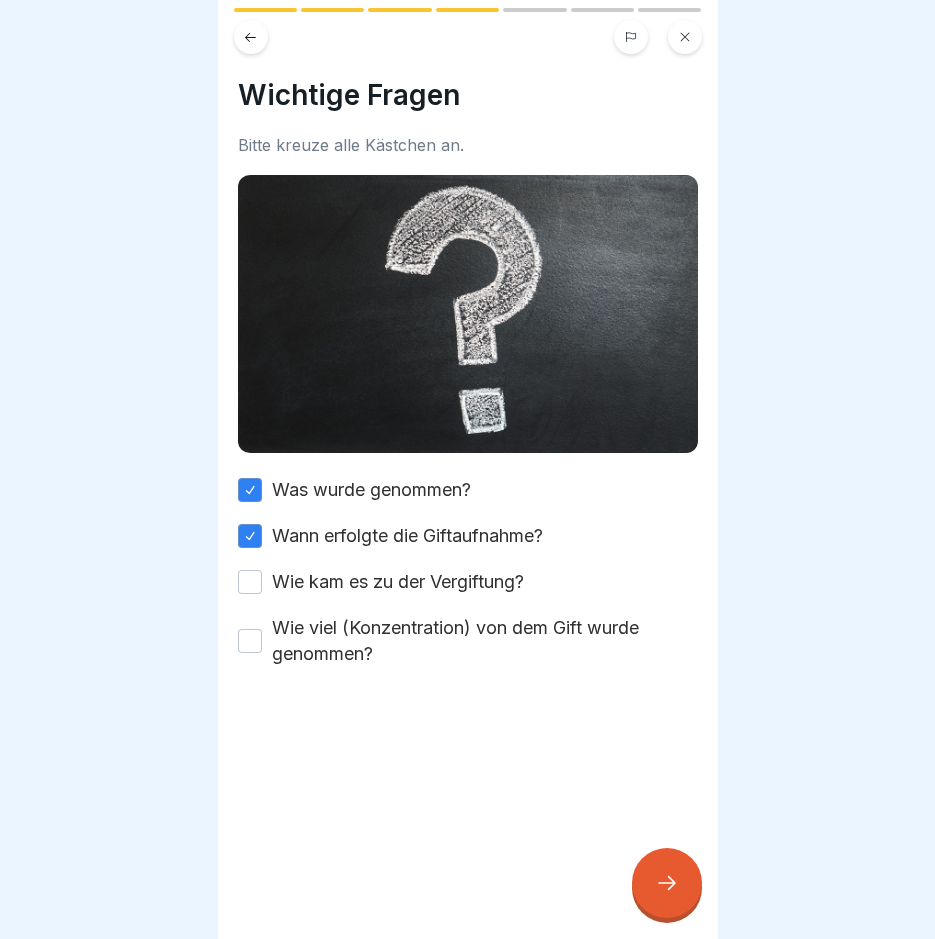 click on "Wann erfolgte die Giftaufnahme?" at bounding box center [250, 536] 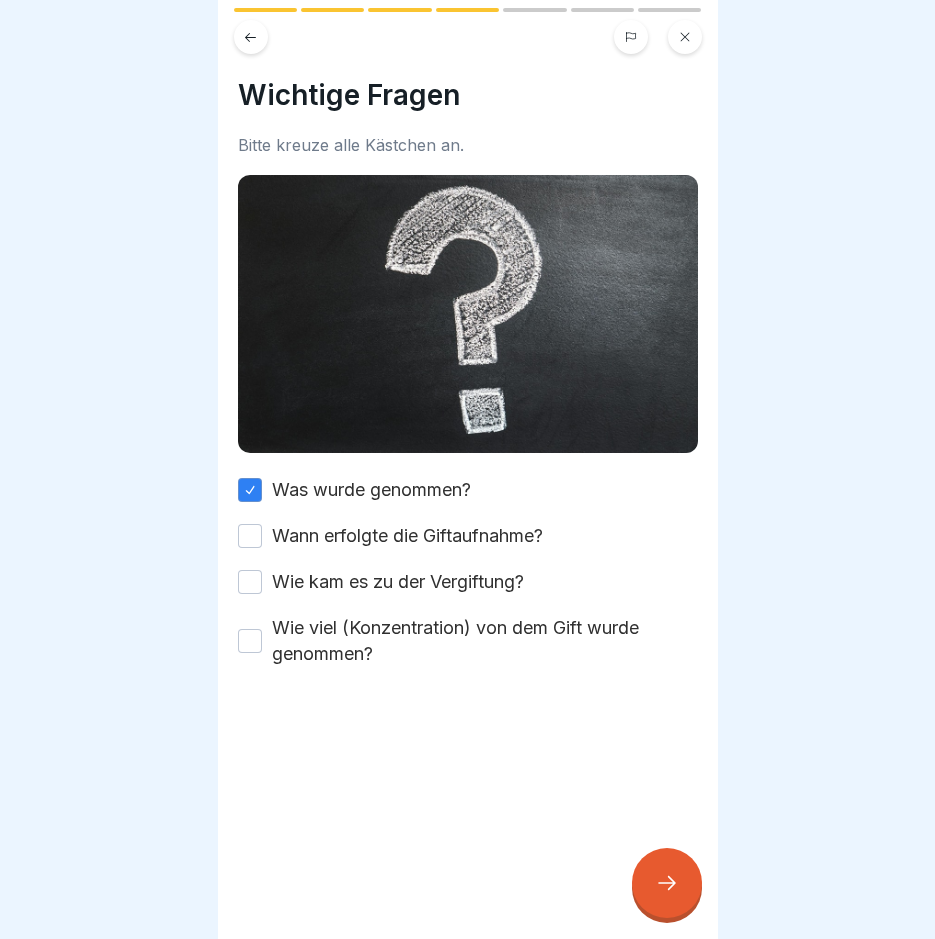 click on "Wie kam es zu der Vergiftung?" at bounding box center [250, 582] 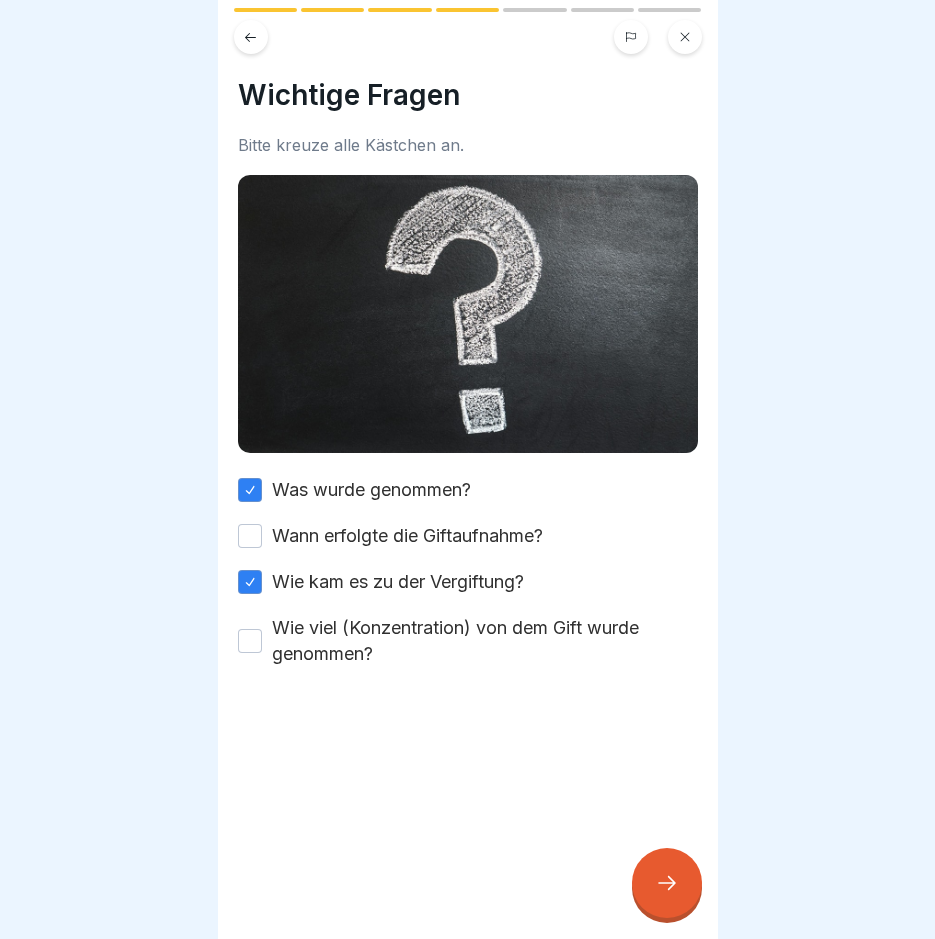 click on "Wie viel (Konzentration) von dem Gift wurde genommen?" at bounding box center (250, 641) 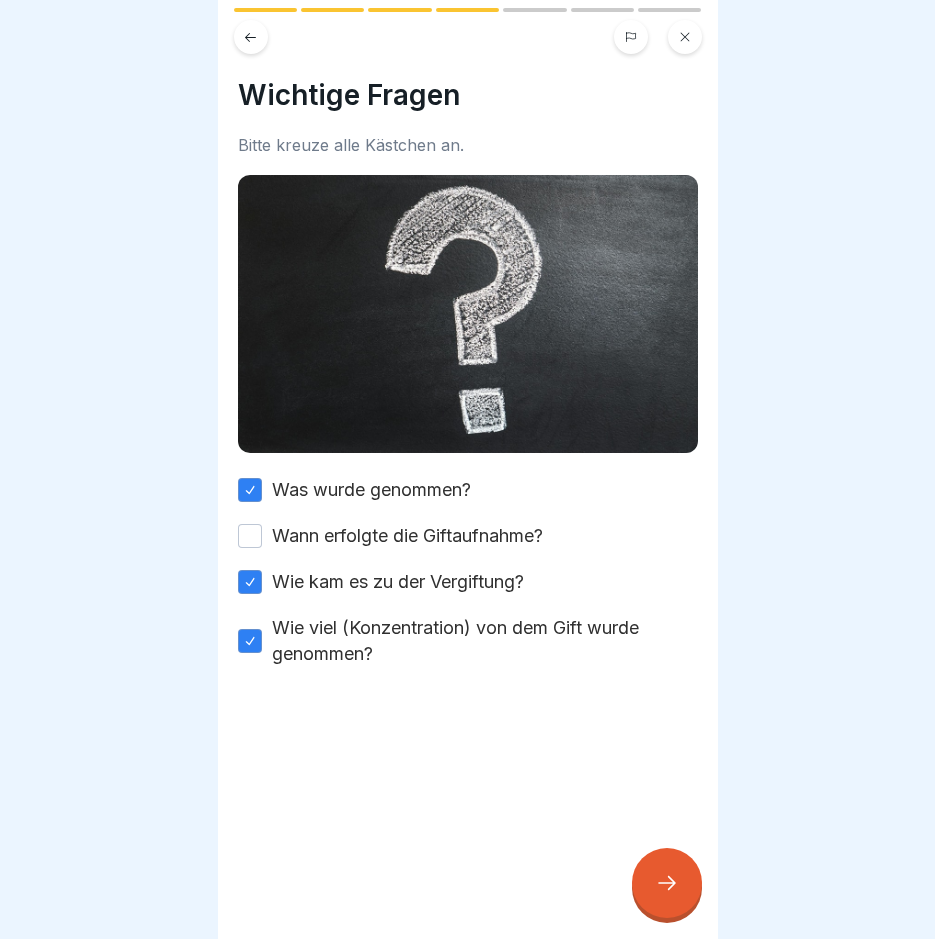 click on "Wann erfolgte die Giftaufnahme?" at bounding box center [250, 536] 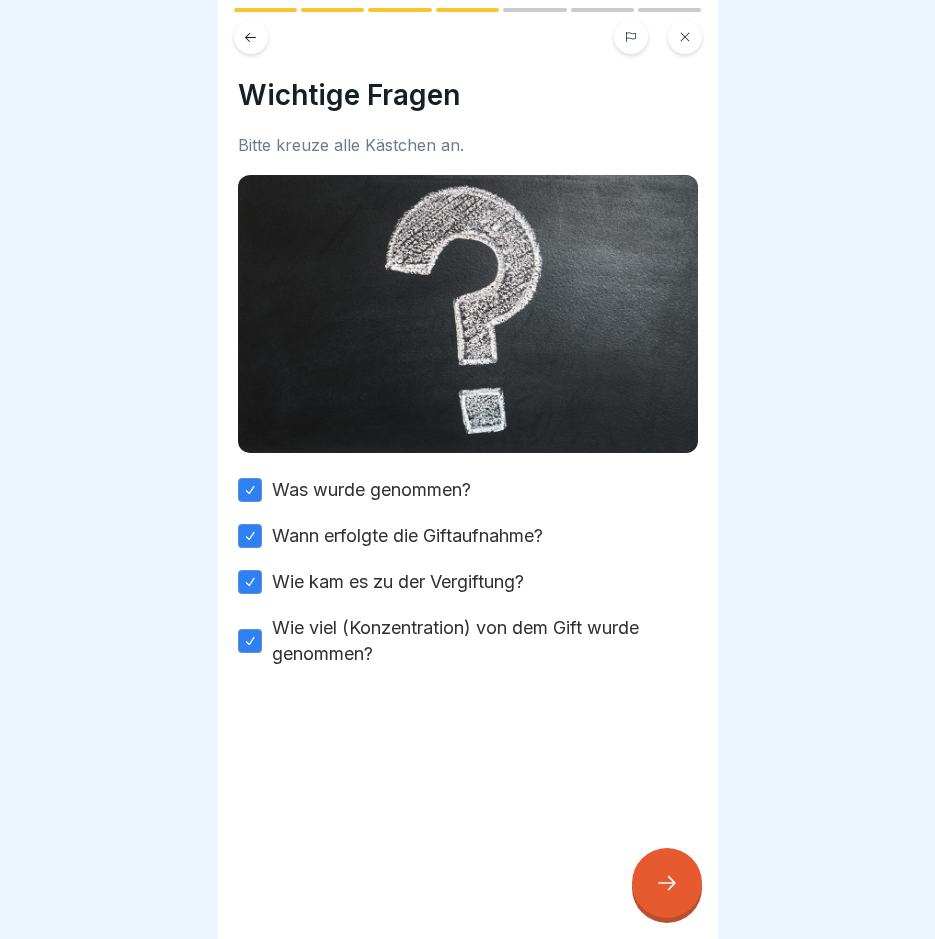 click at bounding box center (667, 883) 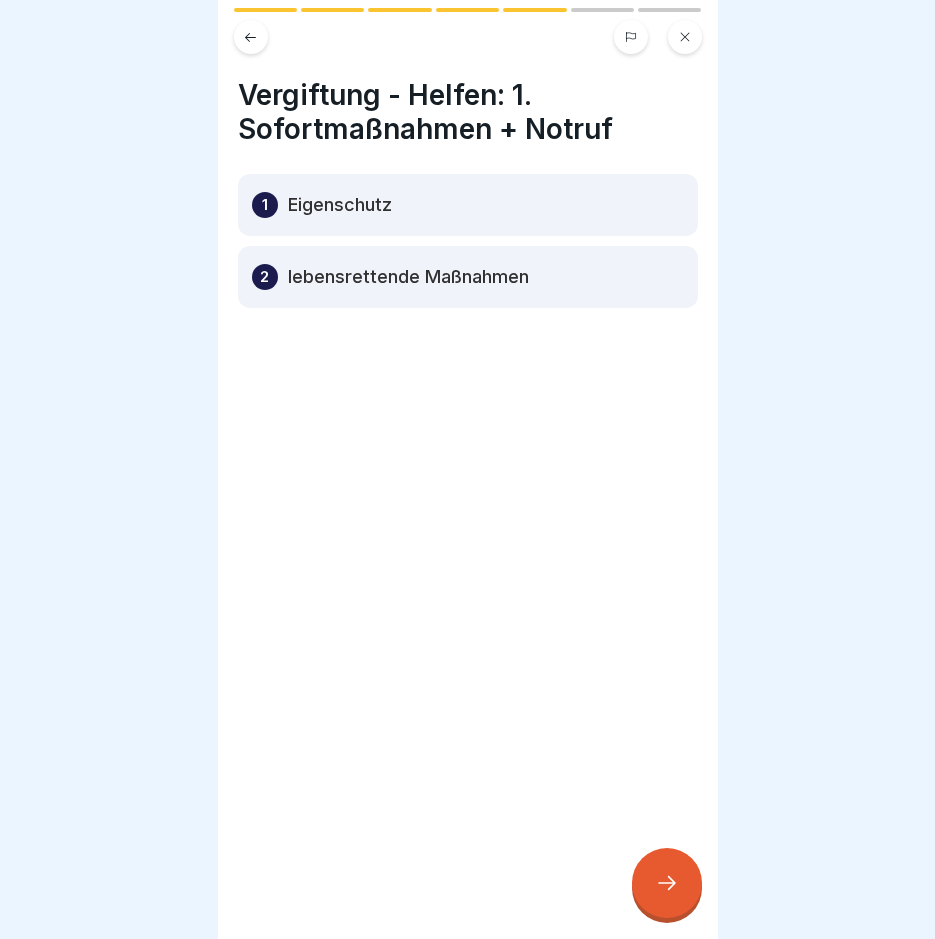 click 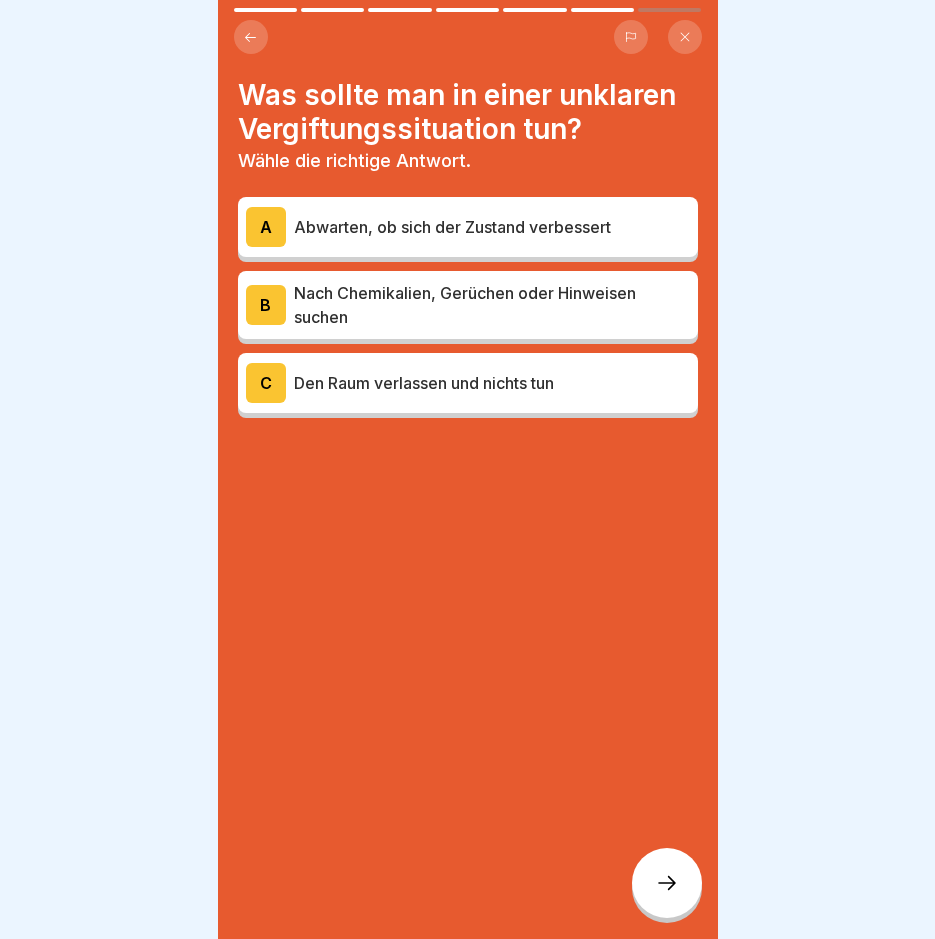 drag, startPoint x: 668, startPoint y: 878, endPoint x: 555, endPoint y: 541, distance: 355.44058 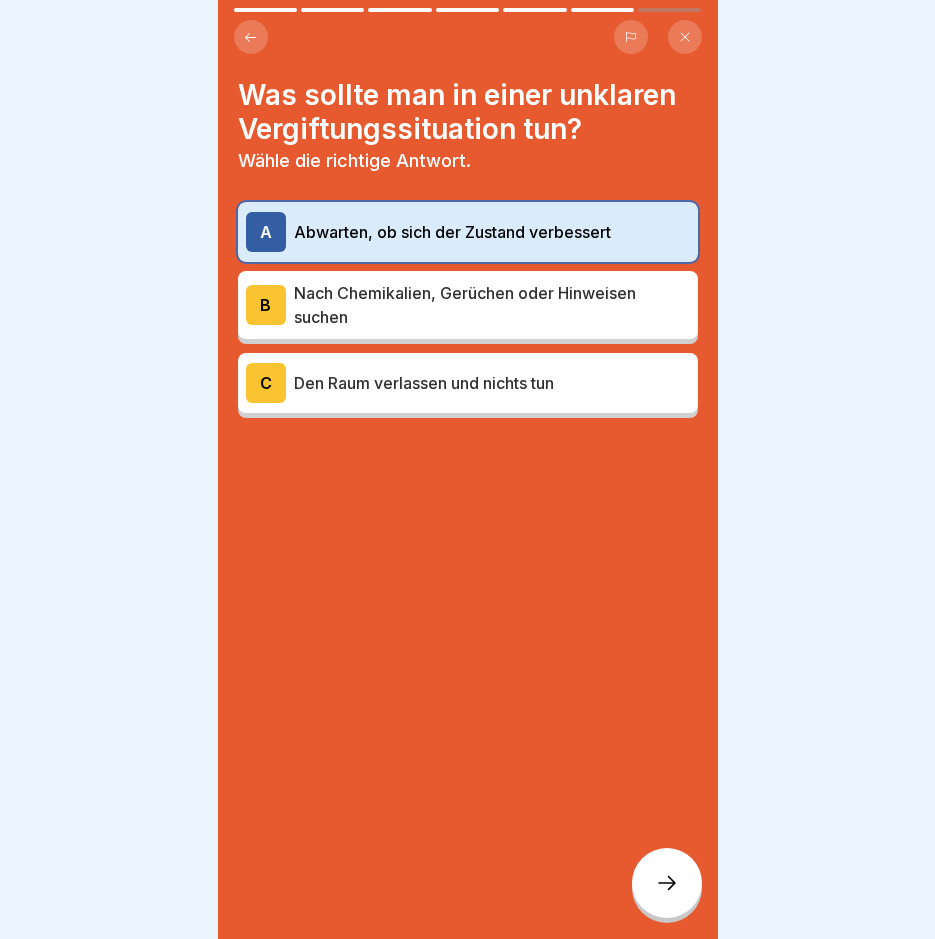 click on "Nach Chemikalien, Gerüchen oder Hinweisen suchen" at bounding box center [492, 305] 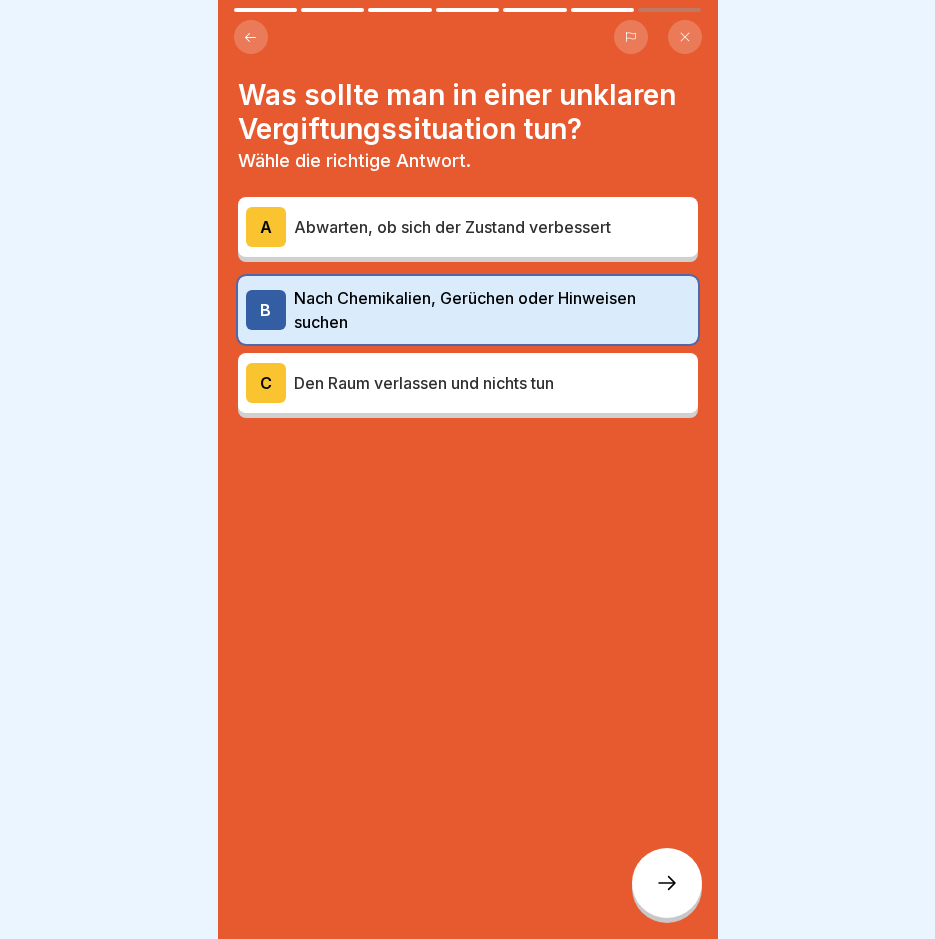 click on "C Den Raum verlassen und nichts tun" at bounding box center [468, 383] 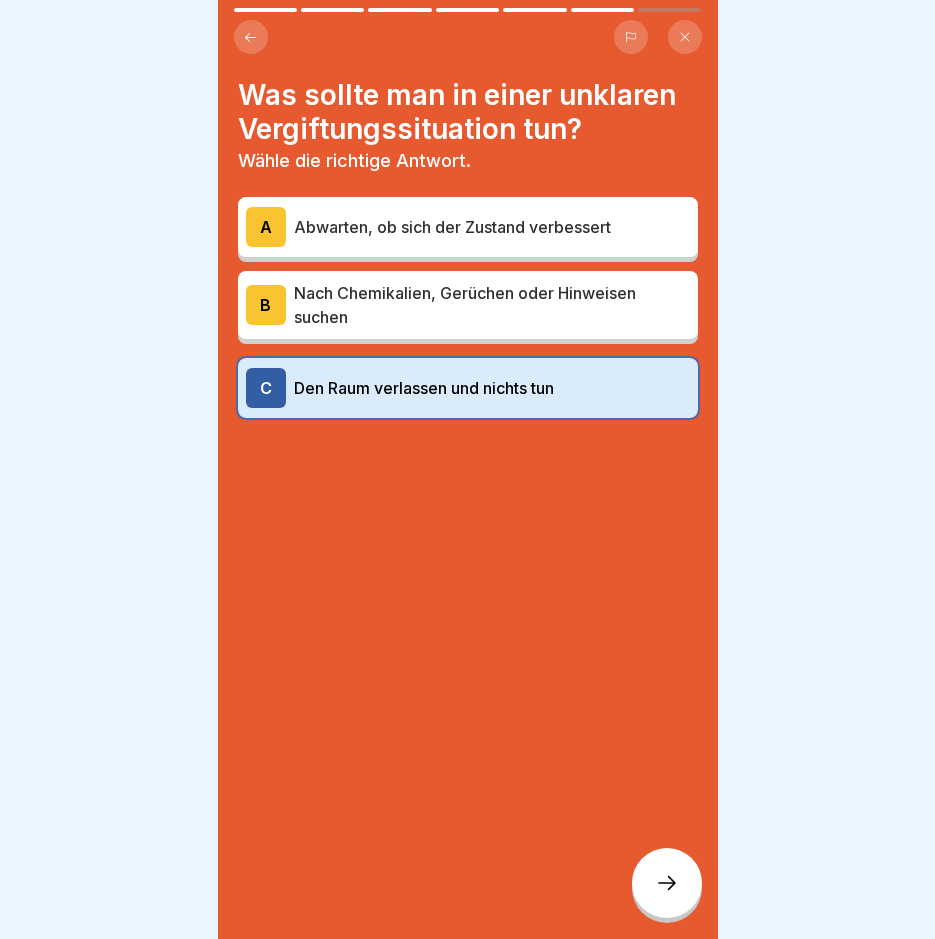 click on "A Abwarten, ob sich der Zustand verbessert" at bounding box center (468, 227) 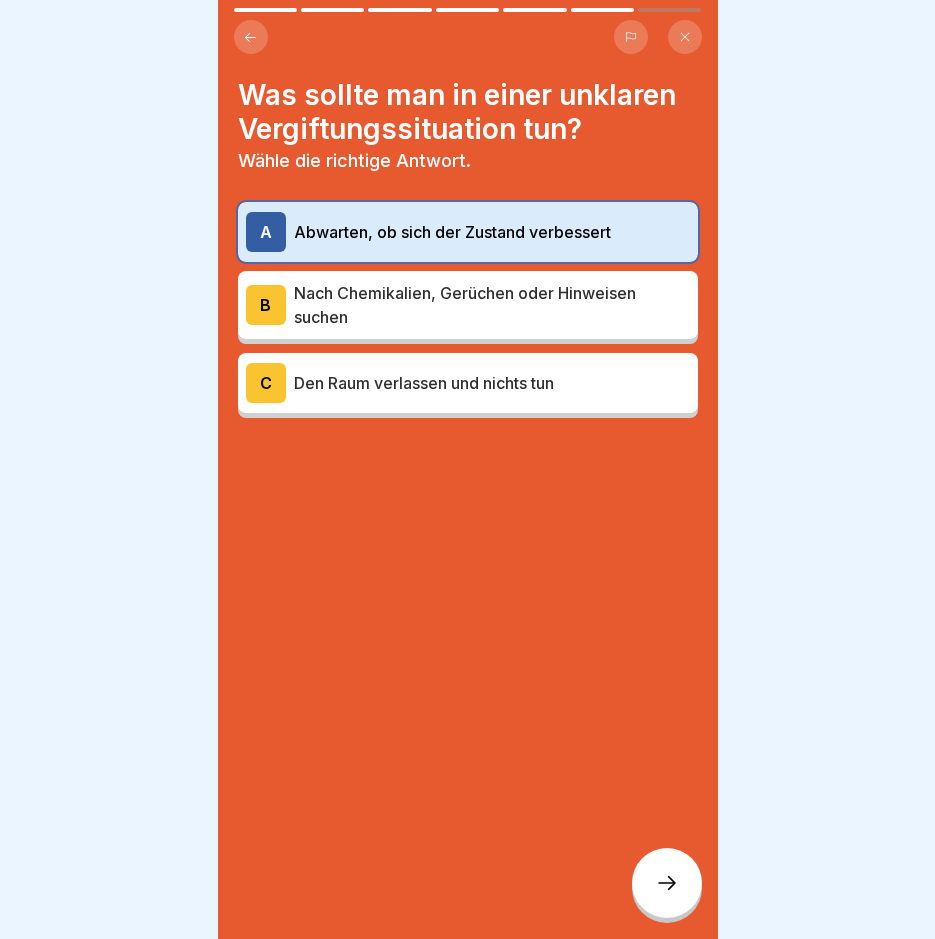 click at bounding box center (667, 883) 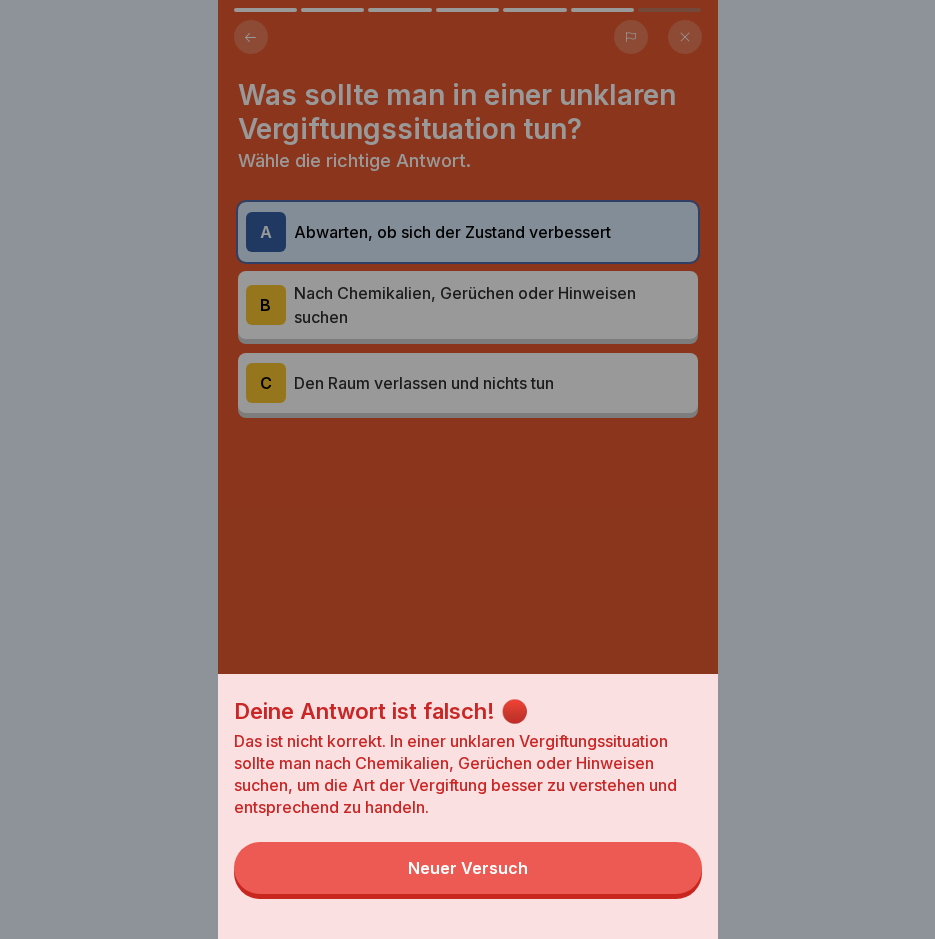 click on "Neuer Versuch" at bounding box center [468, 868] 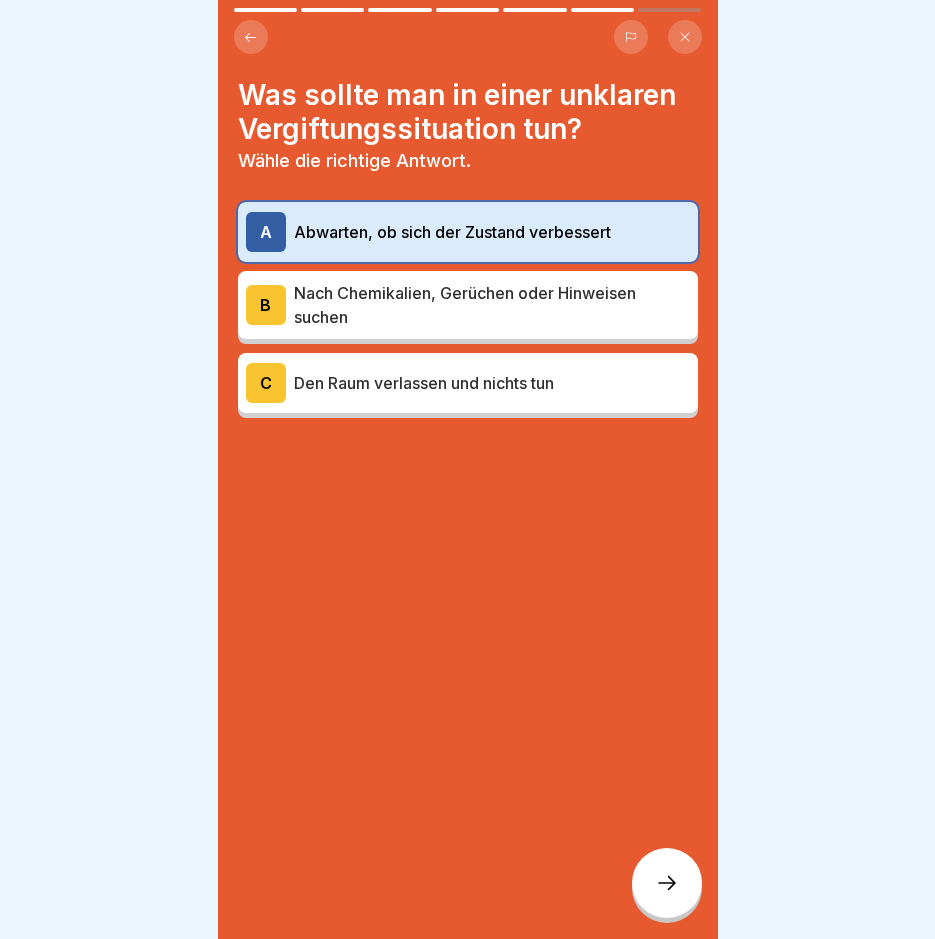 click on "Nach Chemikalien, Gerüchen oder Hinweisen suchen" at bounding box center [492, 305] 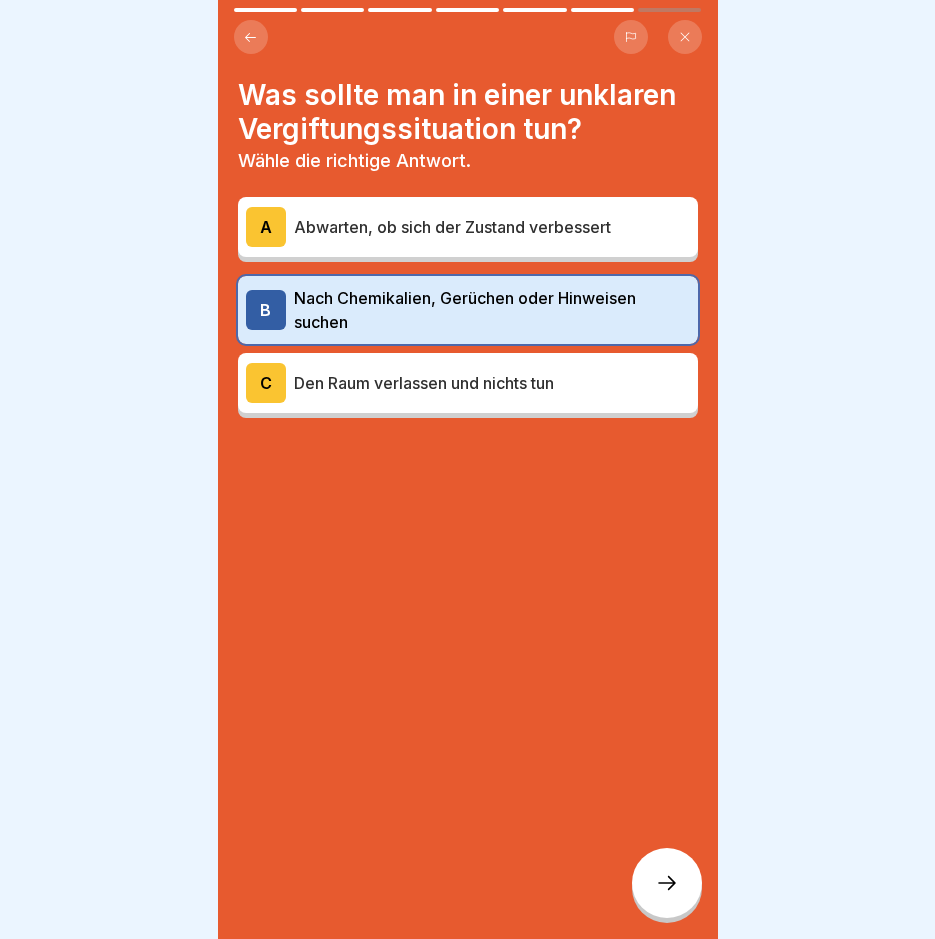click at bounding box center [667, 883] 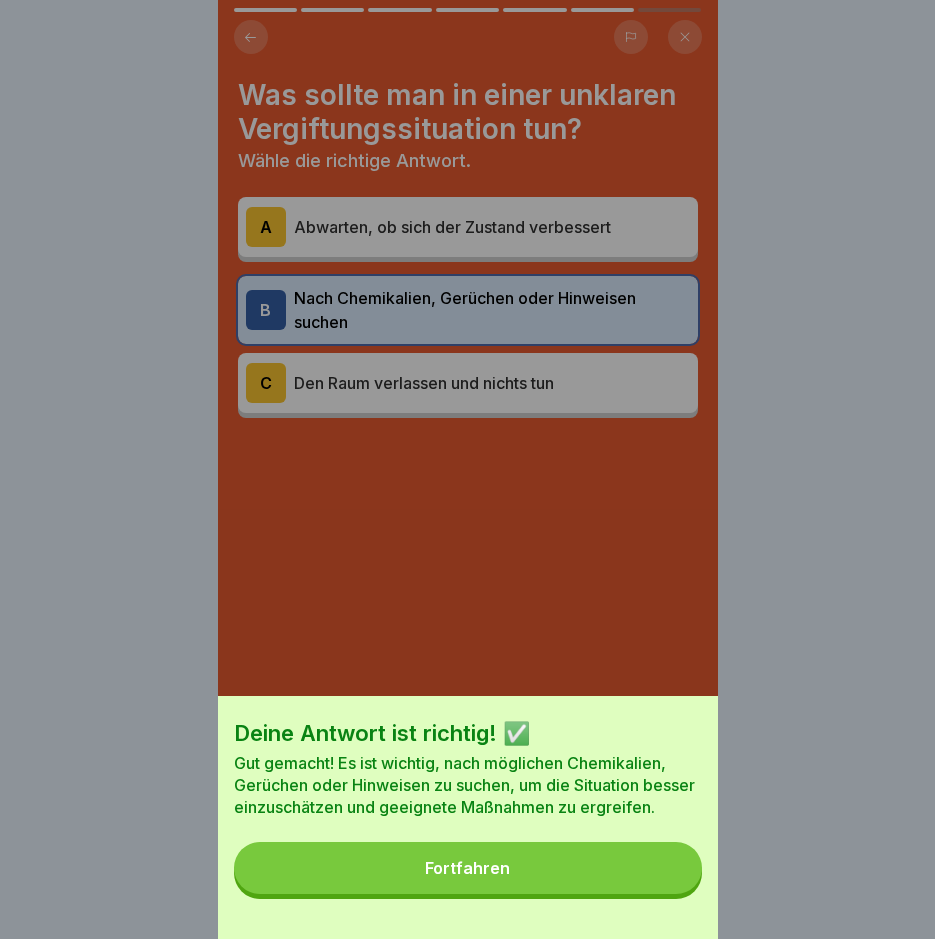 click on "Fortfahren" at bounding box center (468, 868) 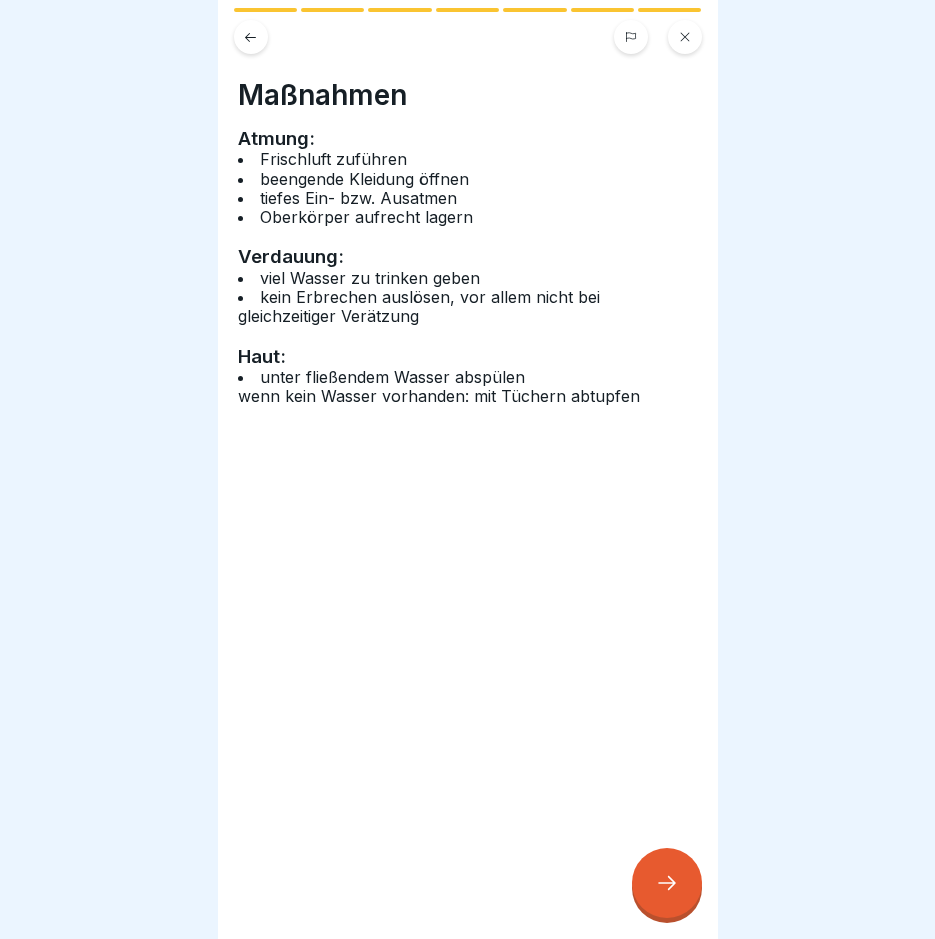 click 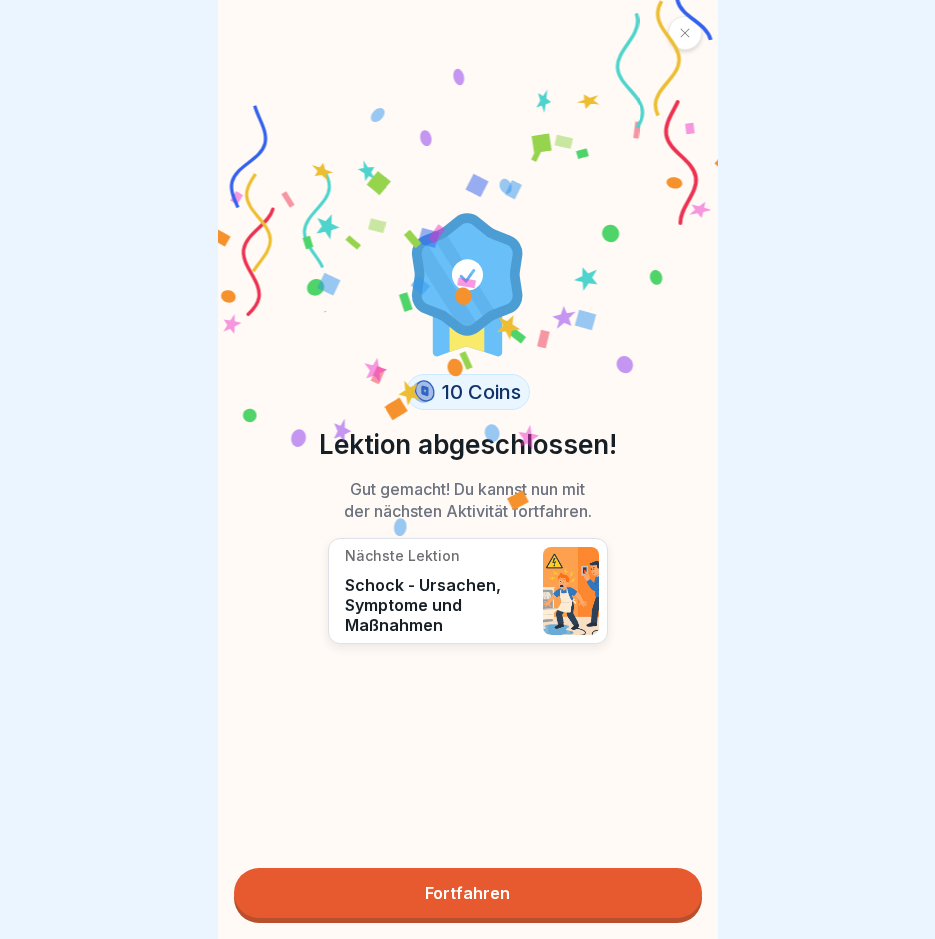 click on "Fortfahren" at bounding box center (468, 893) 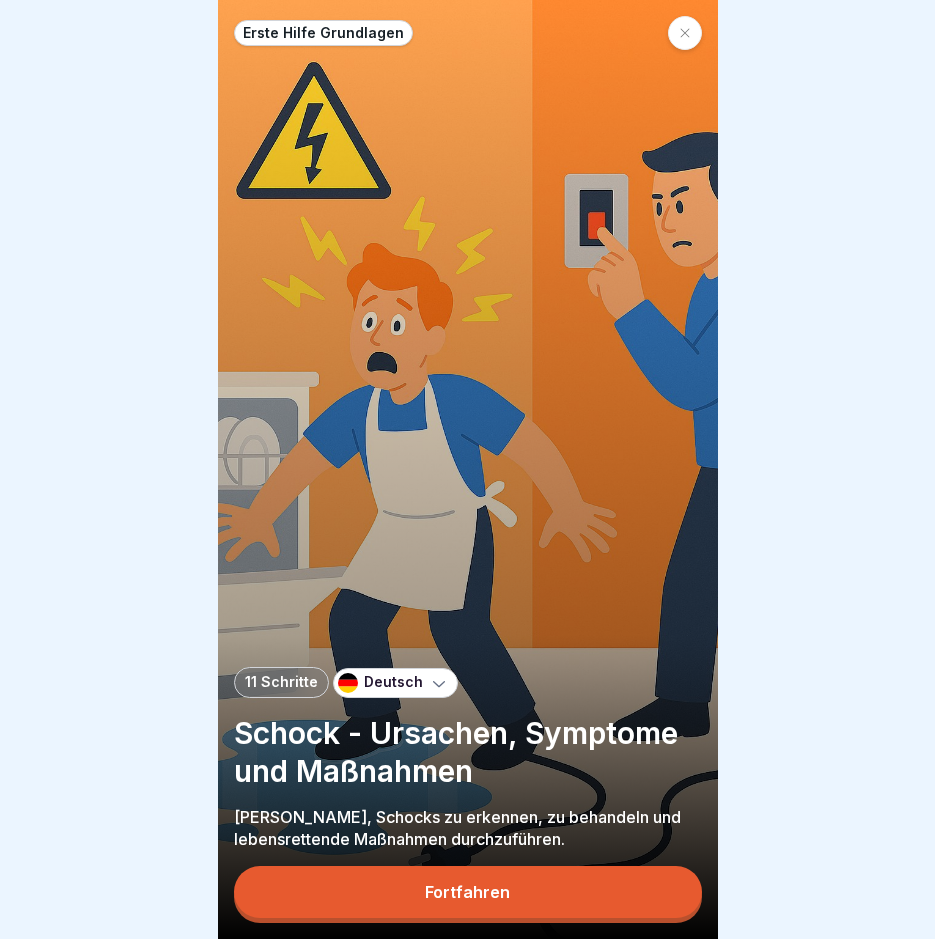 click on "Fortfahren" at bounding box center (468, 892) 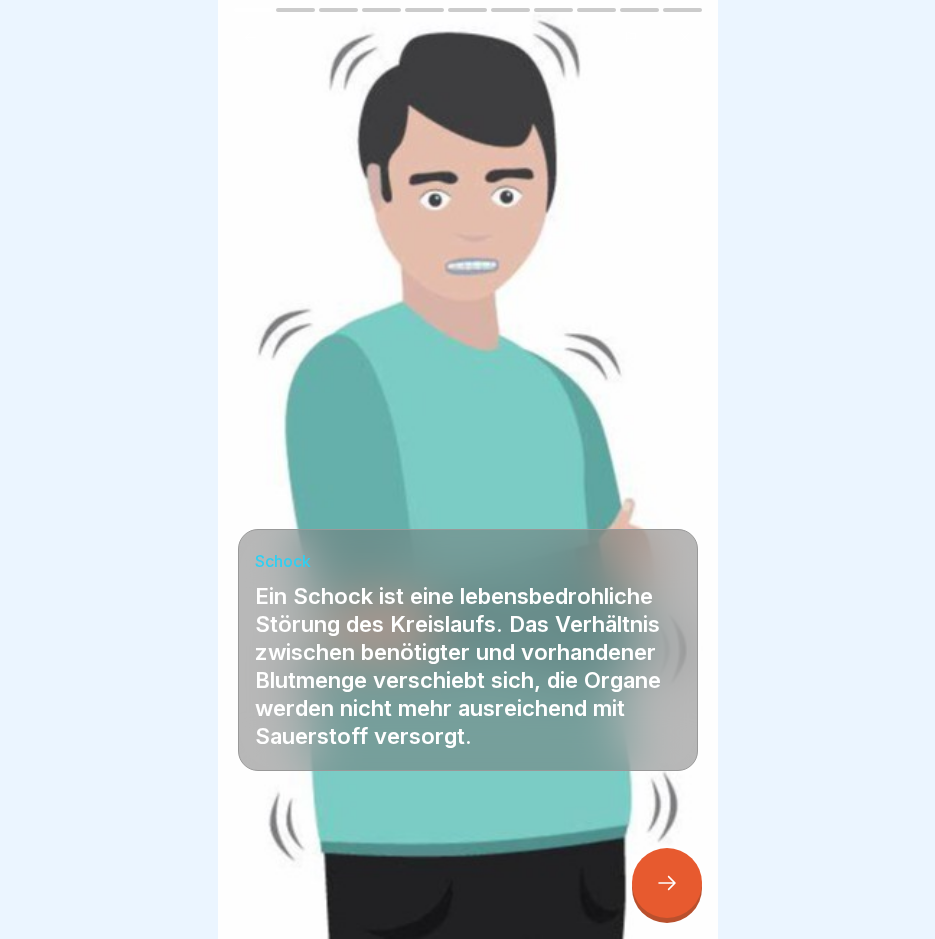 click at bounding box center [667, 883] 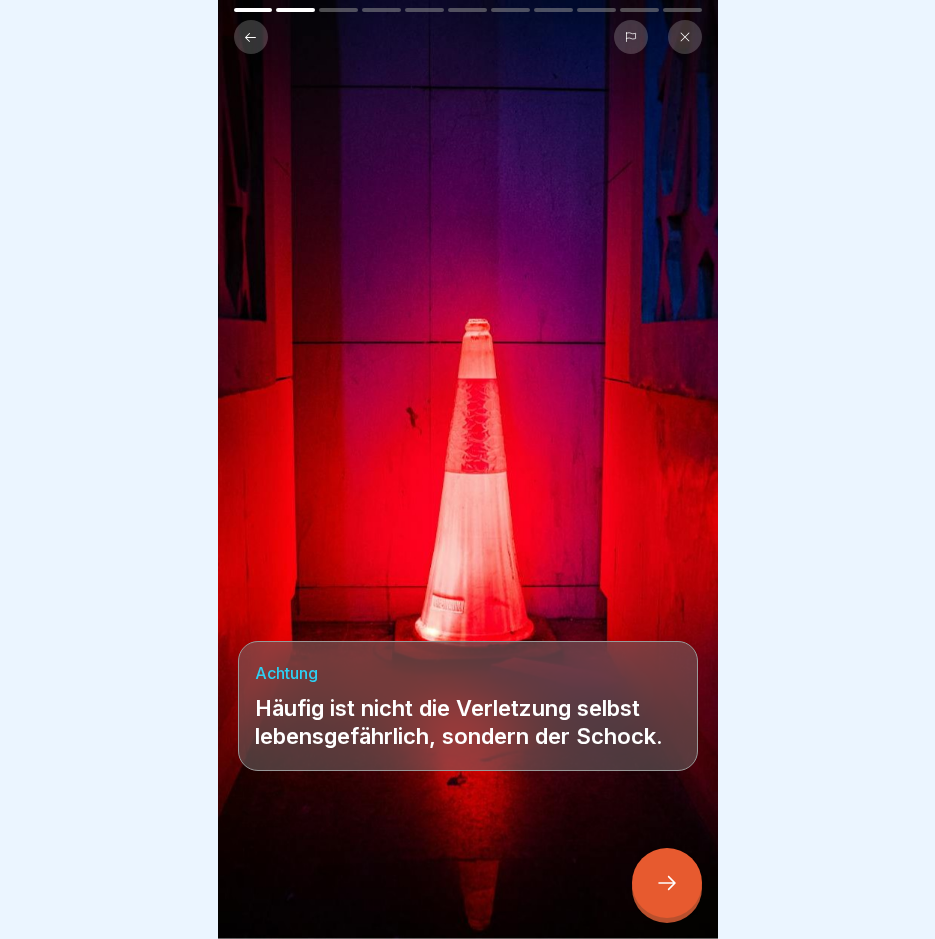 click at bounding box center (667, 883) 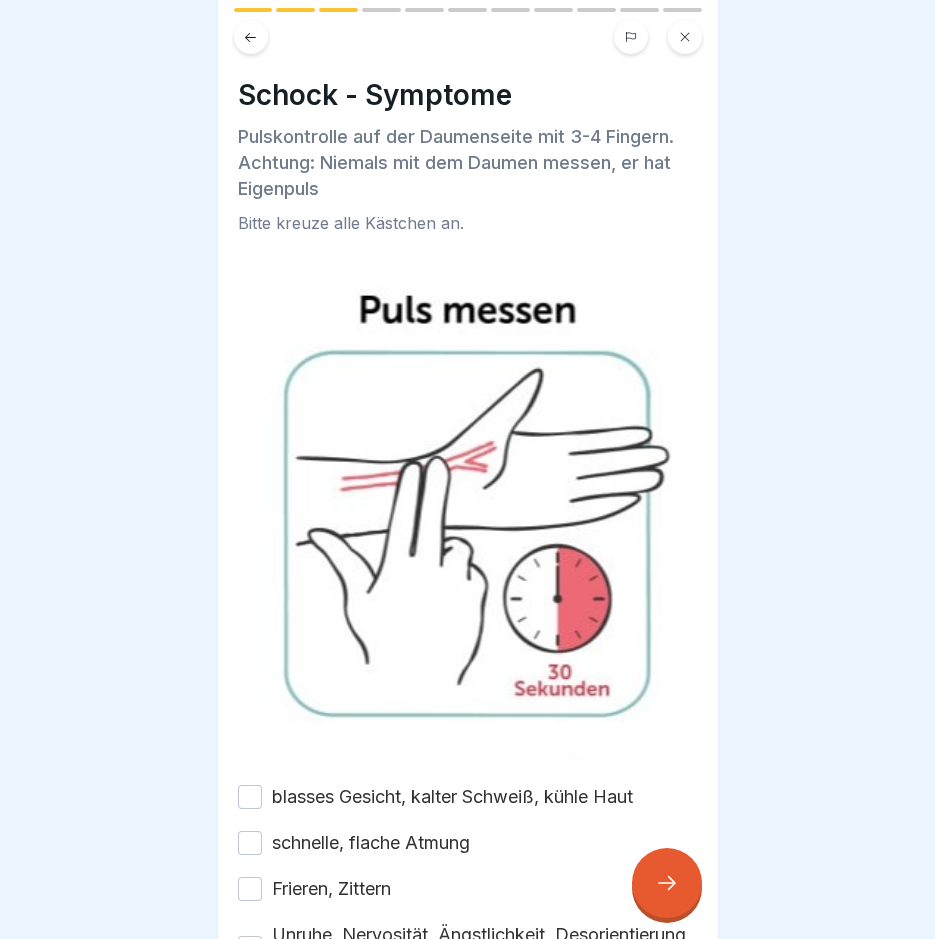 scroll, scrollTop: 303, scrollLeft: 0, axis: vertical 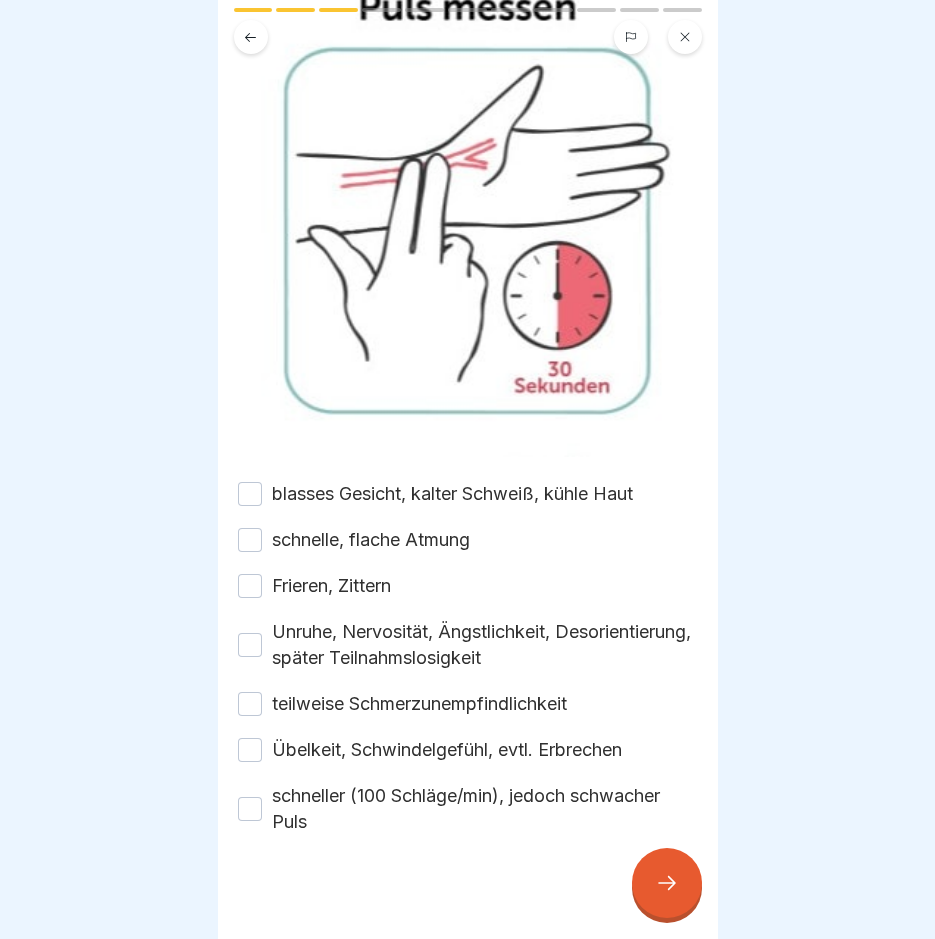 click on "blasses Gesicht, kalter Schweiß, kühle Haut" at bounding box center [250, 494] 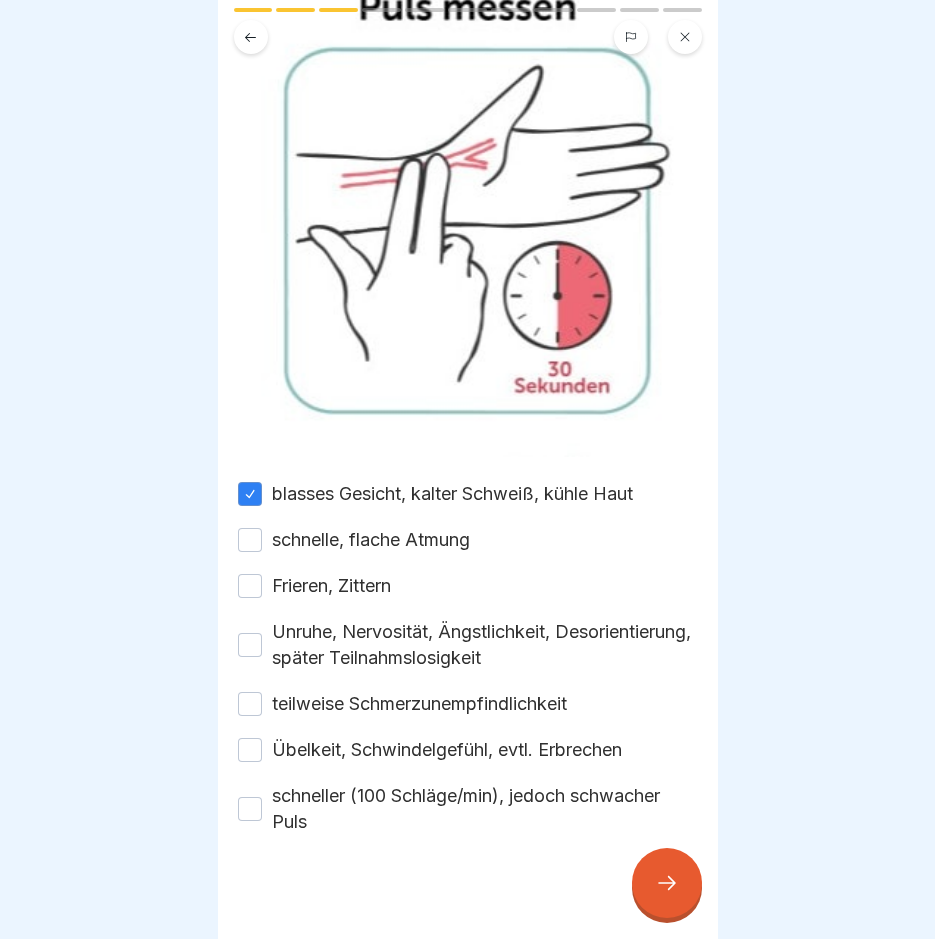 click on "schnelle, flache Atmung" at bounding box center [250, 540] 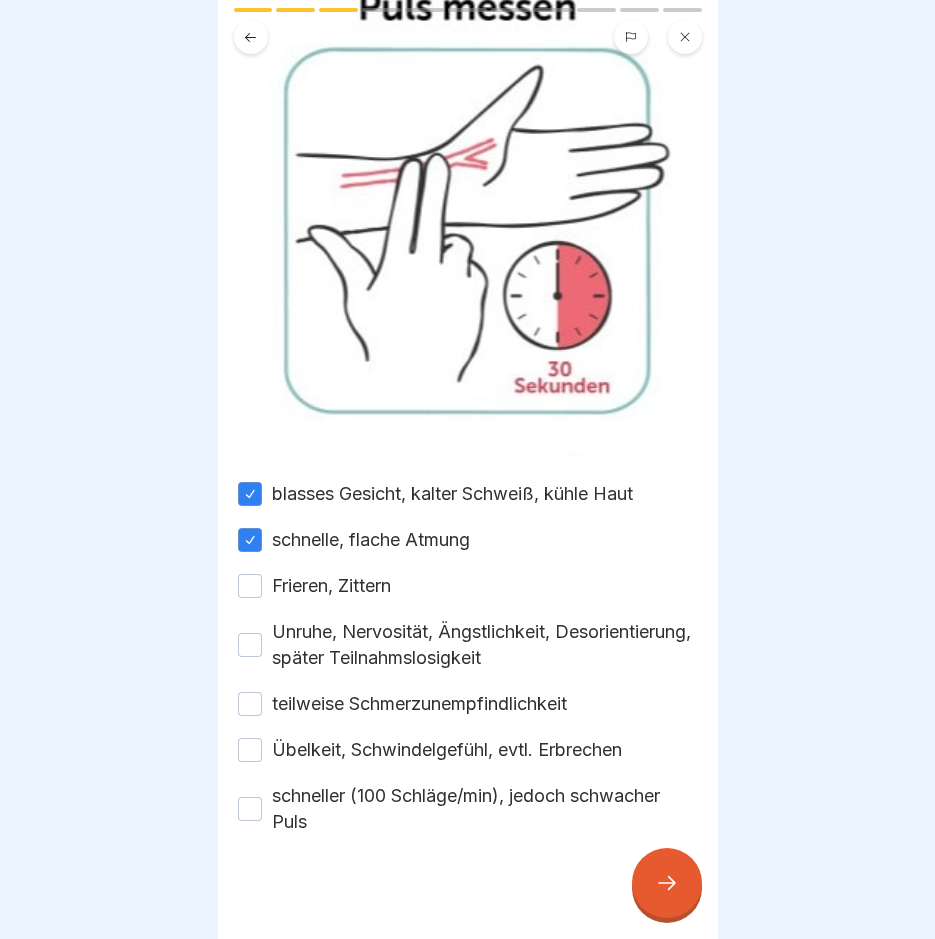 click on "Frieren, Zittern" at bounding box center [250, 586] 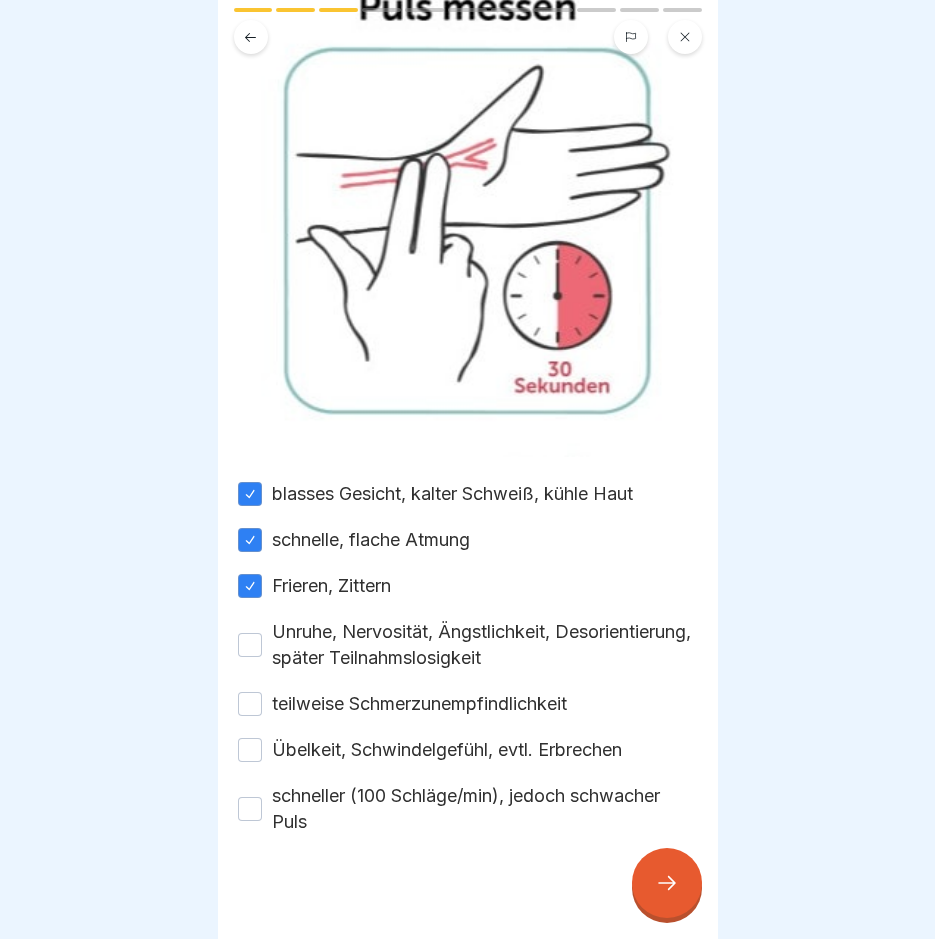 click on "Unruhe, Nervosität, Ängstlichkeit, Desorientierung, später Teilnahmslosigkeit" at bounding box center (250, 645) 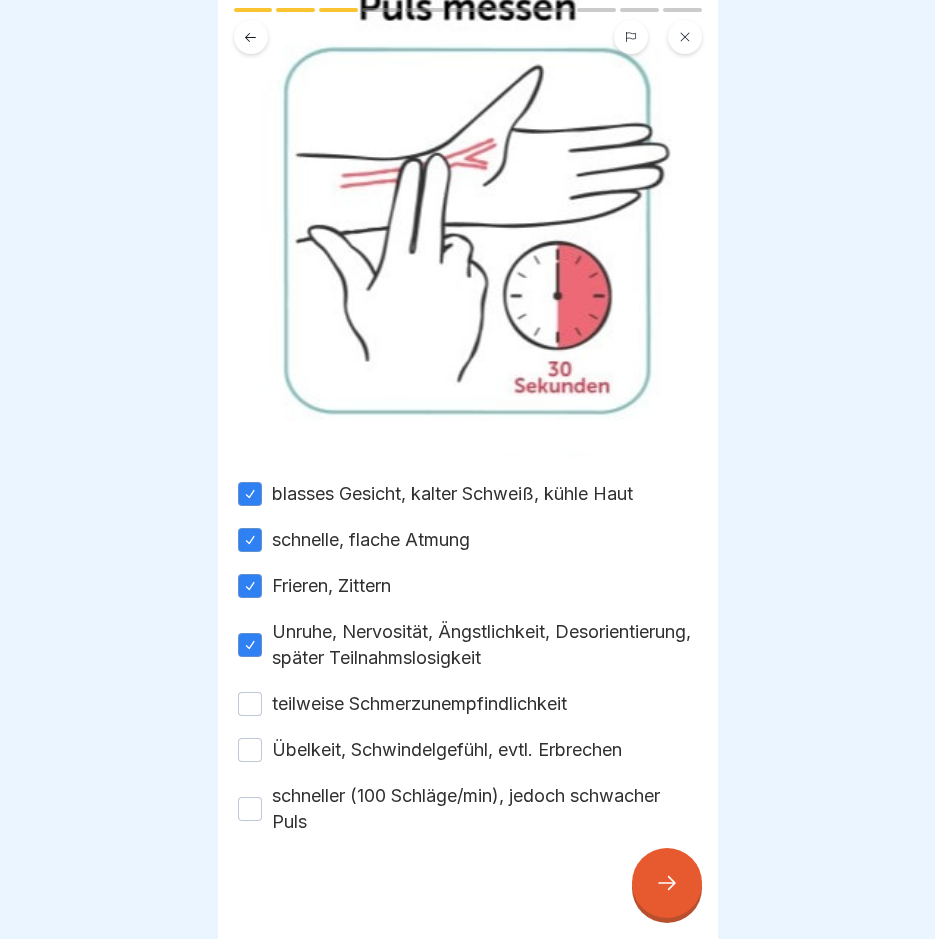 click on "teilweise Schmerzunempfindlichkeit" at bounding box center (250, 704) 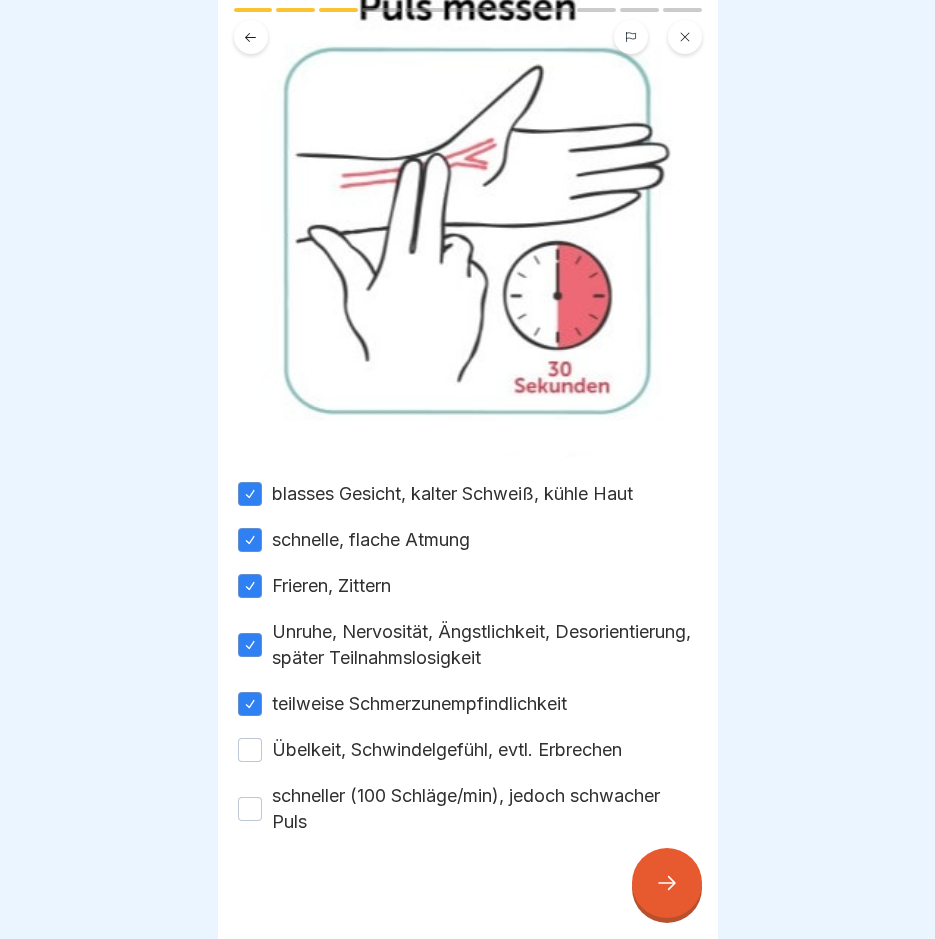click on "Übelkeit, Schwindelgefühl, evtl. Erbrechen" at bounding box center [250, 750] 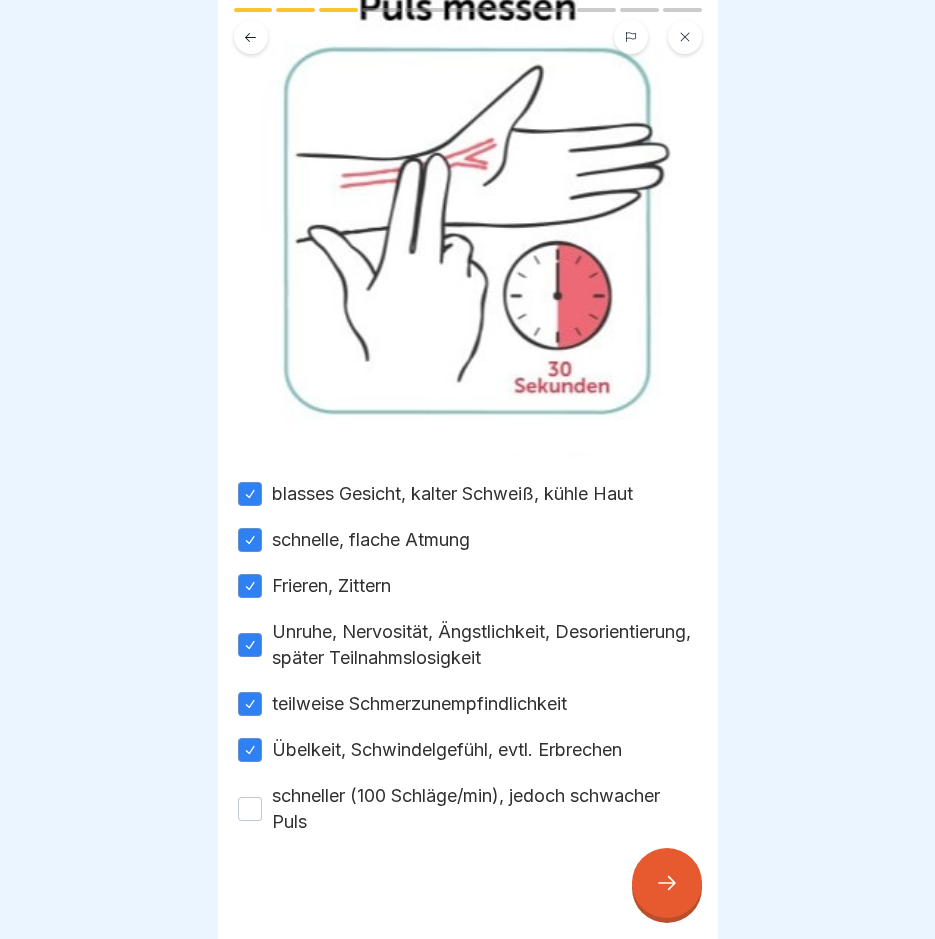 click on "schneller (100 Schläge/min), jedoch schwacher Puls" at bounding box center [250, 809] 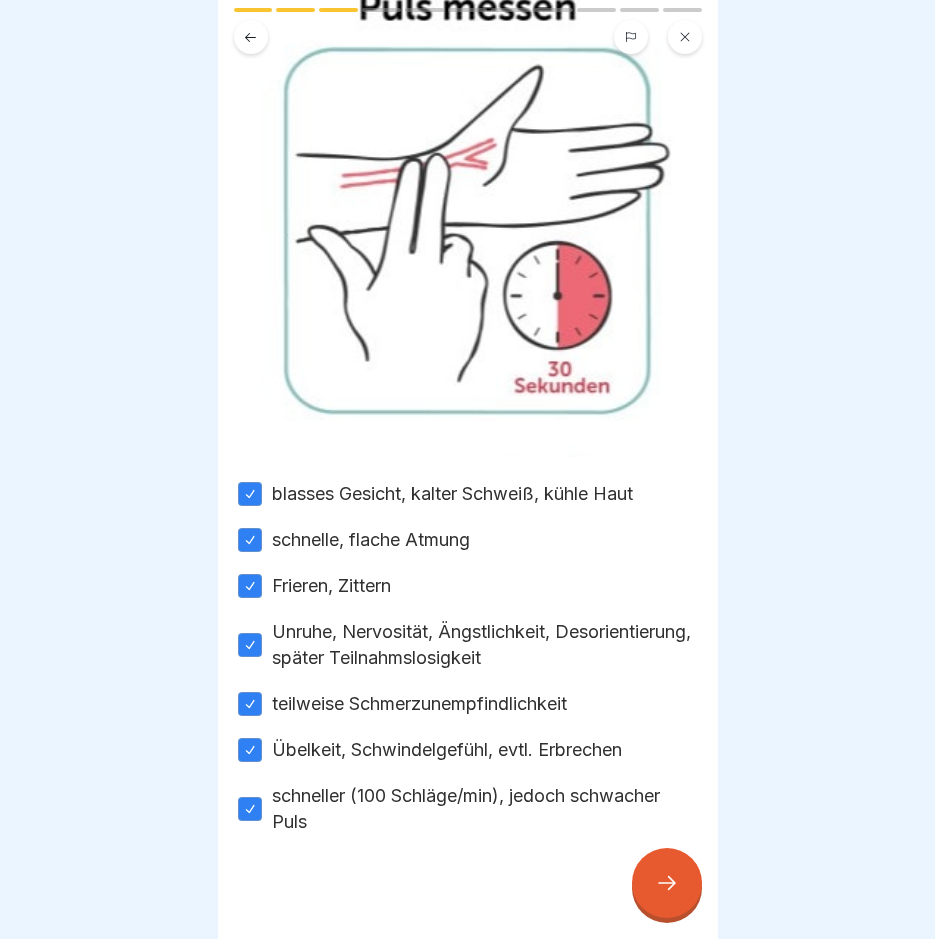 click at bounding box center (667, 883) 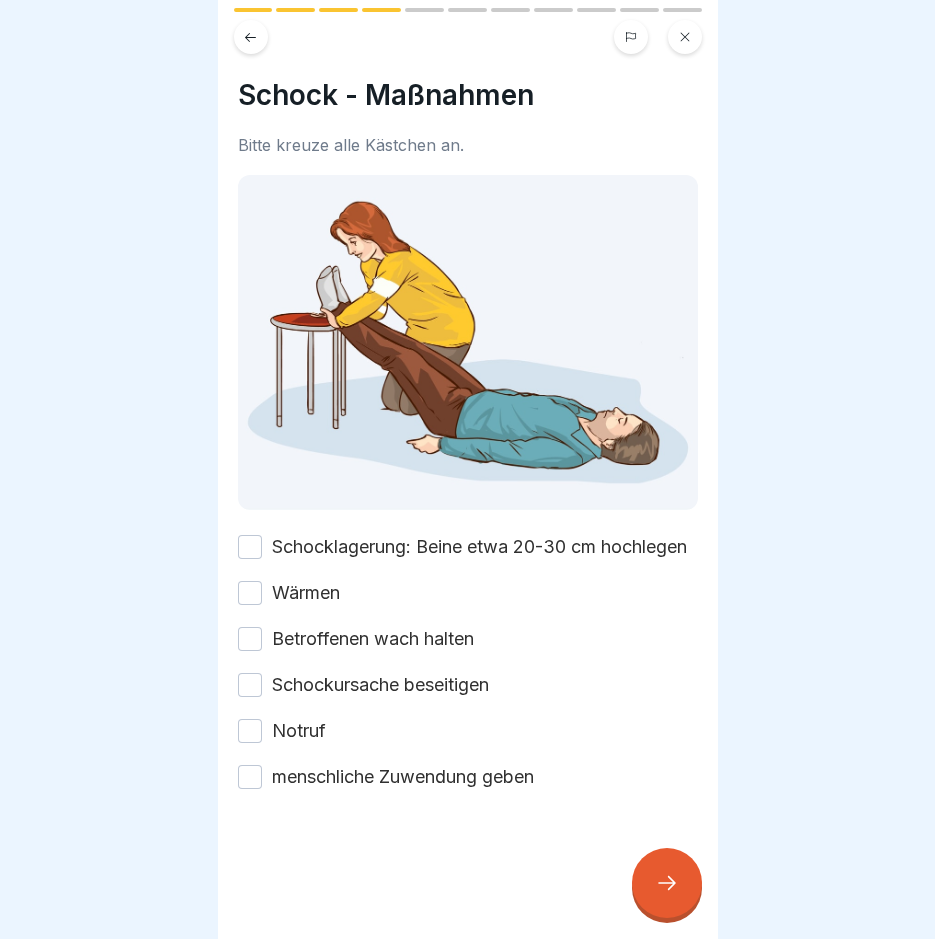 click on "Schocklagerung: Beine etwa 20-30 cm hochlegen" at bounding box center (250, 547) 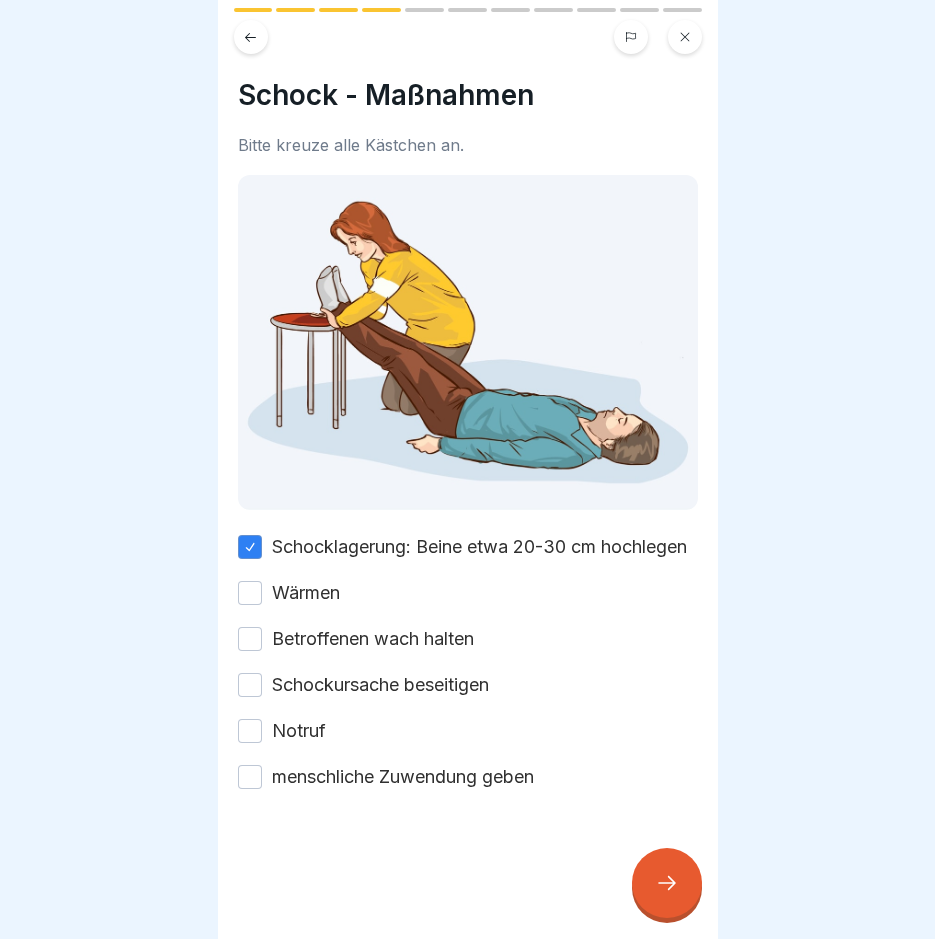 click on "Wärmen" at bounding box center (250, 593) 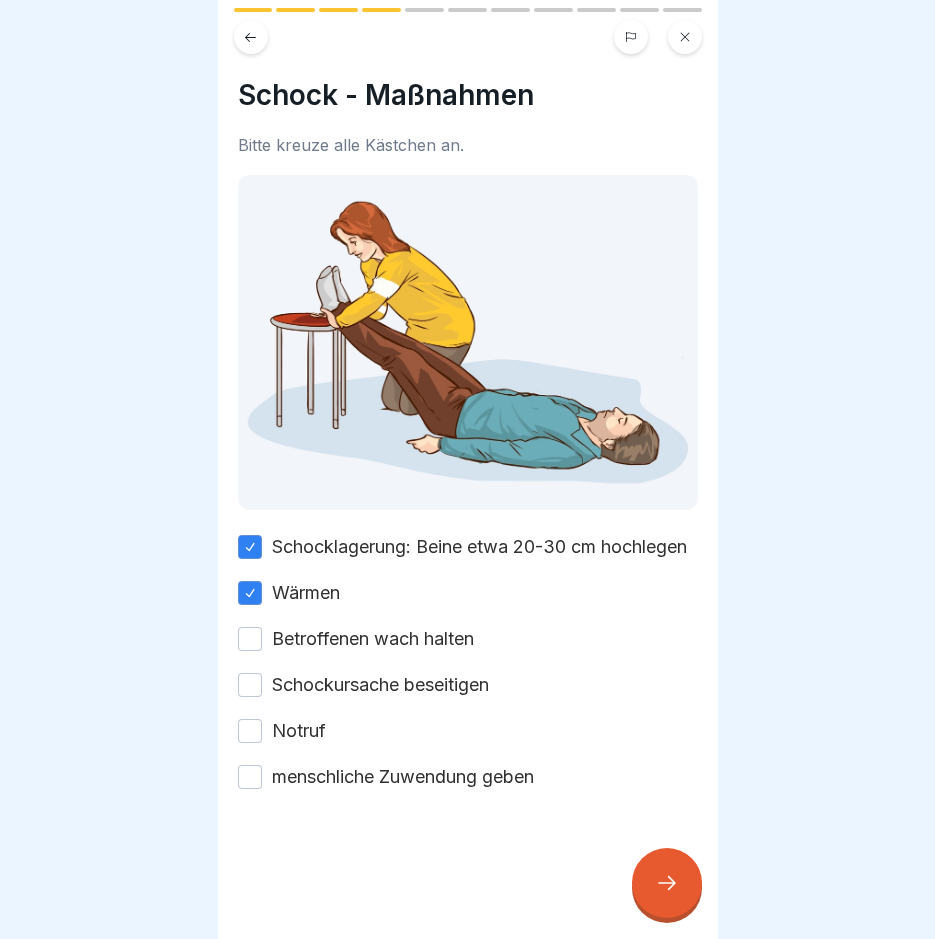 click on "Betroffenen wach halten" at bounding box center (250, 639) 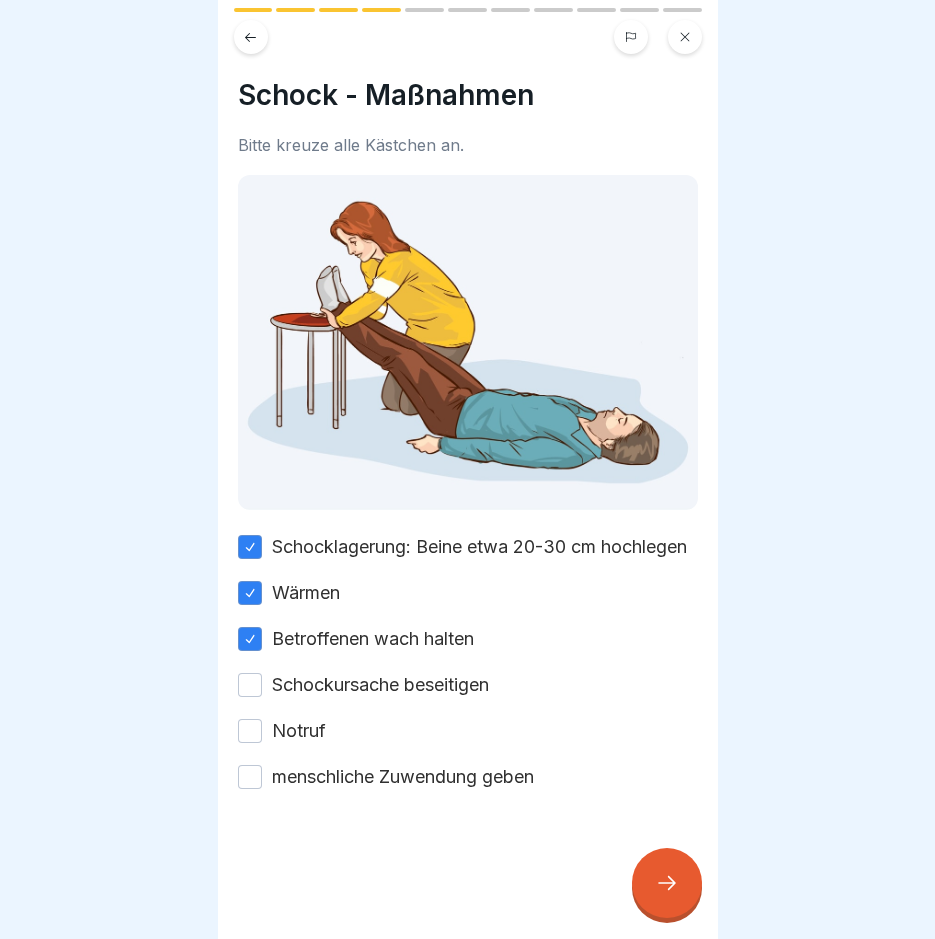 click on "Schockursache beseitigen" at bounding box center [250, 685] 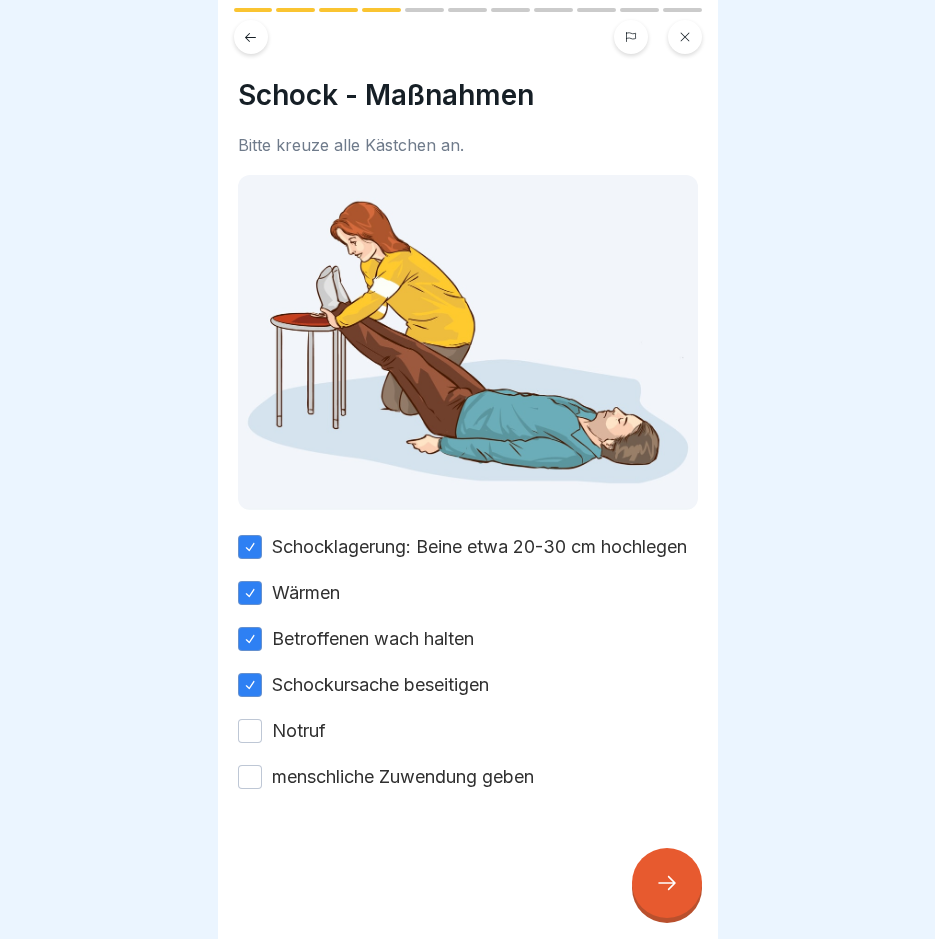 click on "Notruf" at bounding box center (250, 731) 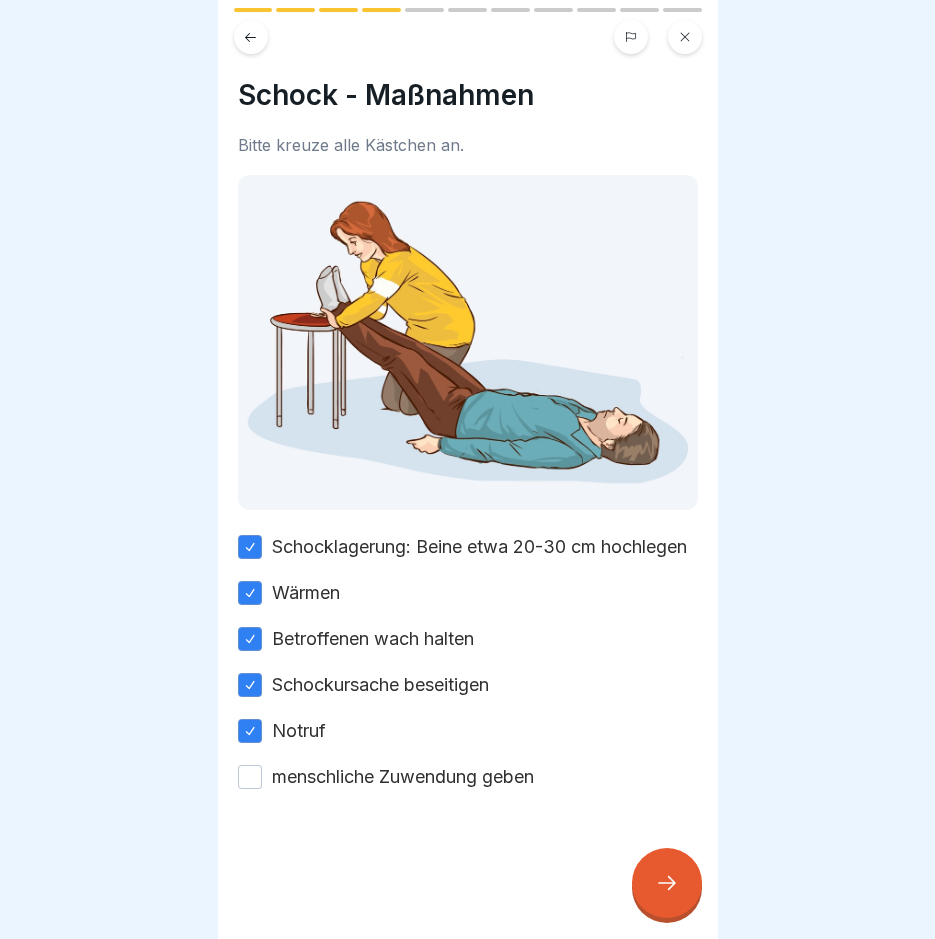 click on "menschliche Zuwendung geben" at bounding box center [250, 777] 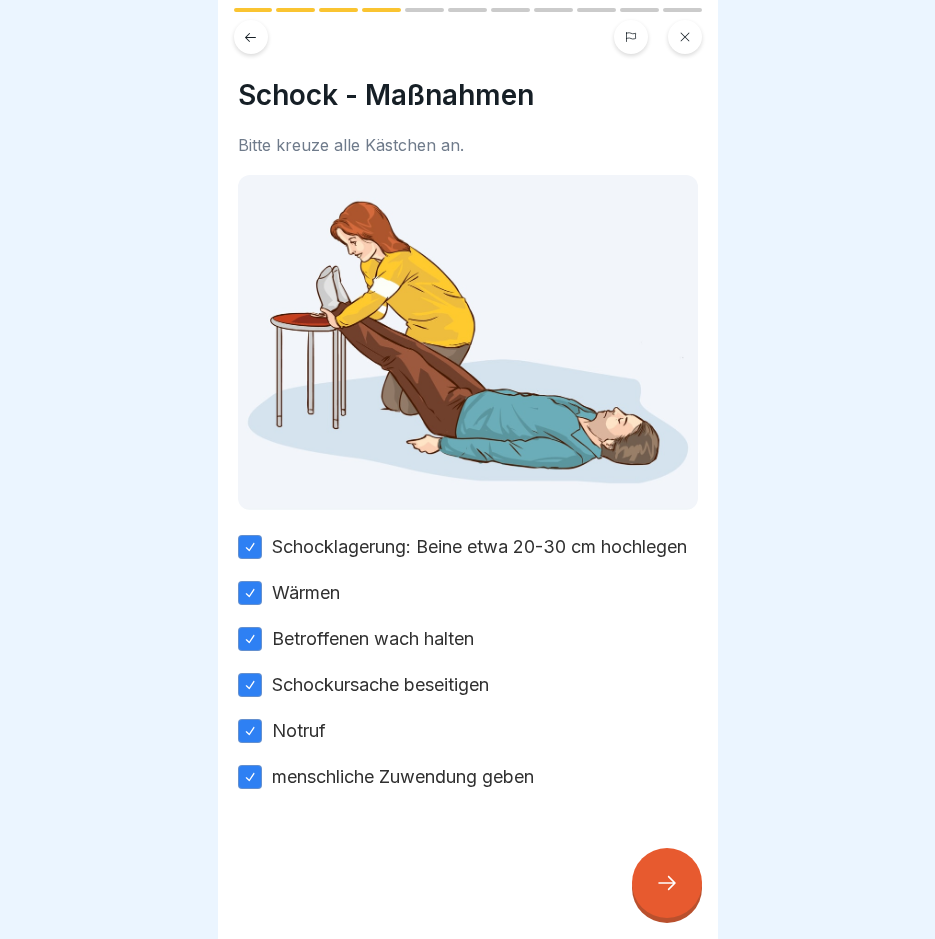 click 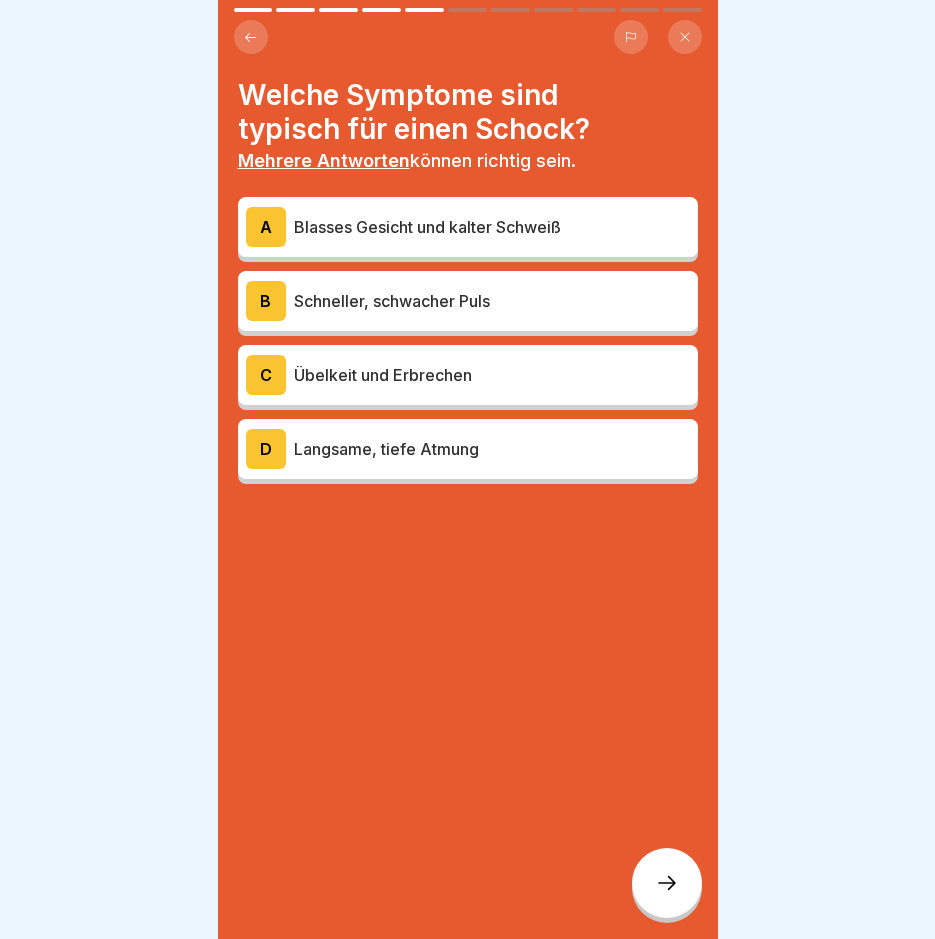 click on "Blasses Gesicht und kalter Schweiß" at bounding box center [492, 227] 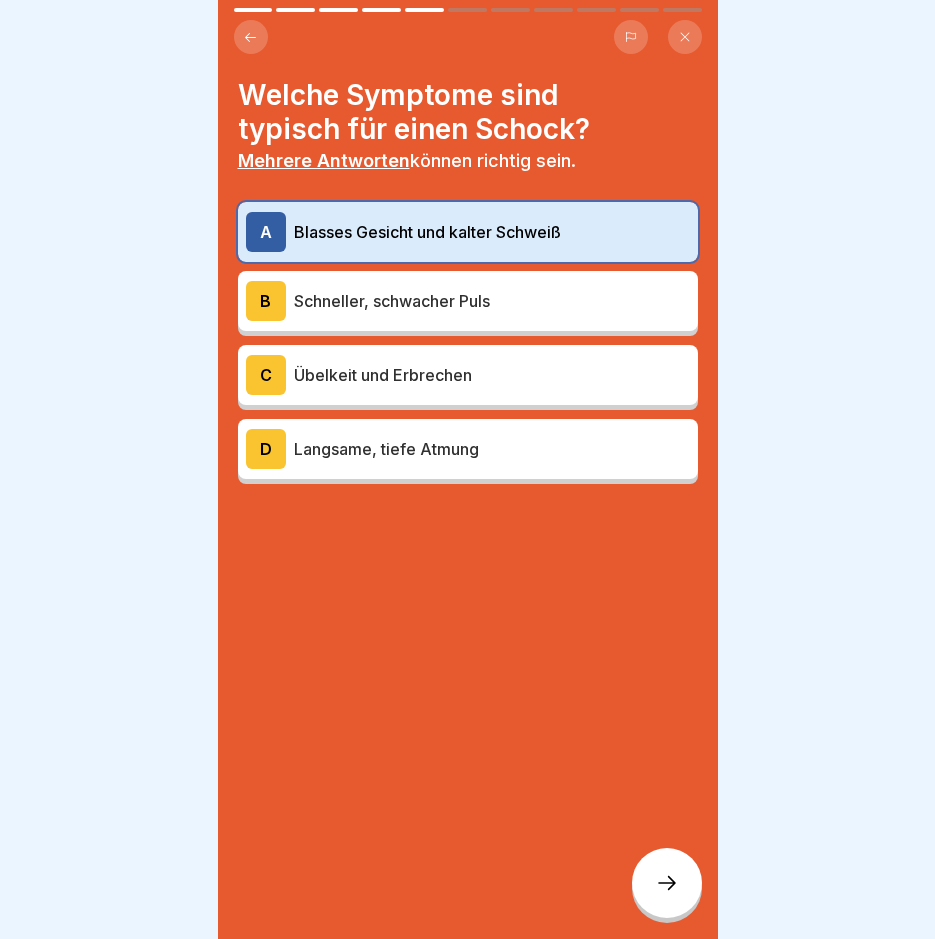 click on "Schneller, schwacher Puls" at bounding box center (492, 301) 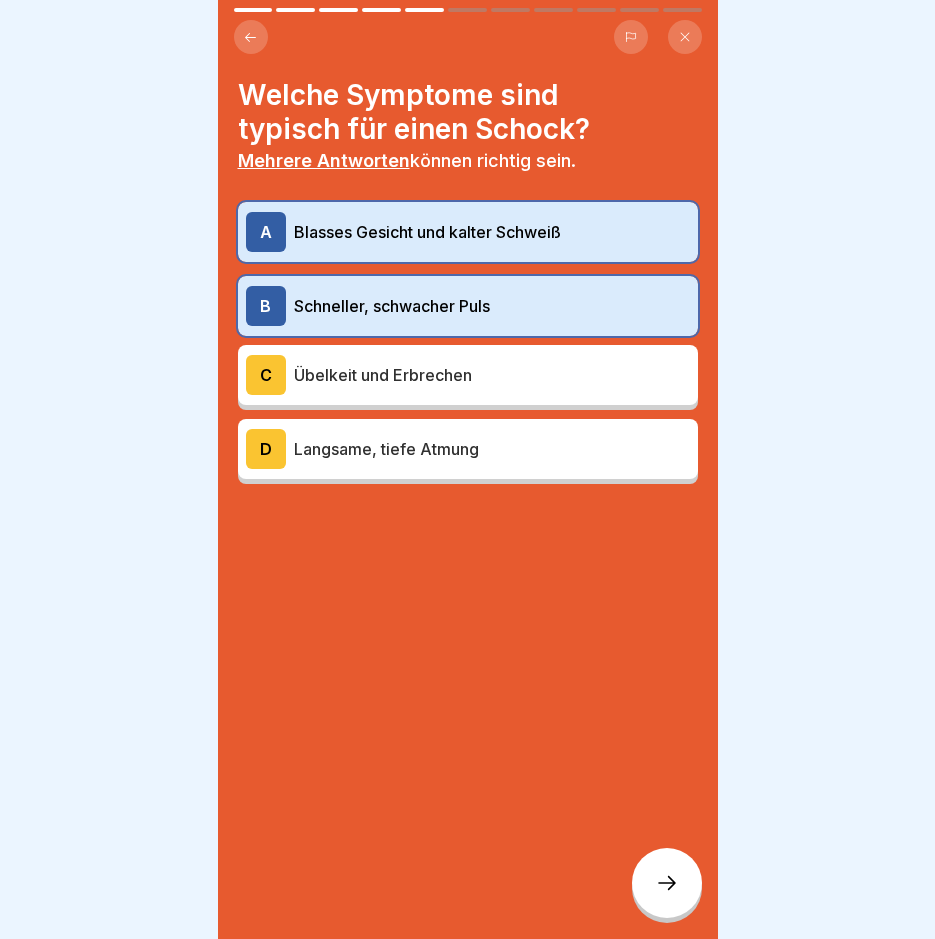 click at bounding box center (667, 883) 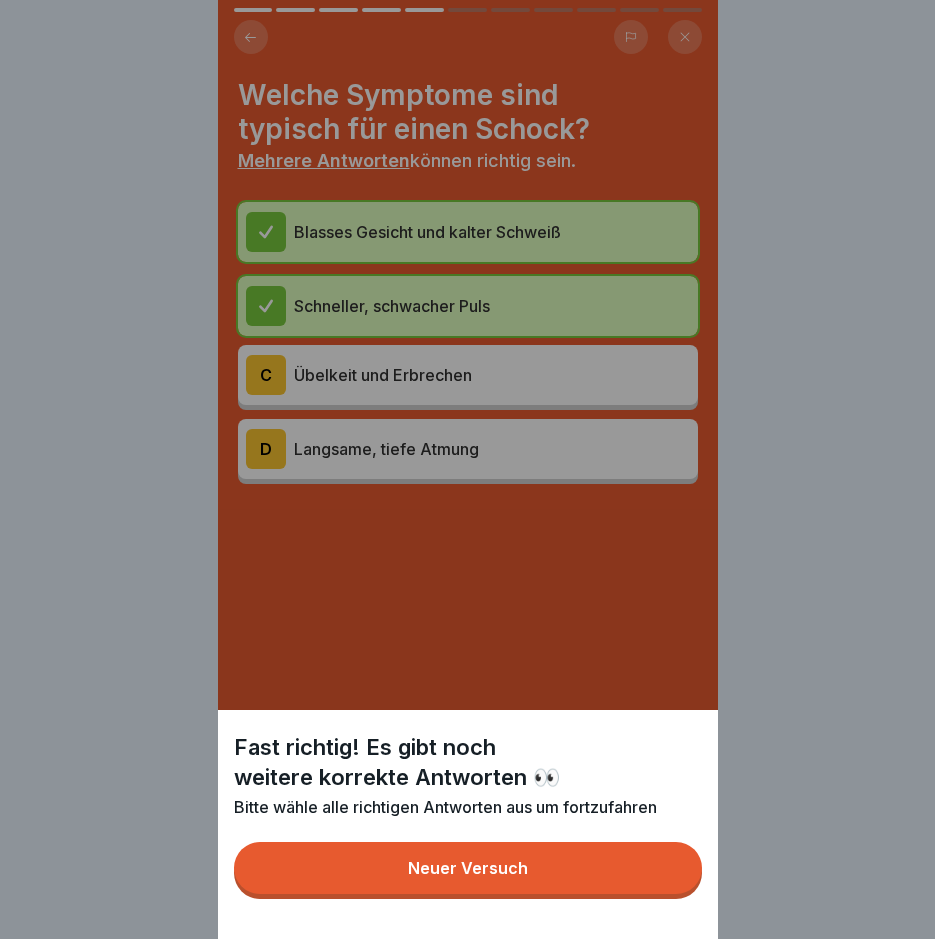 click on "Neuer Versuch" at bounding box center [468, 868] 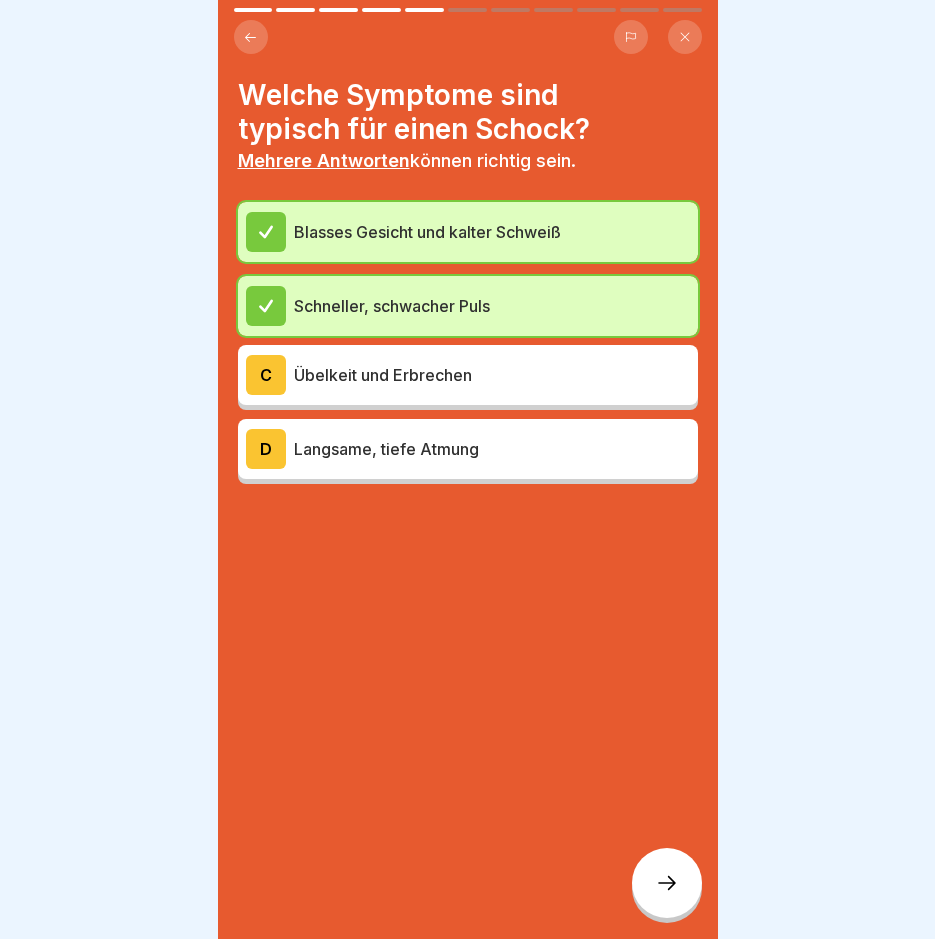 click on "Übelkeit und Erbrechen" at bounding box center (492, 375) 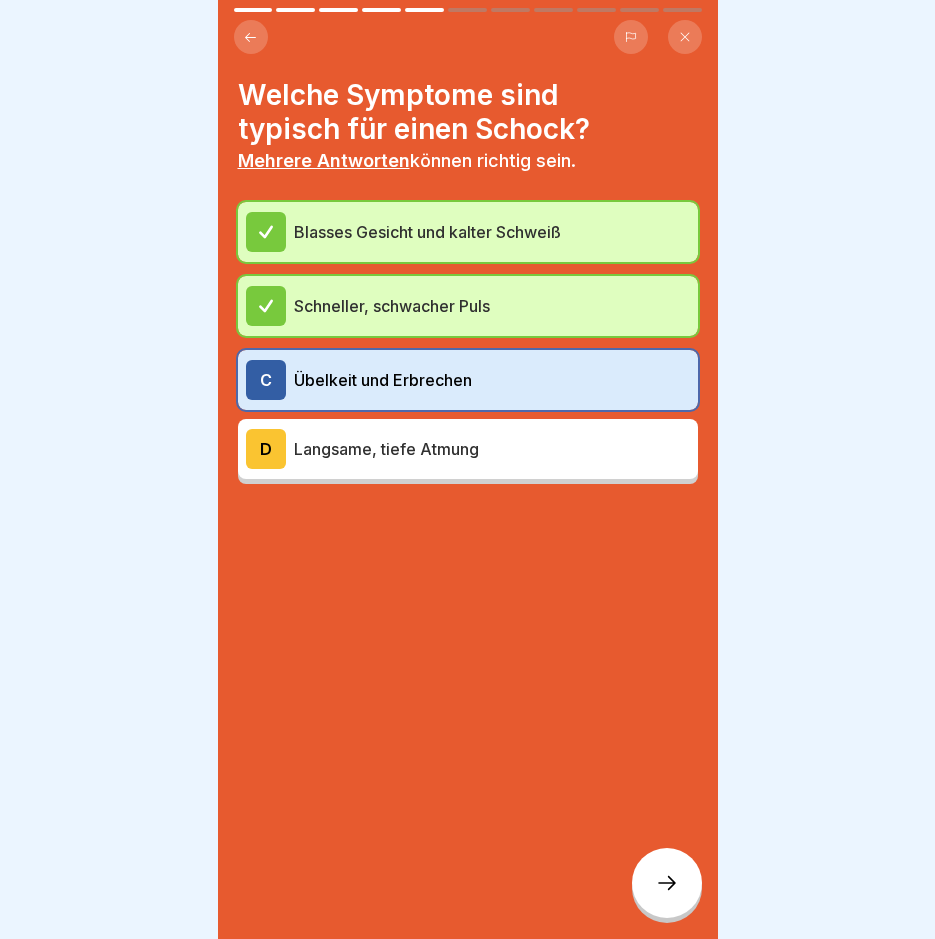 click 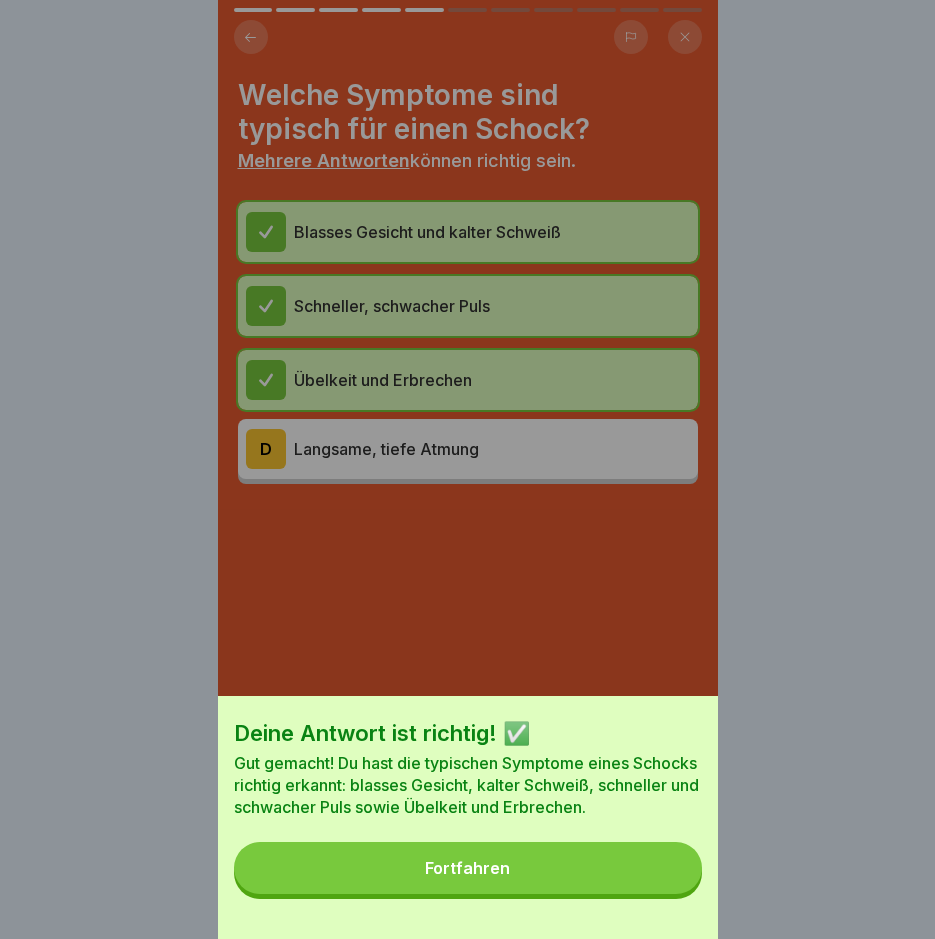 click on "Fortfahren" at bounding box center (468, 868) 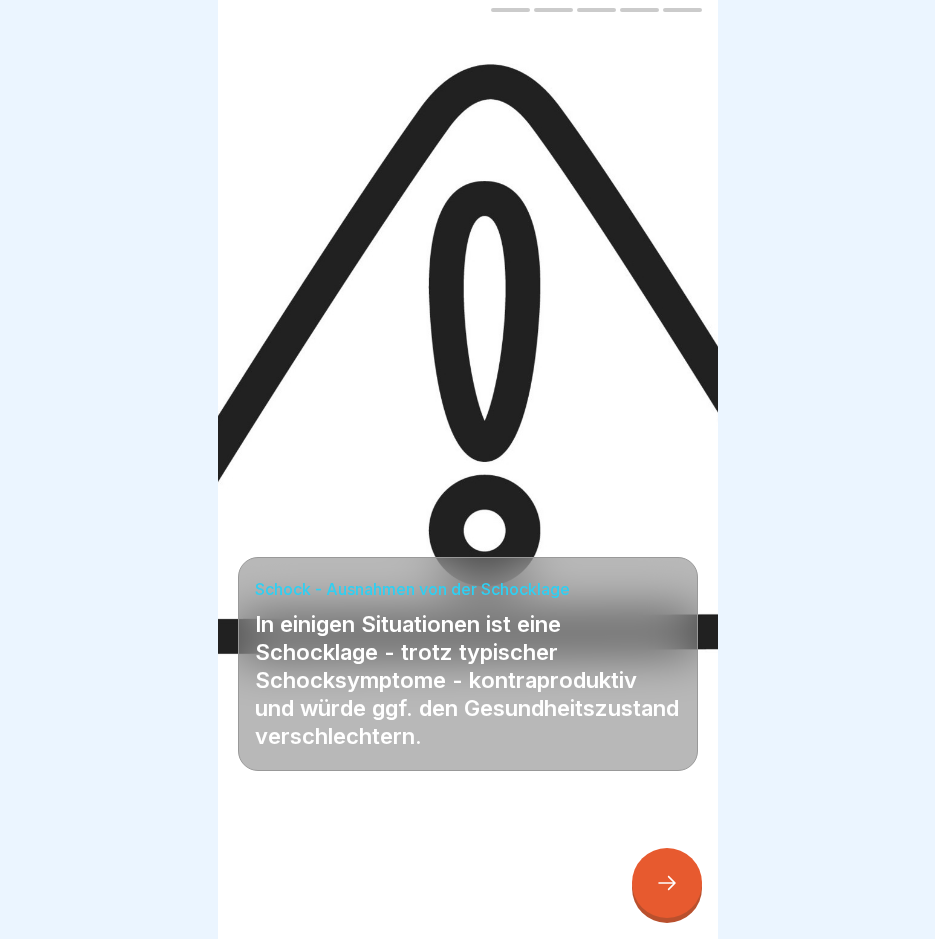 click at bounding box center [667, 883] 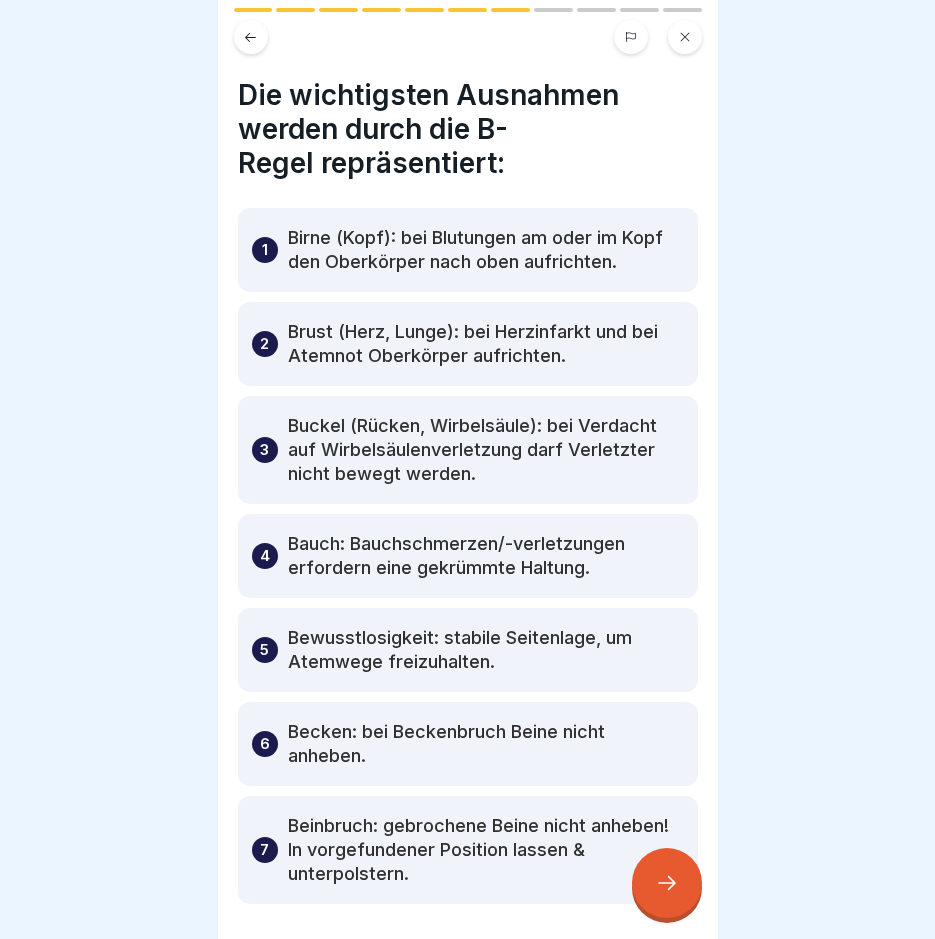click at bounding box center (667, 883) 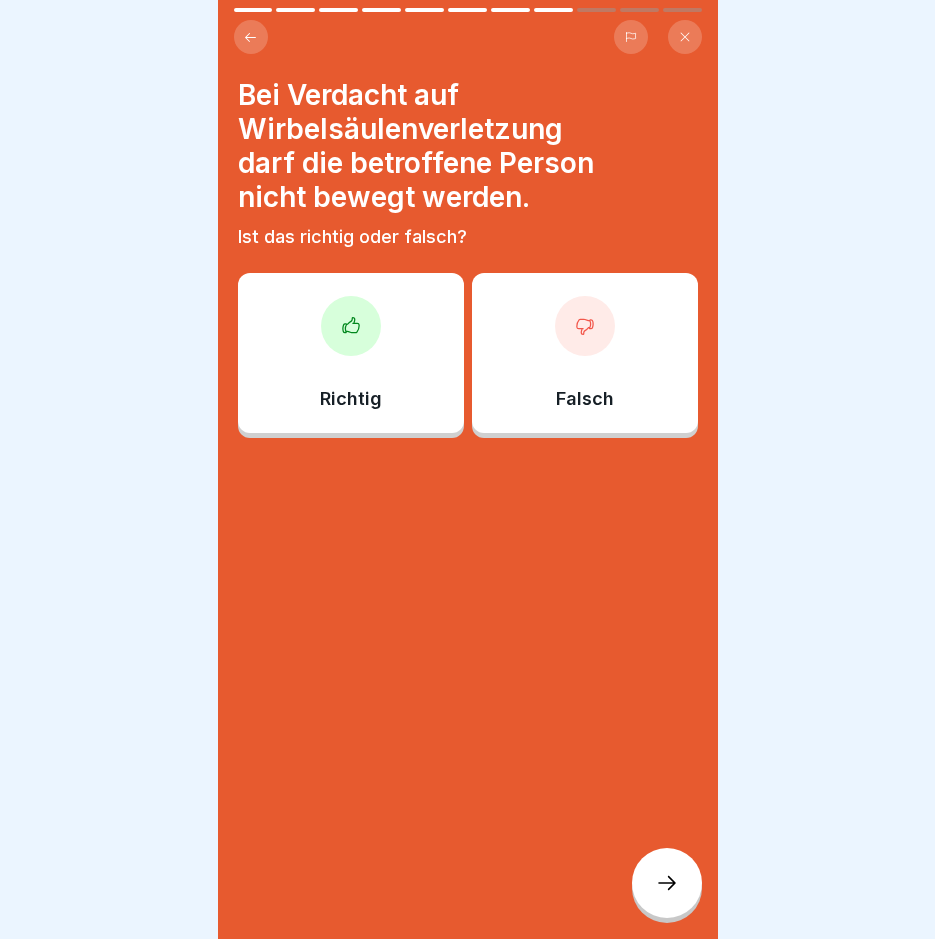 click at bounding box center [351, 326] 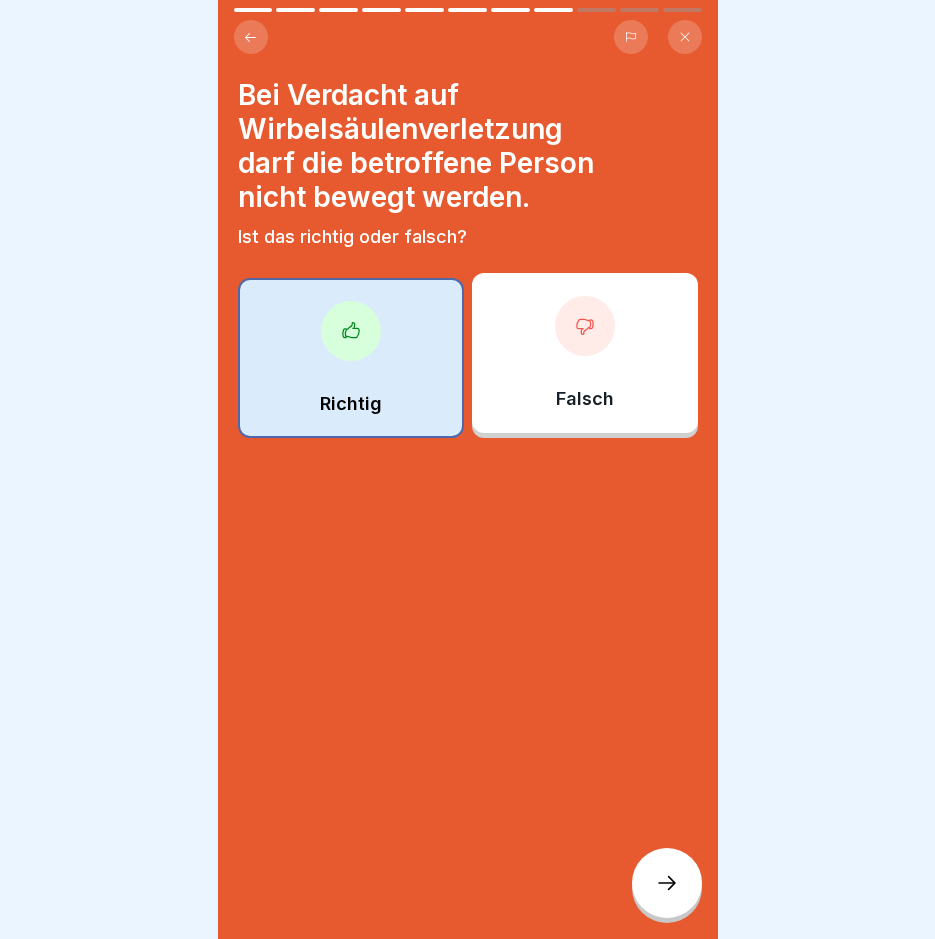 click 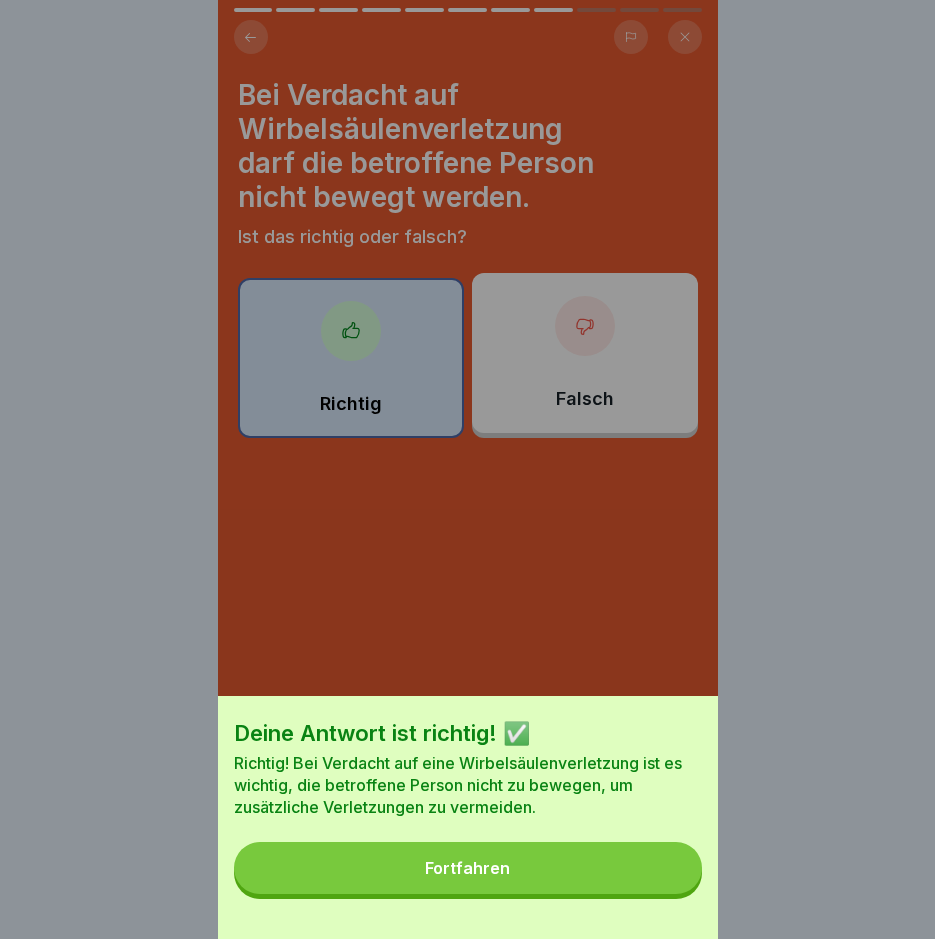 drag, startPoint x: 633, startPoint y: 893, endPoint x: 660, endPoint y: 888, distance: 27.45906 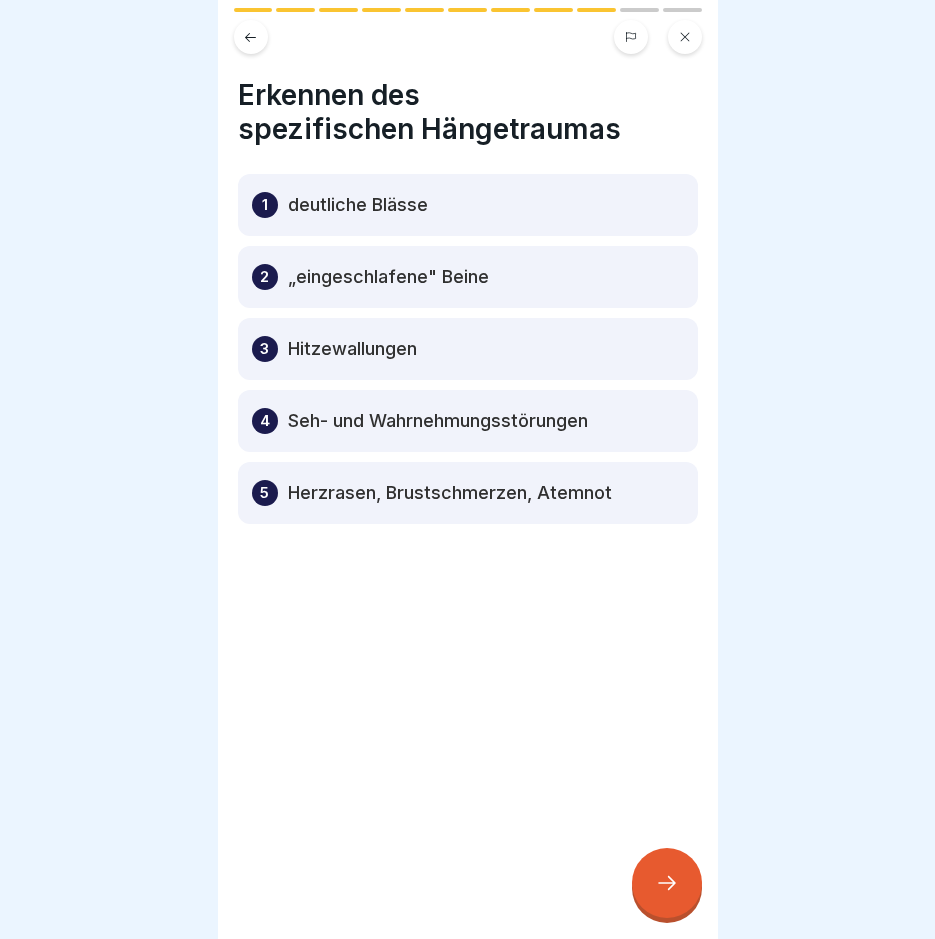 click at bounding box center [667, 883] 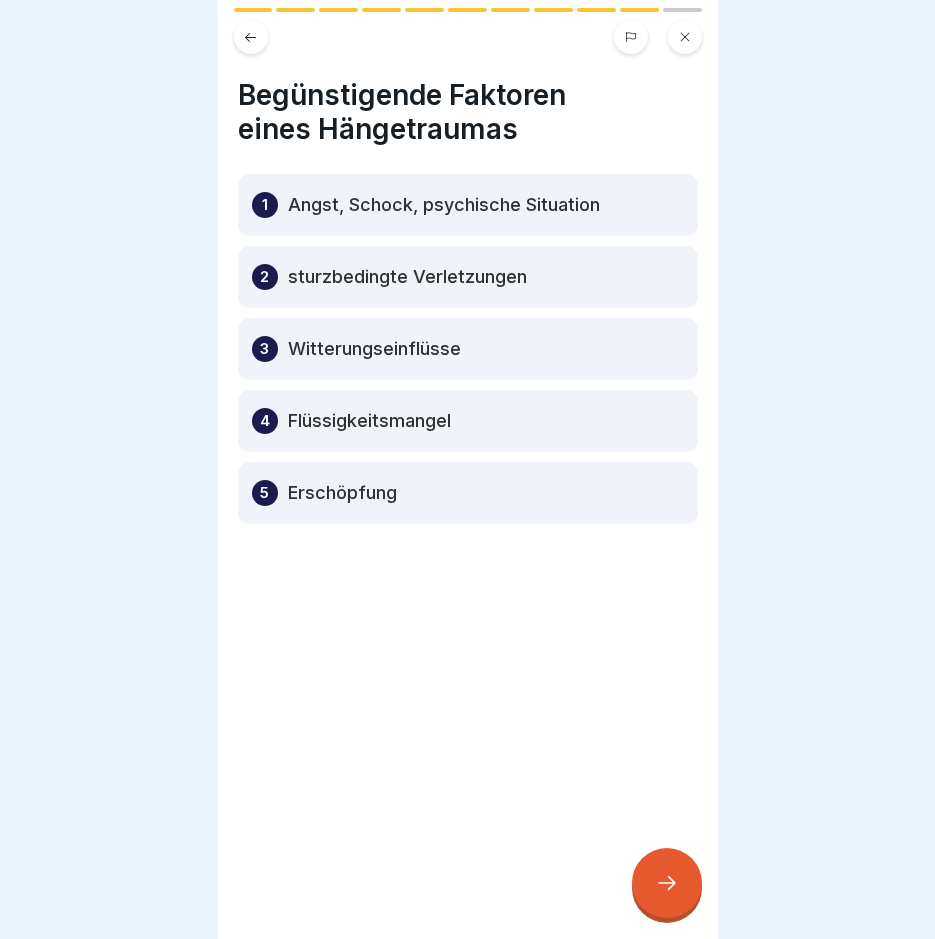 click at bounding box center [667, 883] 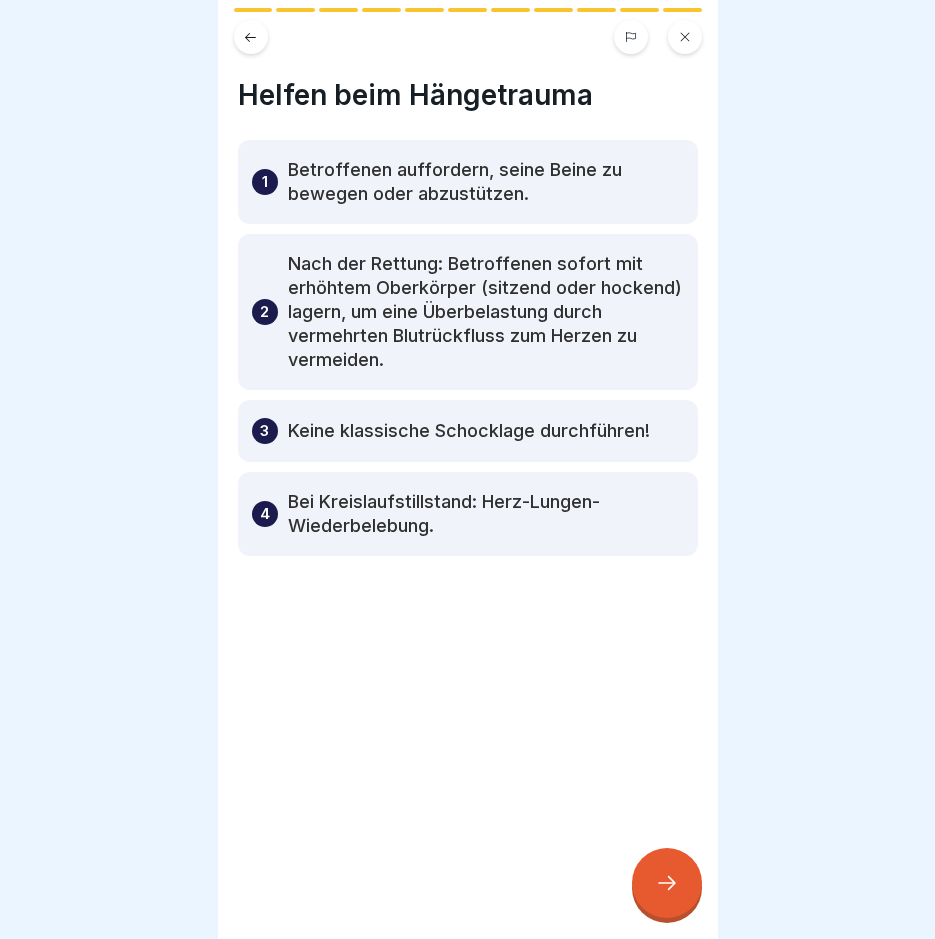click at bounding box center (667, 883) 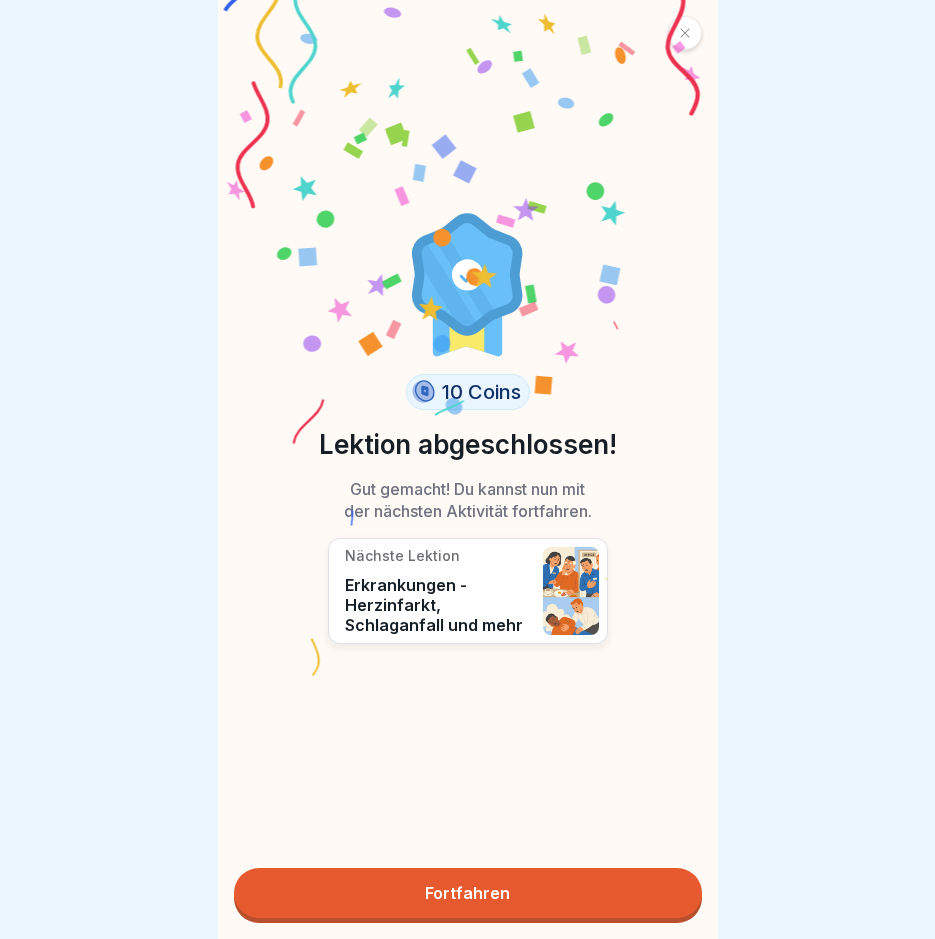 click on "Fortfahren" at bounding box center (468, 893) 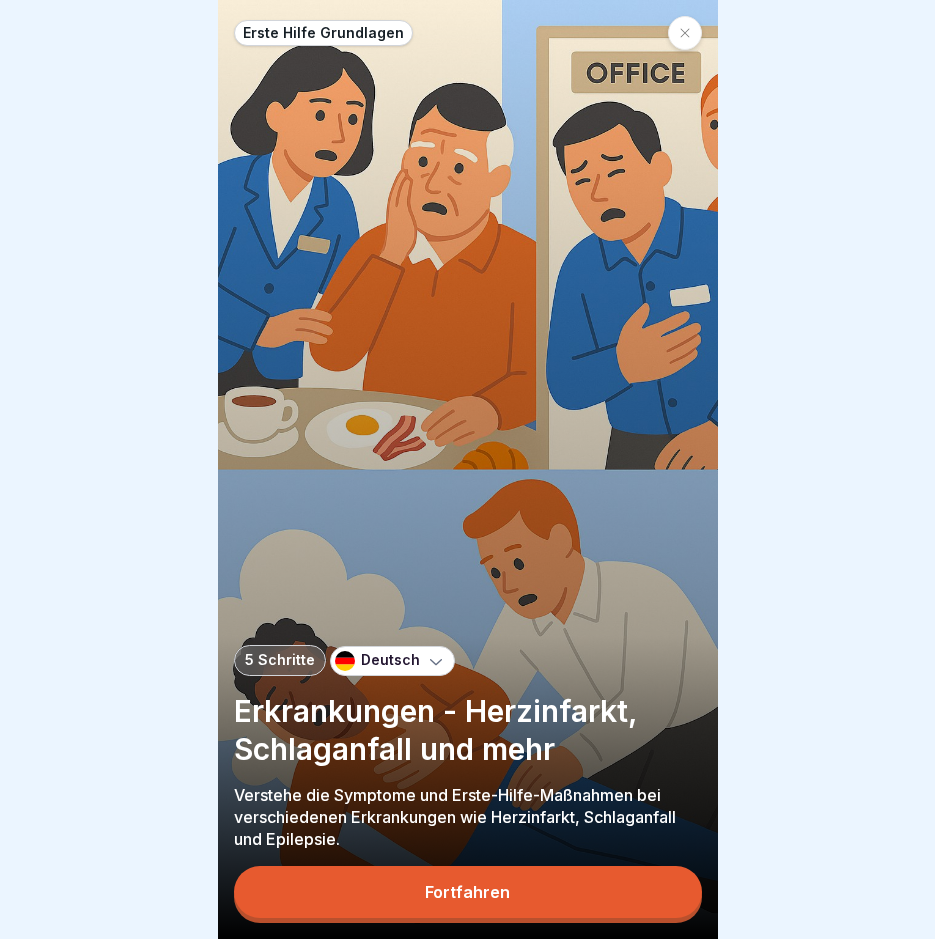 click on "Fortfahren" at bounding box center [467, 892] 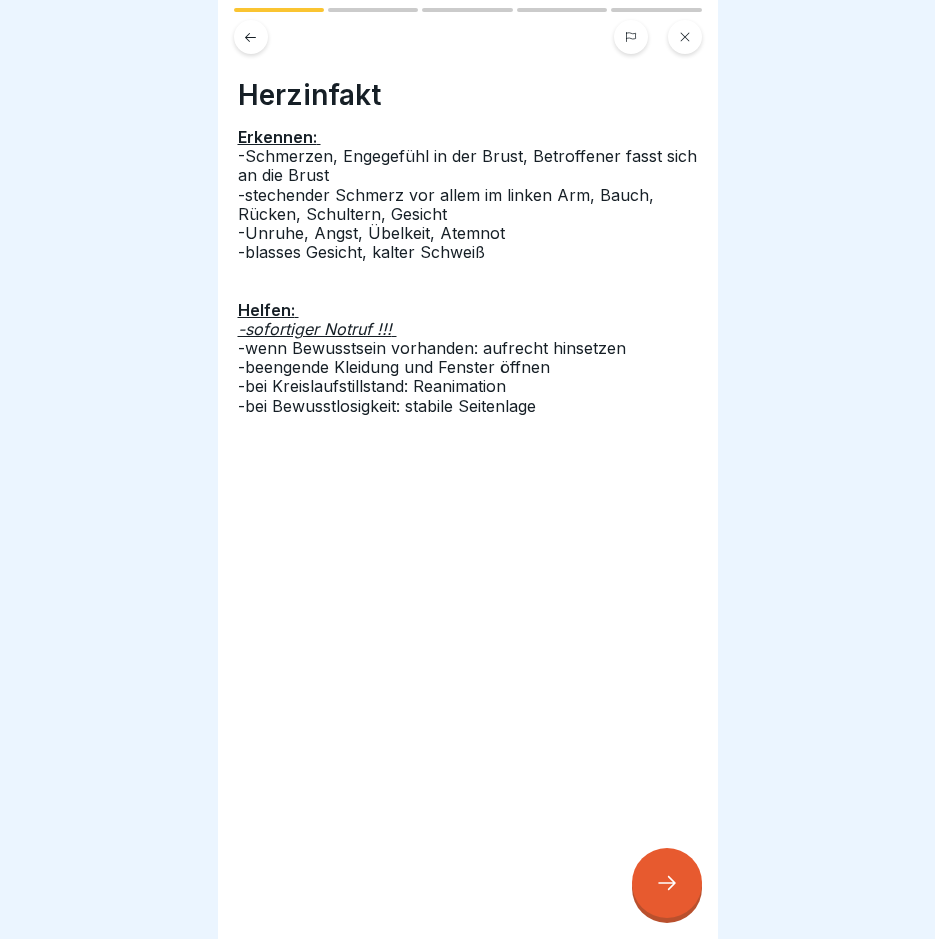 click at bounding box center (667, 883) 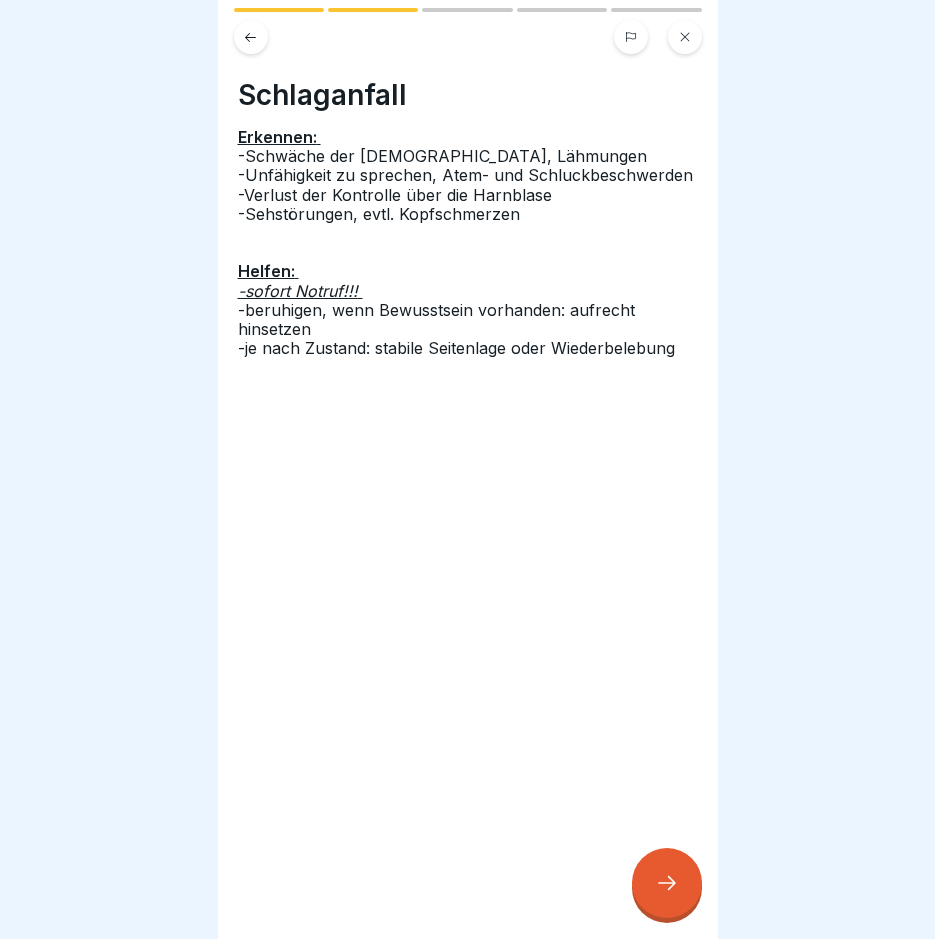 click at bounding box center (667, 883) 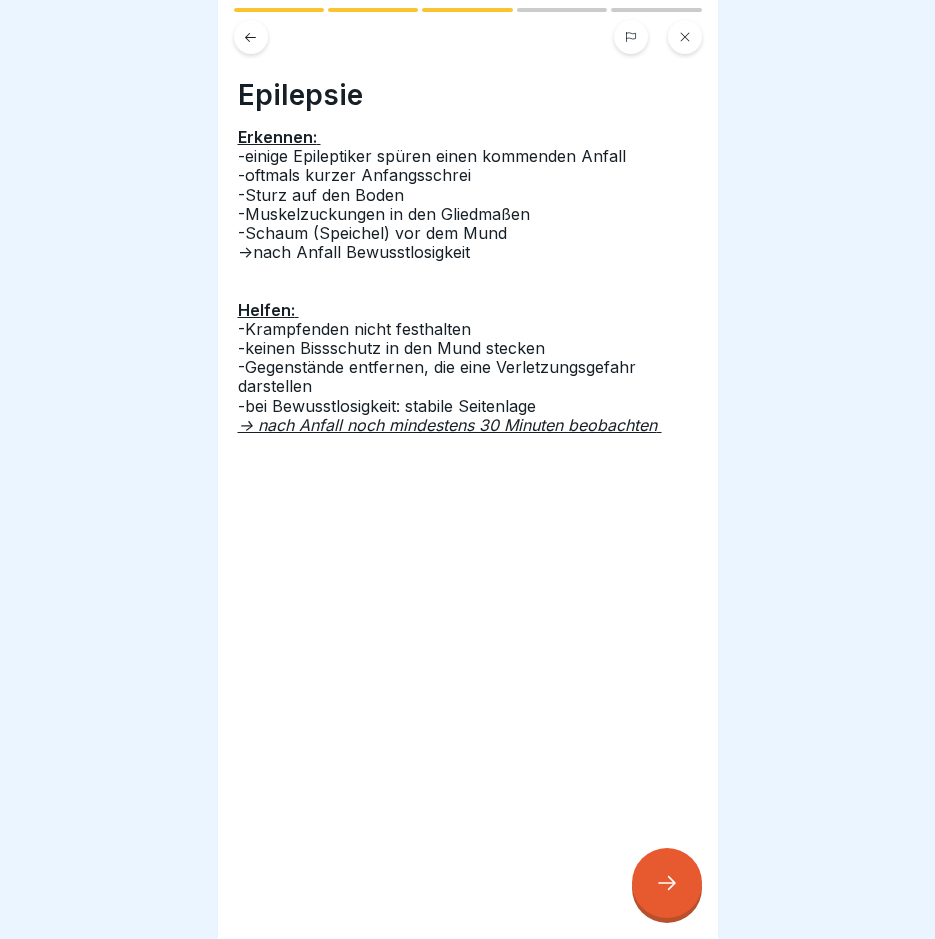 click 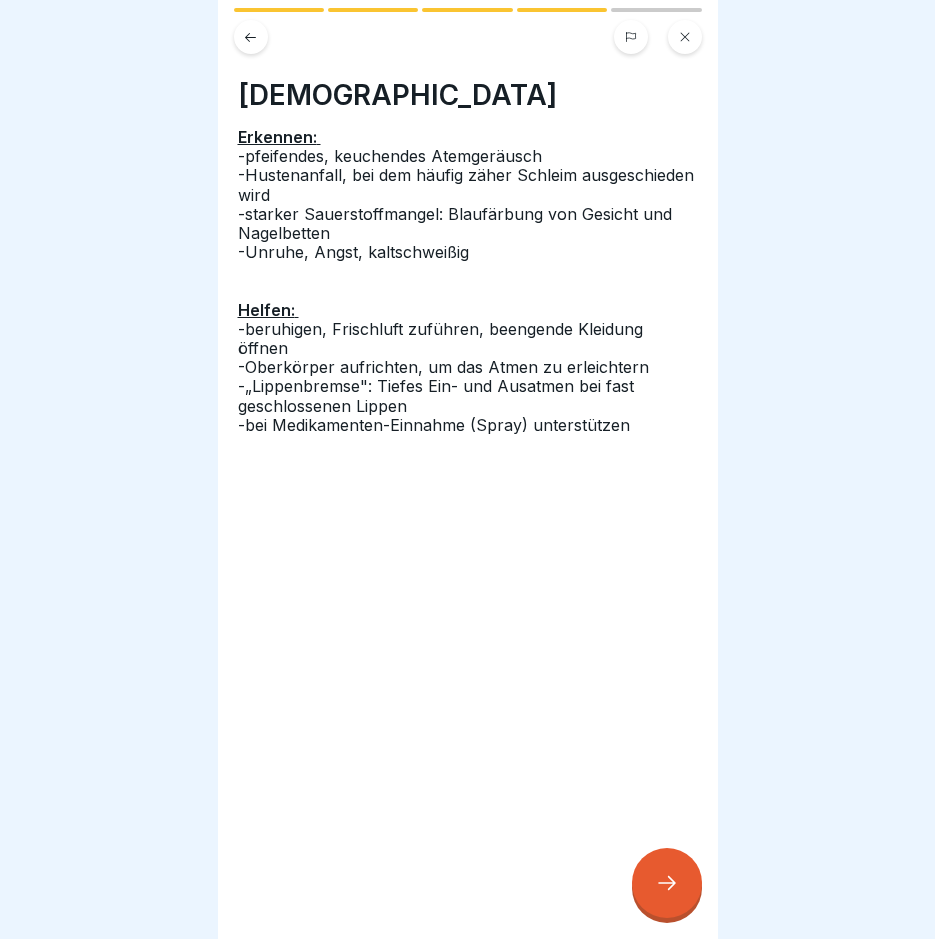 click 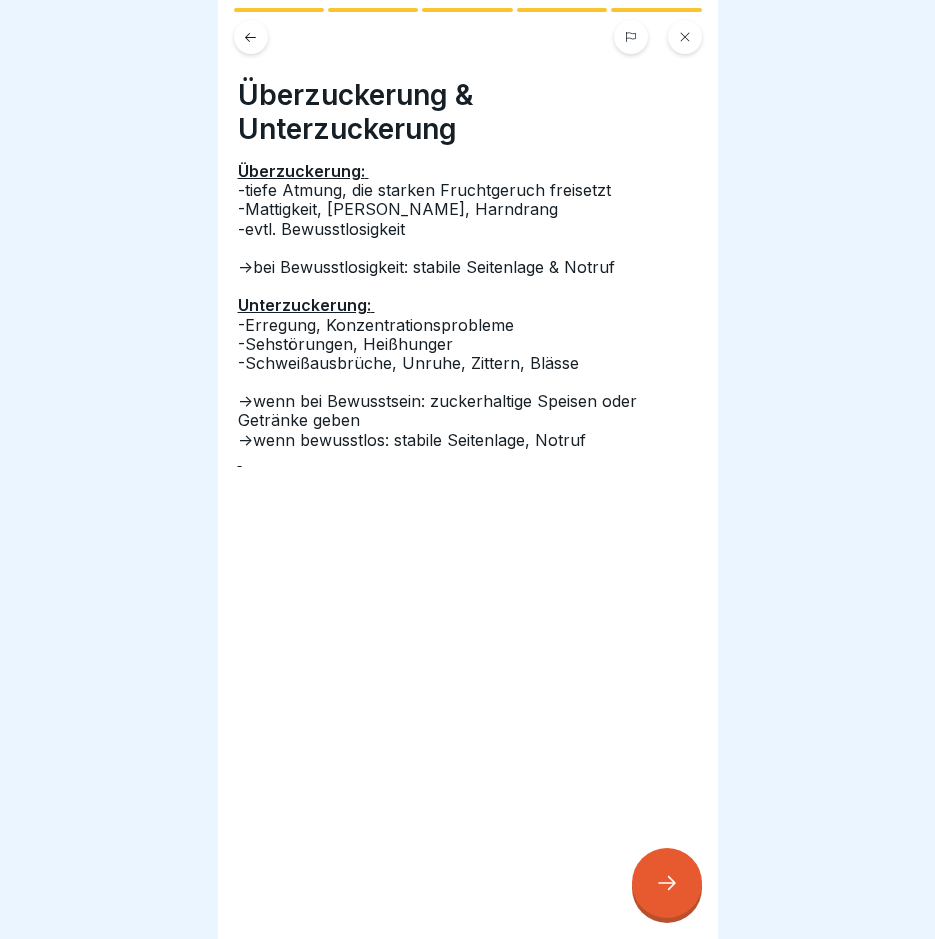 click 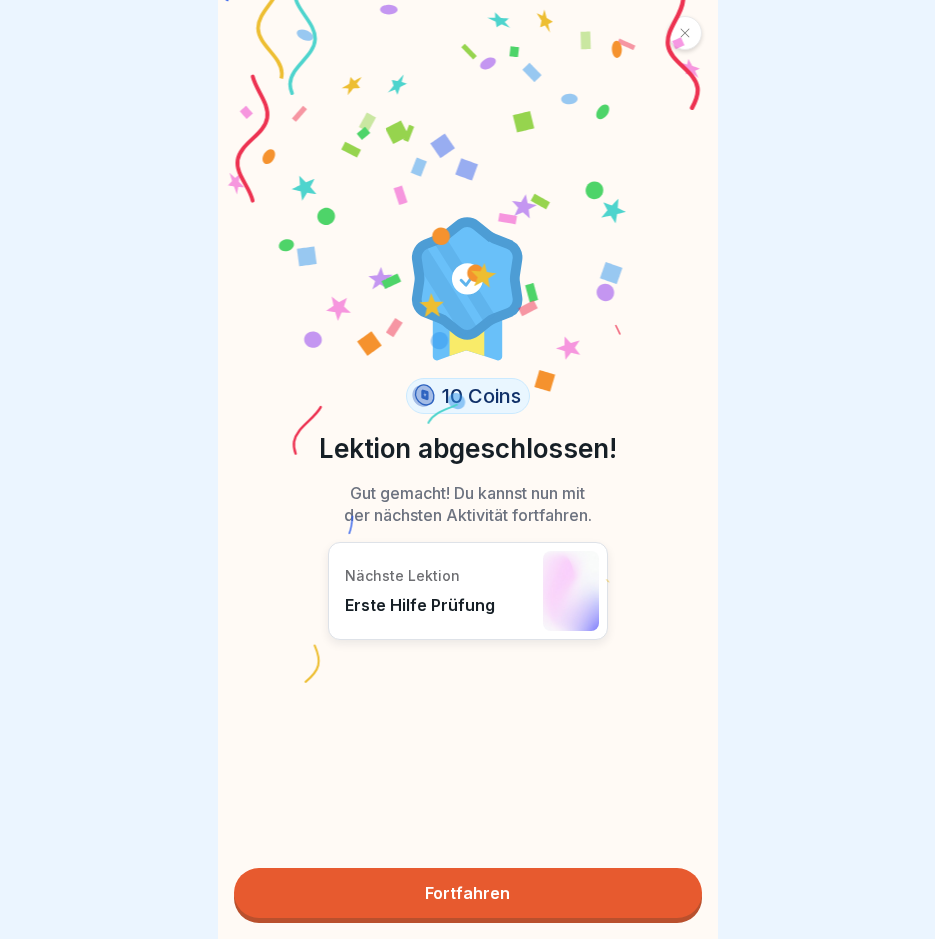 click on "Fortfahren" at bounding box center [468, 893] 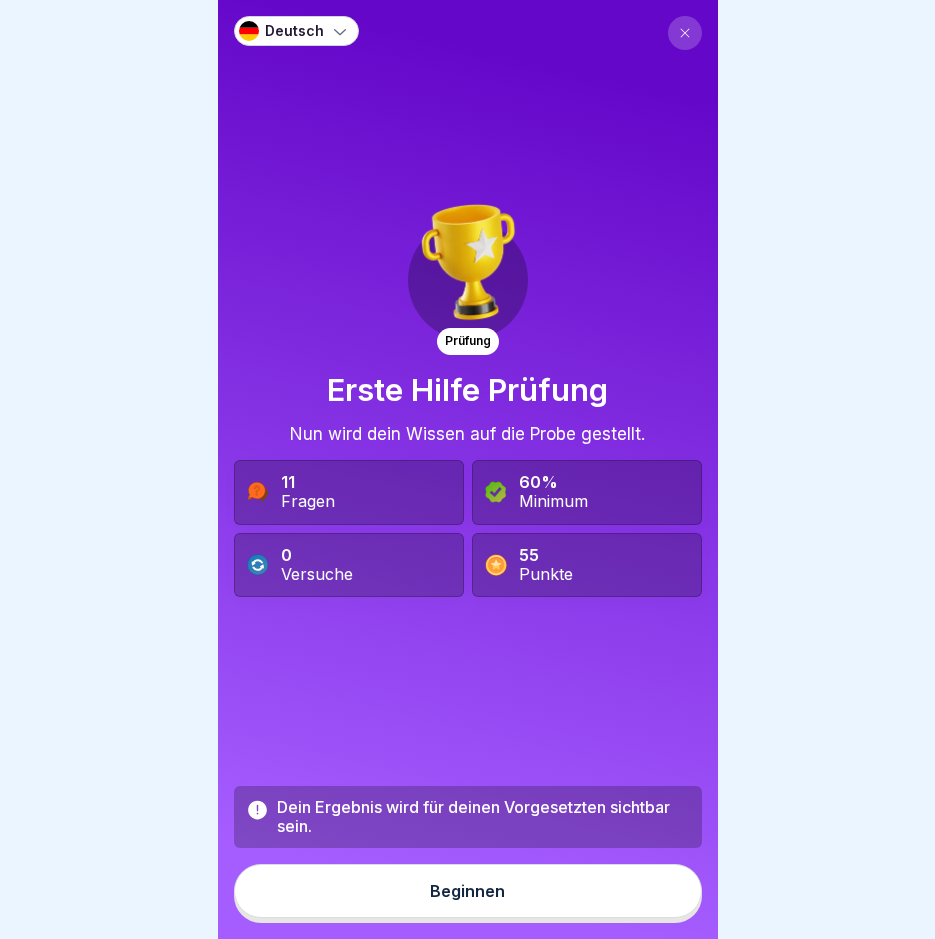 click on "Beginnen" at bounding box center [467, 891] 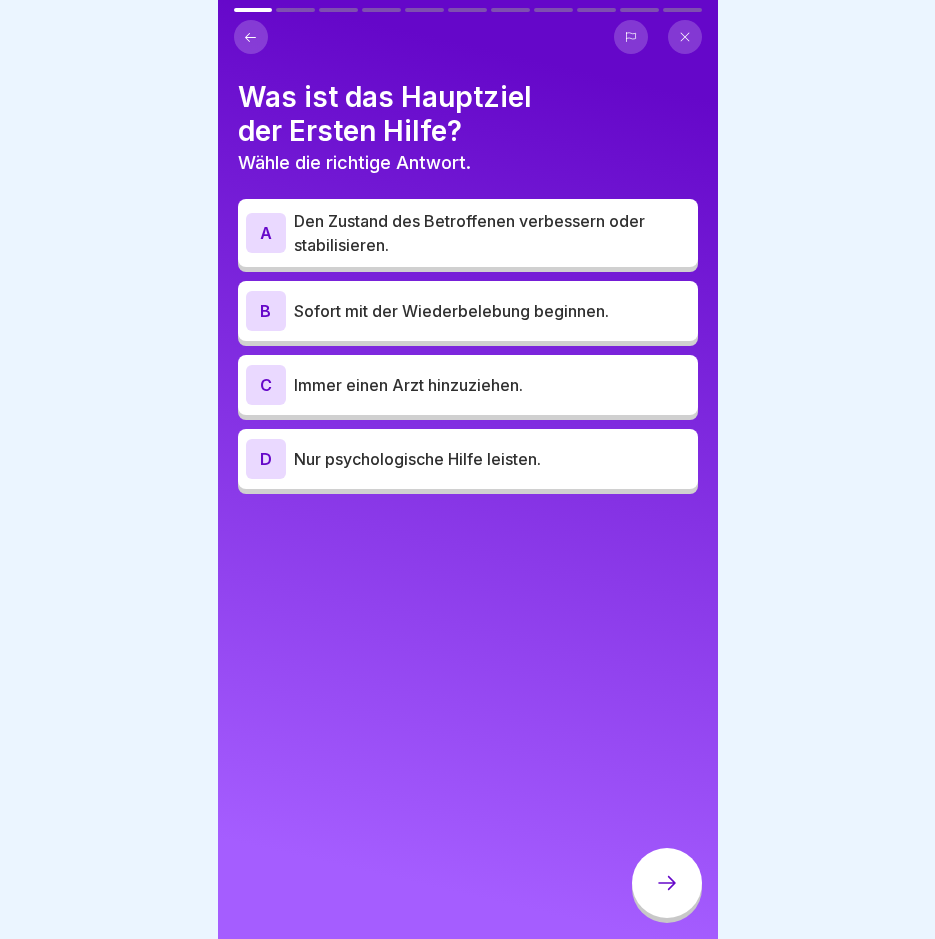 click on "Den Zustand des Betroffenen verbessern oder stabilisieren." at bounding box center [492, 233] 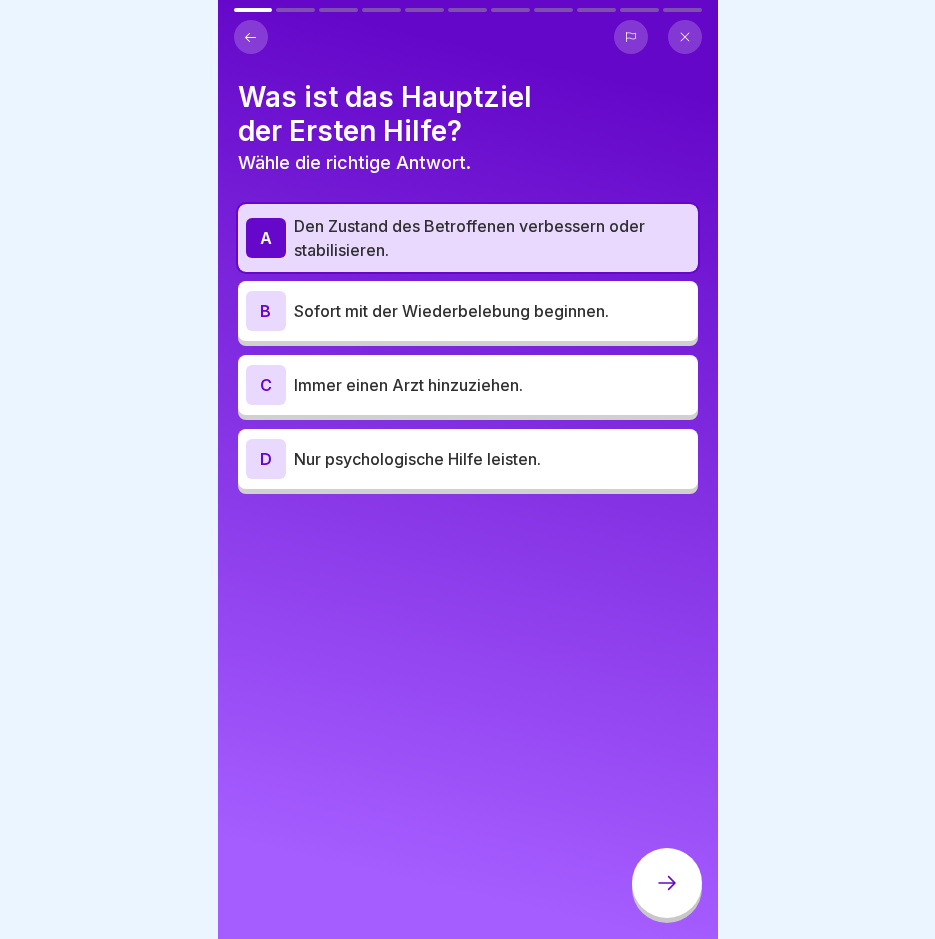 click on "B Sofort mit der Wiederbelebung beginnen." at bounding box center (468, 311) 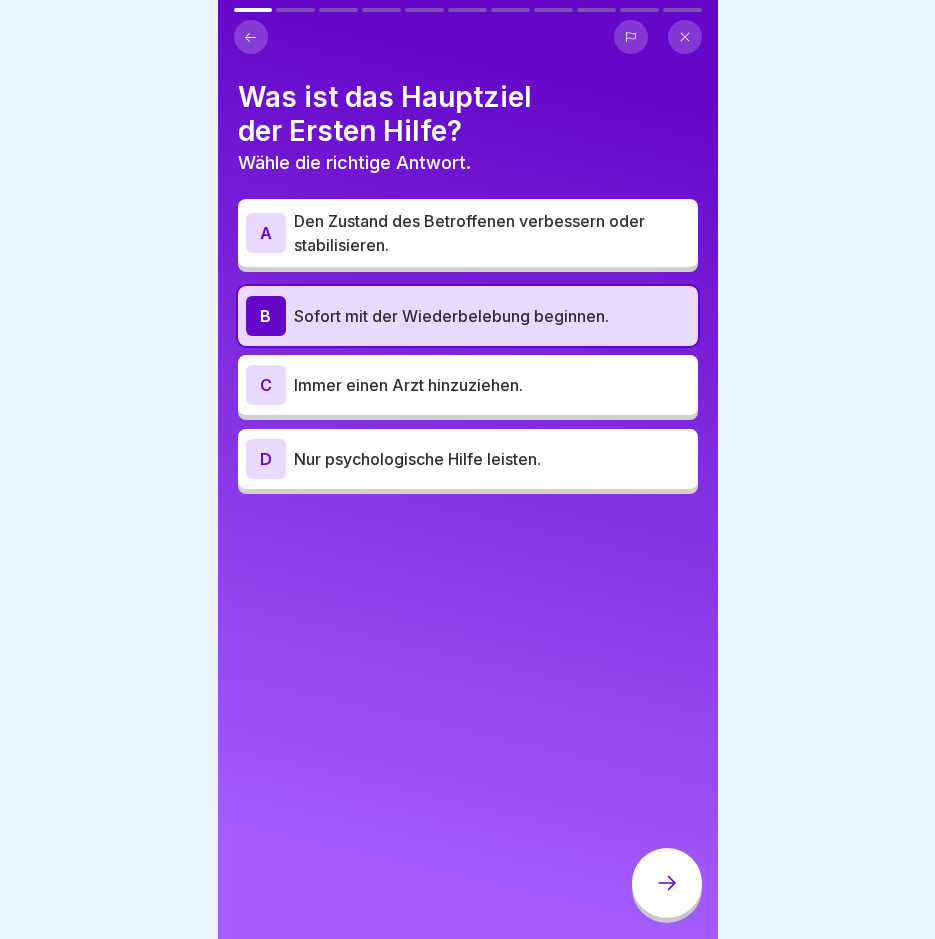 click at bounding box center (667, 883) 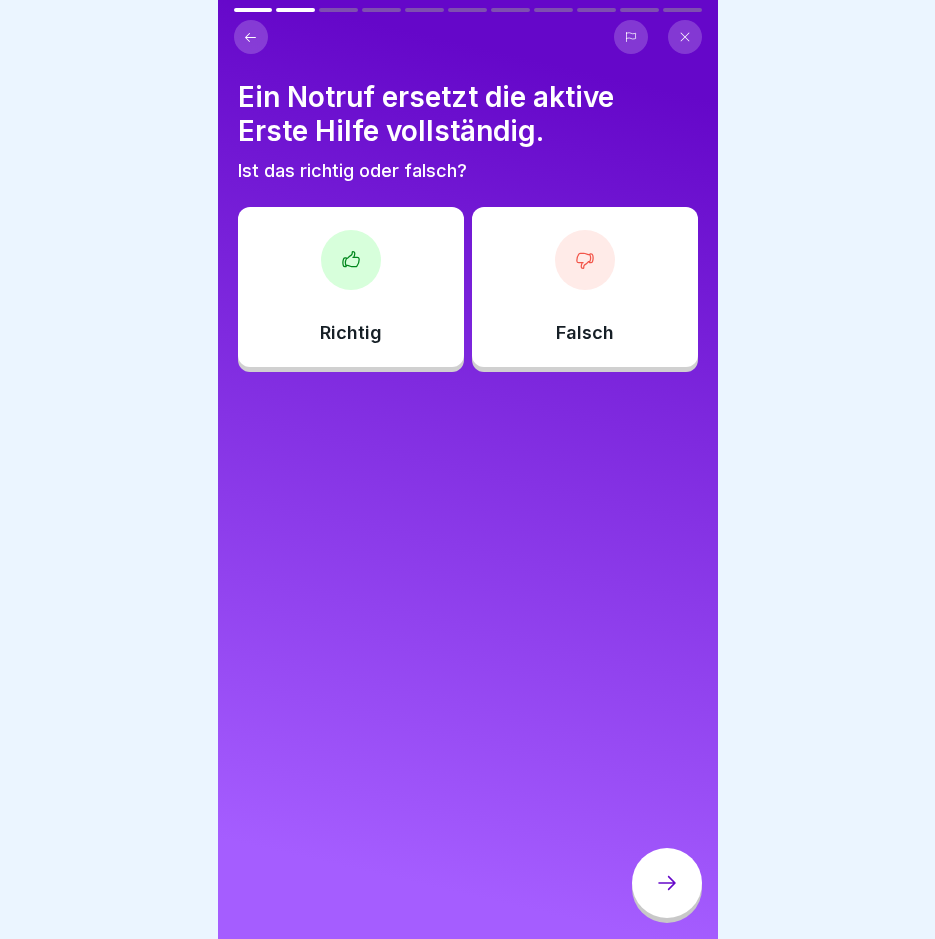 click on "Richtig" at bounding box center [351, 287] 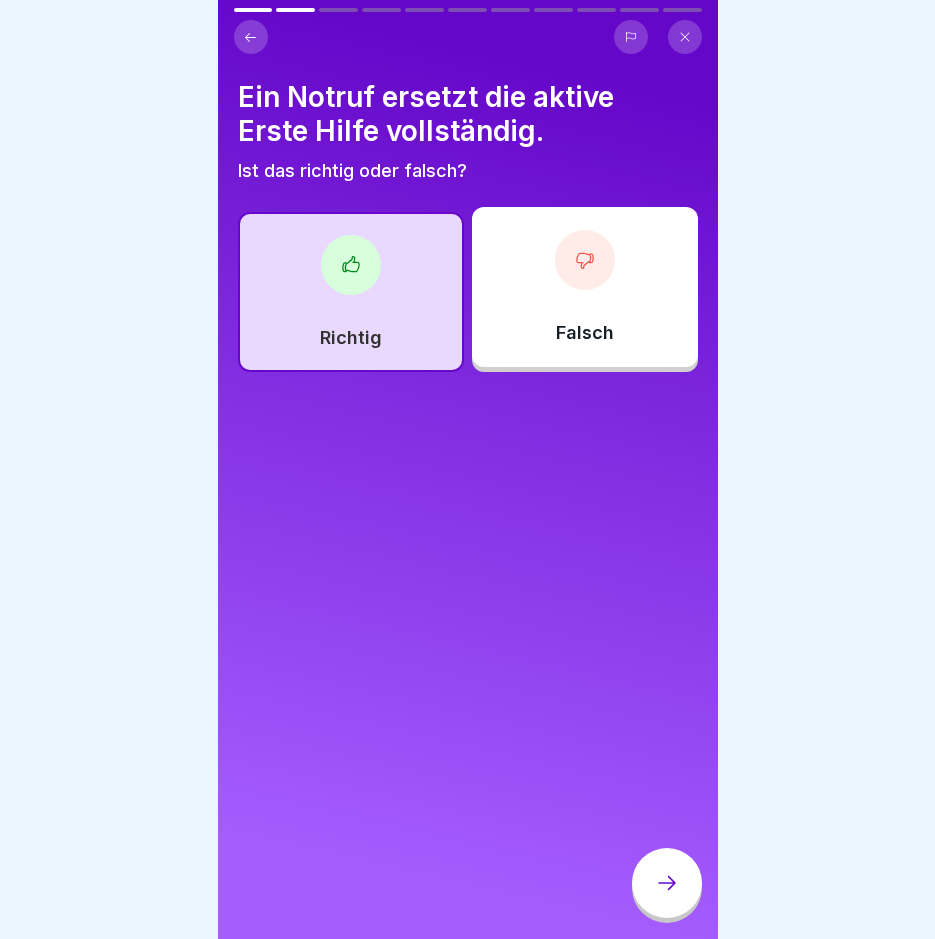 click at bounding box center (667, 883) 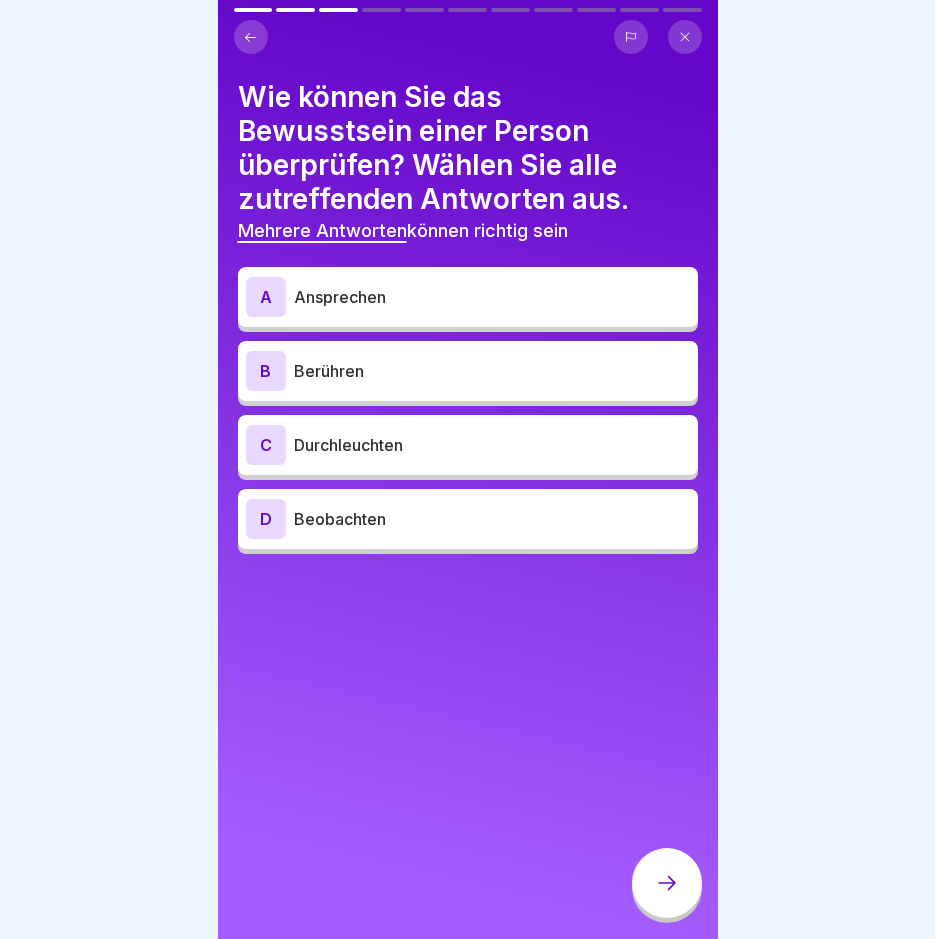 click on "Ansprechen" at bounding box center [492, 297] 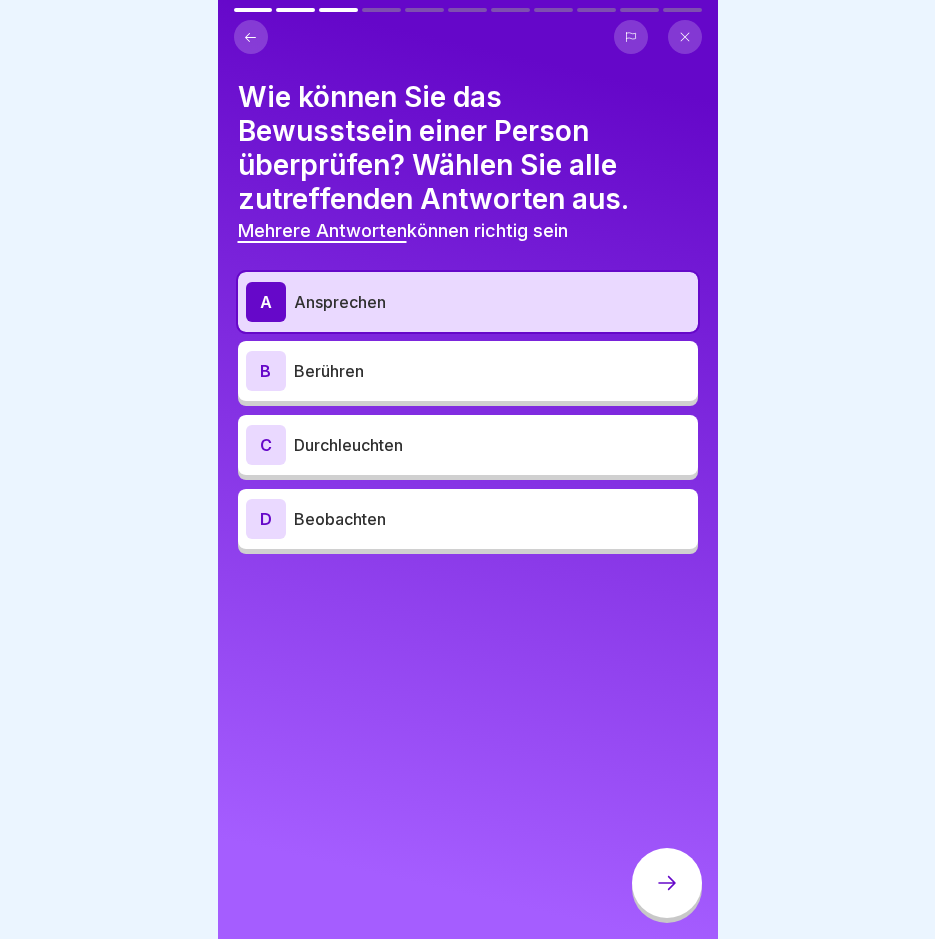 click on "B Berühren" at bounding box center [468, 371] 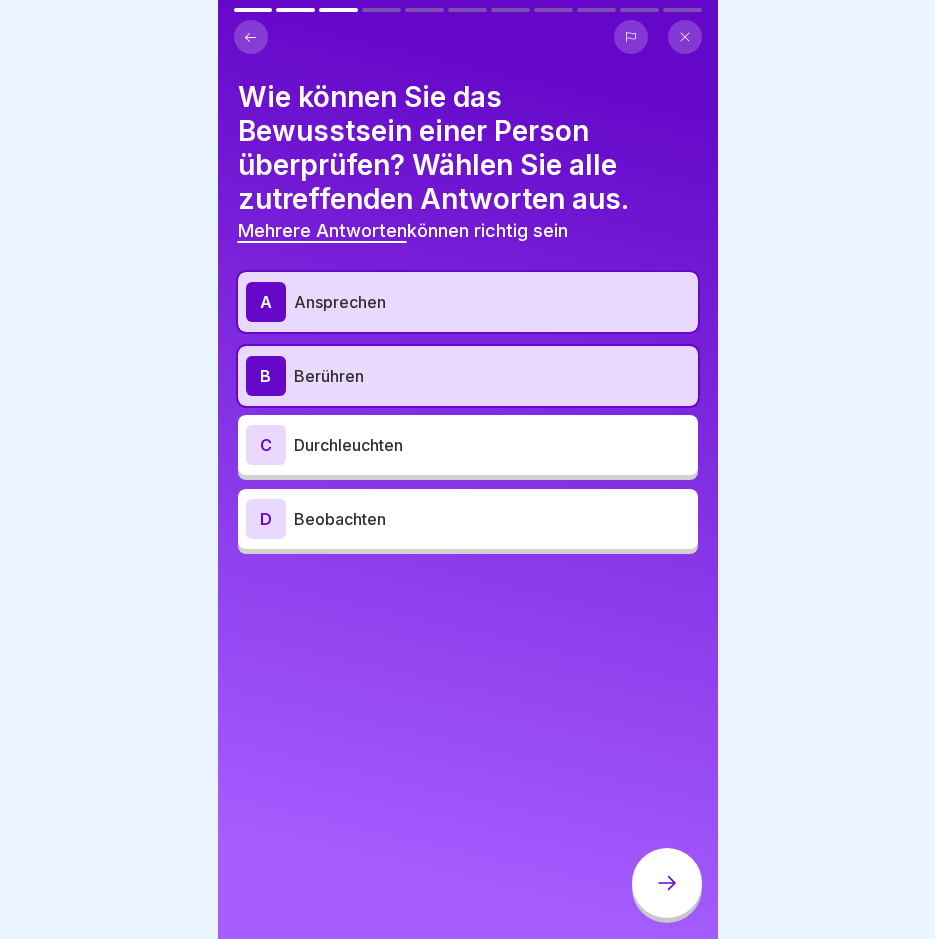 click on "Beobachten" at bounding box center [492, 519] 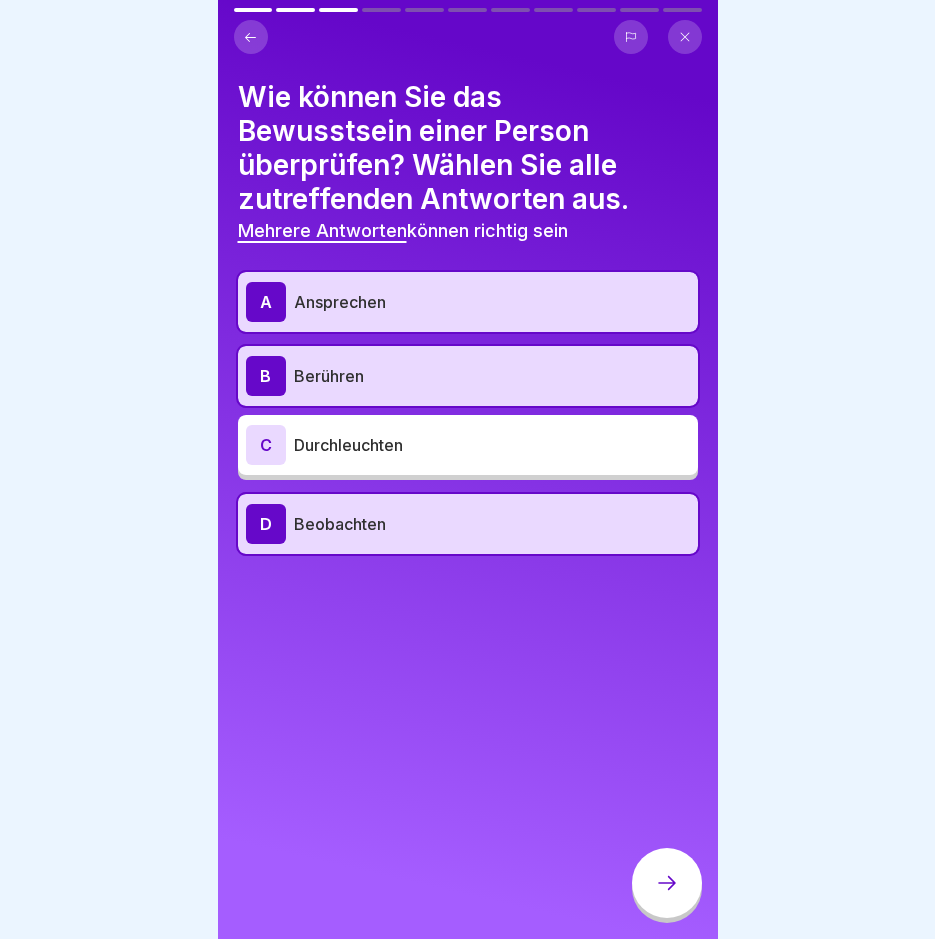 click at bounding box center (667, 883) 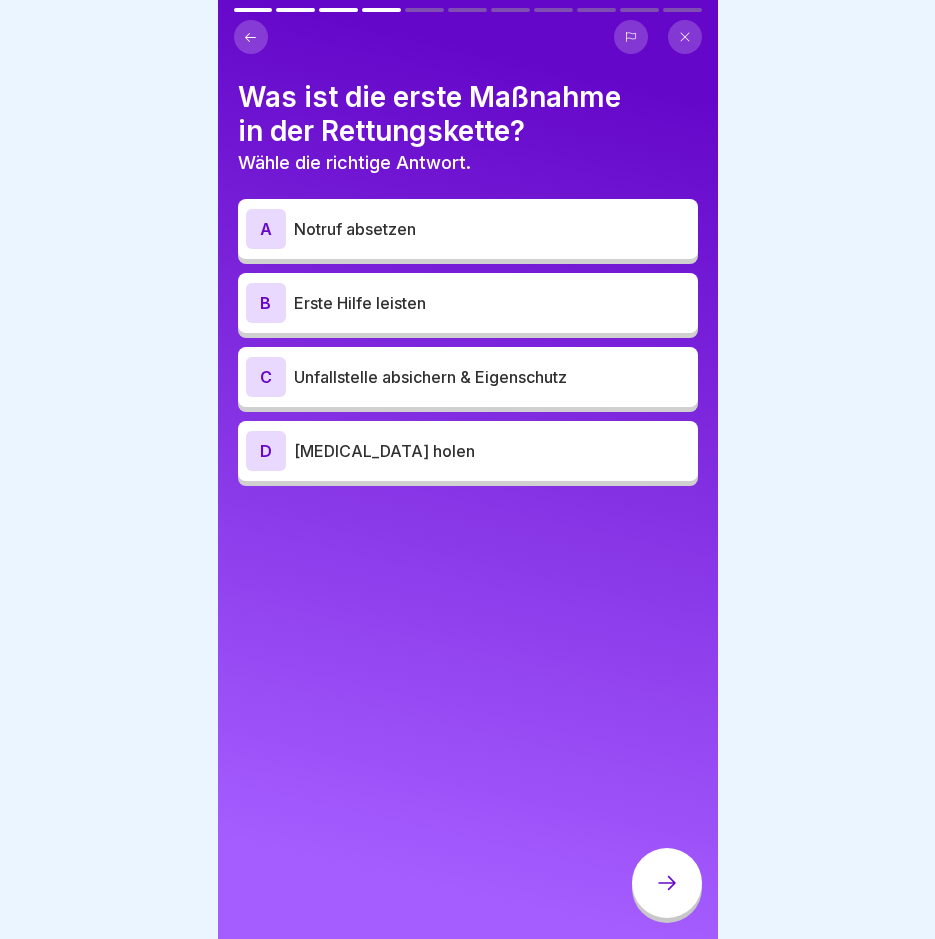 click on "A Notruf absetzen" at bounding box center (468, 229) 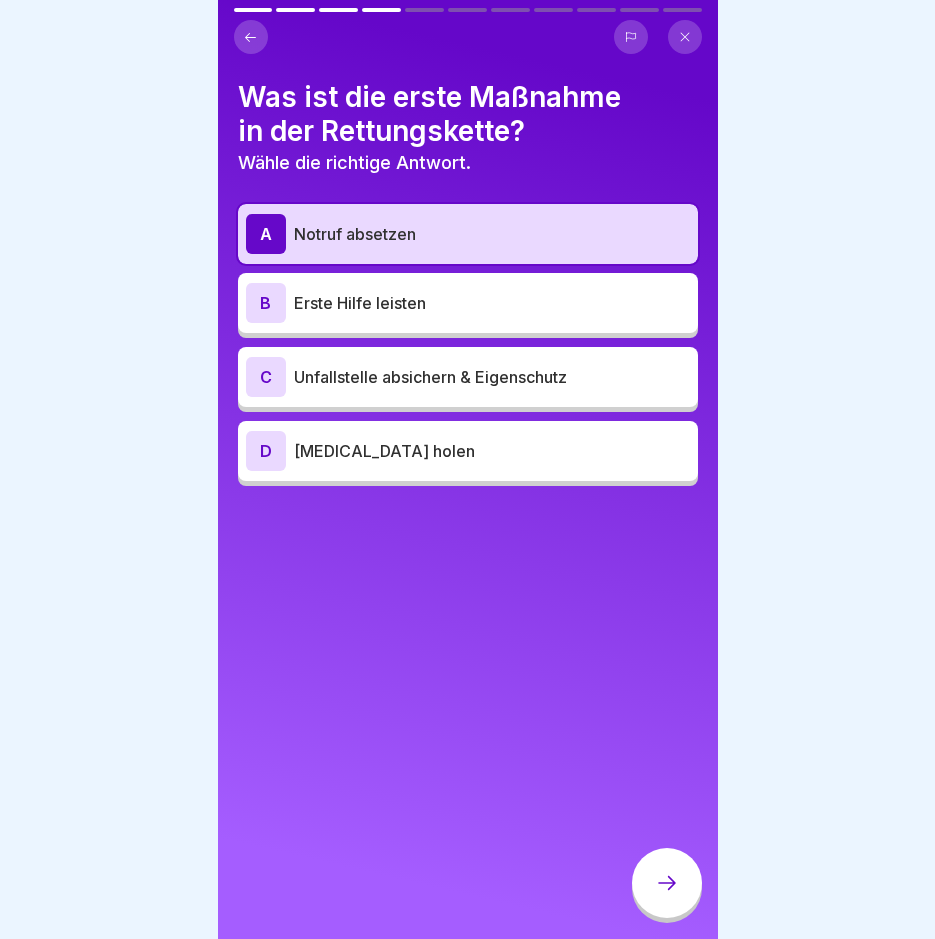 click on "Erste Hilfe leisten" at bounding box center (492, 303) 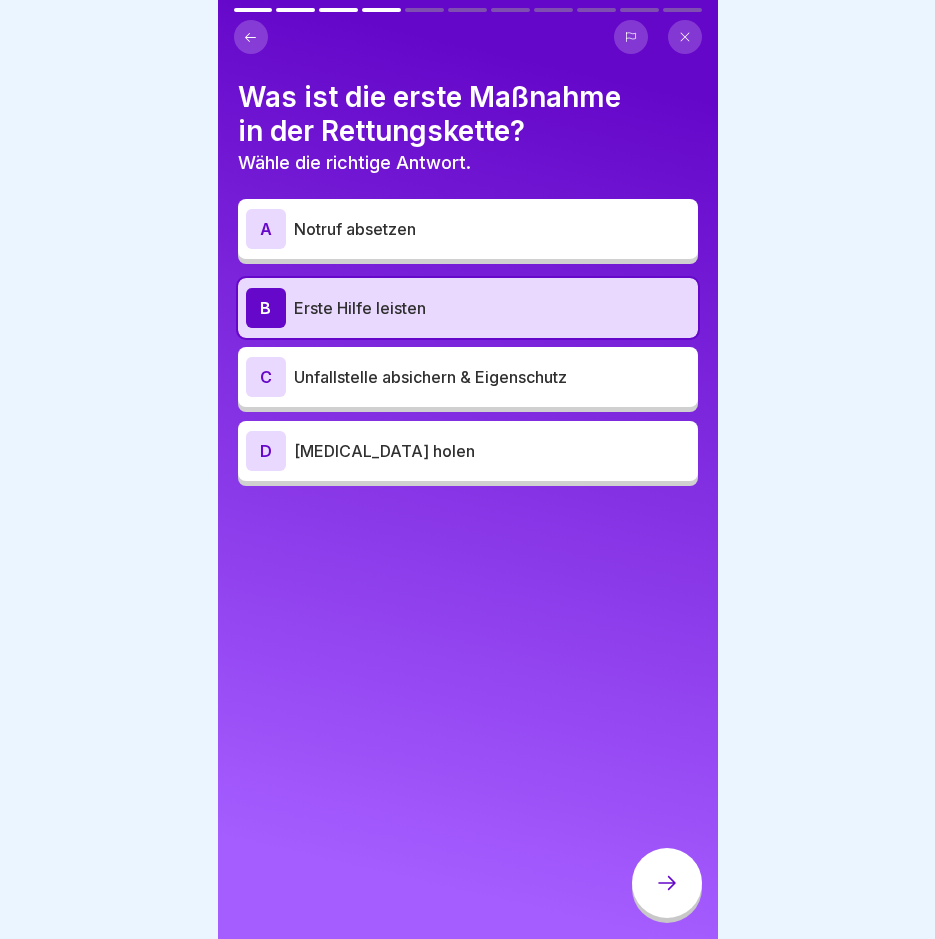 click 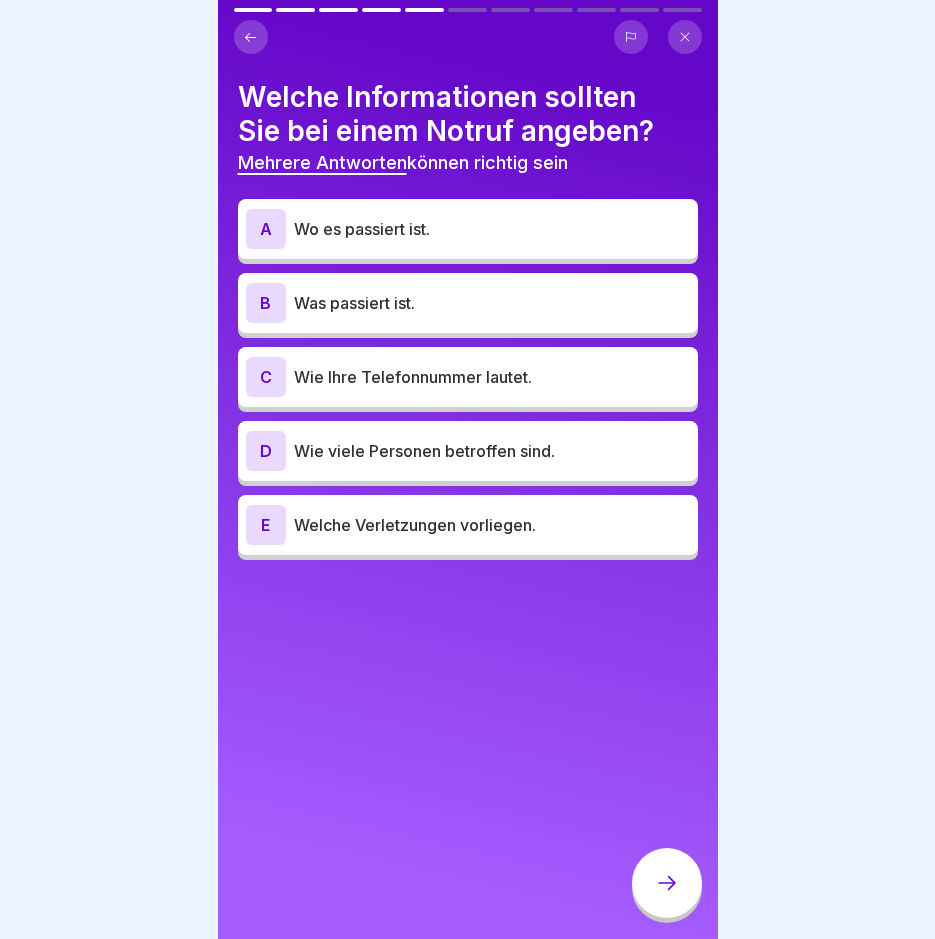 click on "Wo es passiert ist." at bounding box center (492, 229) 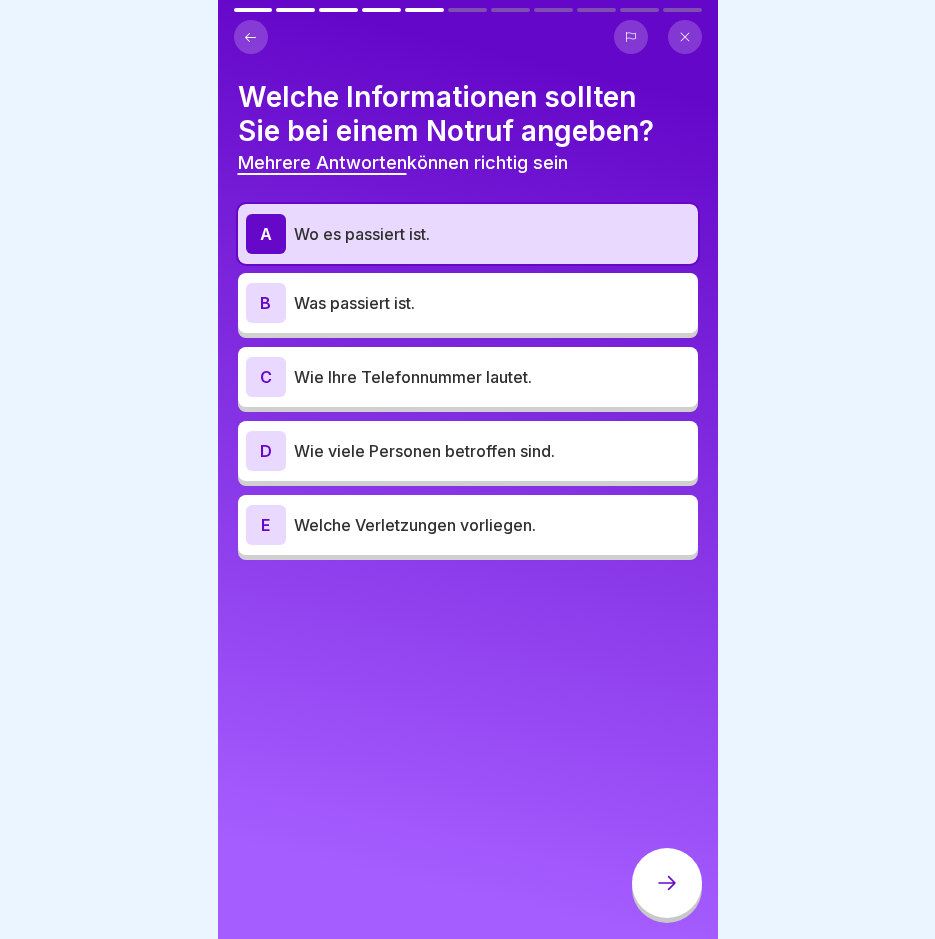 click on "Was passiert ist." at bounding box center [492, 303] 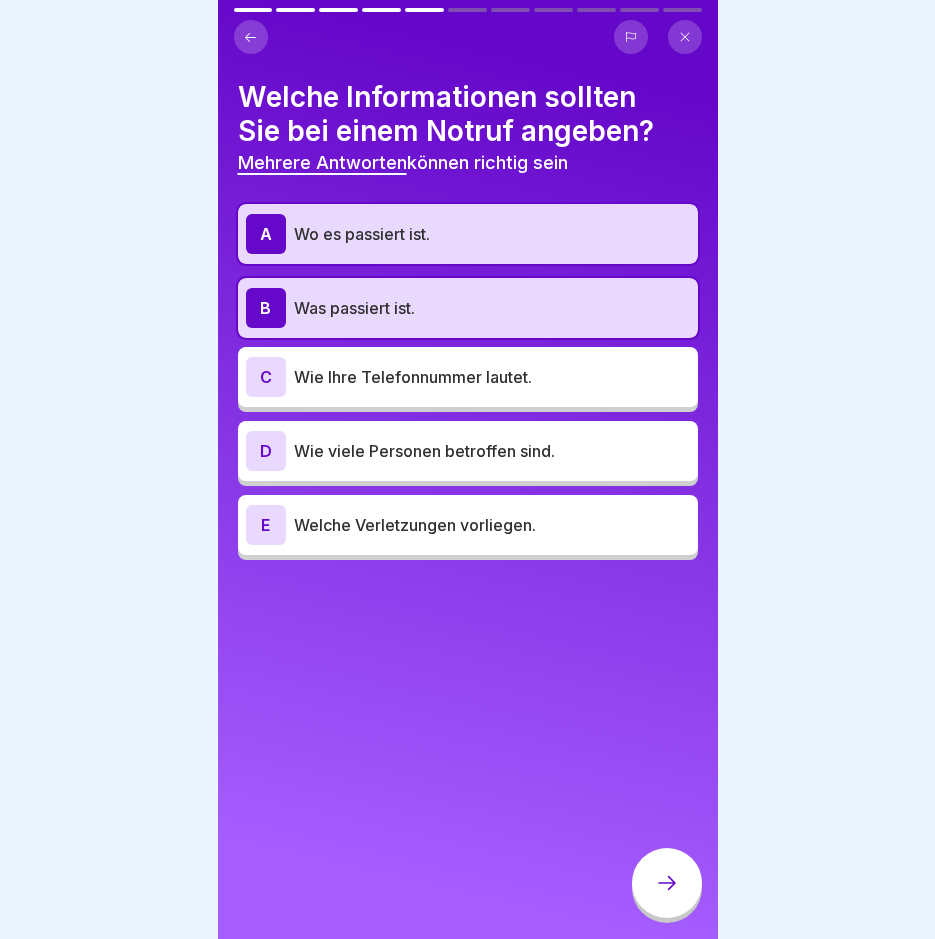 click 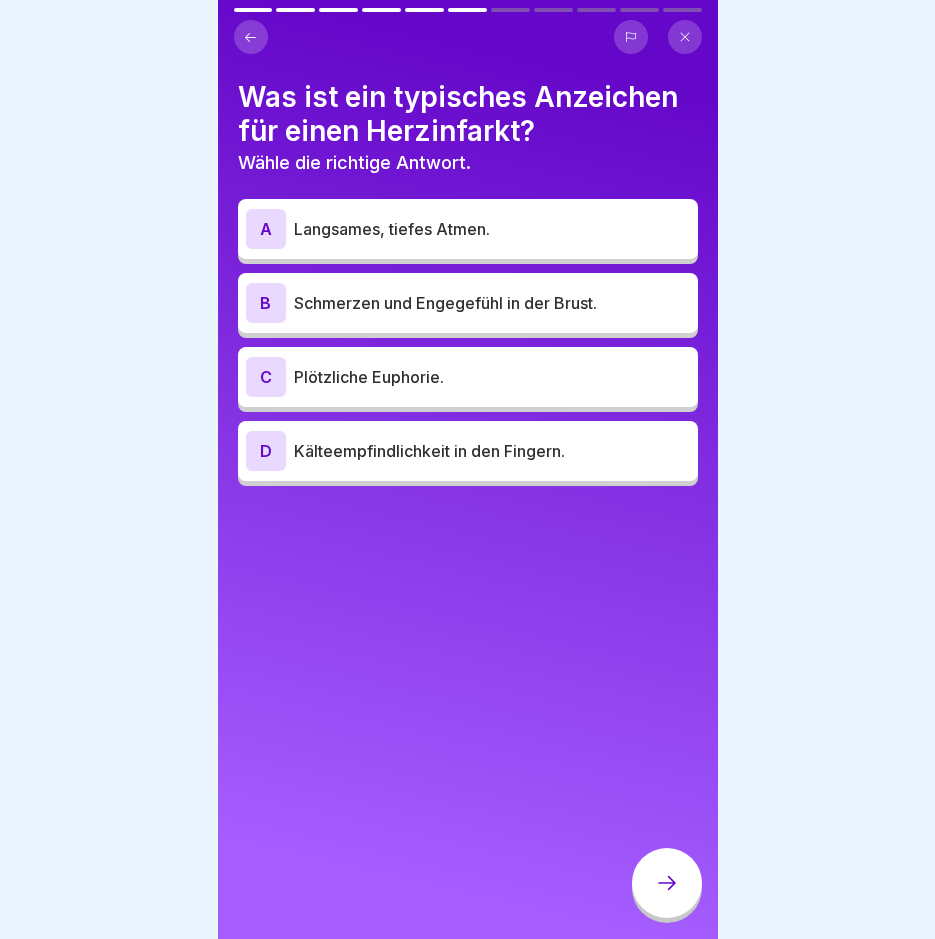 click on "Langsames, tiefes Atmen." at bounding box center (492, 229) 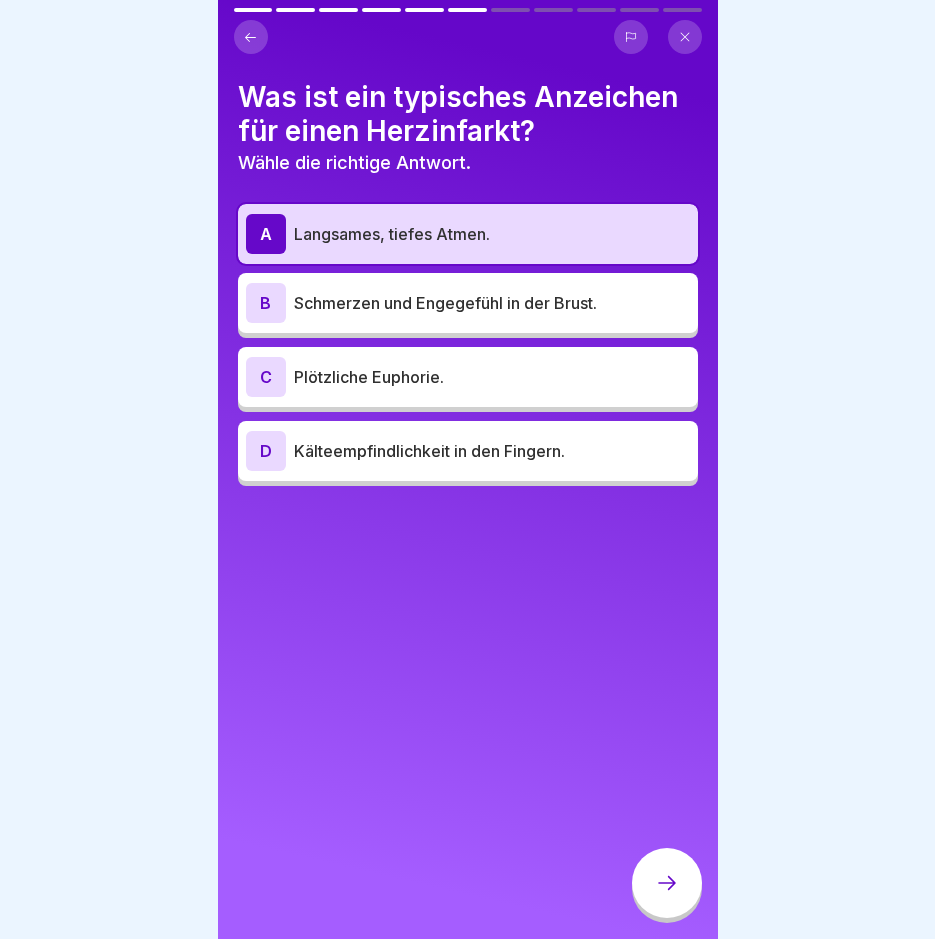 click on "Langsames, tiefes Atmen." at bounding box center (492, 234) 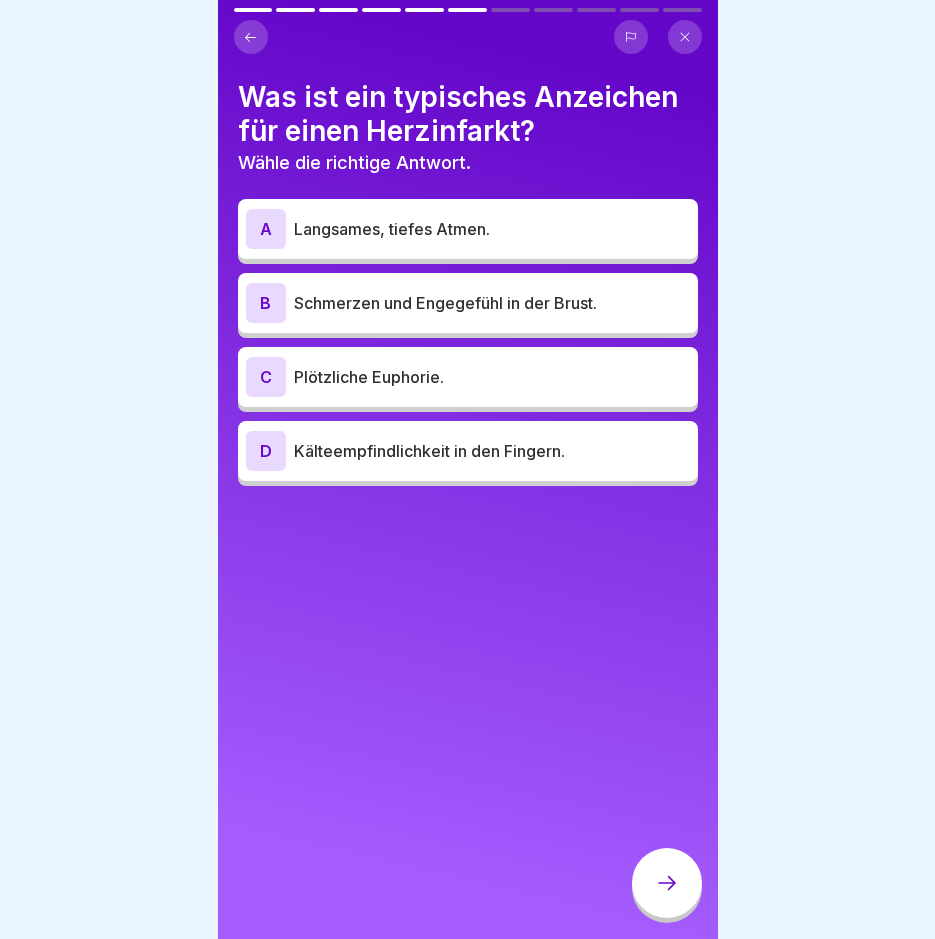 click on "A Langsames, tiefes Atmen." at bounding box center [468, 229] 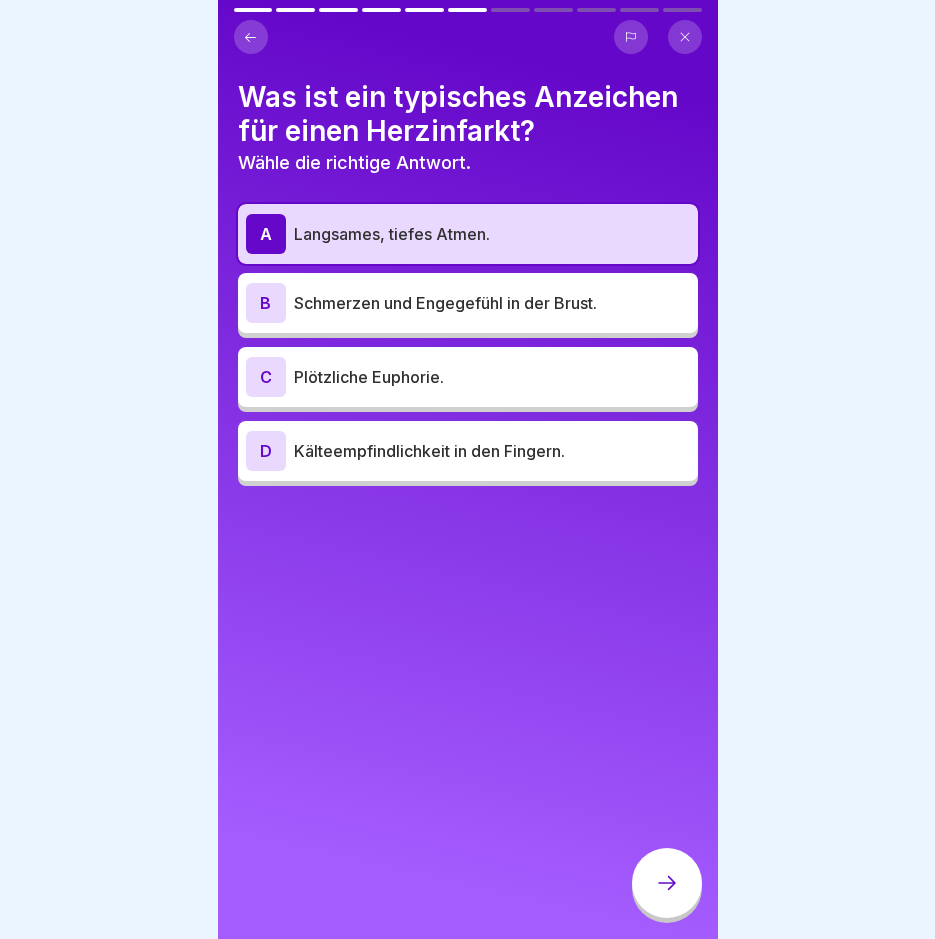 click 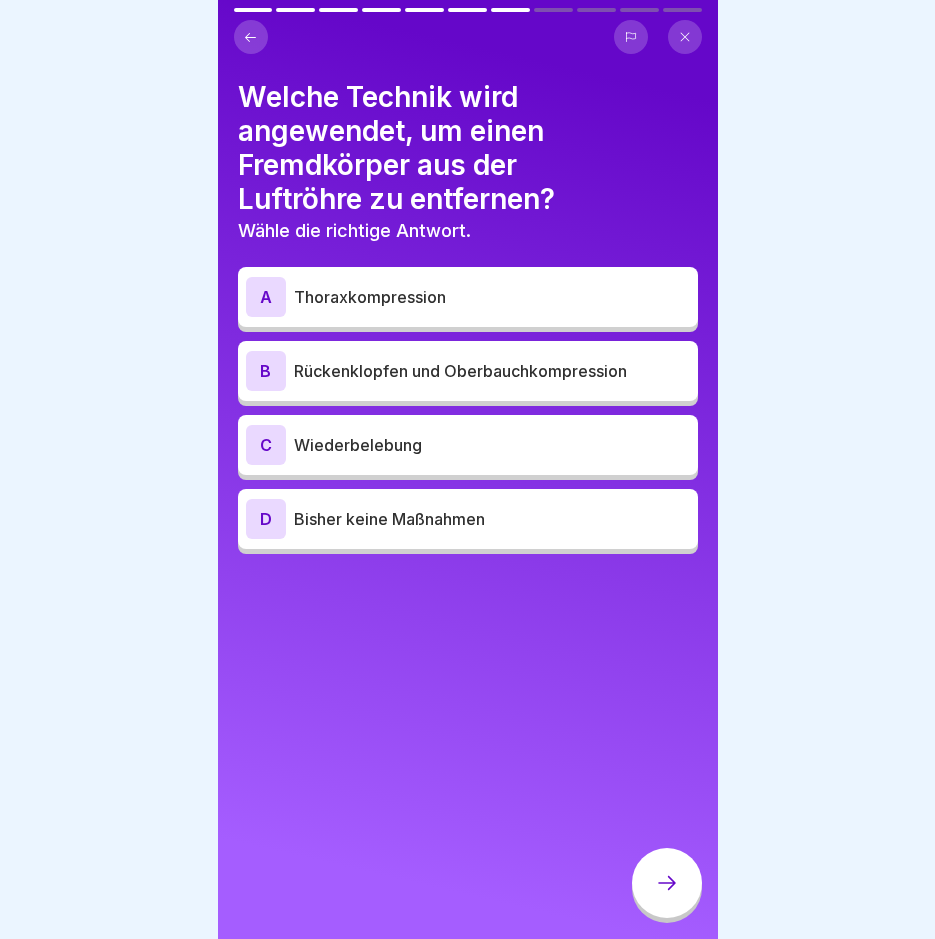 click on "C Wiederbelebung" at bounding box center [468, 445] 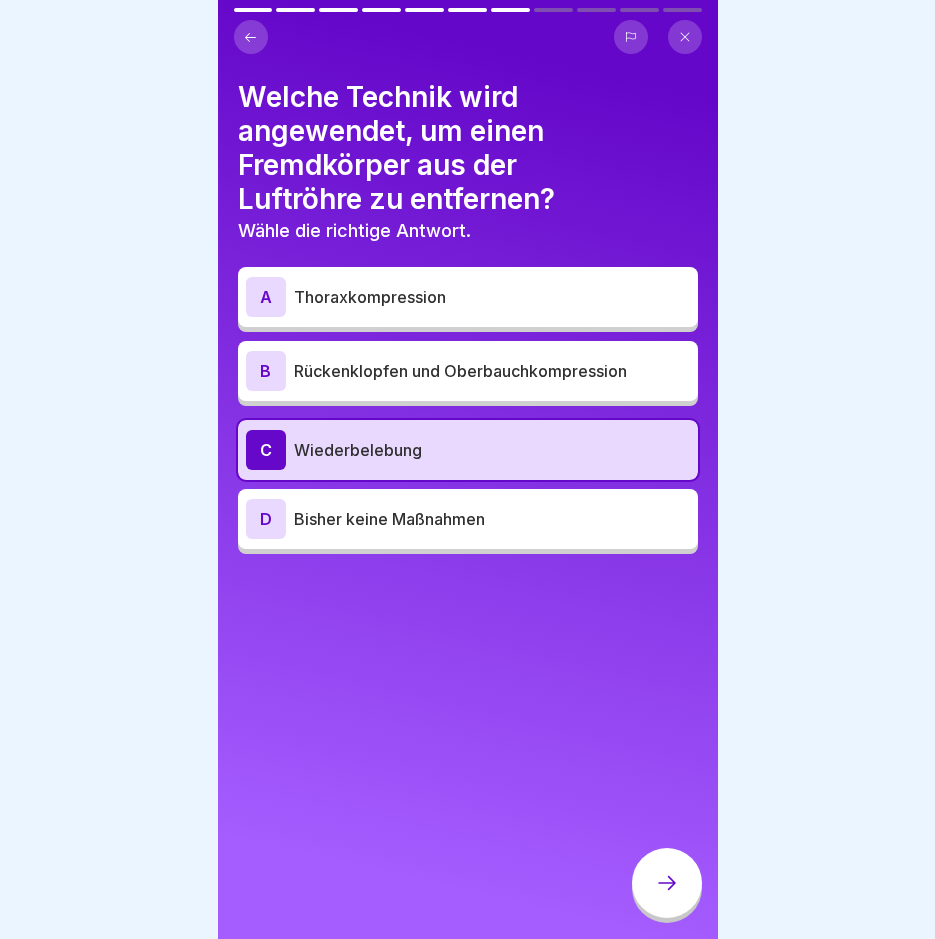 click 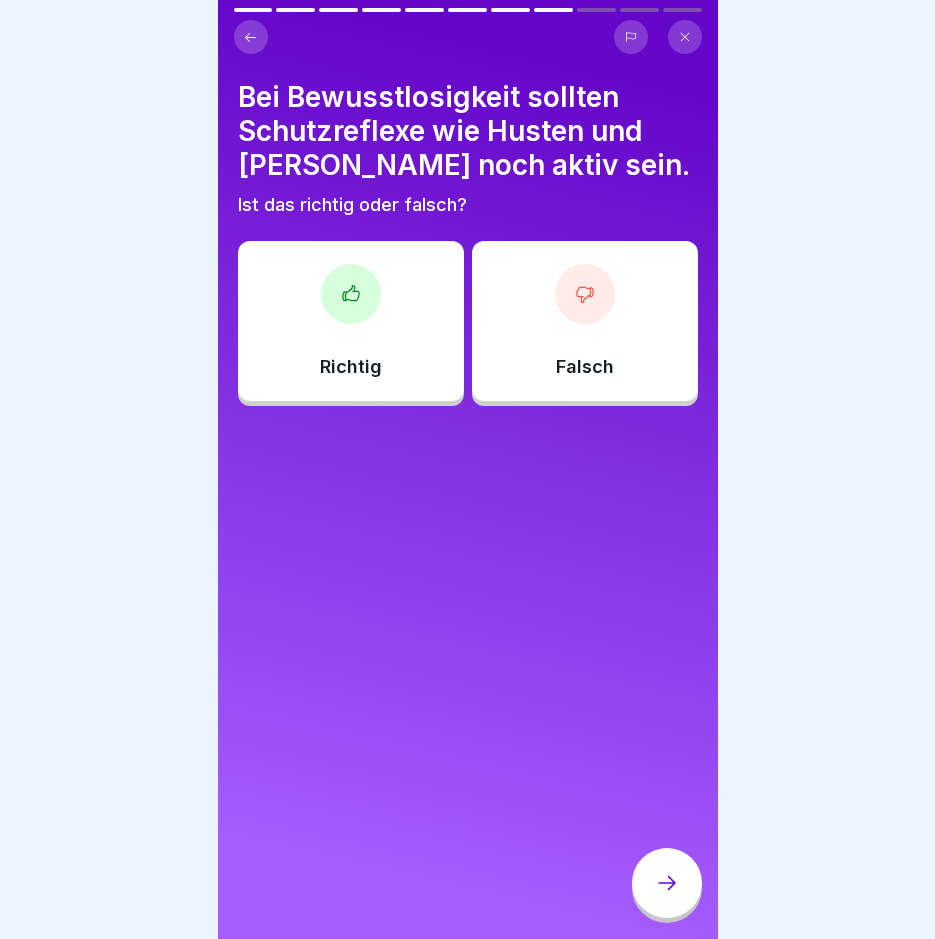 click on "Richtig" at bounding box center [351, 321] 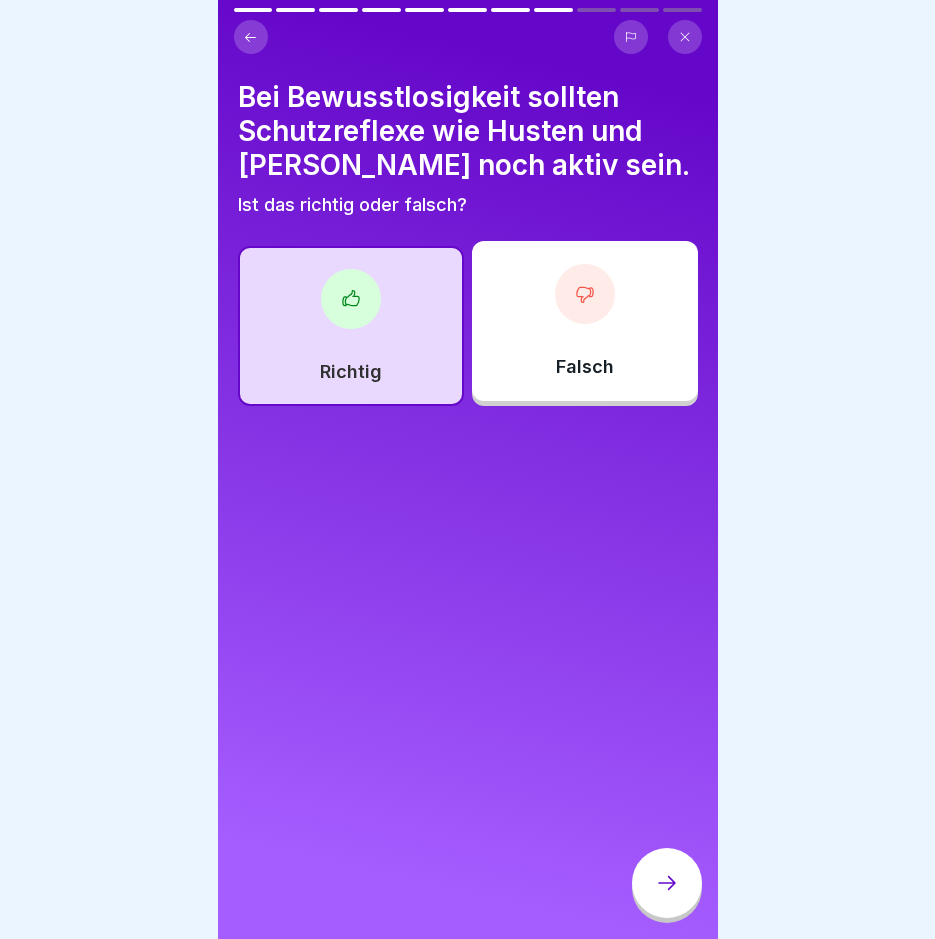 click 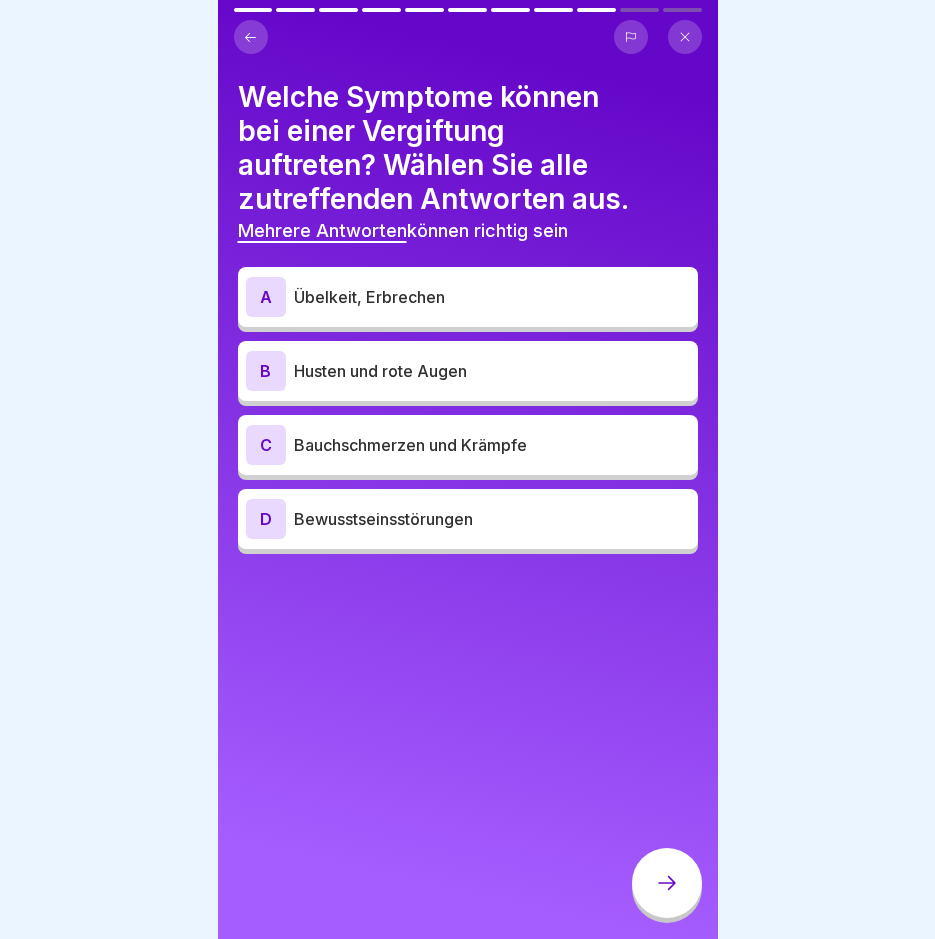 click on "A Übelkeit, Erbrechen" at bounding box center (468, 297) 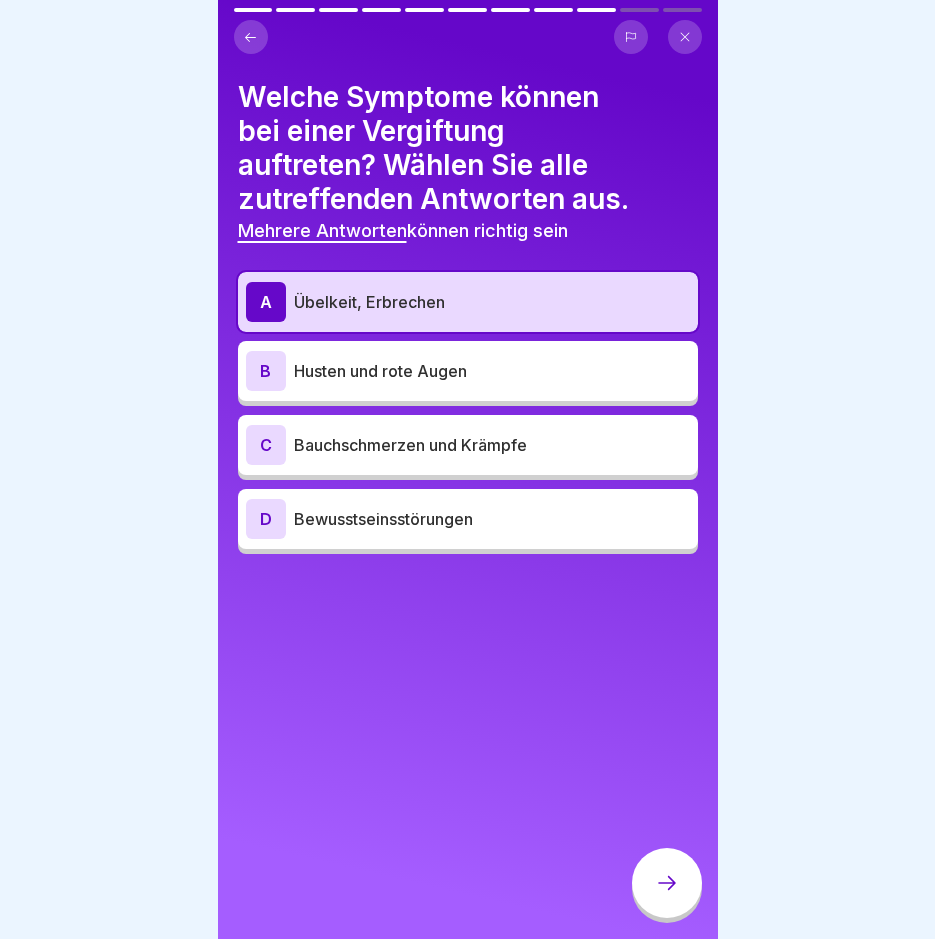 click 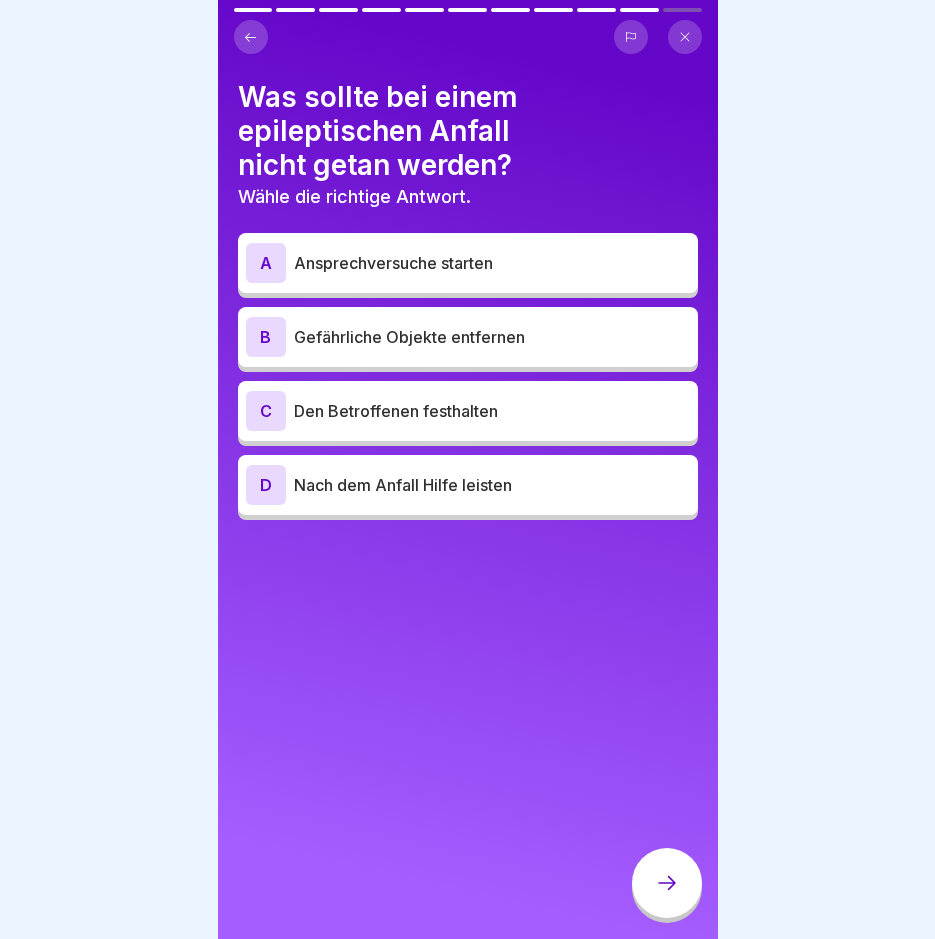 click 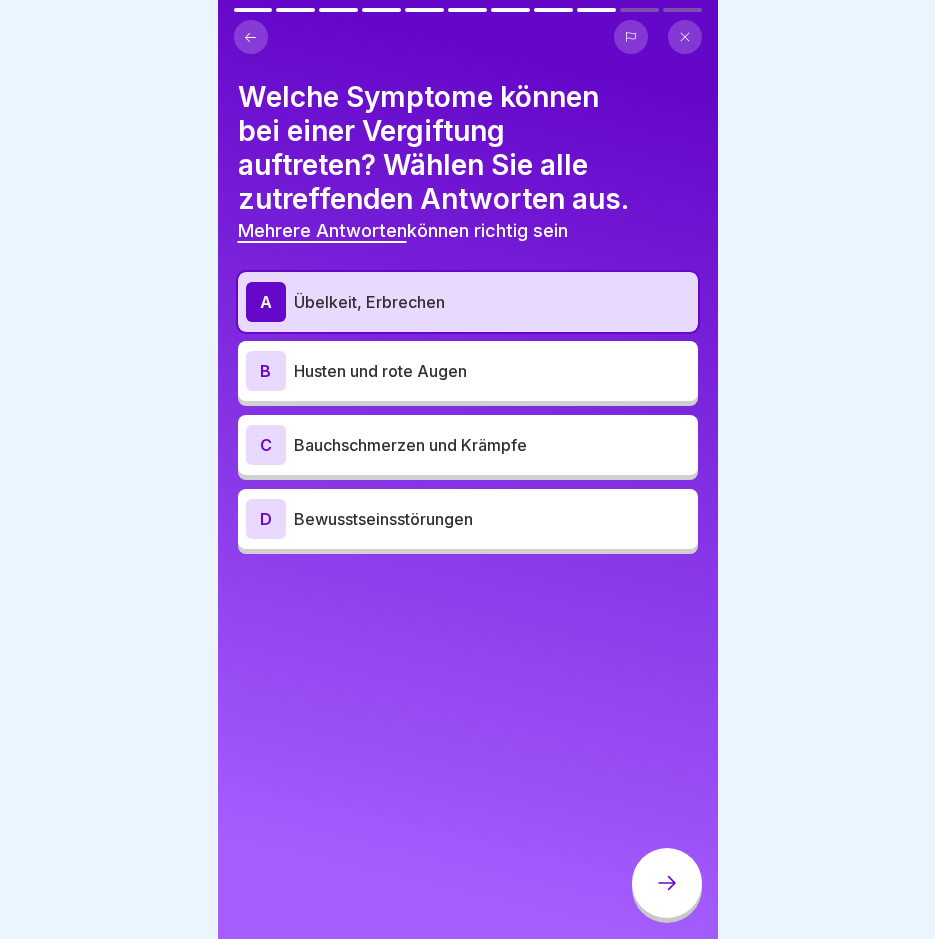 click on "Husten und rote Augen" at bounding box center (492, 371) 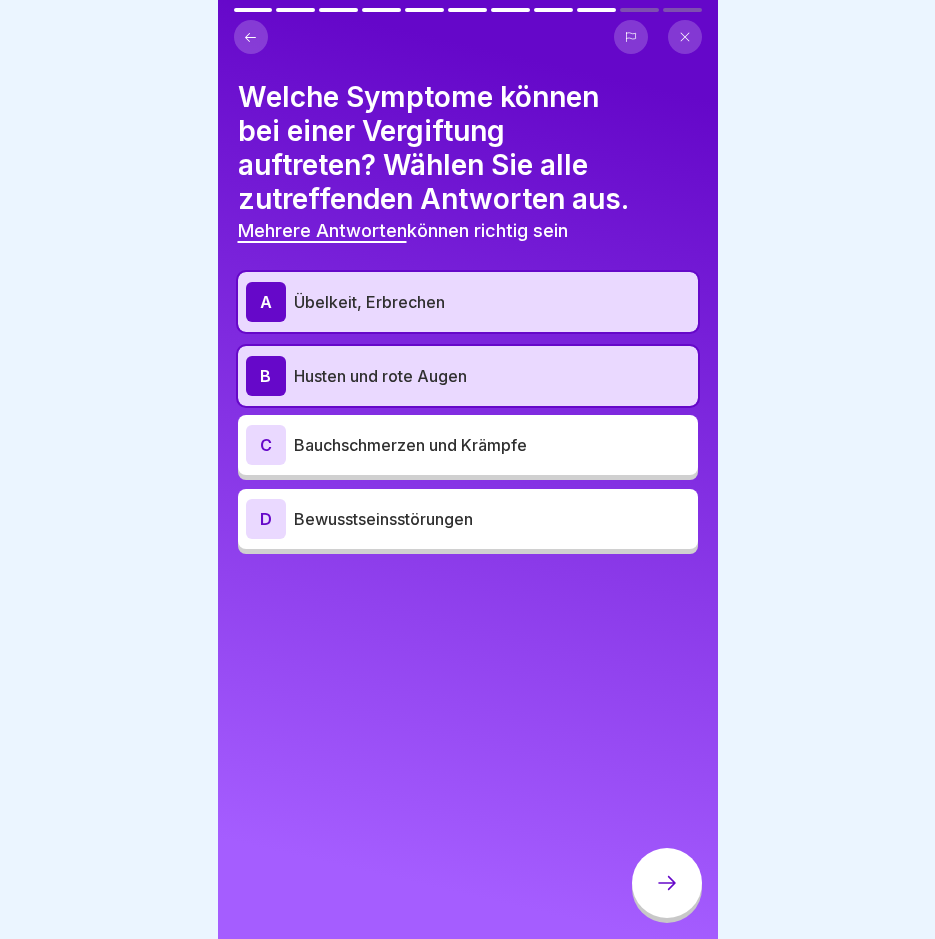 click on "Bauchschmerzen und Krämpfe" at bounding box center [492, 445] 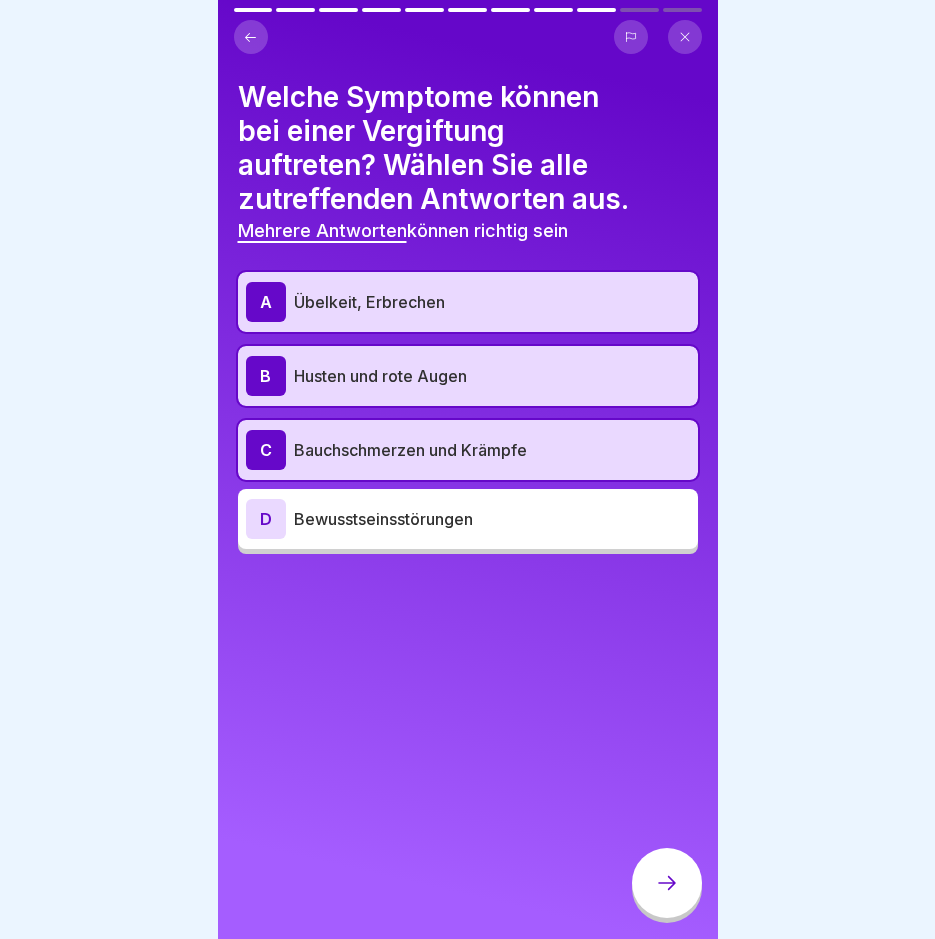 click on "Bewusstseinsstörungen" at bounding box center (492, 519) 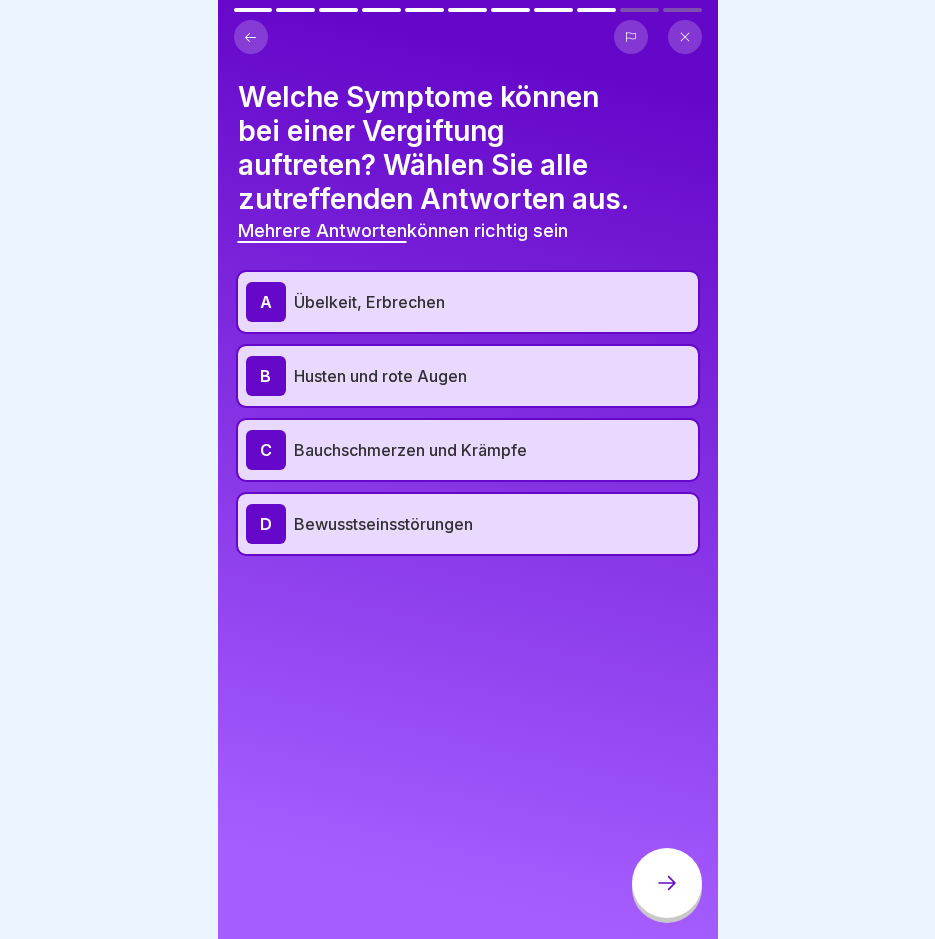 click at bounding box center (667, 883) 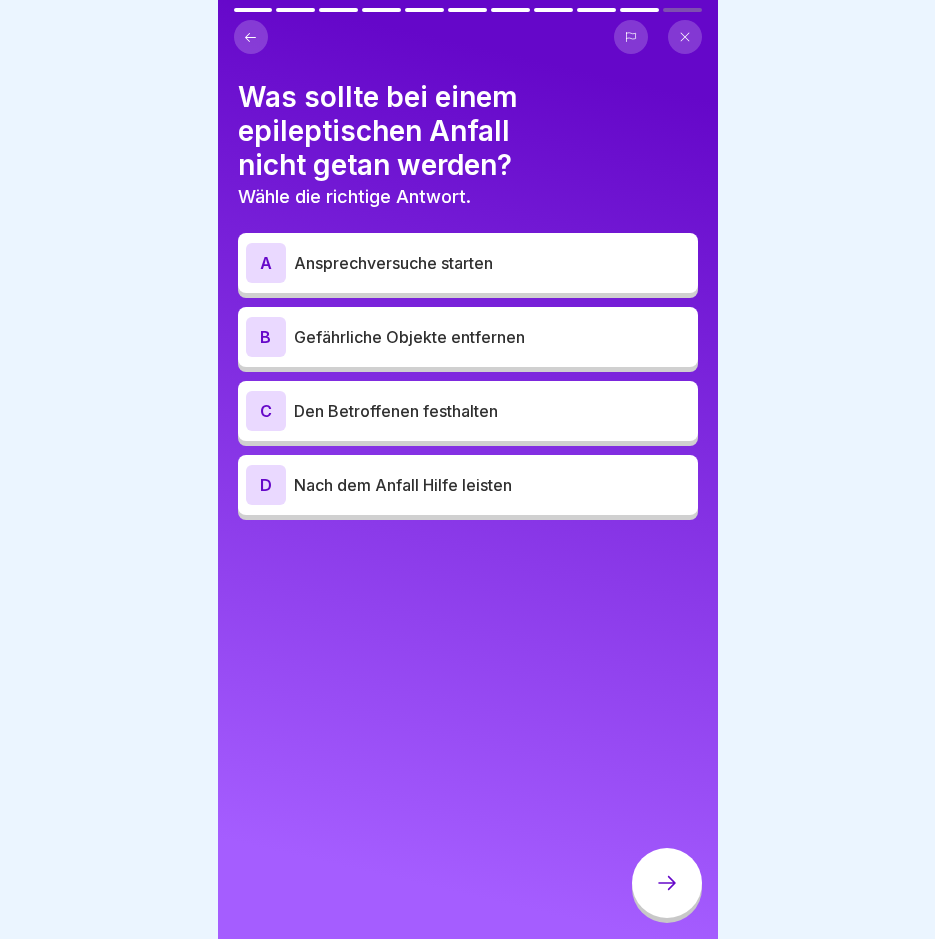 click on "Ansprechversuche starten" at bounding box center (492, 263) 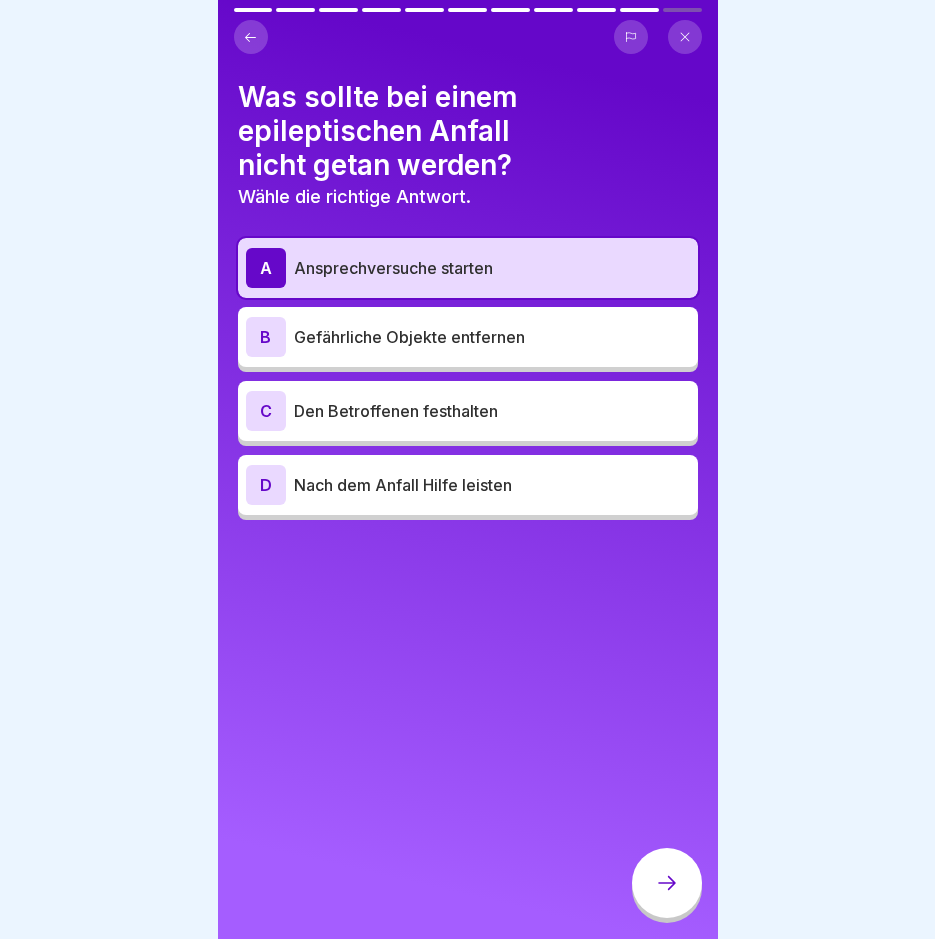 click at bounding box center (667, 883) 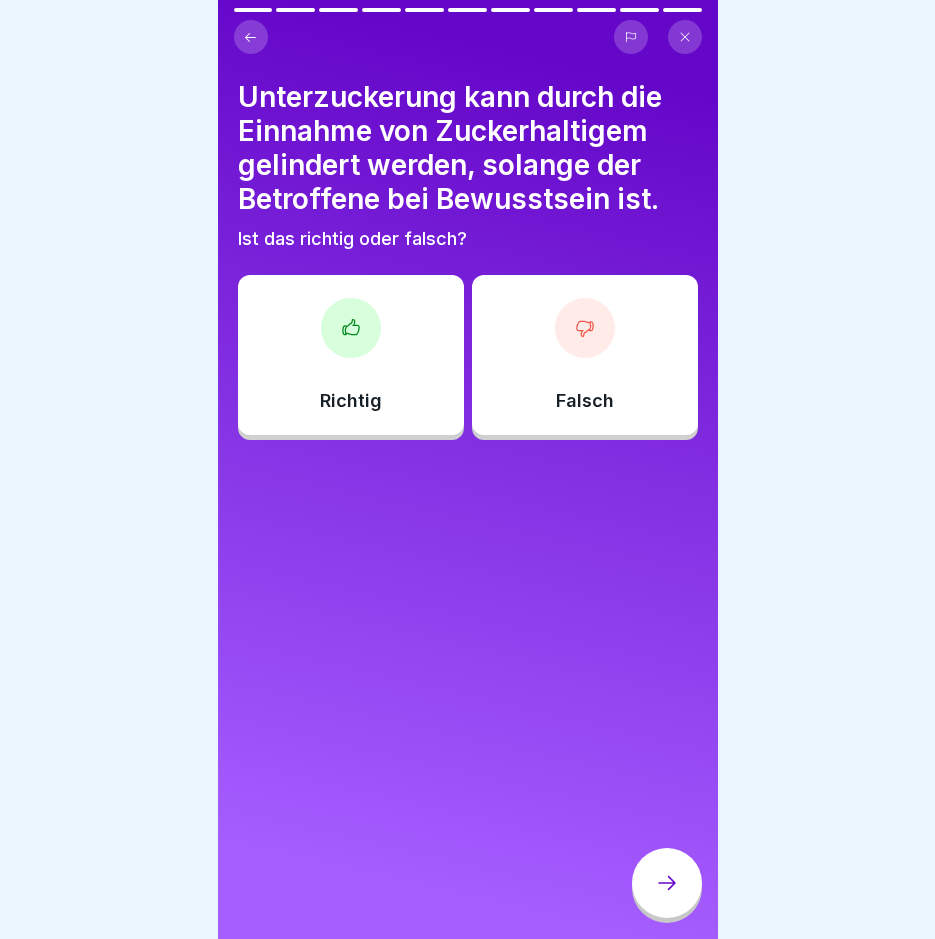 click on "Richtig" at bounding box center [351, 401] 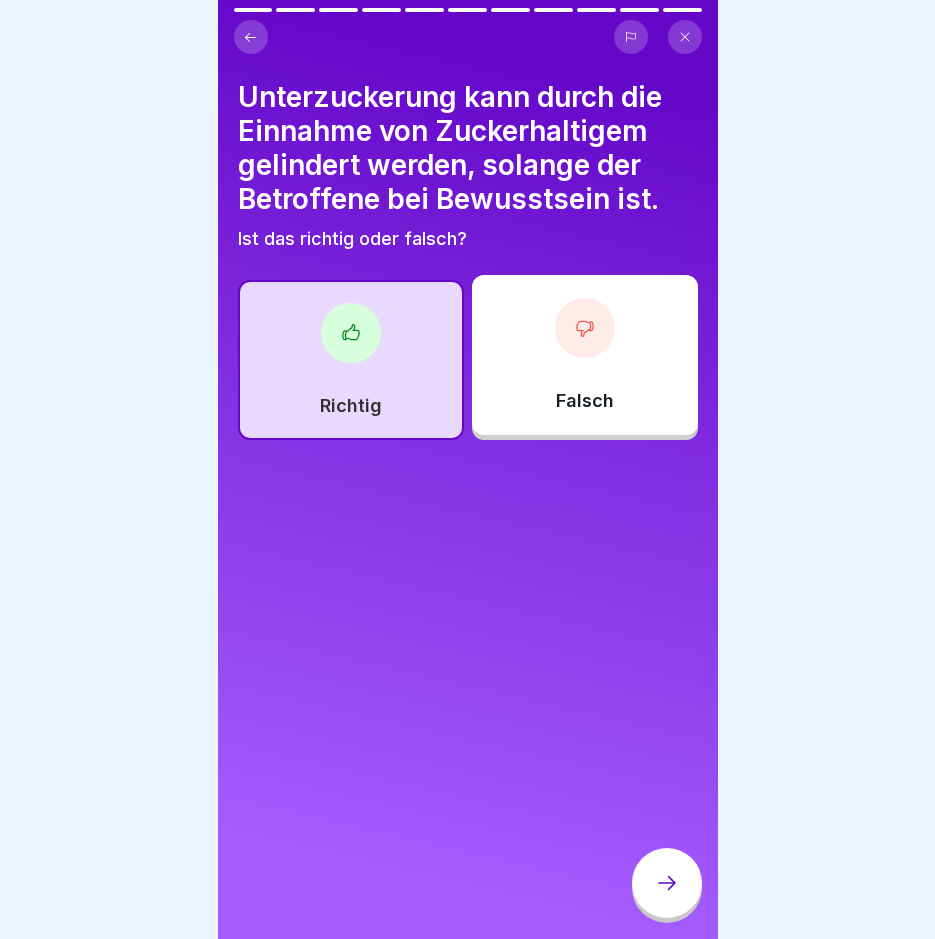 click 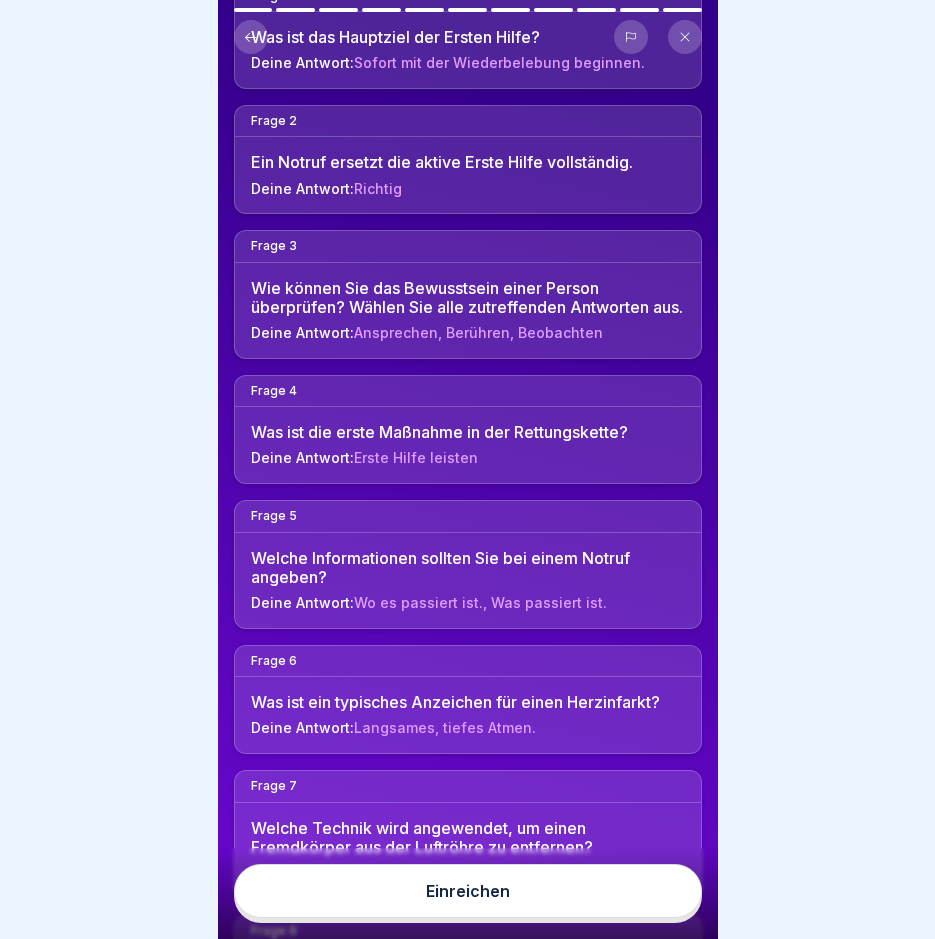 scroll, scrollTop: 0, scrollLeft: 0, axis: both 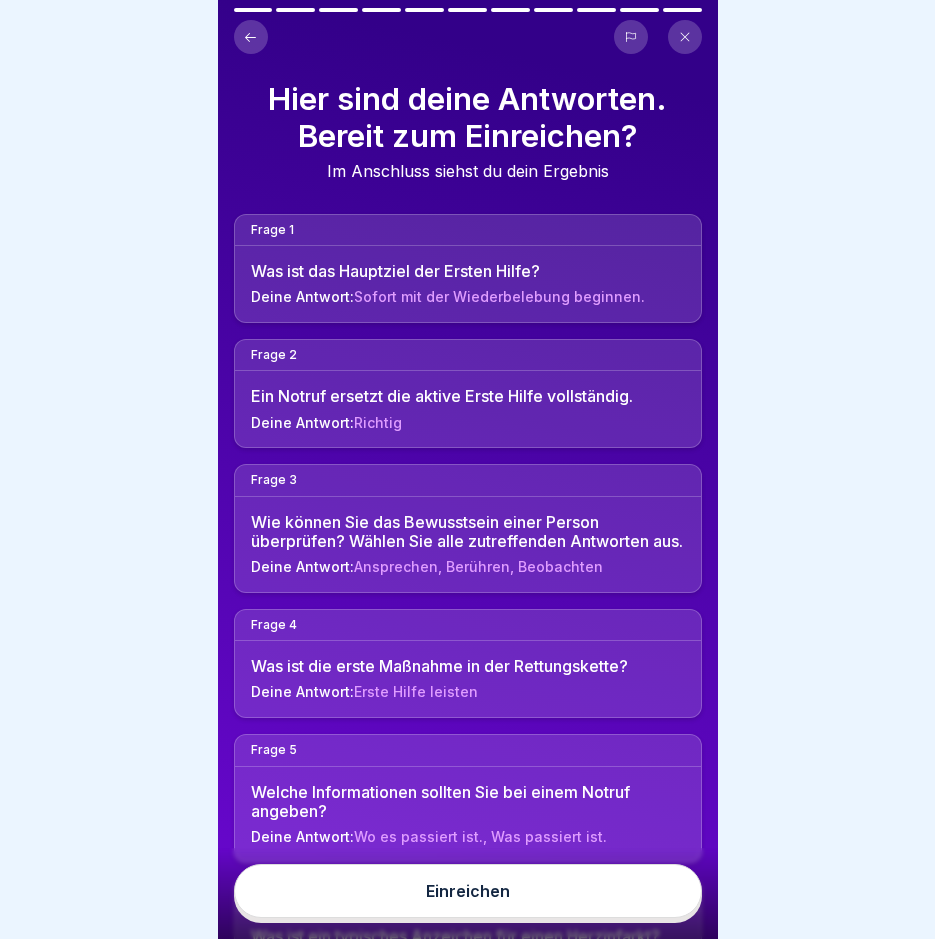 click on "Einreichen" at bounding box center (468, 891) 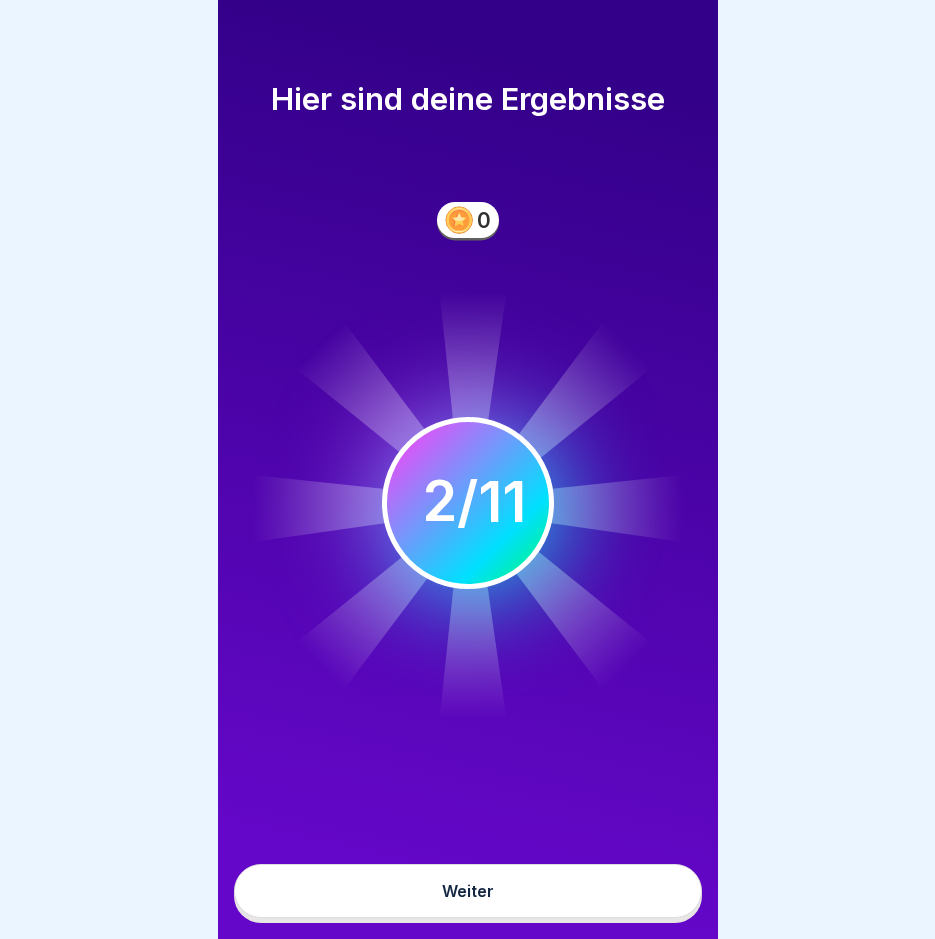 click on "Weiter" at bounding box center (468, 891) 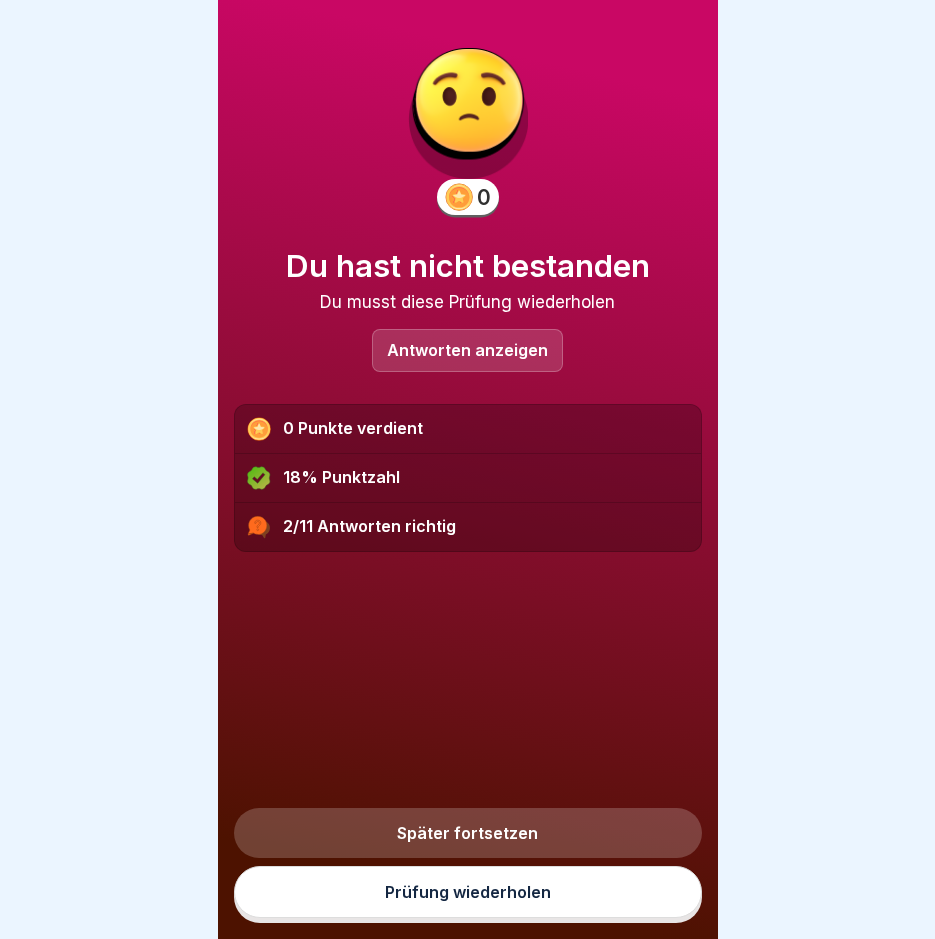 click on "Prüfung wiederholen" at bounding box center (468, 892) 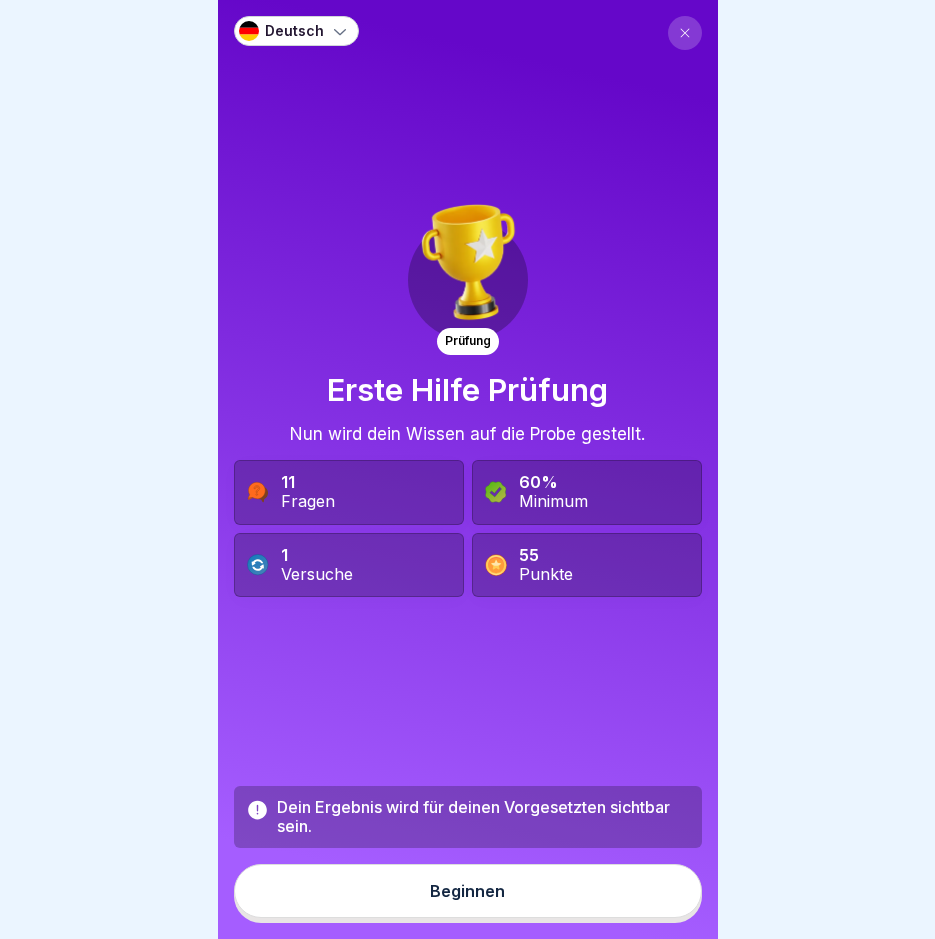 scroll, scrollTop: 15, scrollLeft: 0, axis: vertical 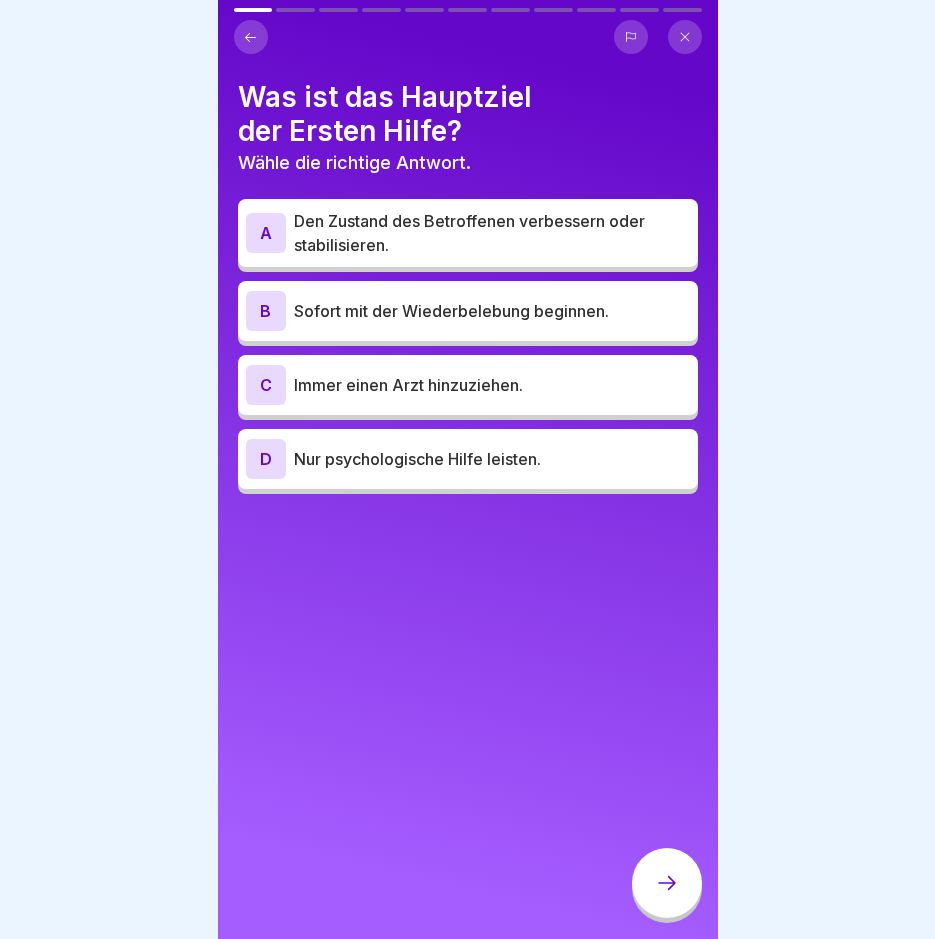 click on "Den Zustand des Betroffenen verbessern oder stabilisieren." at bounding box center [492, 233] 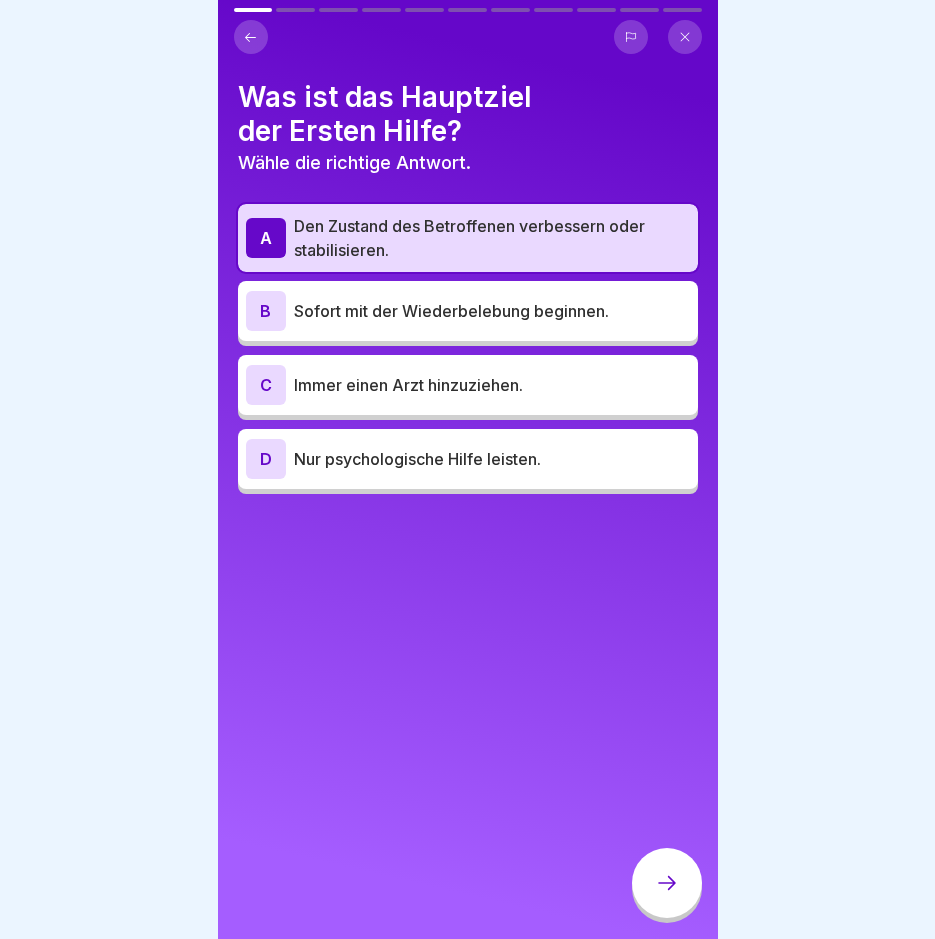 click on "Sofort mit der Wiederbelebung beginnen." at bounding box center [492, 311] 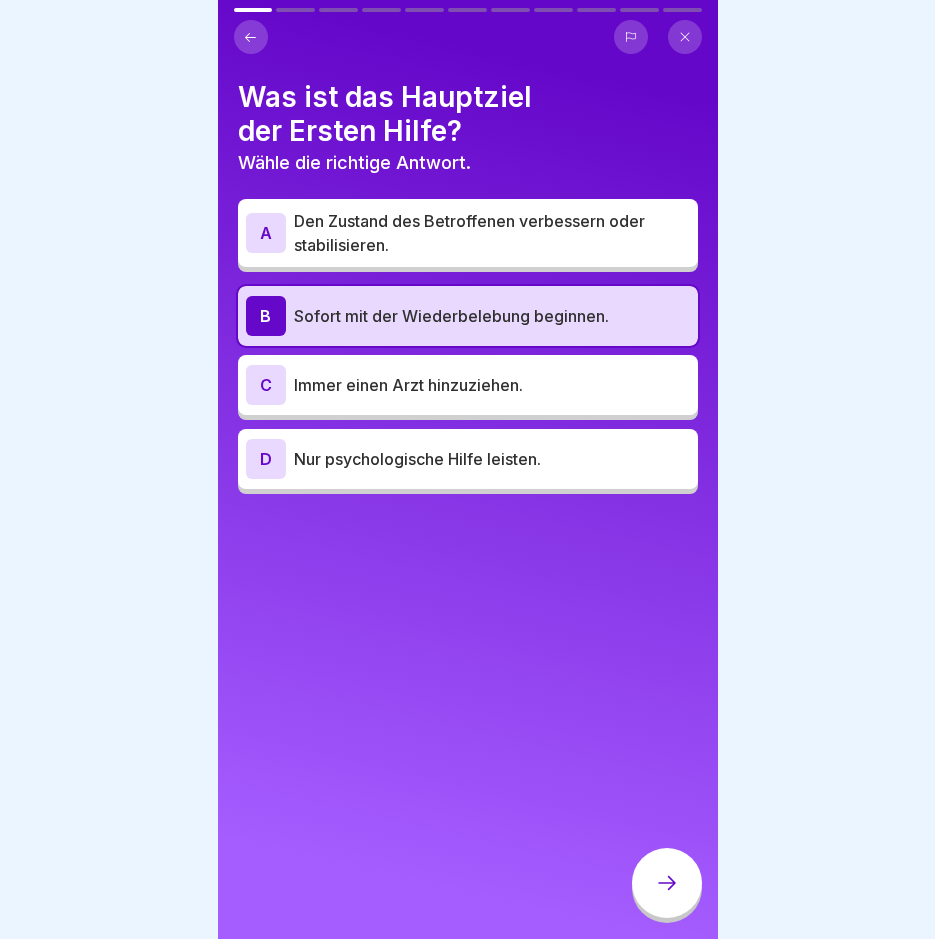 click on "Den Zustand des Betroffenen verbessern oder stabilisieren." at bounding box center [492, 233] 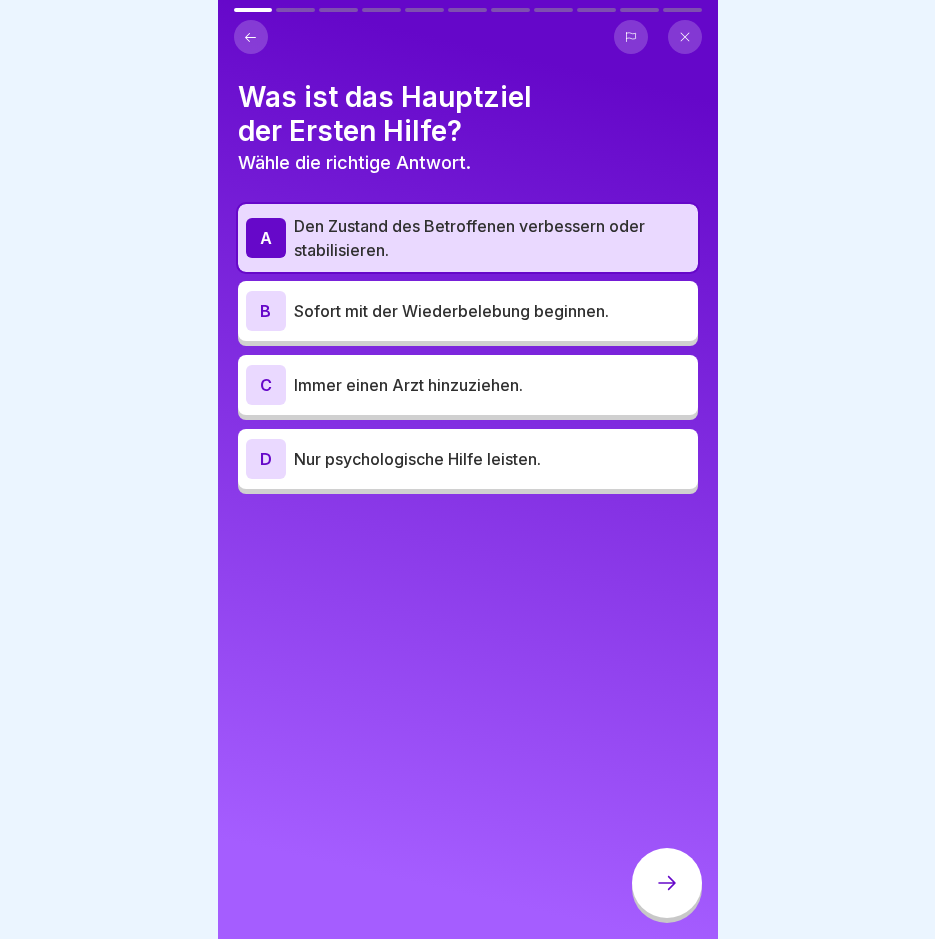 click 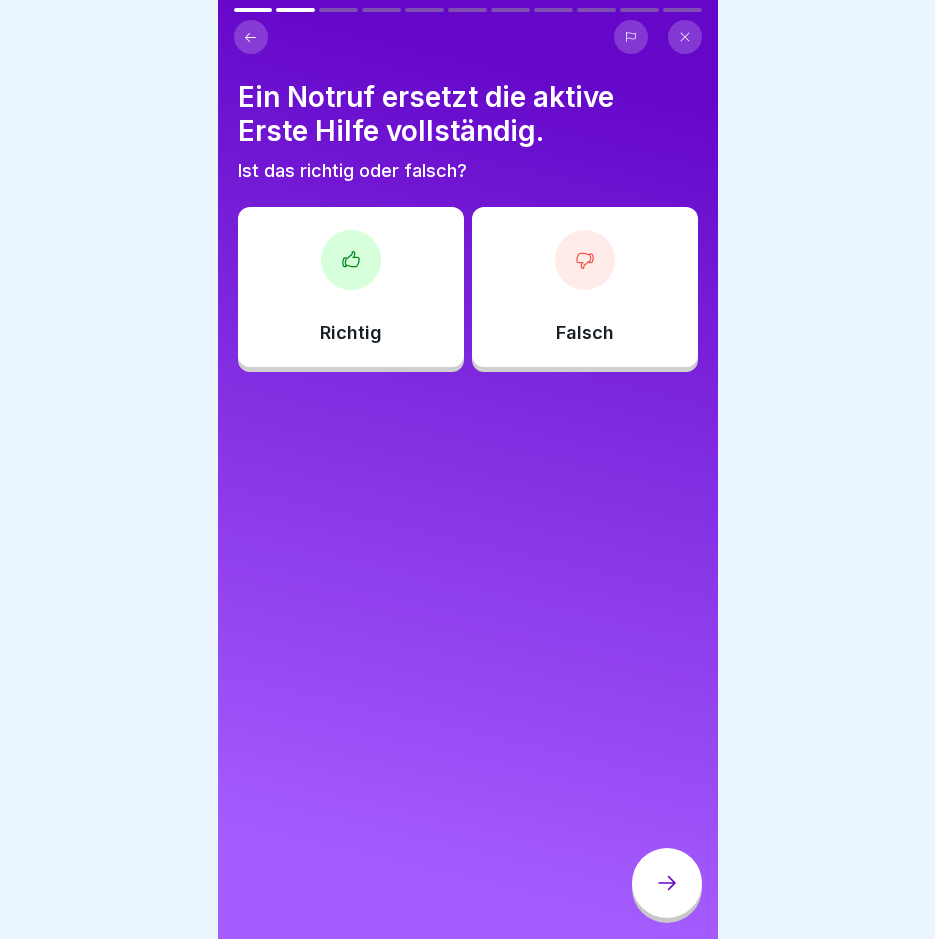 click 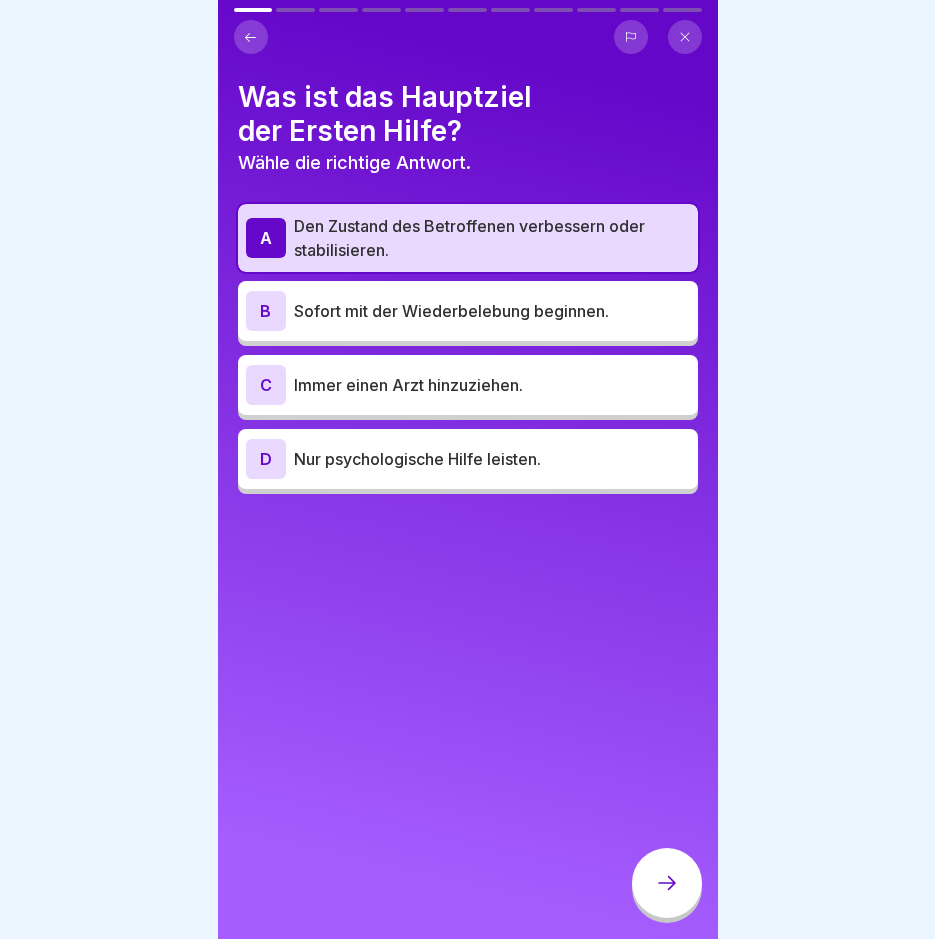 click at bounding box center (667, 883) 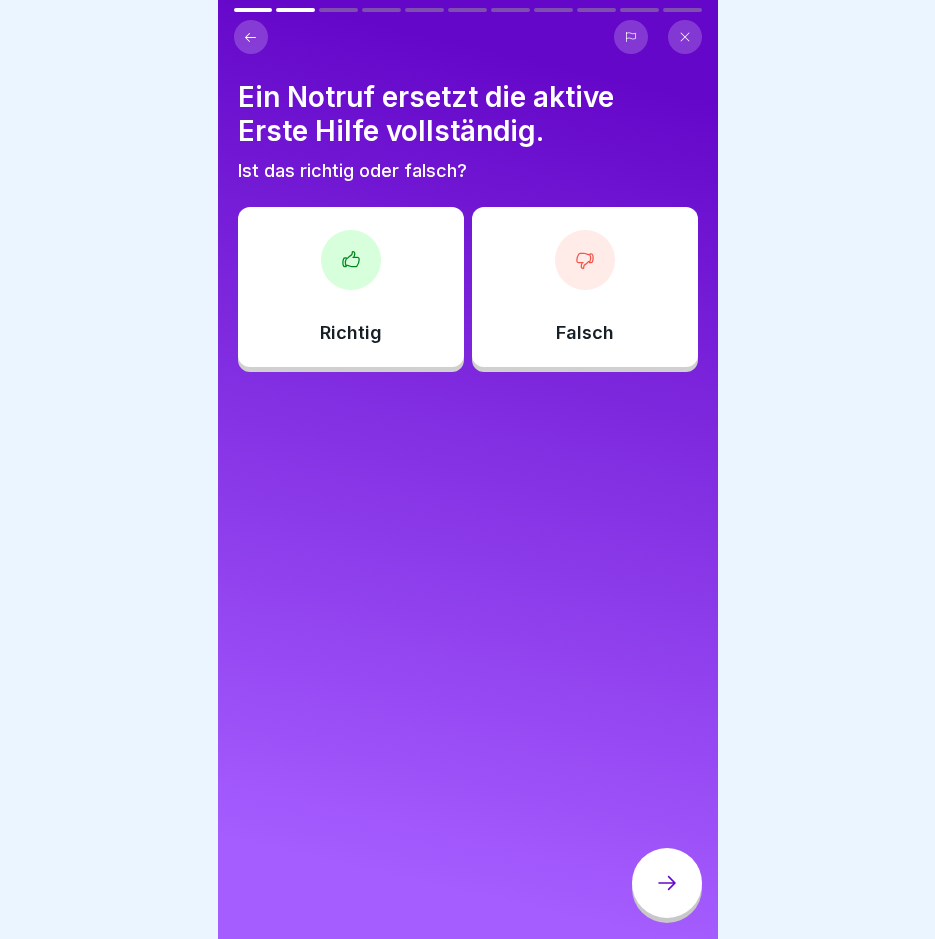 click at bounding box center [251, 37] 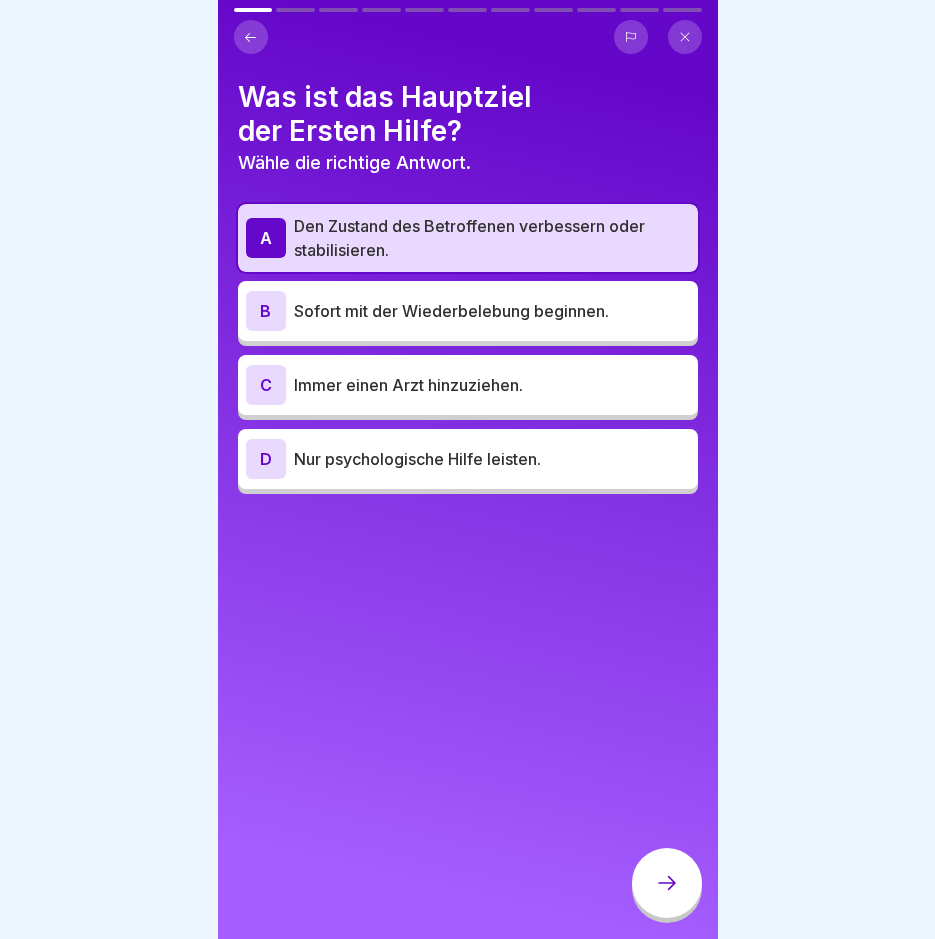 click 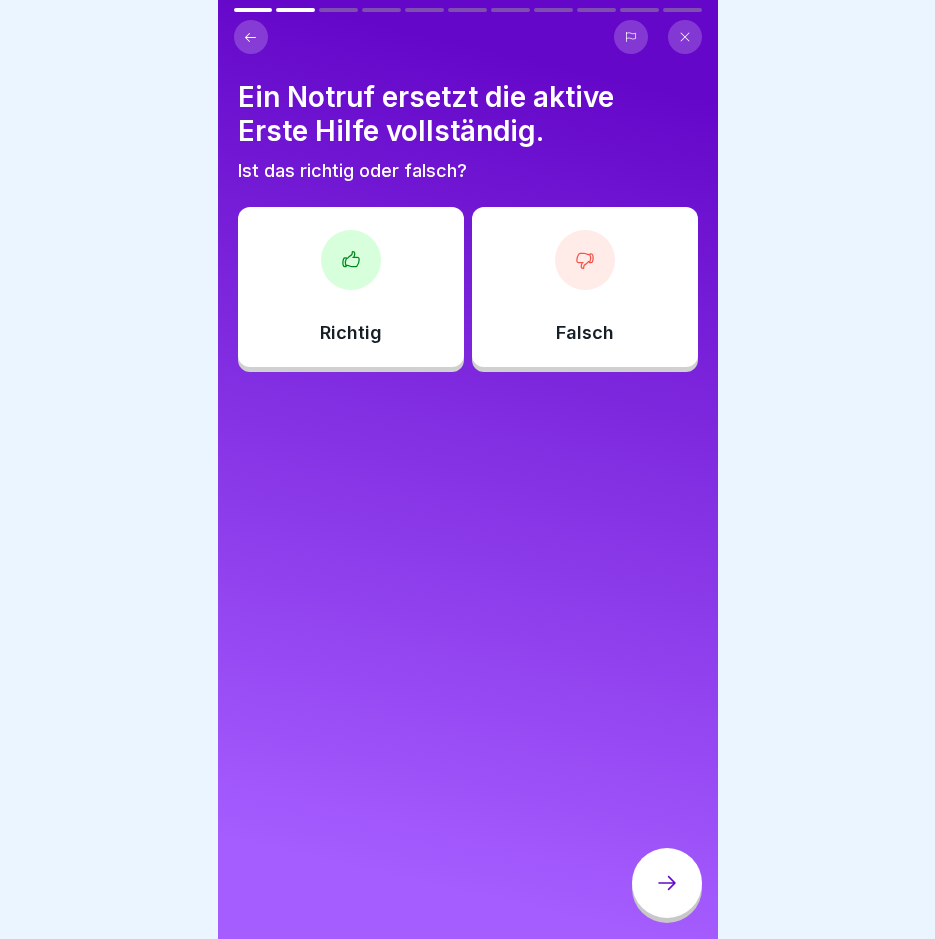 click on "Falsch" at bounding box center [585, 287] 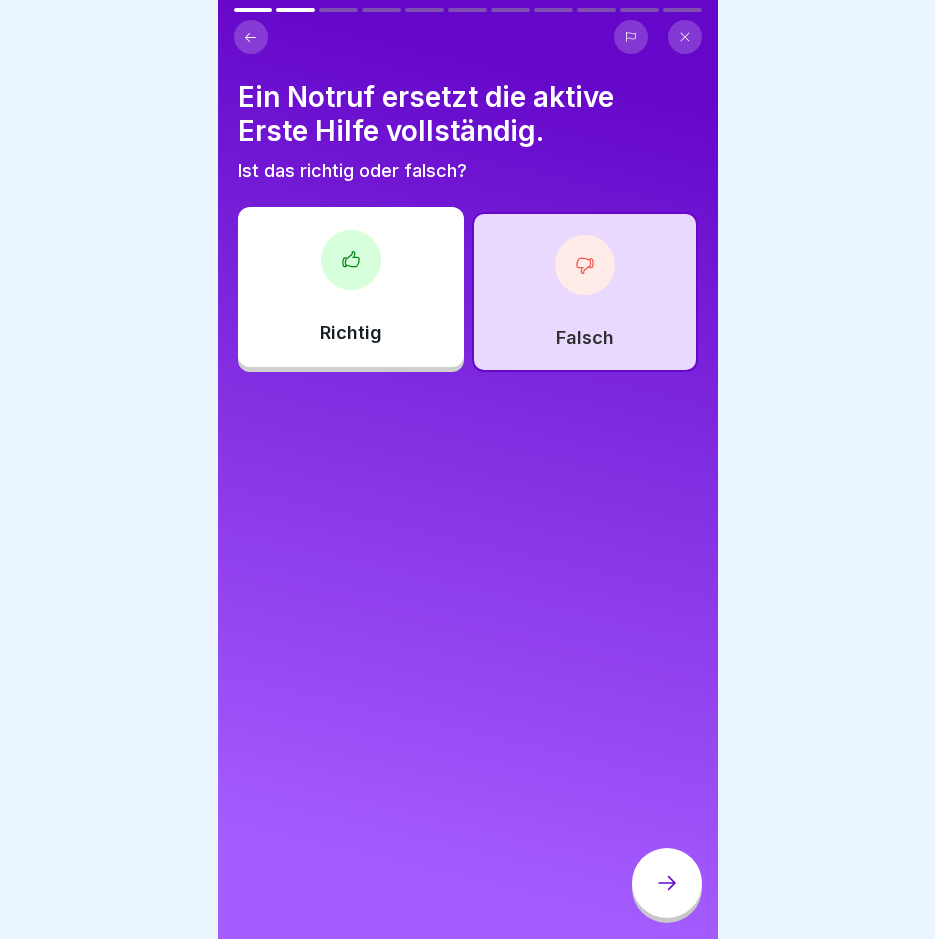 click at bounding box center (667, 883) 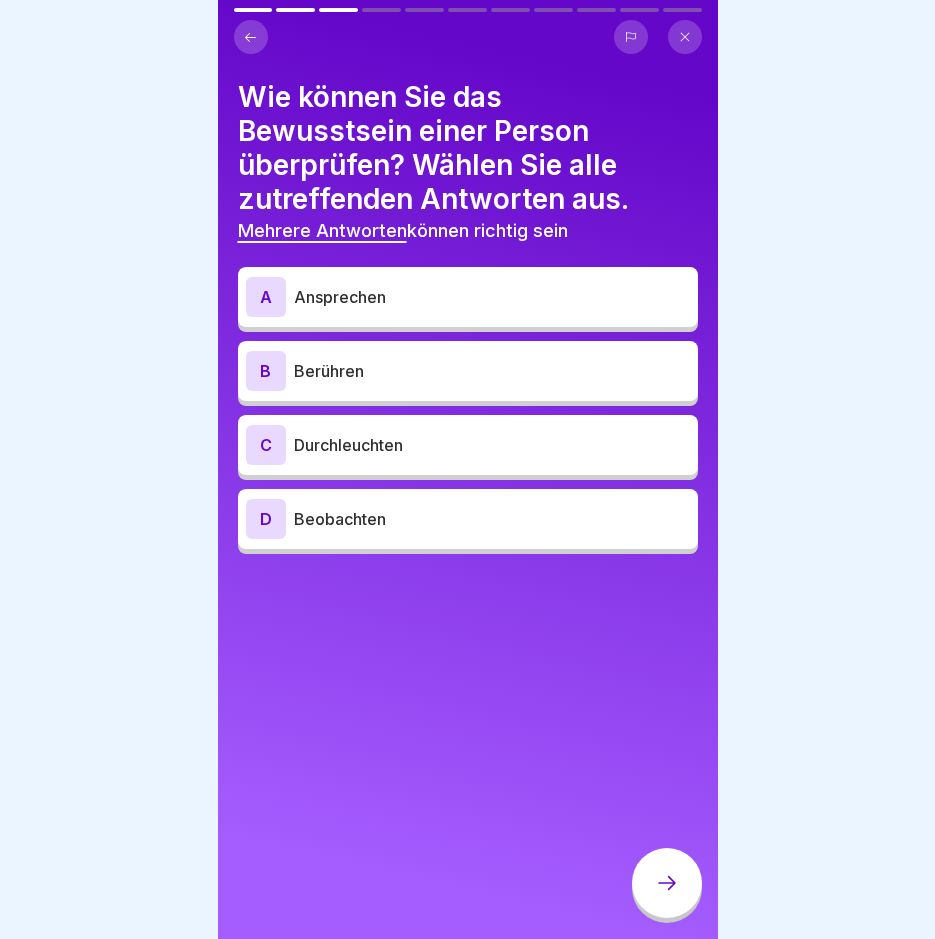 click on "A Ansprechen" at bounding box center [468, 297] 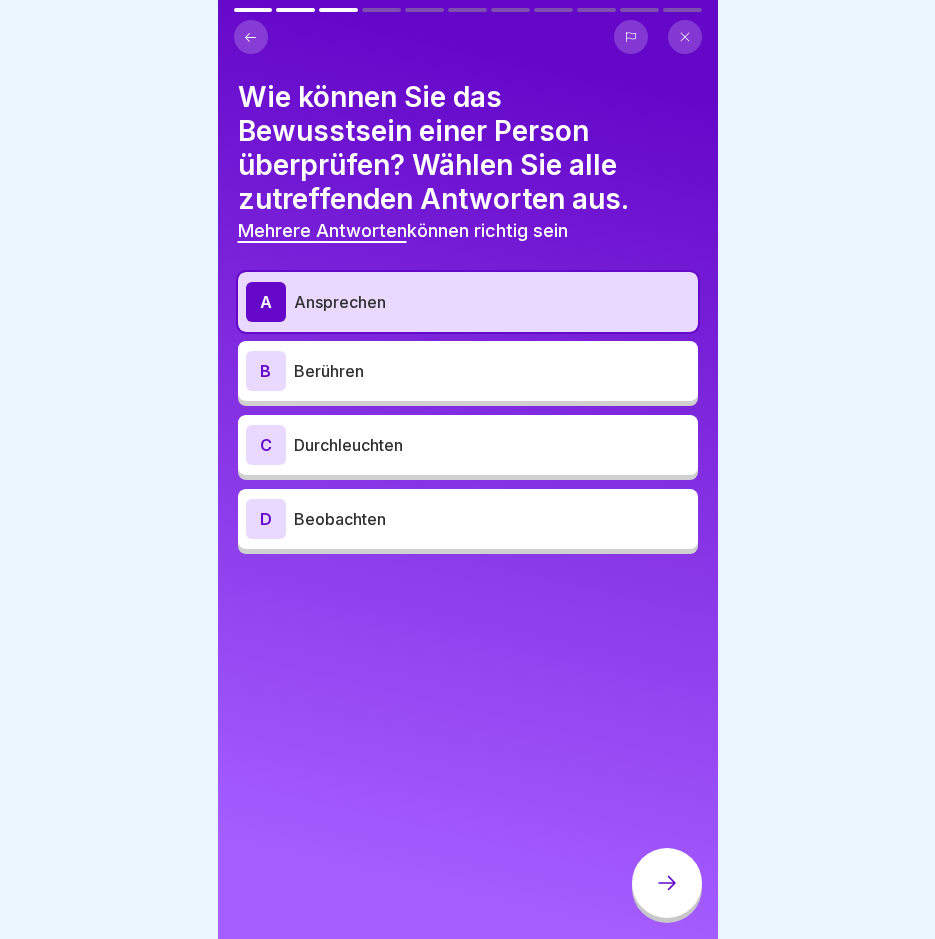 click on "Berühren" at bounding box center [492, 371] 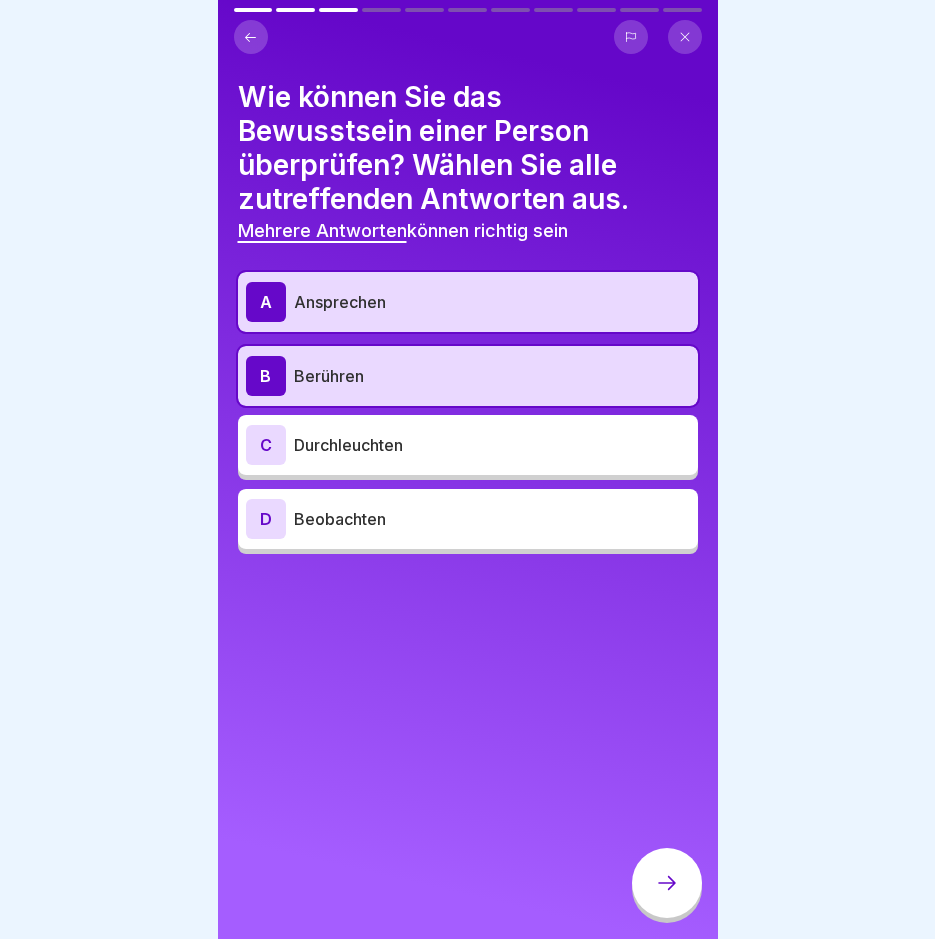 click on "Beobachten" at bounding box center [492, 519] 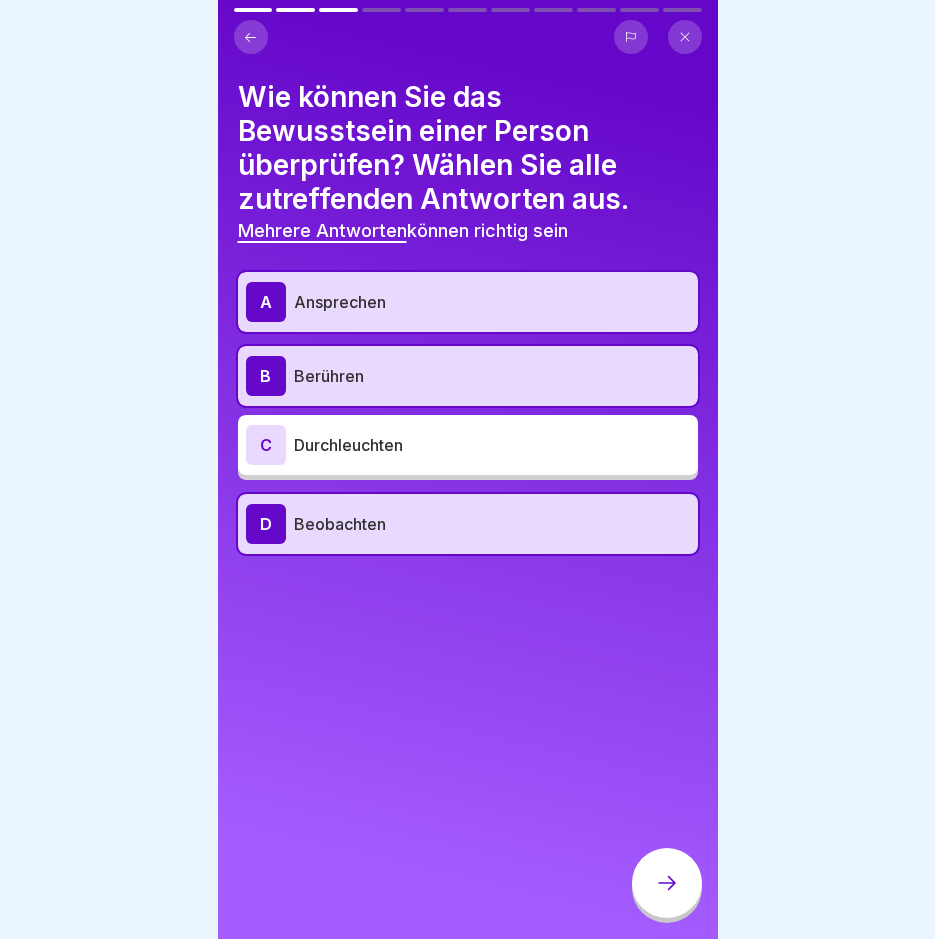 click at bounding box center (667, 883) 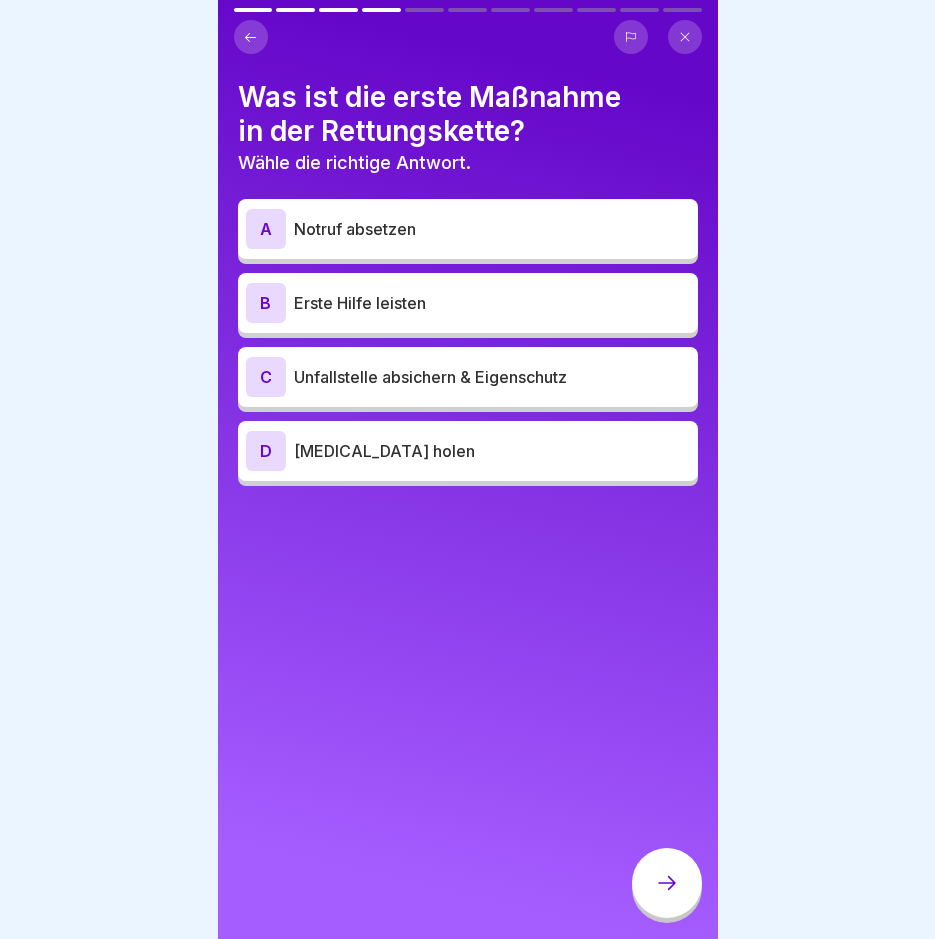 click on "Notruf absetzen" at bounding box center (492, 229) 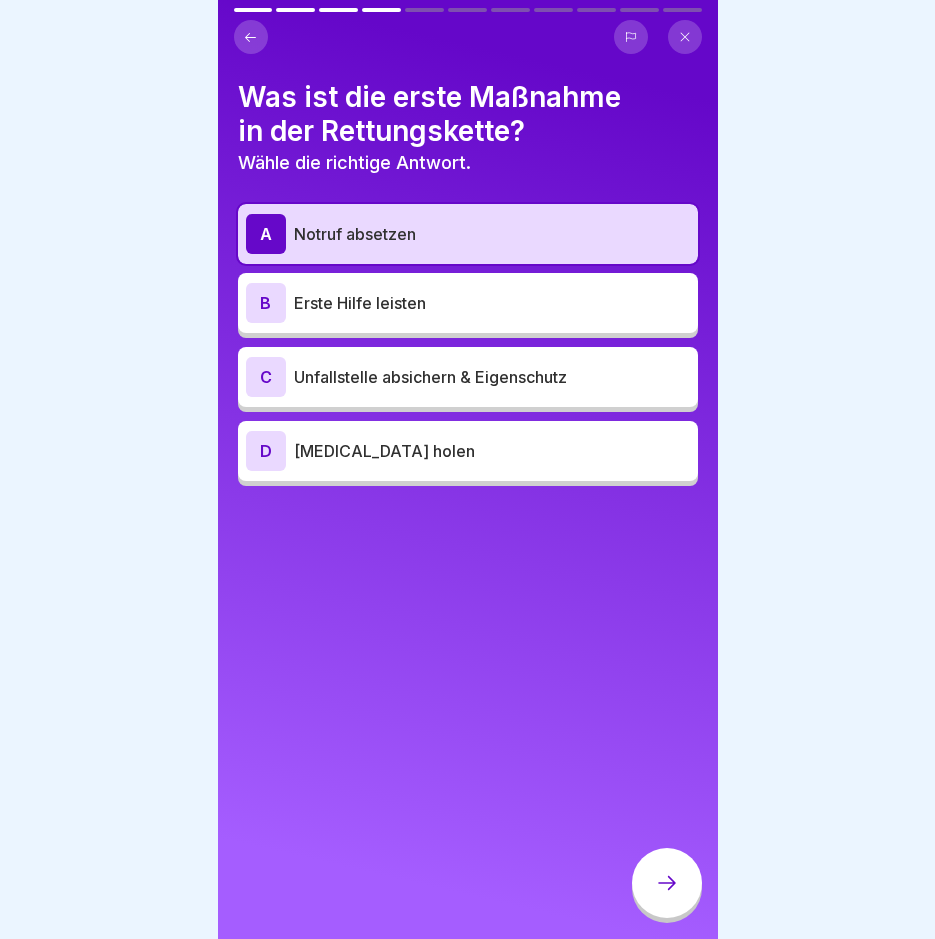click on "B Erste Hilfe leisten" at bounding box center [468, 303] 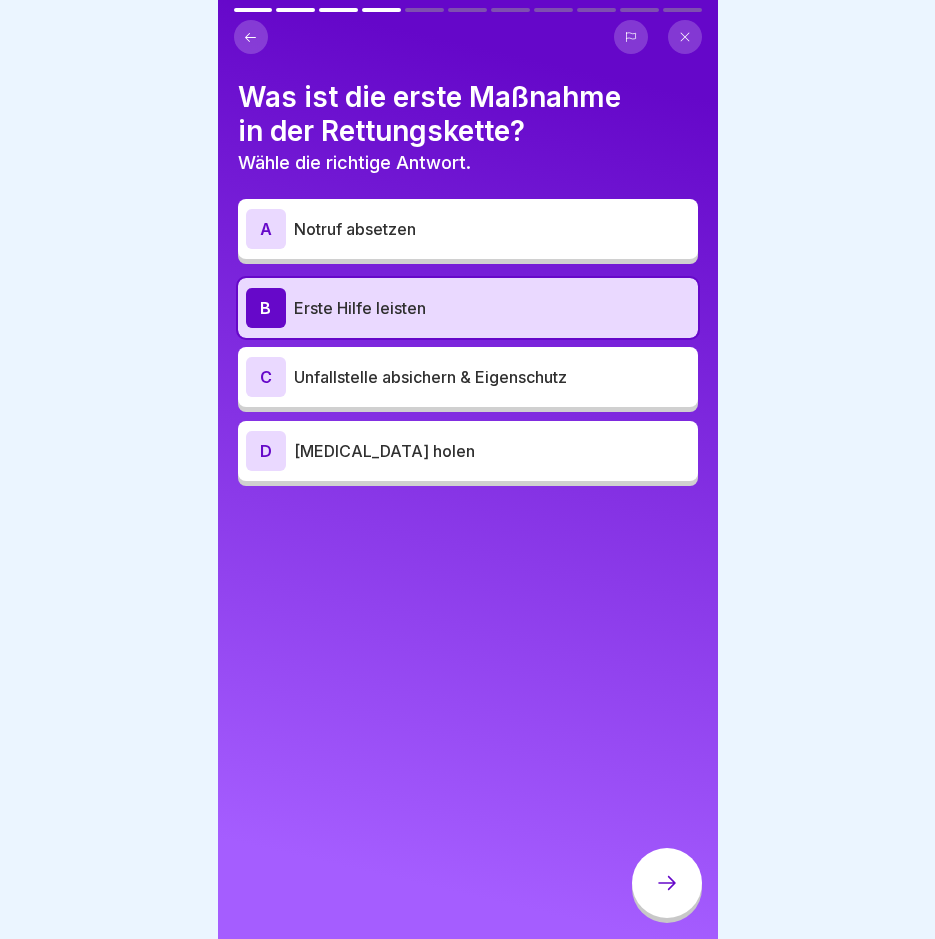 click at bounding box center (667, 883) 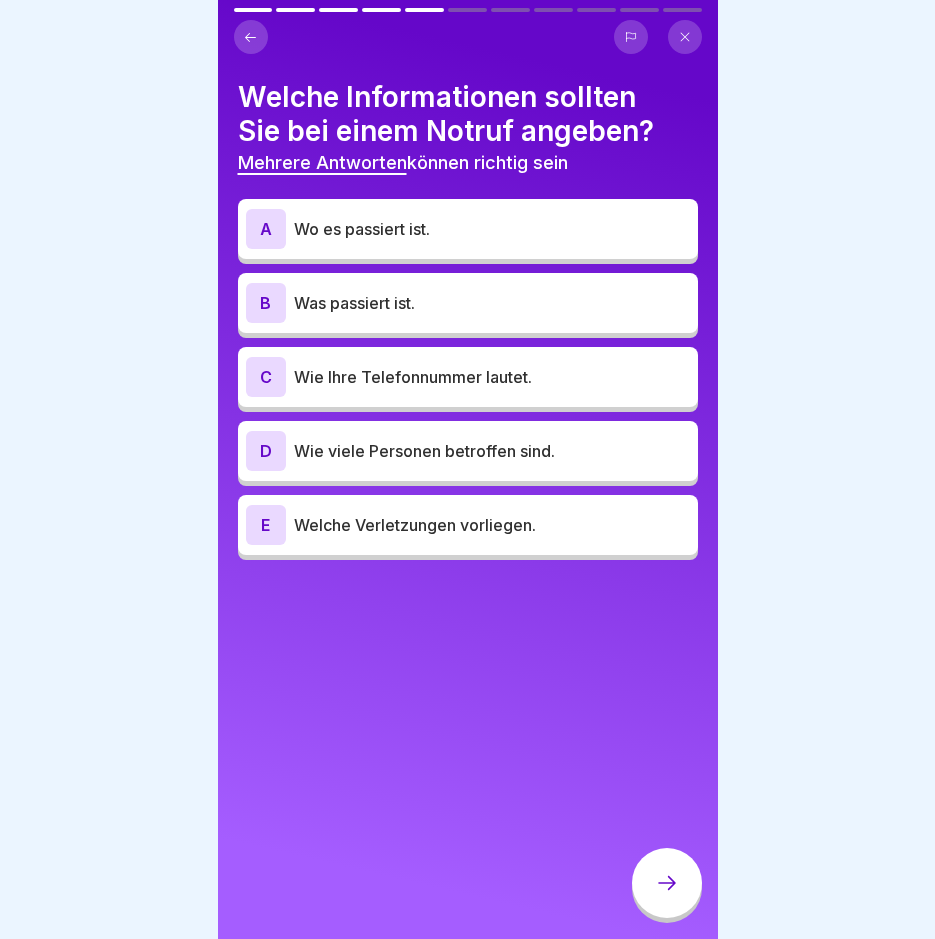 click on "Wo es passiert ist." at bounding box center [492, 229] 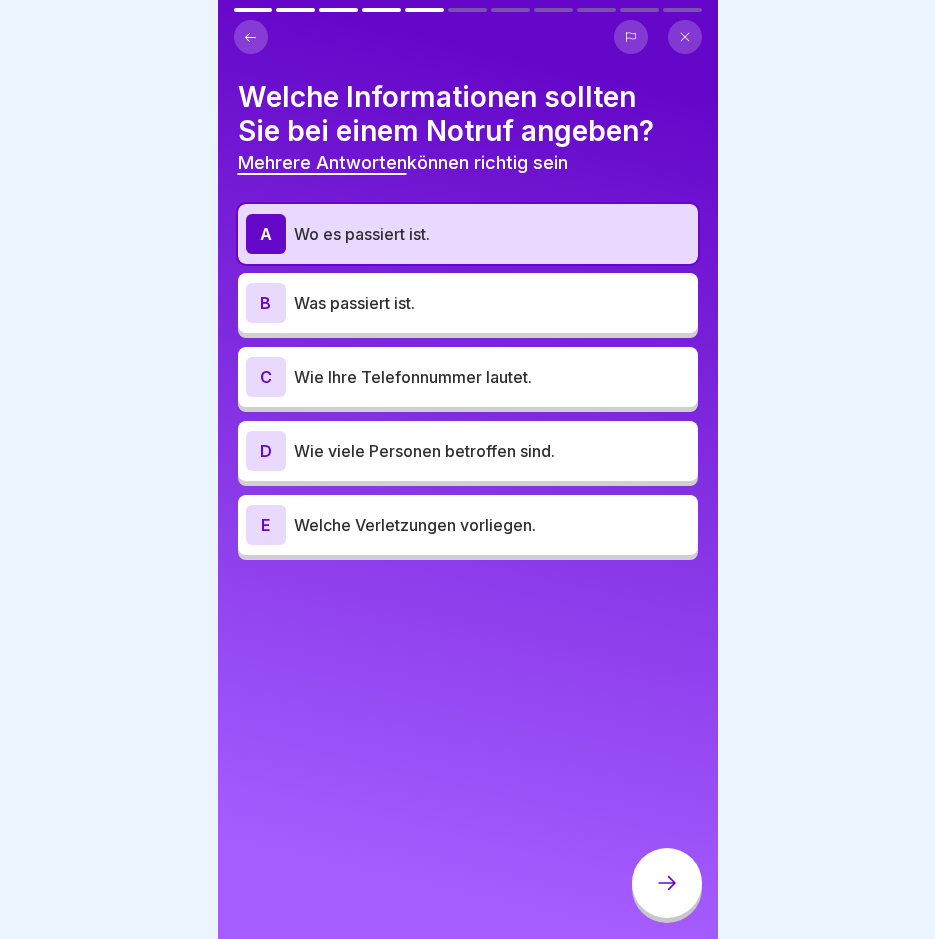 click on "Was passiert ist." at bounding box center [492, 303] 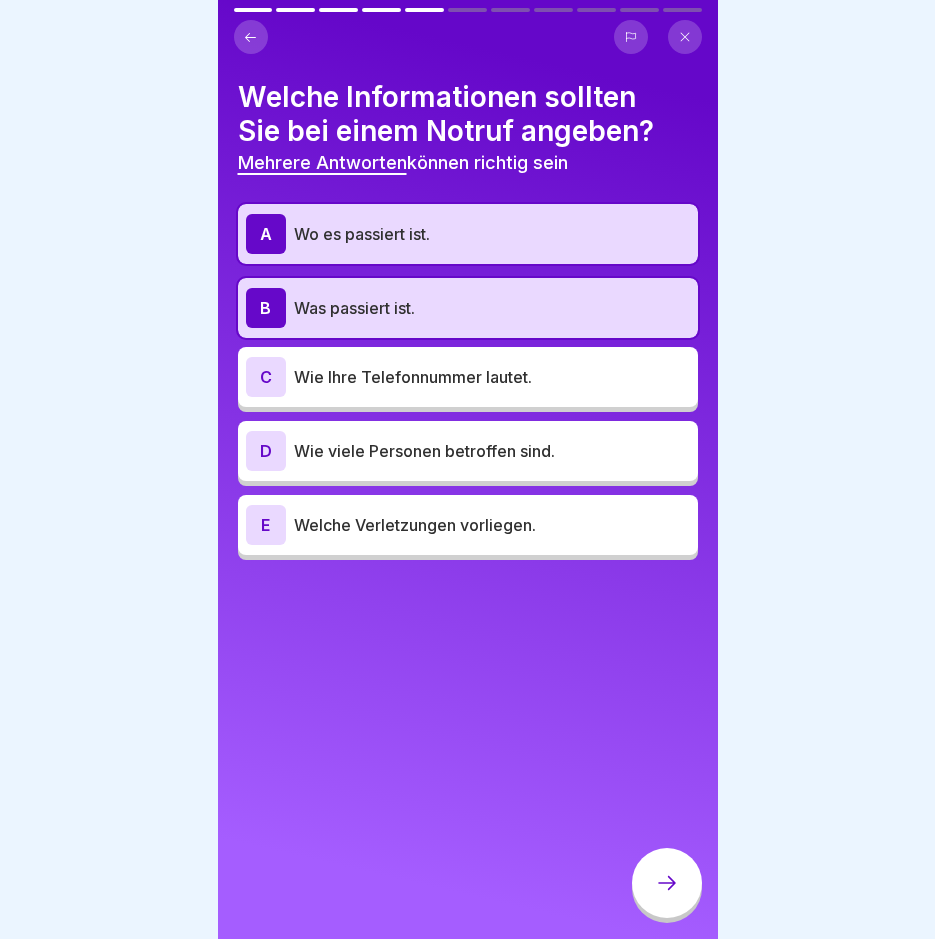 click on "Wie viele Personen betroffen sind." at bounding box center (492, 451) 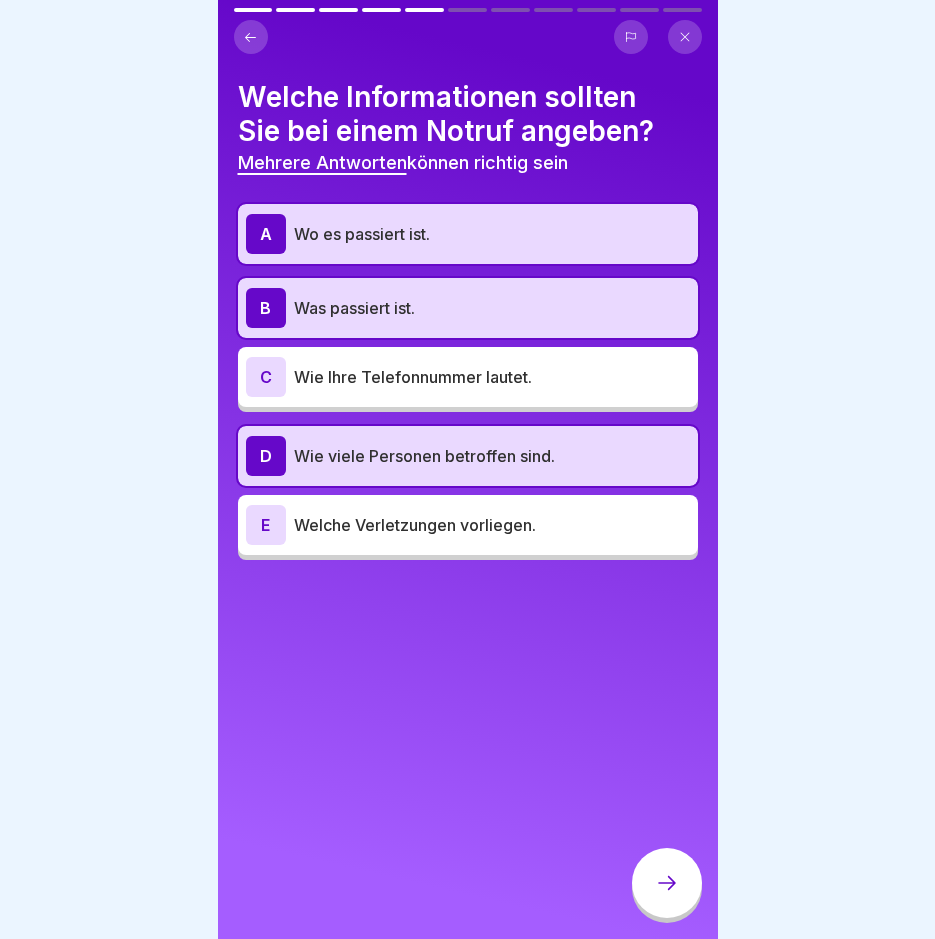 click on "Welche Verletzungen vorliegen." at bounding box center (492, 525) 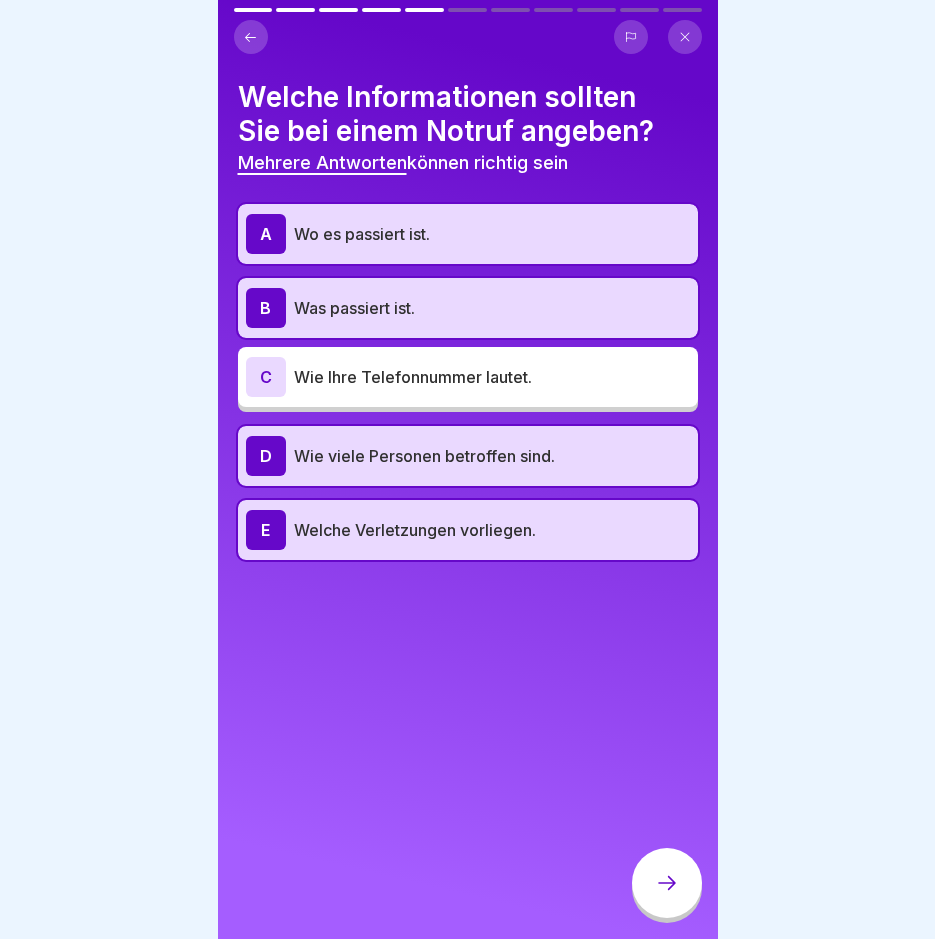 click 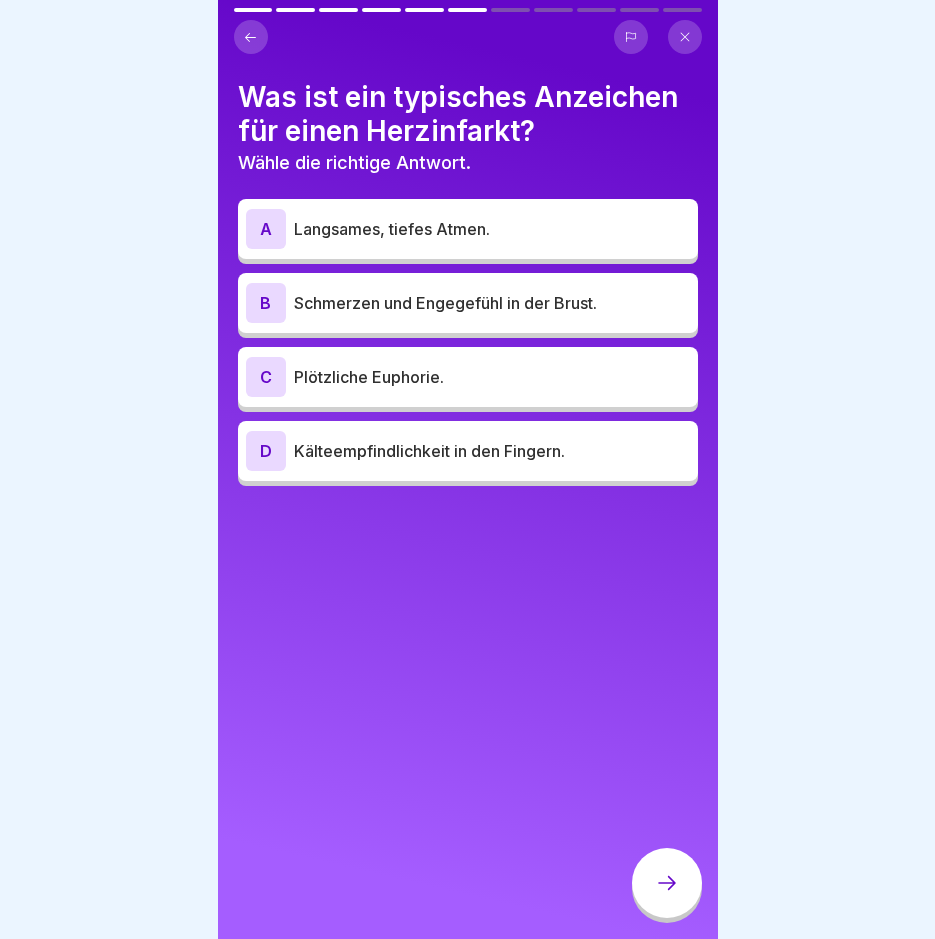 click on "Schmerzen und Engegefühl in der Brust." at bounding box center [492, 303] 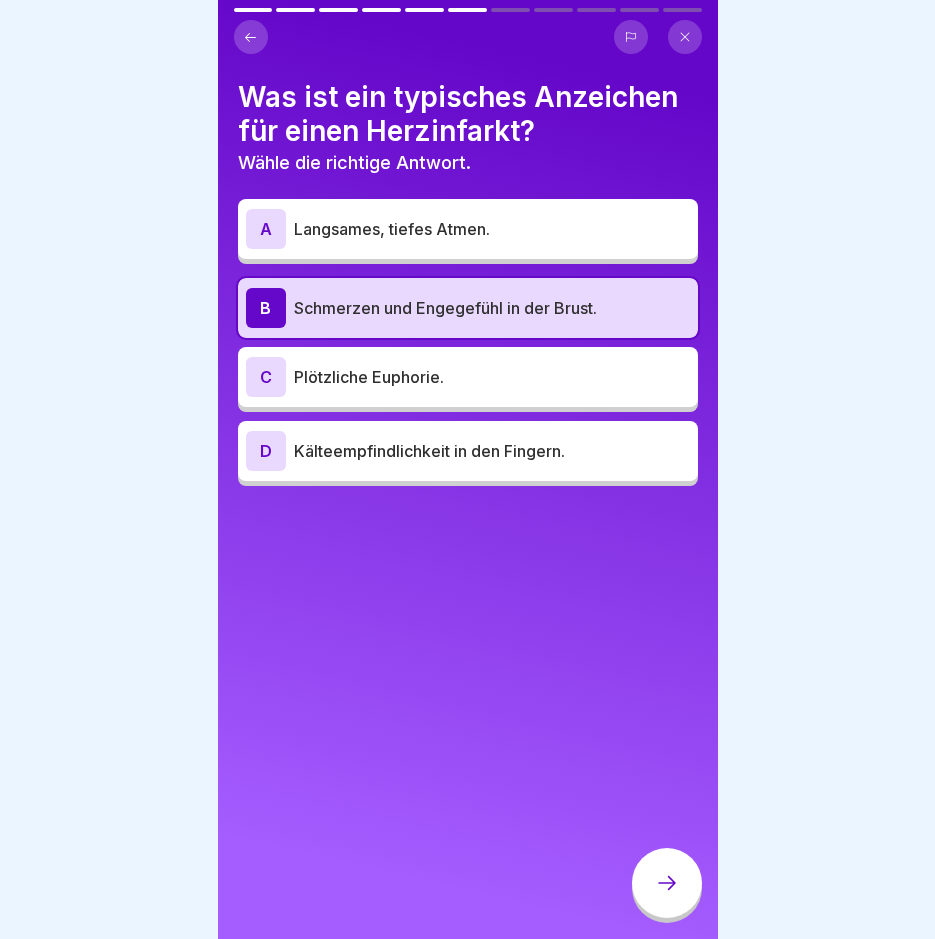 click at bounding box center (667, 883) 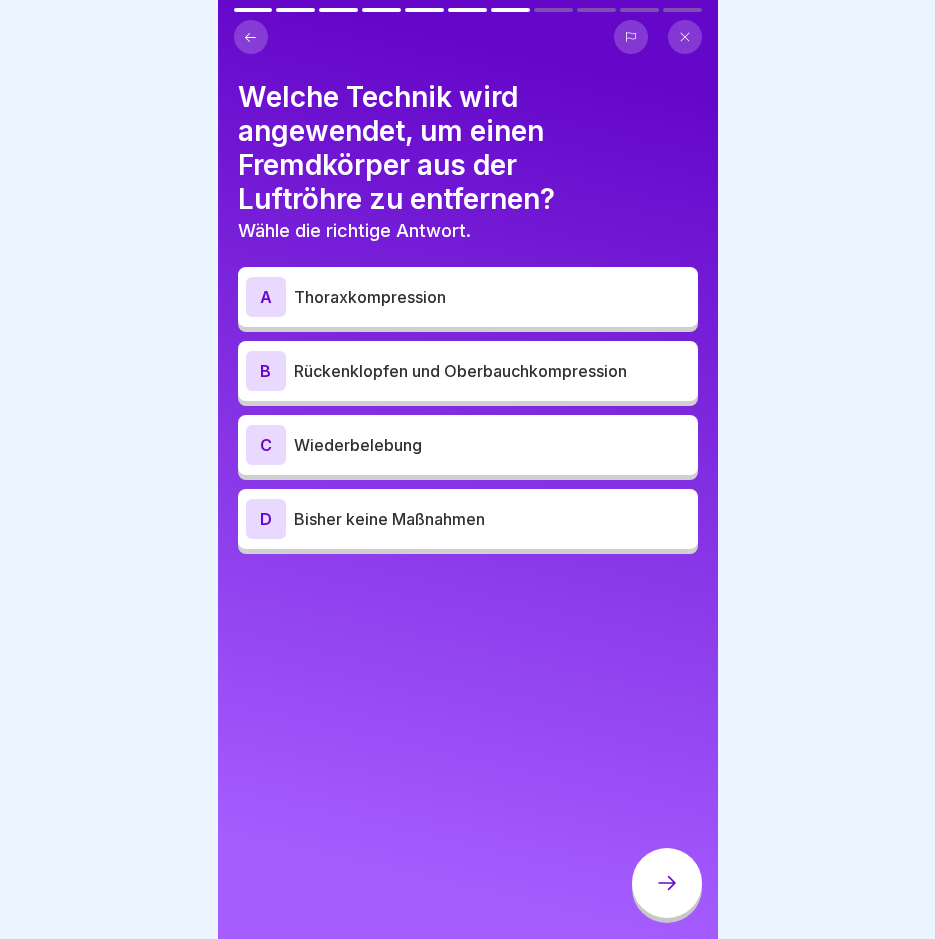 click at bounding box center (251, 37) 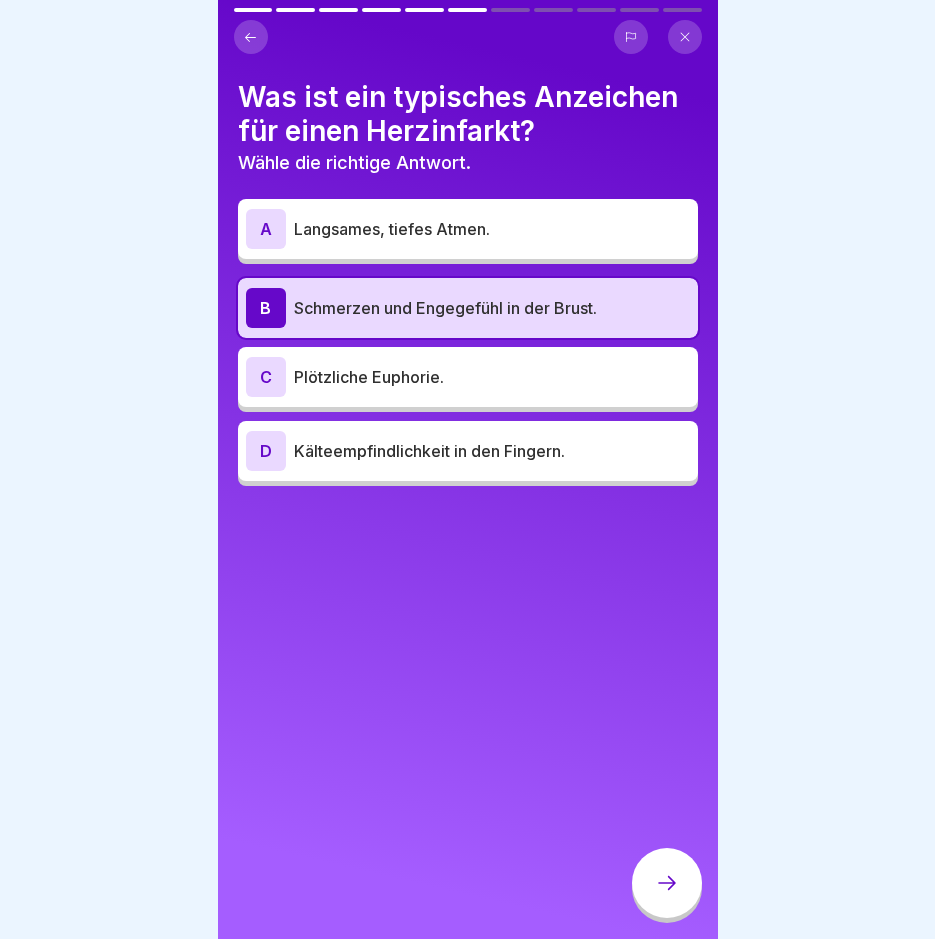 click at bounding box center [667, 883] 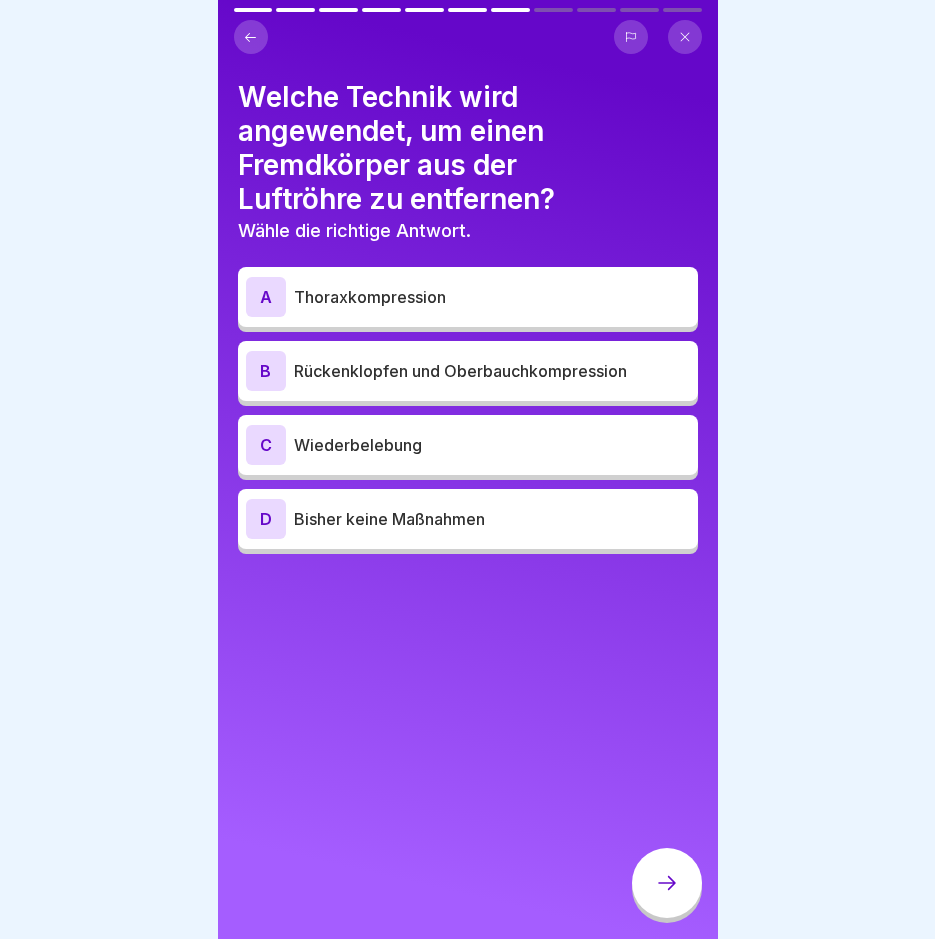 click on "Rückenklopfen und Oberbauchkompression" at bounding box center [492, 371] 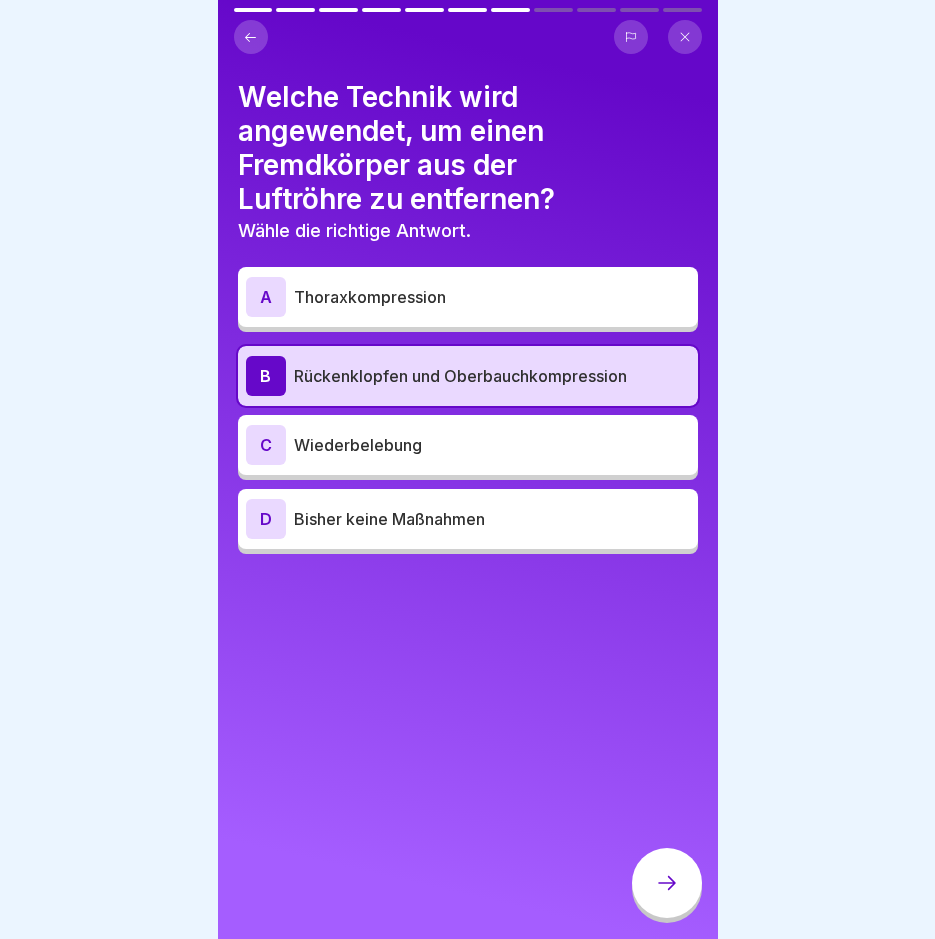 click at bounding box center [667, 883] 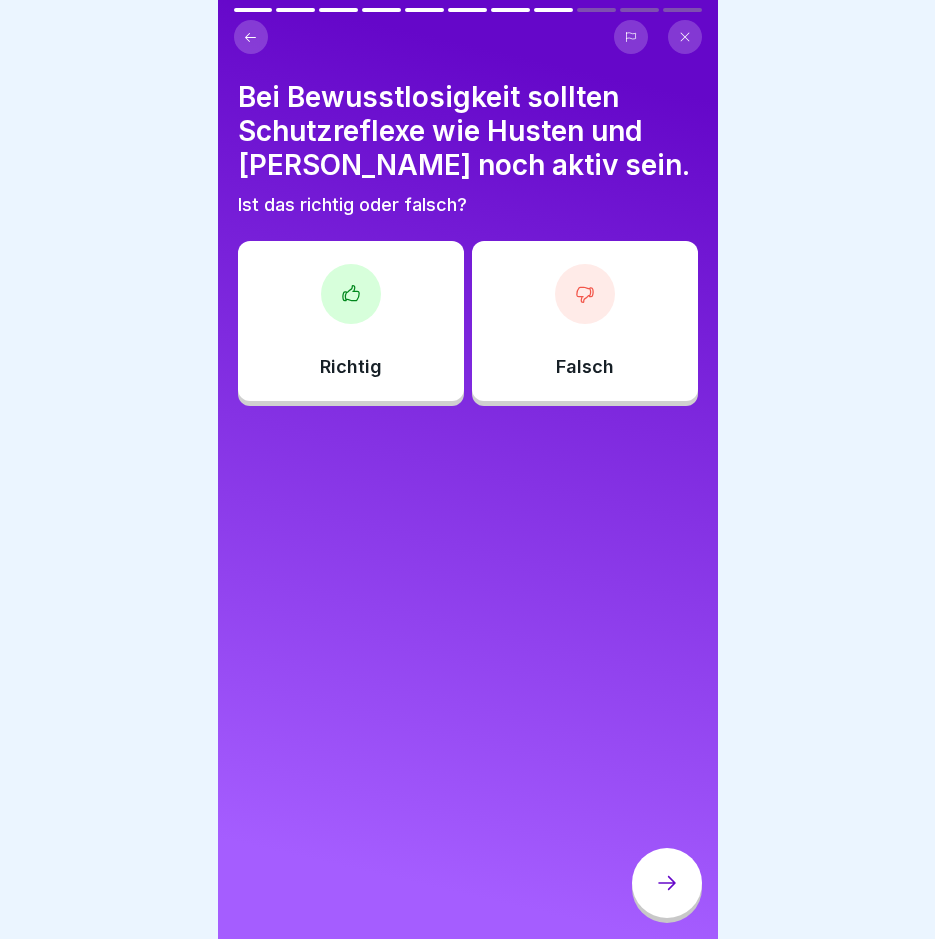 click on "Falsch" at bounding box center [585, 367] 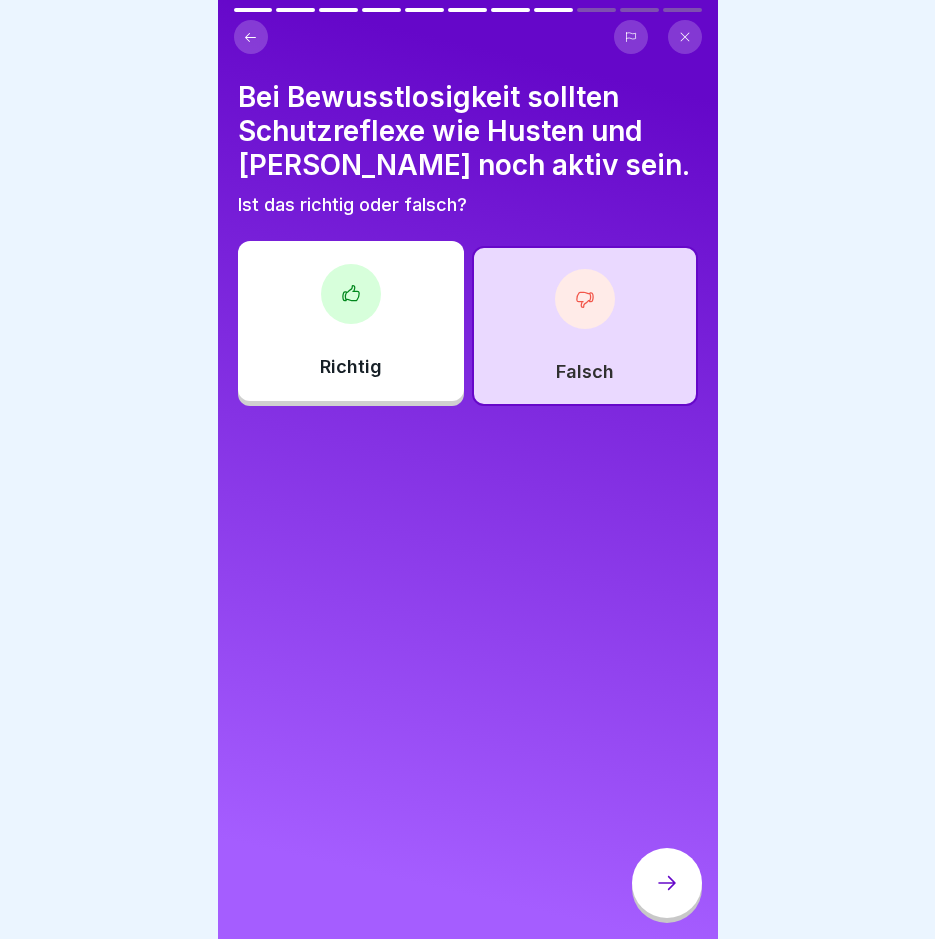 click 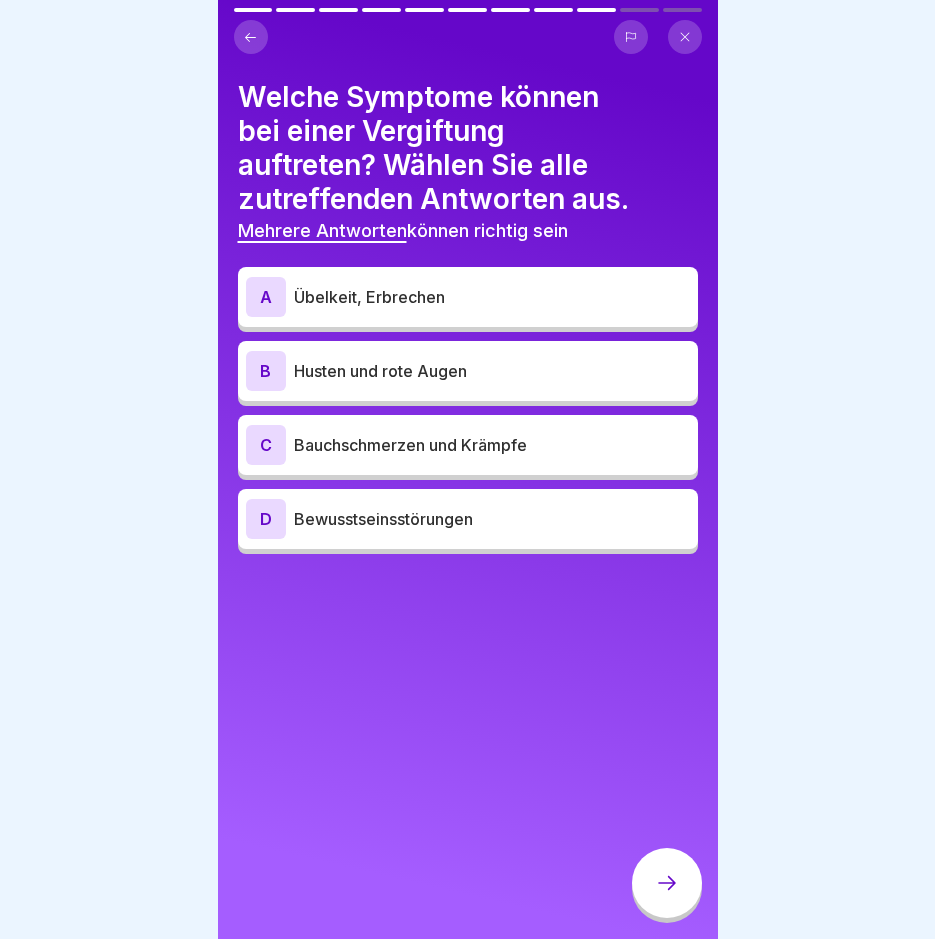 click on "A Übelkeit, Erbrechen" at bounding box center (468, 297) 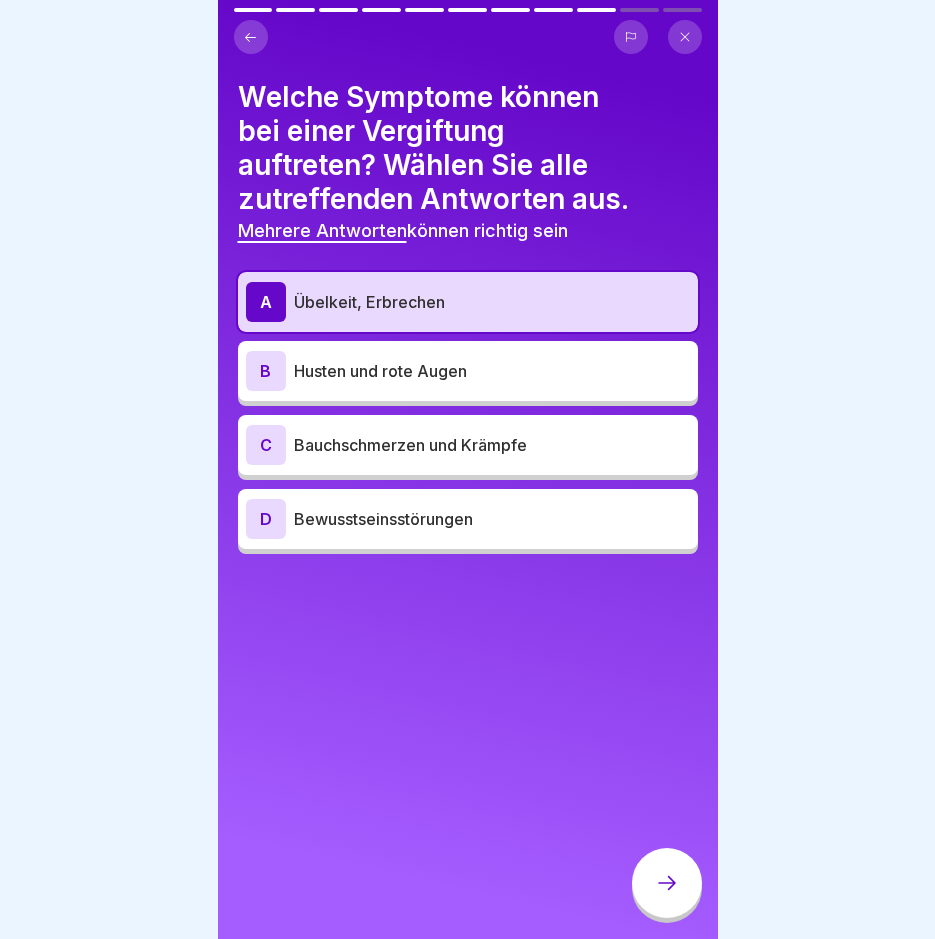 click on "Husten und rote Augen" at bounding box center (492, 371) 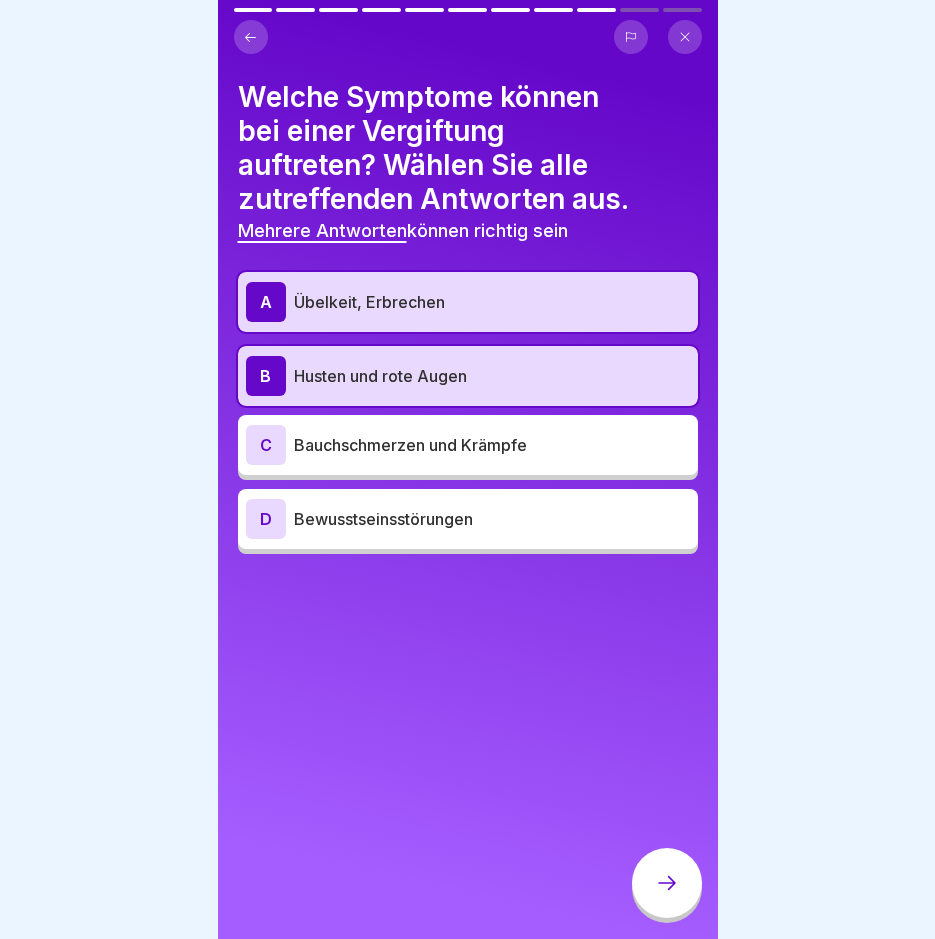 click on "Bauchschmerzen und Krämpfe" at bounding box center [492, 445] 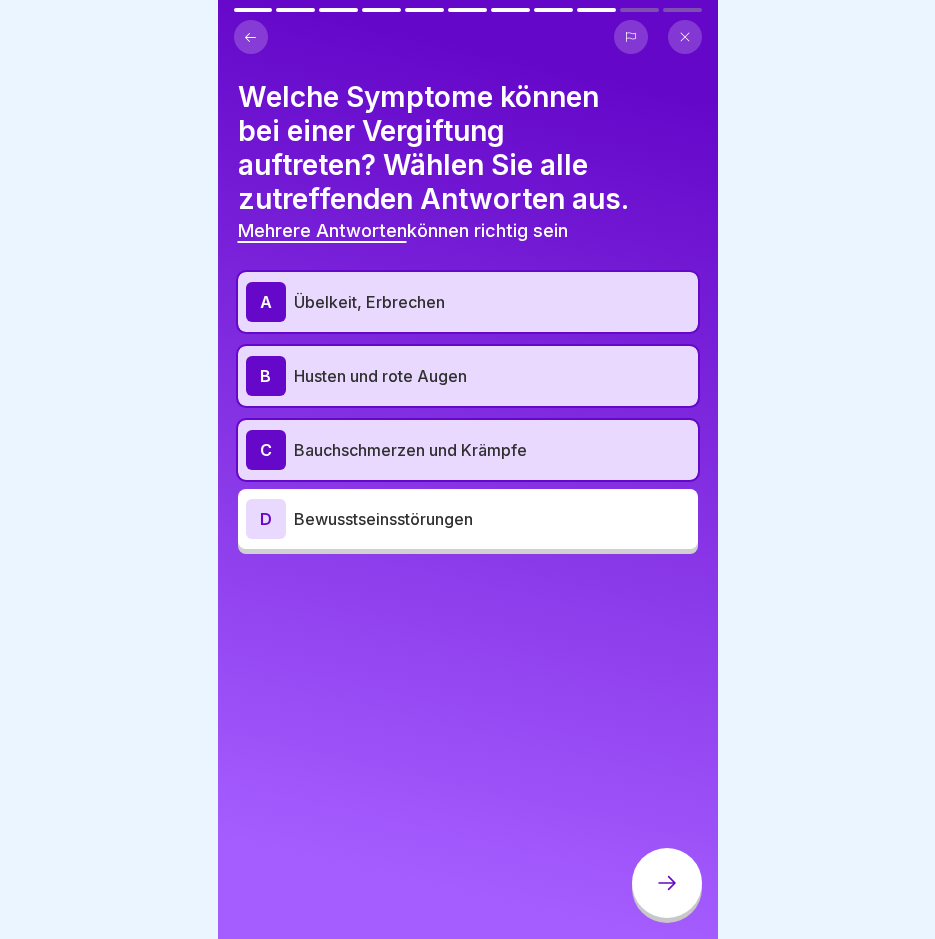 click on "Bewusstseinsstörungen" at bounding box center [492, 519] 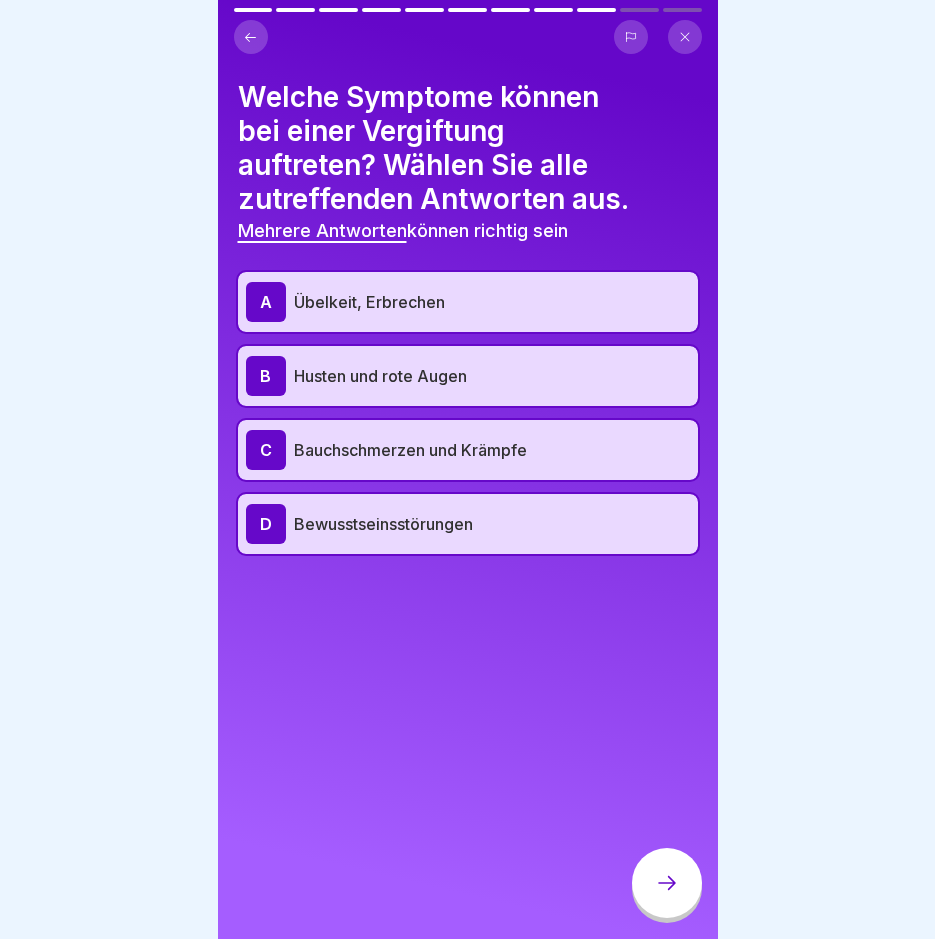 click 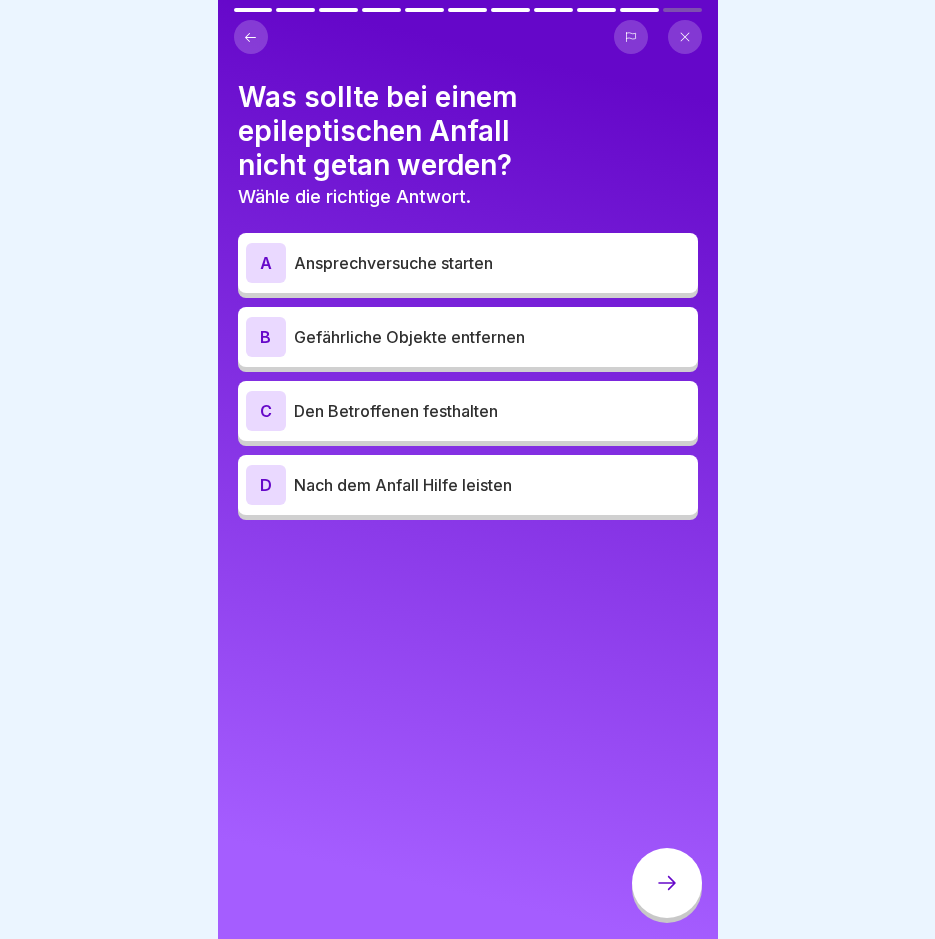 click on "Den Betroffenen festhalten" at bounding box center (492, 411) 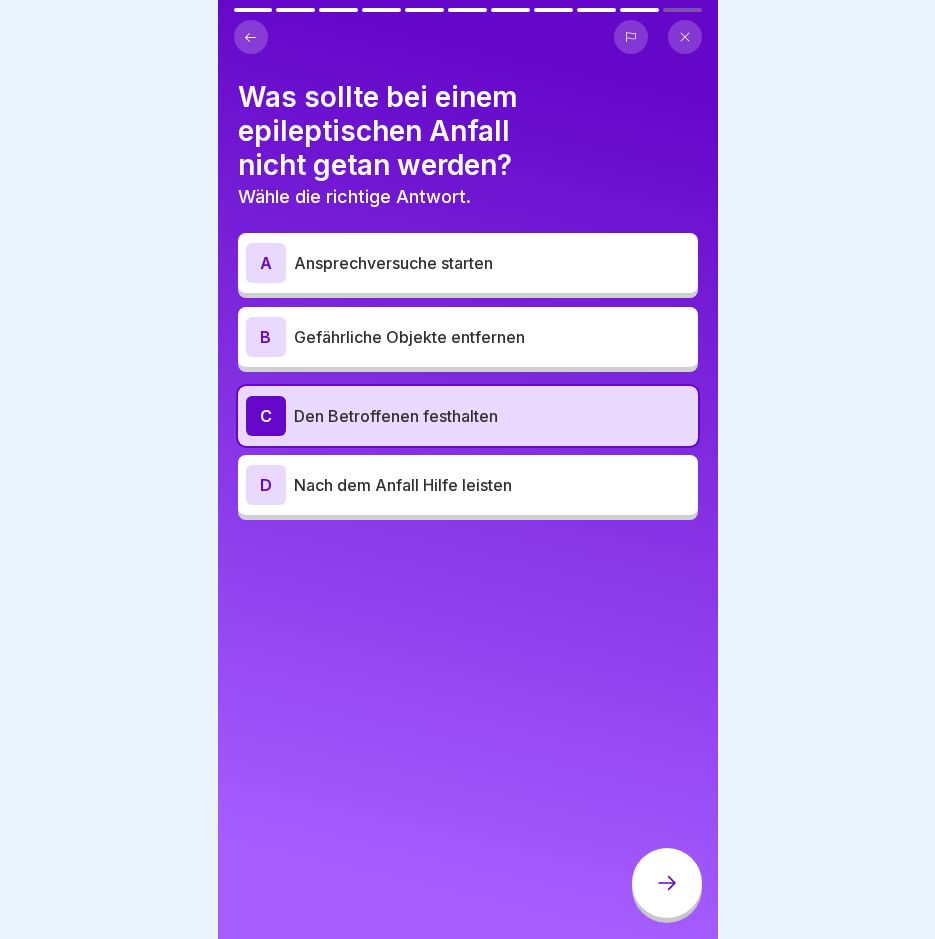 click 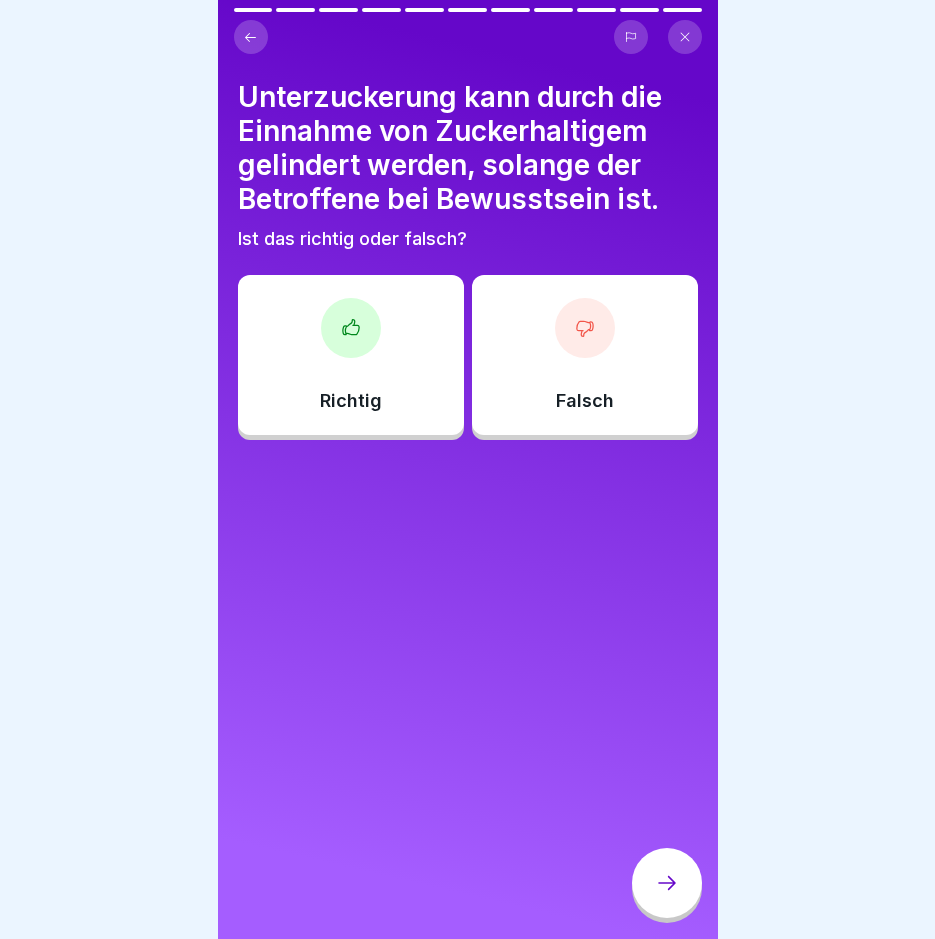 click 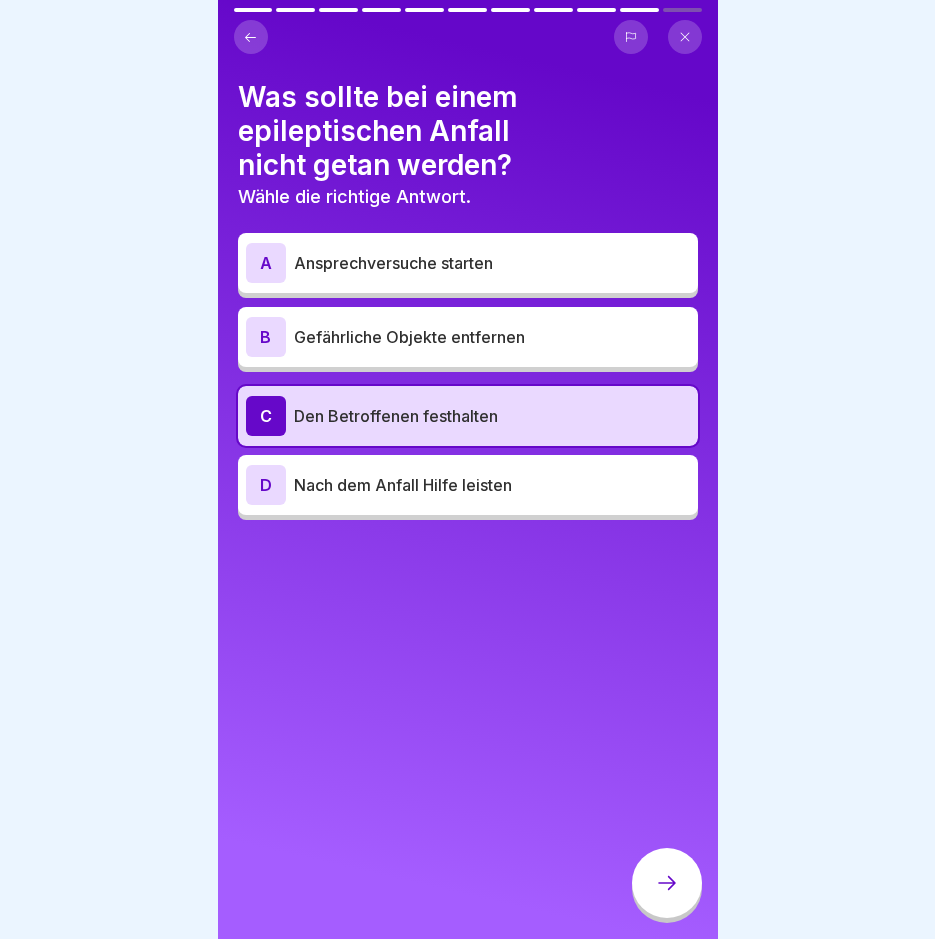 click 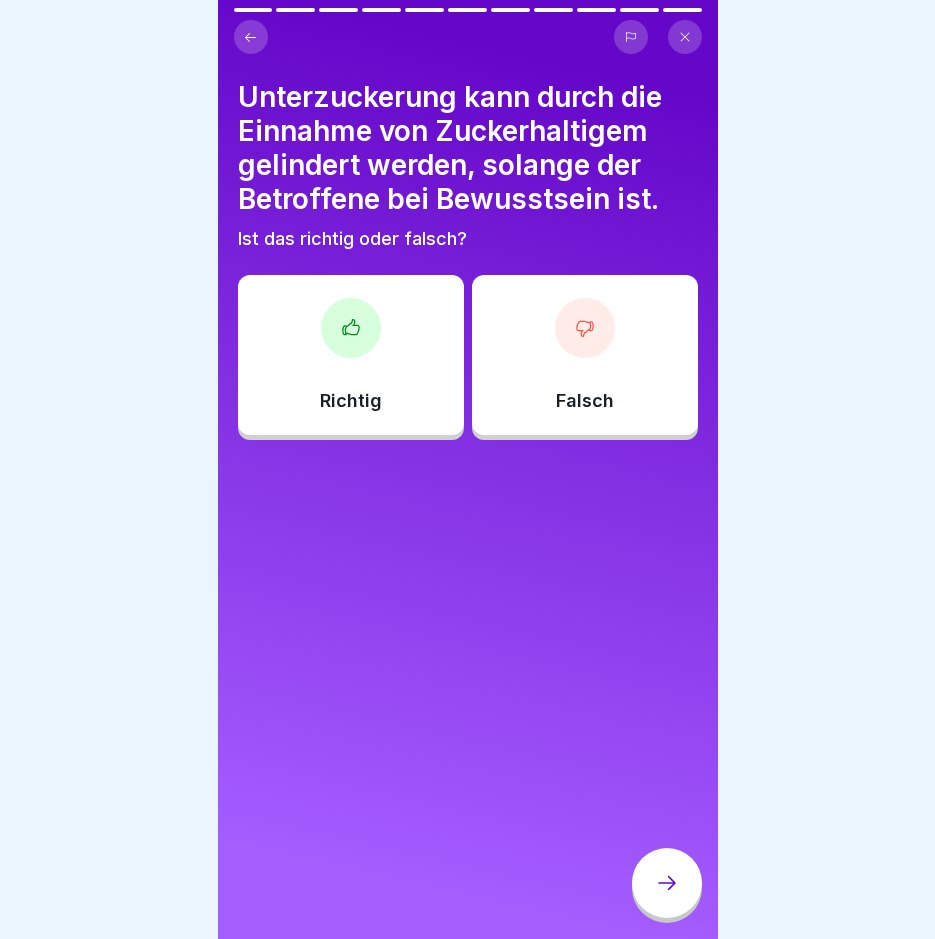 click on "Richtig" at bounding box center (351, 355) 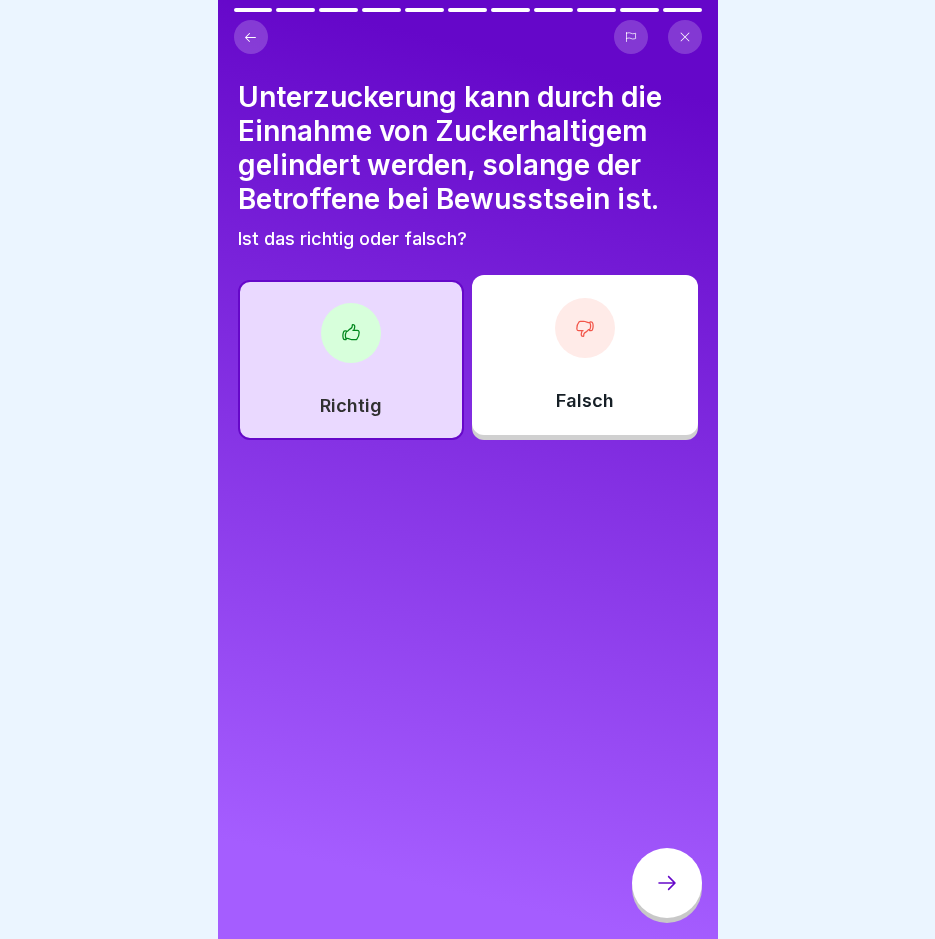 click 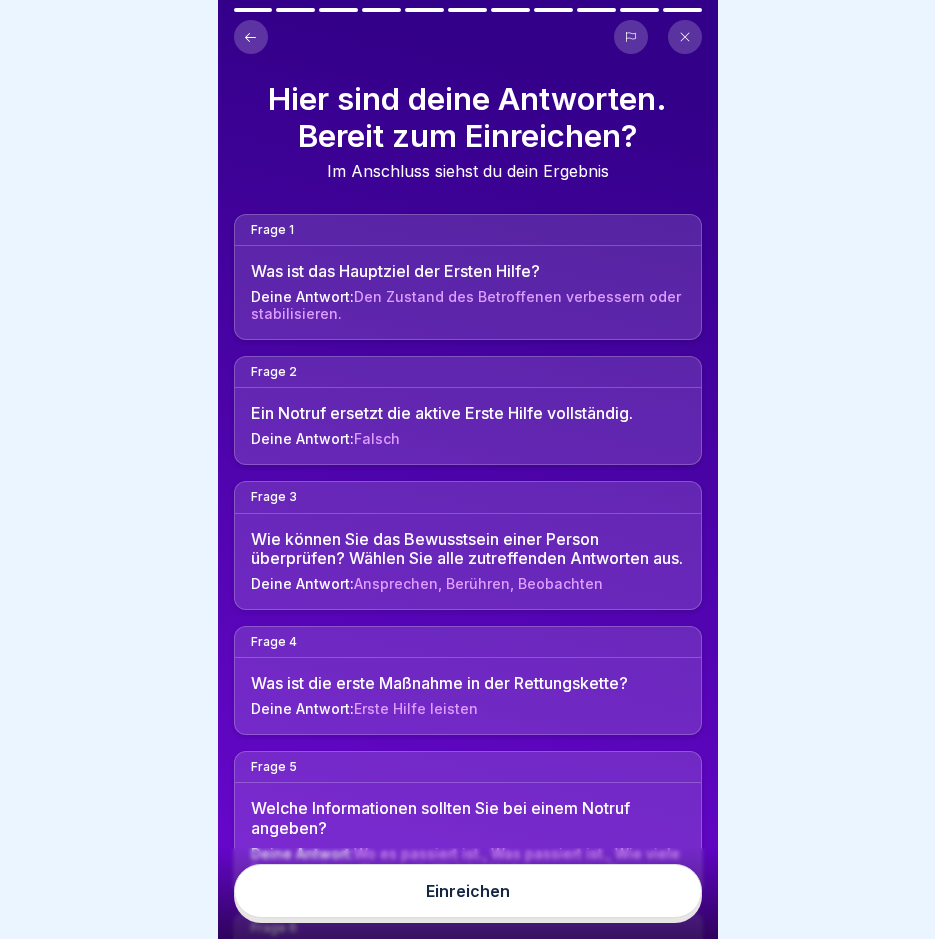 click on "Einreichen" at bounding box center [468, 891] 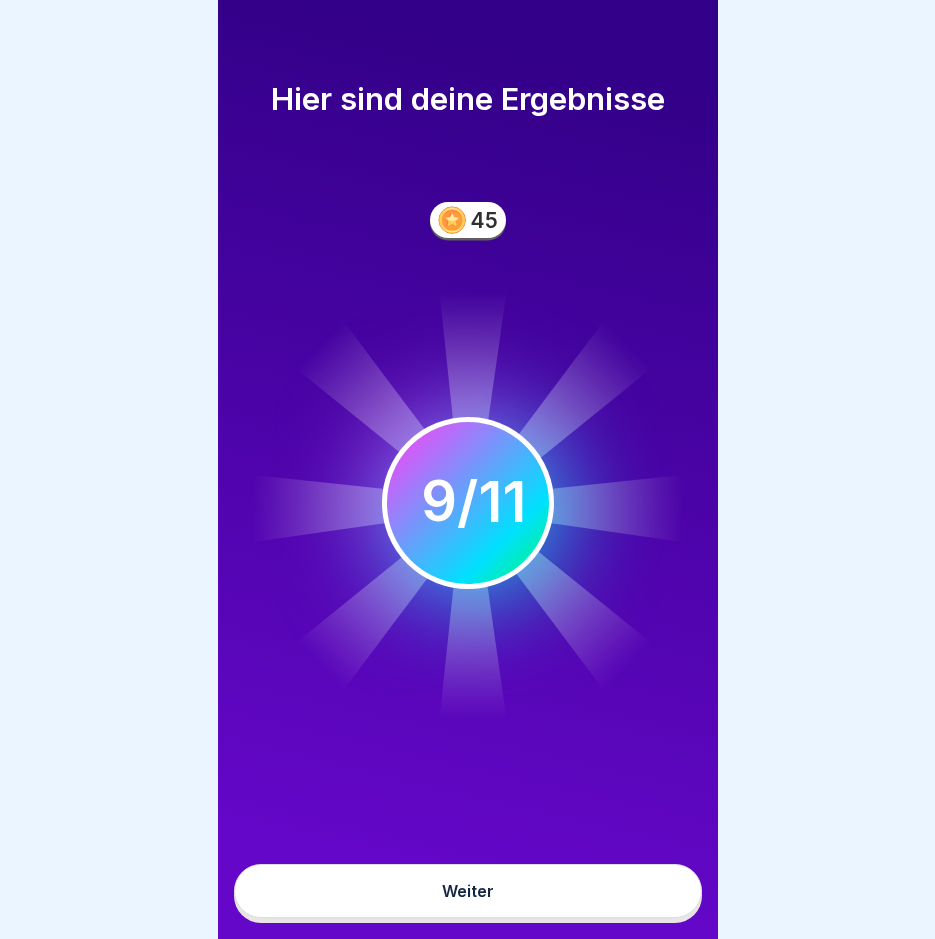 click on "Weiter" at bounding box center (468, 891) 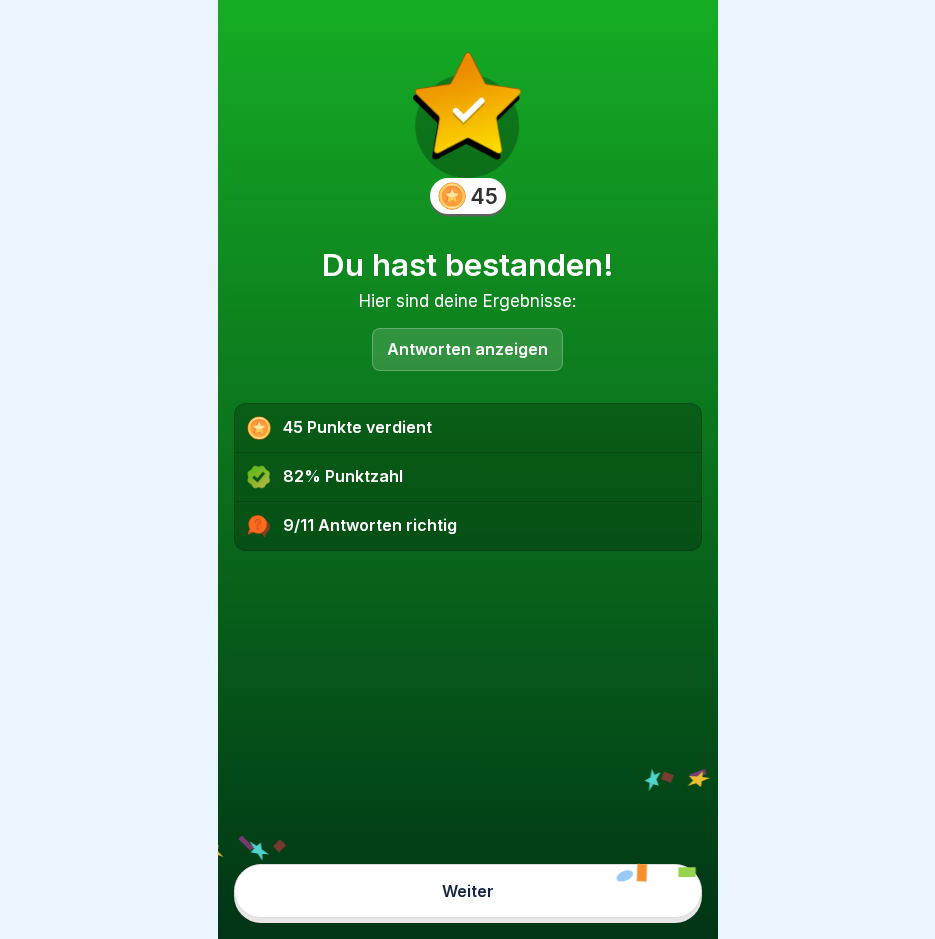 click on "Weiter" at bounding box center [468, 891] 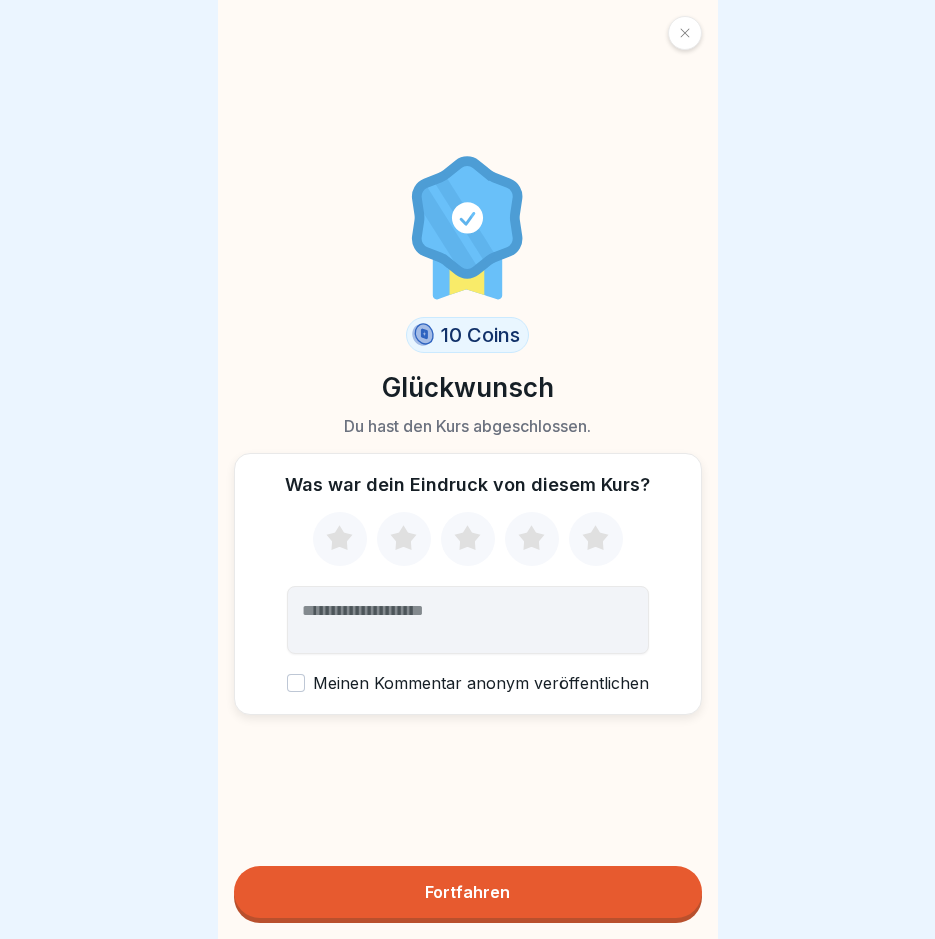 click on "Fortfahren" at bounding box center (468, 892) 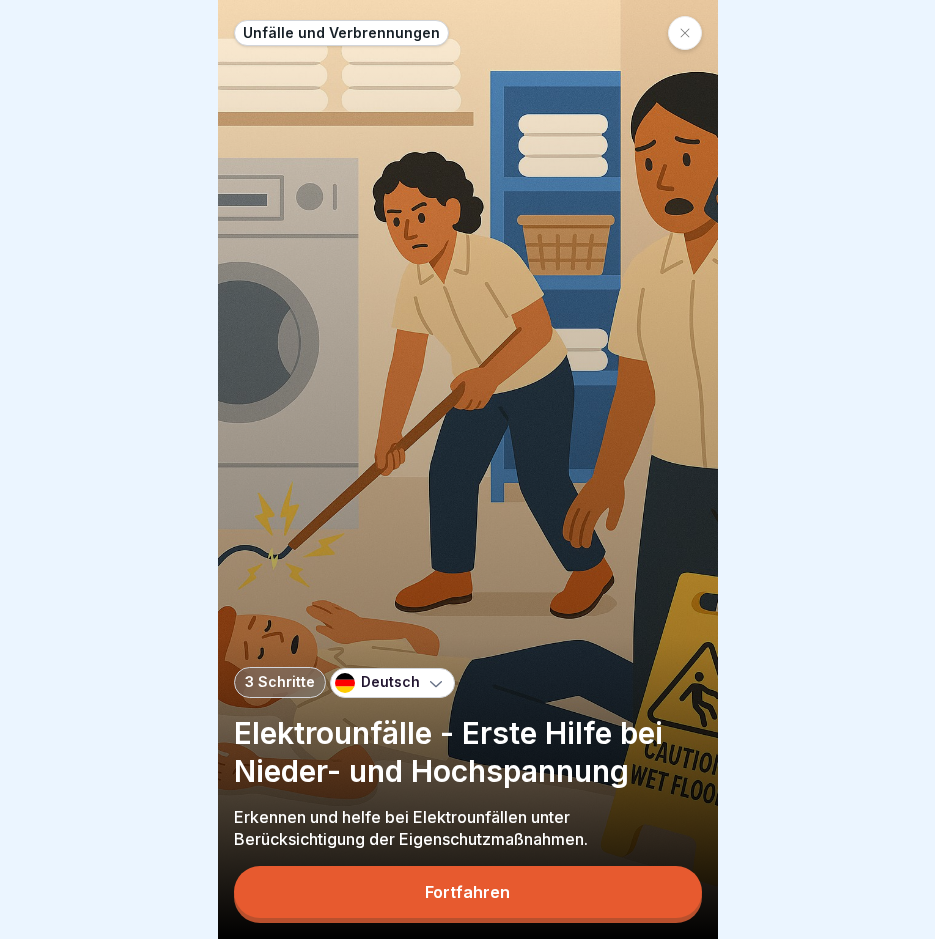 click on "Fortfahren" at bounding box center [468, 892] 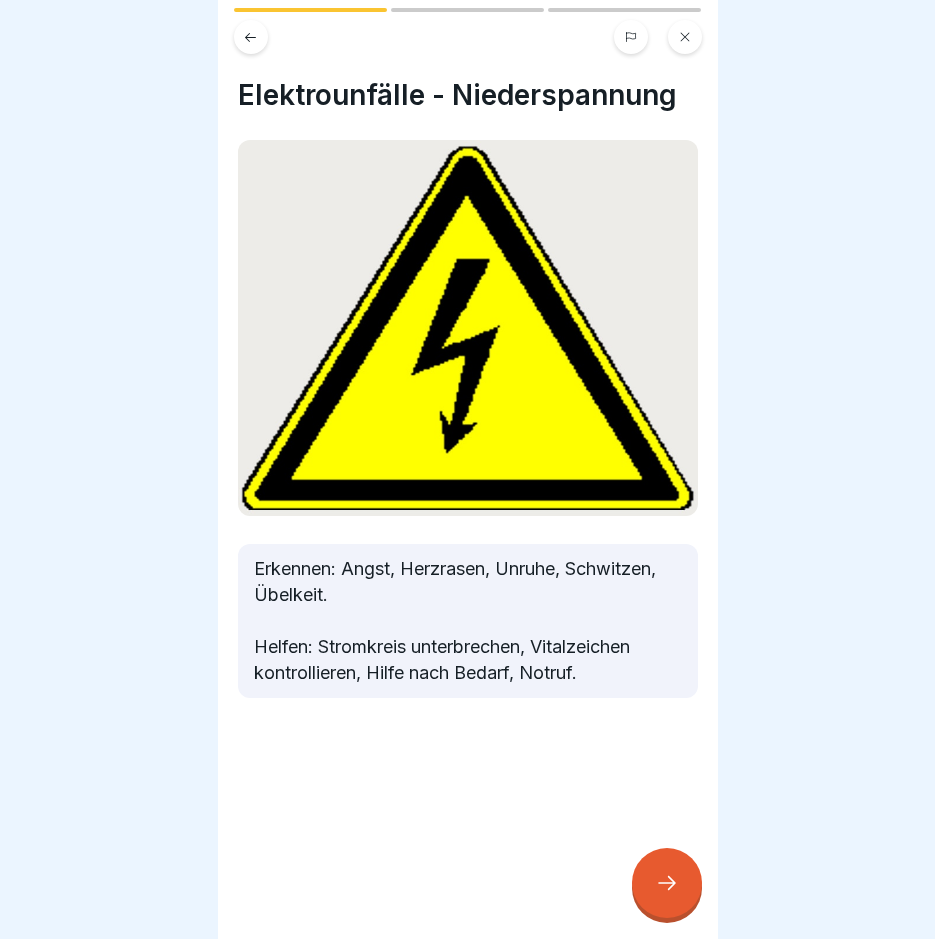 click at bounding box center (667, 883) 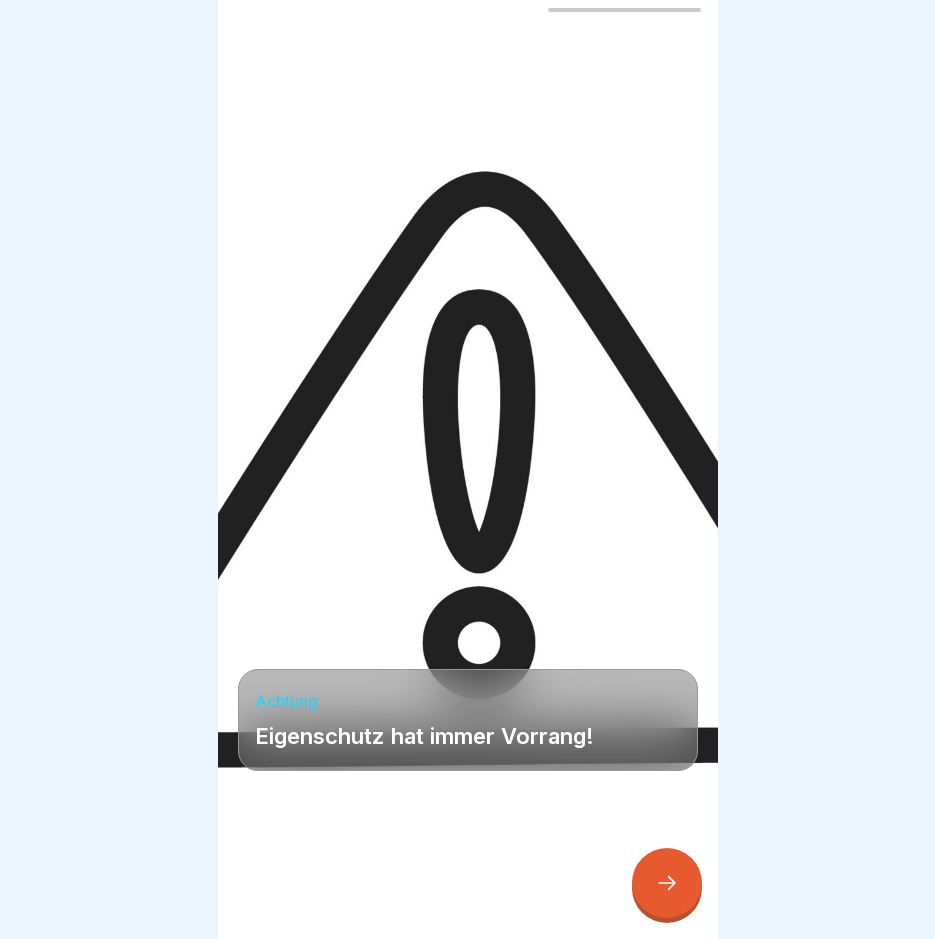 click at bounding box center (667, 883) 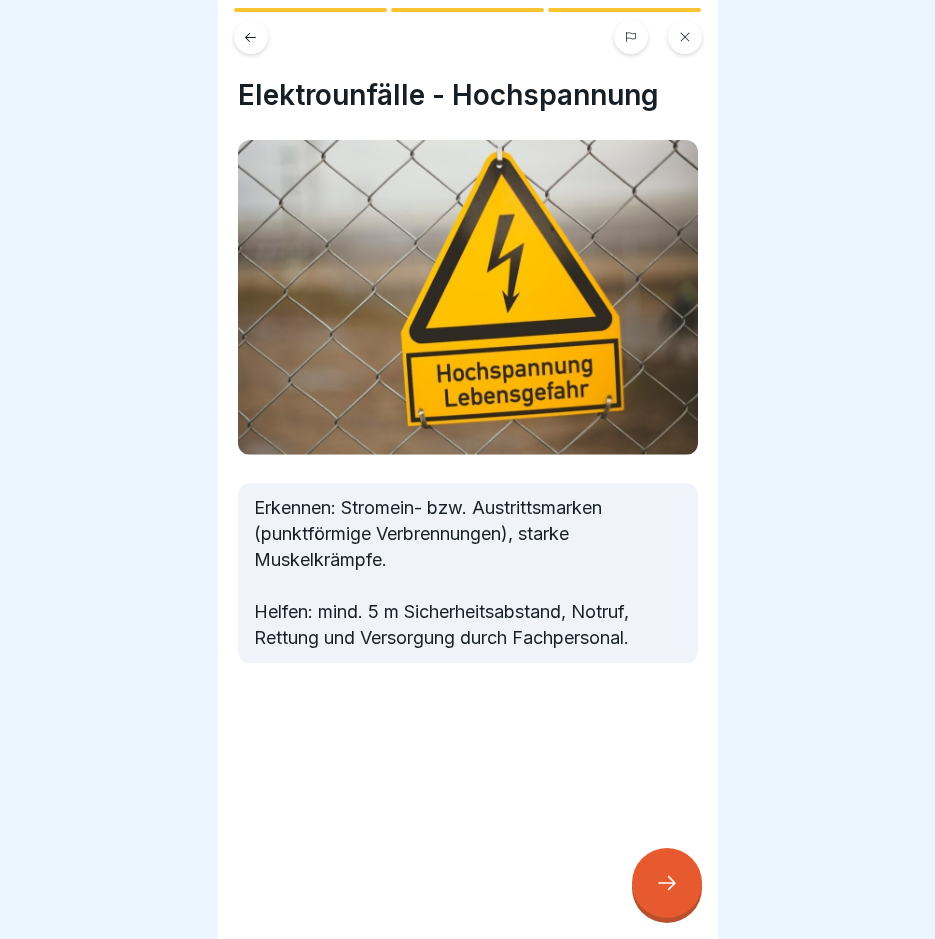 click at bounding box center [667, 883] 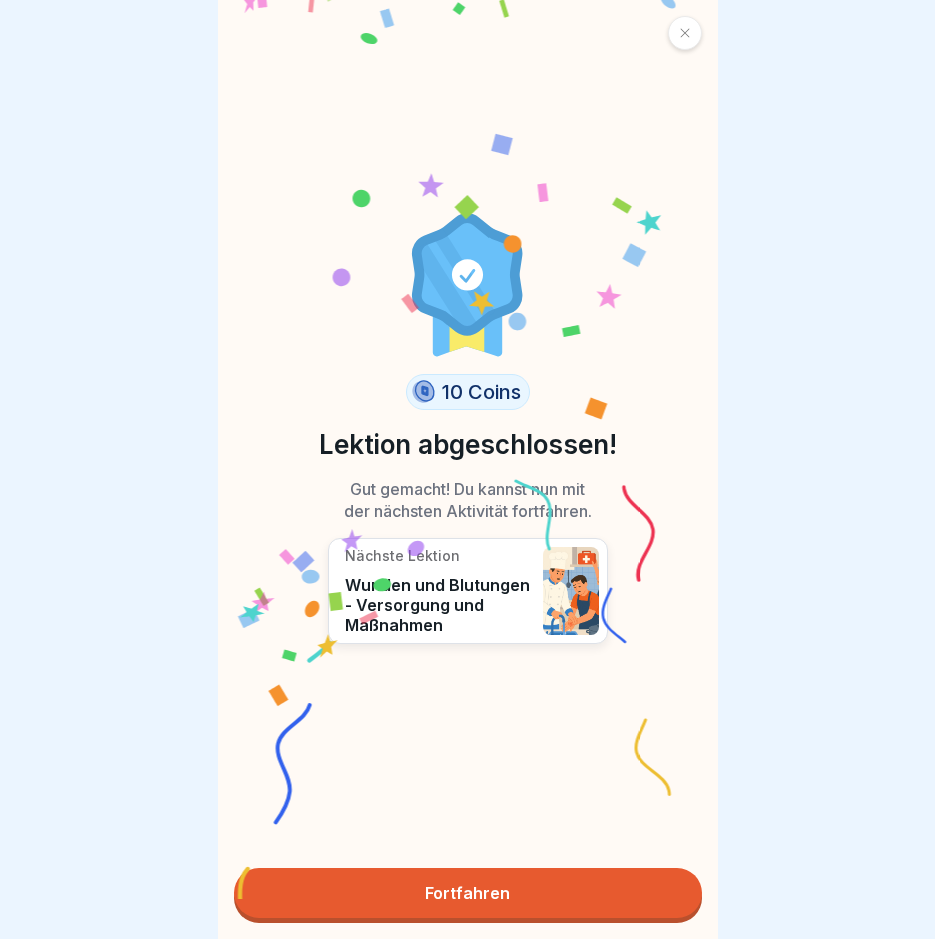 click on "Fortfahren" at bounding box center [468, 893] 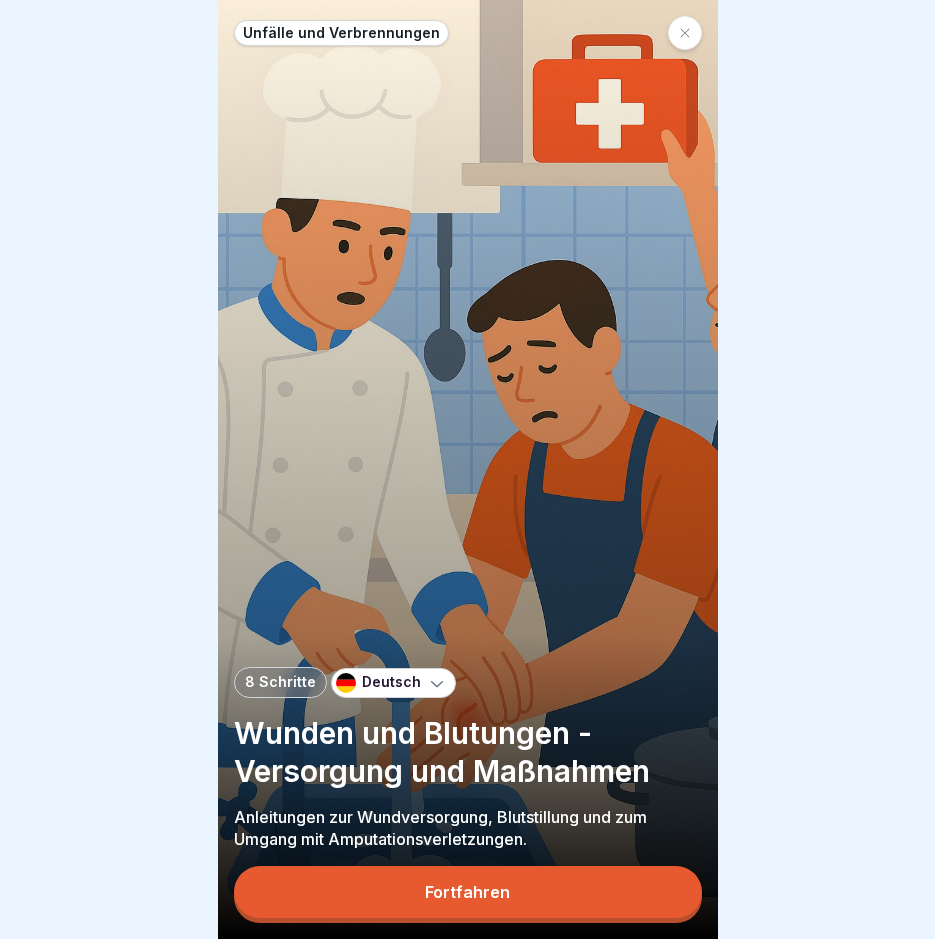 click on "Fortfahren" at bounding box center [468, 892] 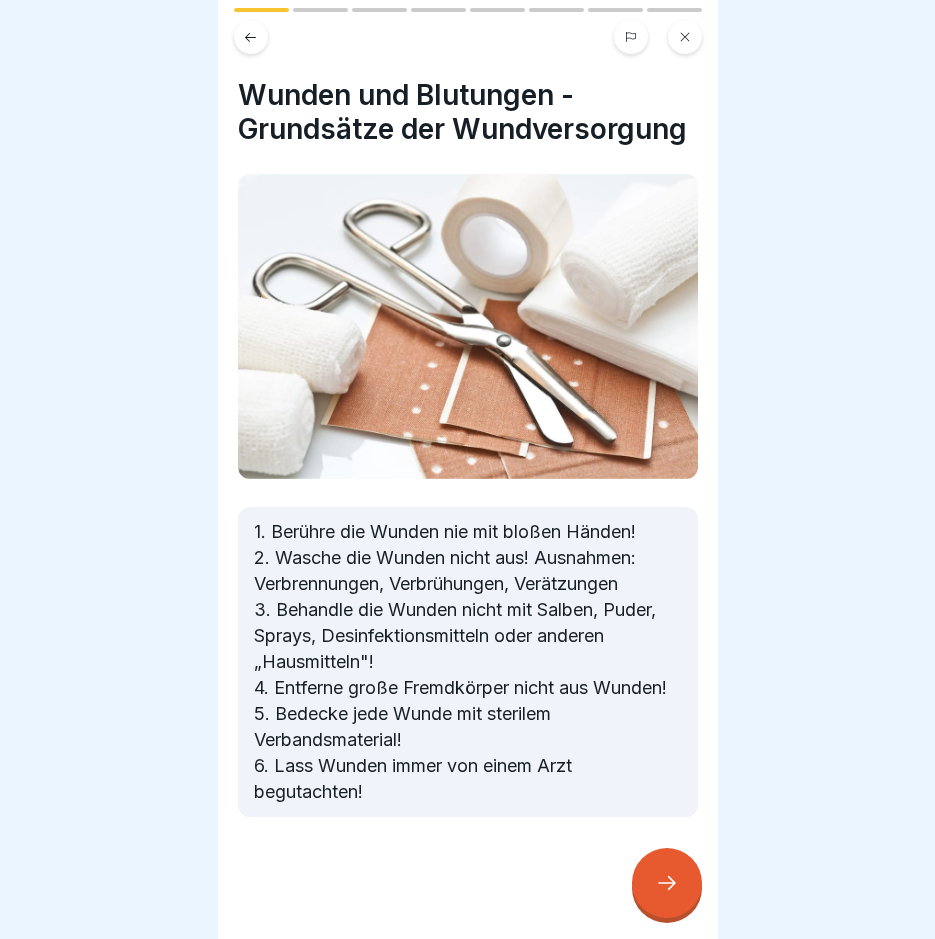 click at bounding box center (667, 883) 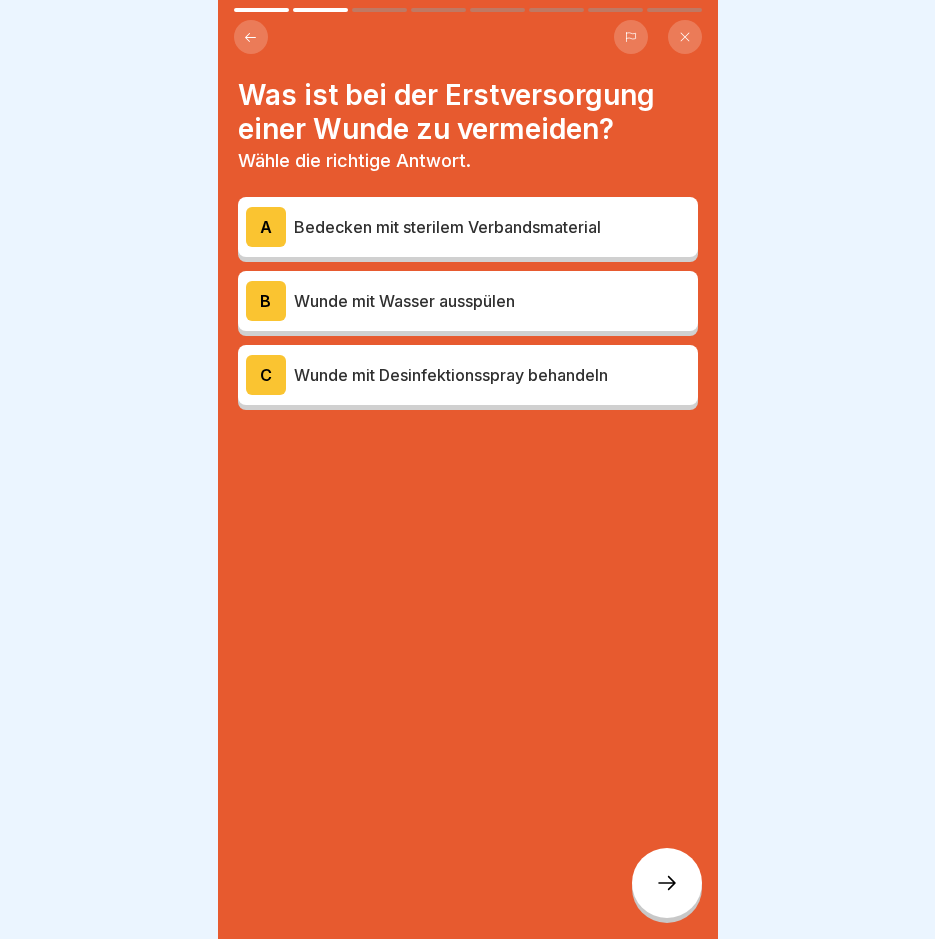 click at bounding box center [667, 883] 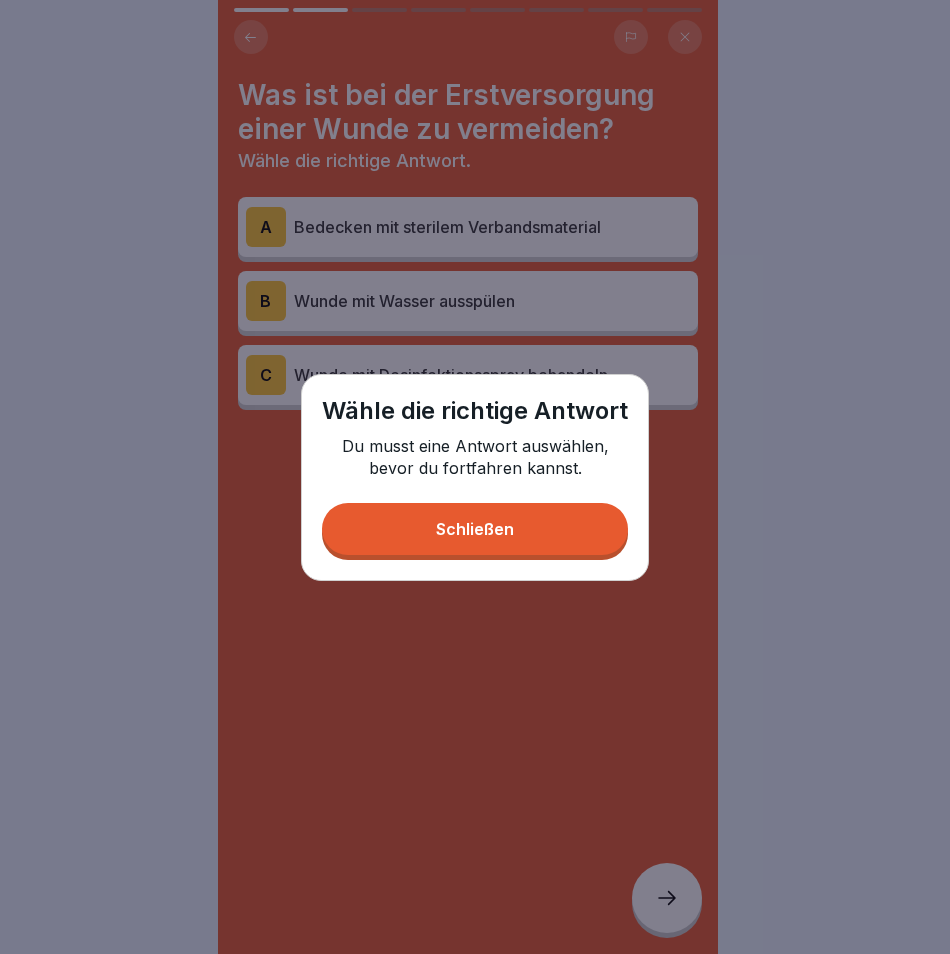 click on "Schließen" at bounding box center (475, 529) 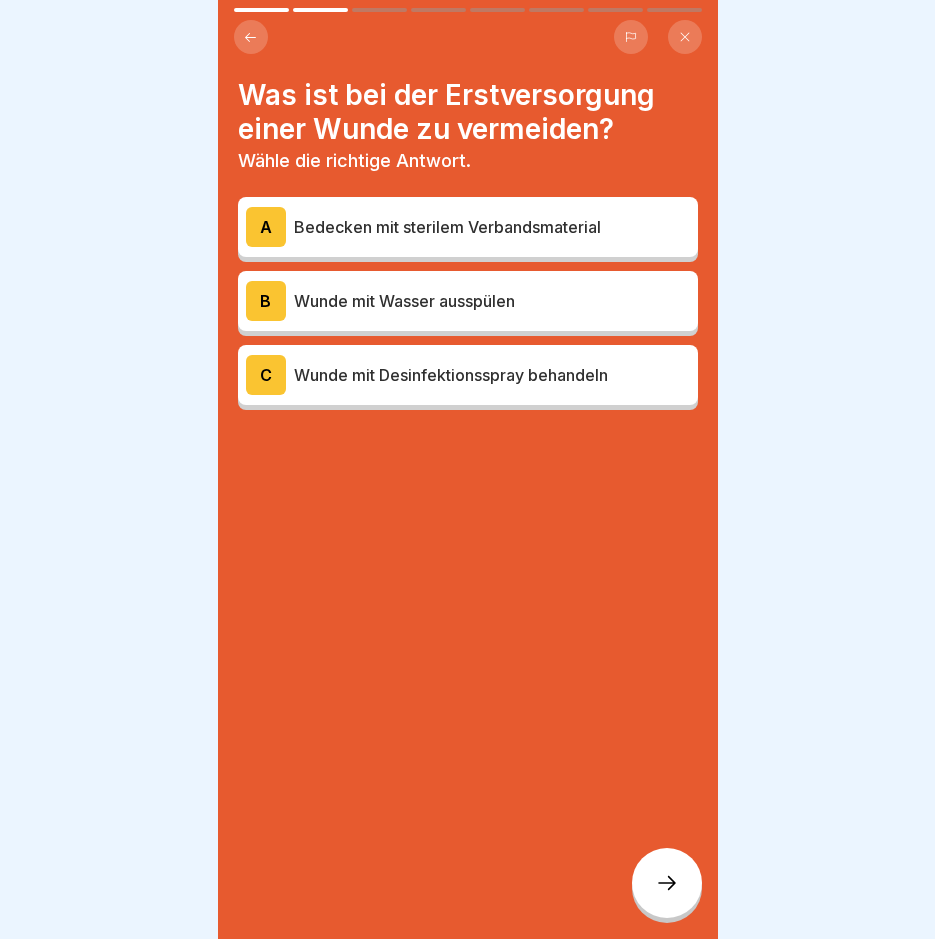 click on "Bedecken mit sterilem Verbandsmaterial" at bounding box center (492, 227) 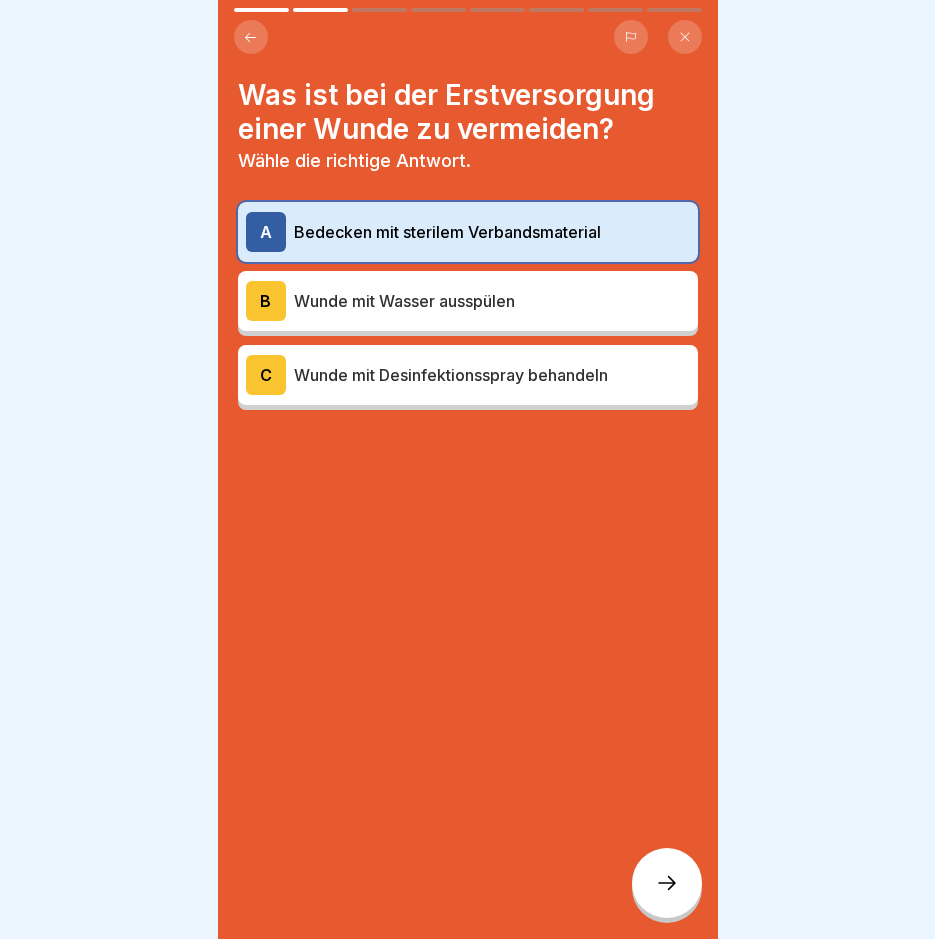 click on "Wunde mit Wasser ausspülen" at bounding box center [492, 301] 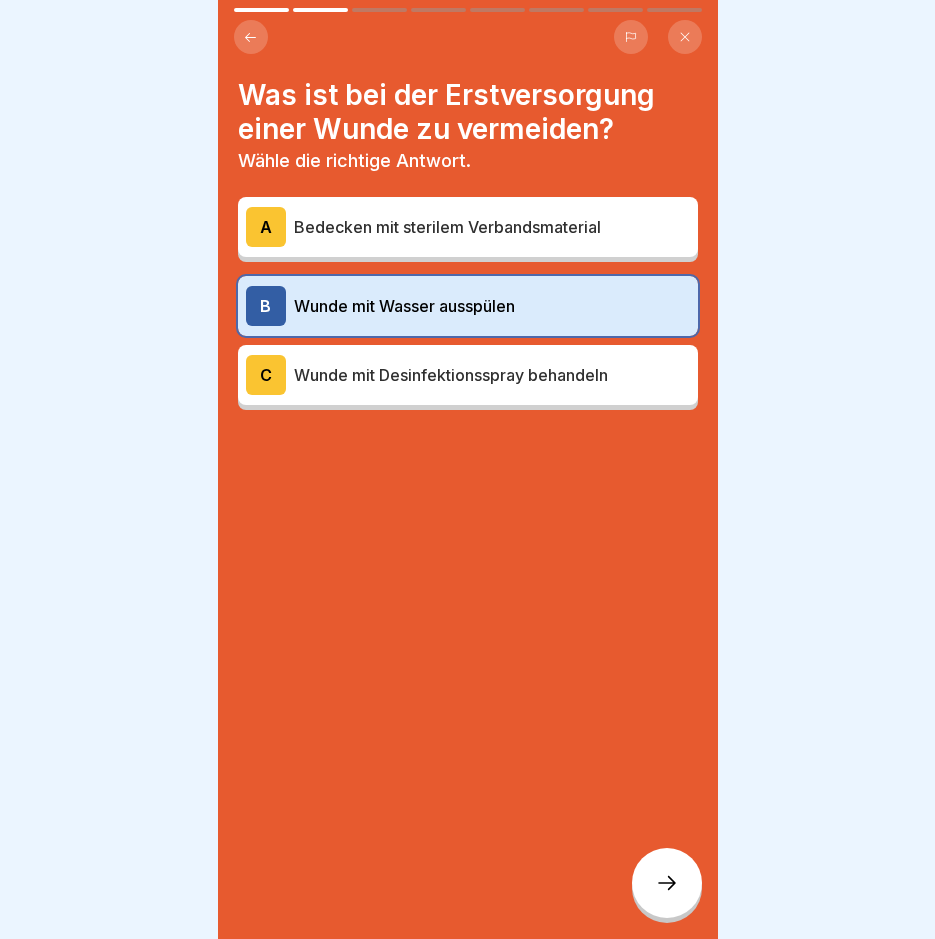 click 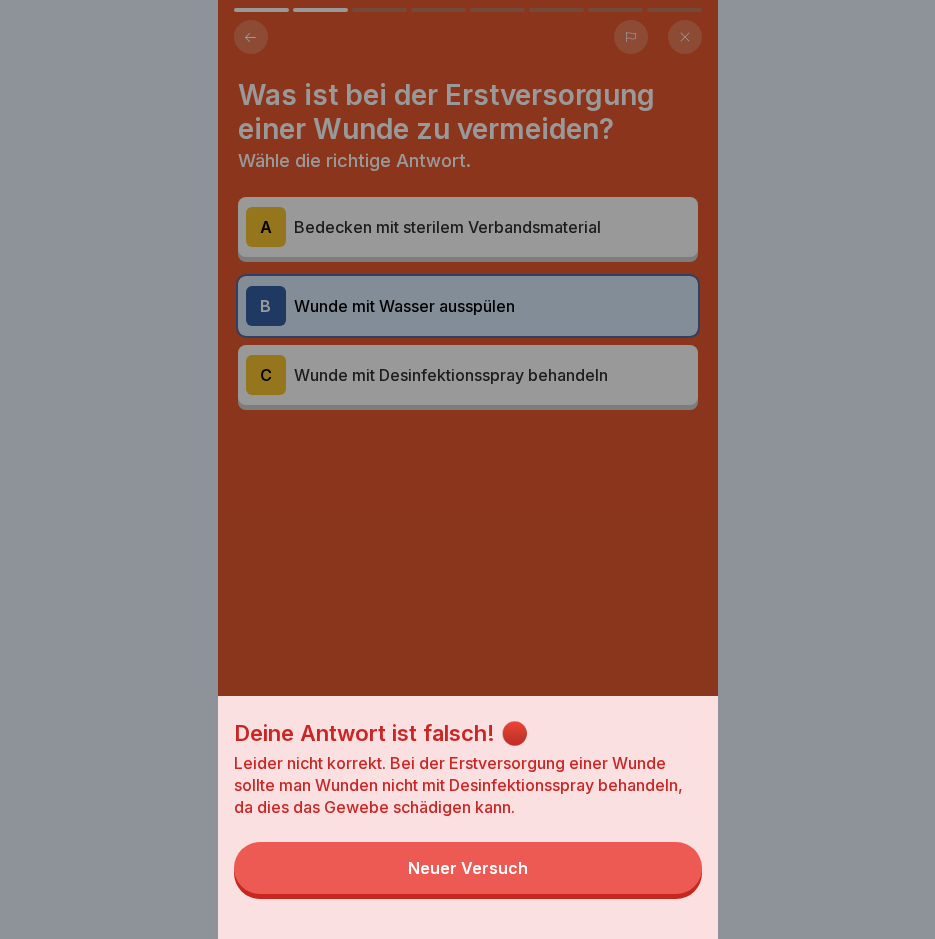 click on "Neuer Versuch" at bounding box center [468, 868] 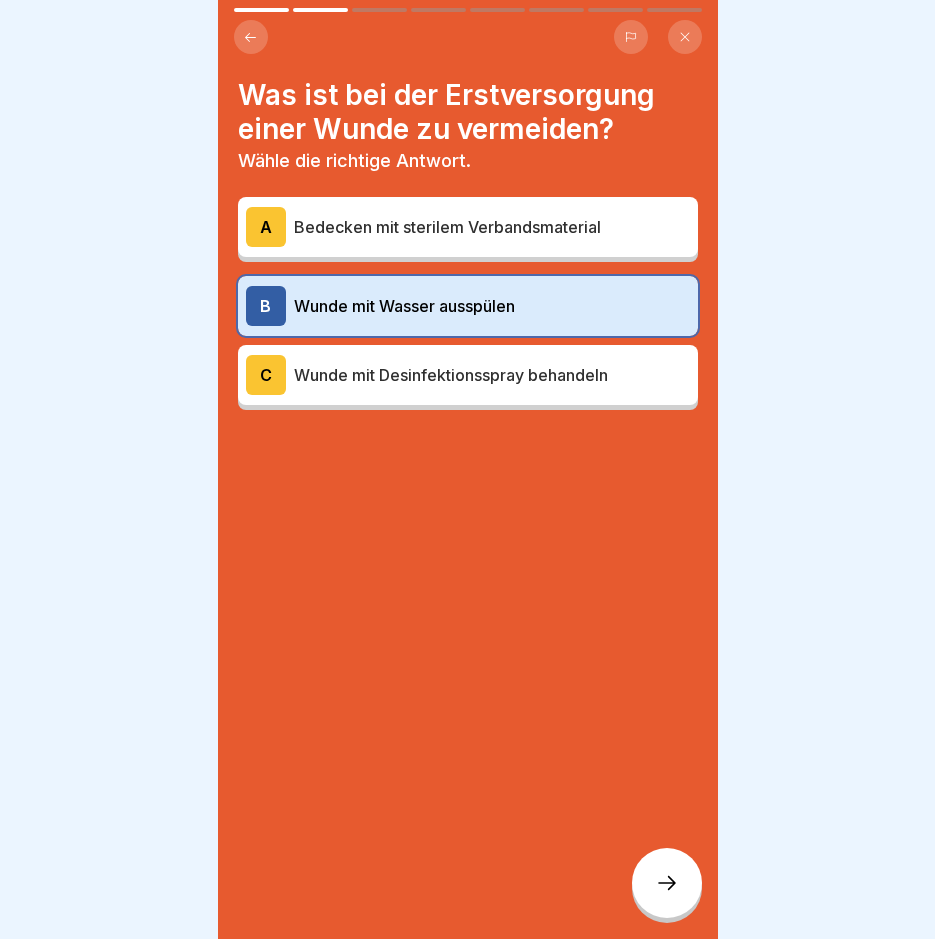click on "Wunde mit Desinfektionsspray behandeln" at bounding box center [492, 375] 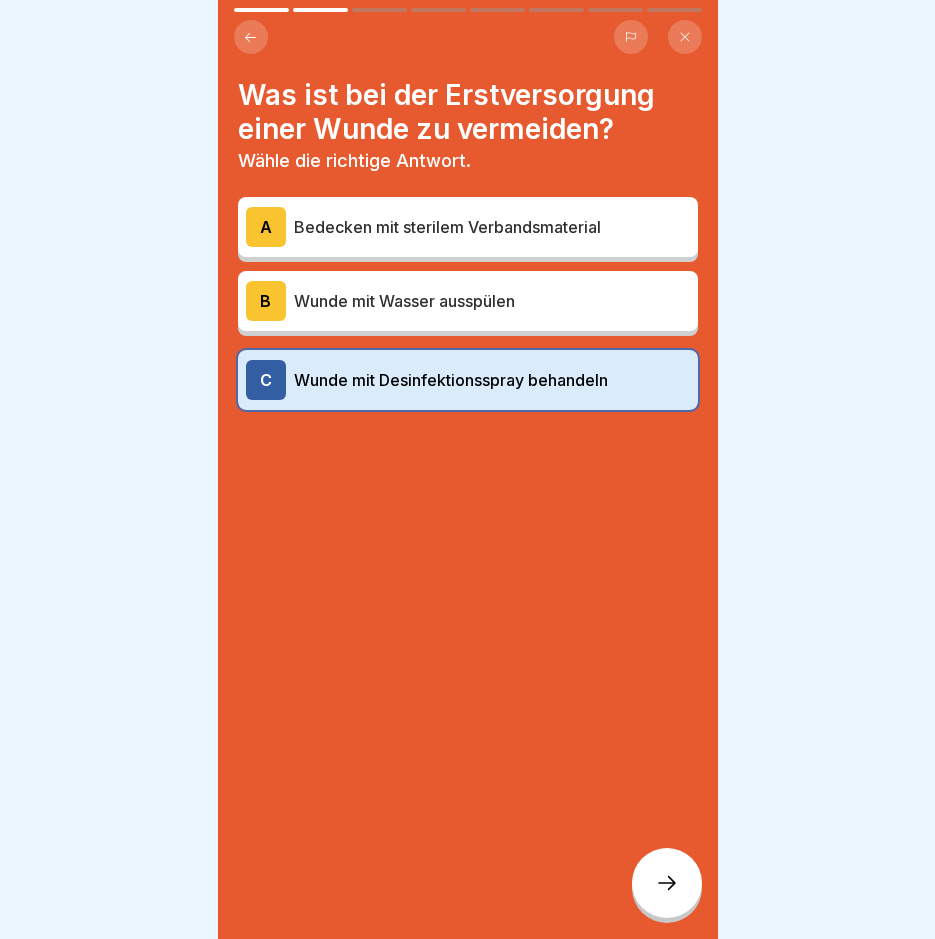 click 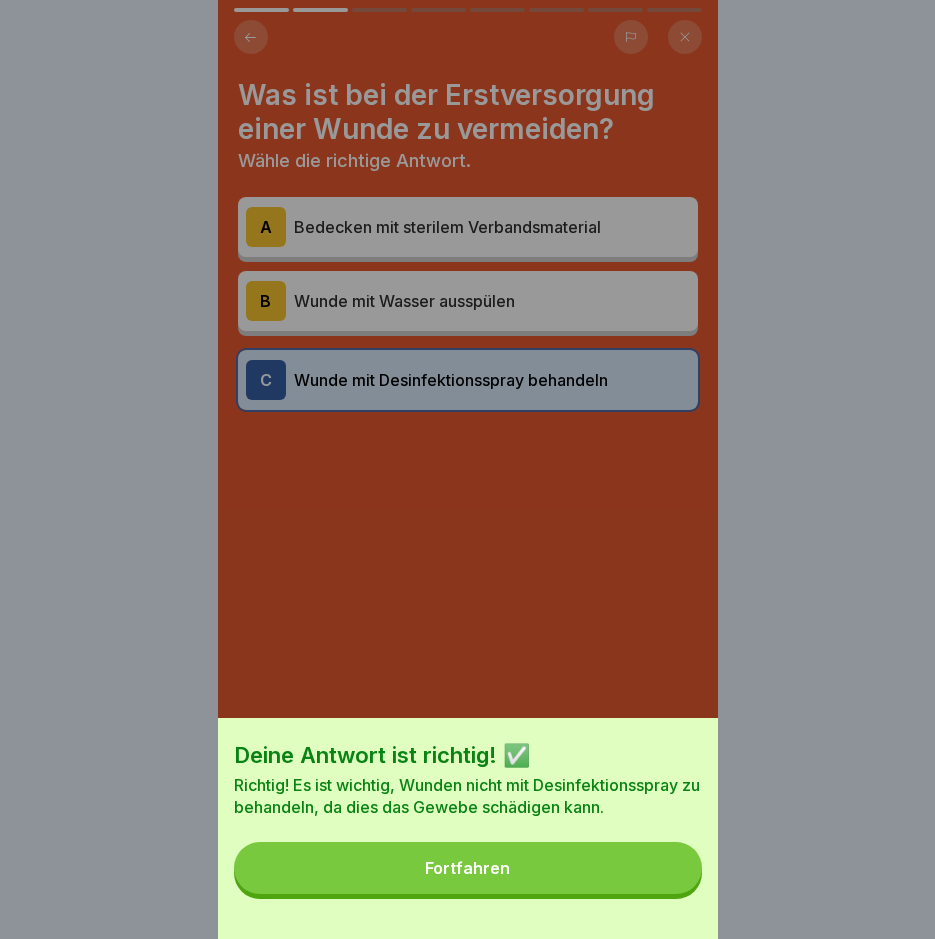 click on "Fortfahren" at bounding box center (468, 868) 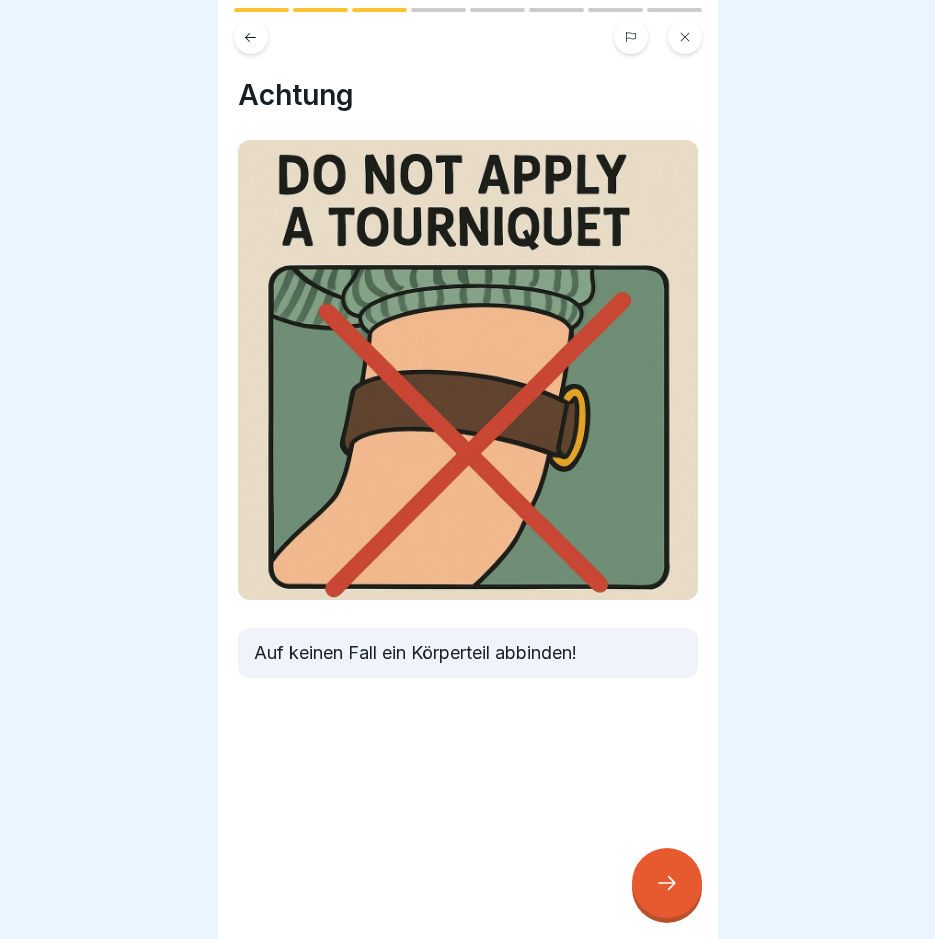 click at bounding box center [667, 883] 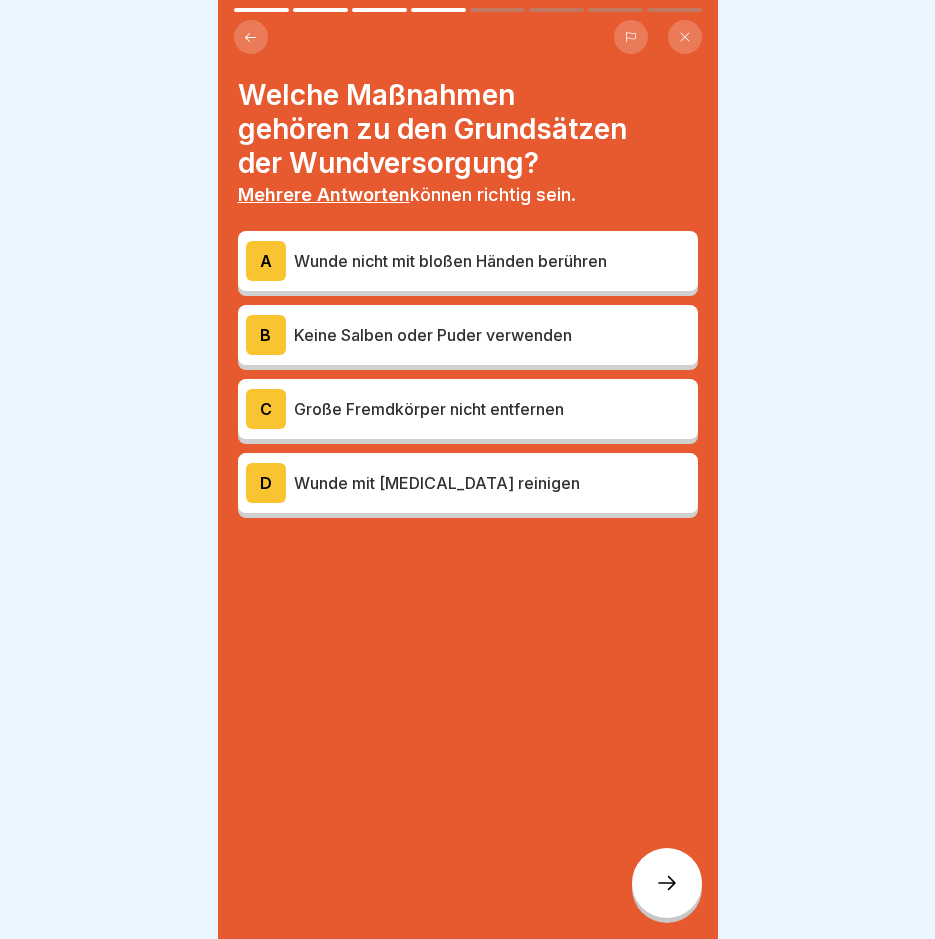 click on "Wunde nicht mit bloßen Händen berühren" at bounding box center [492, 261] 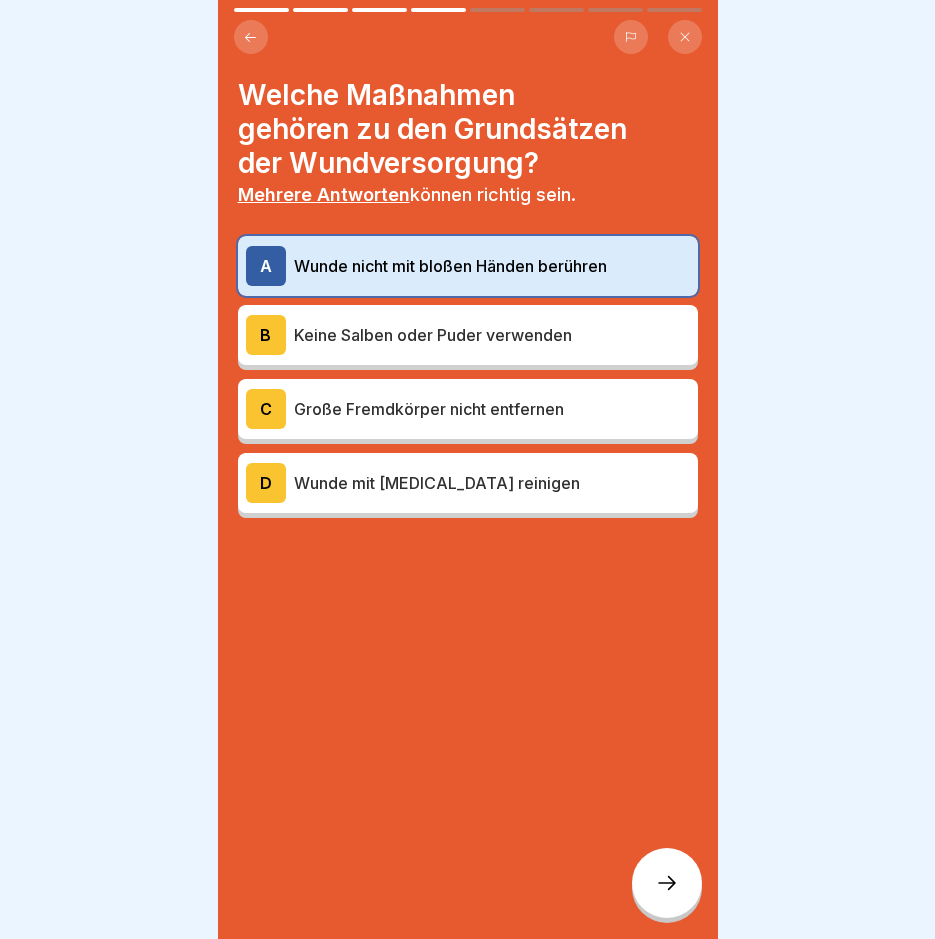 click on "Große Fremdkörper nicht entfernen" at bounding box center (492, 409) 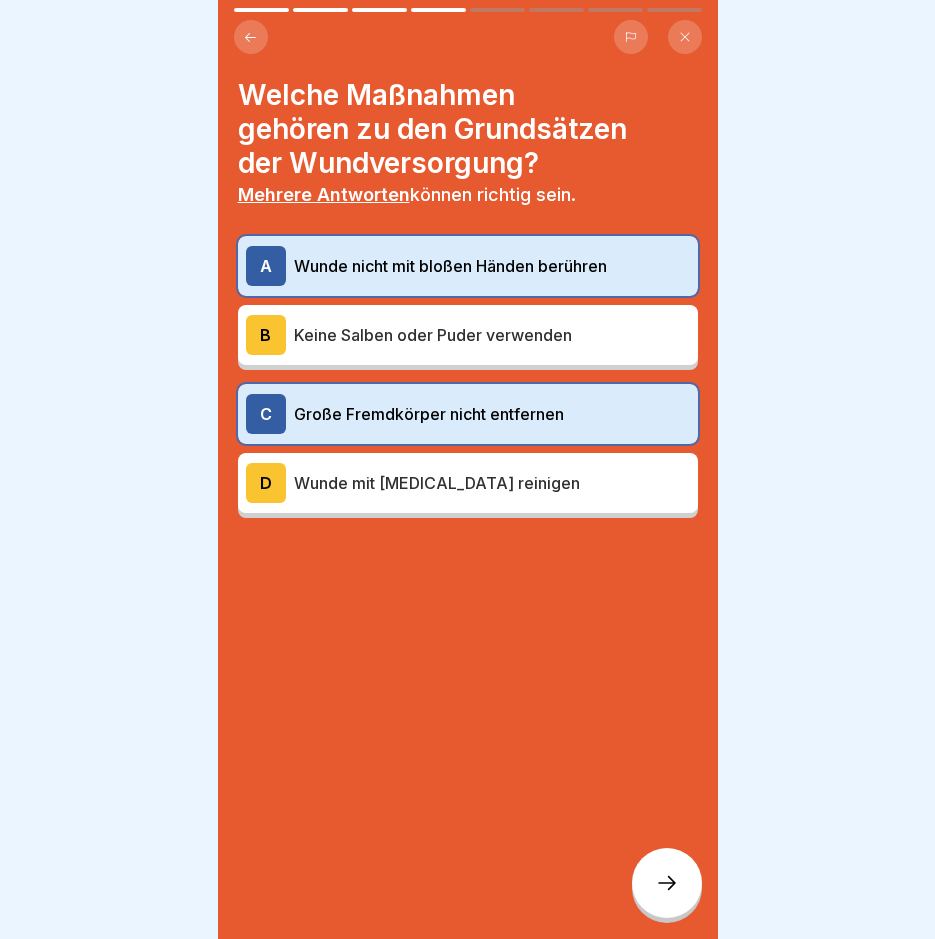 click at bounding box center [667, 883] 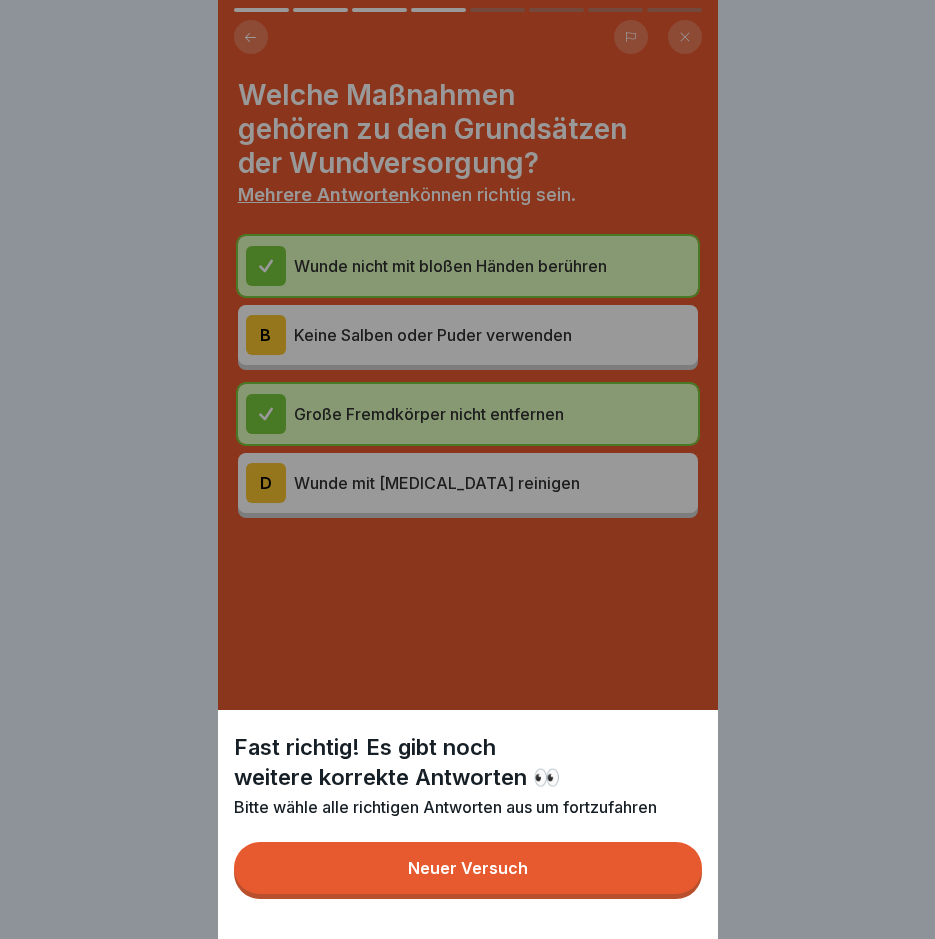 click on "Neuer Versuch" at bounding box center [468, 868] 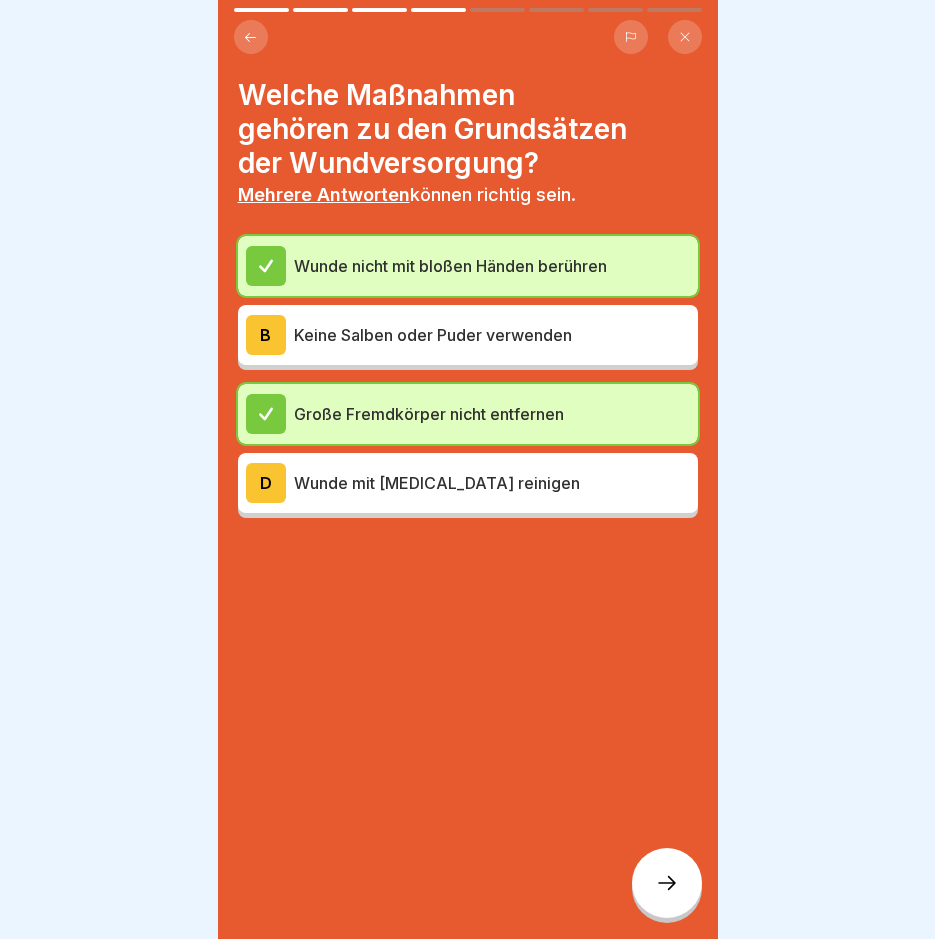 click 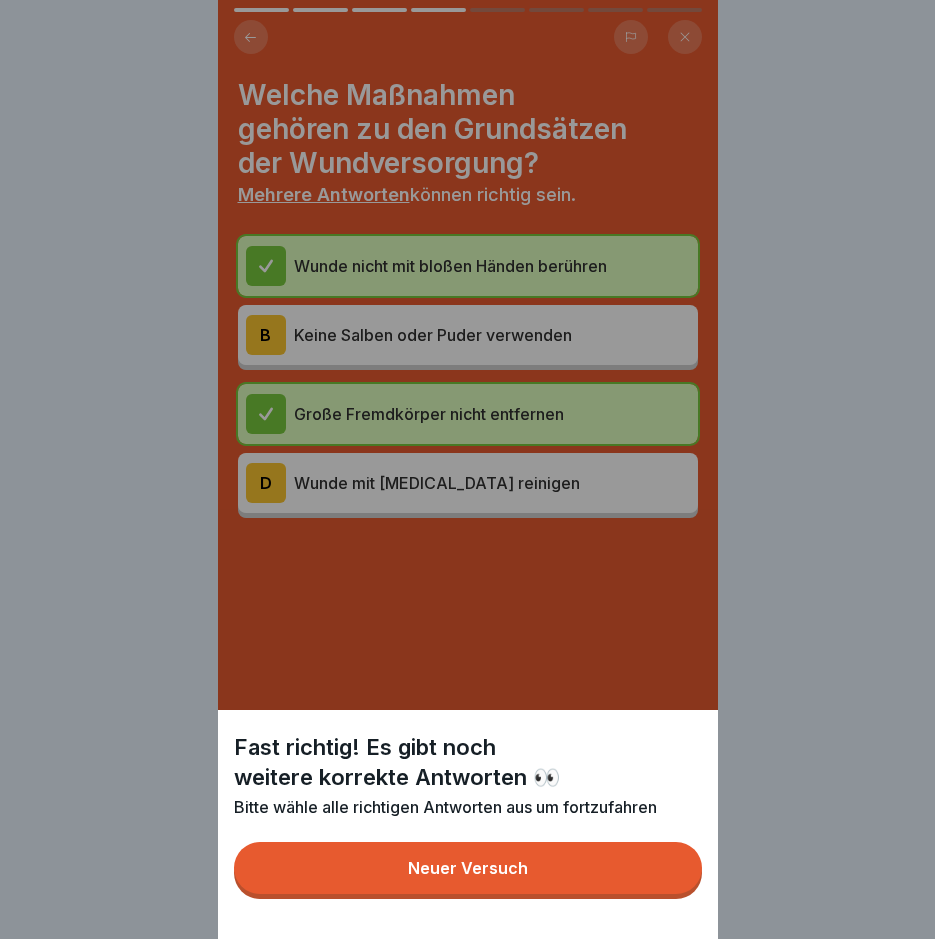 click on "Neuer Versuch" at bounding box center [468, 868] 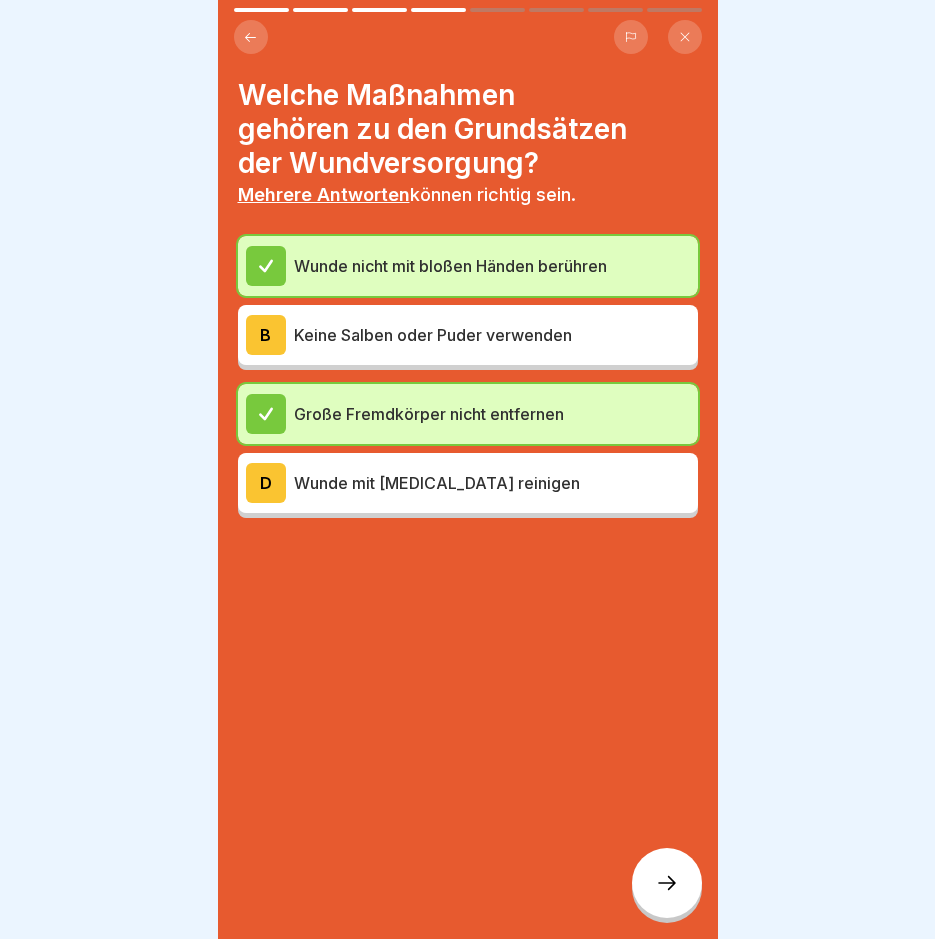 click on "D Wunde mit Alkohol reinigen" at bounding box center (468, 483) 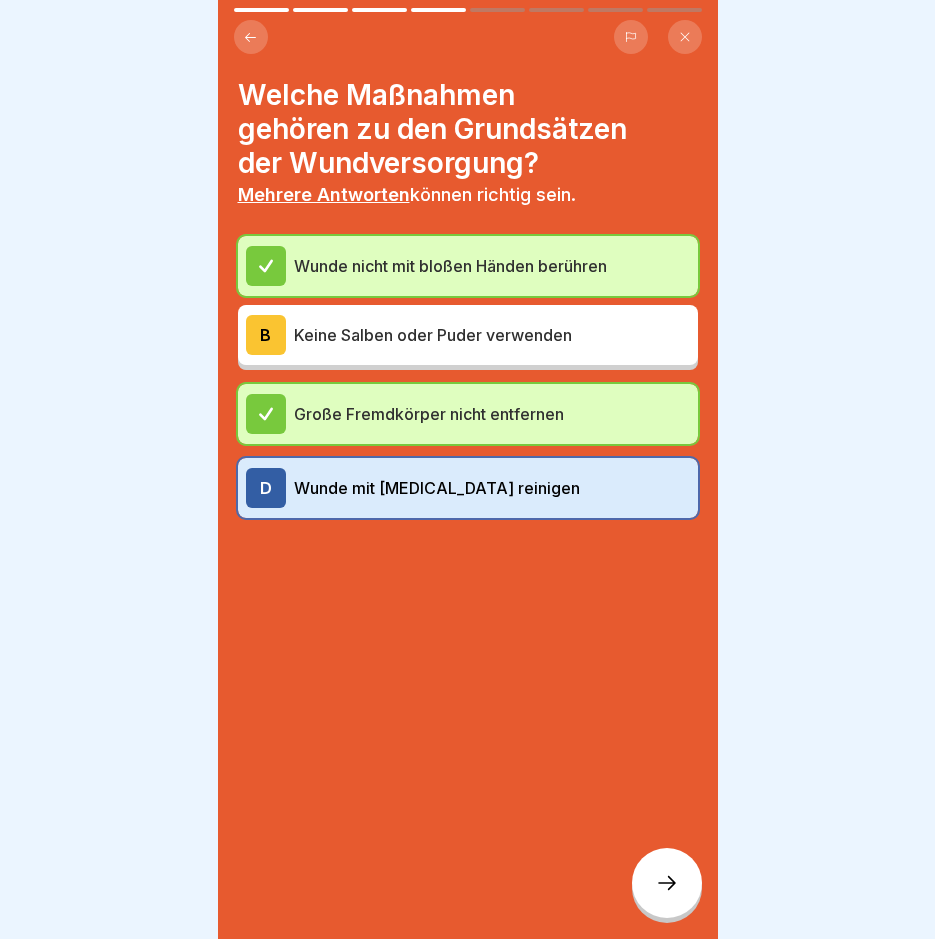 click 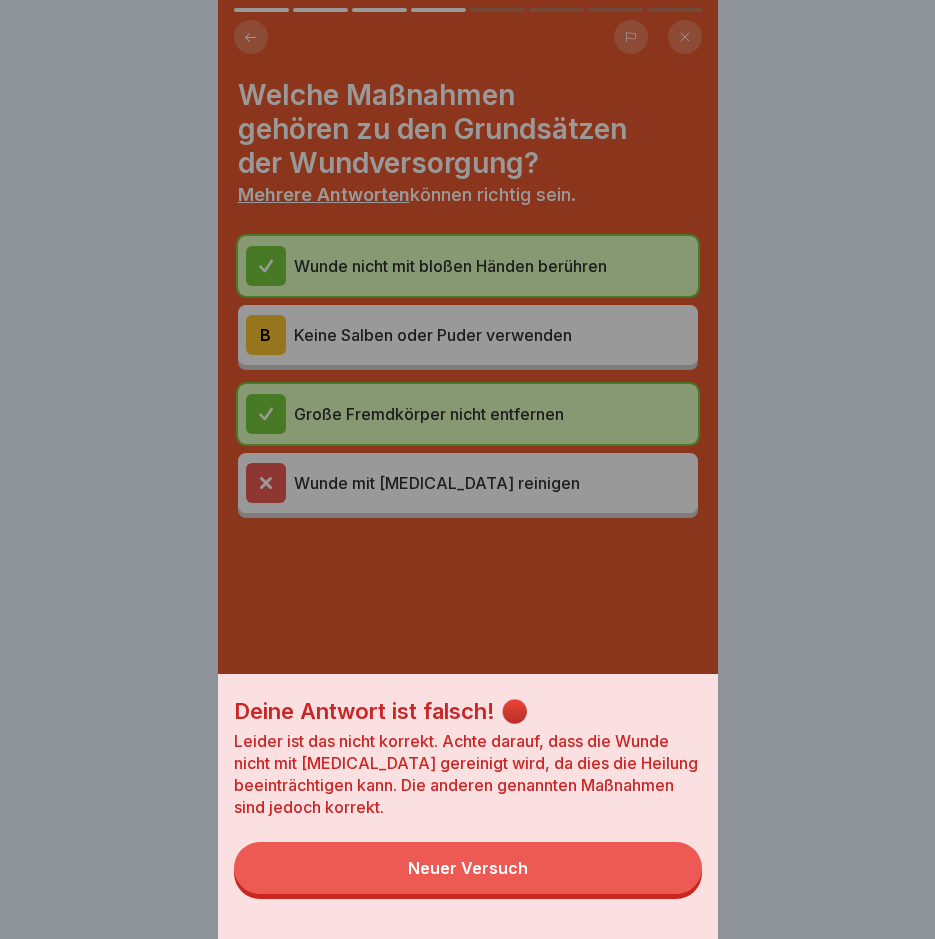 click on "Neuer Versuch" at bounding box center (468, 868) 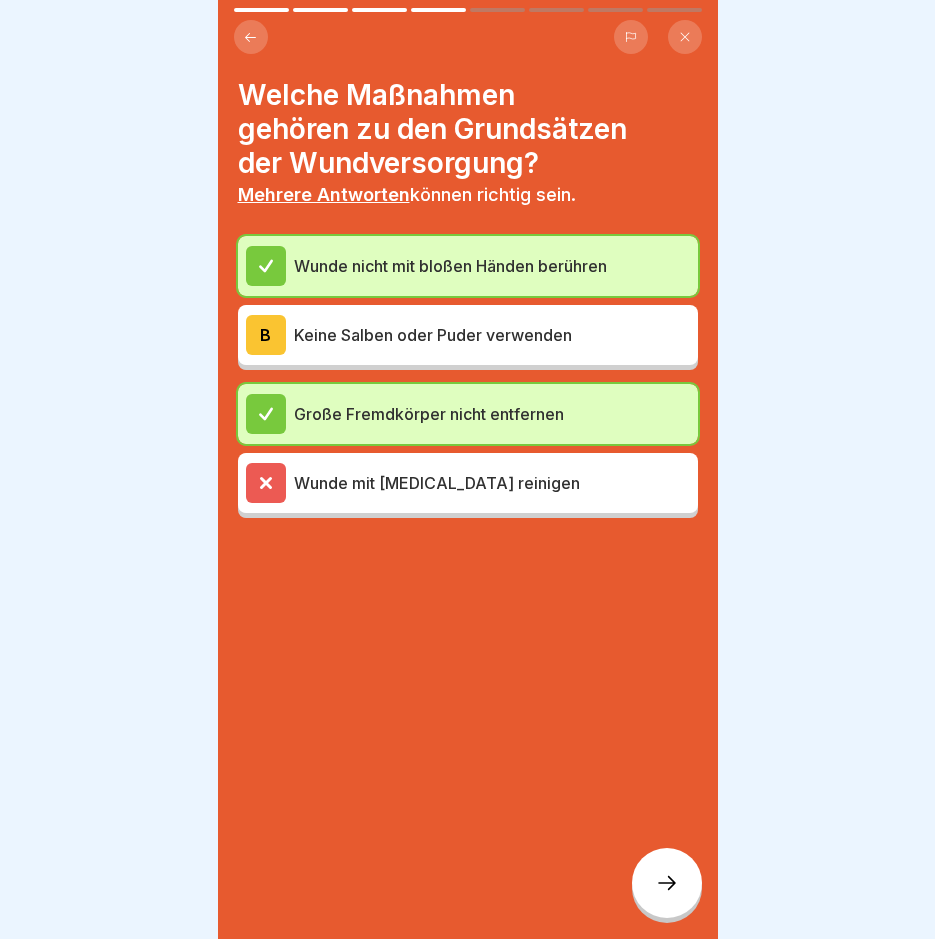 click on "Keine Salben oder Puder verwenden" at bounding box center (492, 335) 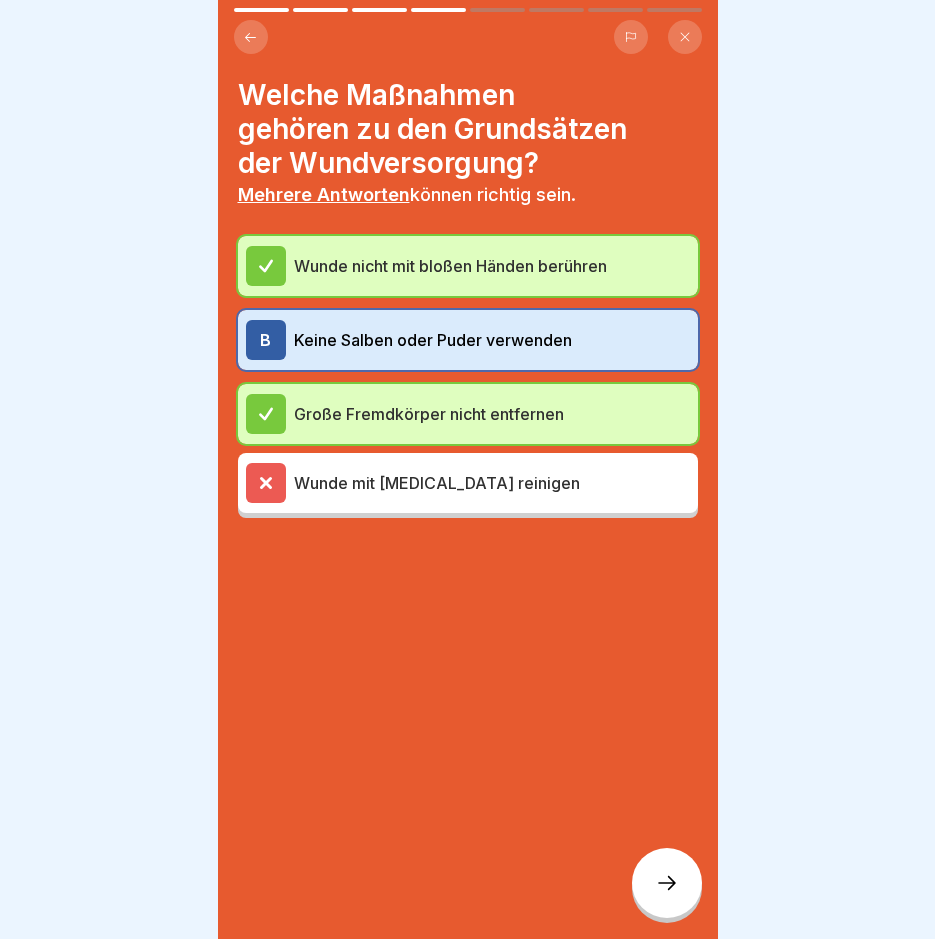 click 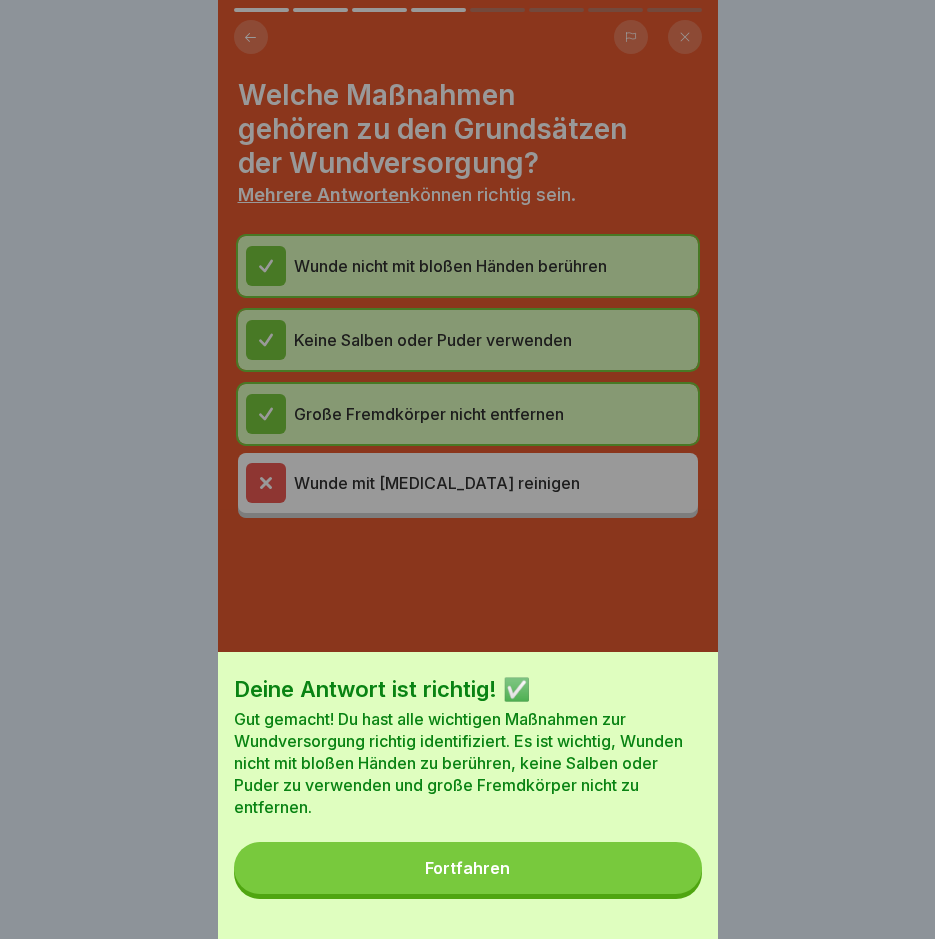 click on "Fortfahren" at bounding box center (468, 868) 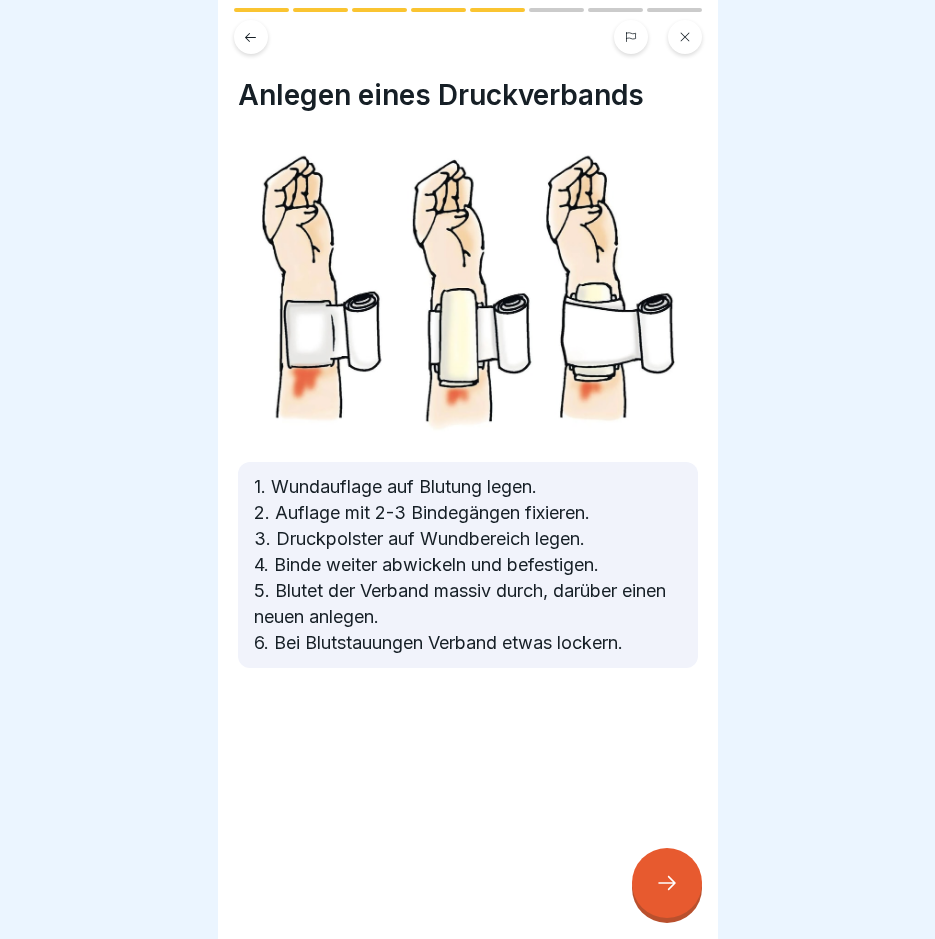 click 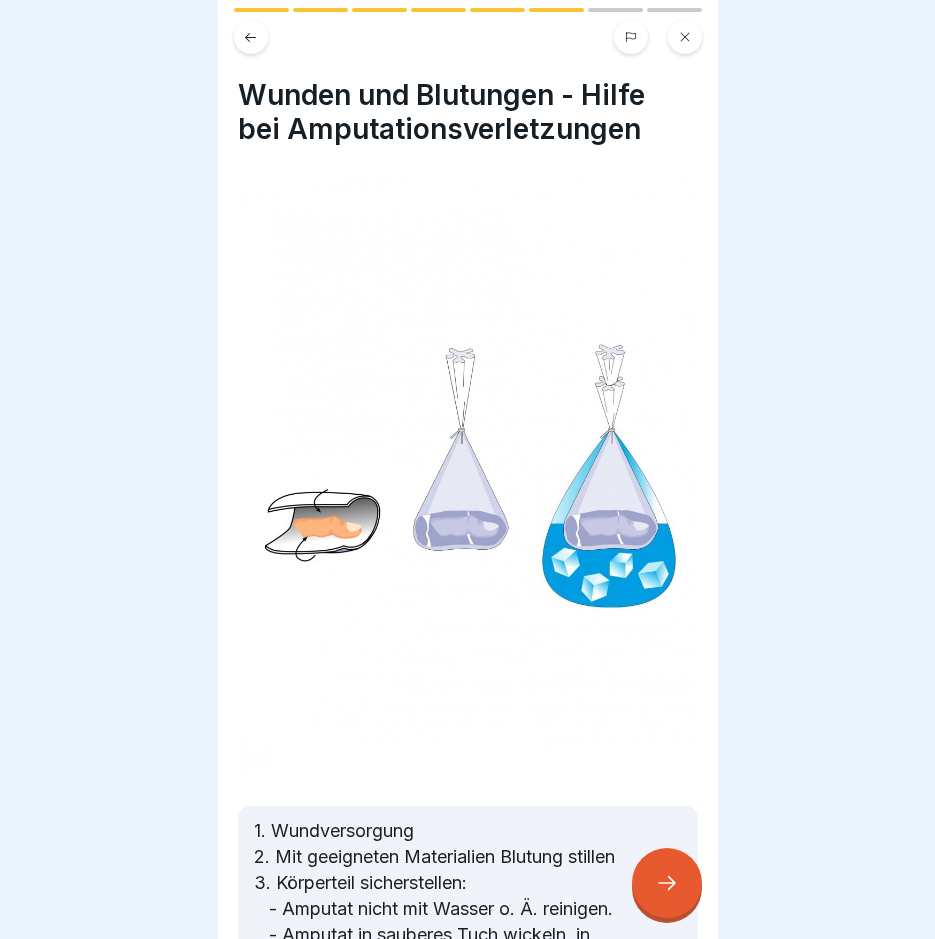 click 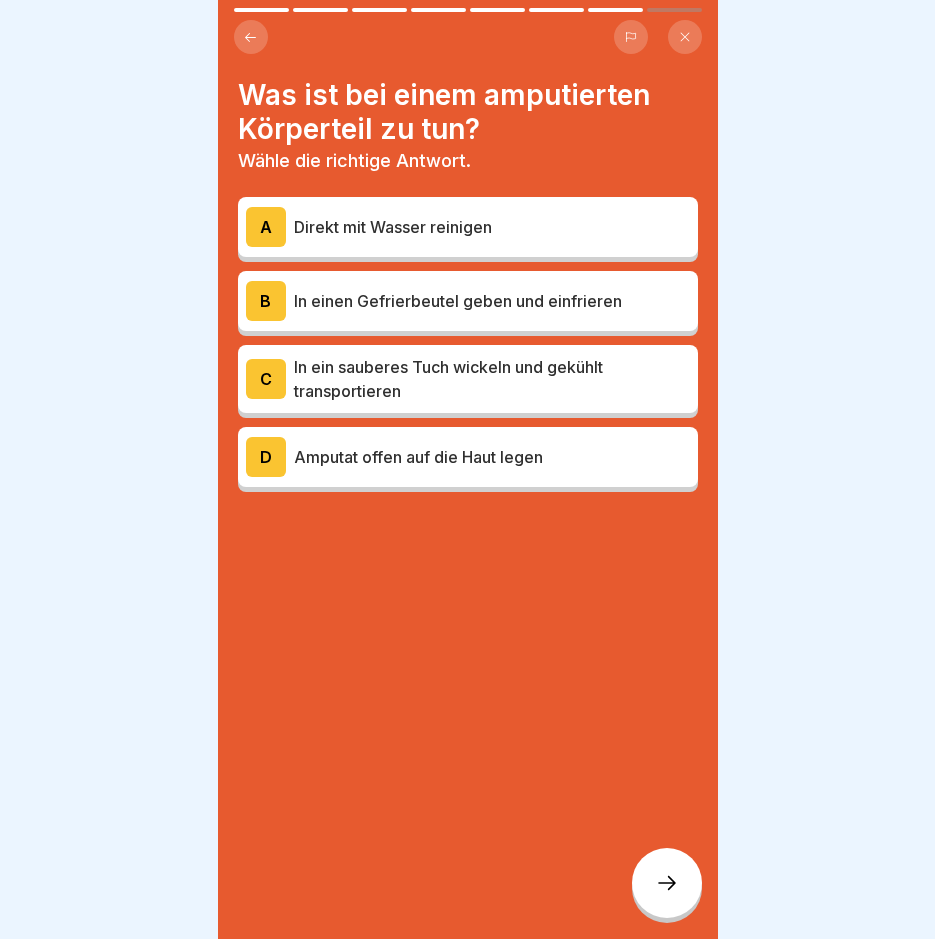 click on "In einen Gefrierbeutel geben und einfrieren" at bounding box center (492, 301) 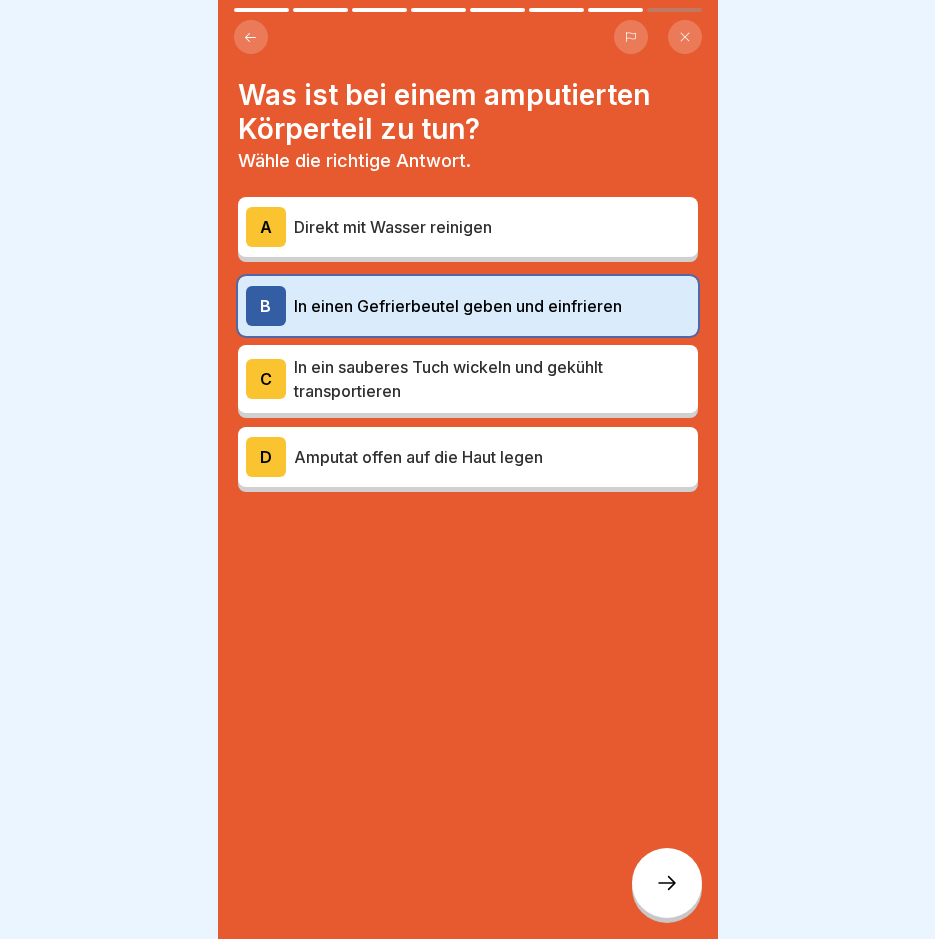 click 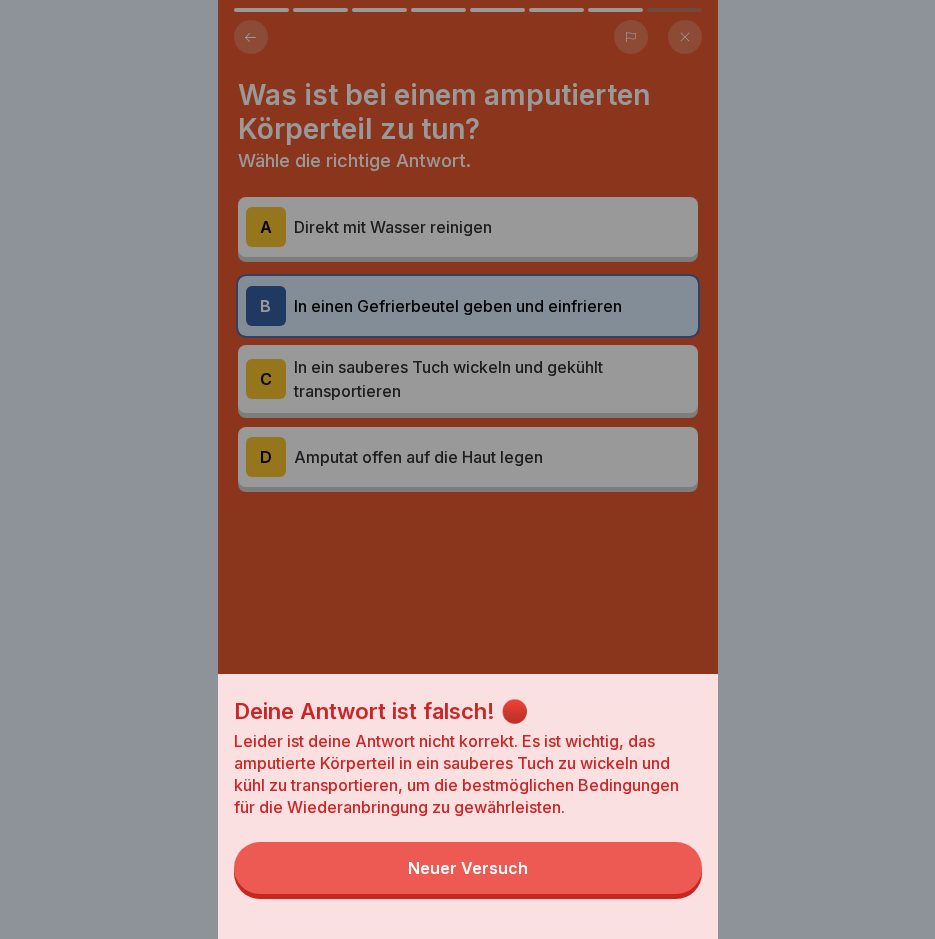 click on "Neuer Versuch" at bounding box center (468, 868) 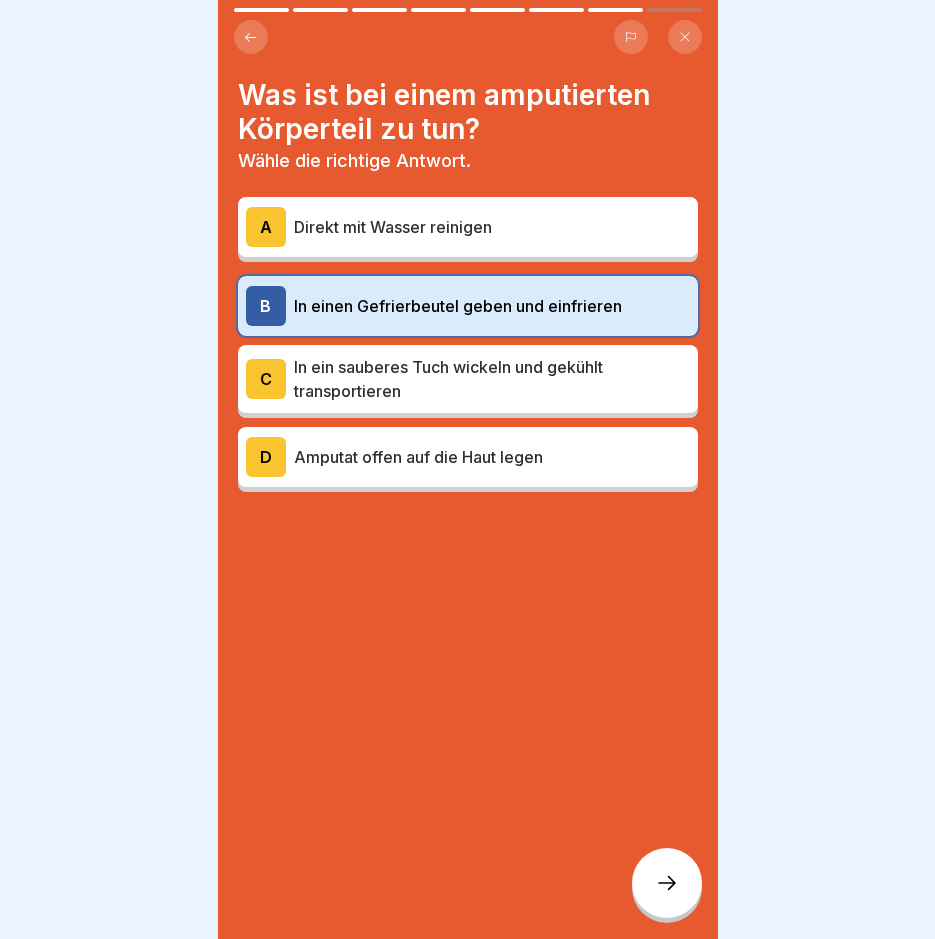 click on "In ein sauberes Tuch wickeln und gekühlt transportieren" at bounding box center [492, 379] 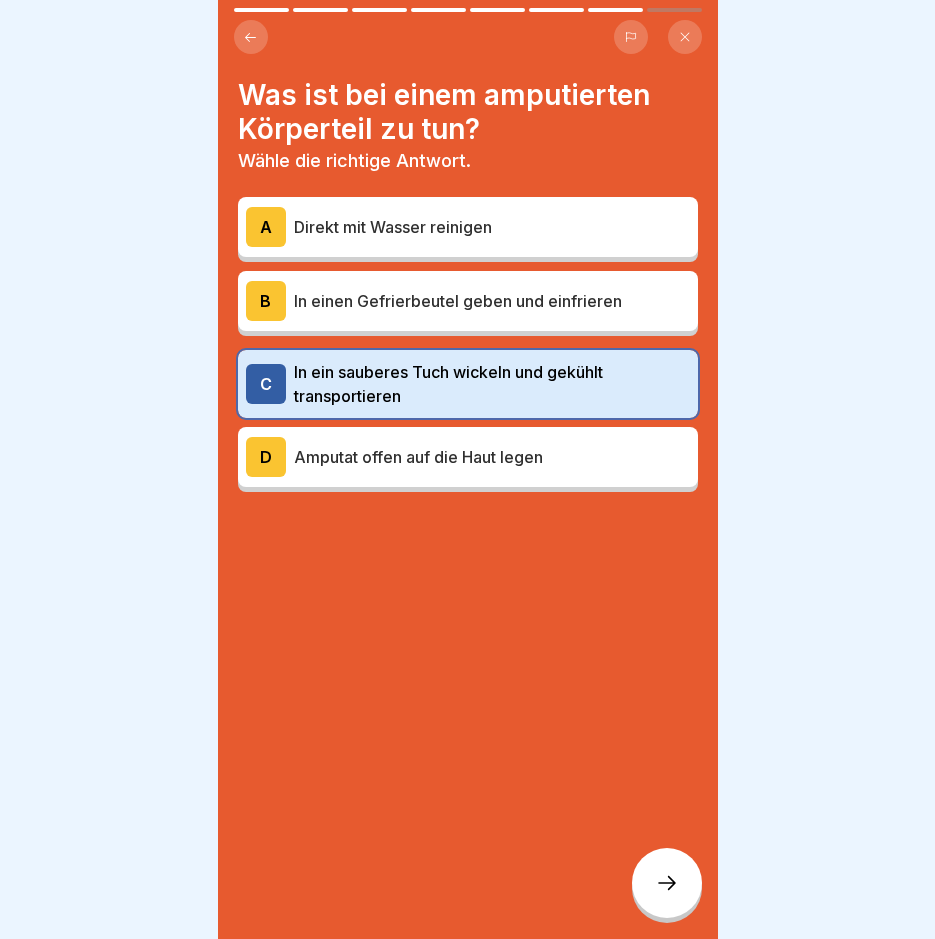 click 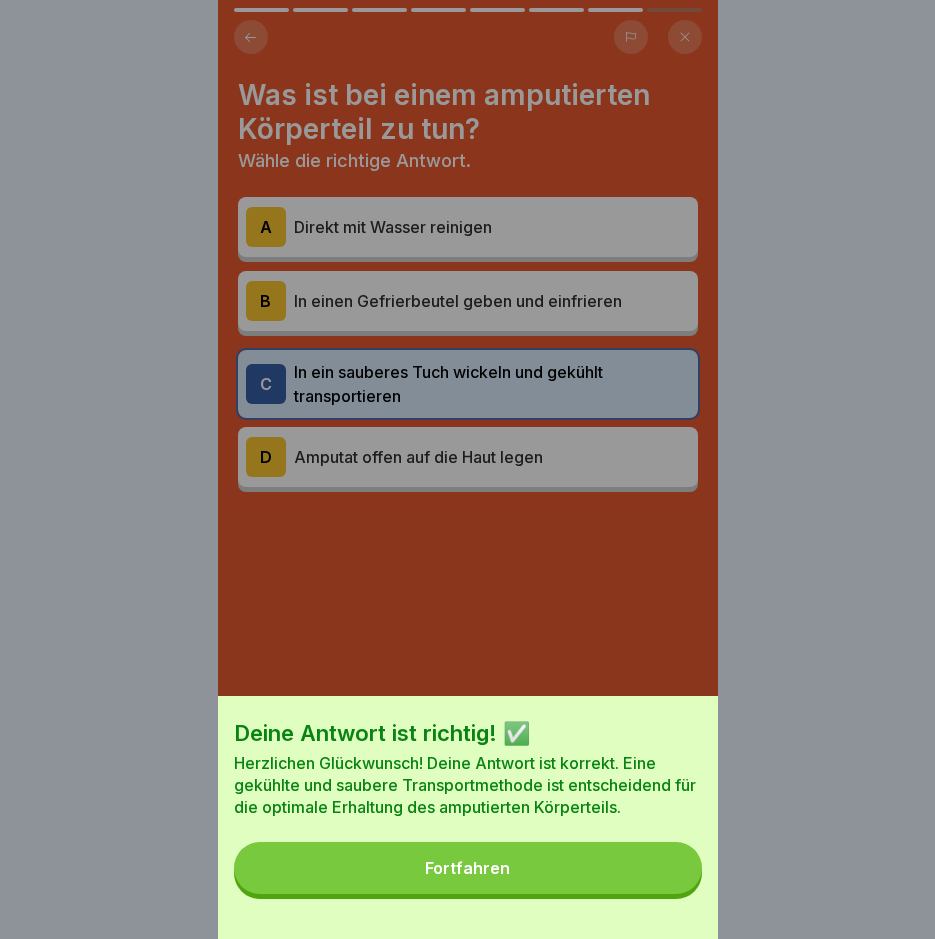click on "Fortfahren" at bounding box center (468, 868) 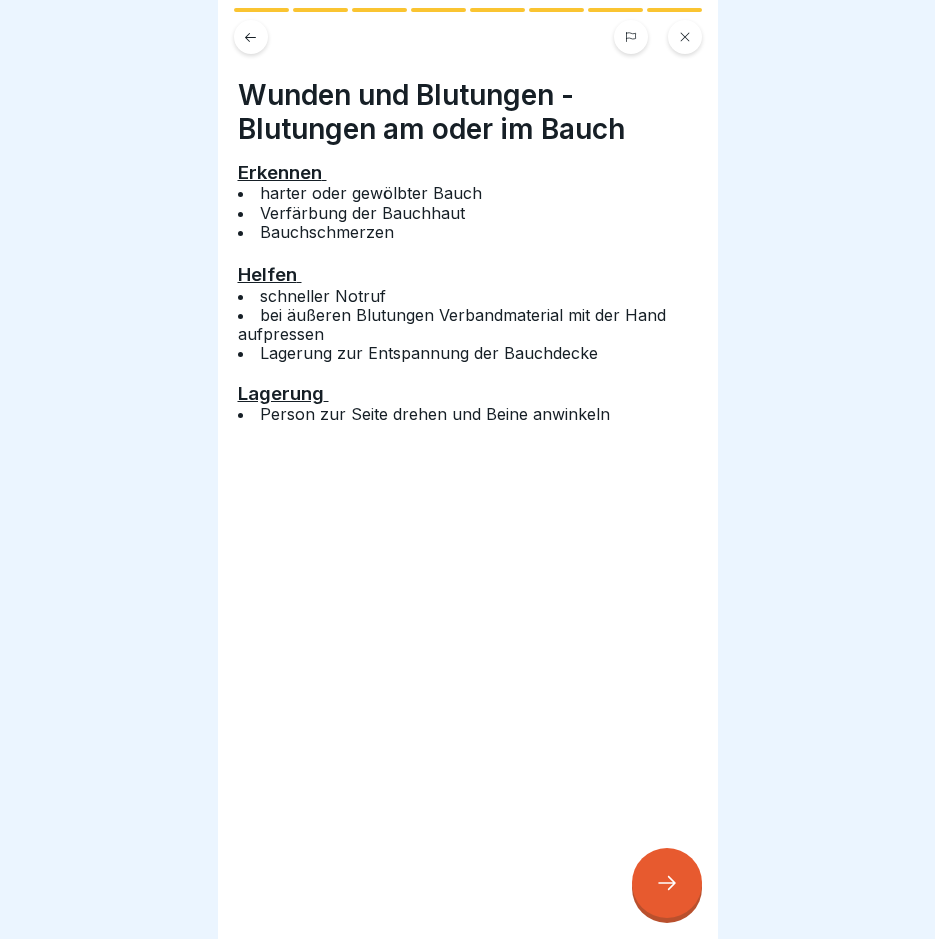 click 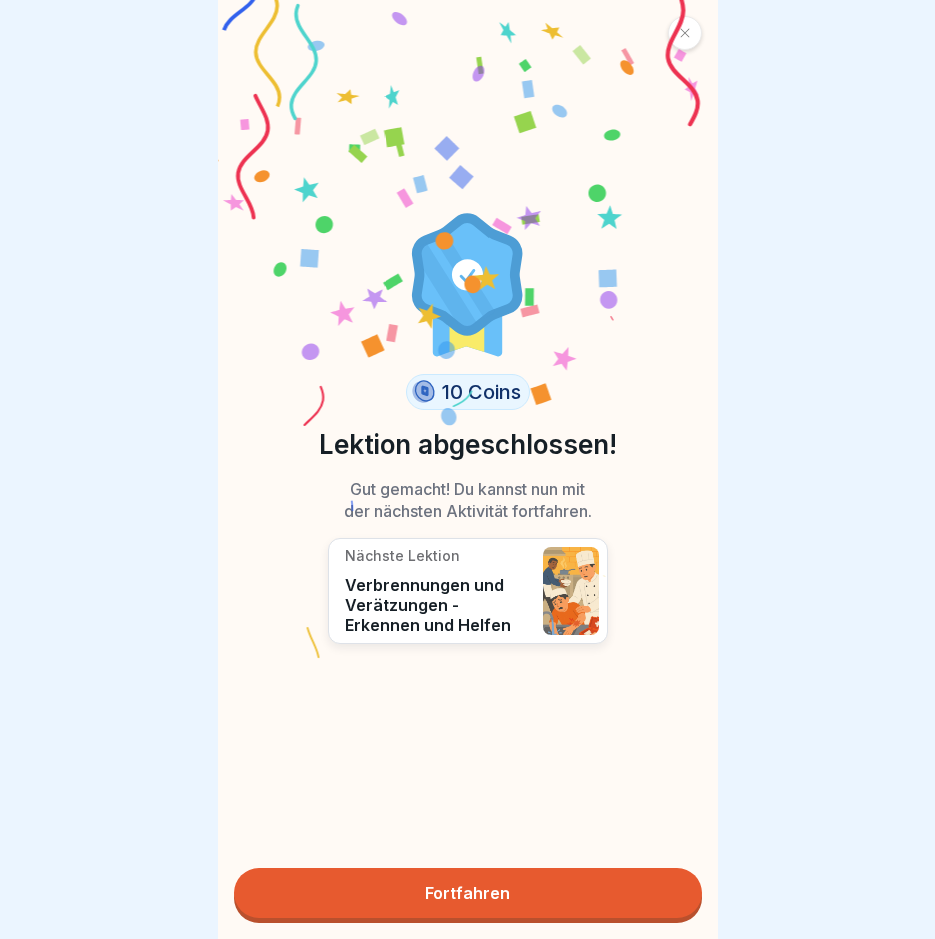 click on "Fortfahren" at bounding box center [468, 893] 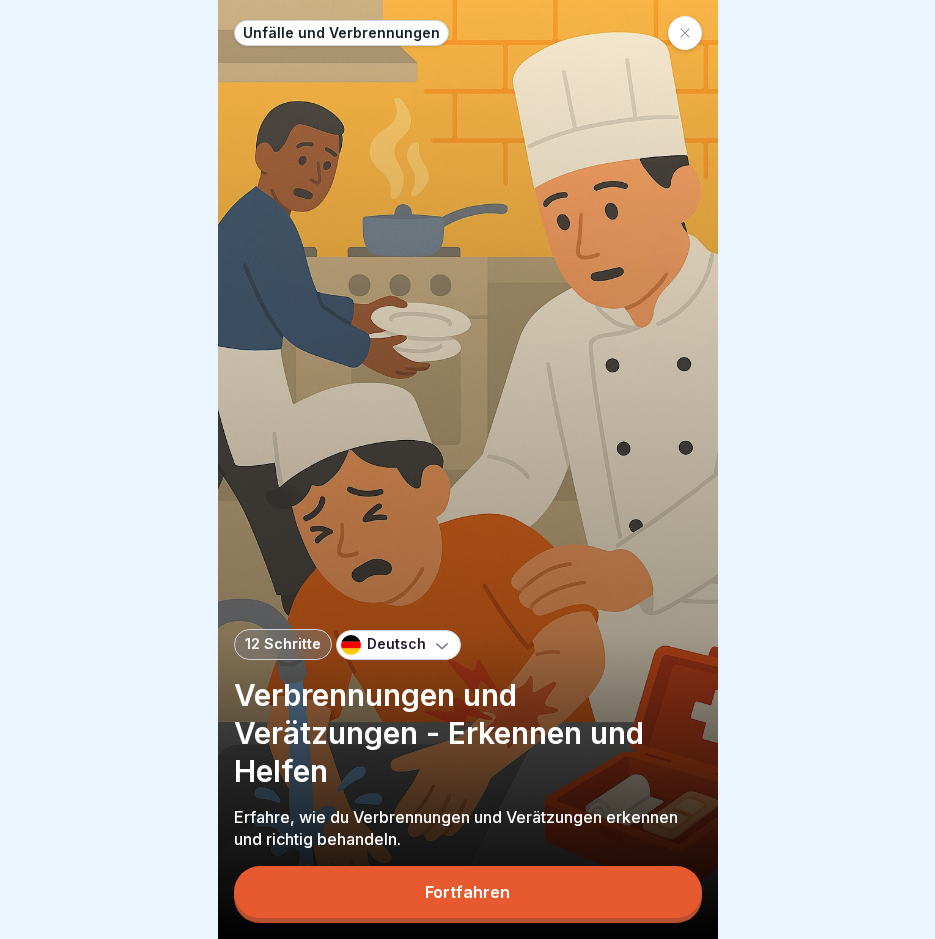 drag, startPoint x: 539, startPoint y: 895, endPoint x: 551, endPoint y: 899, distance: 12.649111 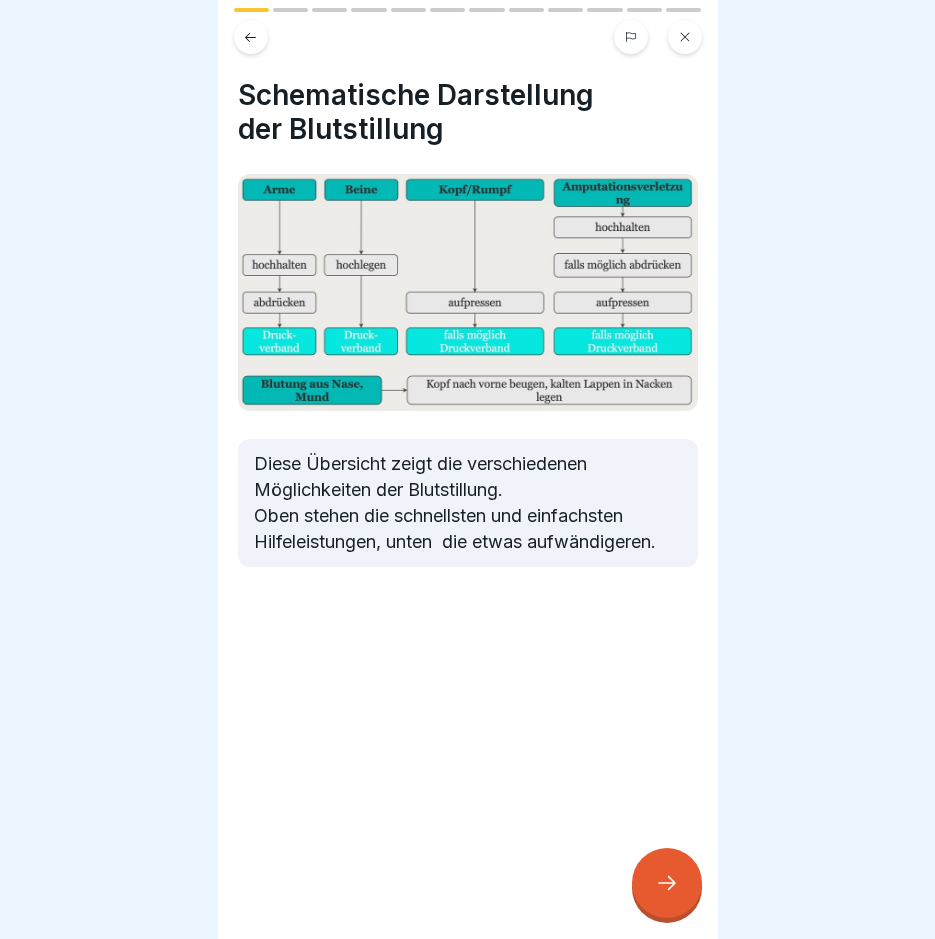 click 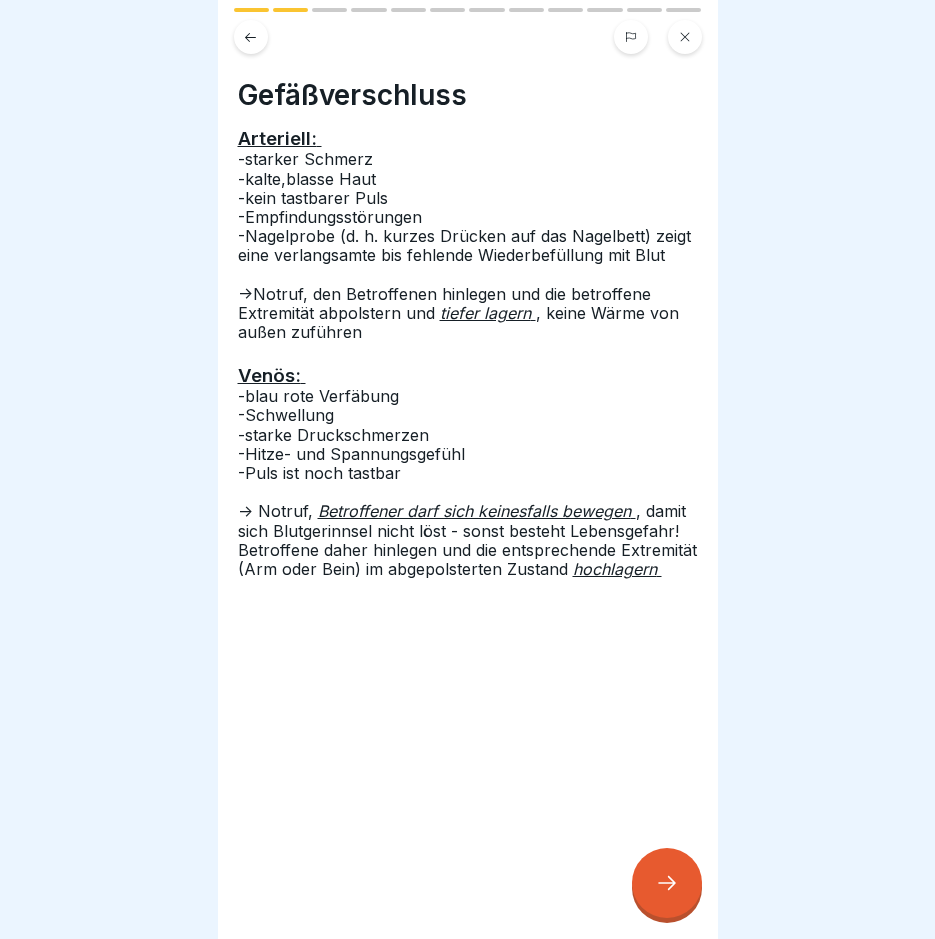 click 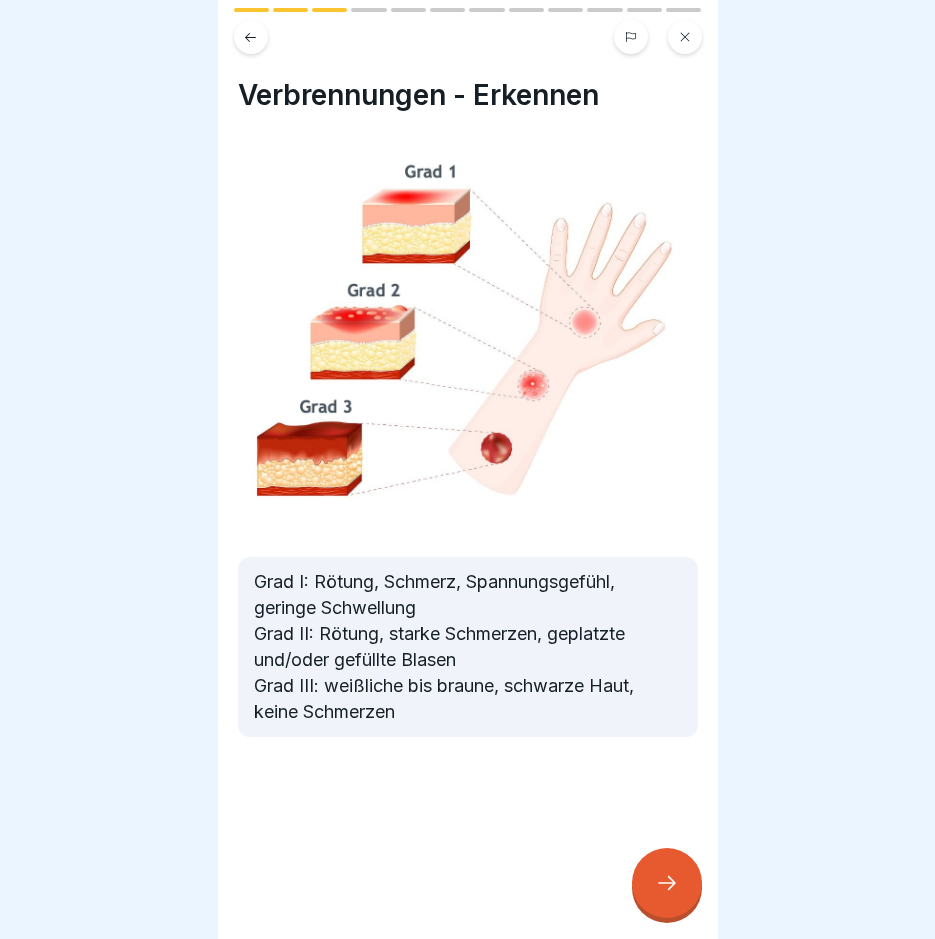 click 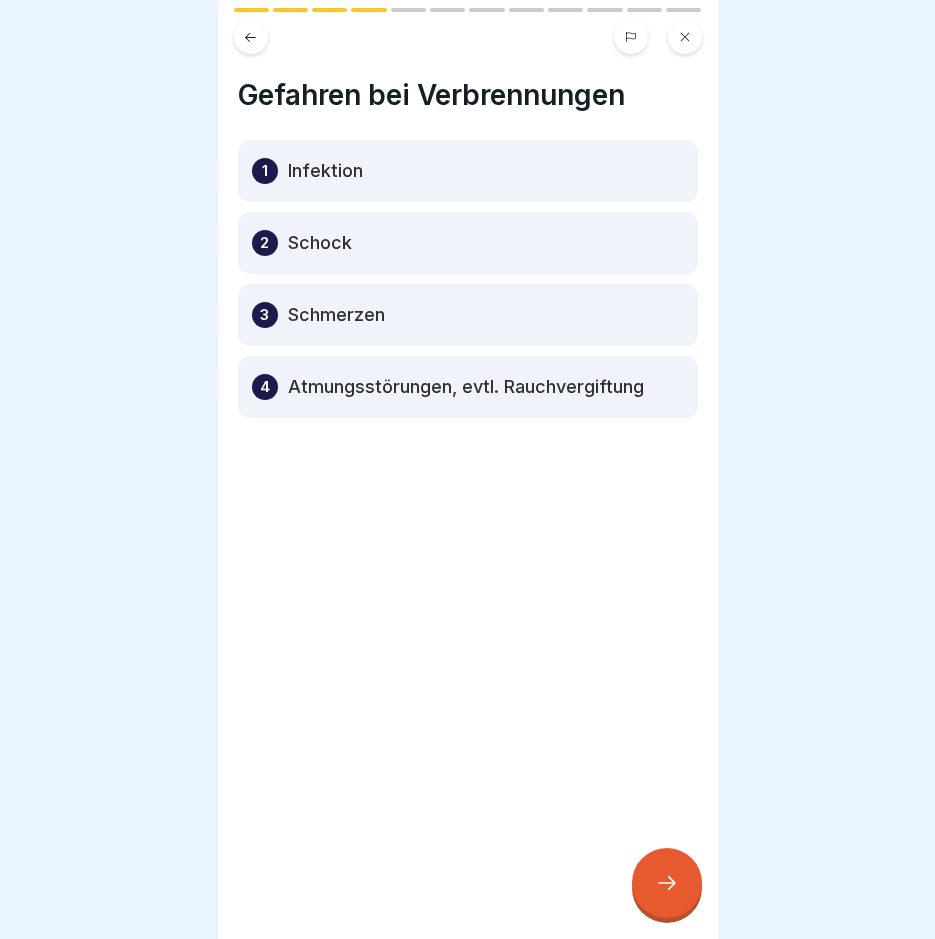 click 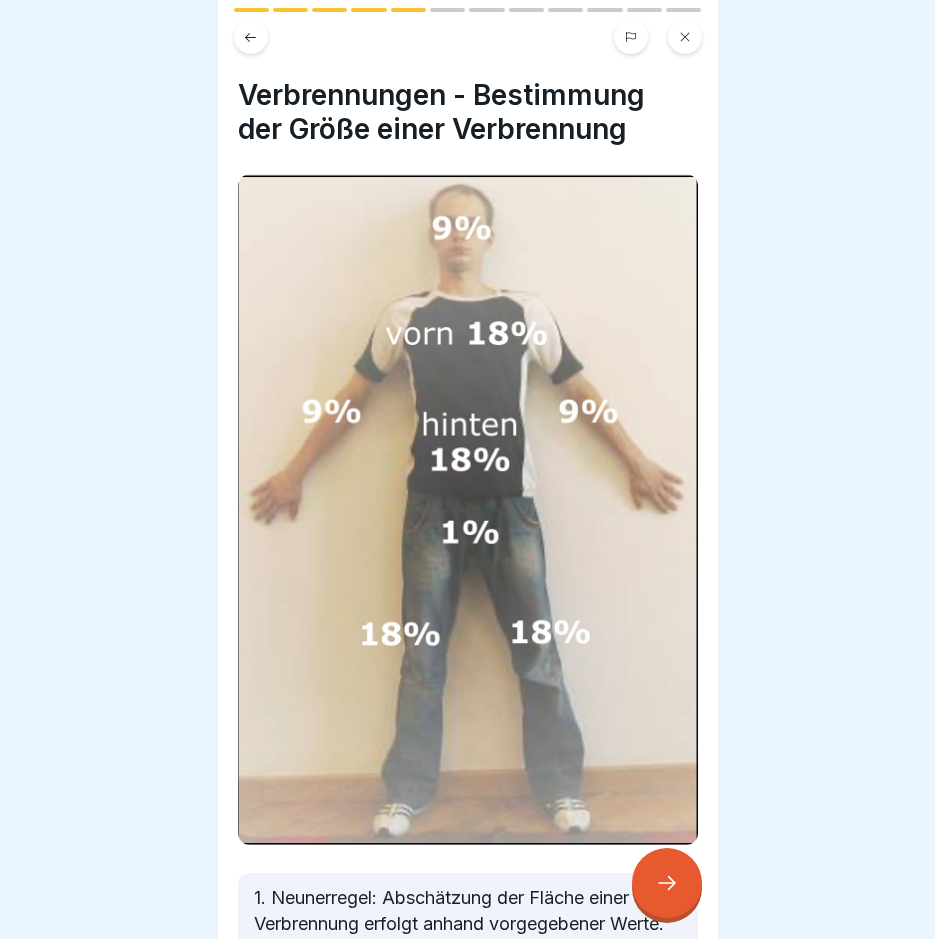 click 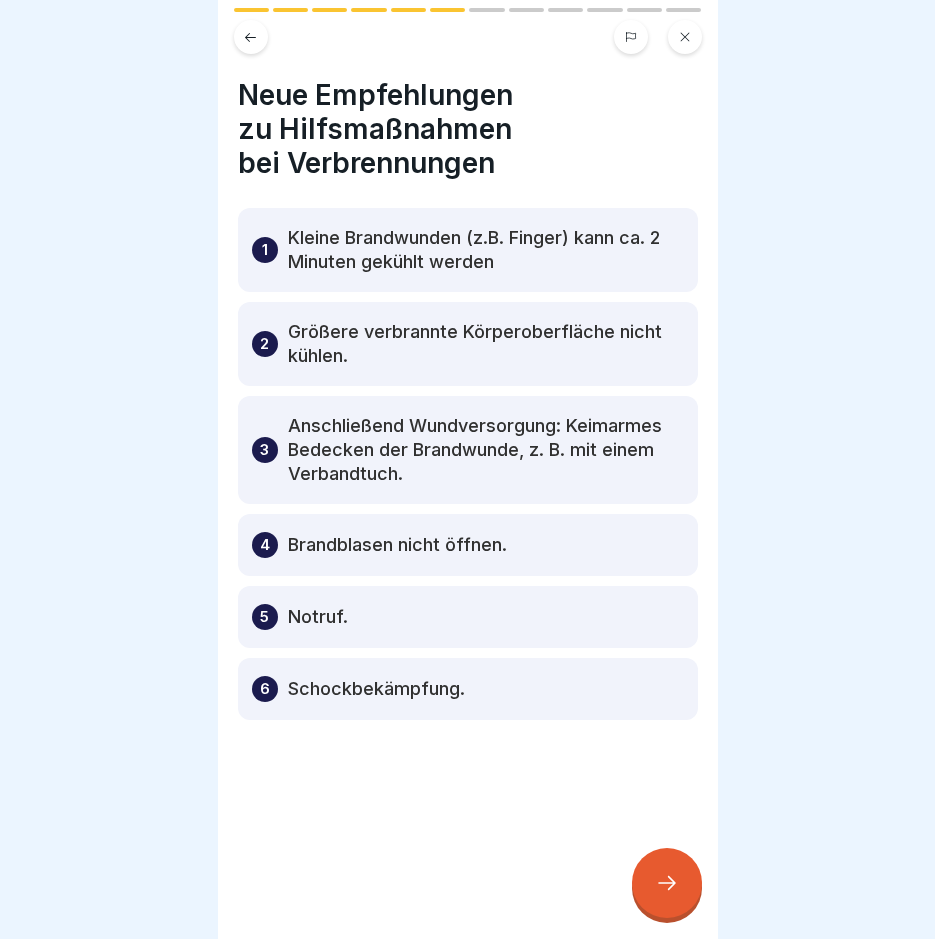 click 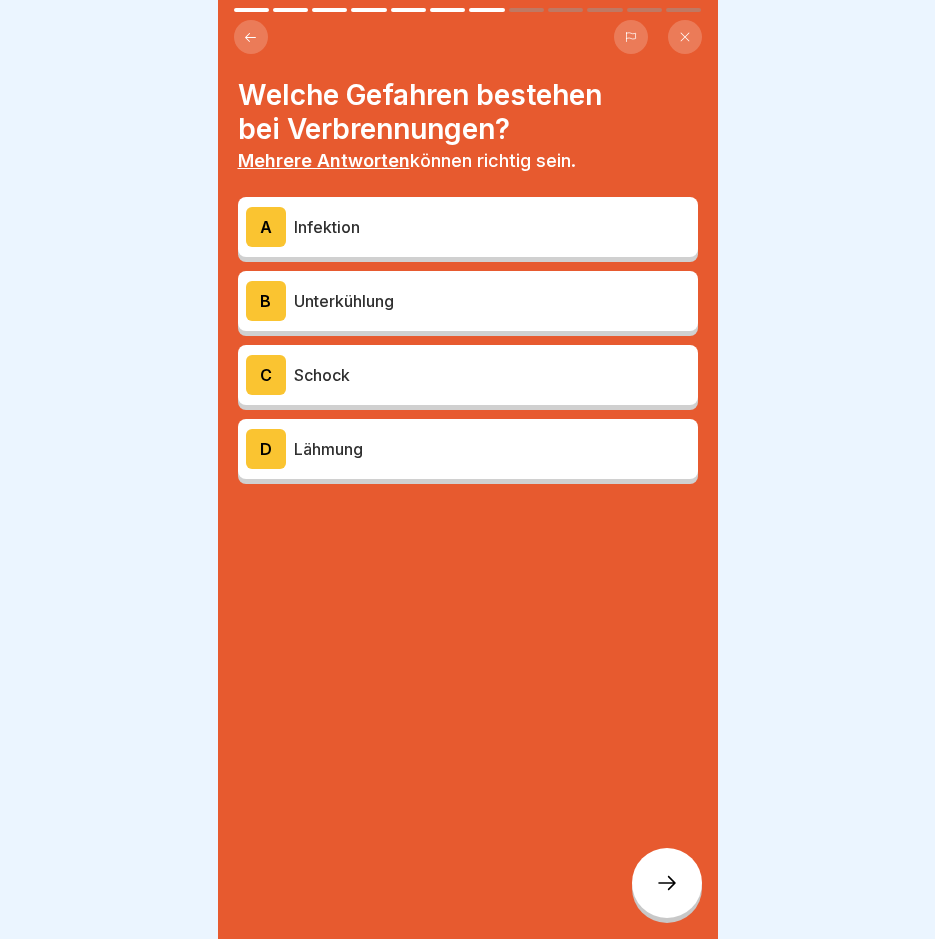 click on "Infektion" at bounding box center [492, 227] 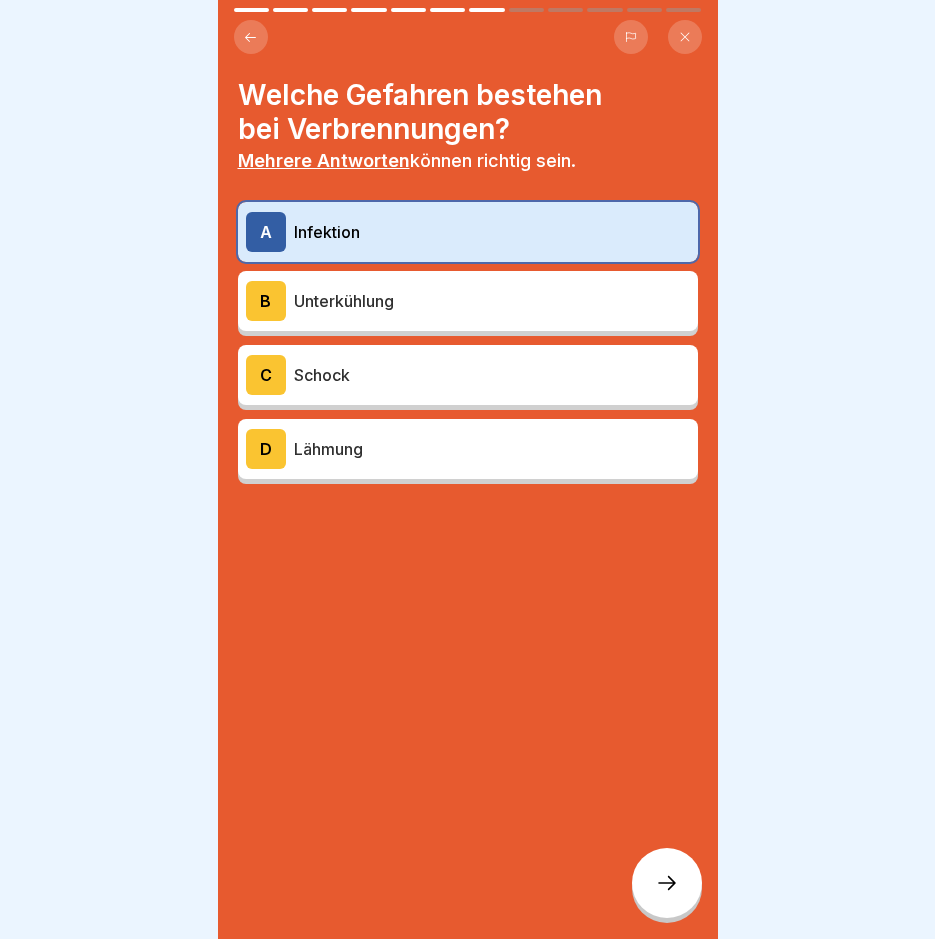 click on "Unterkühlung" at bounding box center [492, 301] 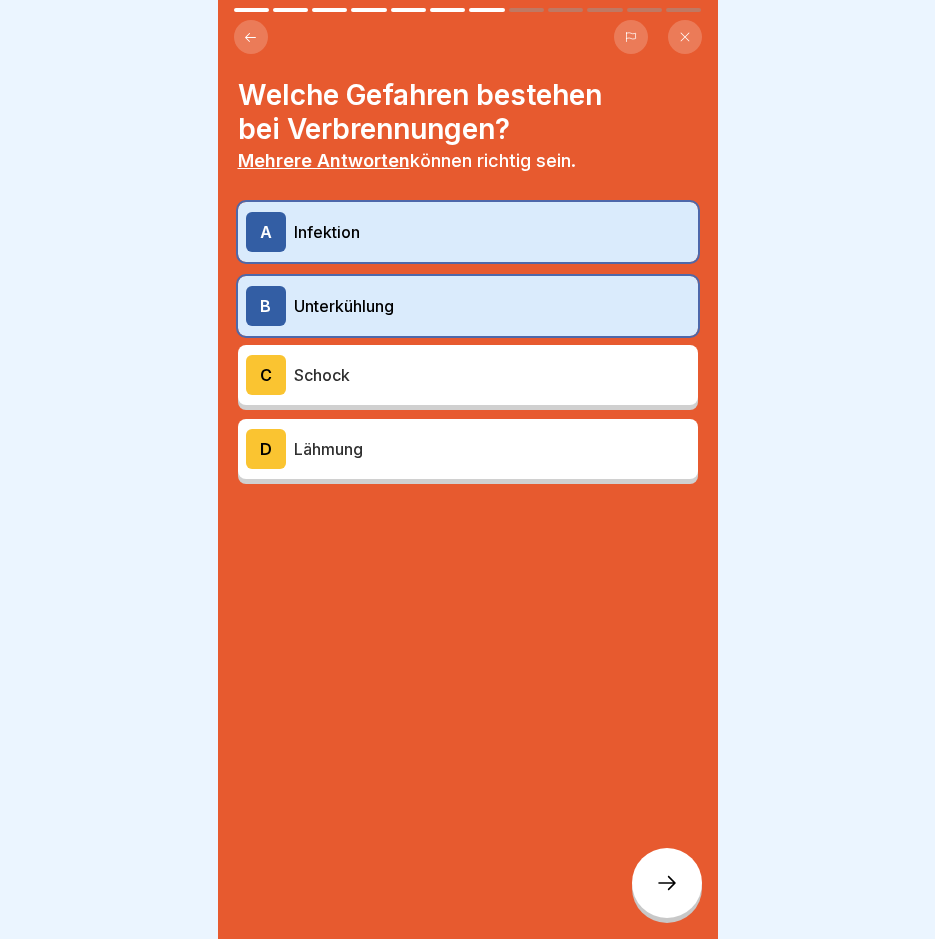 click on "Schock" at bounding box center [492, 375] 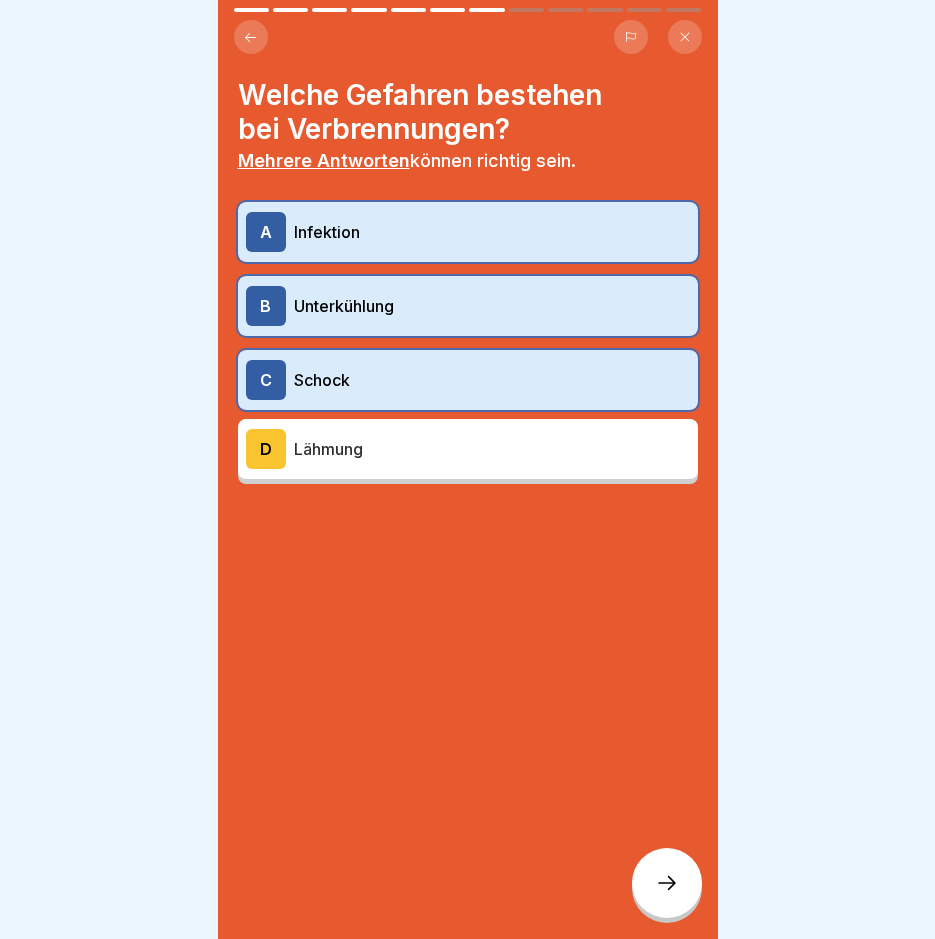 click 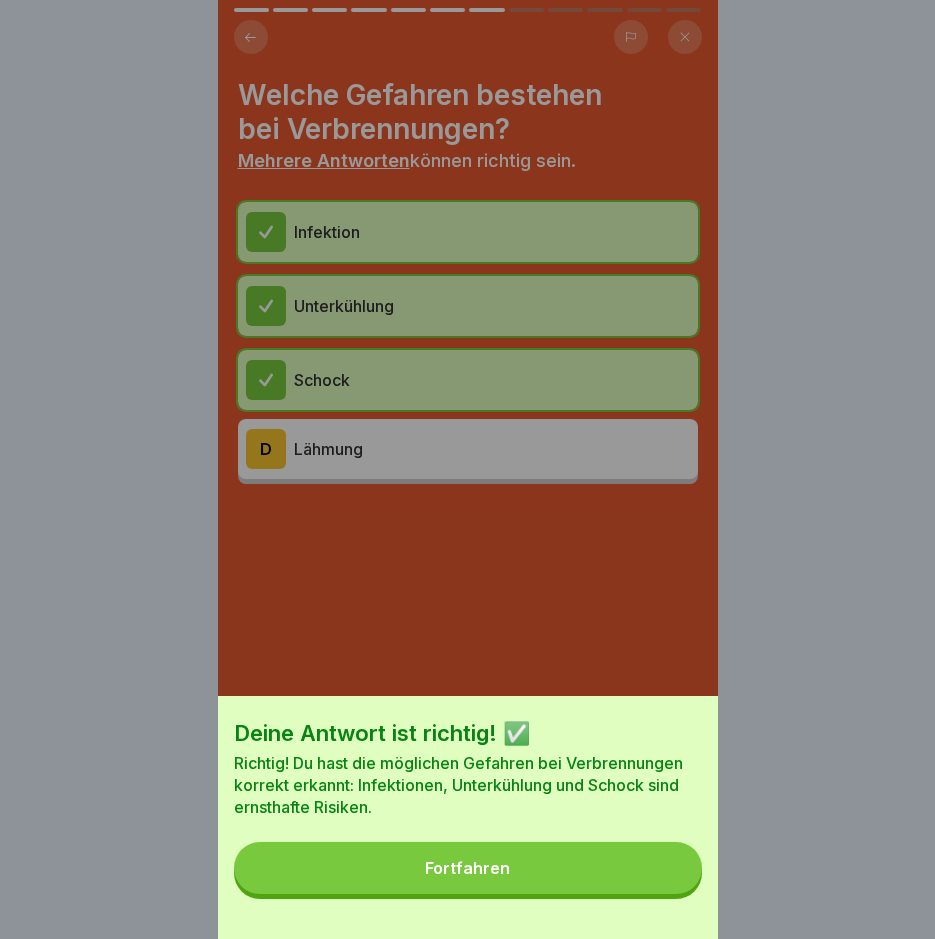 click on "Fortfahren" at bounding box center [468, 868] 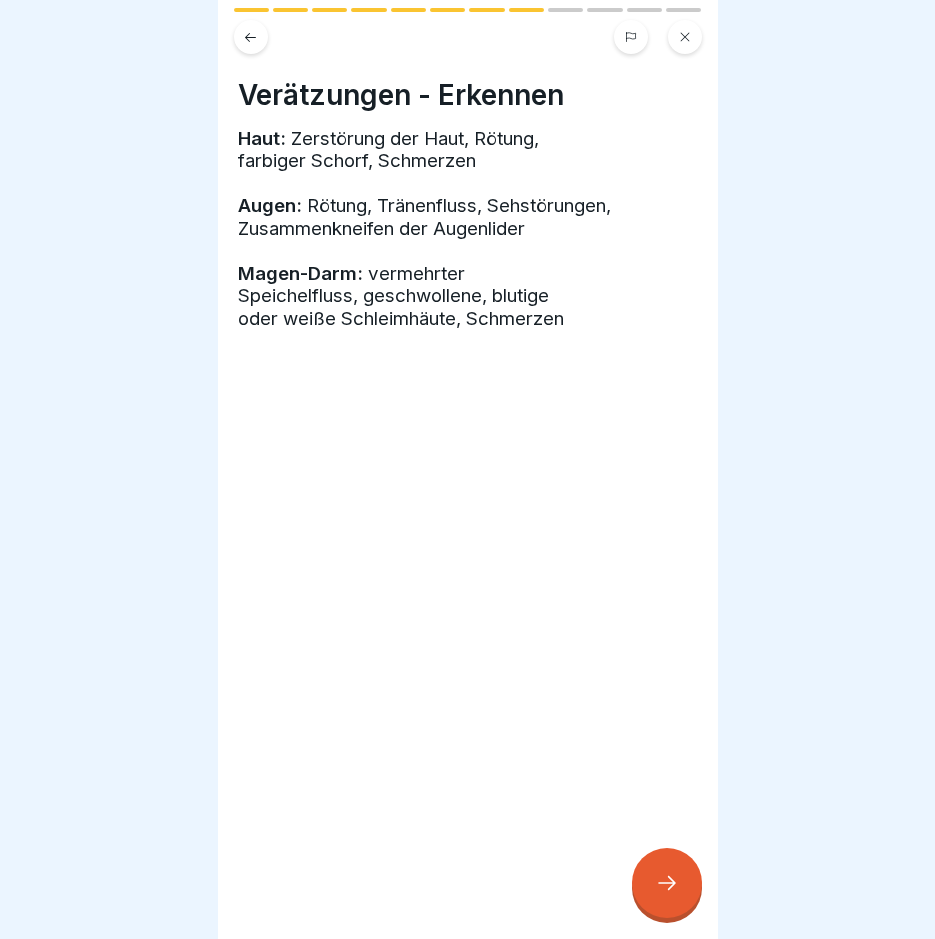 click 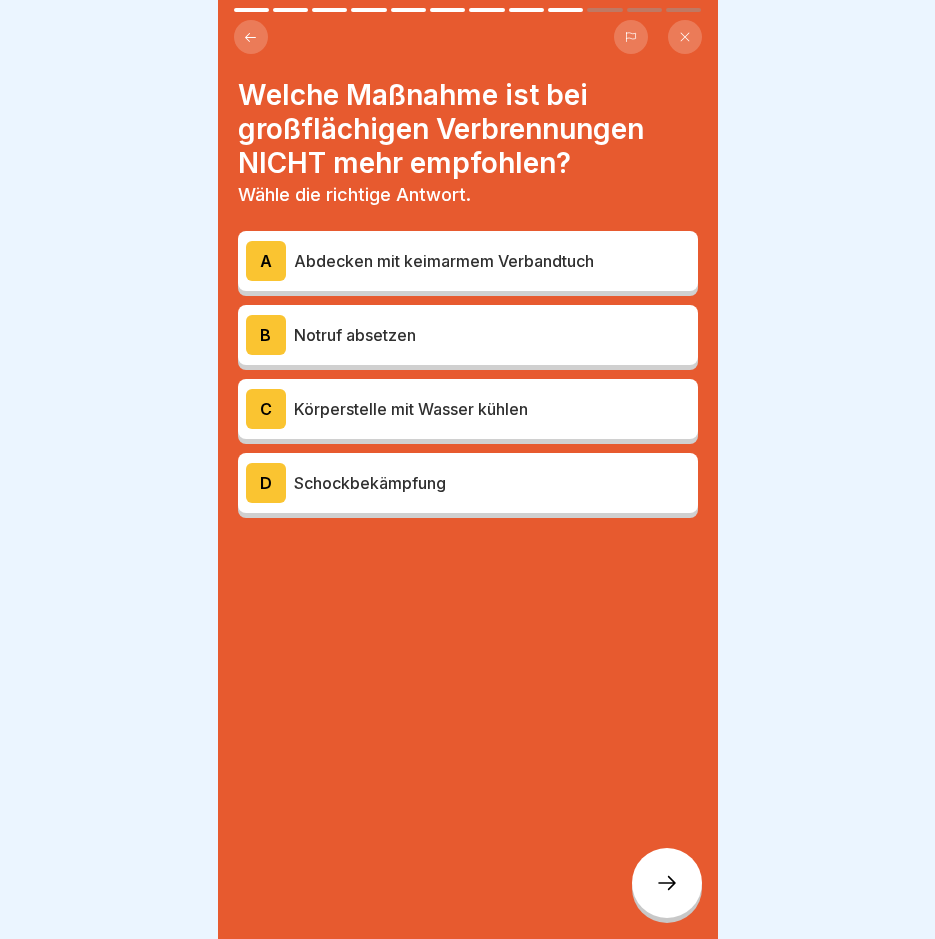 click on "Körperstelle mit Wasser kühlen" at bounding box center [492, 409] 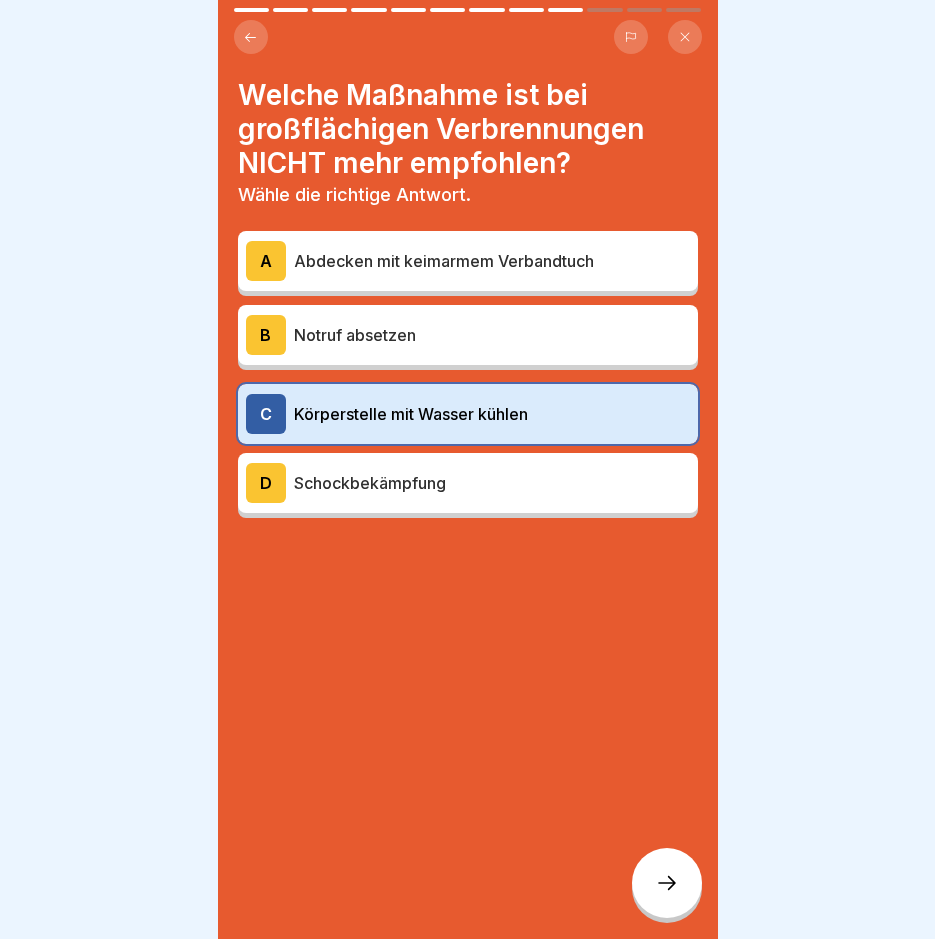 click 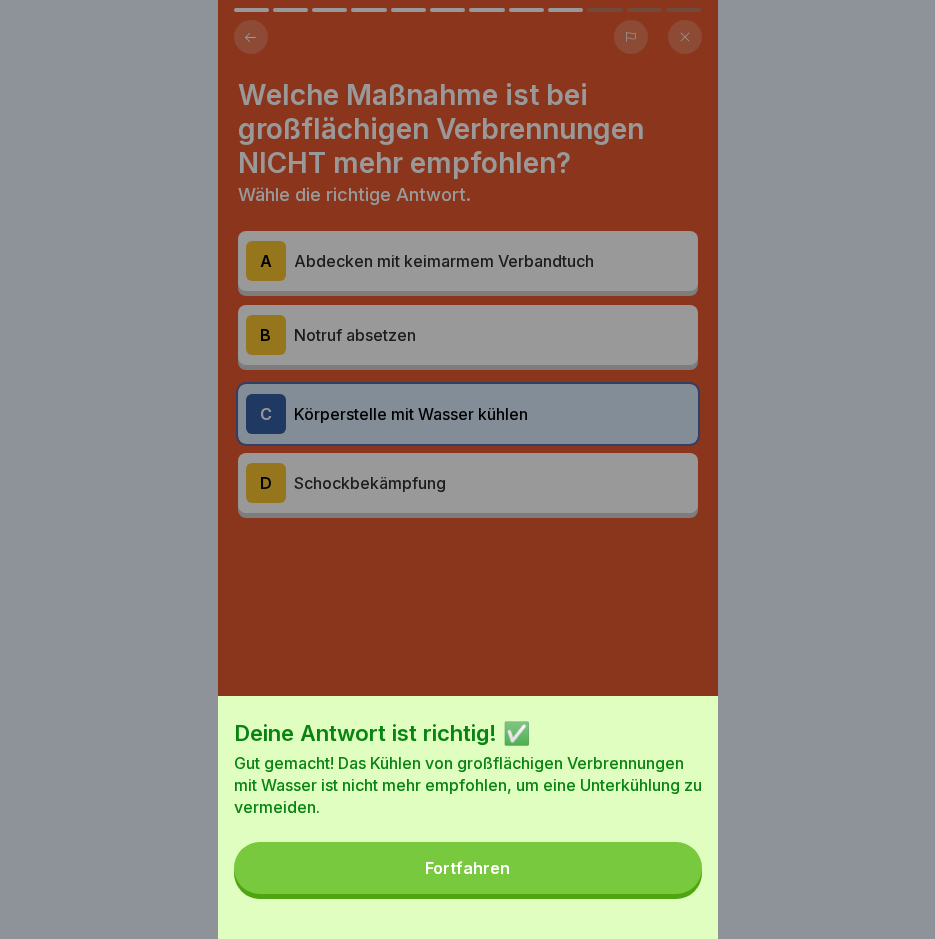 click on "Fortfahren" at bounding box center [468, 868] 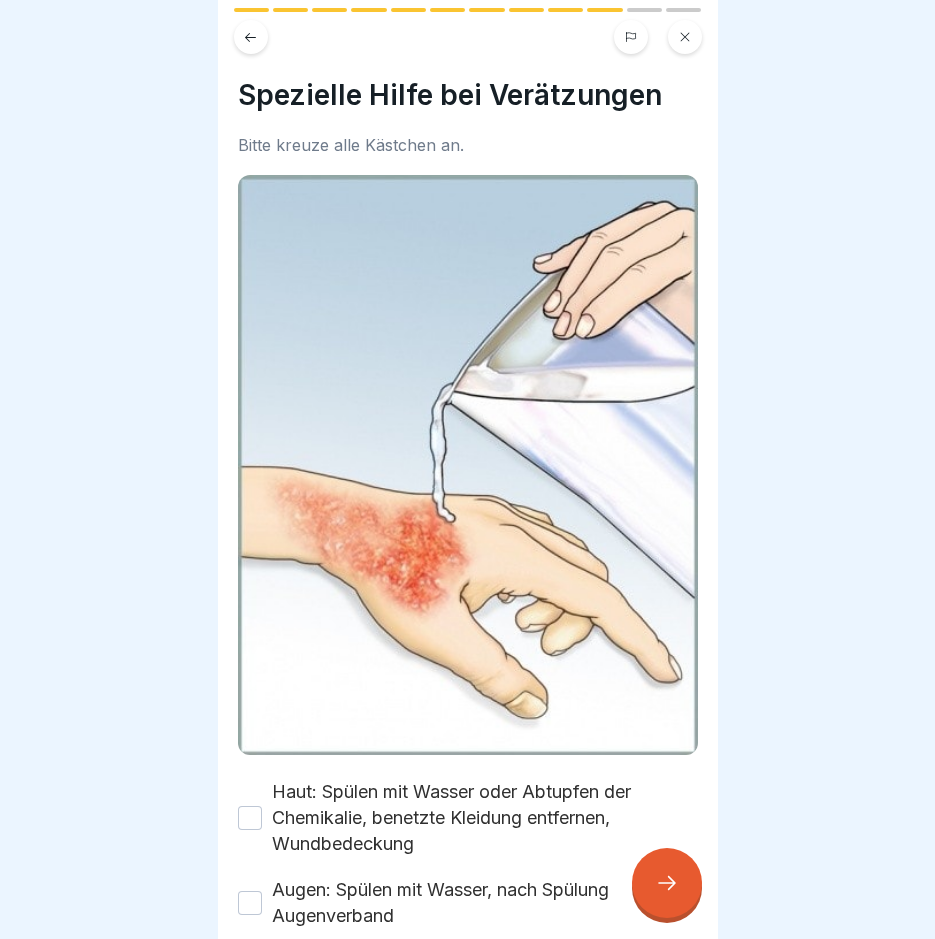 click at bounding box center [667, 883] 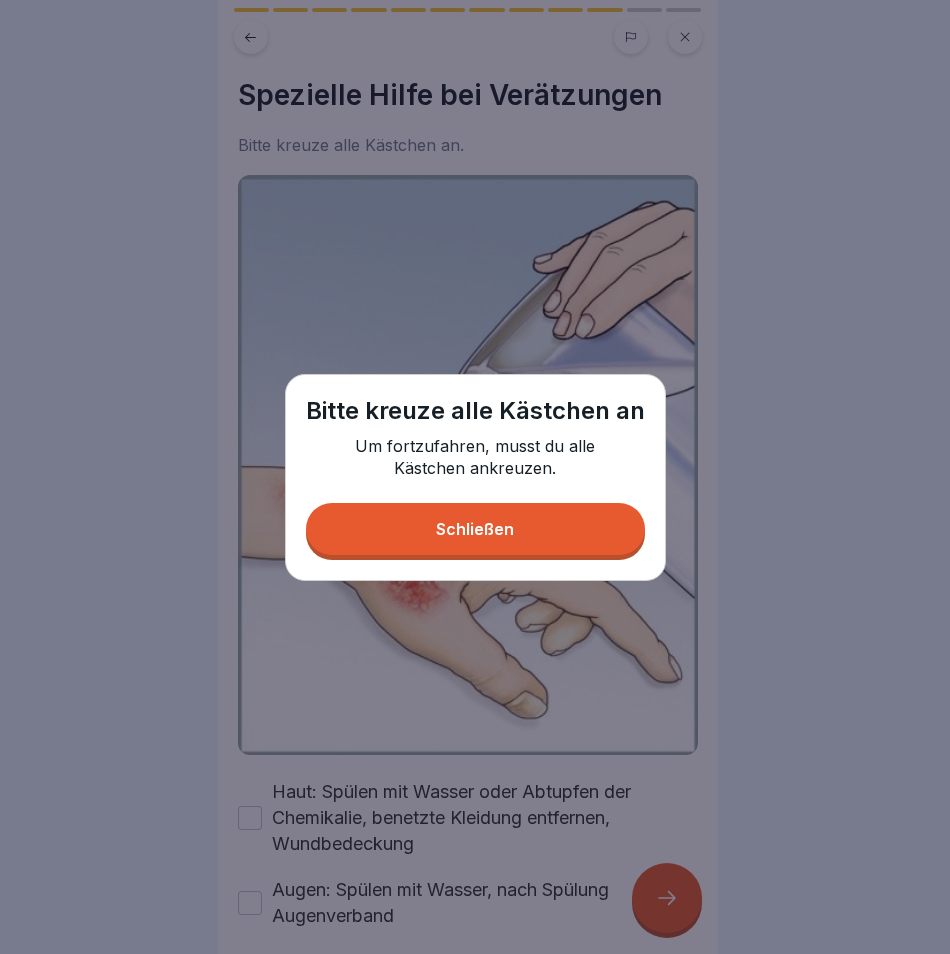 click on "Schließen" at bounding box center [475, 529] 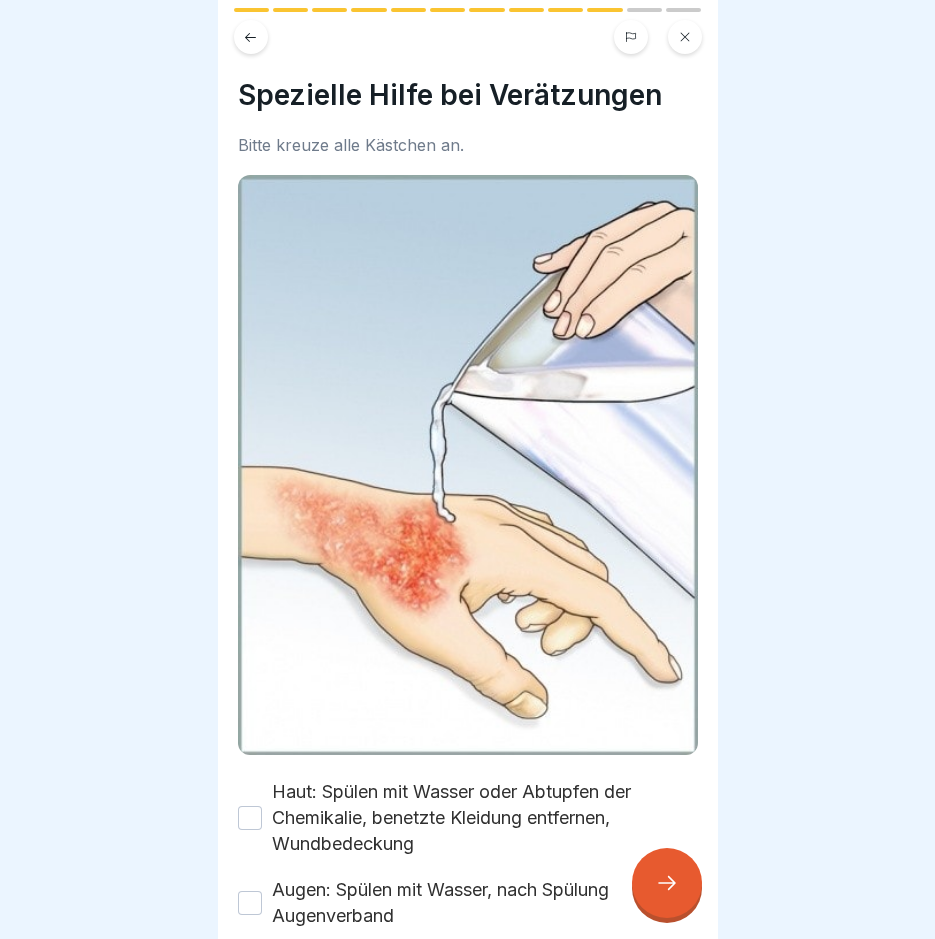 scroll, scrollTop: 163, scrollLeft: 0, axis: vertical 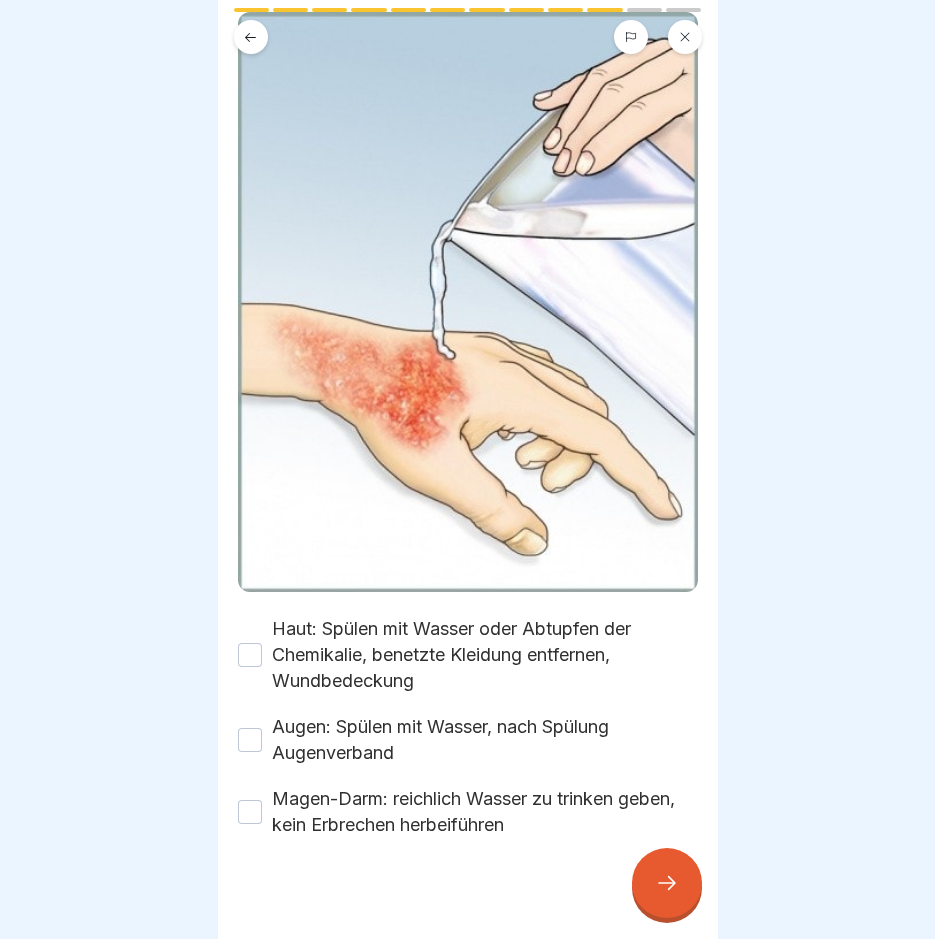 click on "Haut: Spülen mit Wasser oder Abtupfen der Chemikalie, benetzte Kleidung entfernen, Wundbedeckung" at bounding box center (250, 655) 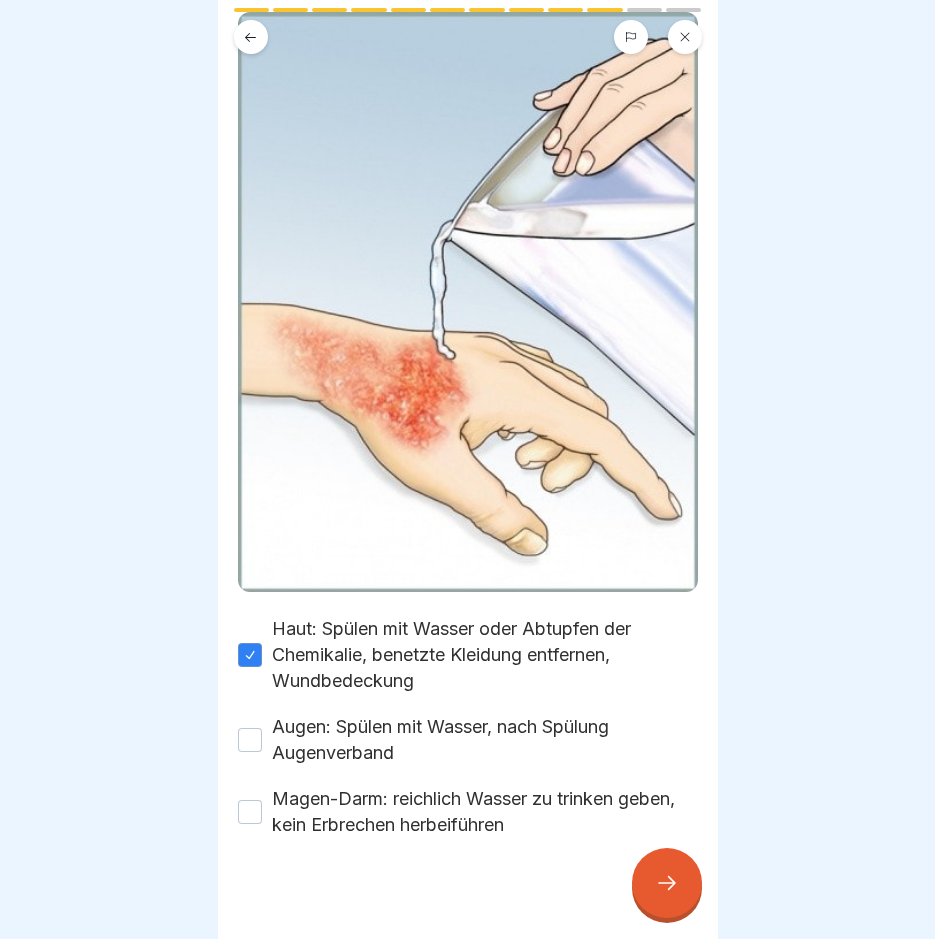click on "Augen: Spülen mit Wasser, nach Spülung Augenverband" at bounding box center [250, 740] 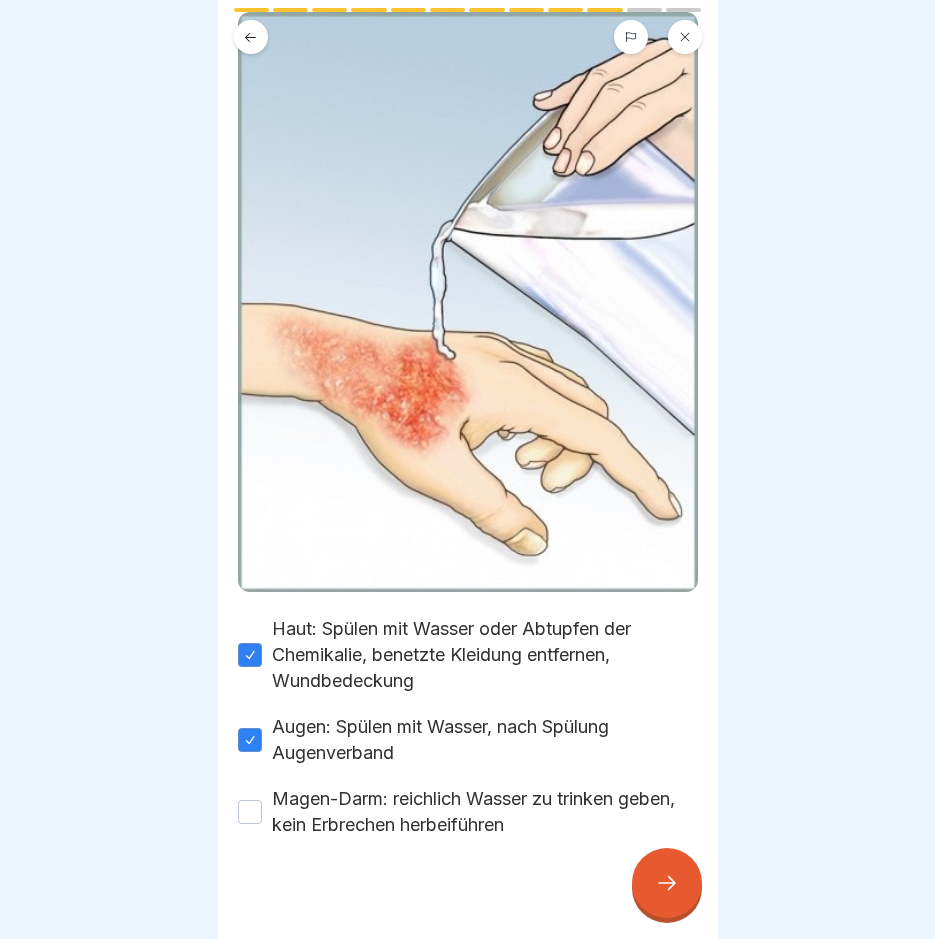 click on "Magen-Darm: reichlich Wasser zu trinken geben, kein Erbrechen herbeiführen" at bounding box center [250, 812] 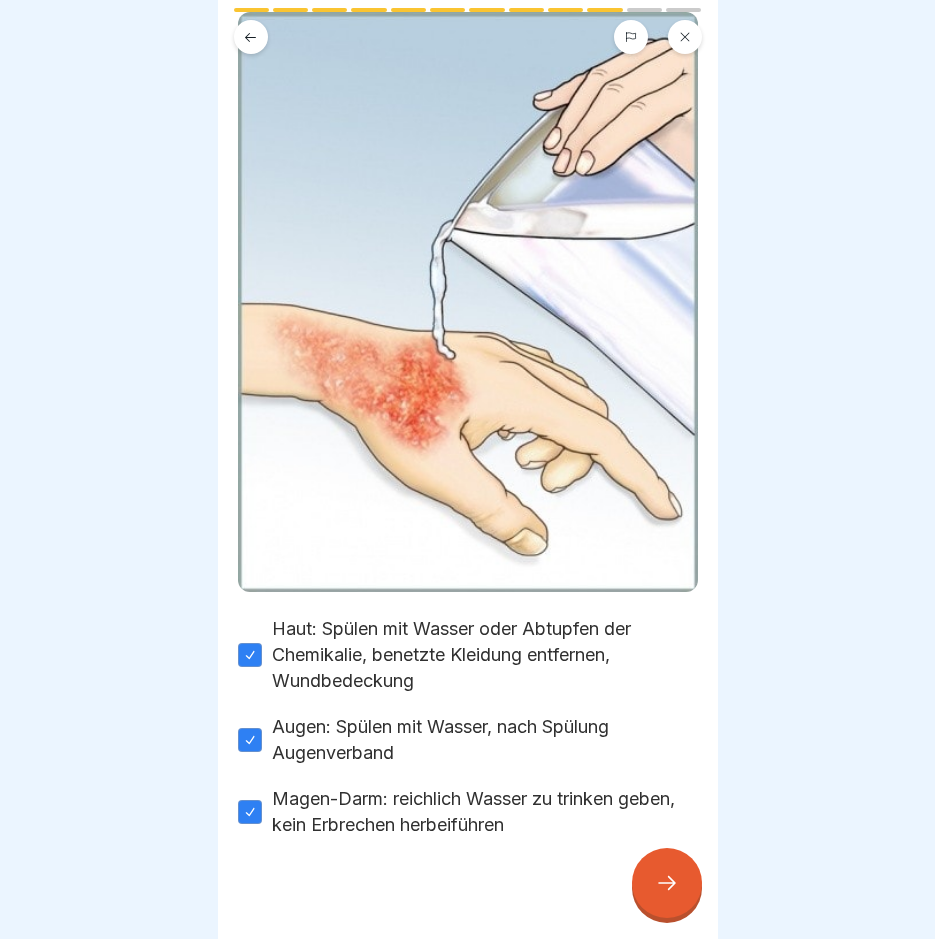 click at bounding box center (667, 883) 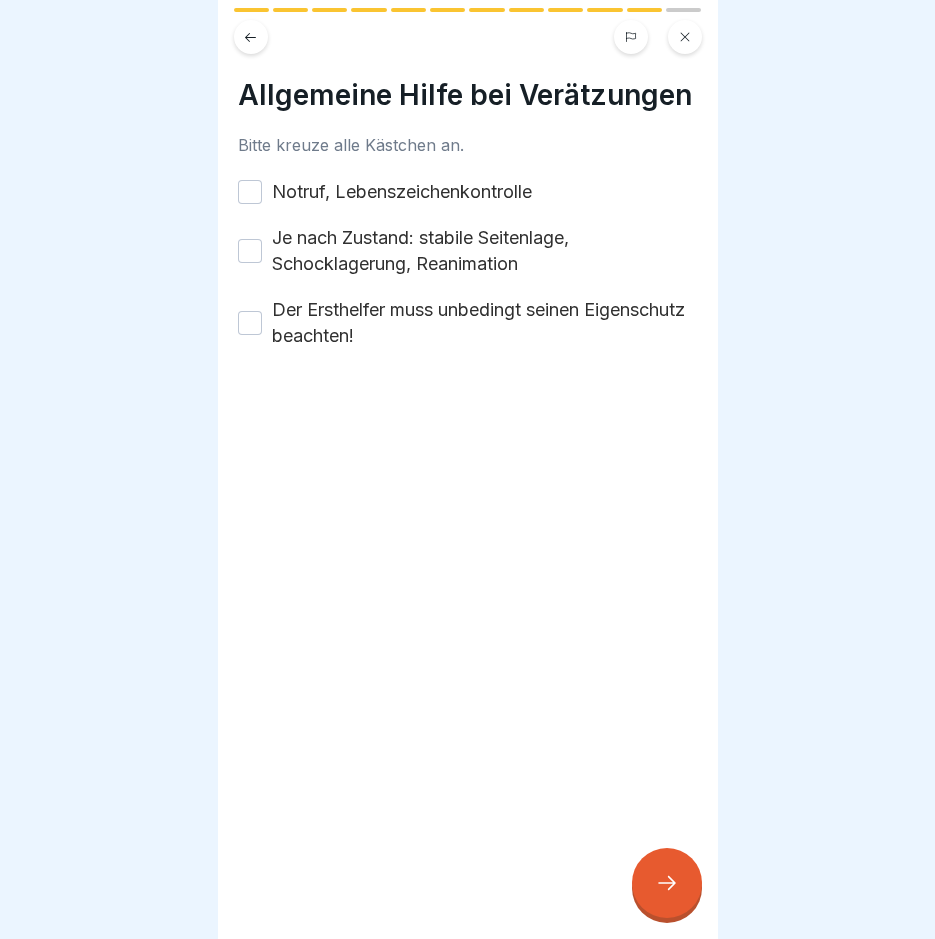 click on "Notruf, Lebenszeichenkontrolle" at bounding box center (250, 192) 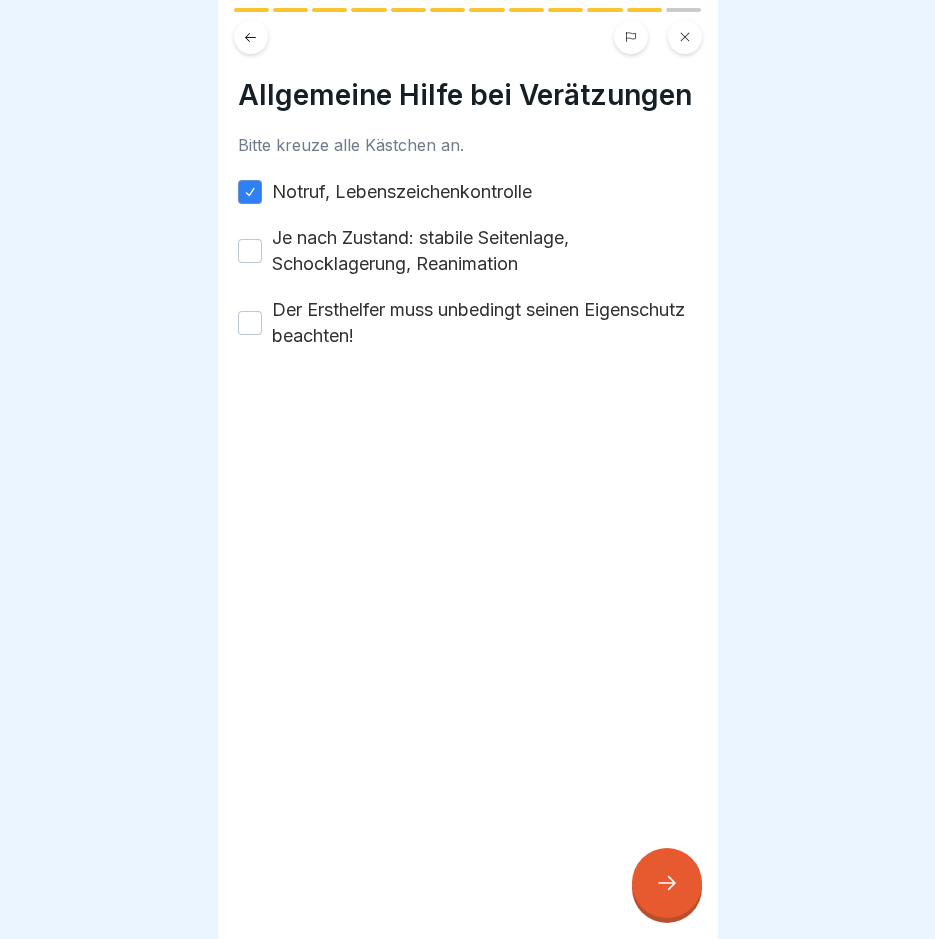 click on "Je nach Zustand: stabile Seitenlage, Schocklagerung, Reanimation" at bounding box center [468, 251] 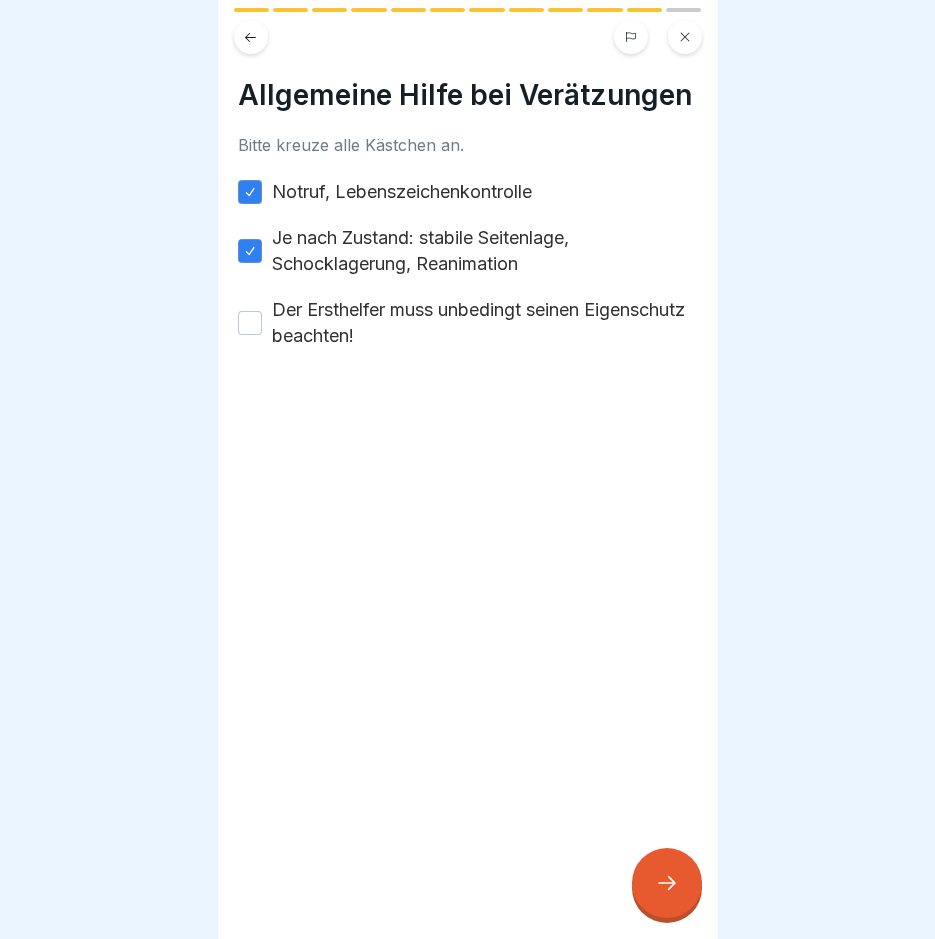 click on "Der Ersthelfer muss unbedingt seinen Eigenschutz beachten!" at bounding box center (250, 323) 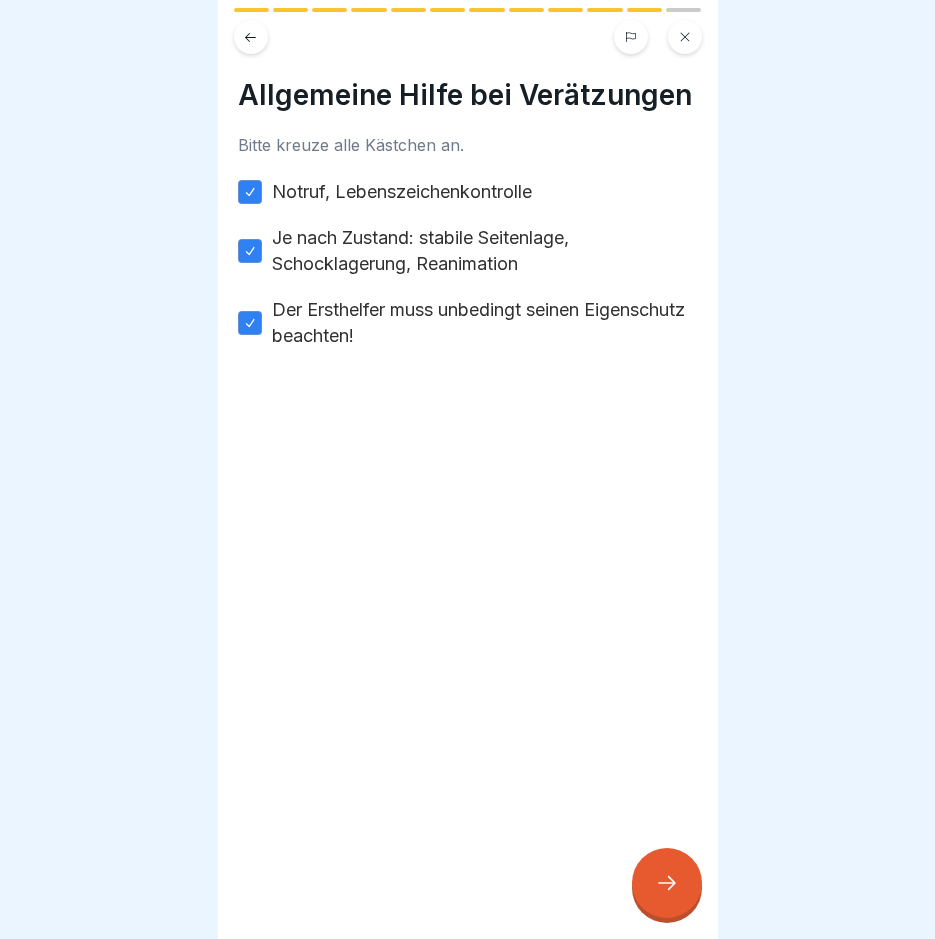 click 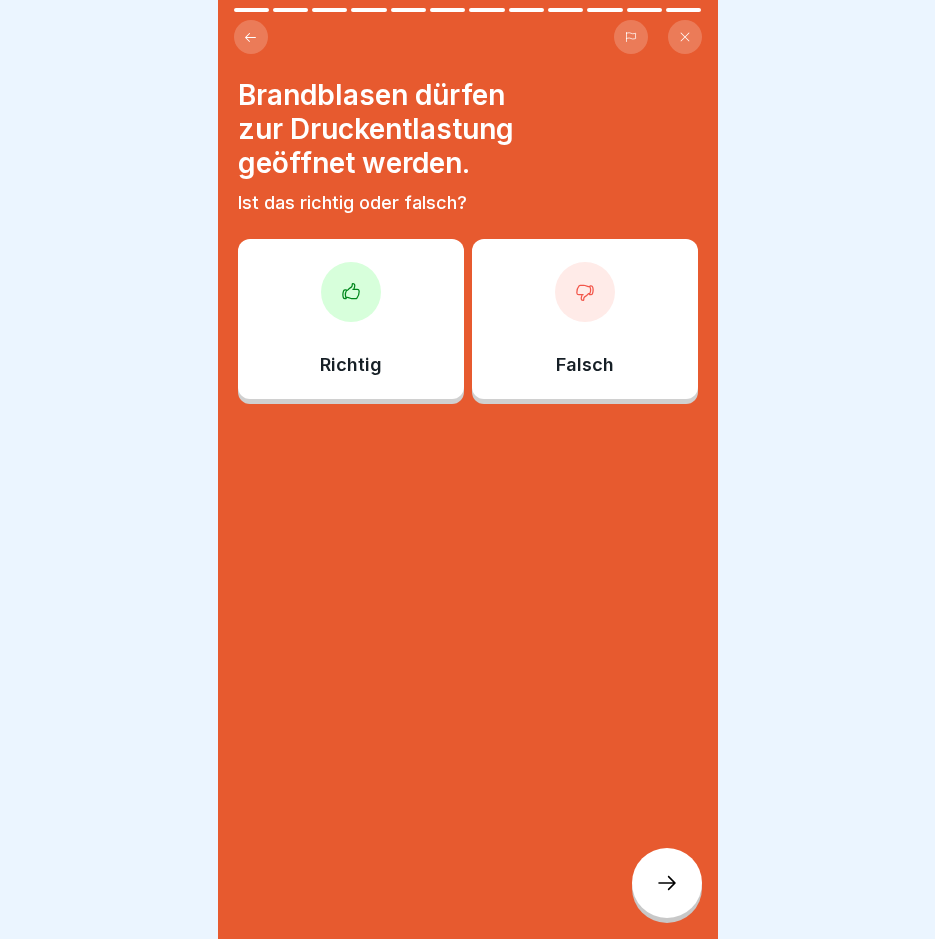 click on "Richtig" at bounding box center (351, 319) 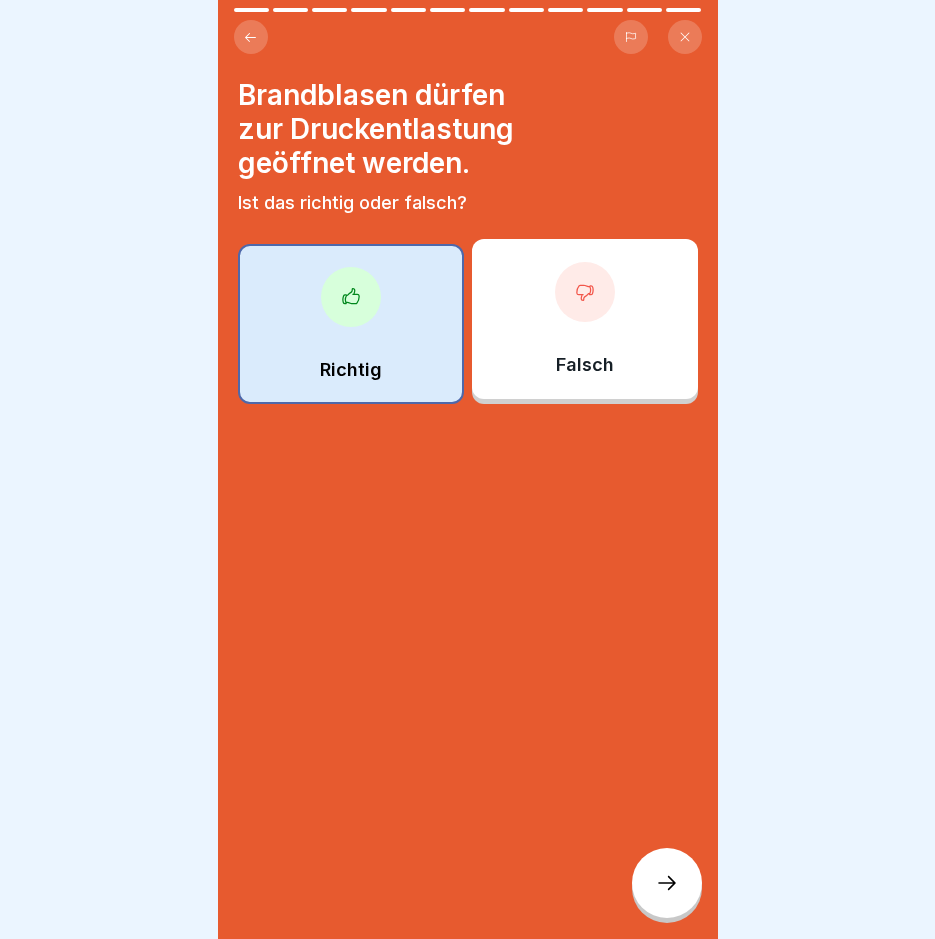 click 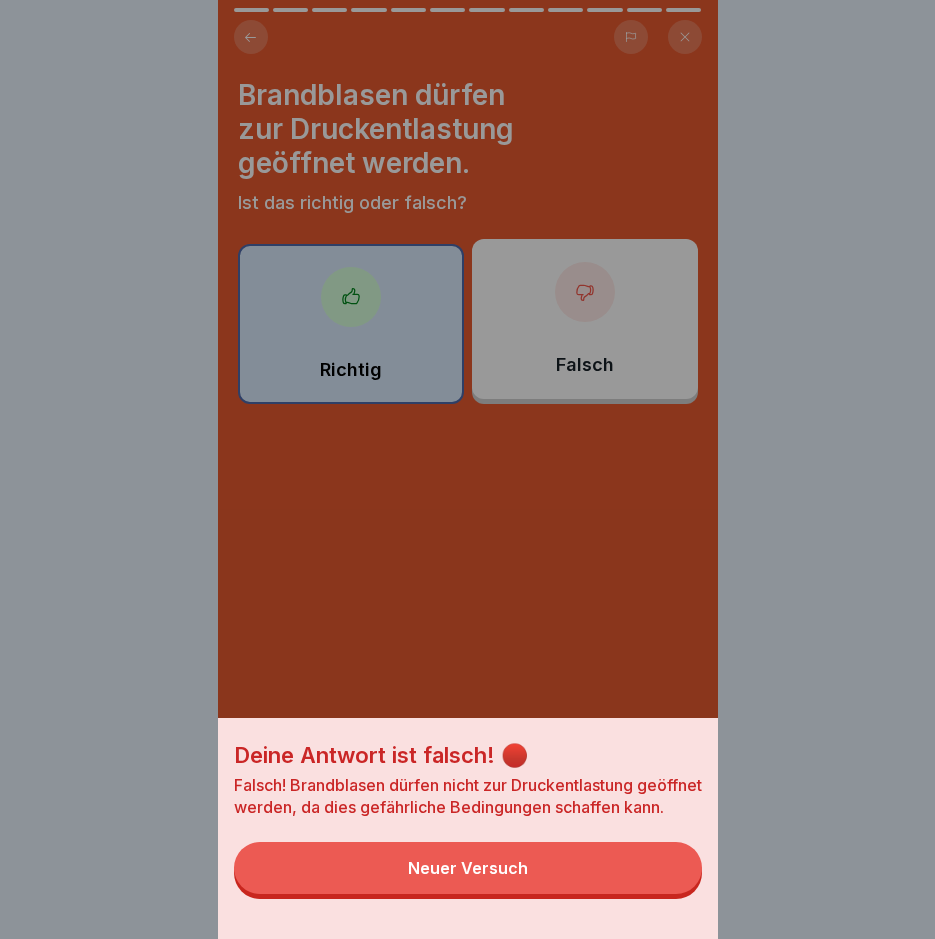 click on "Neuer Versuch" at bounding box center [468, 868] 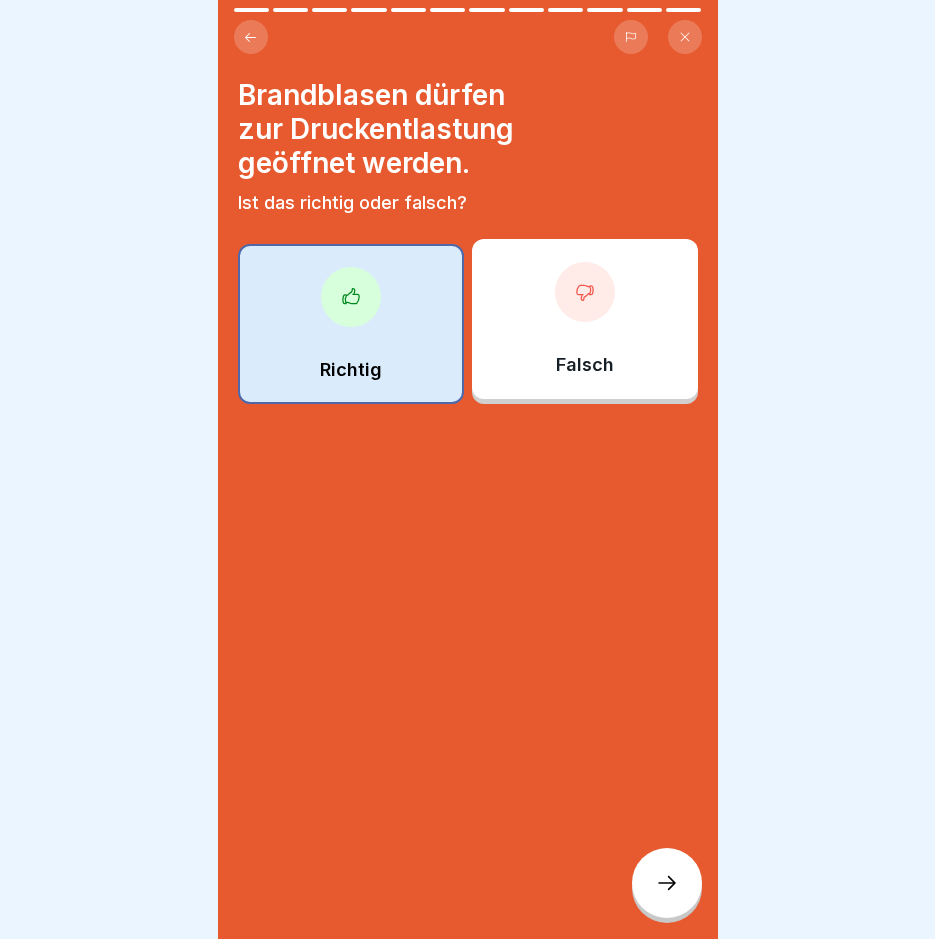 click on "Falsch" at bounding box center (585, 319) 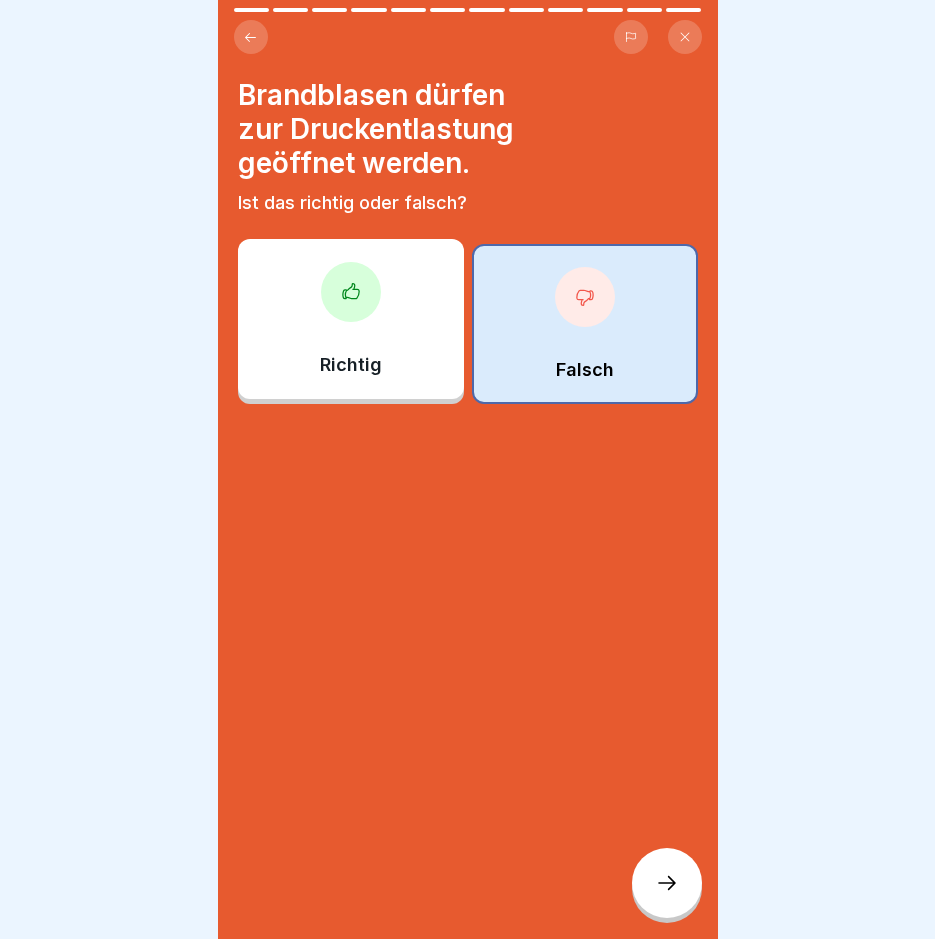 click 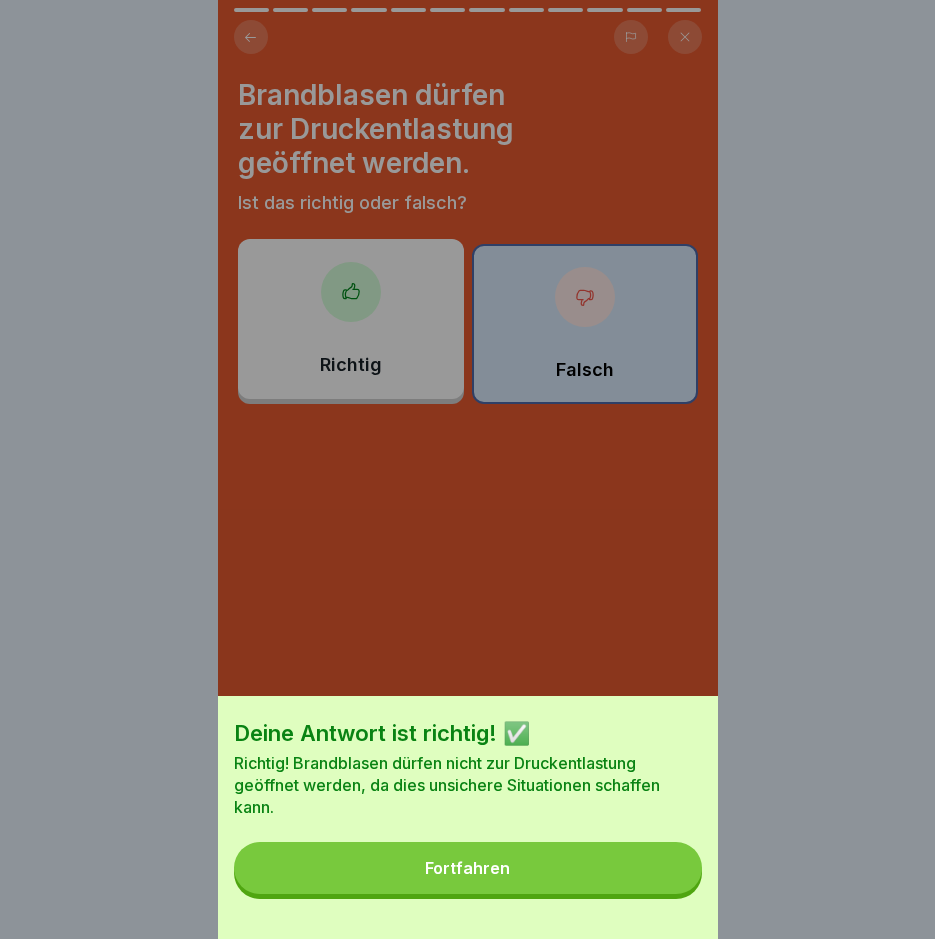 click on "Fortfahren" at bounding box center [468, 868] 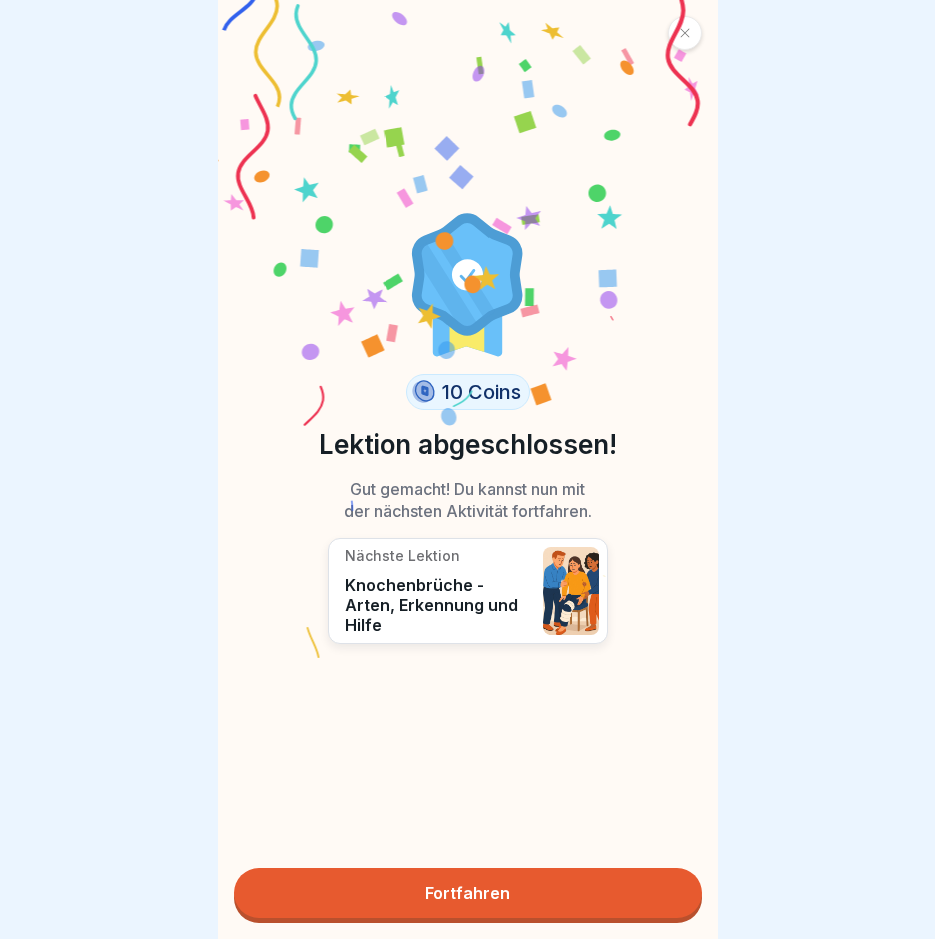 click on "Fortfahren" at bounding box center [468, 893] 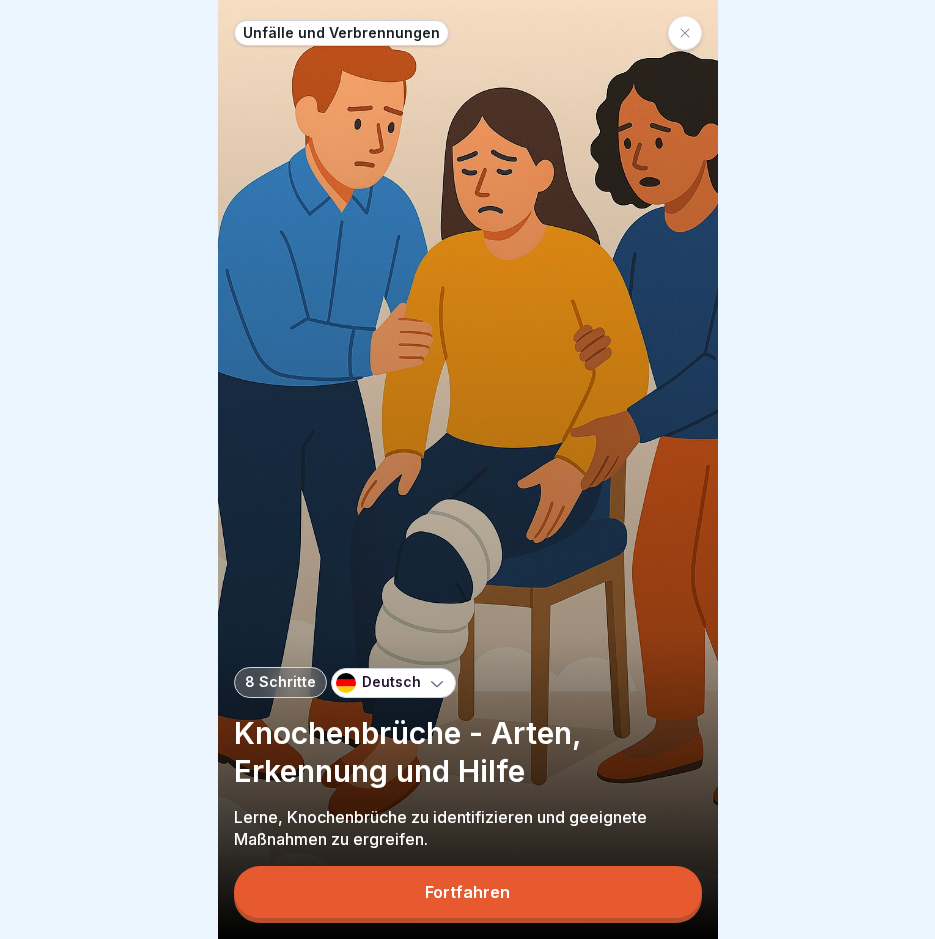 click on "Fortfahren" at bounding box center [468, 892] 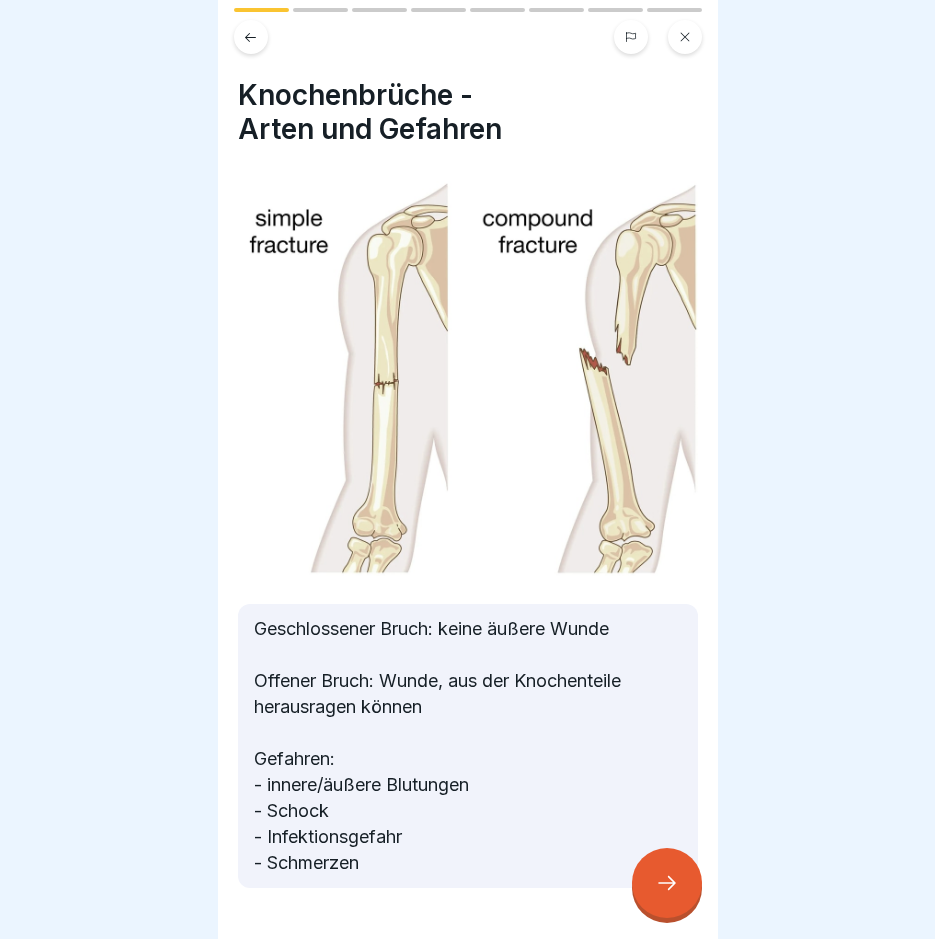 click 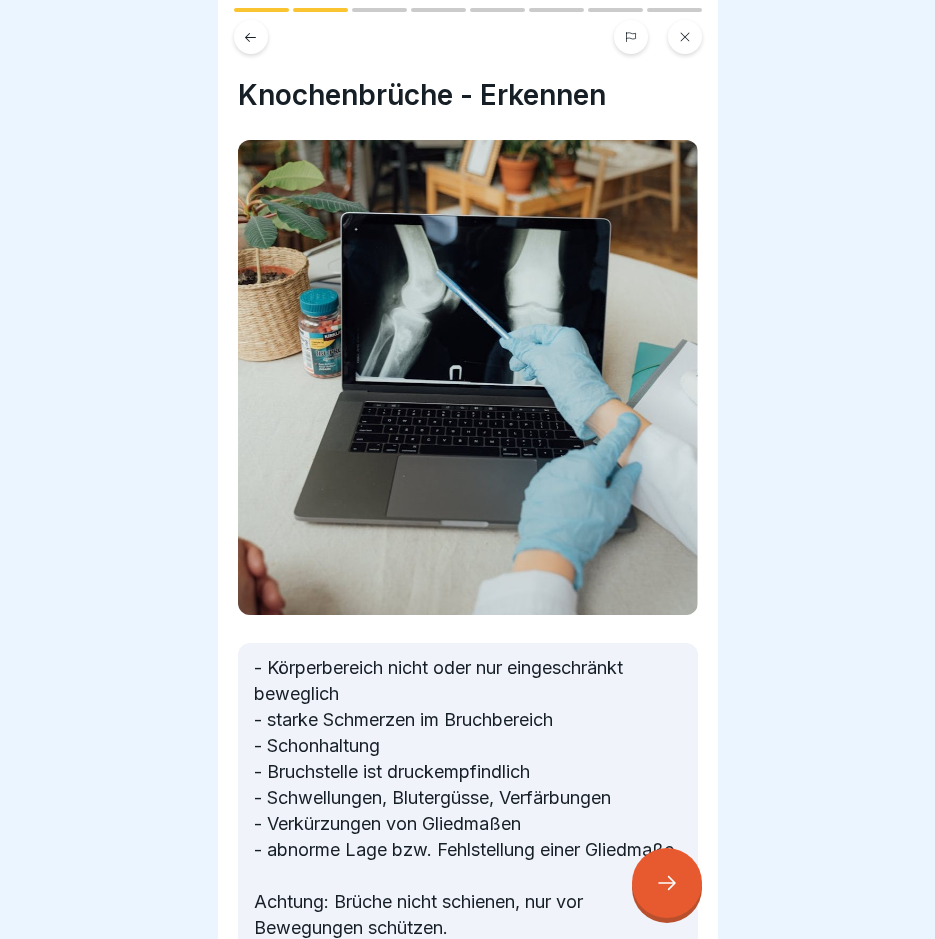 click 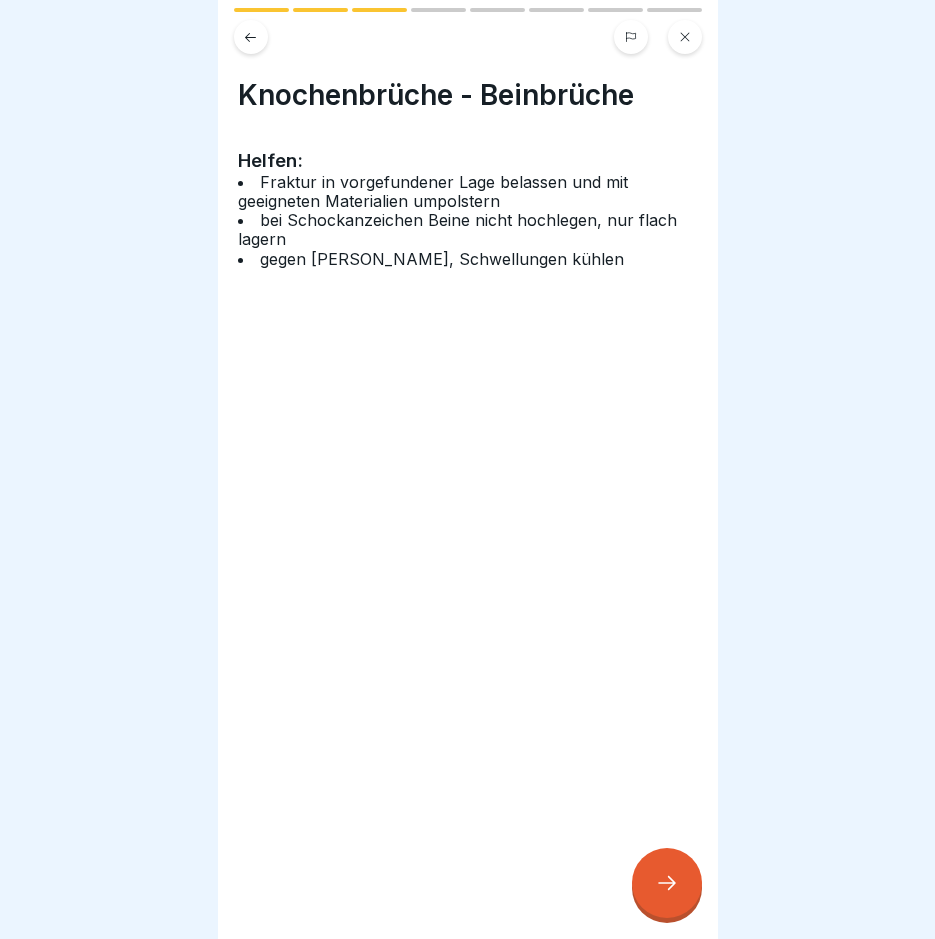 click 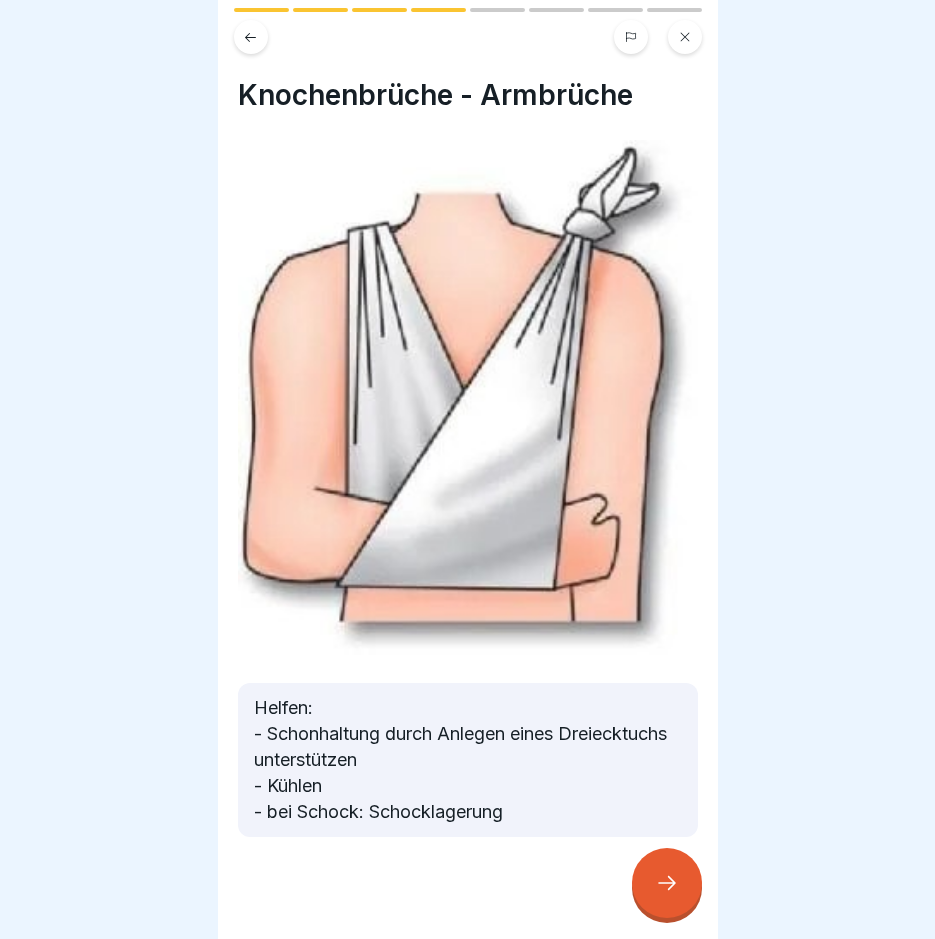 click 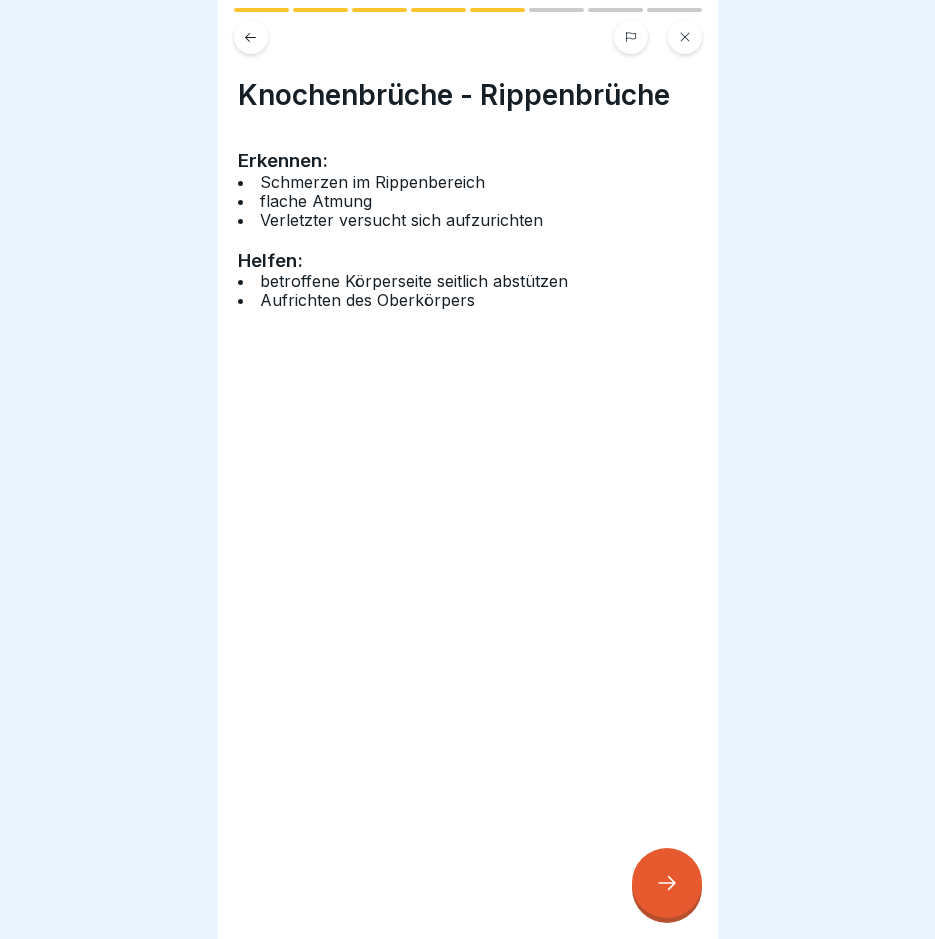 click 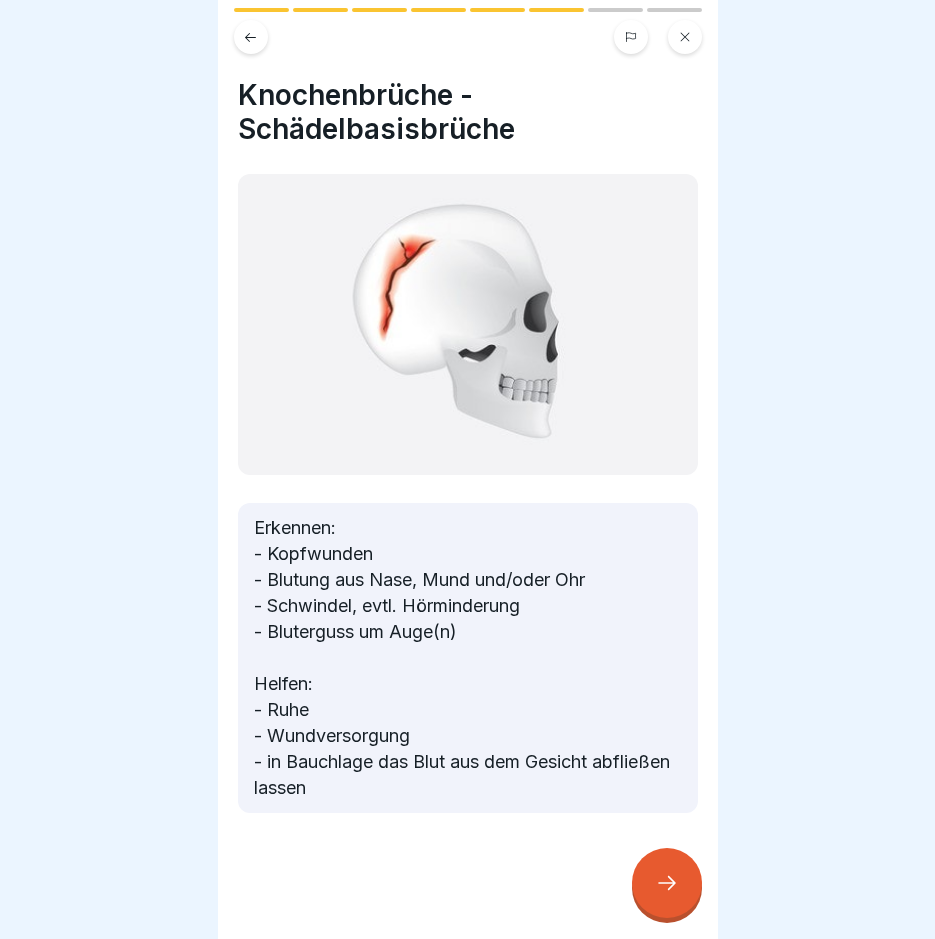 click 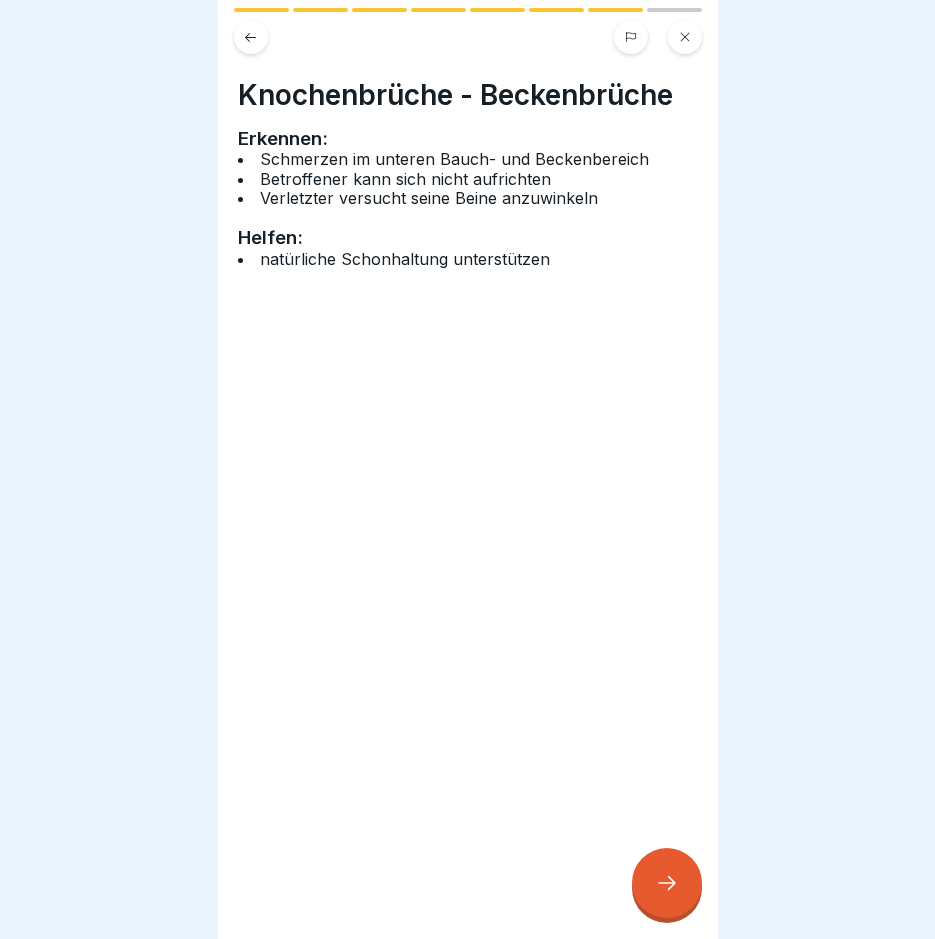 click 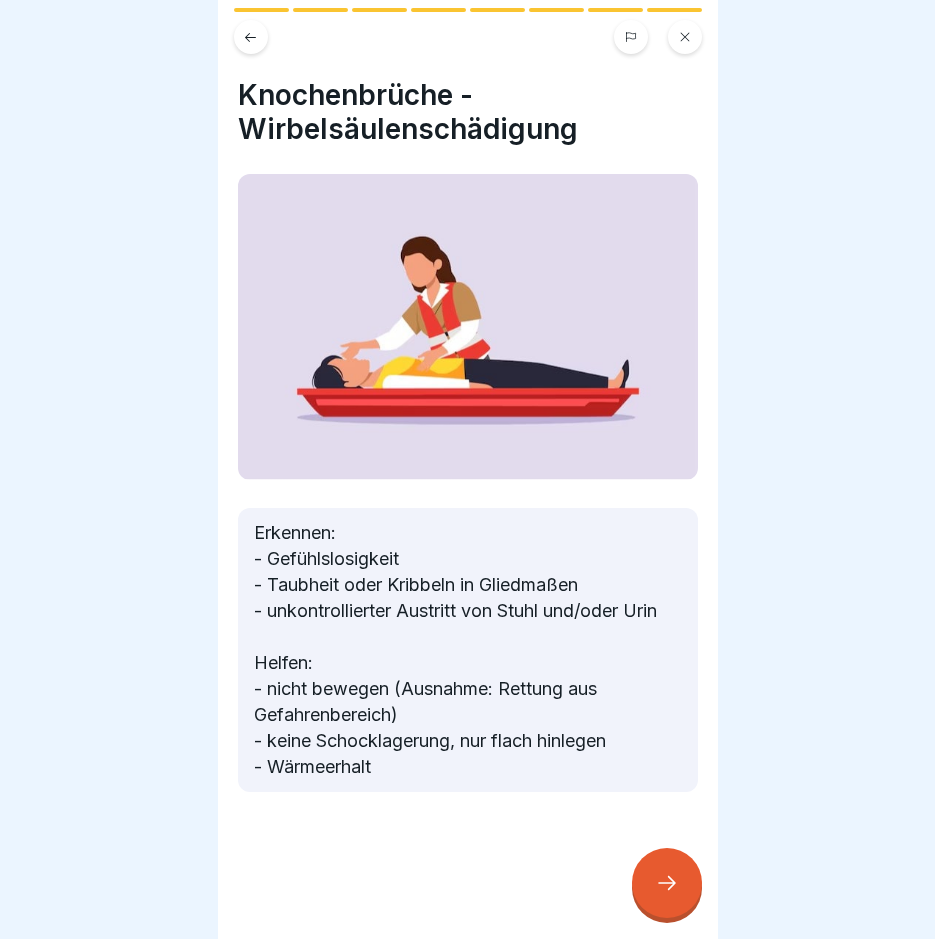 click 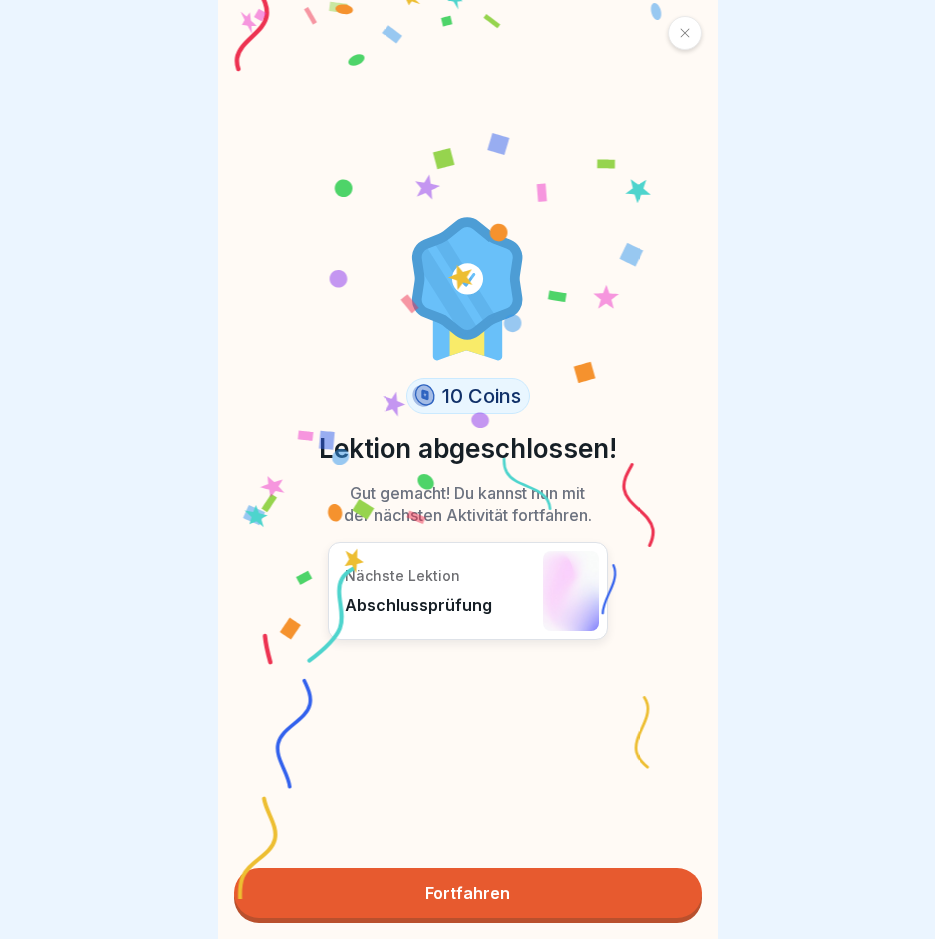 click on "Fortfahren" at bounding box center (468, 893) 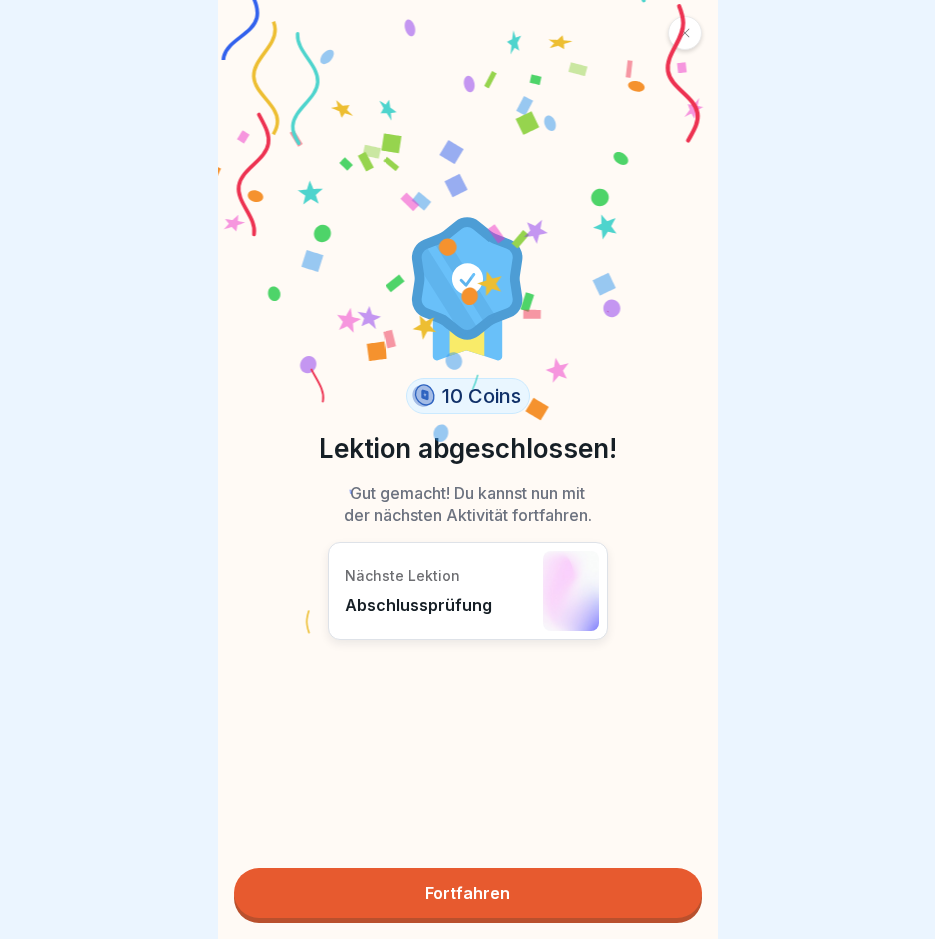 click on "Fortfahren" at bounding box center (468, 893) 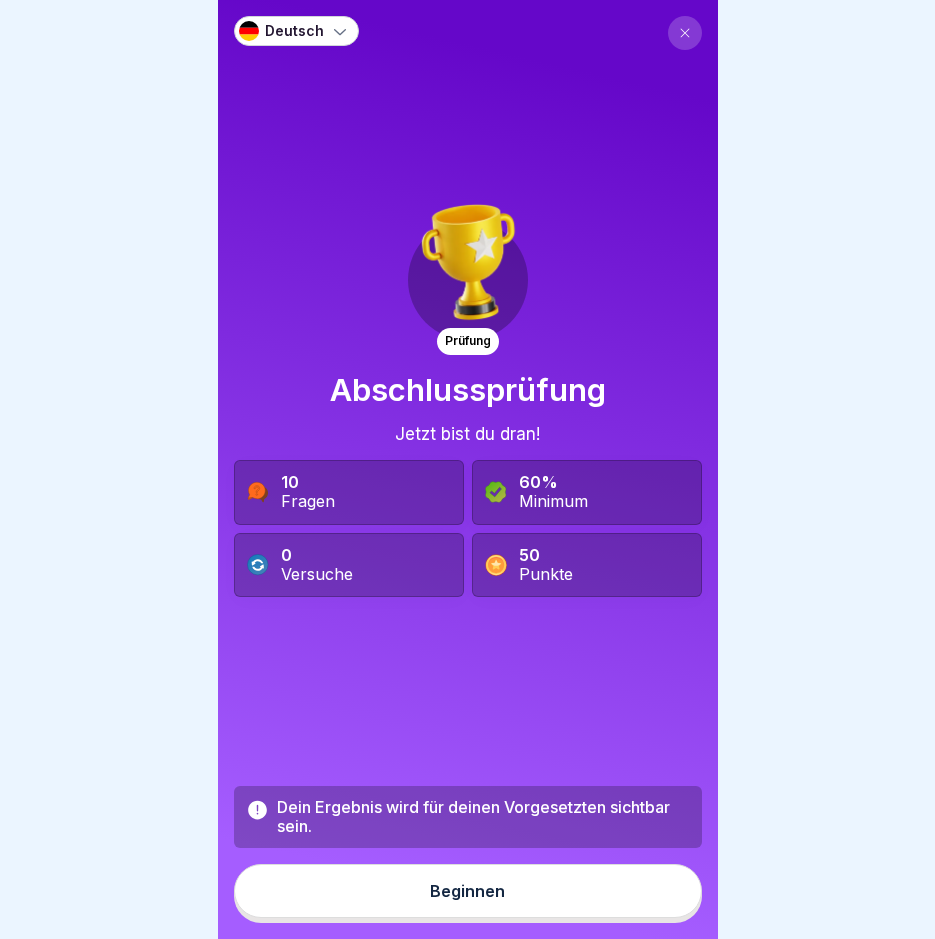 scroll, scrollTop: 15, scrollLeft: 0, axis: vertical 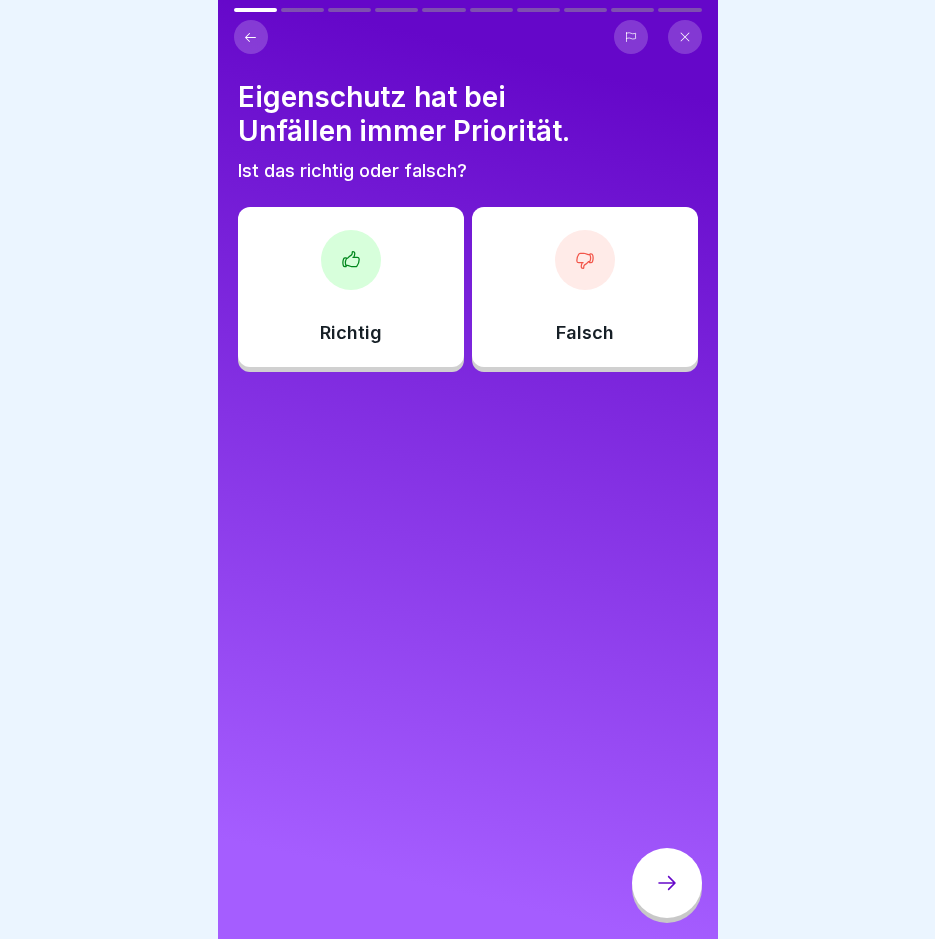 click on "Richtig" at bounding box center (351, 287) 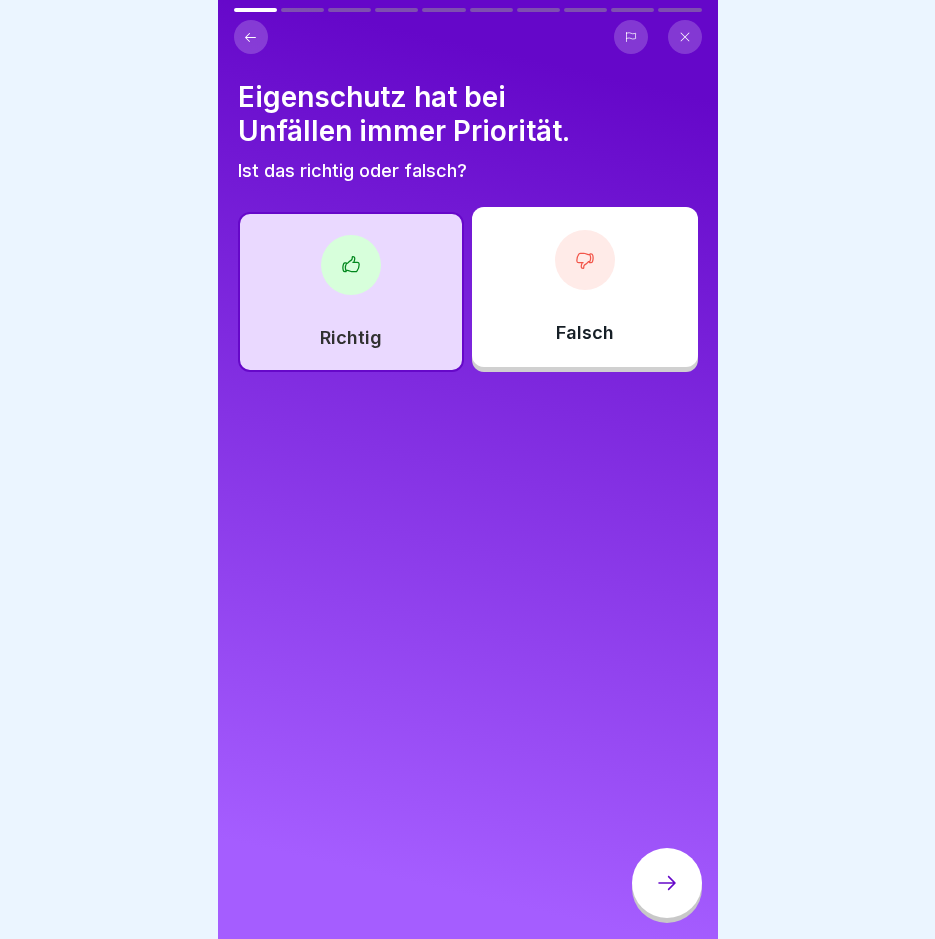 click at bounding box center (667, 883) 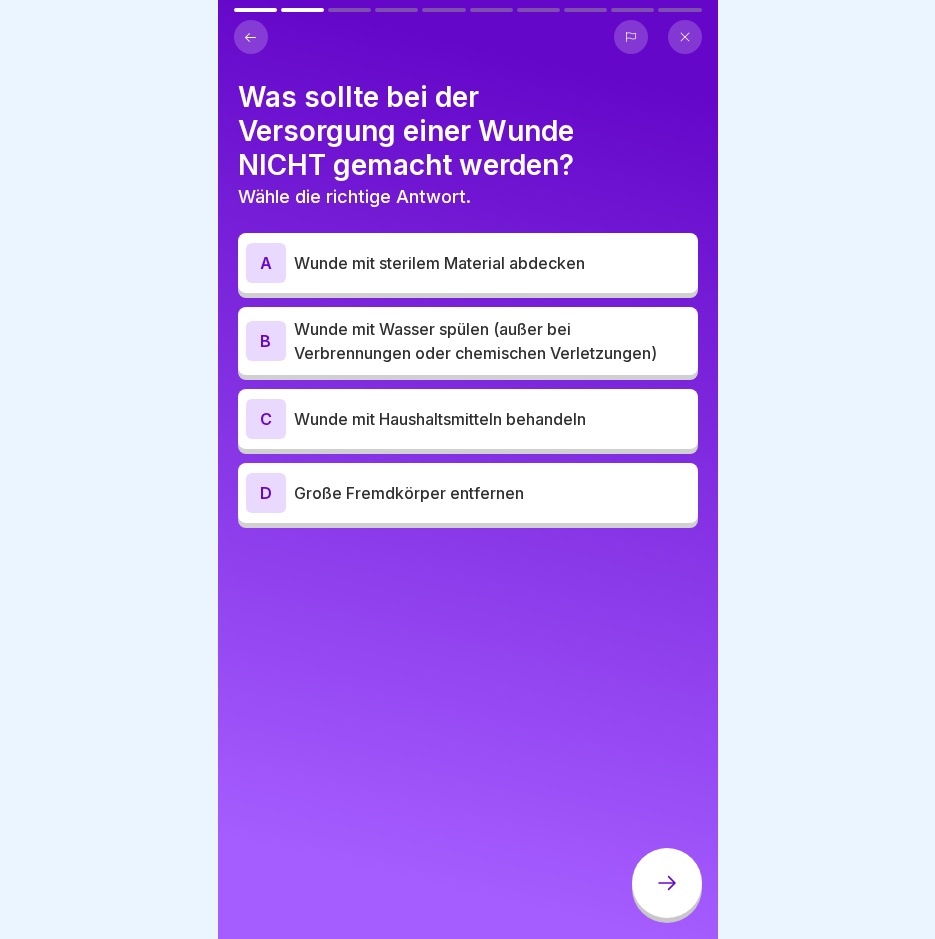 click on "Wunde mit Haushaltsmitteln behandeln" at bounding box center (492, 419) 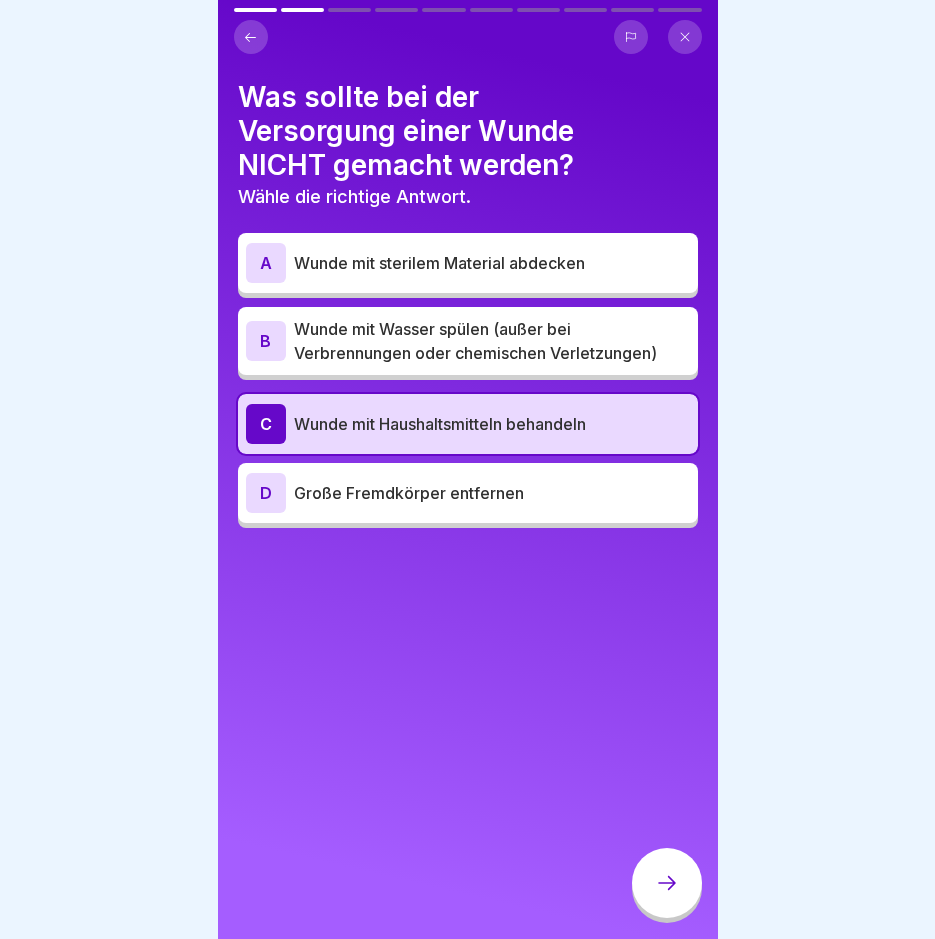 click 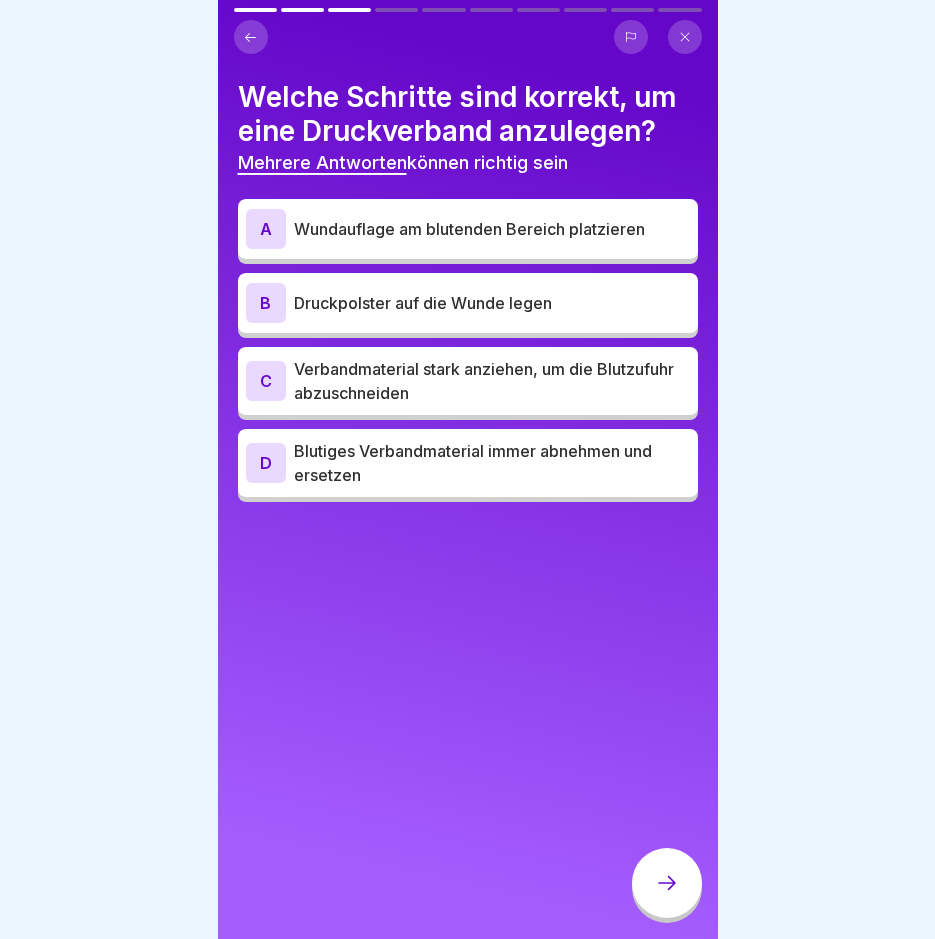 click 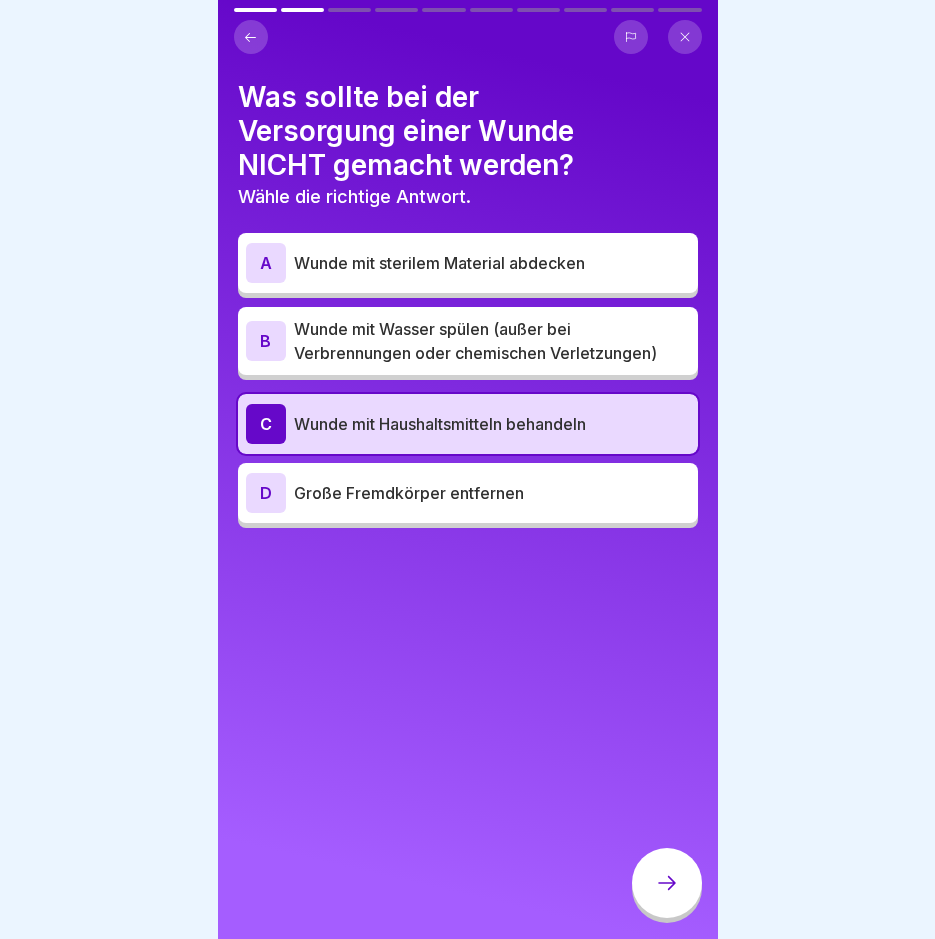 click 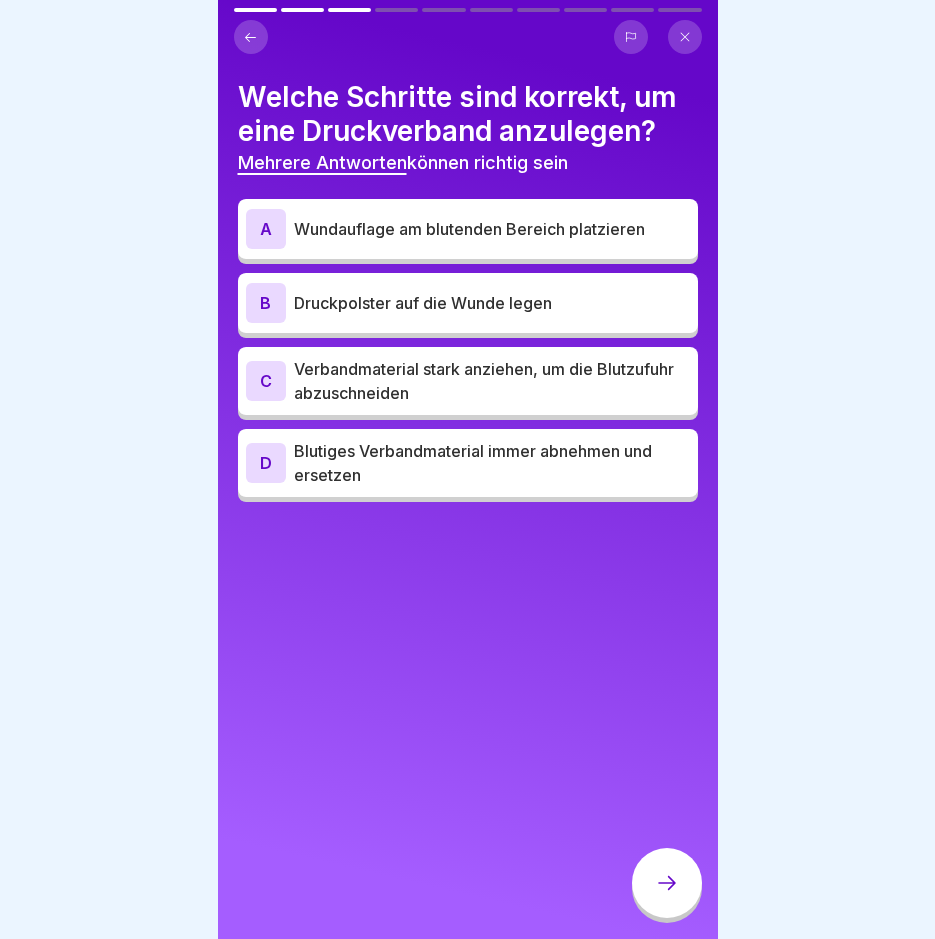 click on "Wundauflage am blutenden Bereich platzieren" at bounding box center (492, 229) 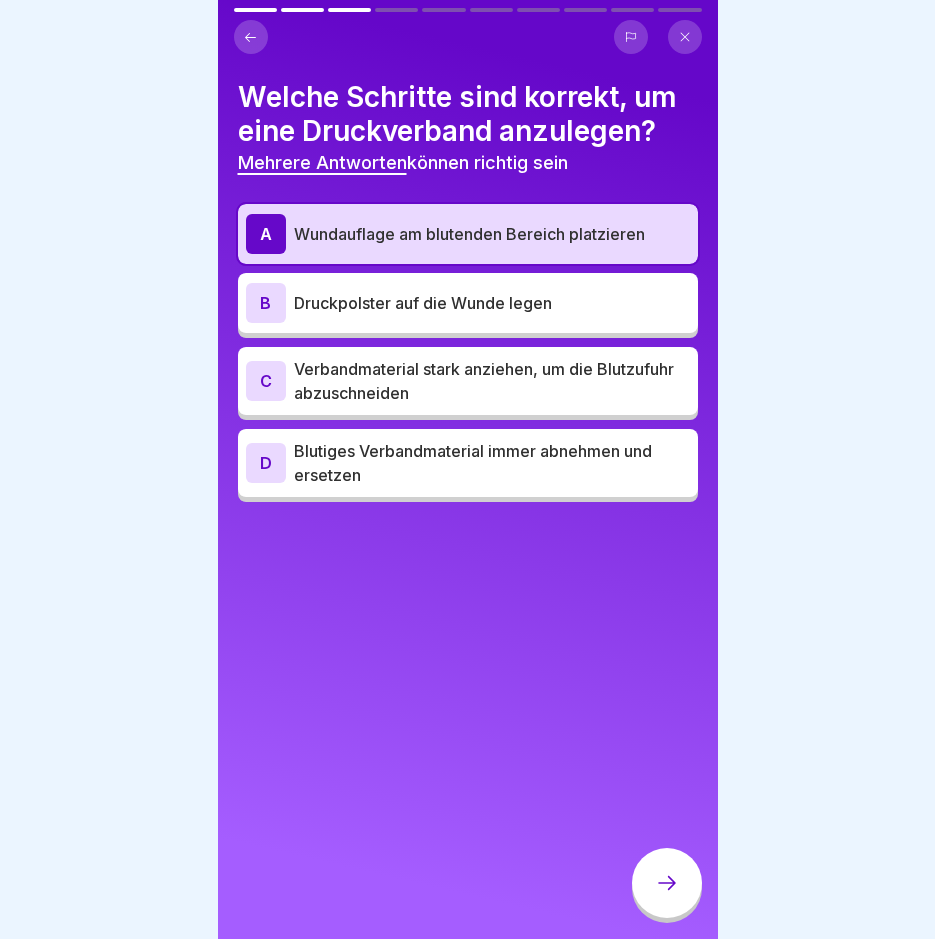 click on "Druckpolster auf die Wunde legen" at bounding box center (492, 303) 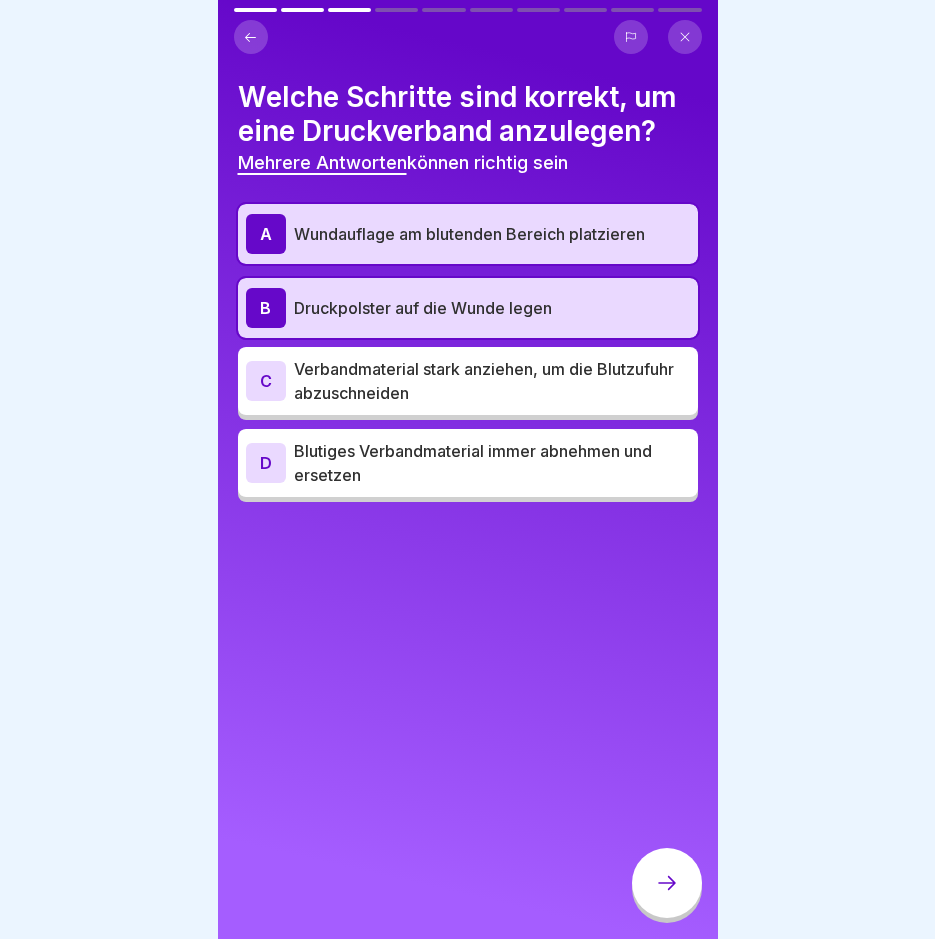 click on "Blutiges Verbandmaterial immer abnehmen und ersetzen" at bounding box center [492, 463] 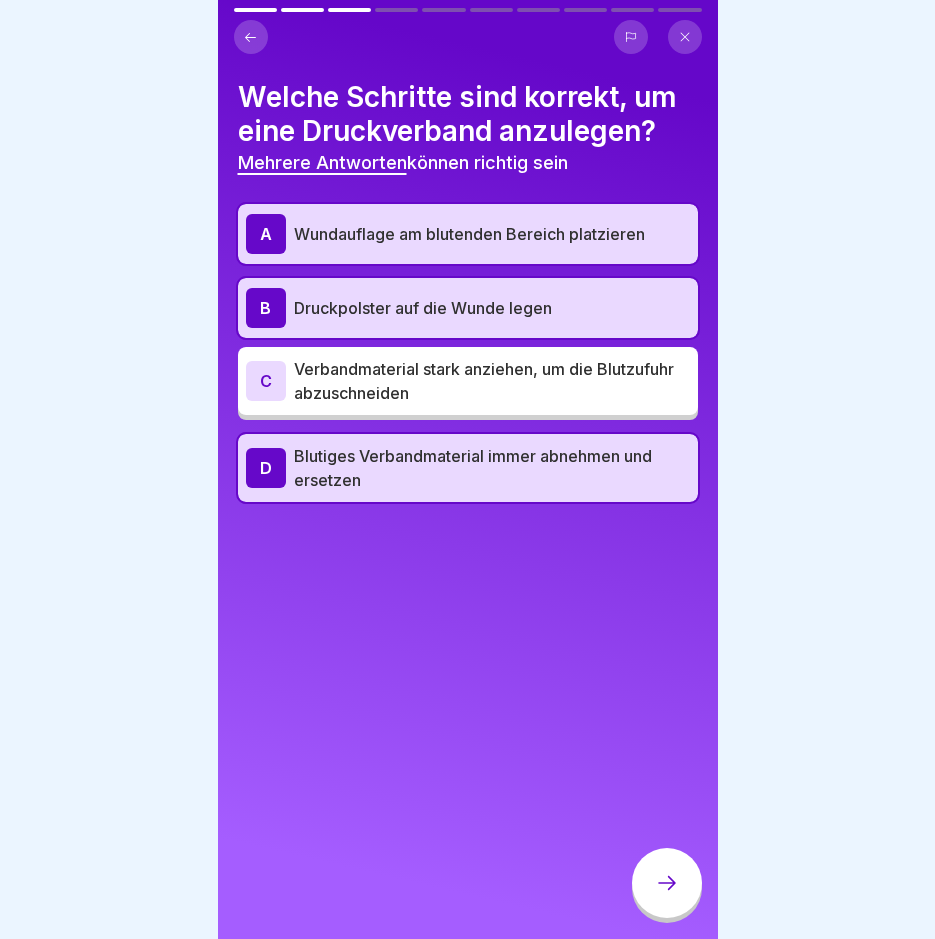 click 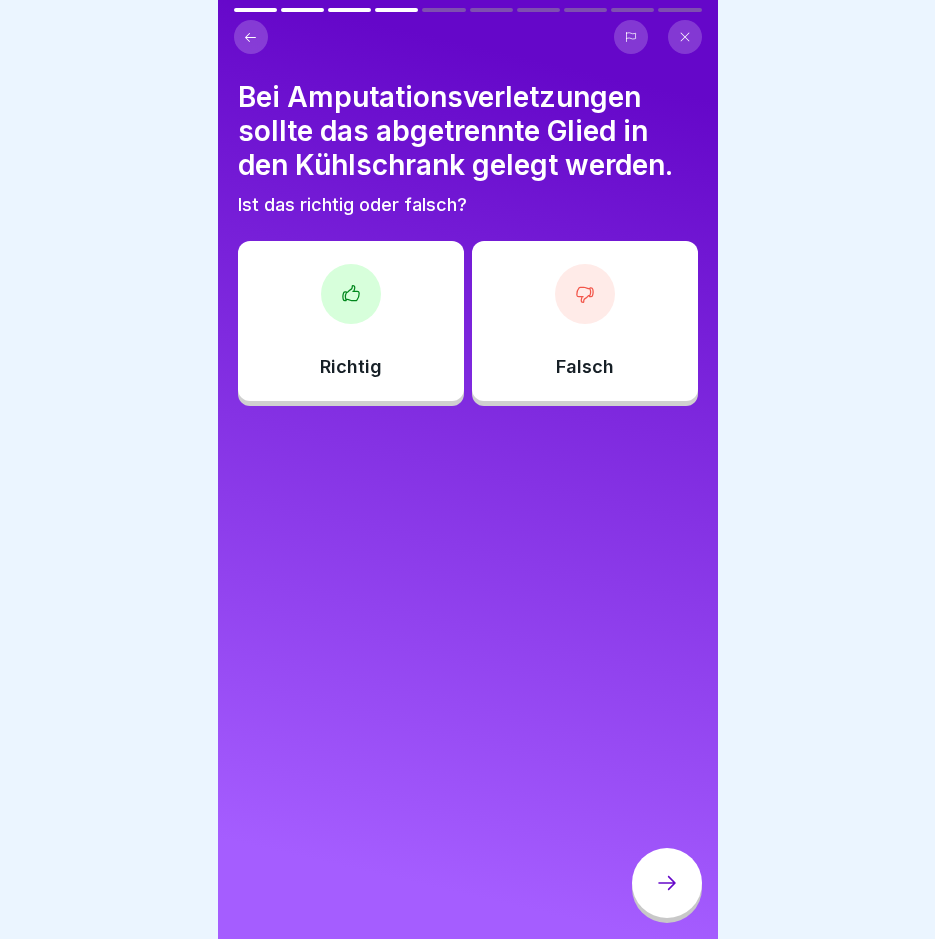 click on "Richtig" at bounding box center (351, 321) 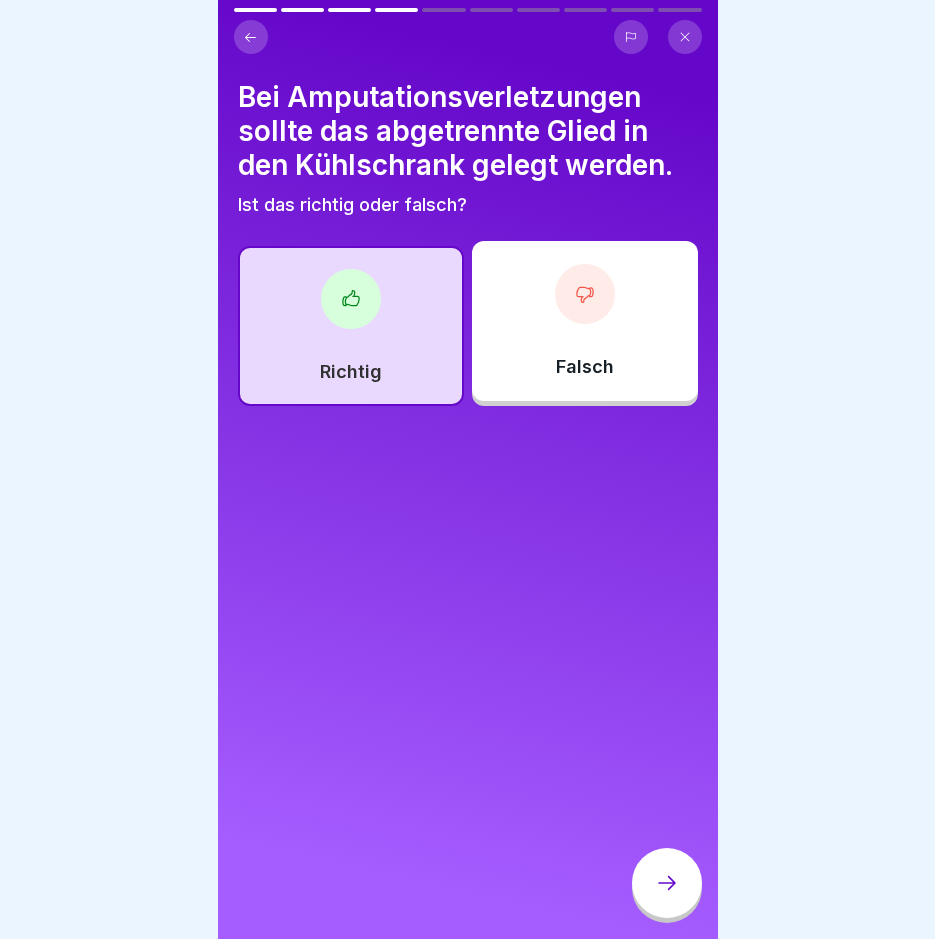 click 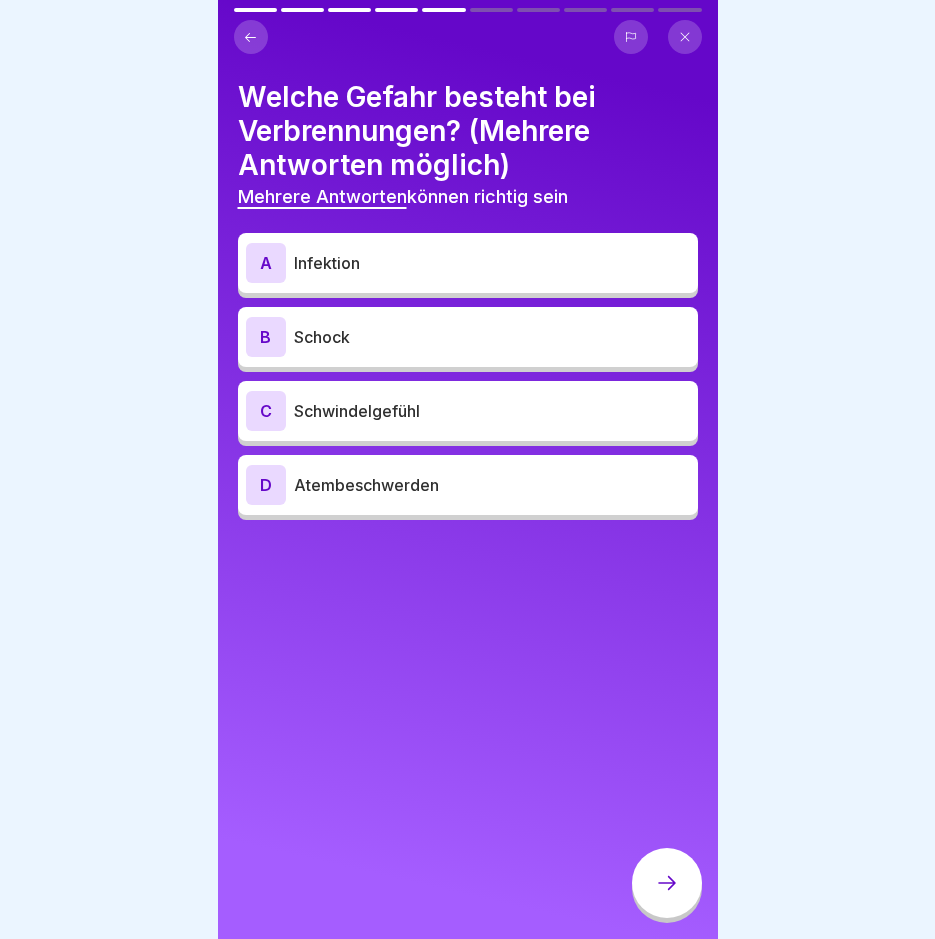 click on "Infektion" at bounding box center (492, 263) 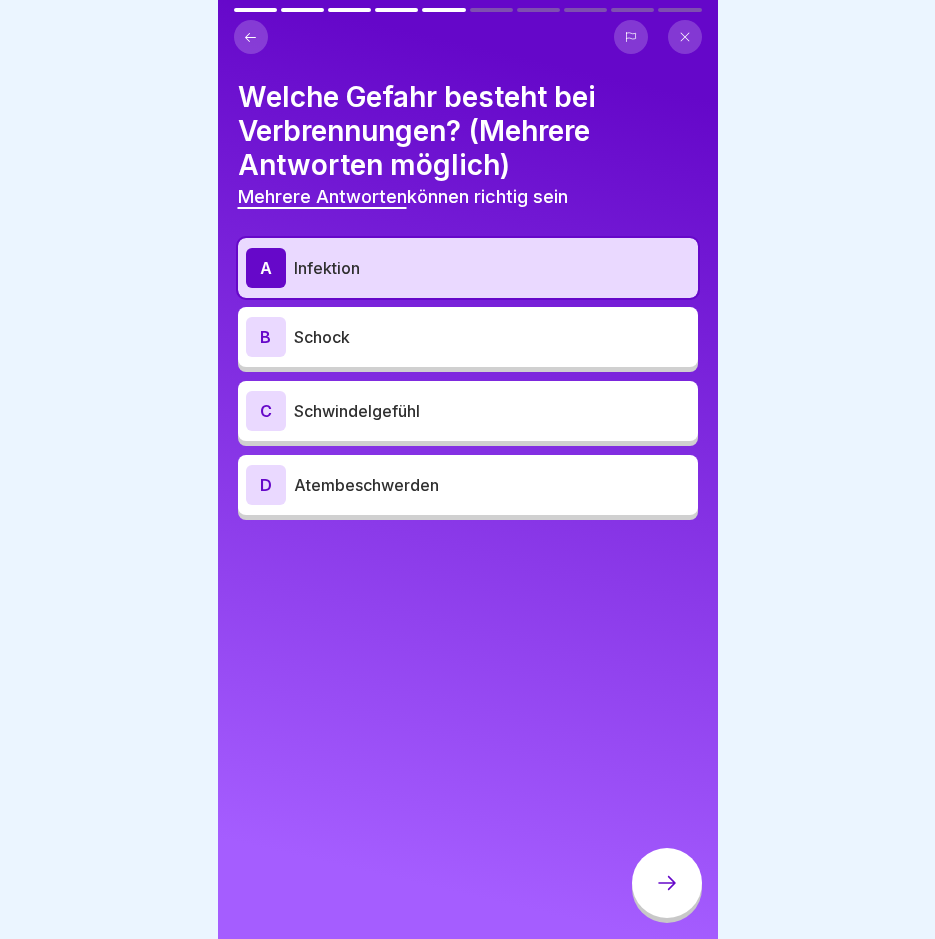 click on "Schock" at bounding box center (492, 337) 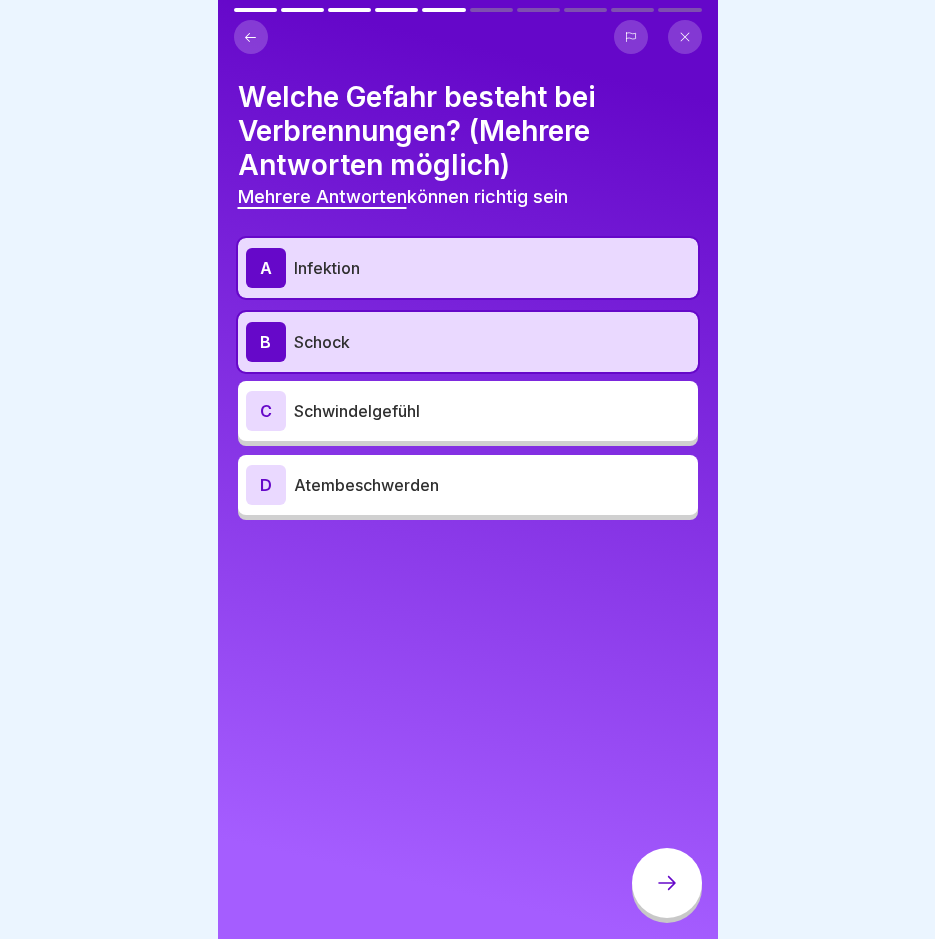 click on "Schwindelgefühl" at bounding box center [492, 411] 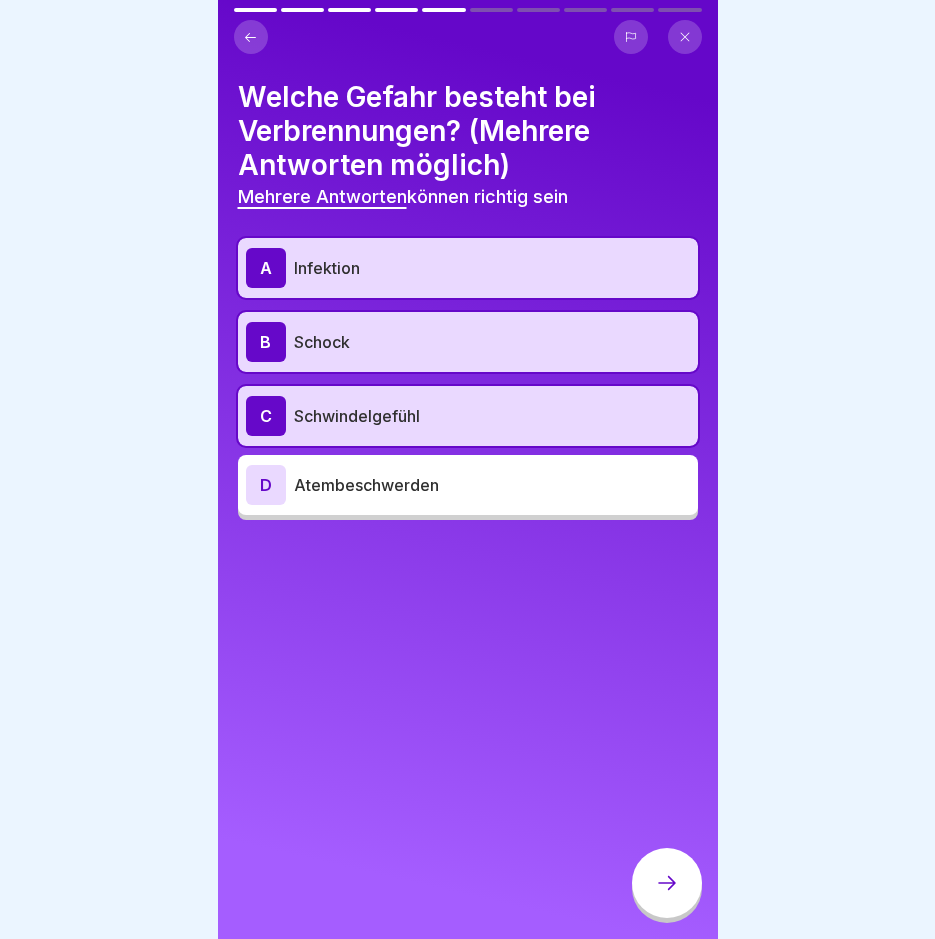 click on "Atembeschwerden" at bounding box center (492, 485) 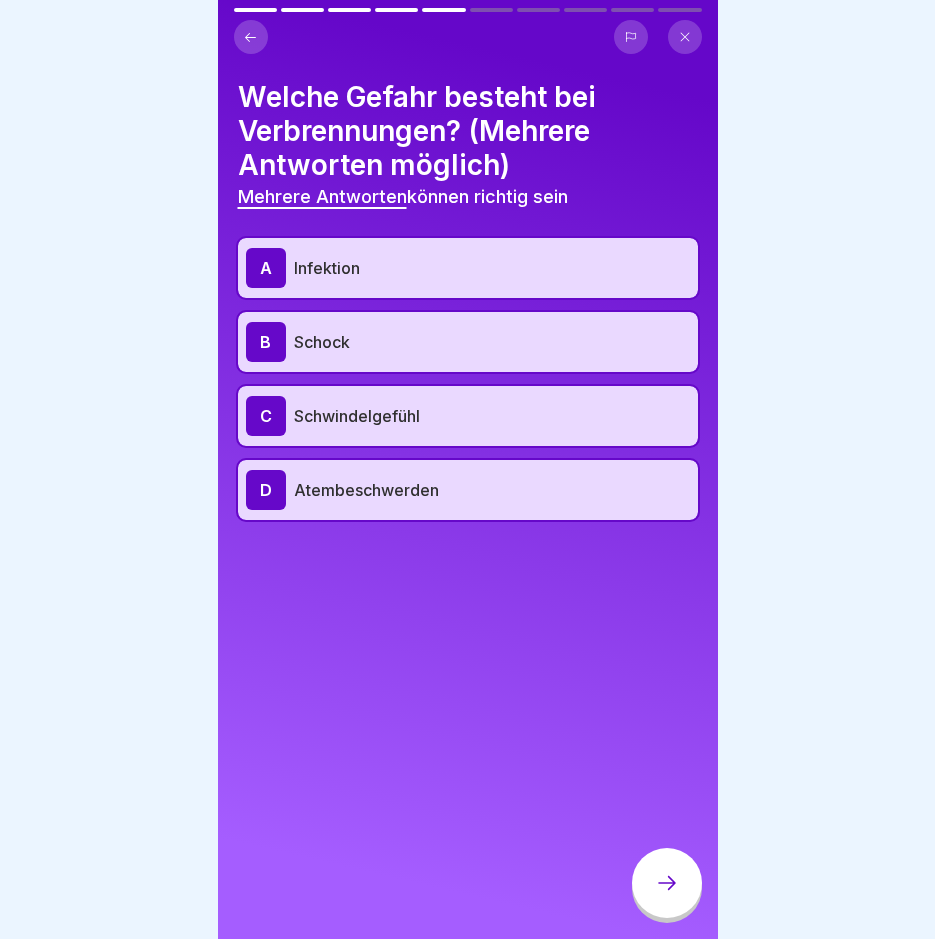 click 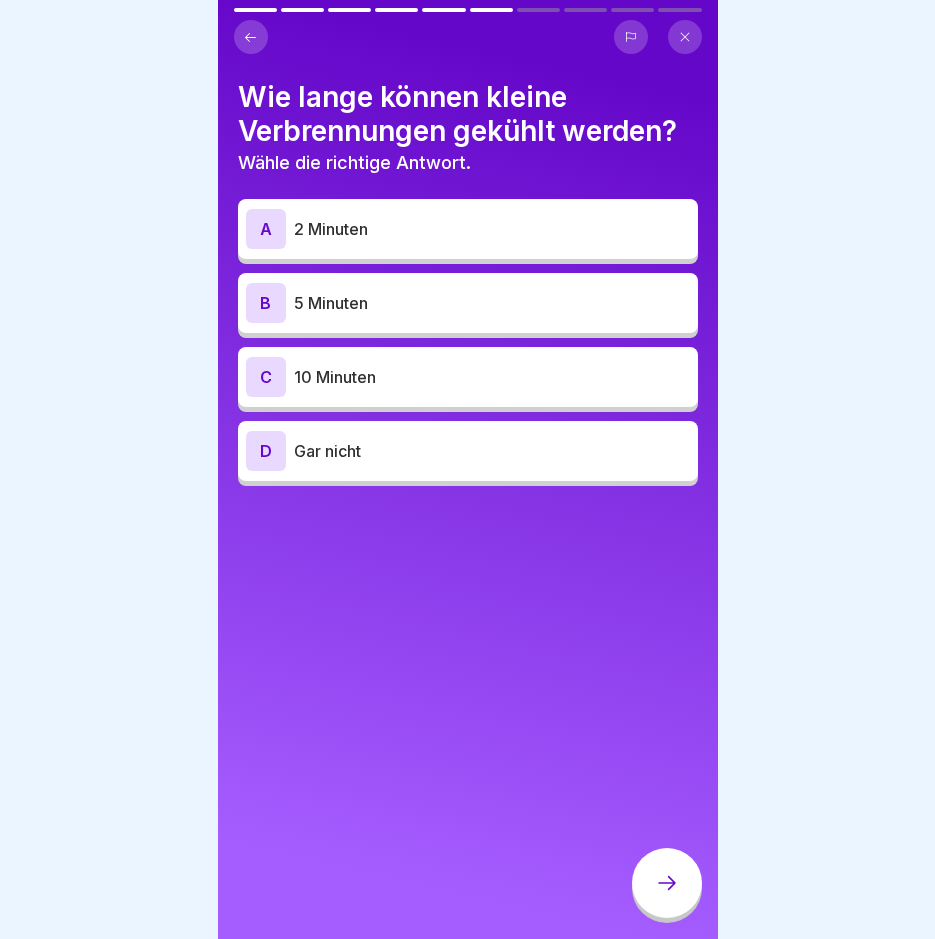 click on "D Gar nicht" at bounding box center (468, 451) 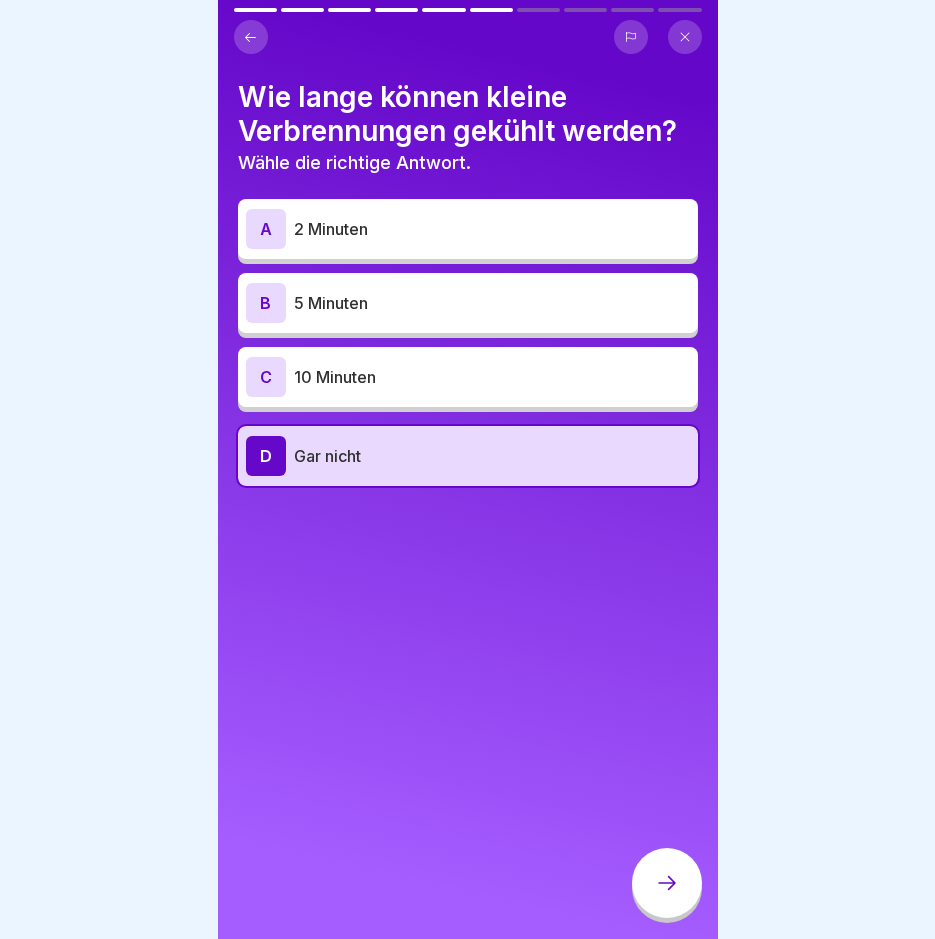 click 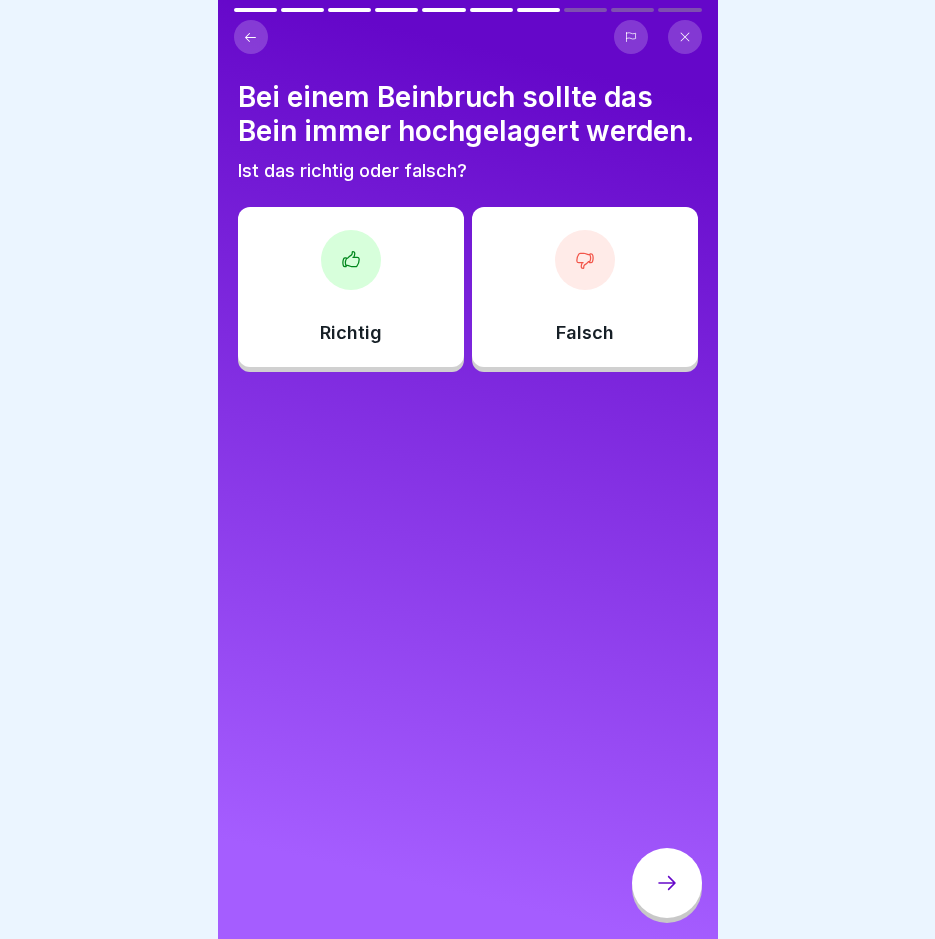 click on "Richtig" at bounding box center [351, 287] 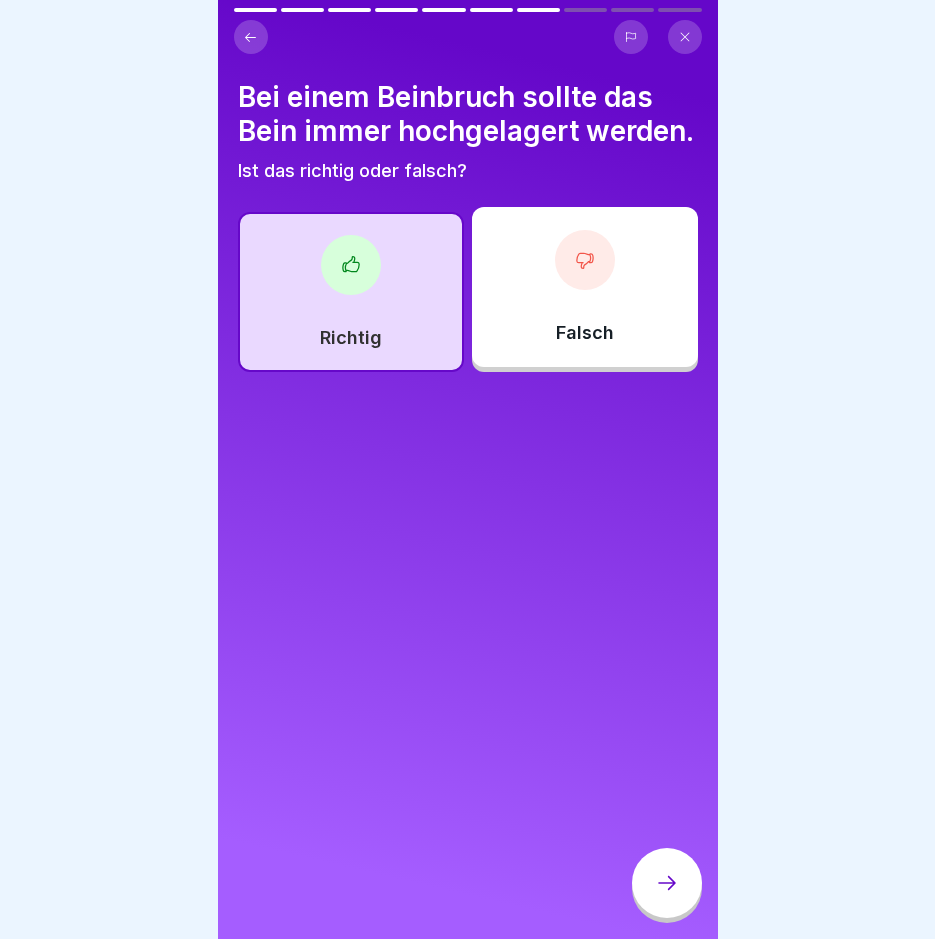click 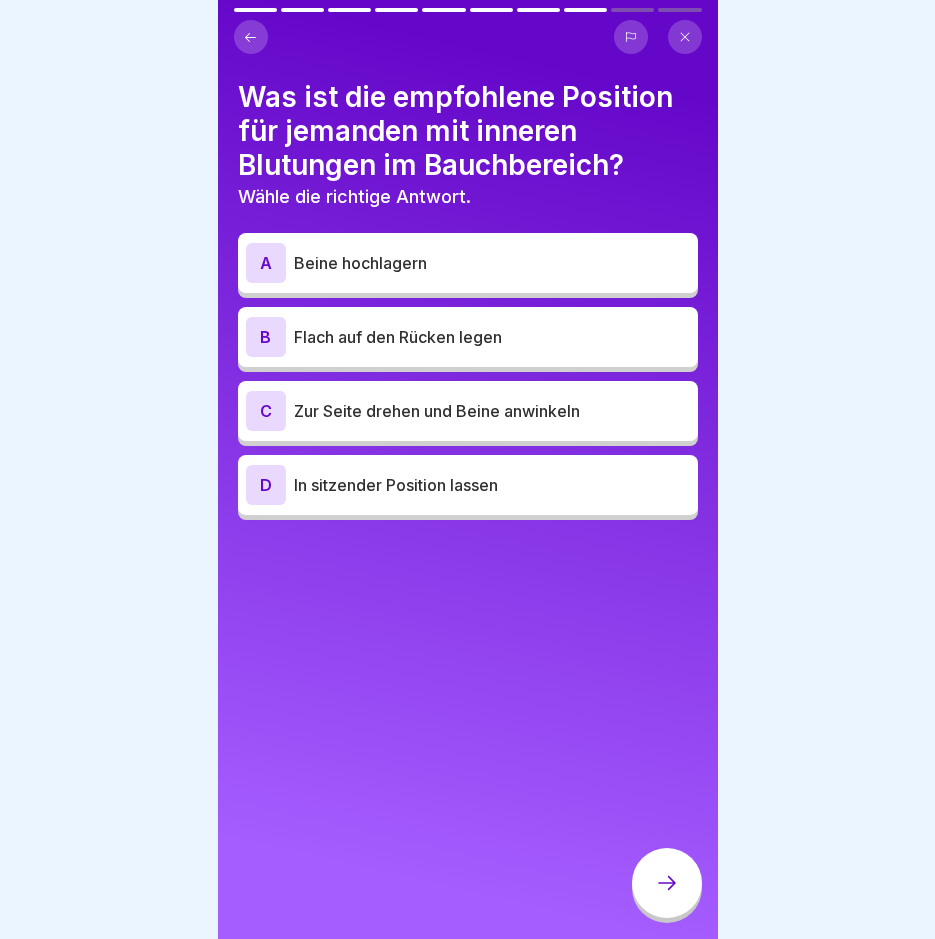 click 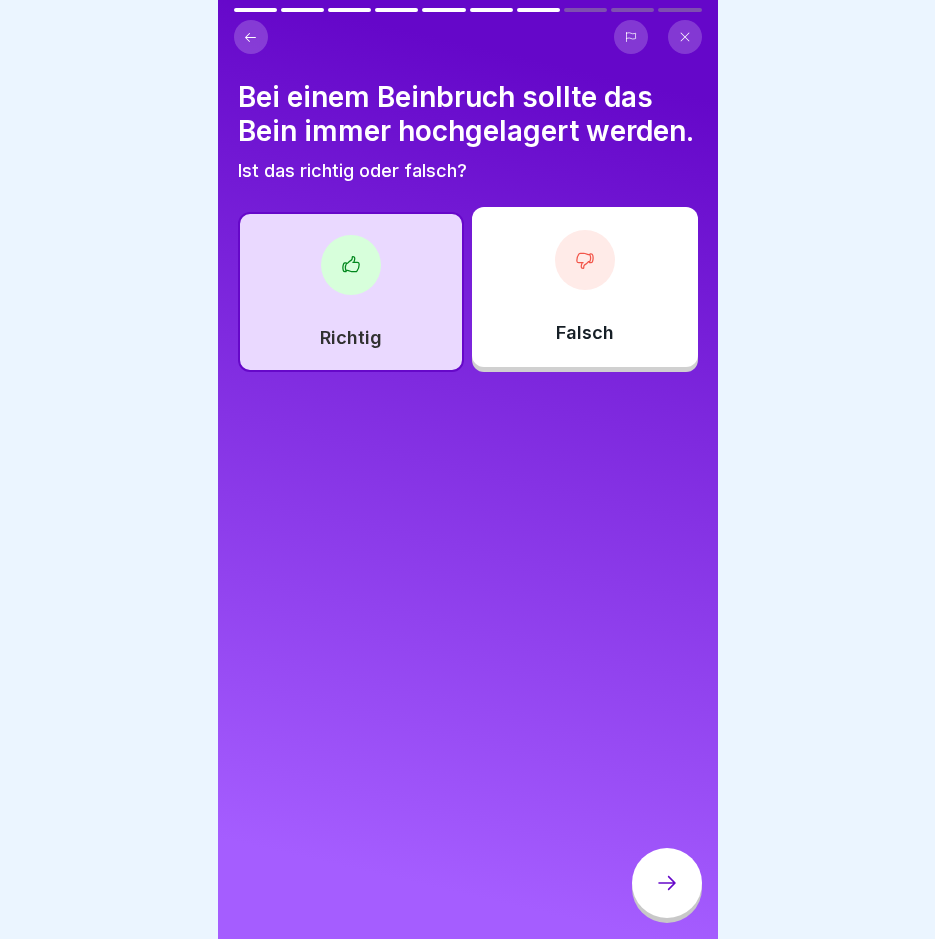 click at bounding box center [667, 883] 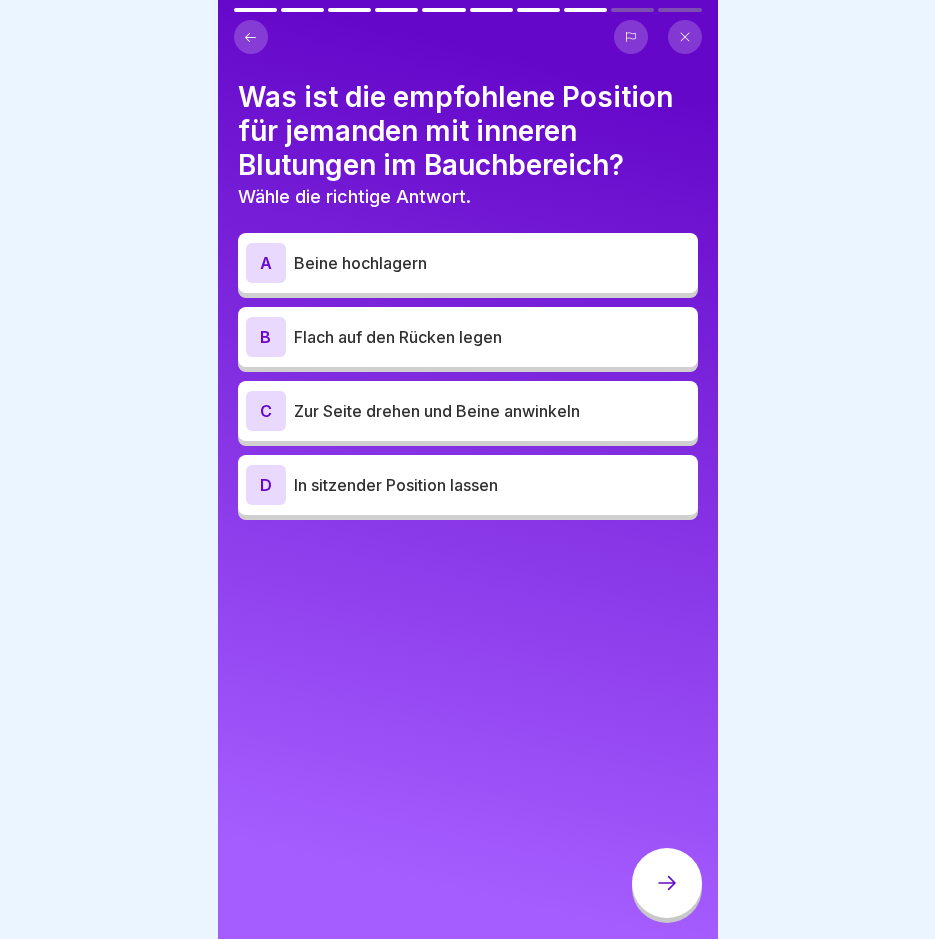 click on "In sitzender Position lassen" at bounding box center [492, 485] 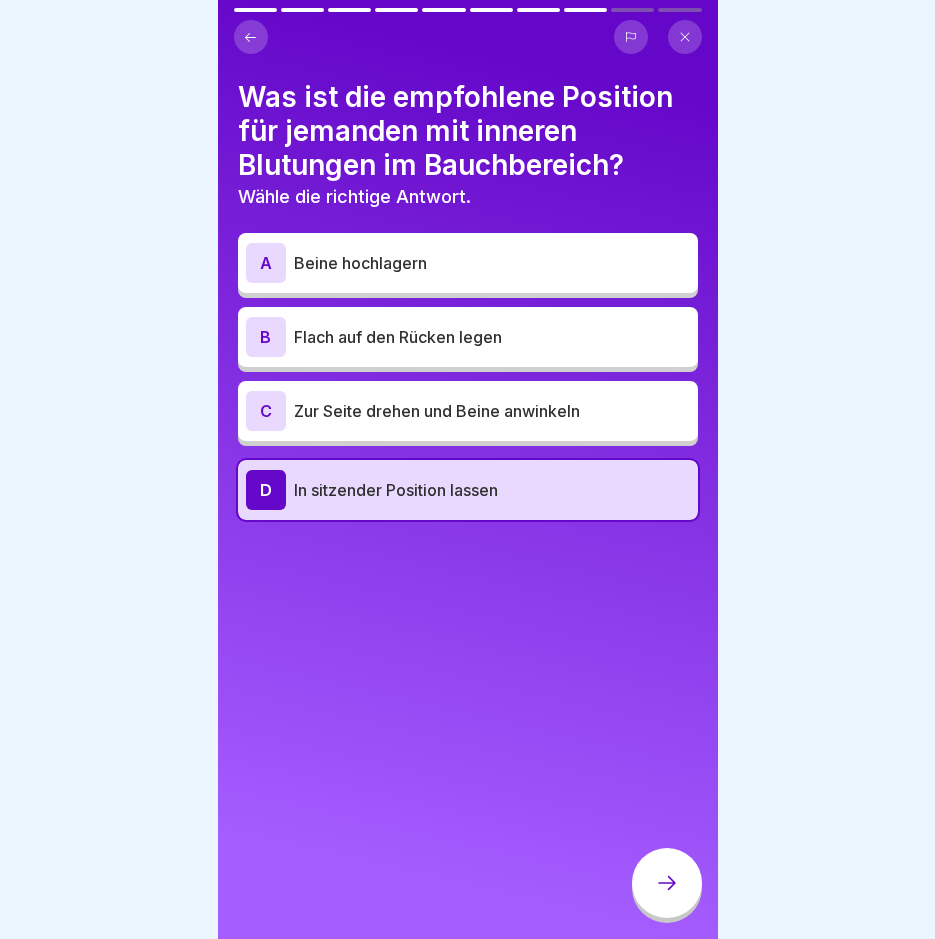 click 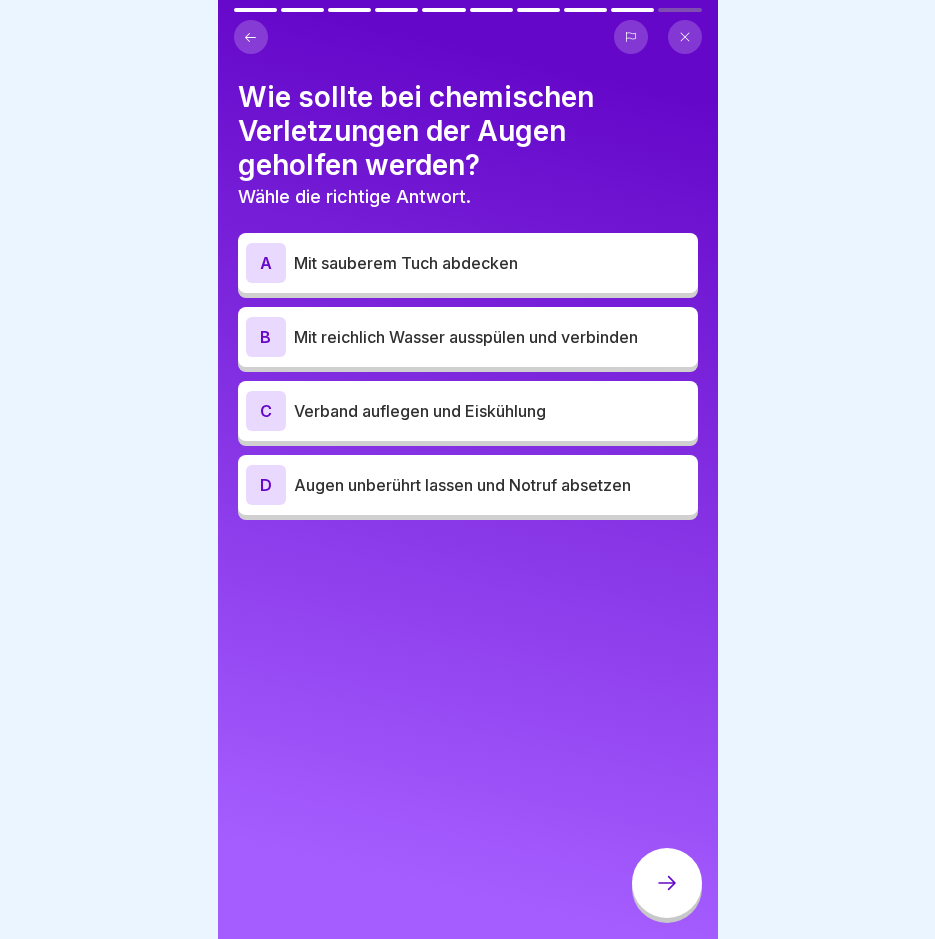 click 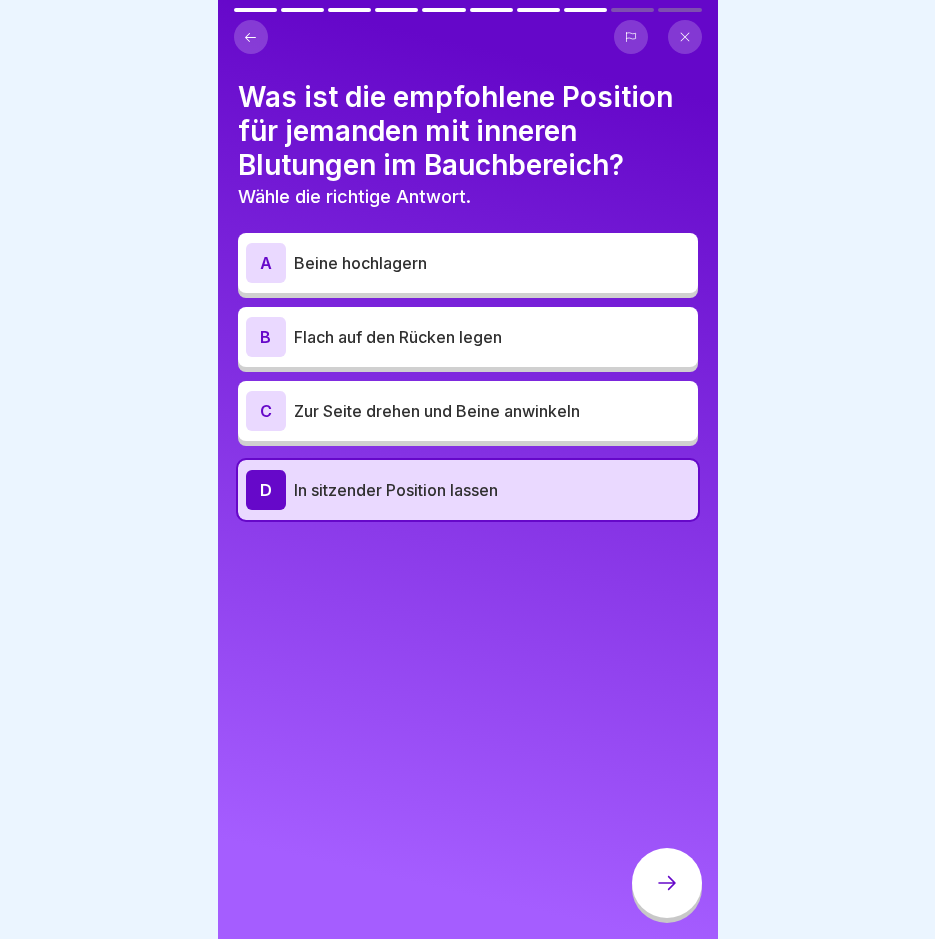 click on "B Flach auf den Rücken legen" at bounding box center (468, 337) 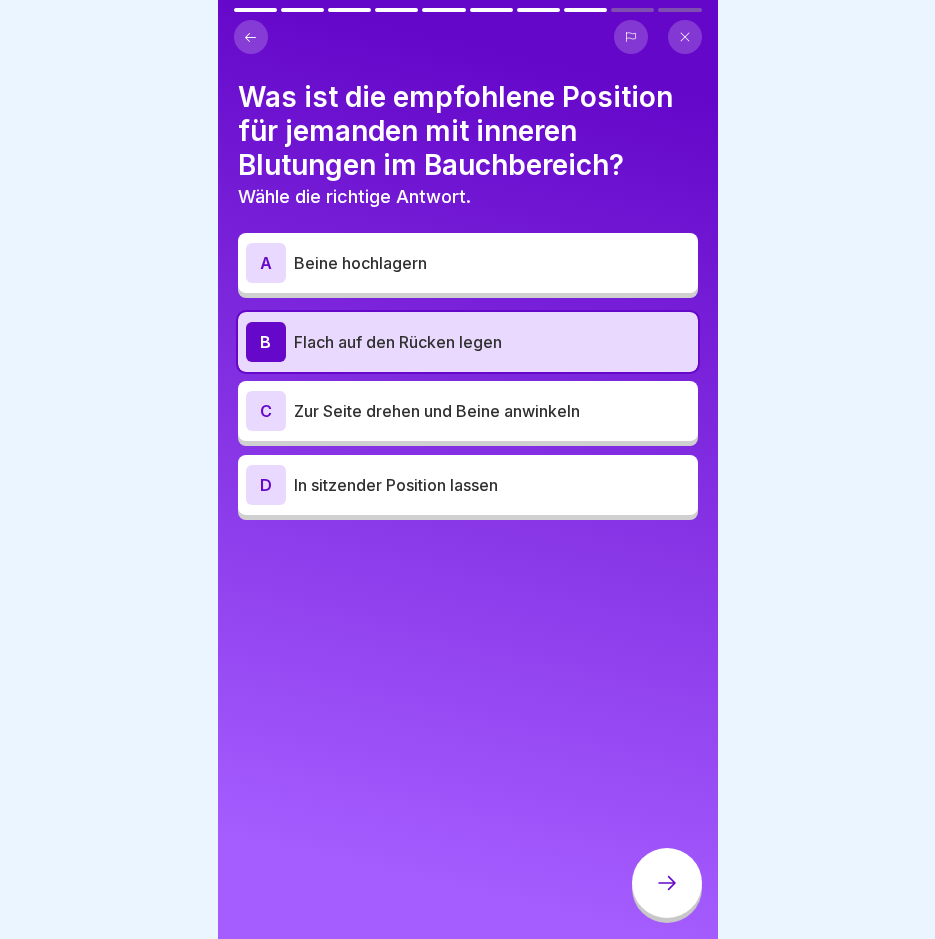 click at bounding box center [667, 883] 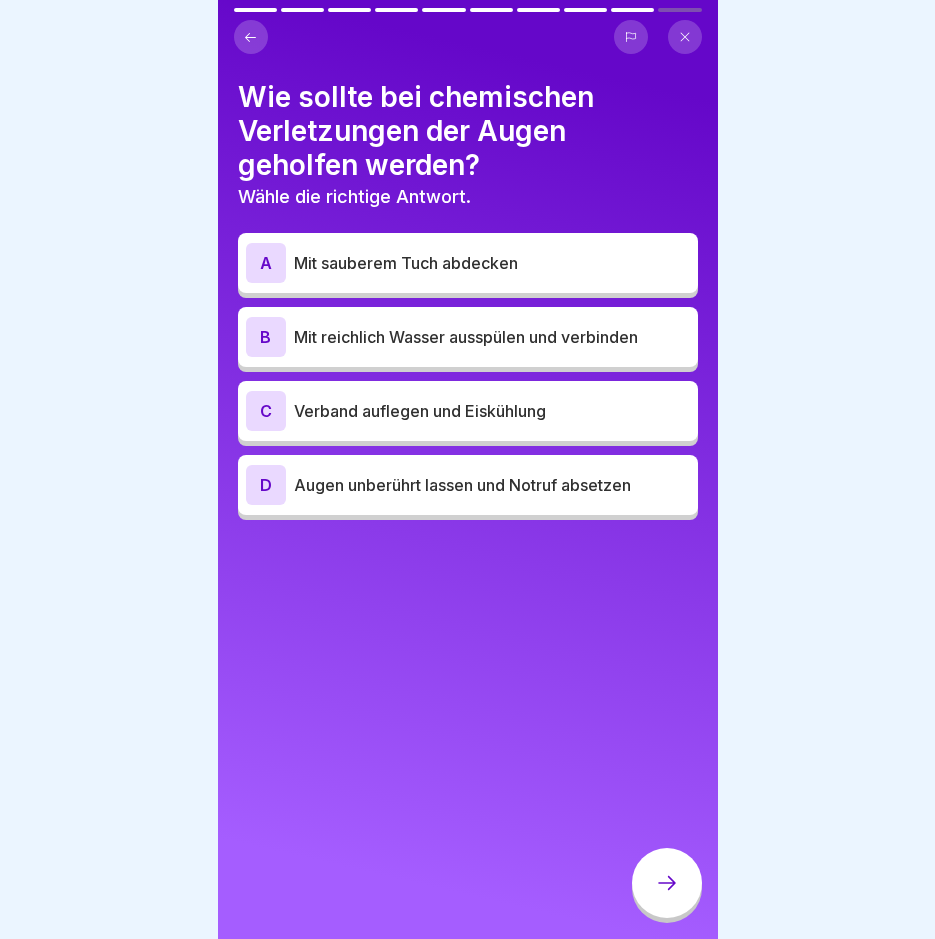 click on "Mit reichlich Wasser ausspülen und verbinden" at bounding box center (492, 337) 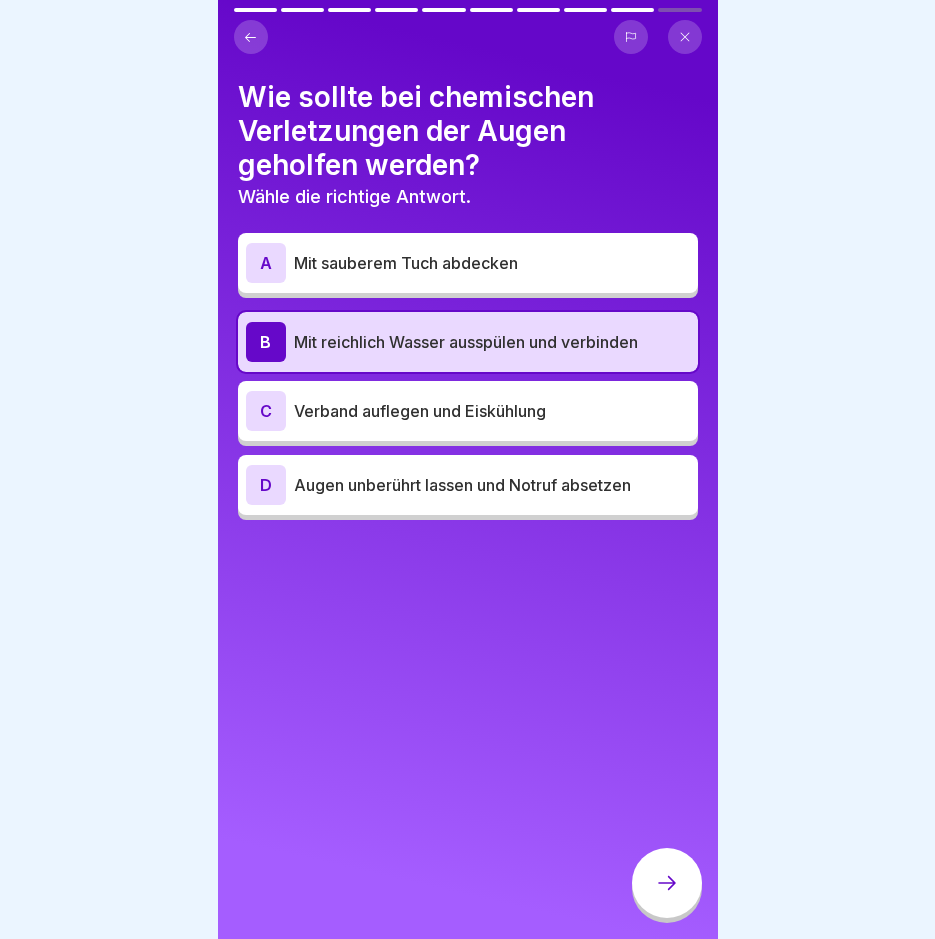 click 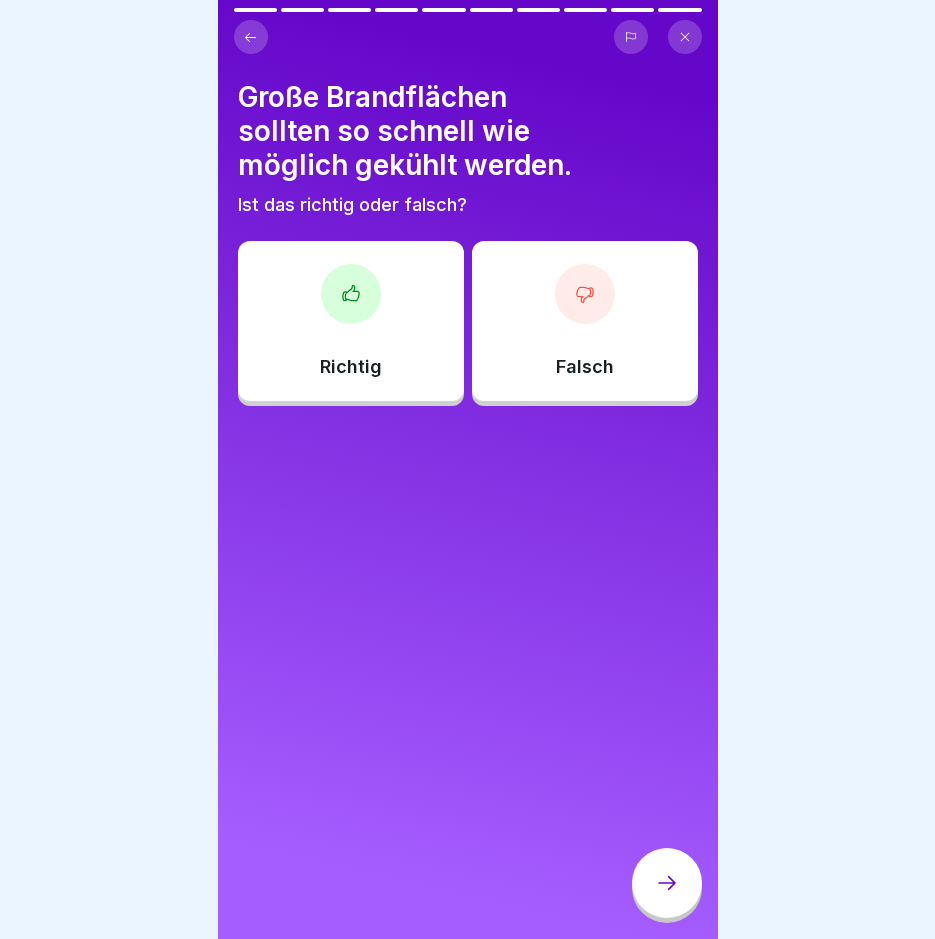 click on "Falsch" at bounding box center (585, 321) 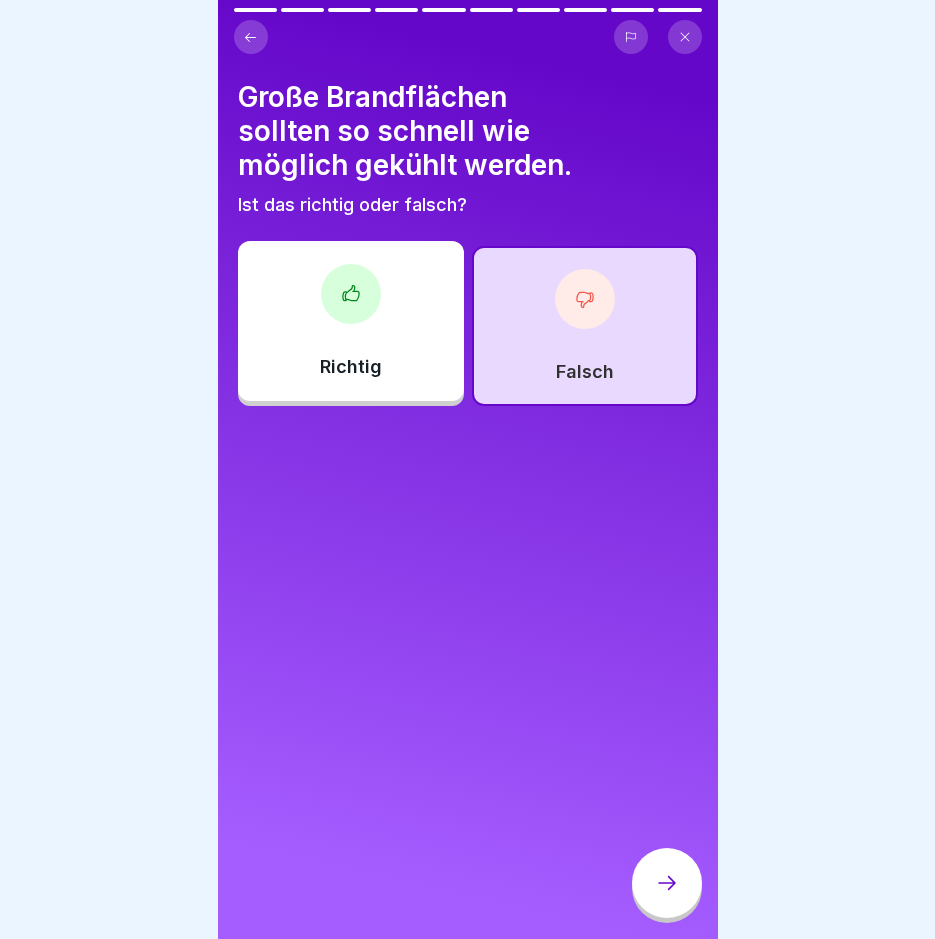 click 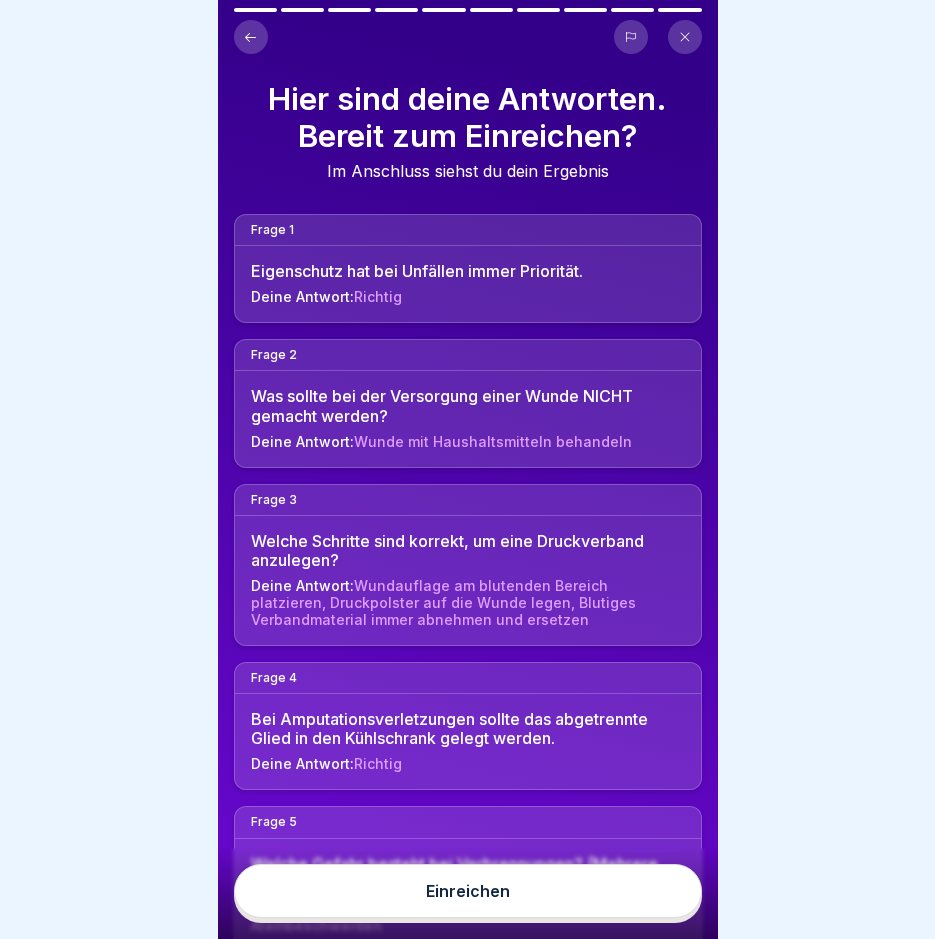 click on "Einreichen" at bounding box center [468, 891] 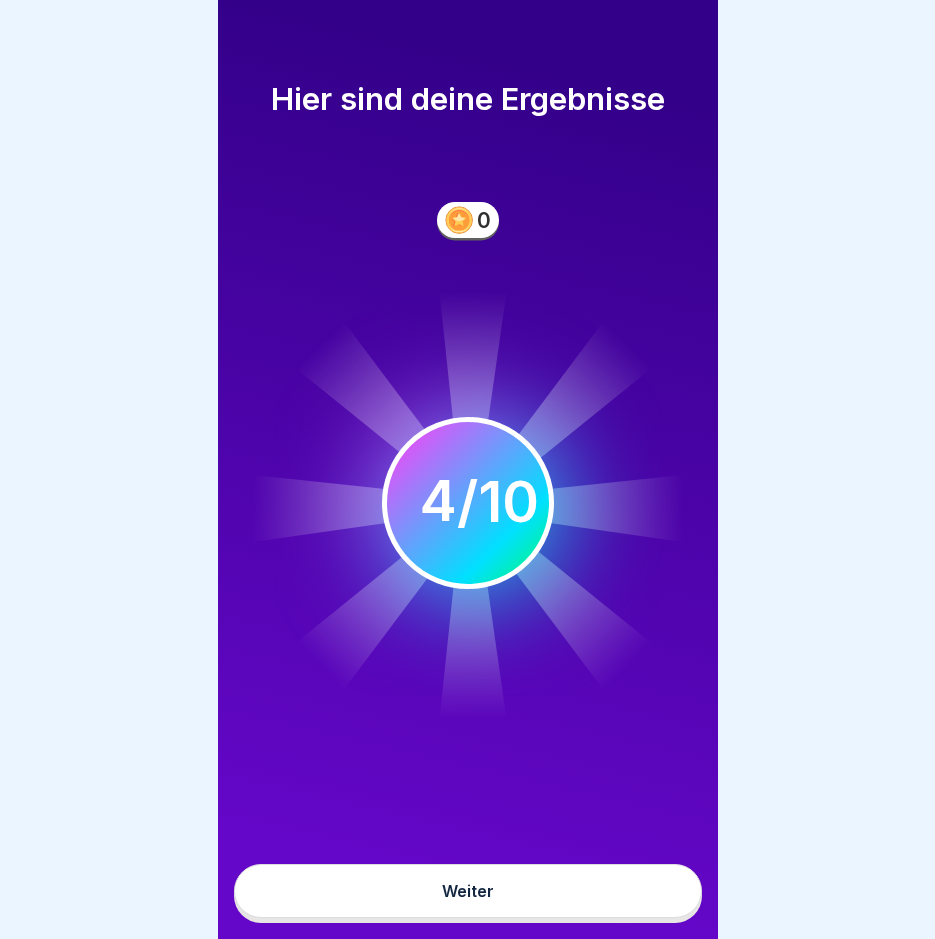 click on "Weiter" at bounding box center [468, 891] 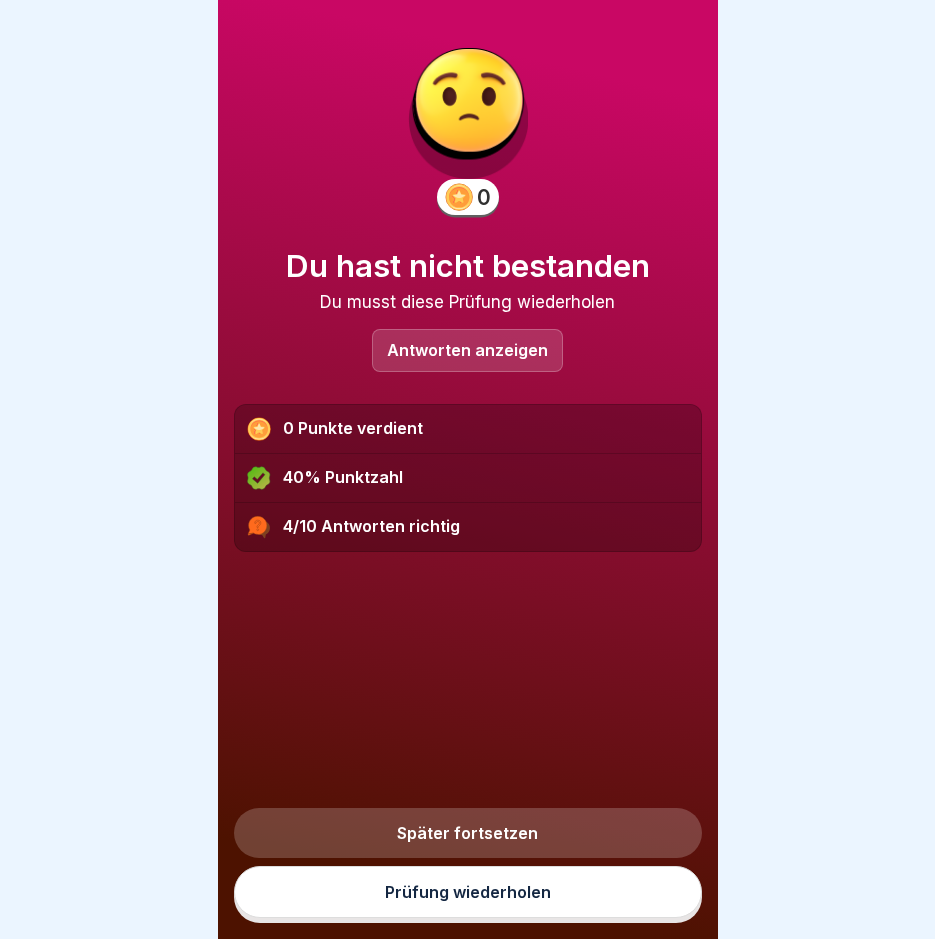 click on "Prüfung wiederholen" at bounding box center (468, 892) 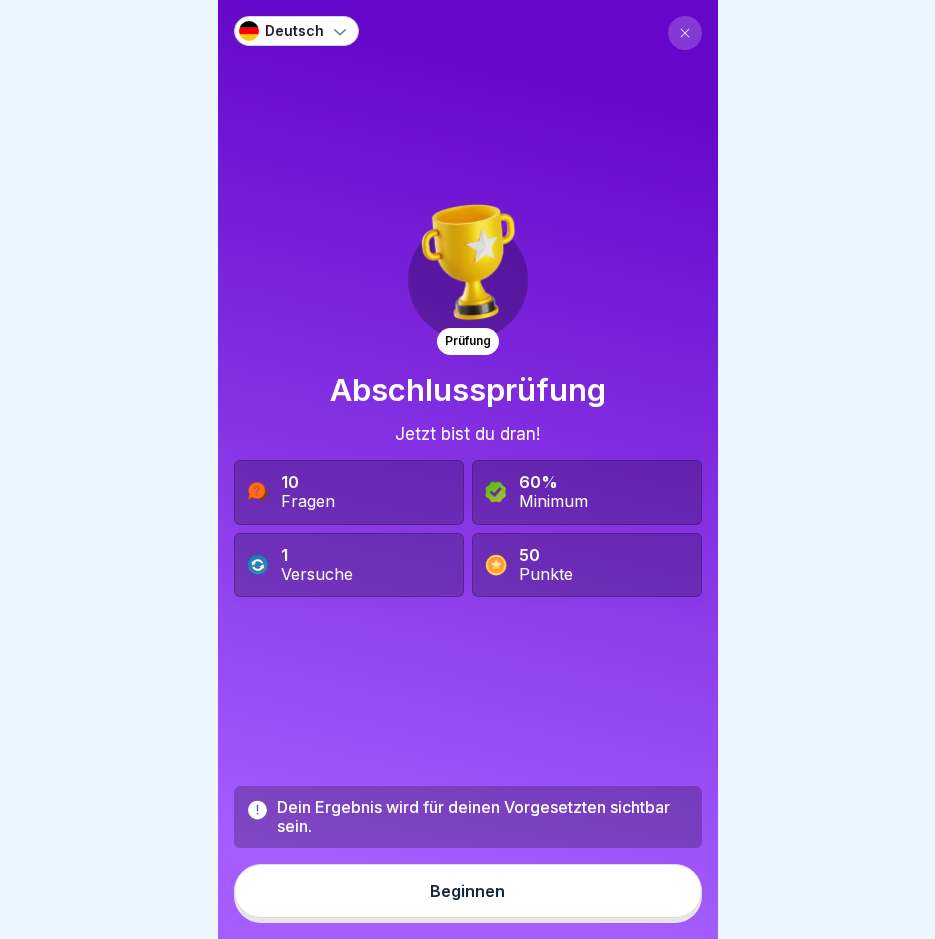 scroll, scrollTop: 0, scrollLeft: 0, axis: both 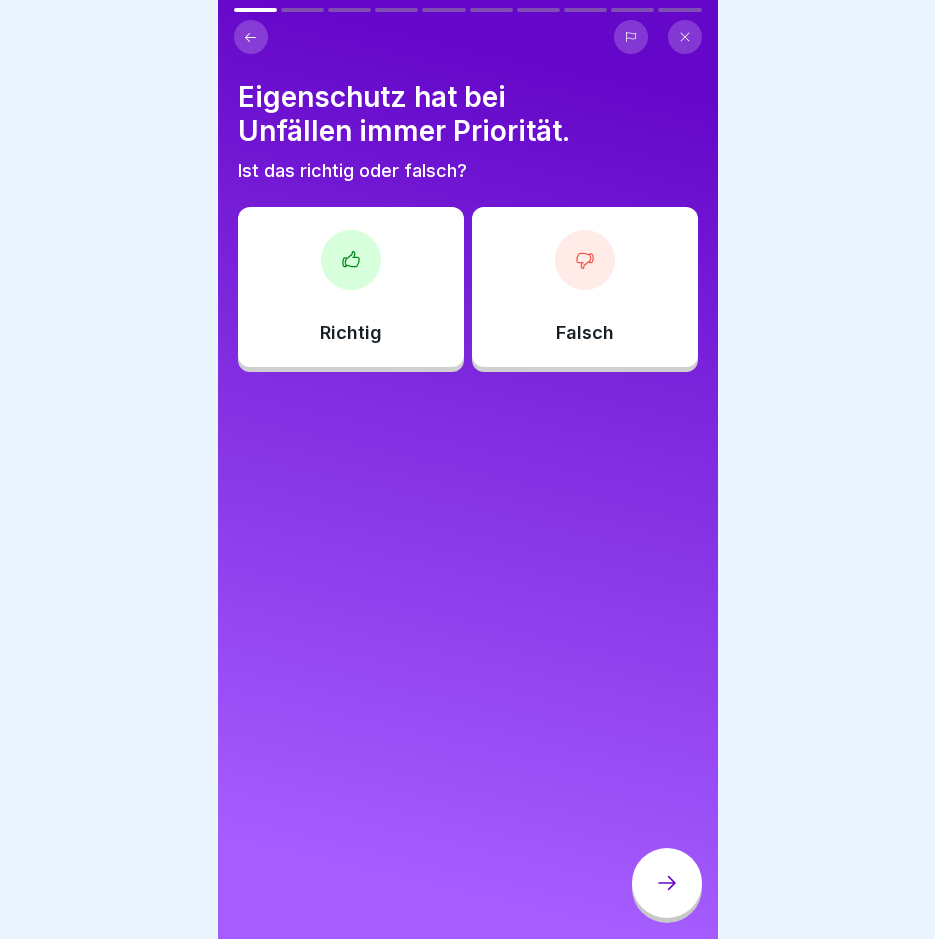 click at bounding box center [351, 260] 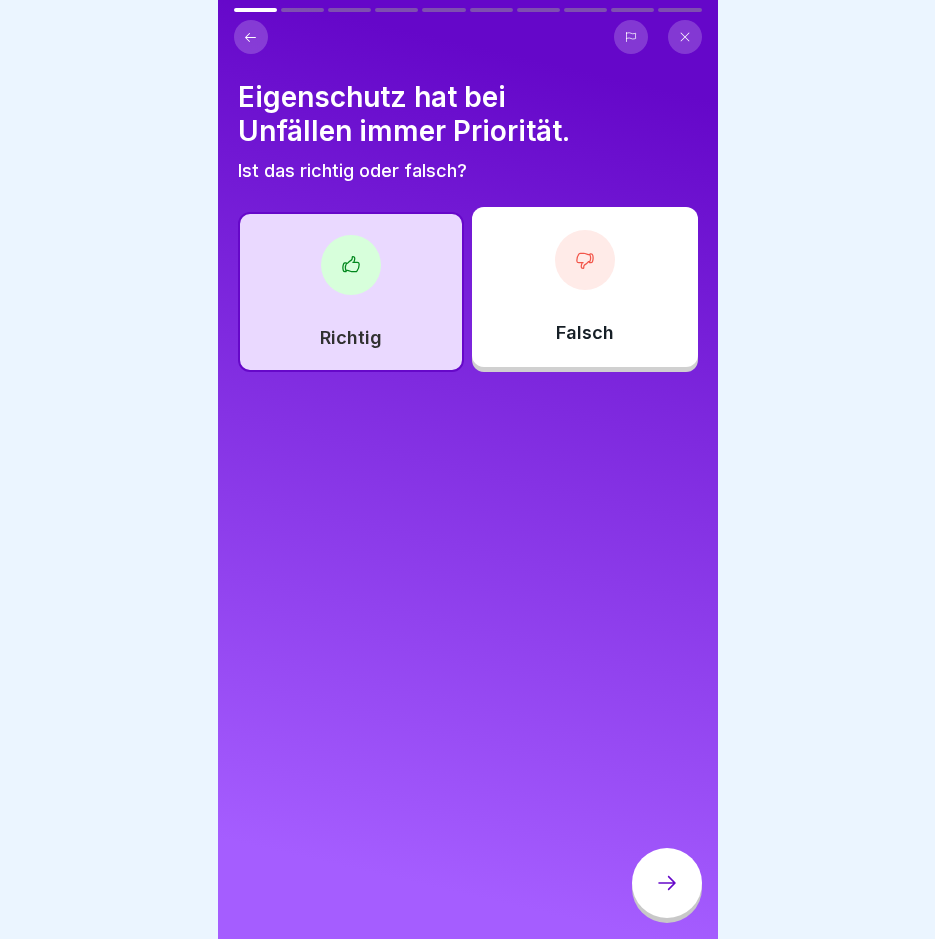 click 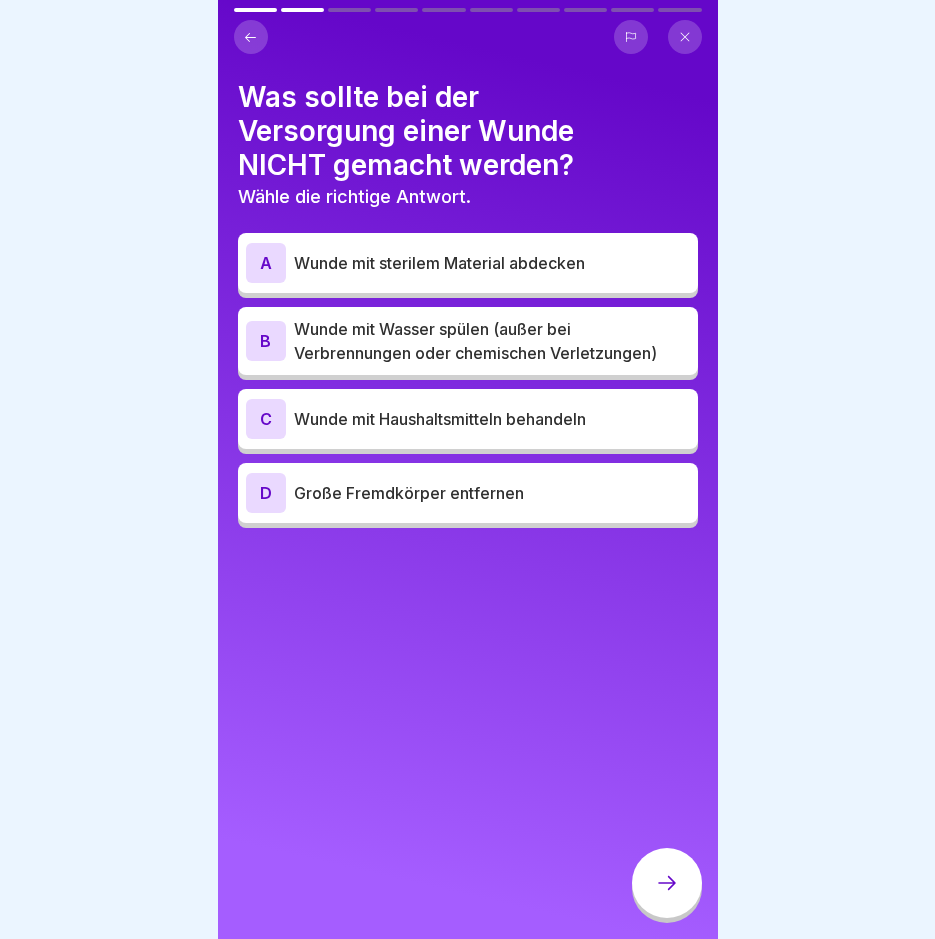 click on "C Wunde mit Haushaltsmitteln behandeln" at bounding box center [468, 419] 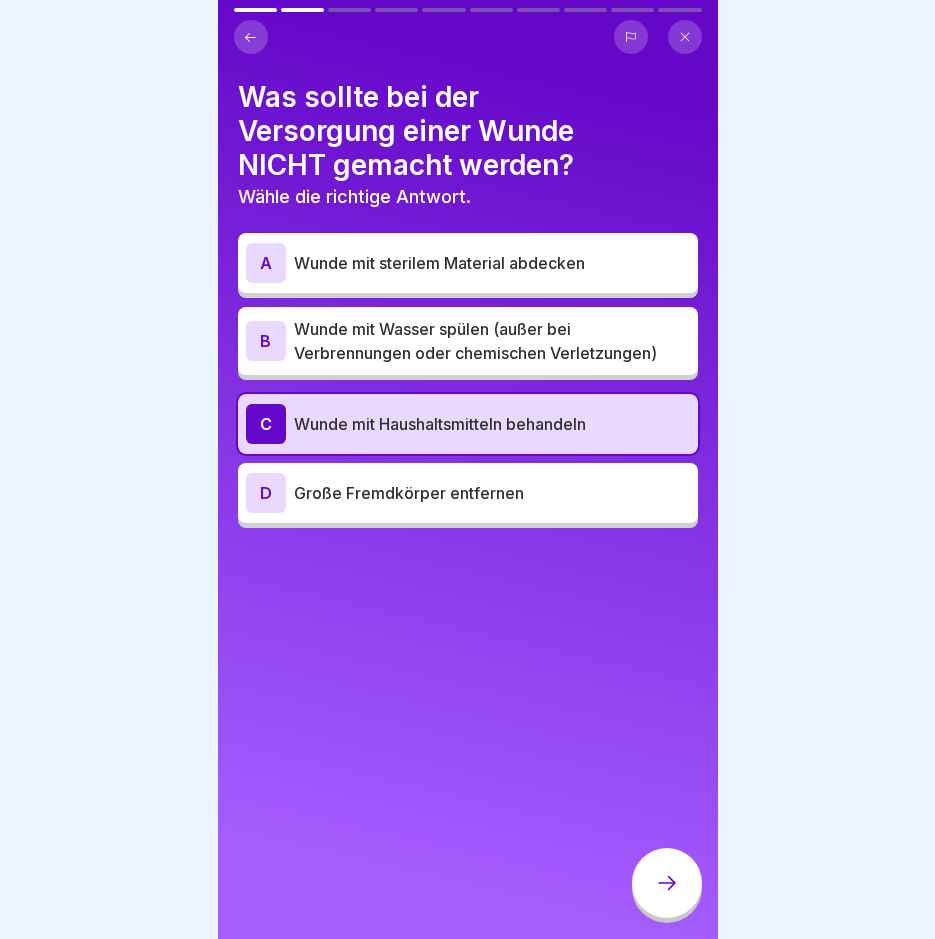 click at bounding box center [667, 883] 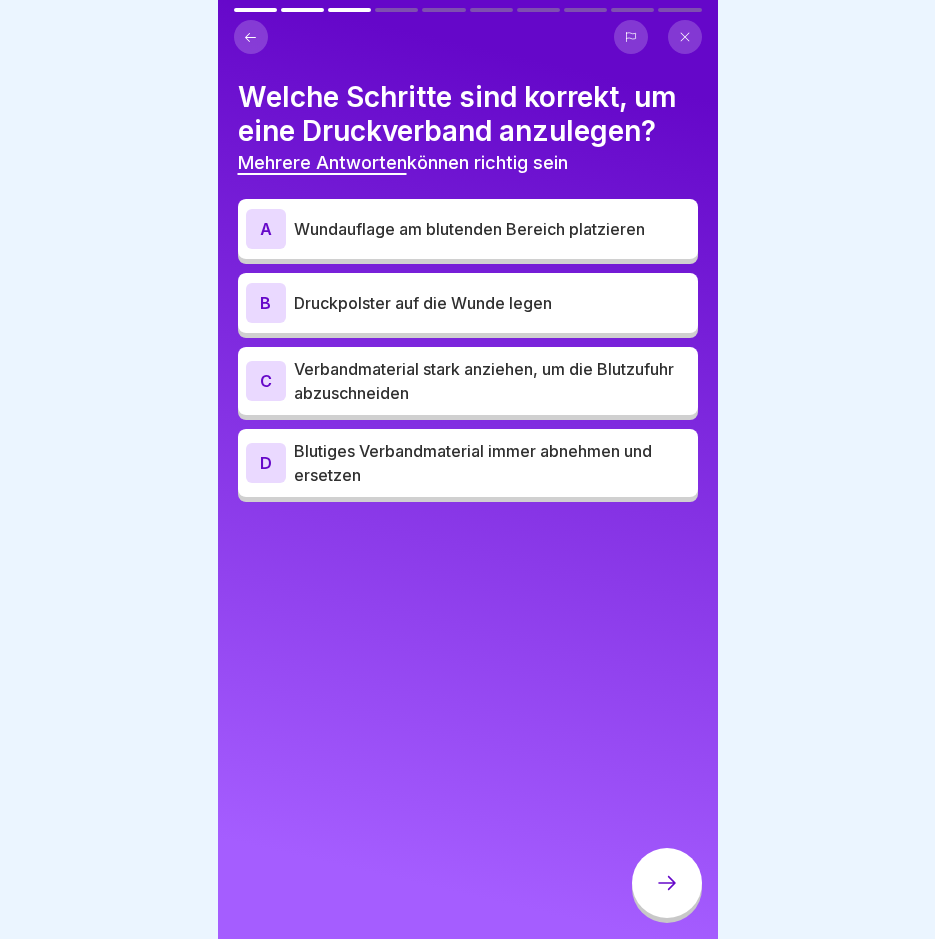 click on "Druckpolster auf die Wunde legen" at bounding box center [492, 303] 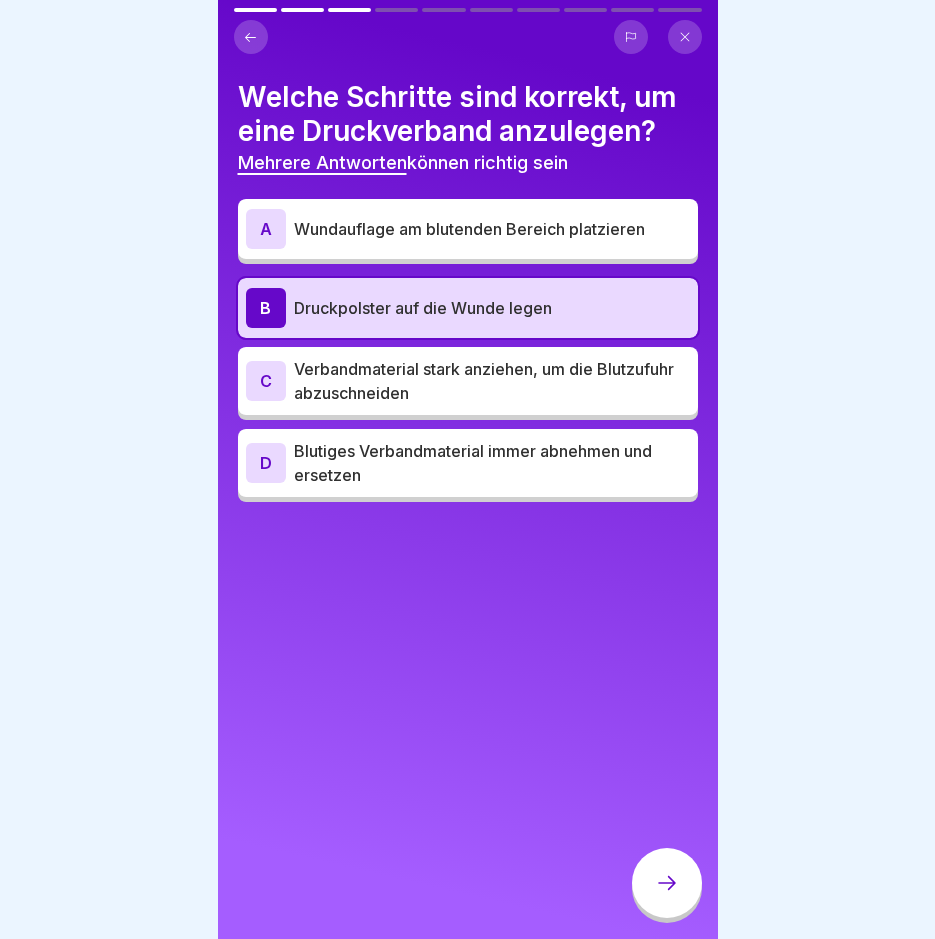 click on "Blutiges Verbandmaterial immer abnehmen und ersetzen" at bounding box center [492, 463] 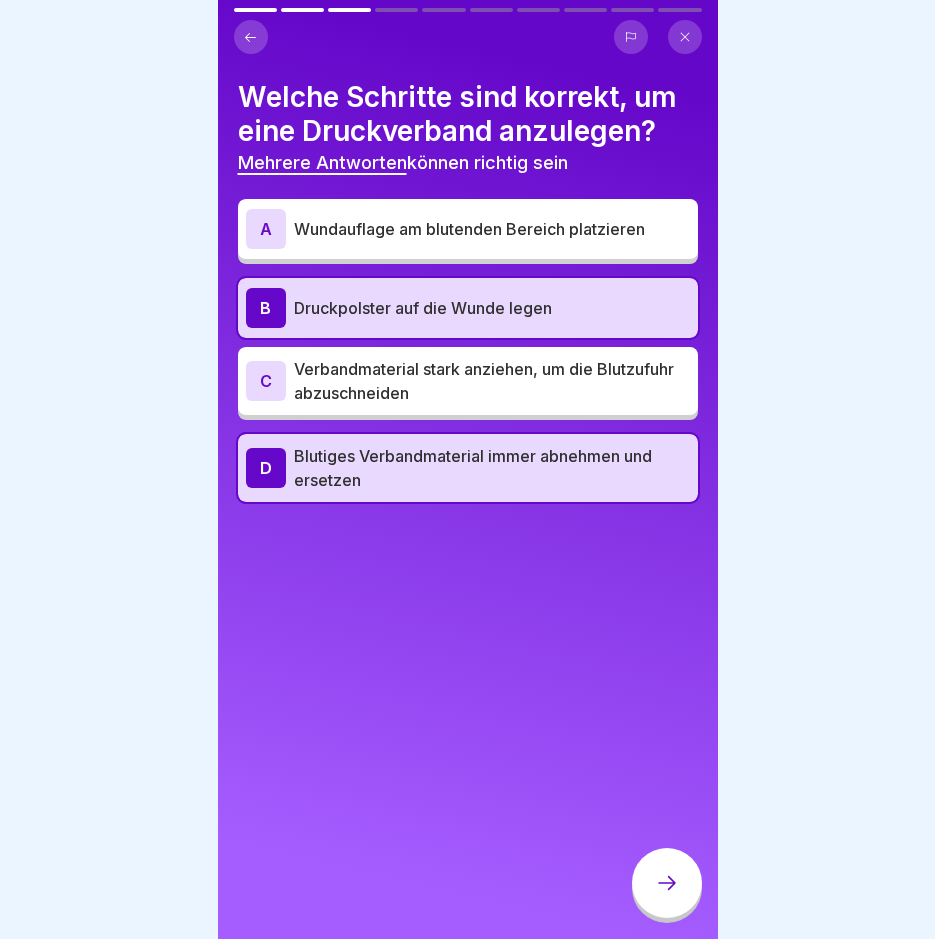 click at bounding box center [667, 883] 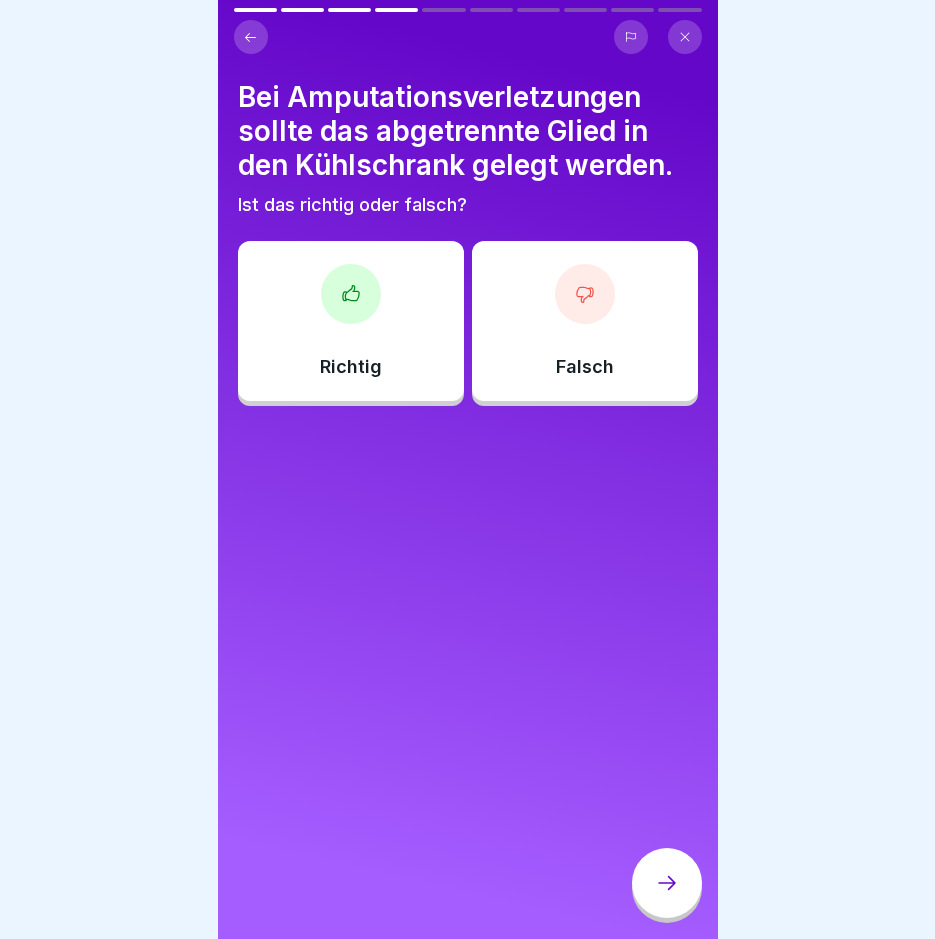 click on "Falsch" at bounding box center (585, 321) 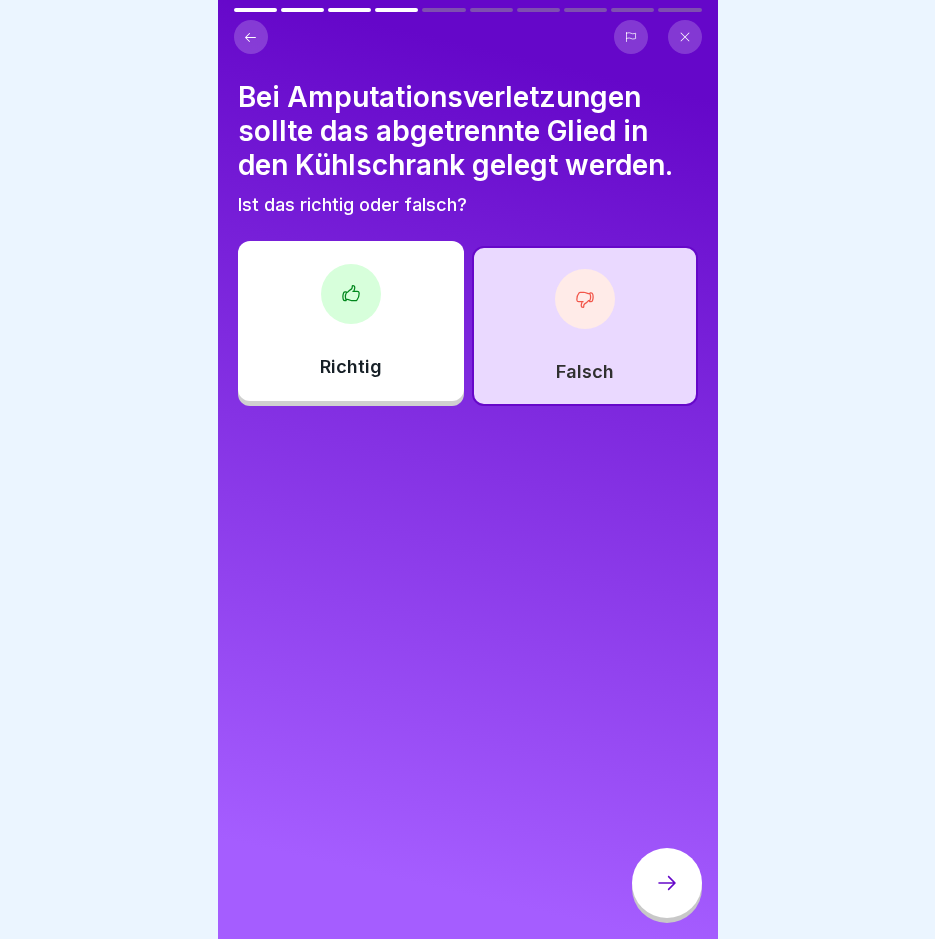 click at bounding box center (667, 883) 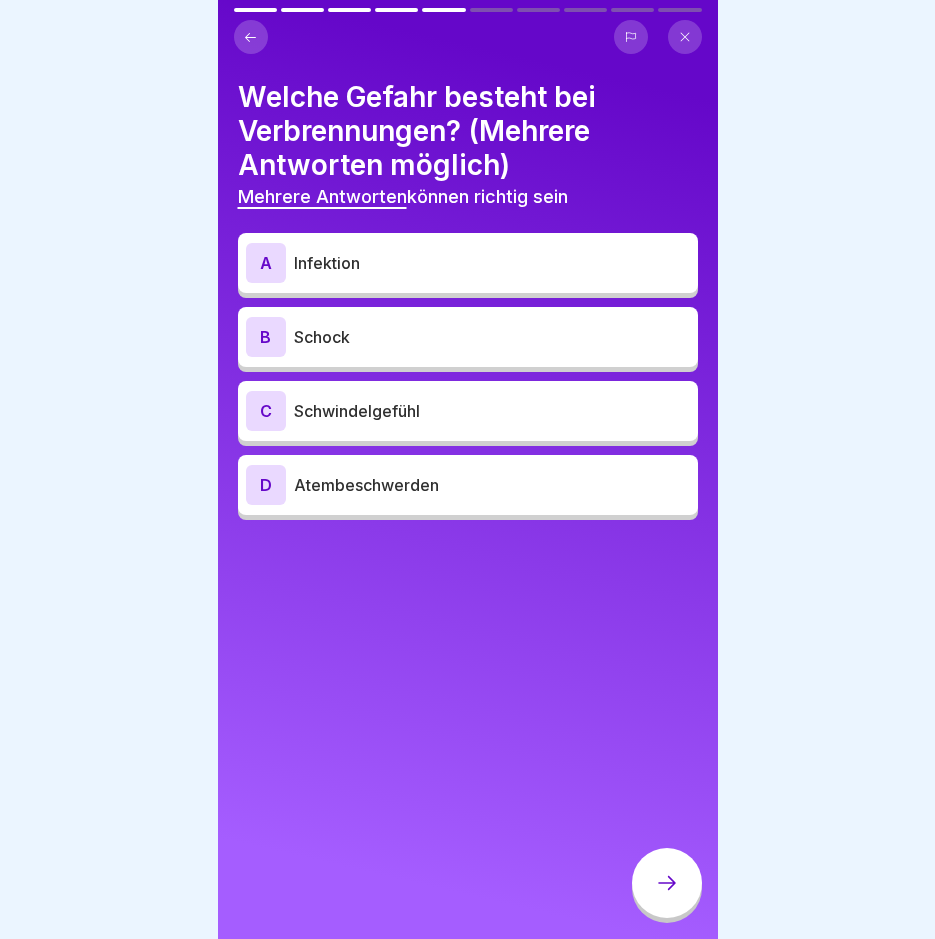 click on "Infektion" at bounding box center [492, 263] 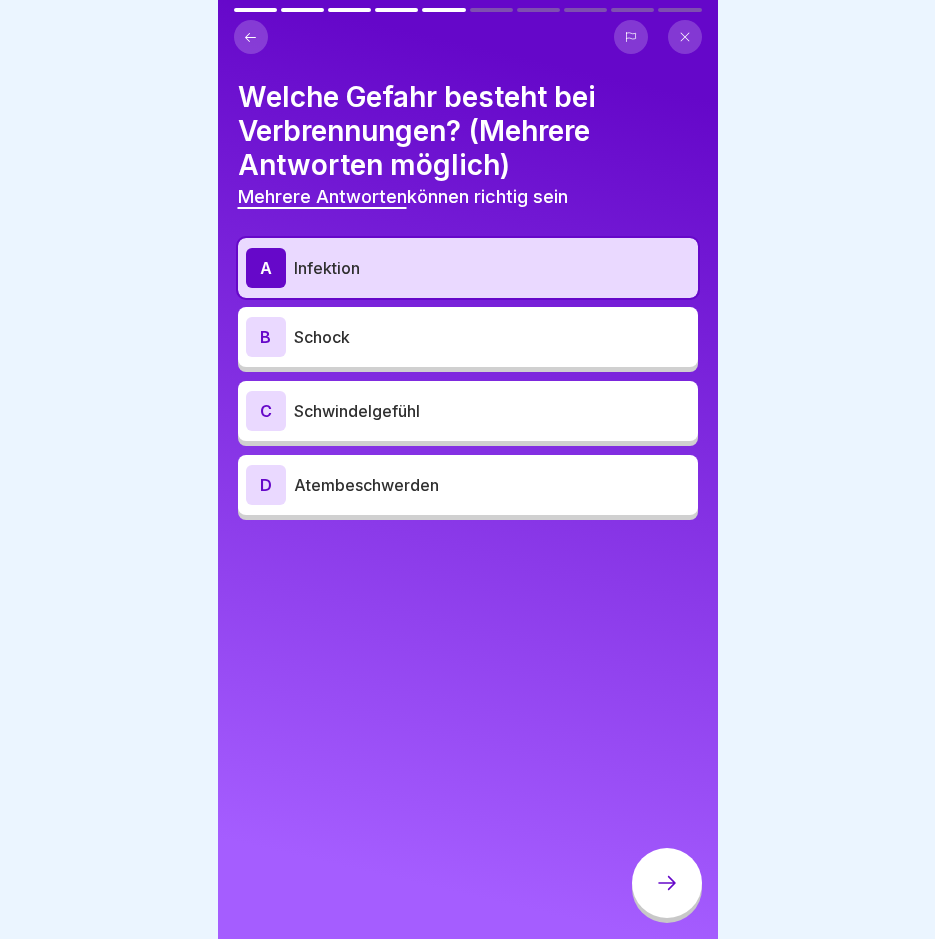 click on "Schwindelgefühl" at bounding box center (492, 411) 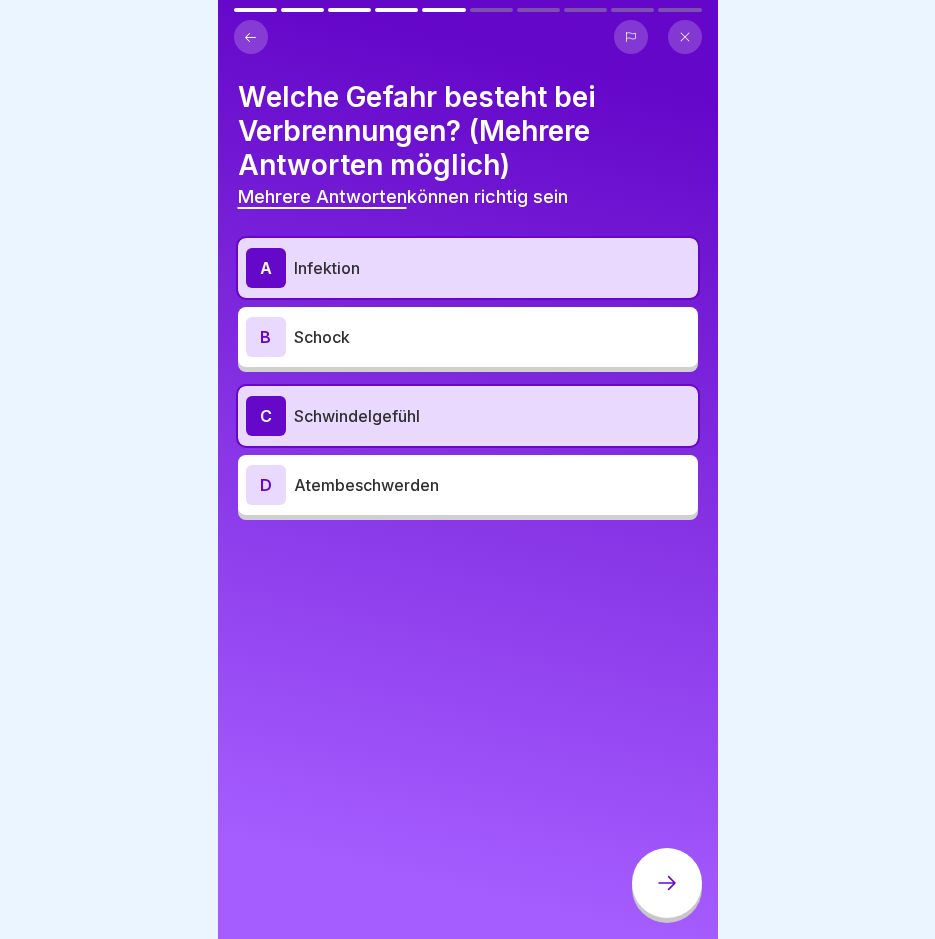 click on "Atembeschwerden" at bounding box center [492, 485] 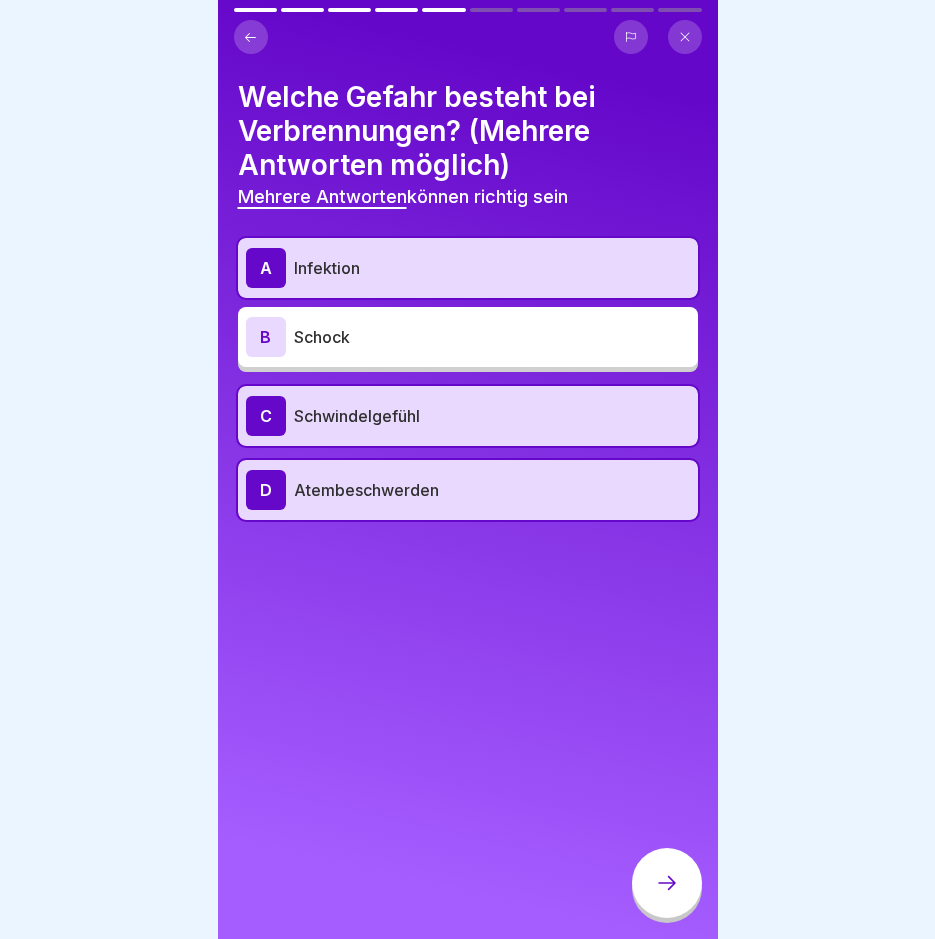 click on "Schock" at bounding box center [492, 337] 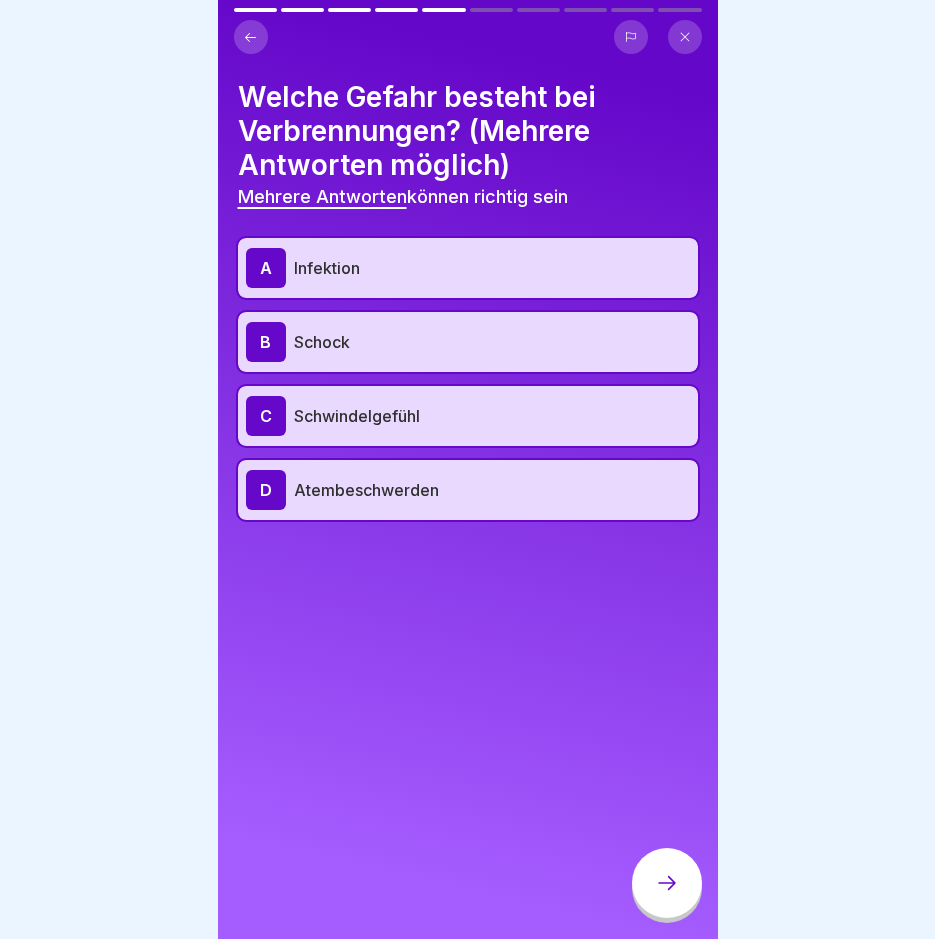 click on "Schwindelgefühl" at bounding box center (492, 416) 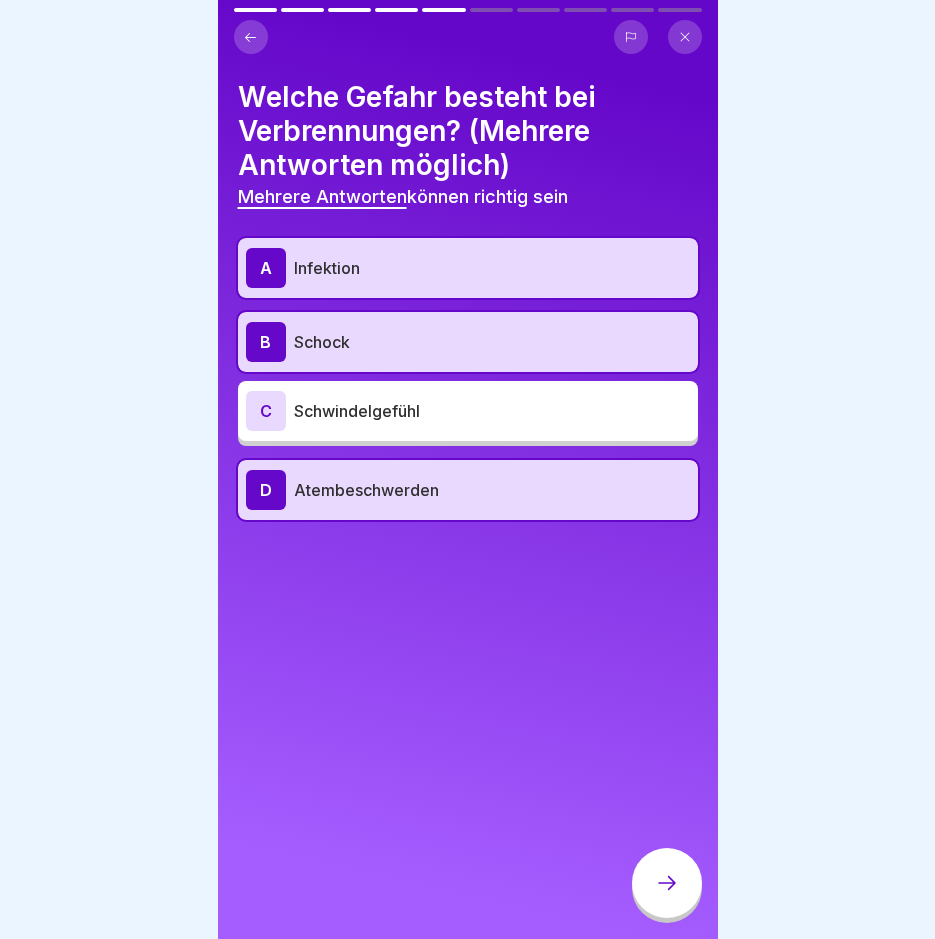 click 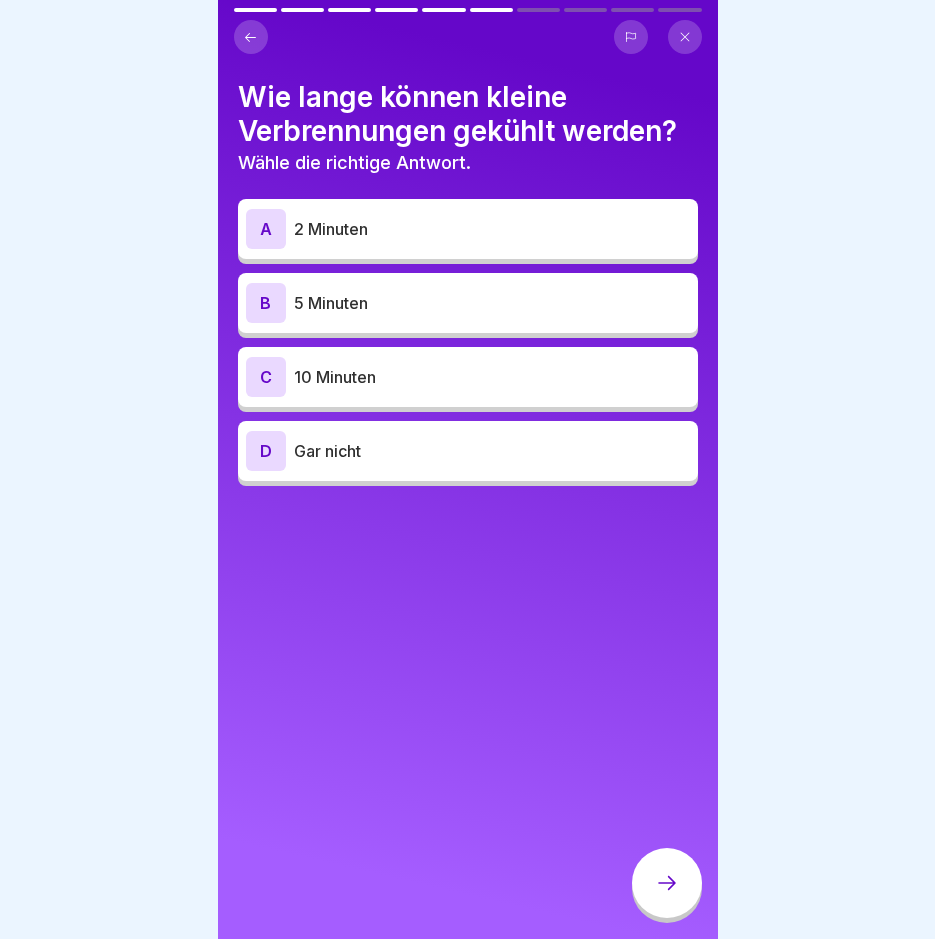 click on "C 10 Minuten" at bounding box center (468, 377) 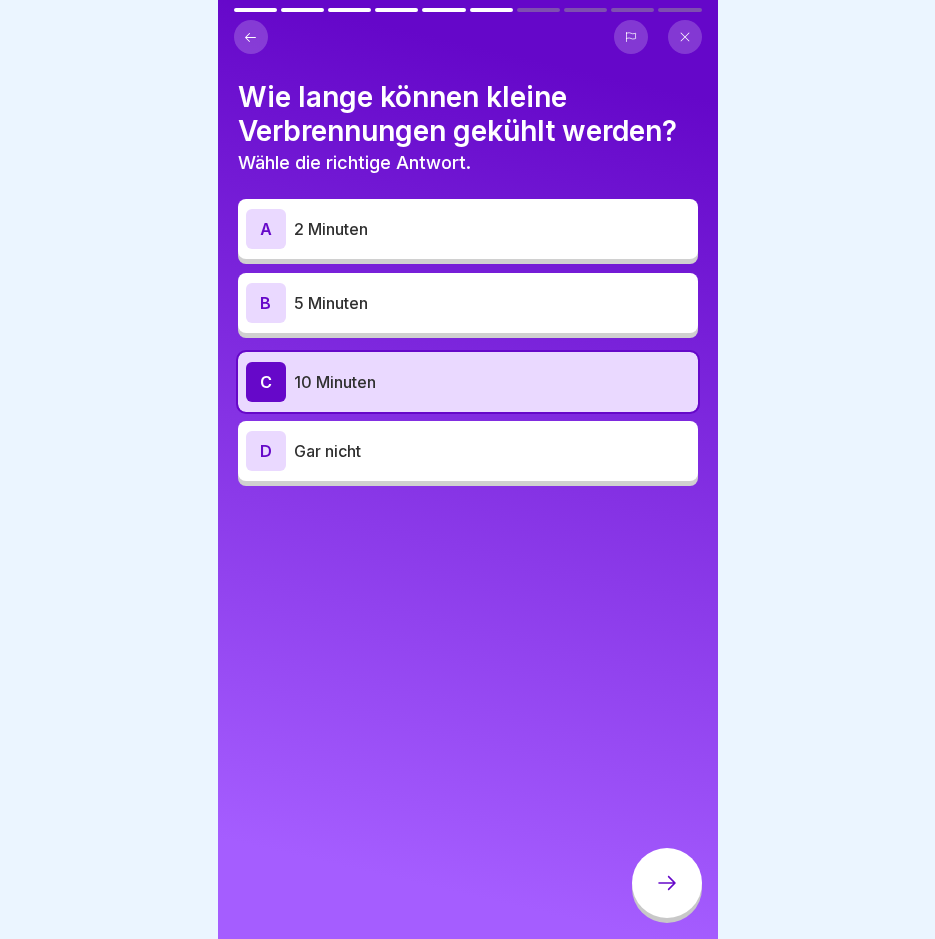 click 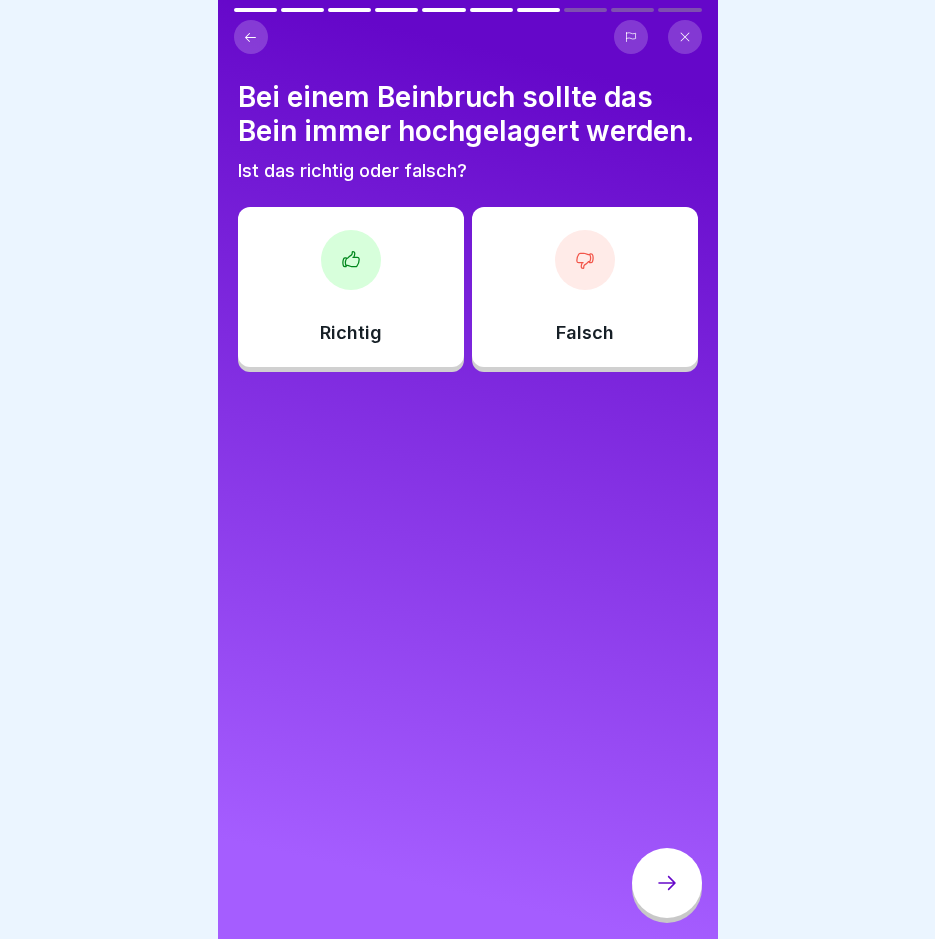 click at bounding box center [585, 260] 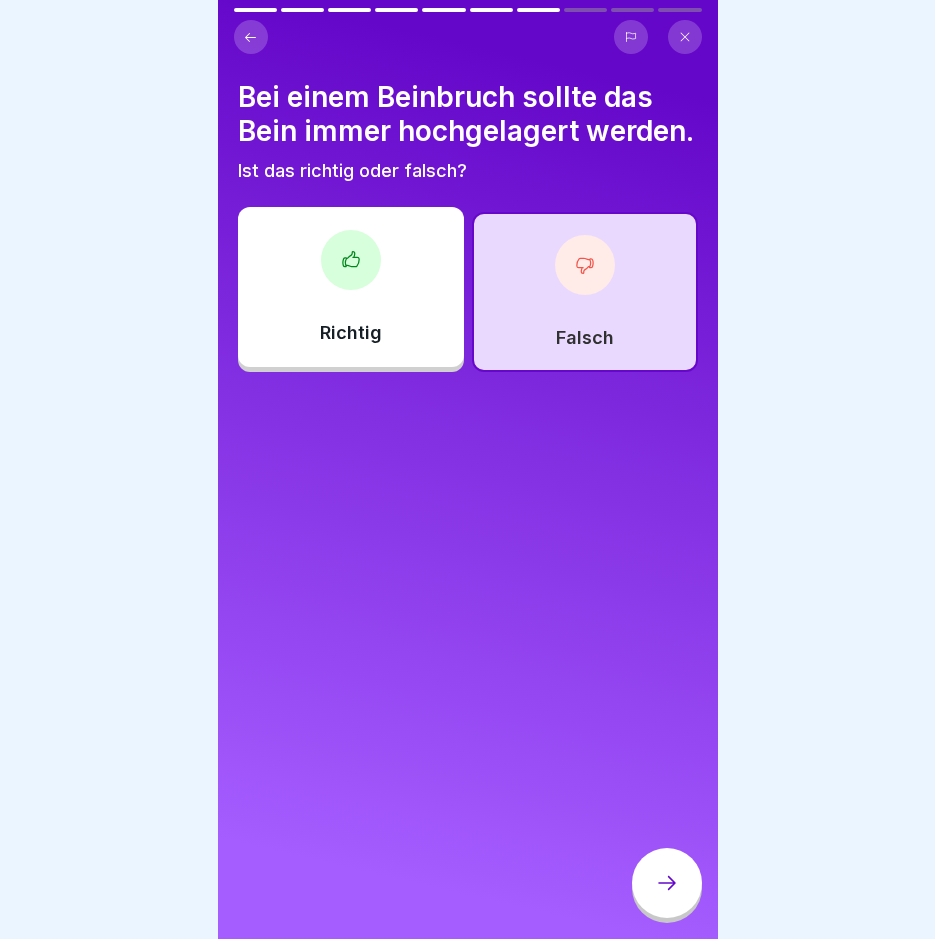 click at bounding box center [667, 883] 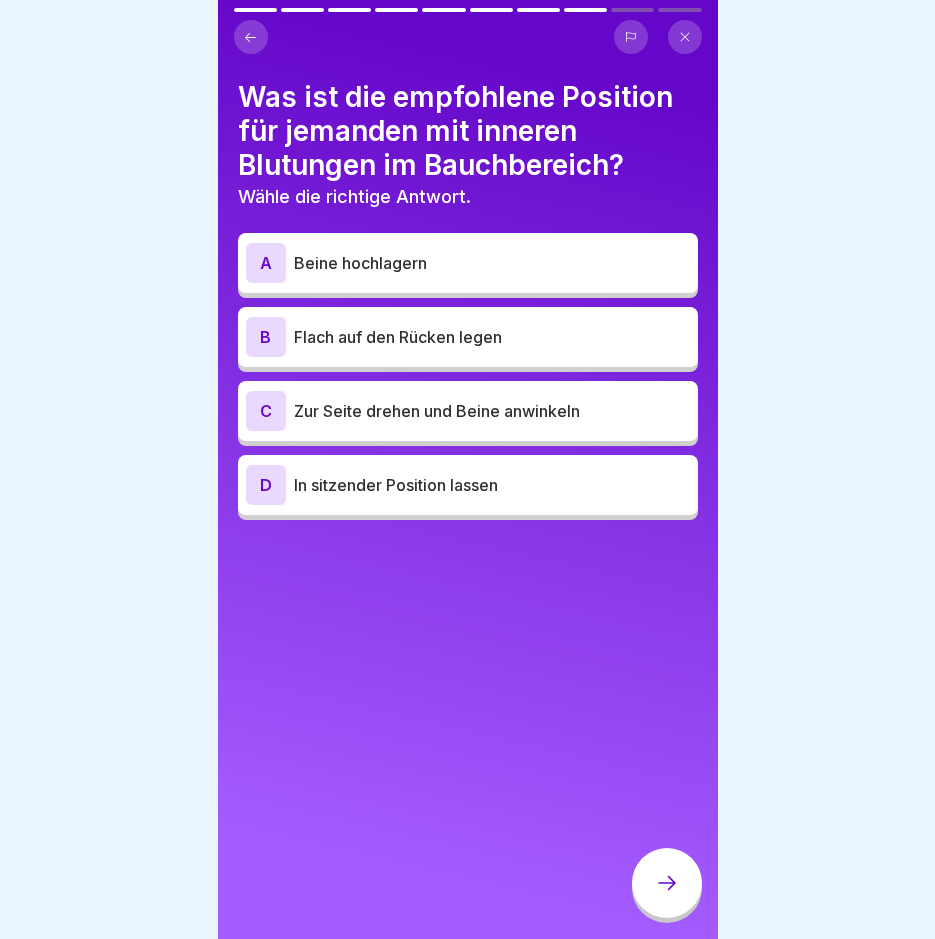 click on "Flach auf den Rücken legen" at bounding box center (492, 337) 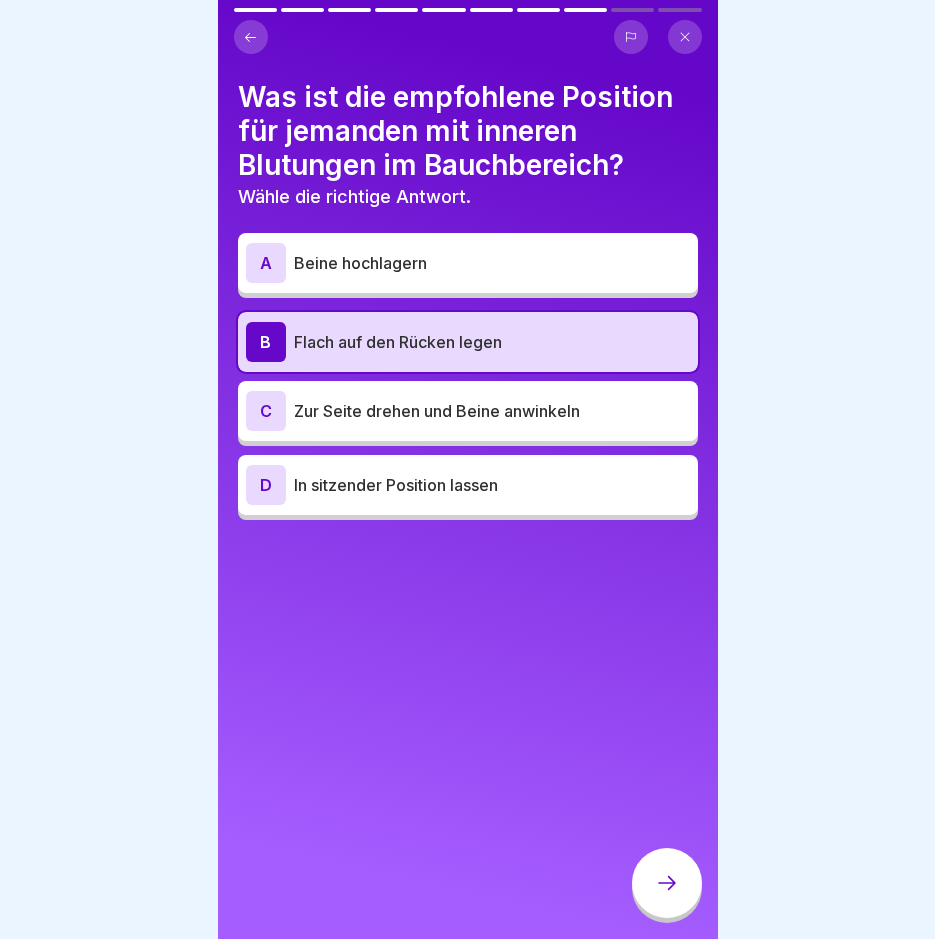 click 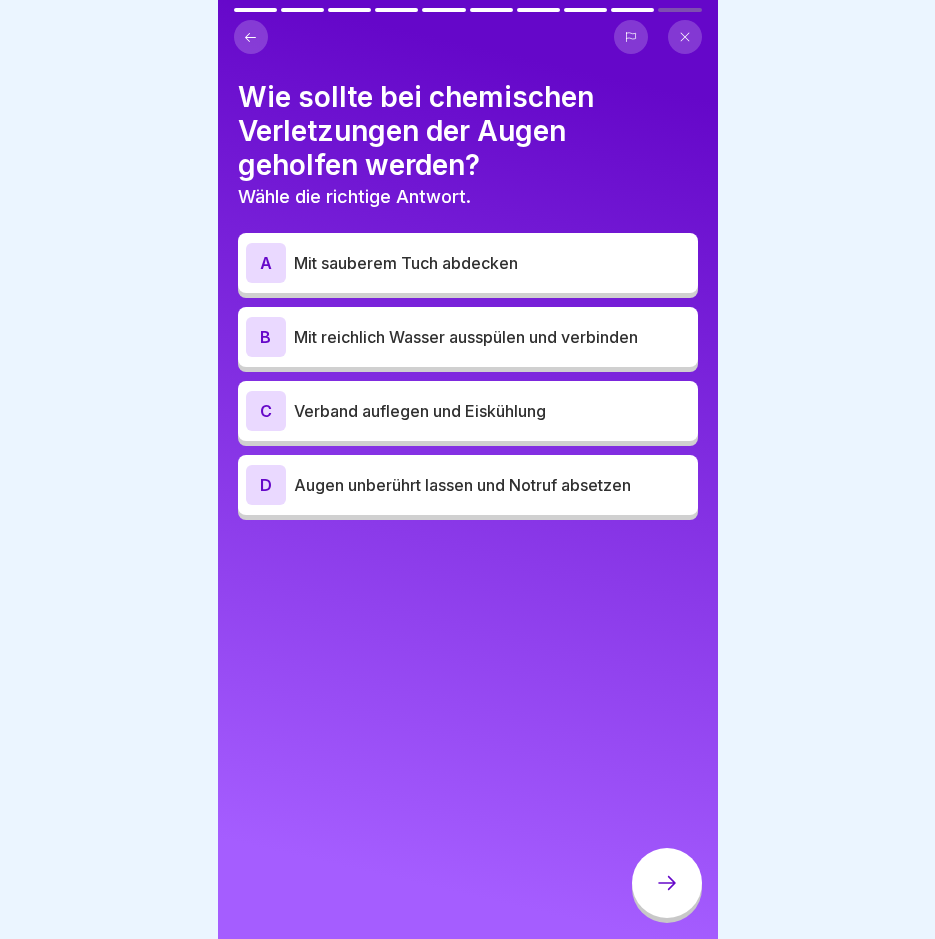 click on "Mit reichlich Wasser ausspülen und verbinden" at bounding box center (492, 337) 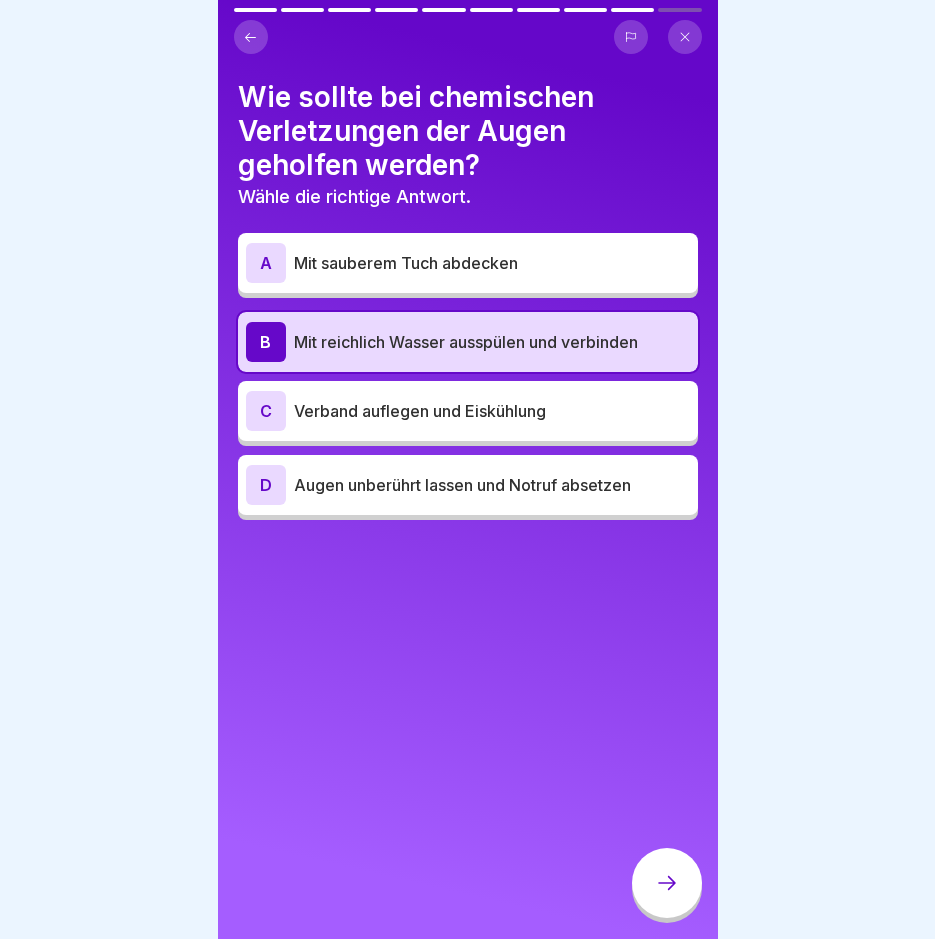 click at bounding box center [667, 883] 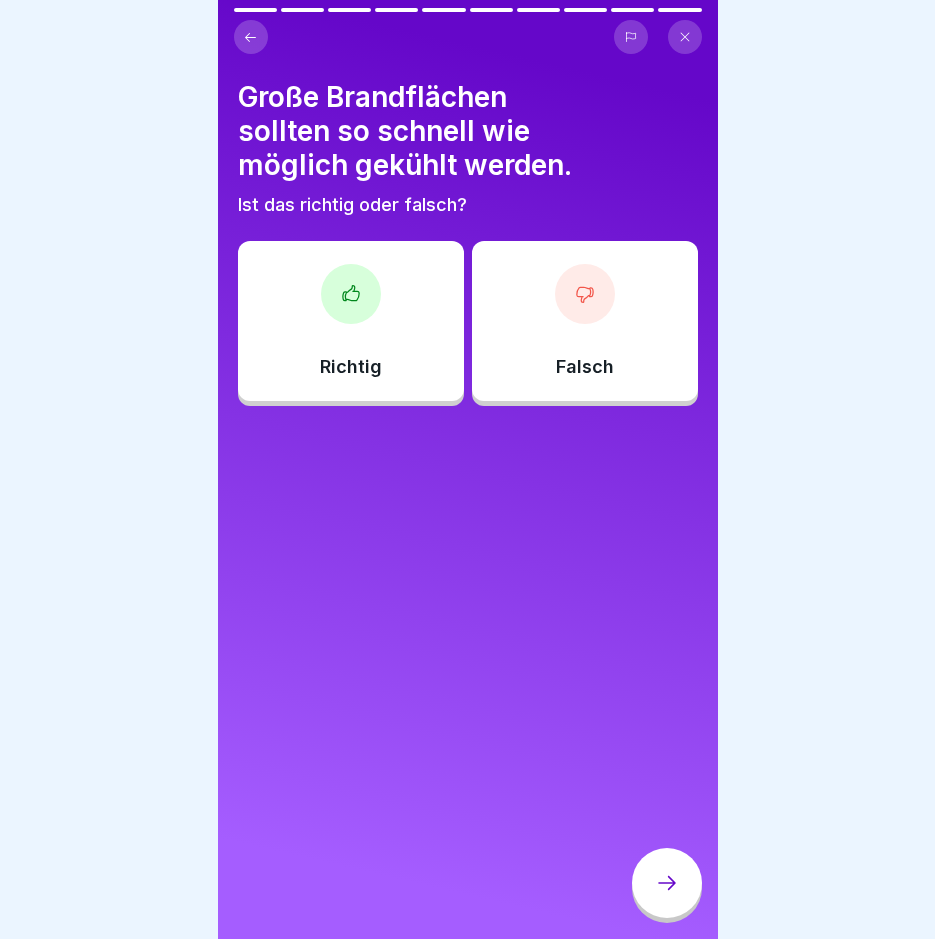 click on "Falsch" at bounding box center [585, 321] 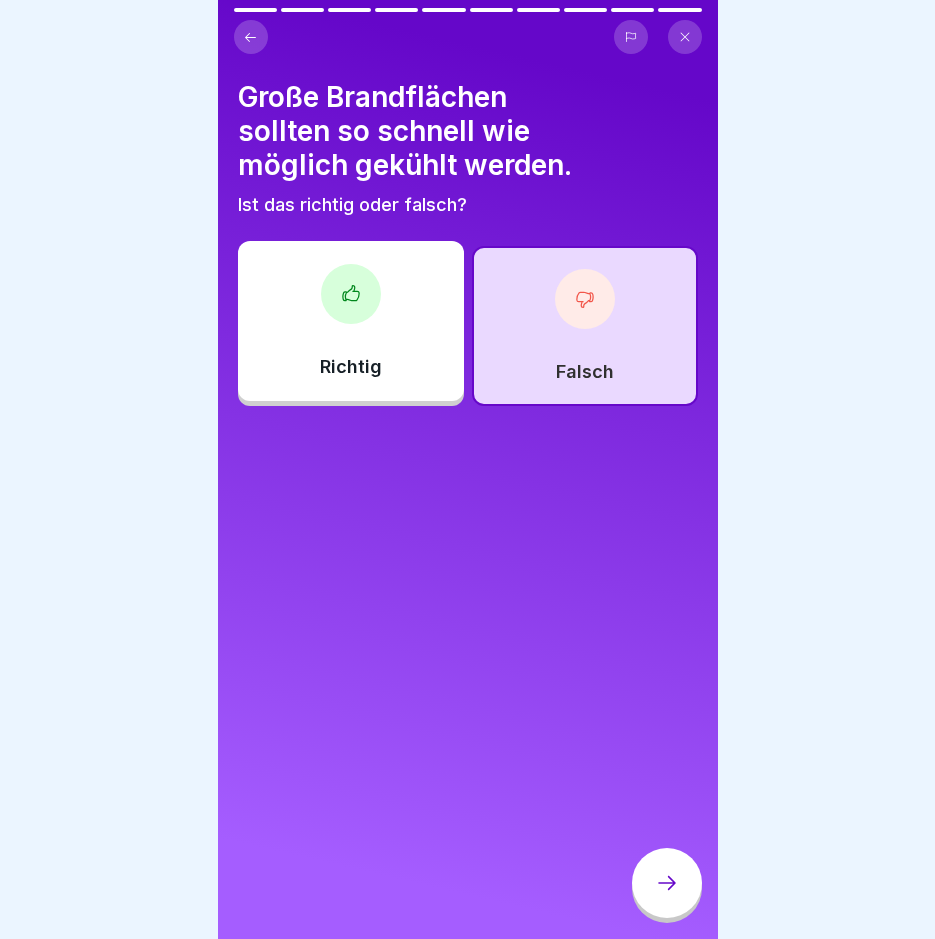 click 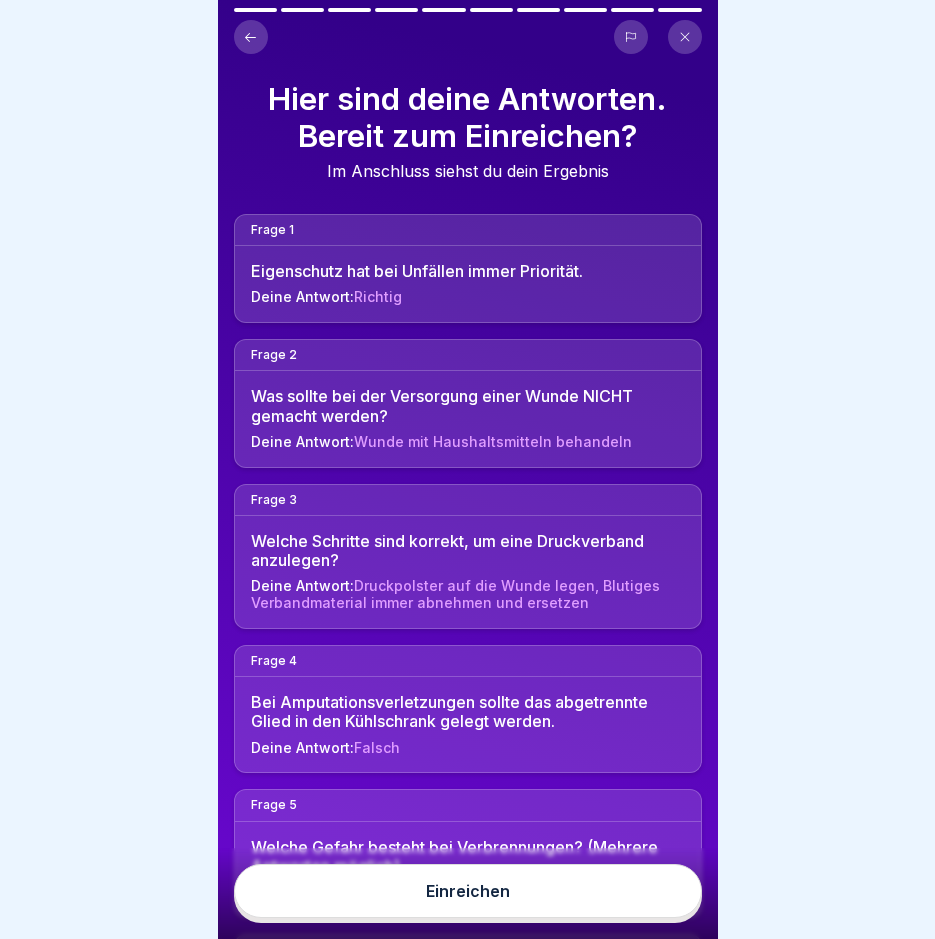 click on "Einreichen" at bounding box center [468, 891] 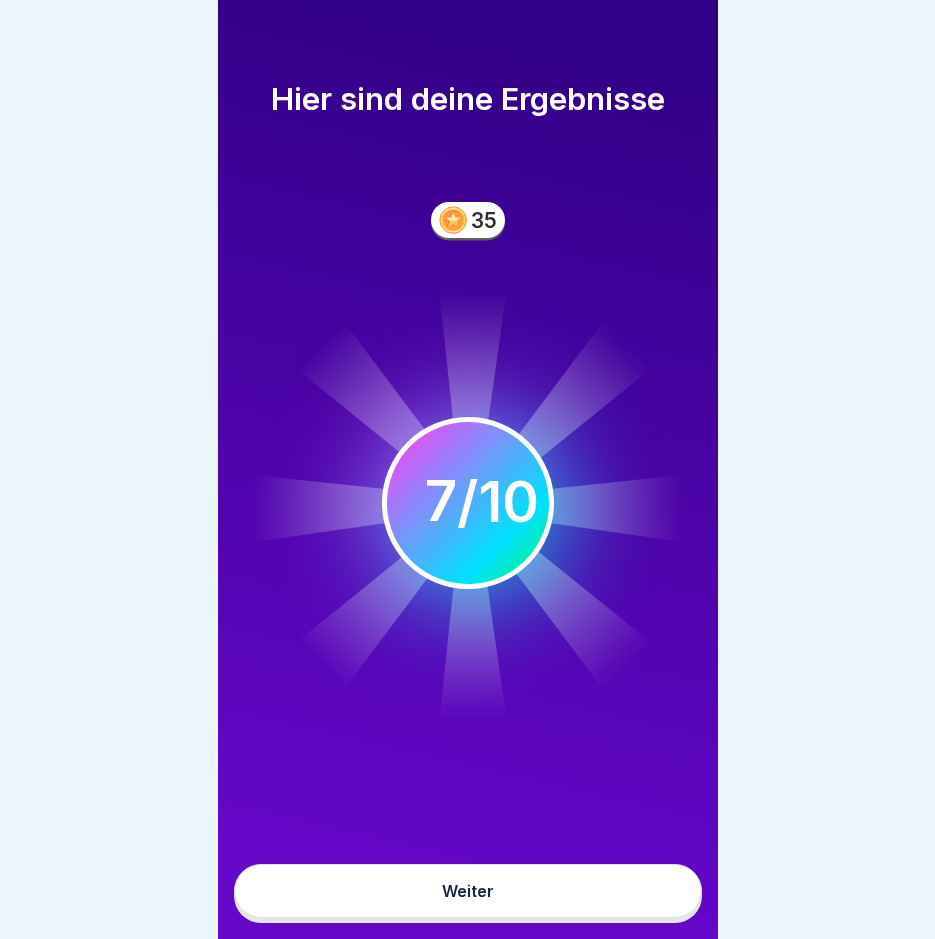 click on "Weiter" at bounding box center [468, 891] 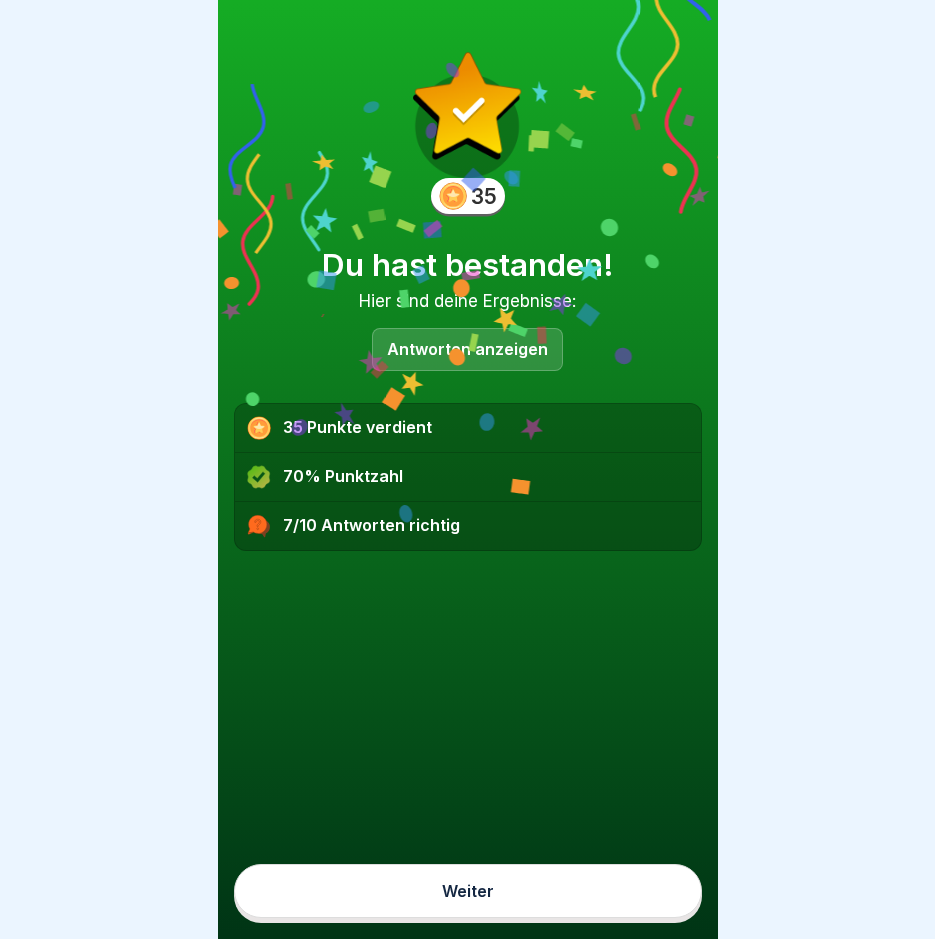 click on "Weiter" at bounding box center (468, 891) 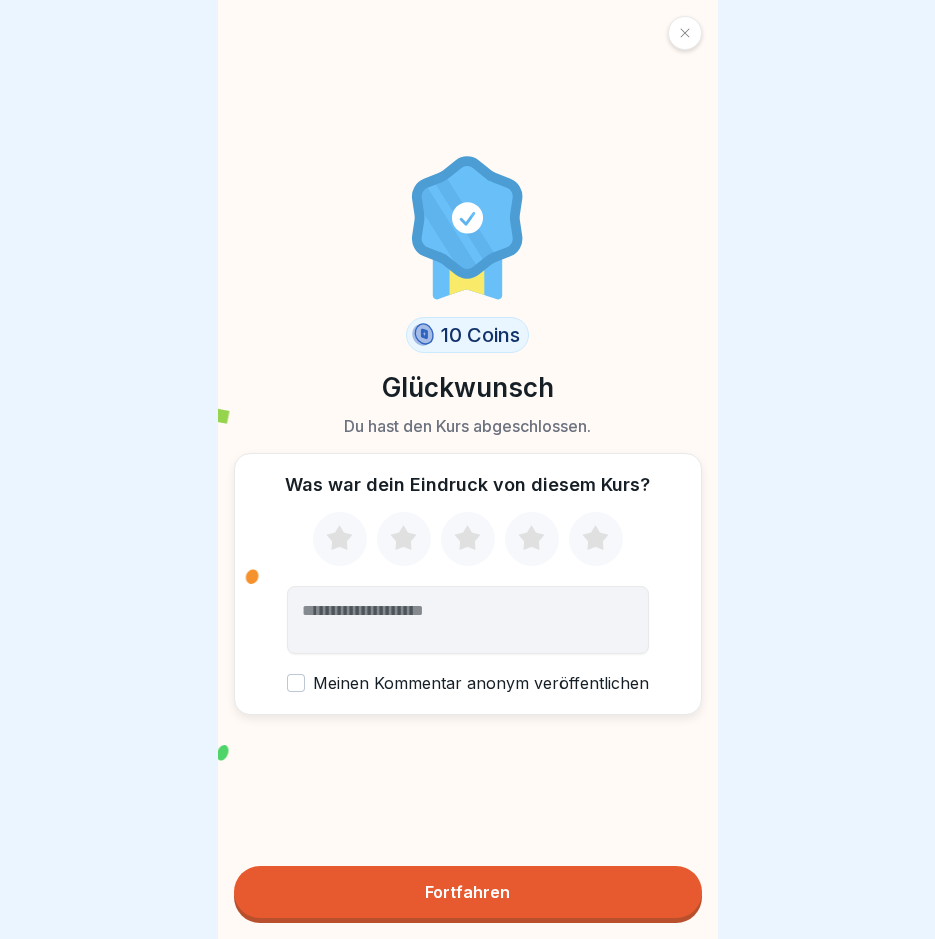 click on "Fortfahren" at bounding box center [467, 892] 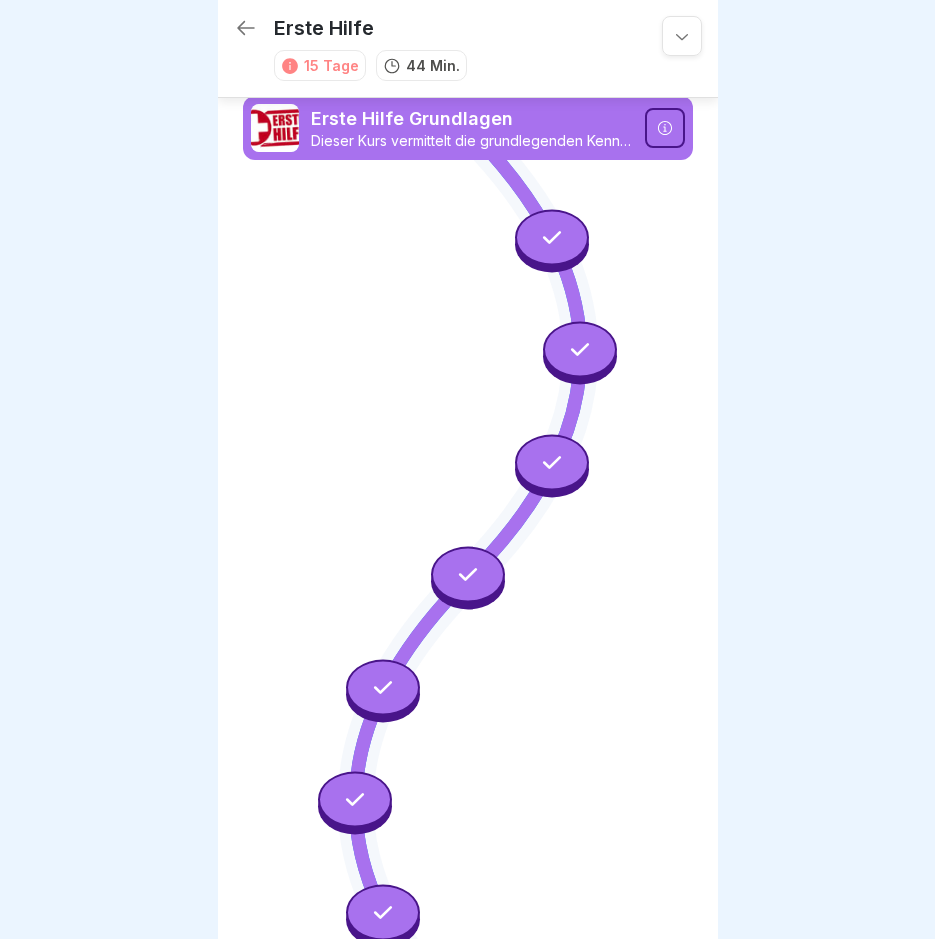scroll, scrollTop: 0, scrollLeft: 0, axis: both 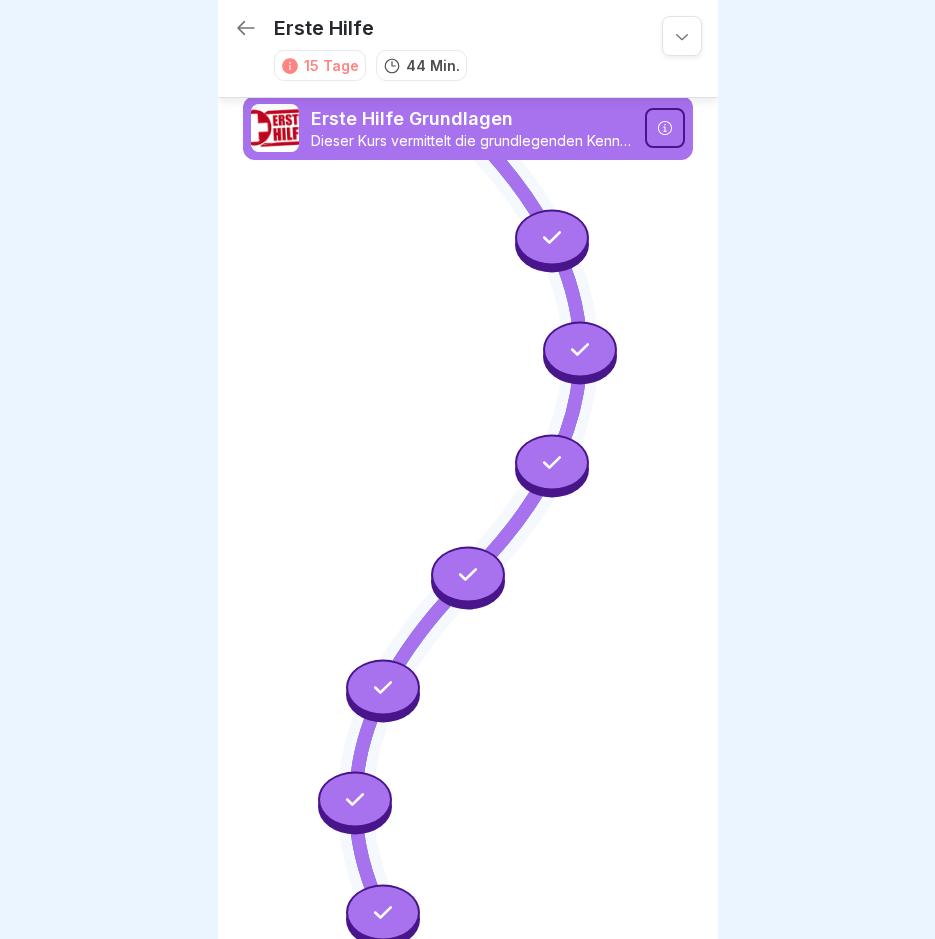 click 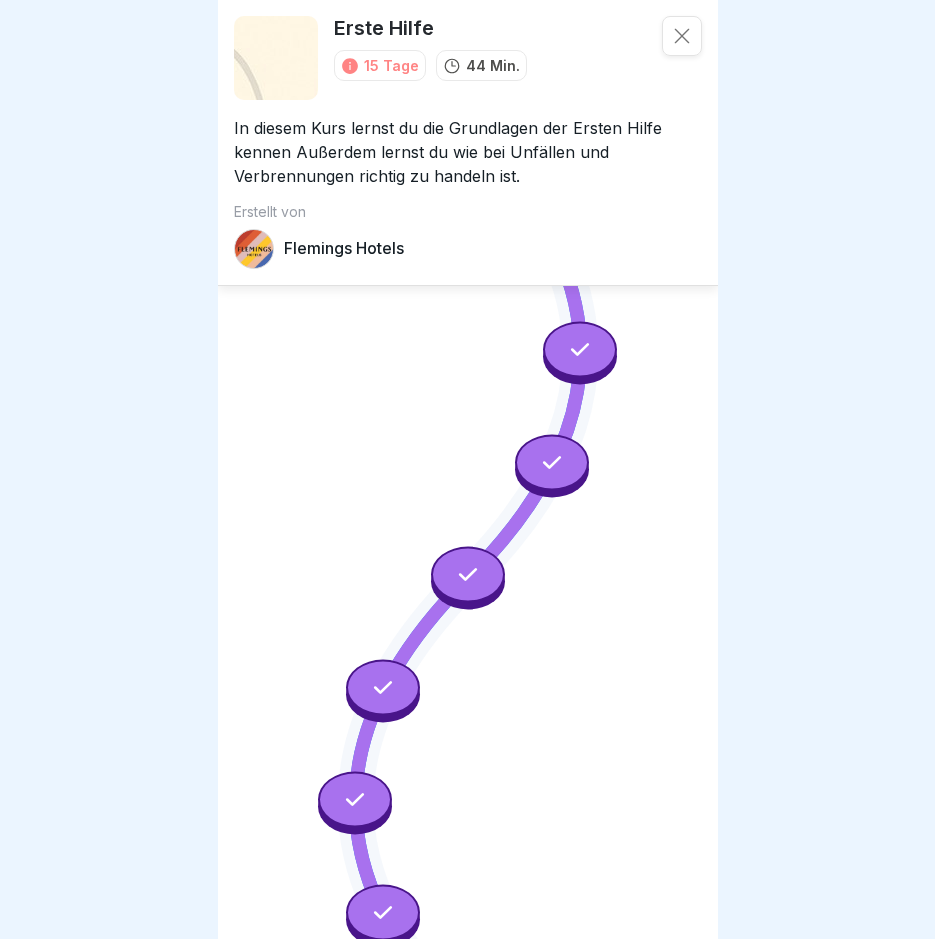 click 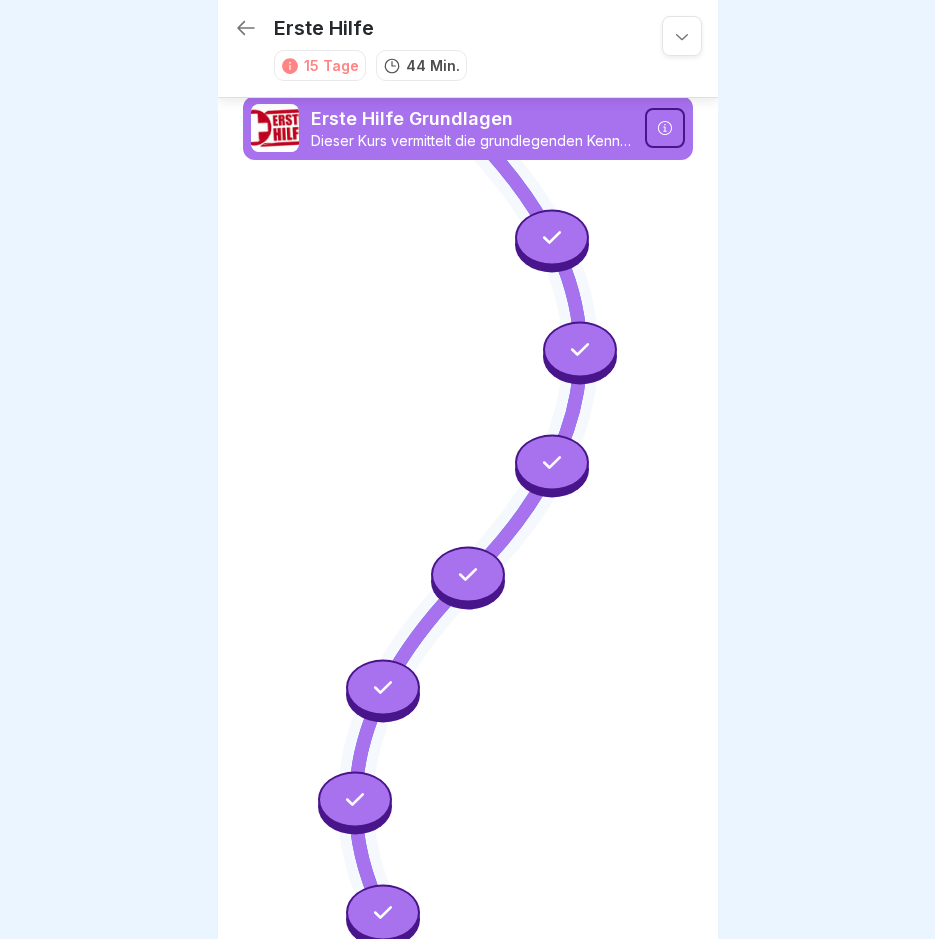 click 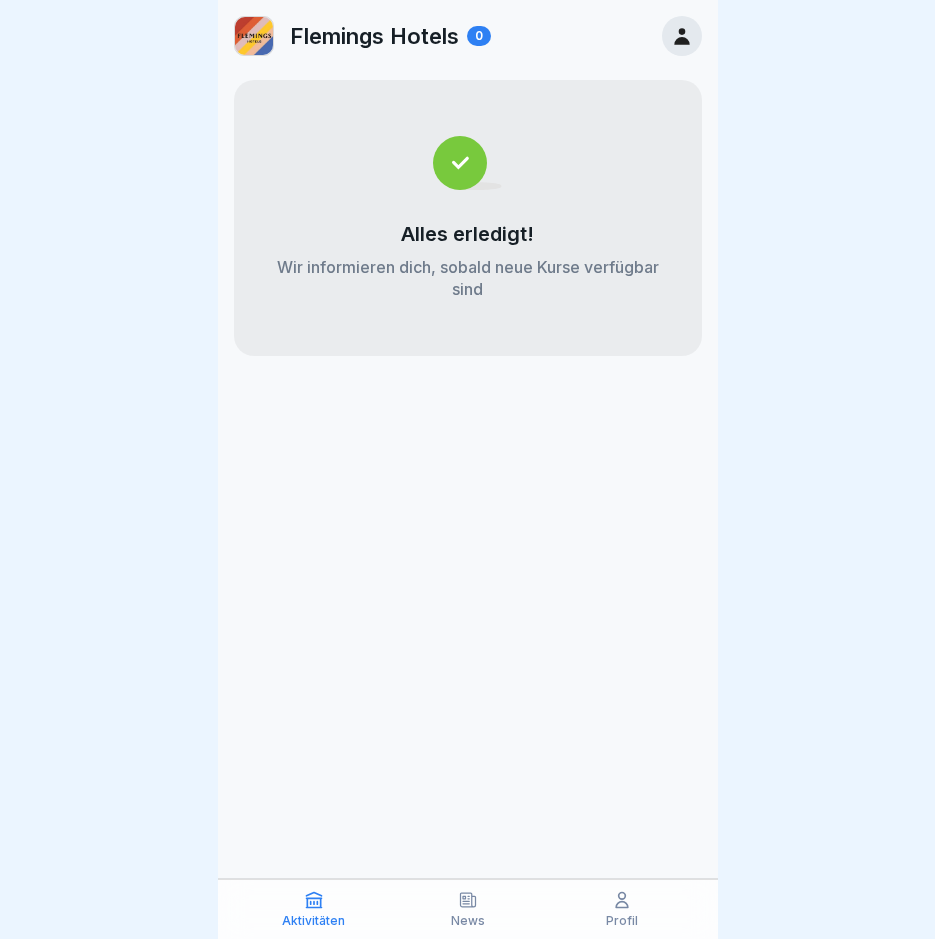 click 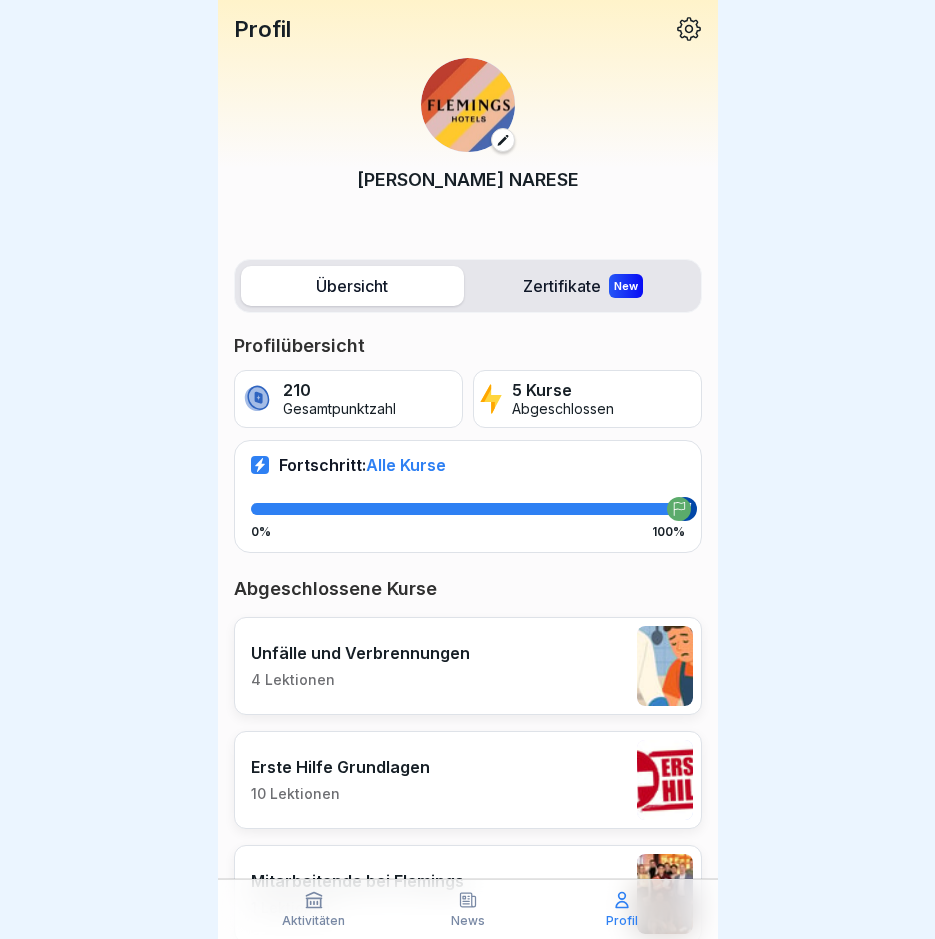 click on "Profil" at bounding box center (622, 921) 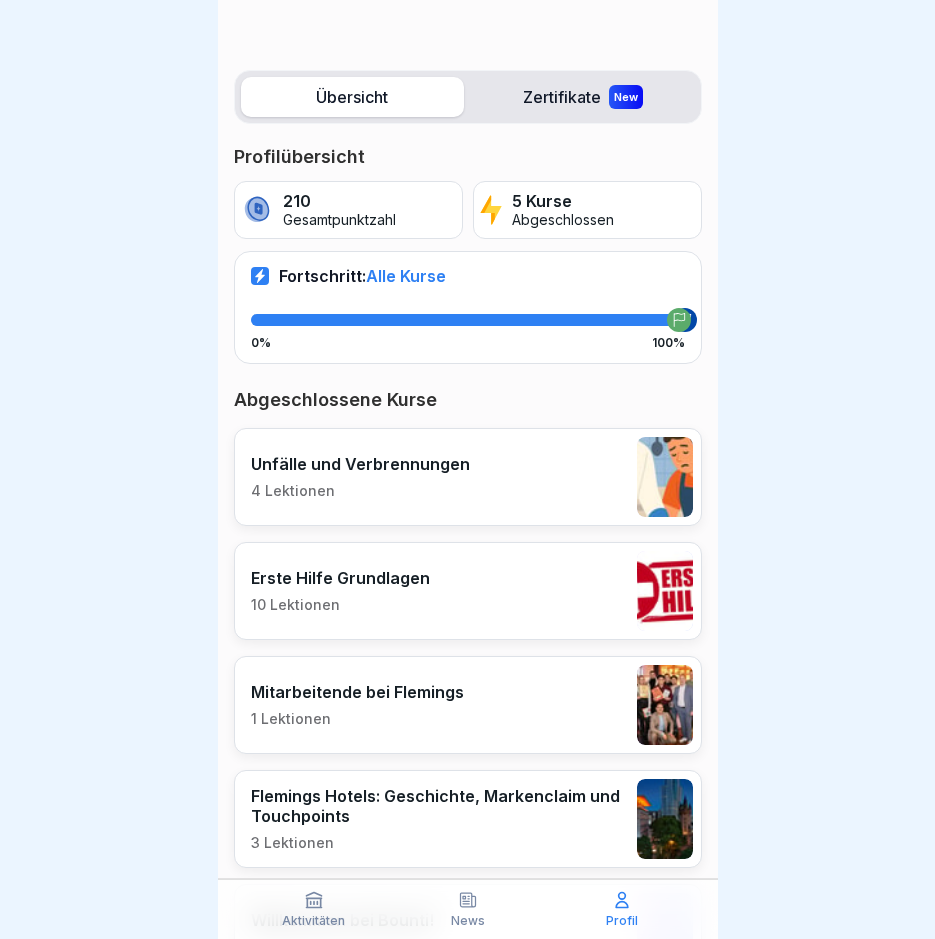 scroll, scrollTop: 190, scrollLeft: 0, axis: vertical 